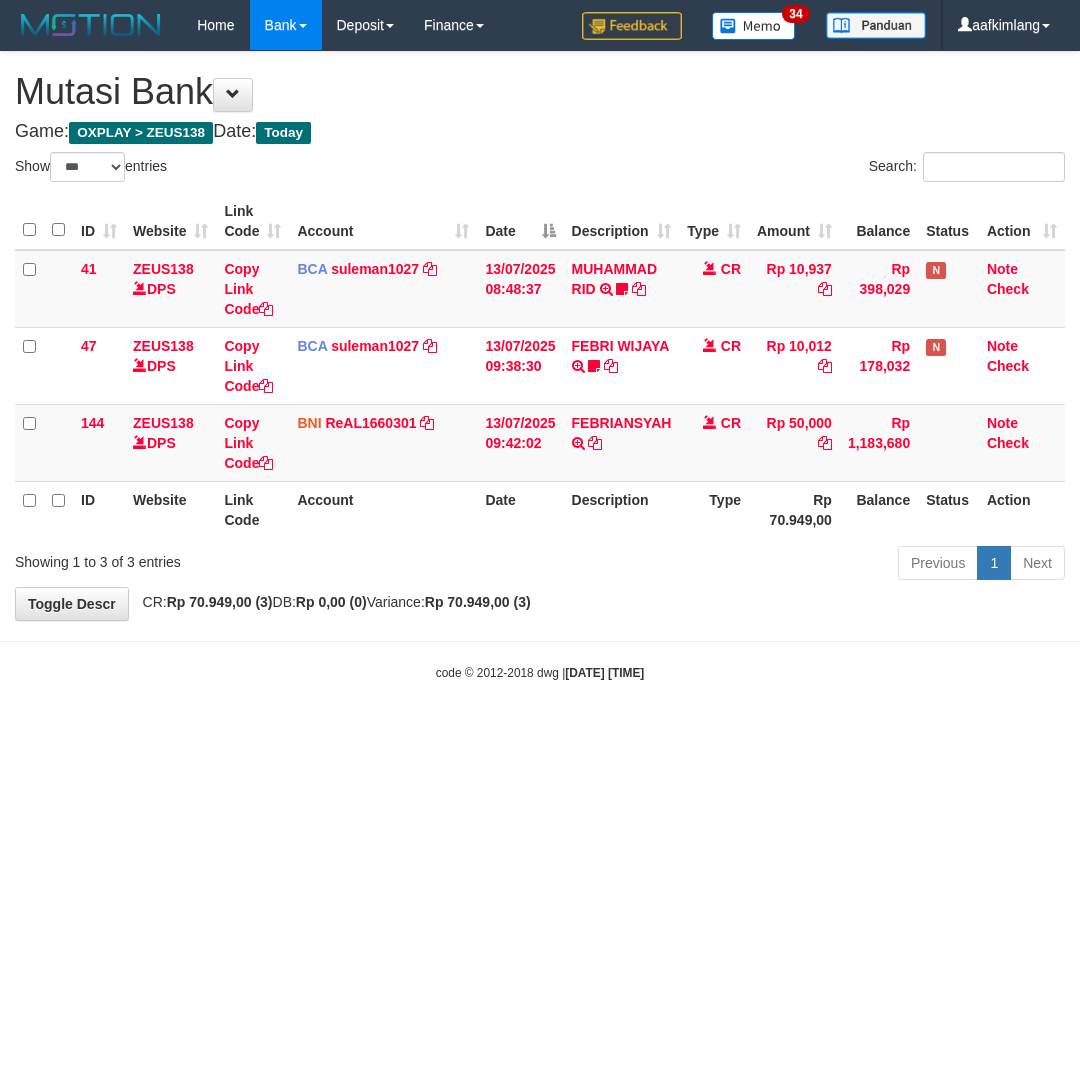 select on "***" 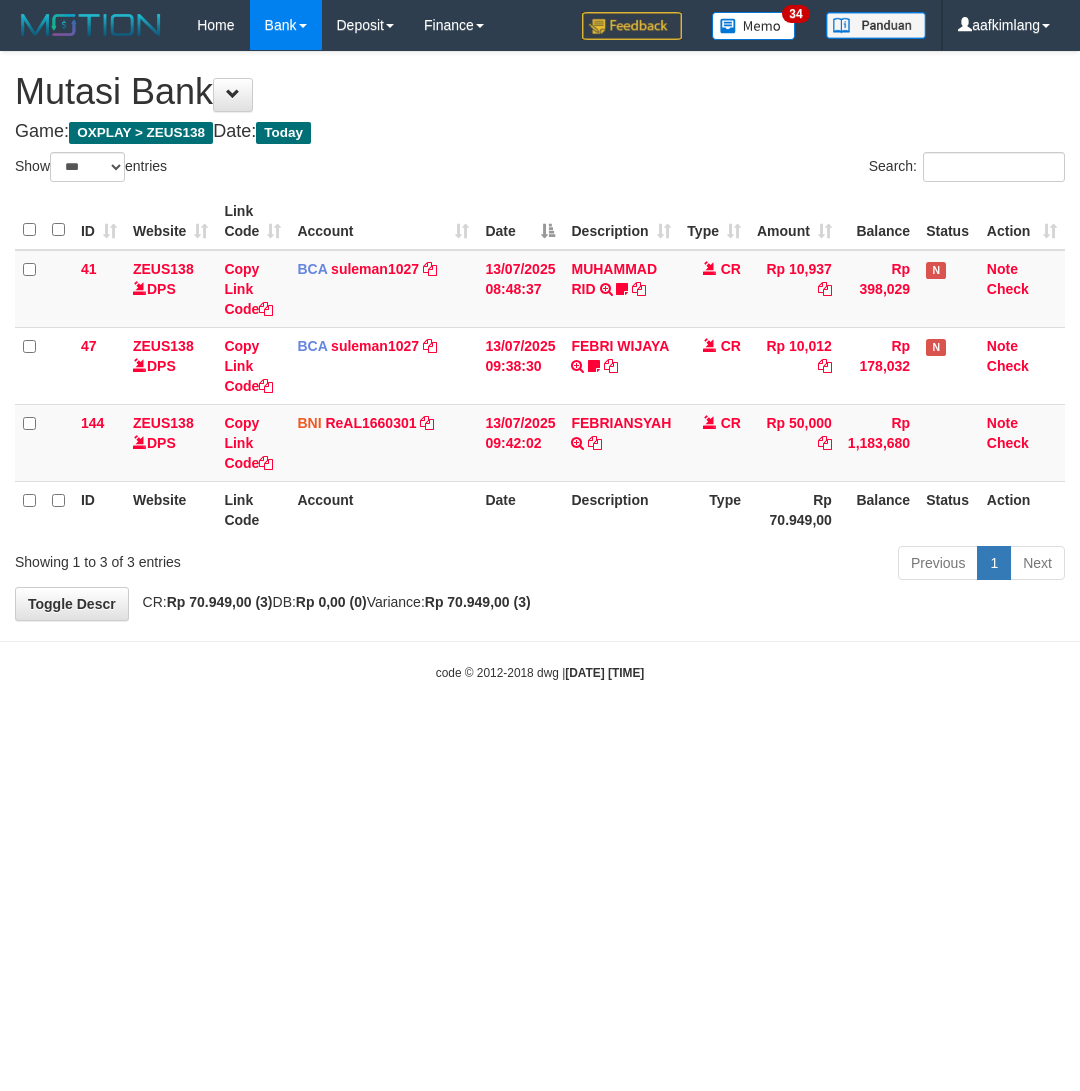 scroll, scrollTop: 0, scrollLeft: 0, axis: both 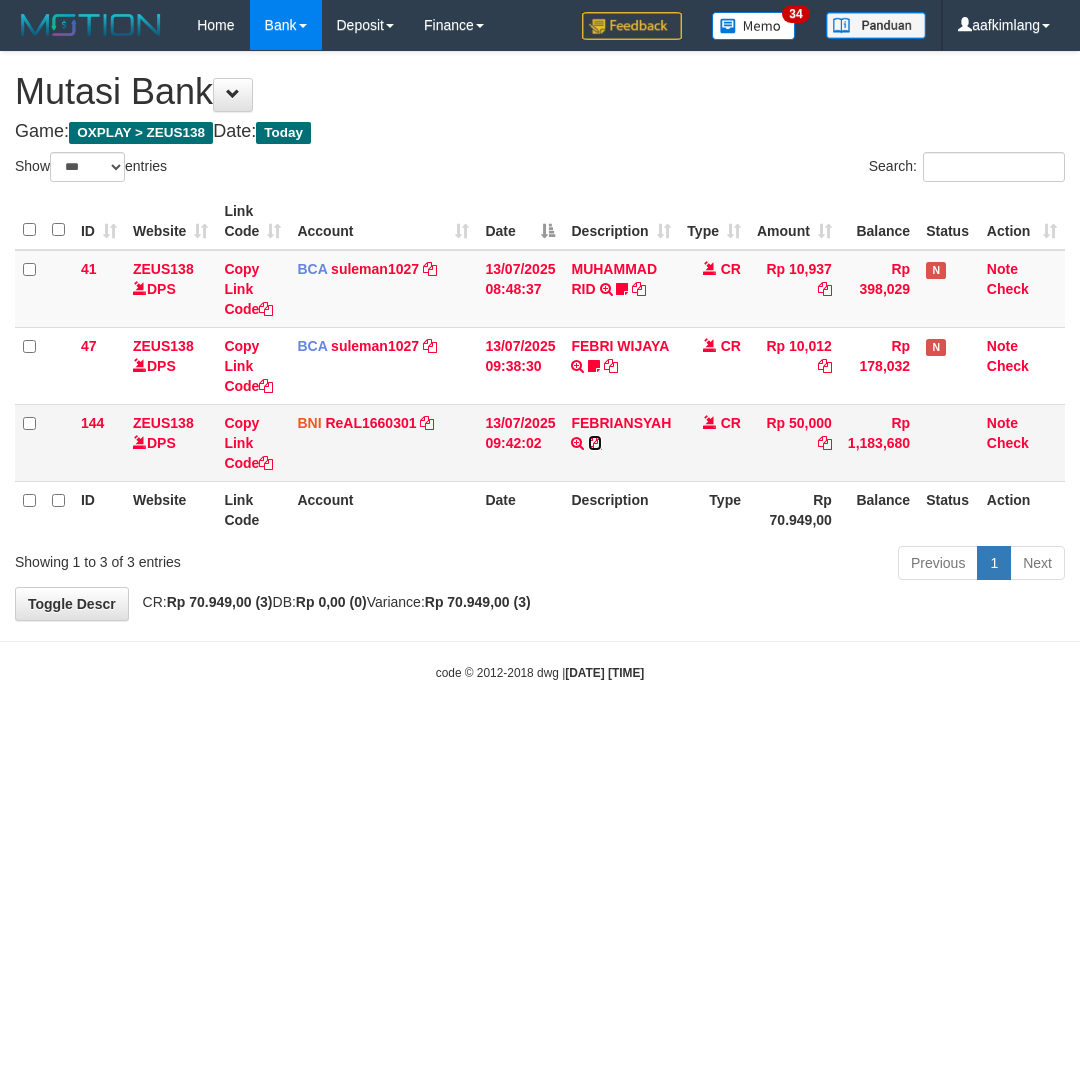 click at bounding box center [595, 443] 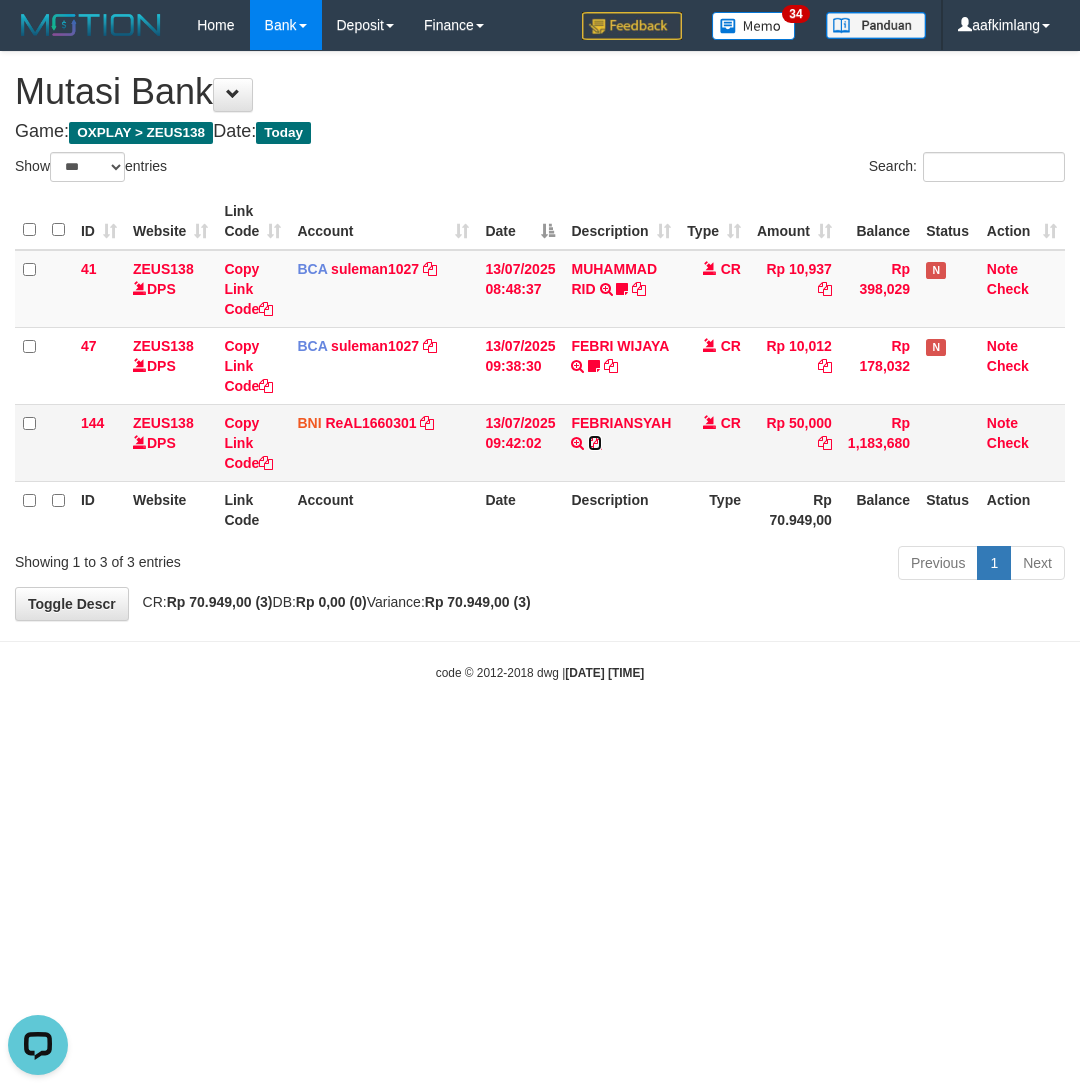 scroll, scrollTop: 0, scrollLeft: 0, axis: both 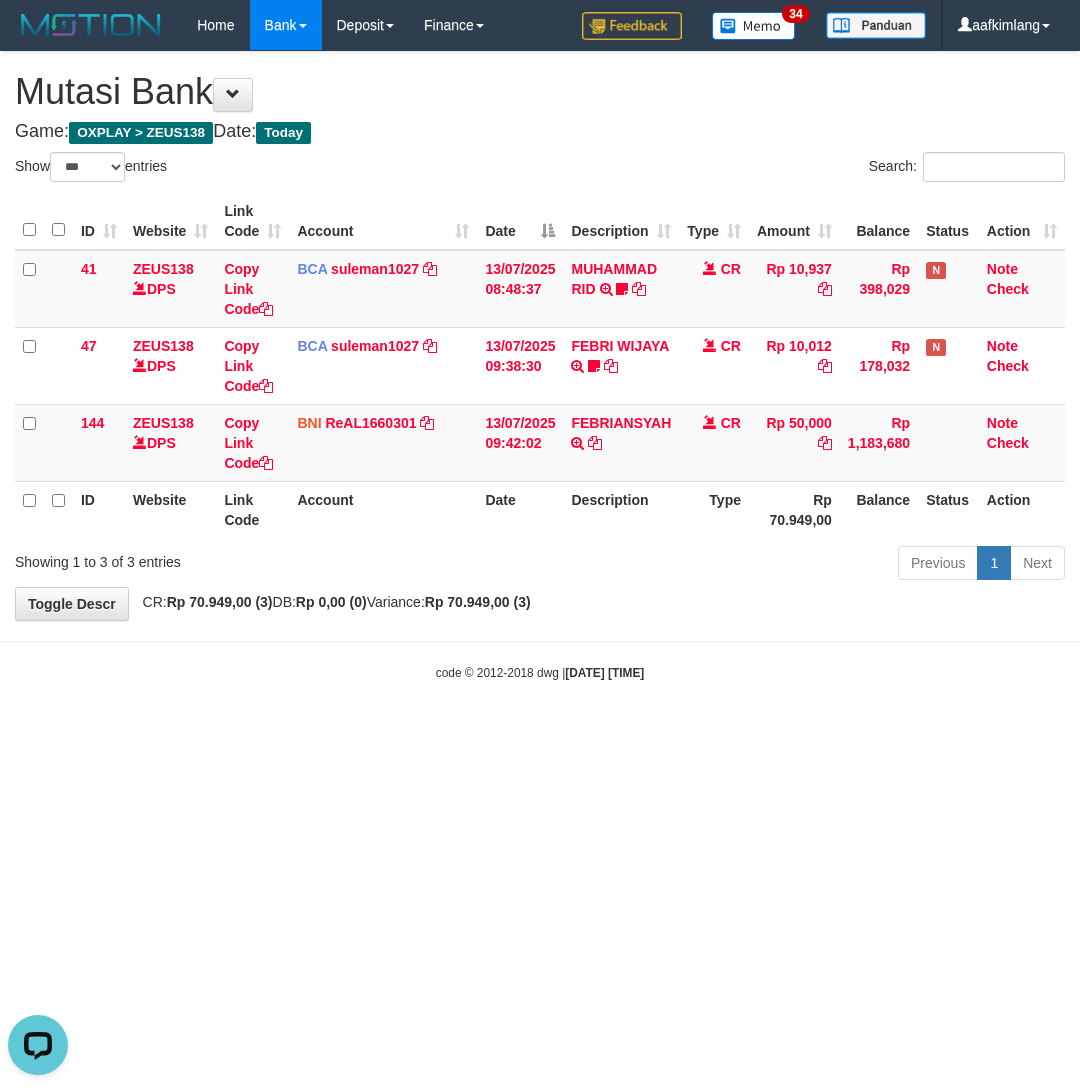 click on "Toggle navigation
Home
Bank
Account List
Mutasi Bank
Search
Note Mutasi
Deposit
DPS Fetch
DPS List
History
Note DPS
Finance
Financial Data
aafkimlang
My Profile
Log Out
34" at bounding box center [540, 366] 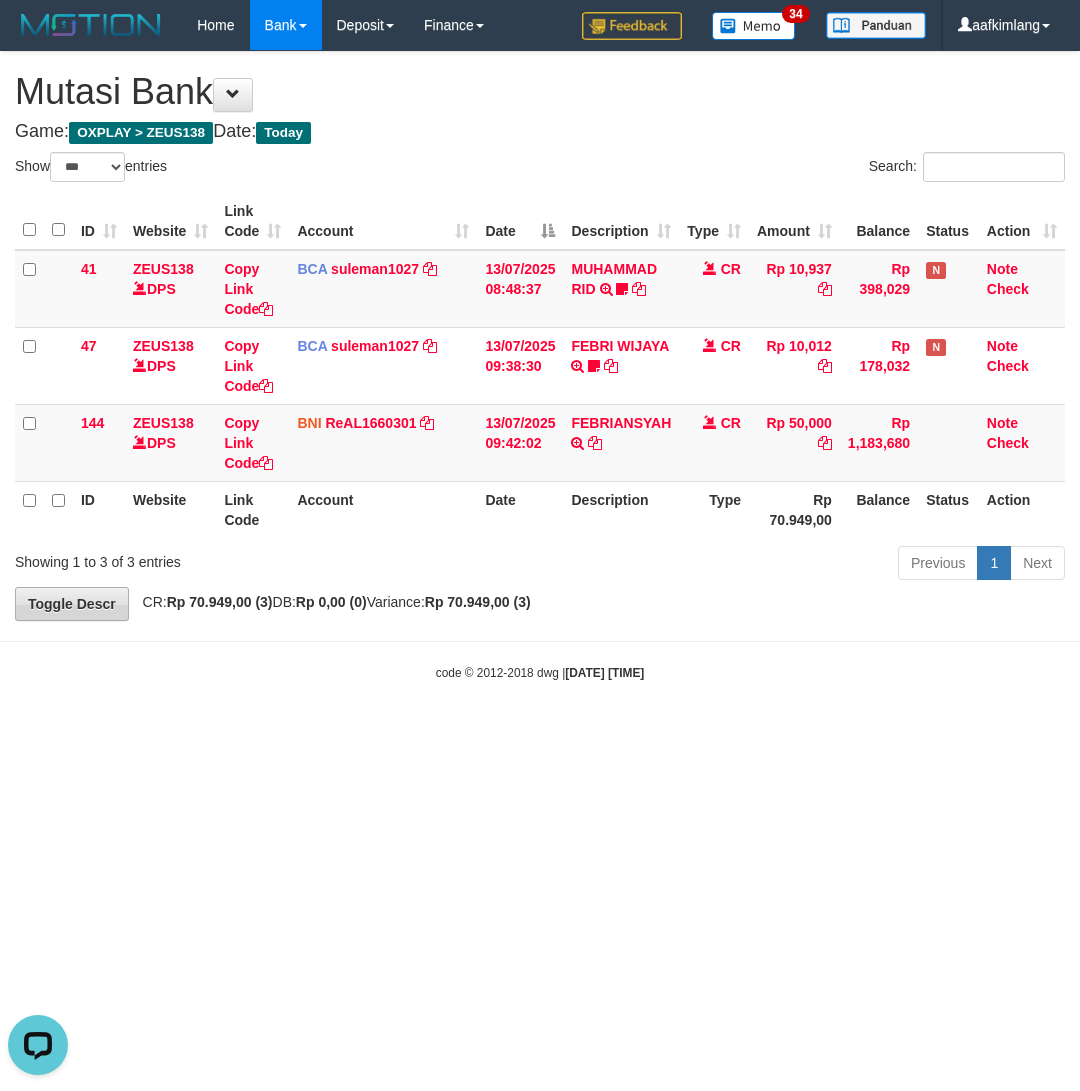 drag, startPoint x: 273, startPoint y: 743, endPoint x: 96, endPoint y: 603, distance: 225.67455 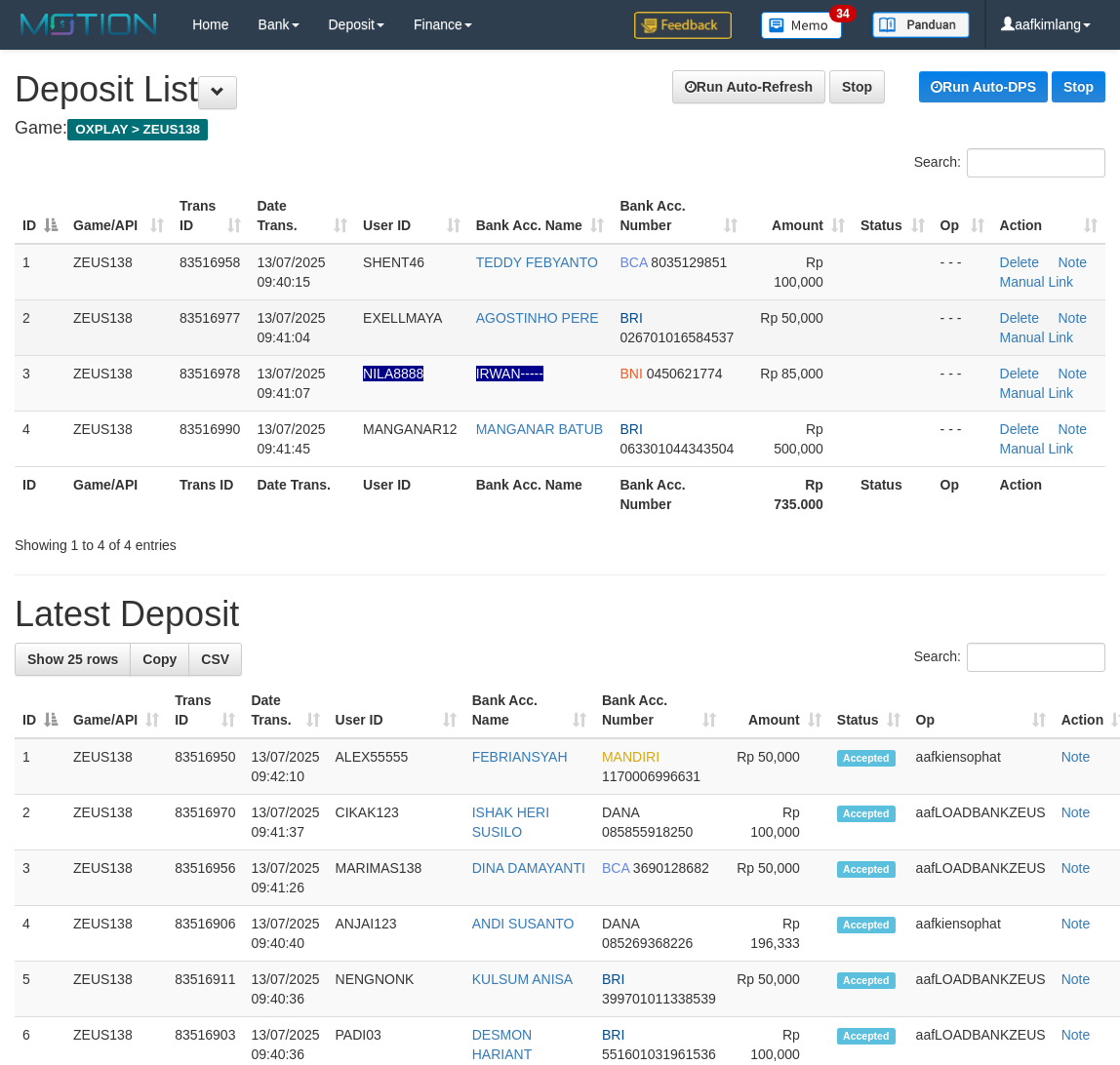scroll, scrollTop: 0, scrollLeft: 0, axis: both 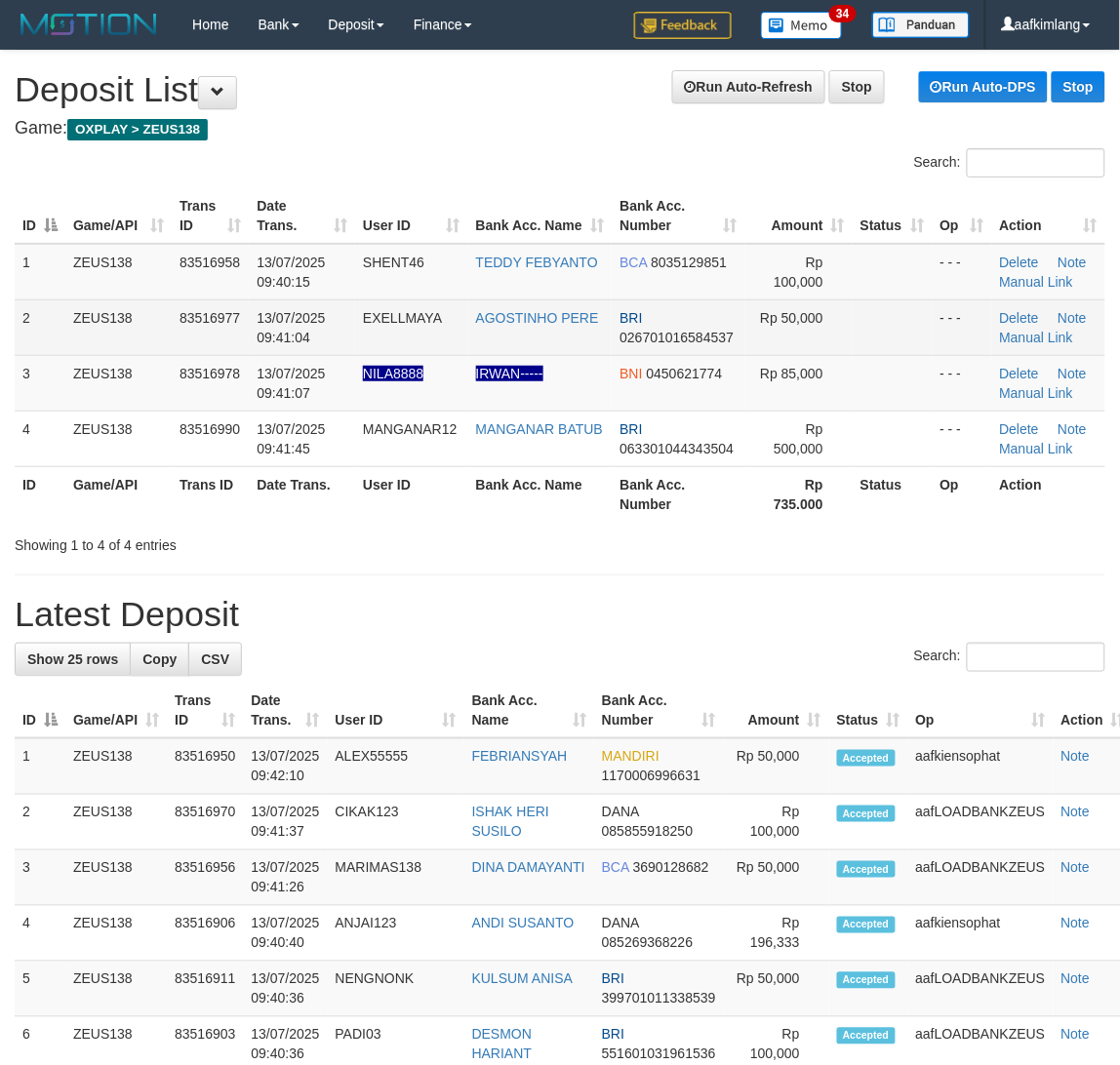 click on "Rp 50,000" at bounding box center [799, 327] 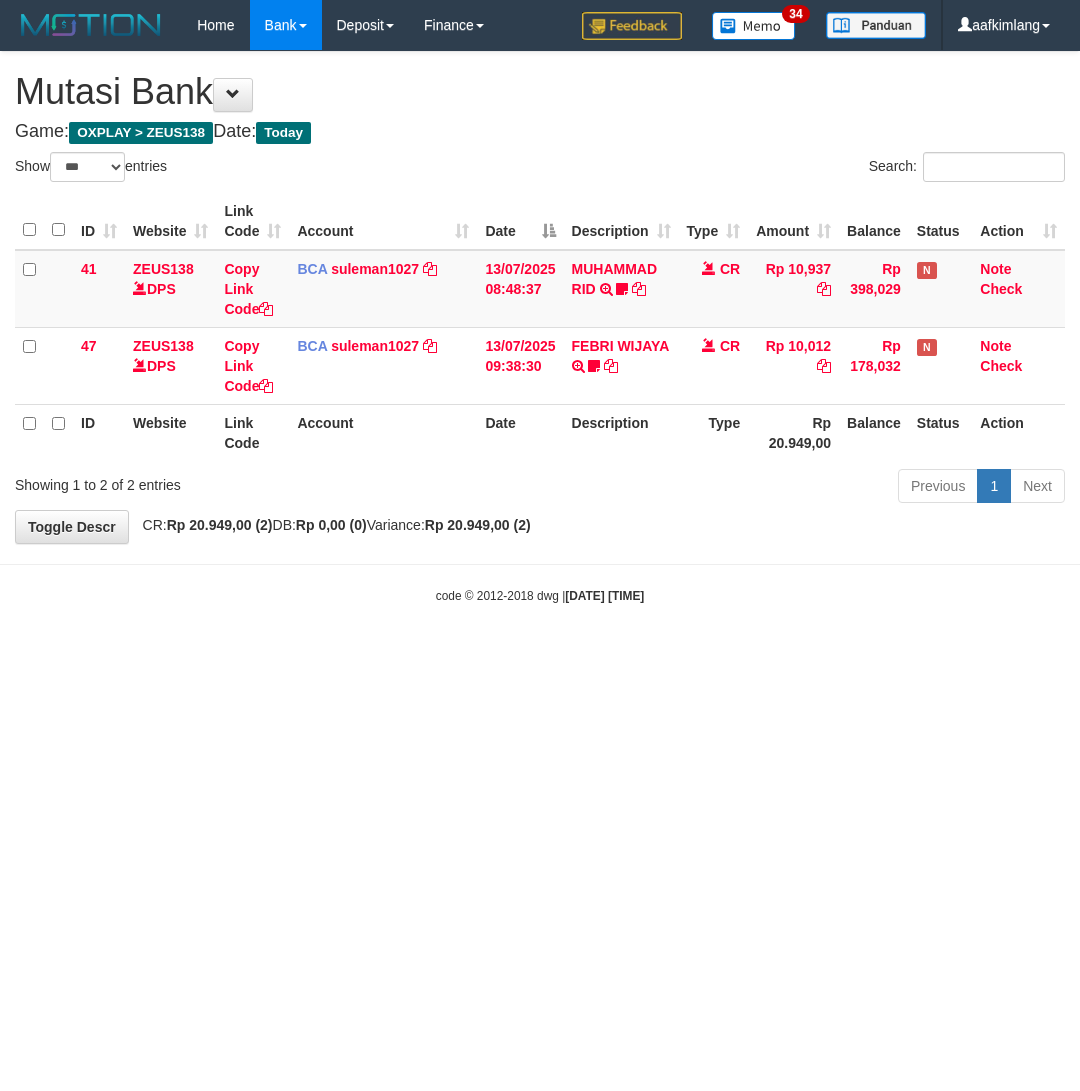 select on "***" 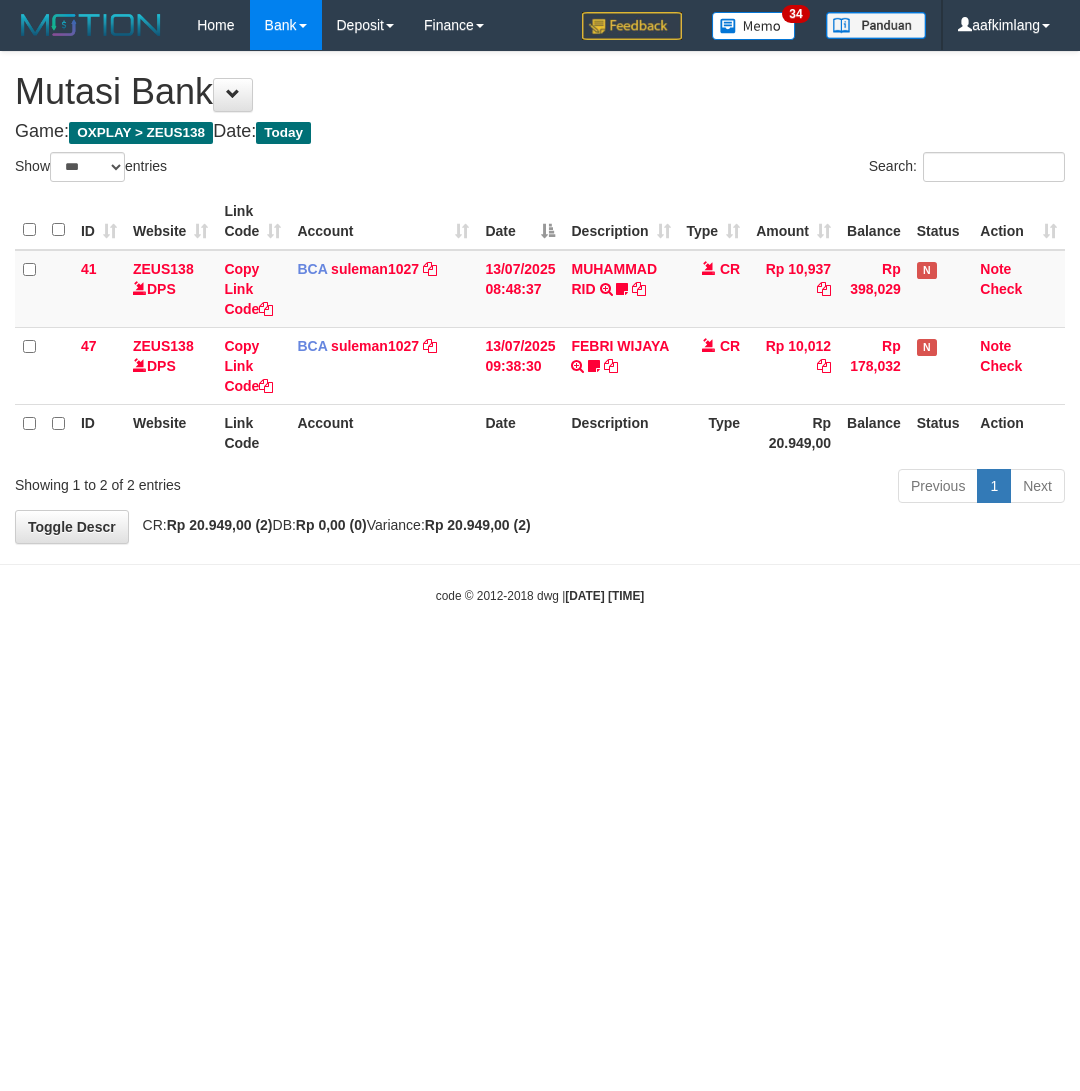 scroll, scrollTop: 0, scrollLeft: 0, axis: both 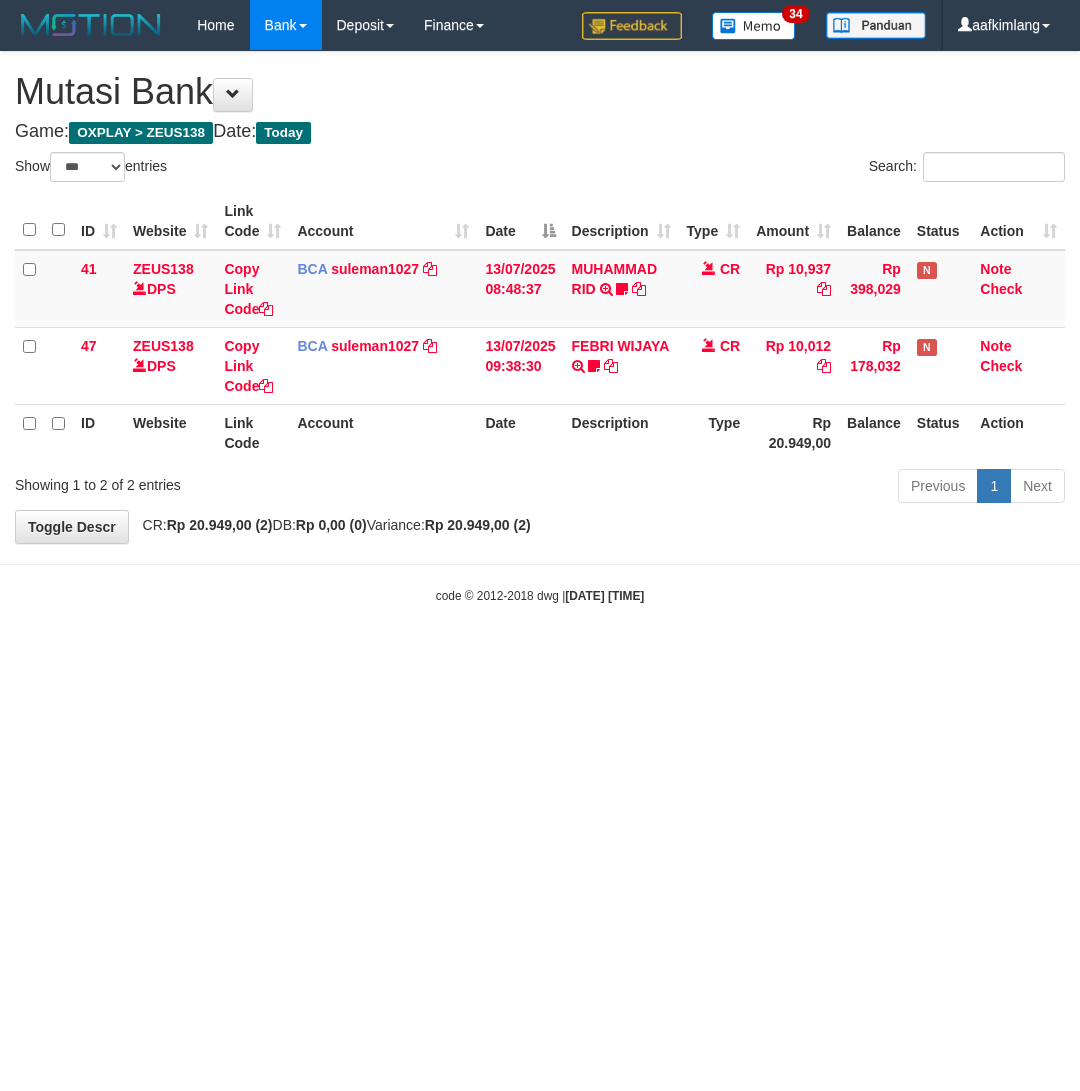 select on "***" 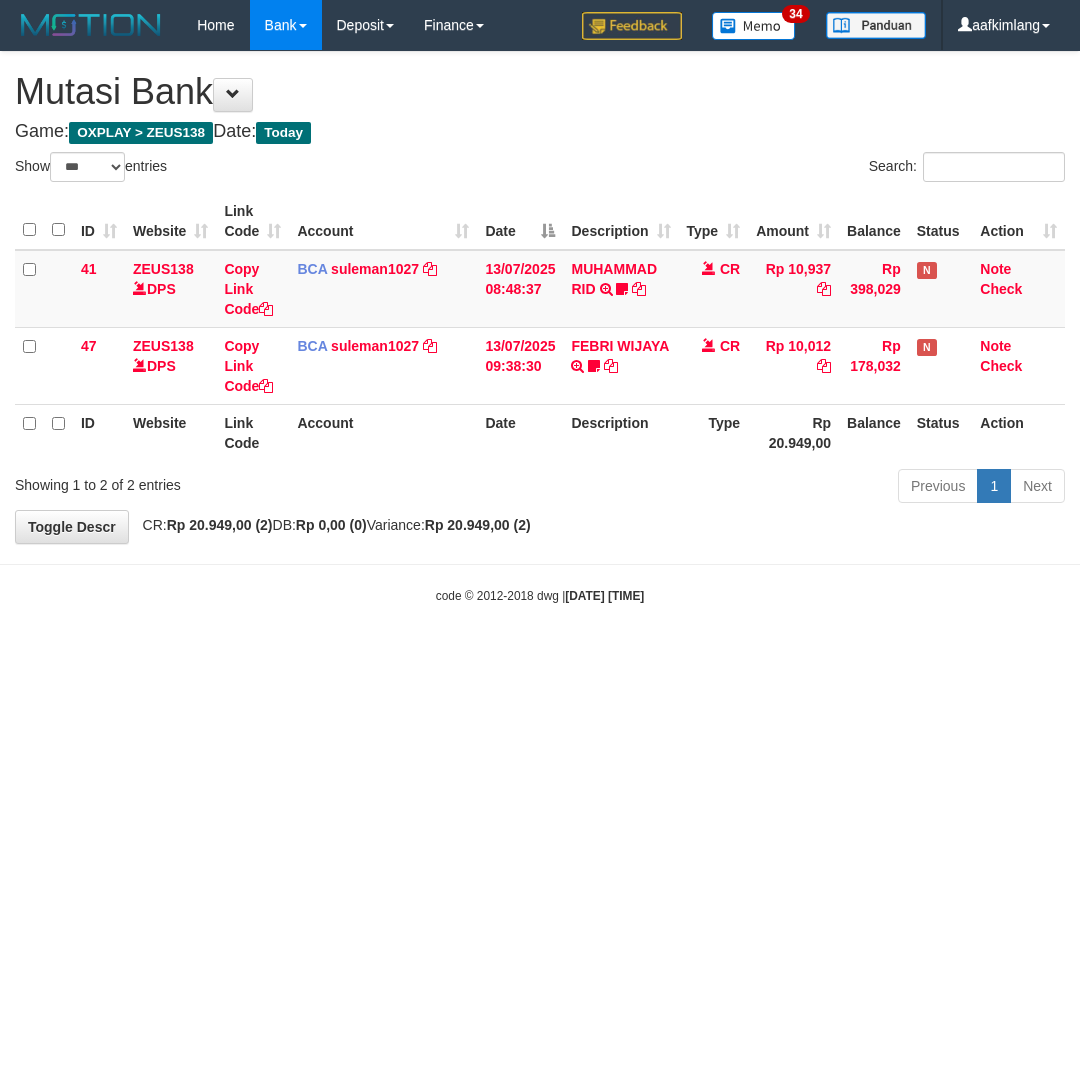 scroll, scrollTop: 0, scrollLeft: 0, axis: both 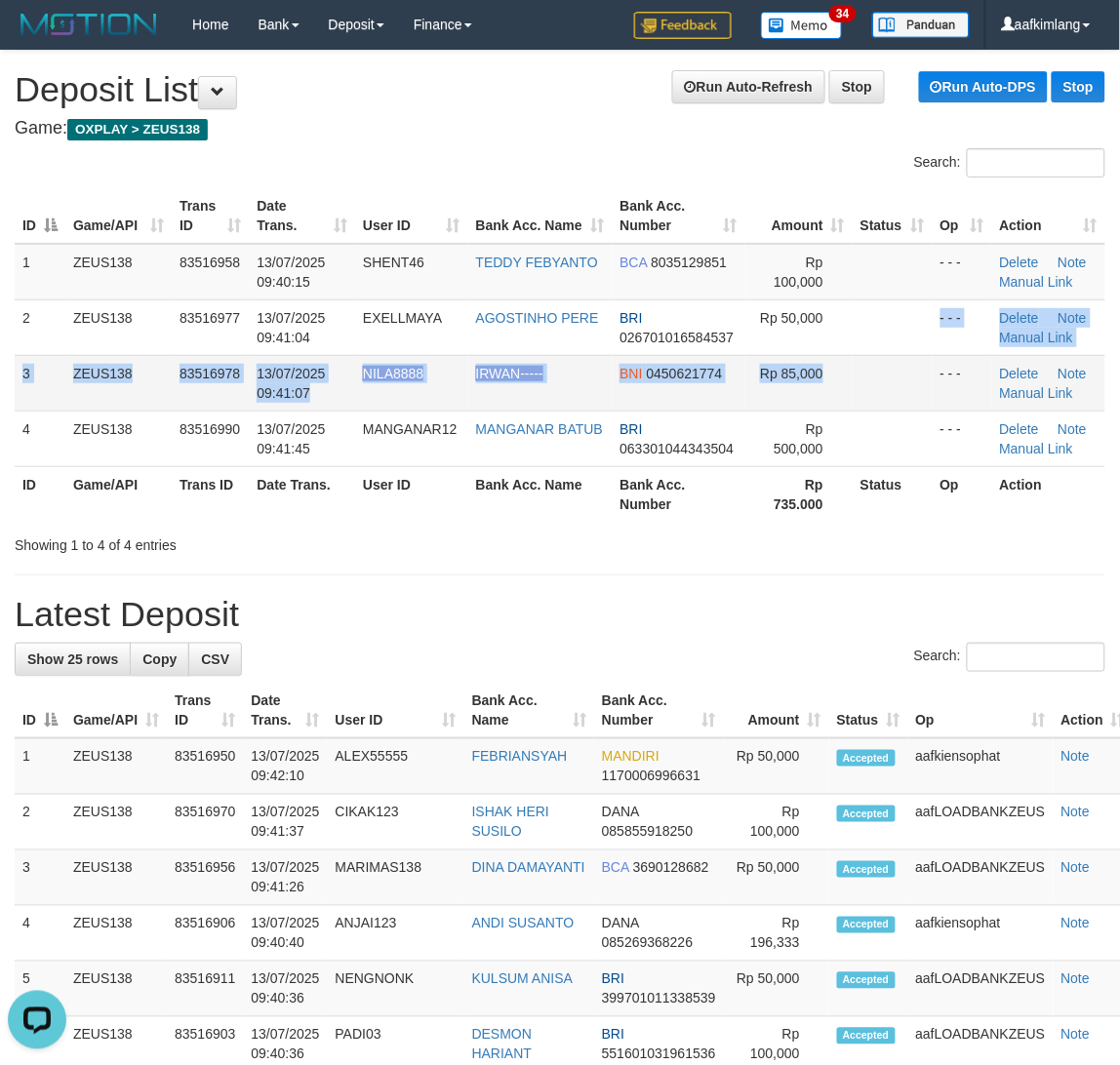 drag, startPoint x: 875, startPoint y: 353, endPoint x: 866, endPoint y: 374, distance: 22.847319 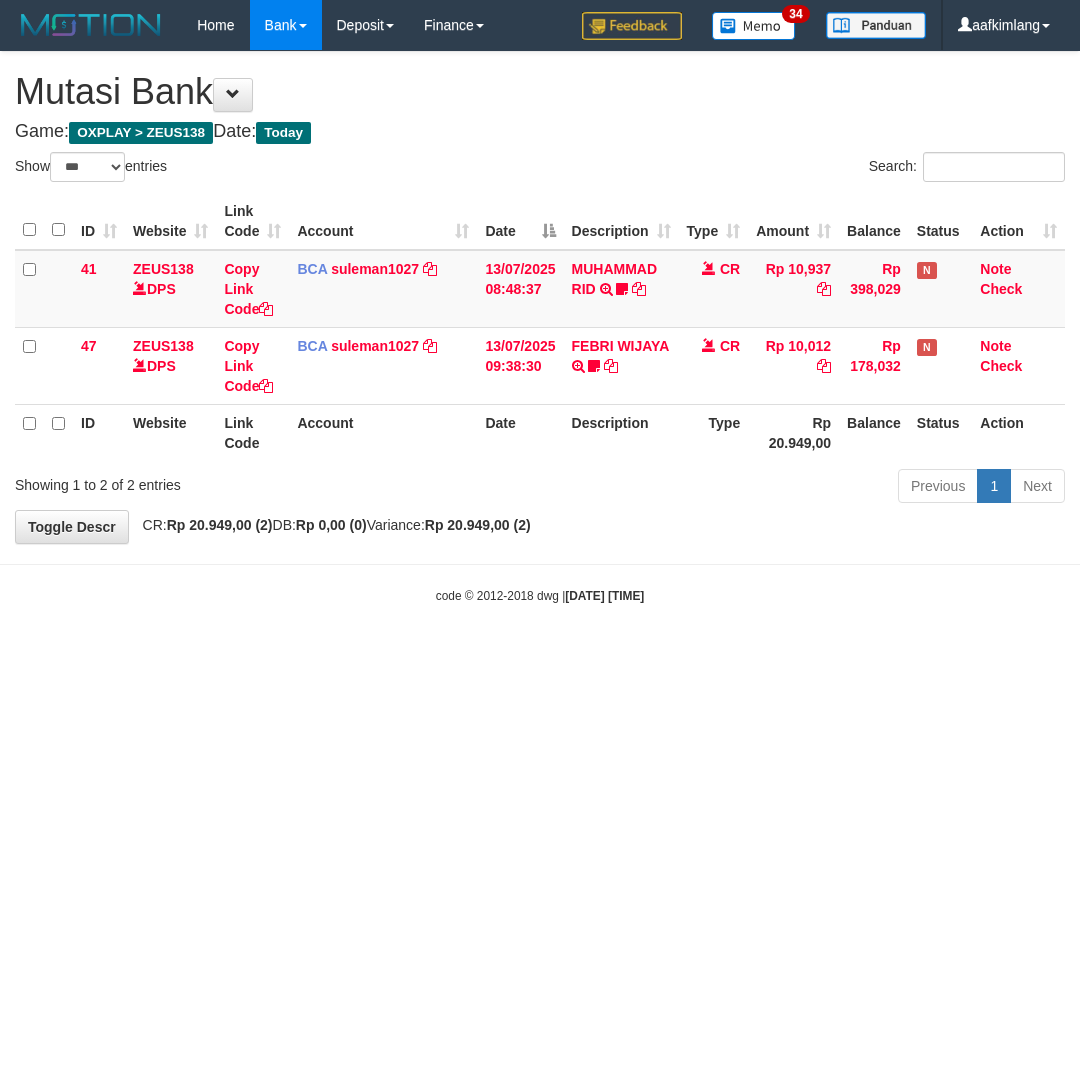 select on "***" 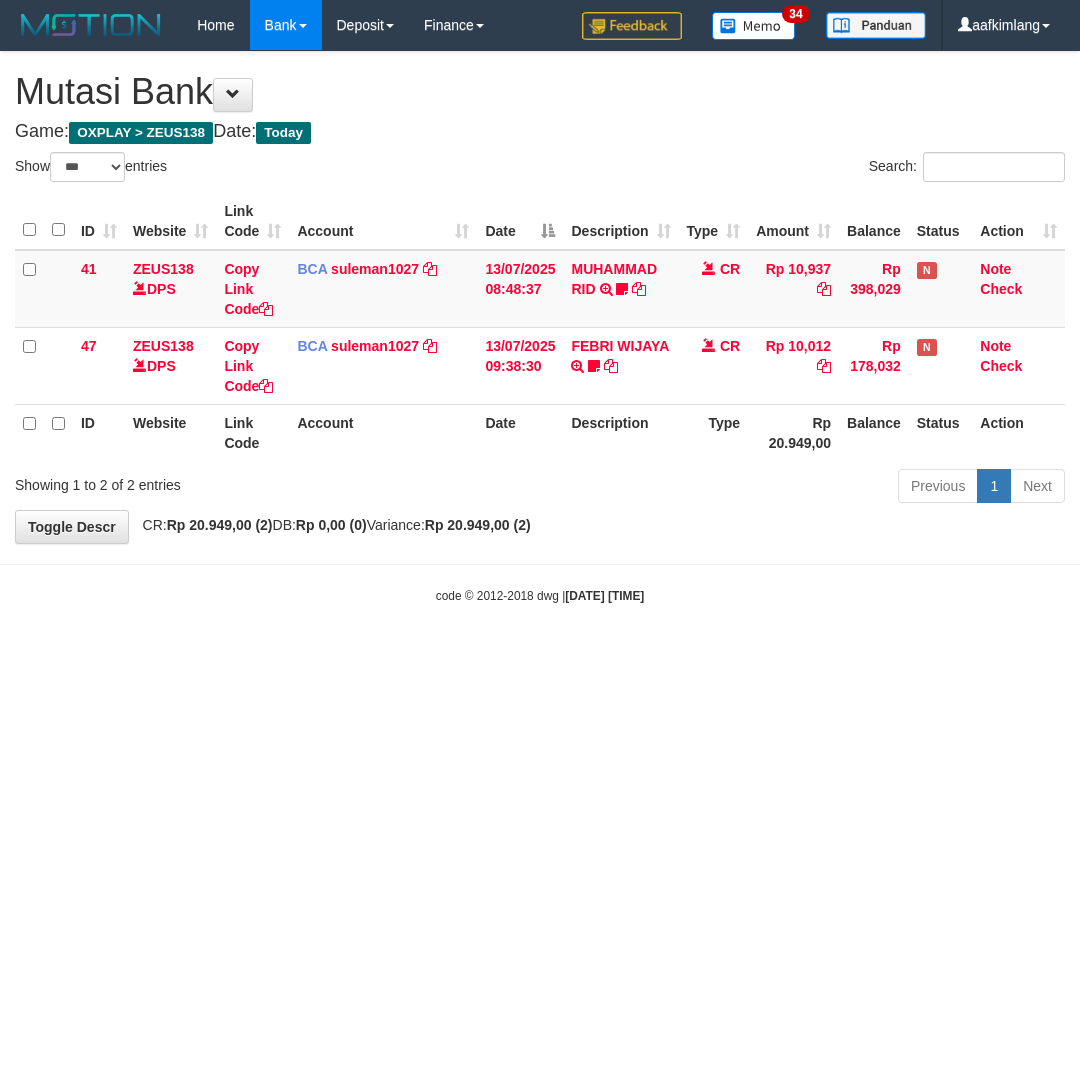 scroll, scrollTop: 0, scrollLeft: 0, axis: both 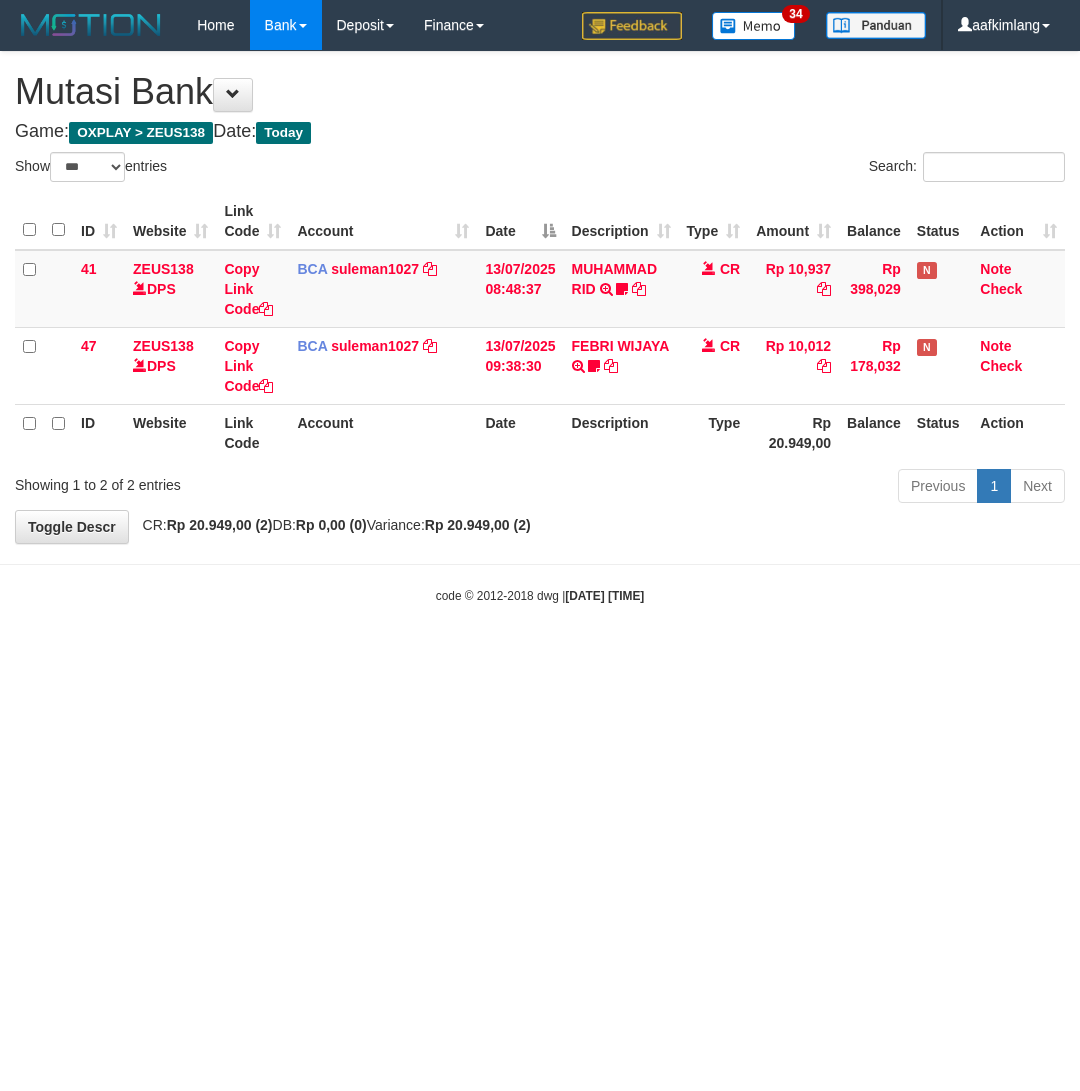 select on "***" 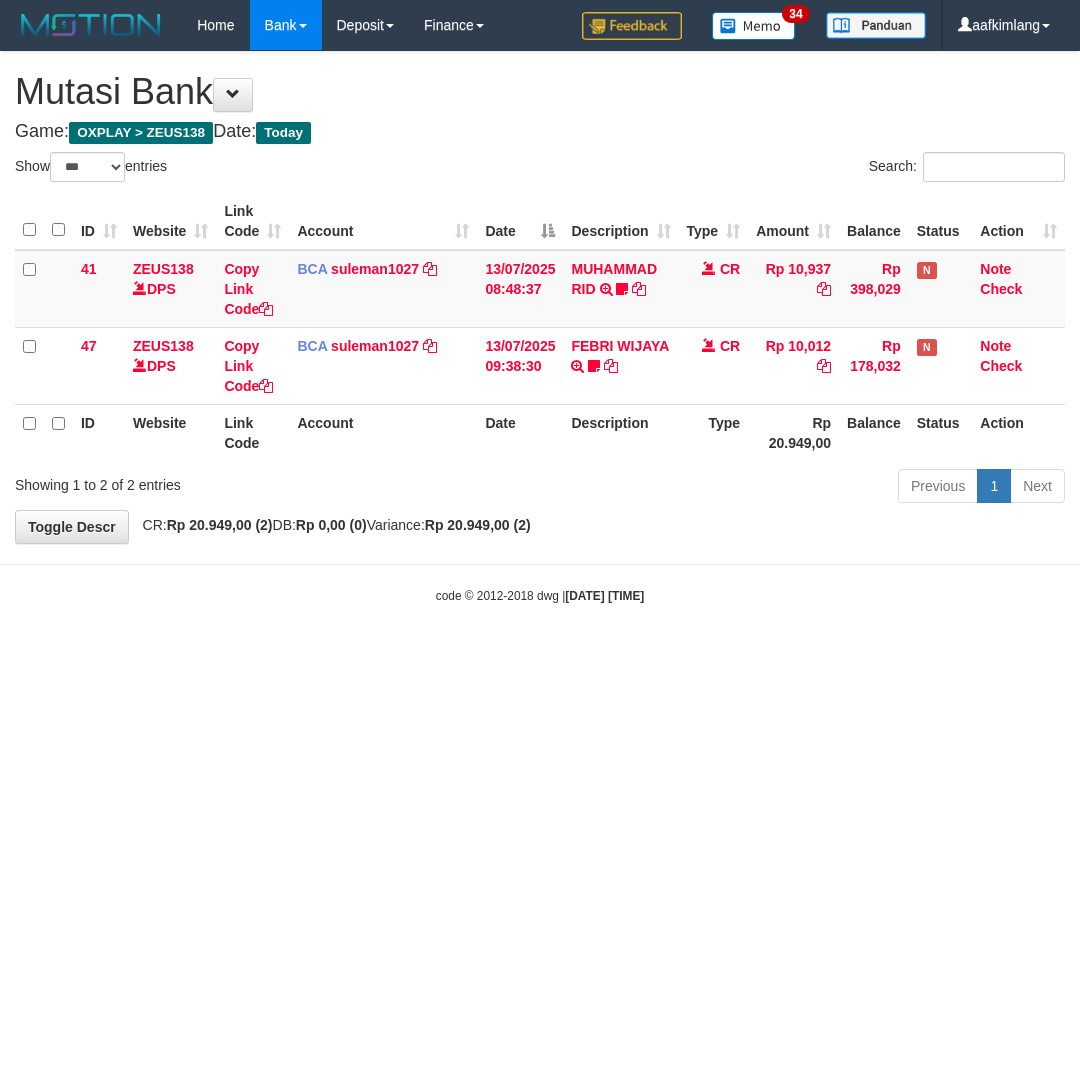 scroll, scrollTop: 0, scrollLeft: 0, axis: both 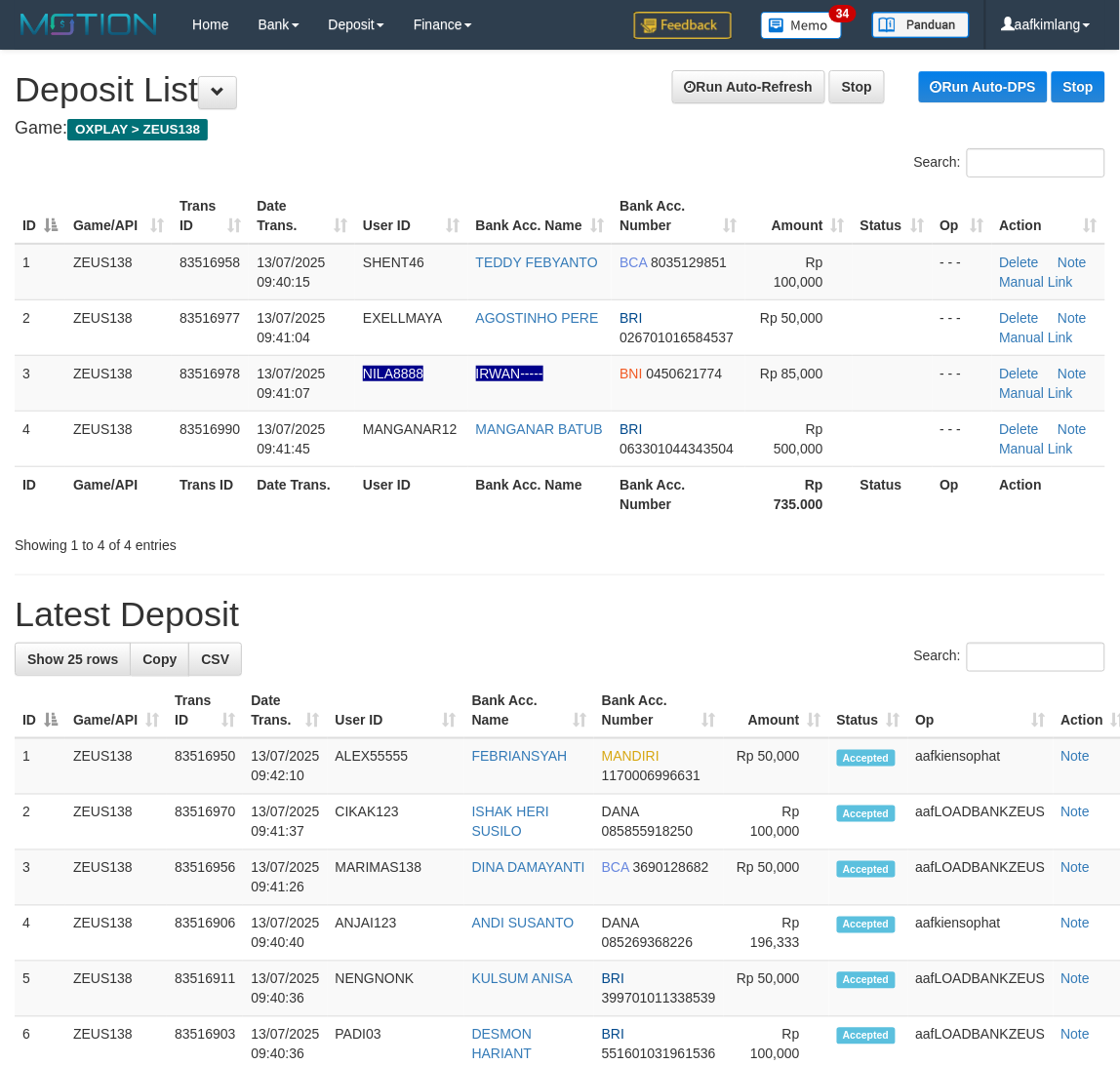 click 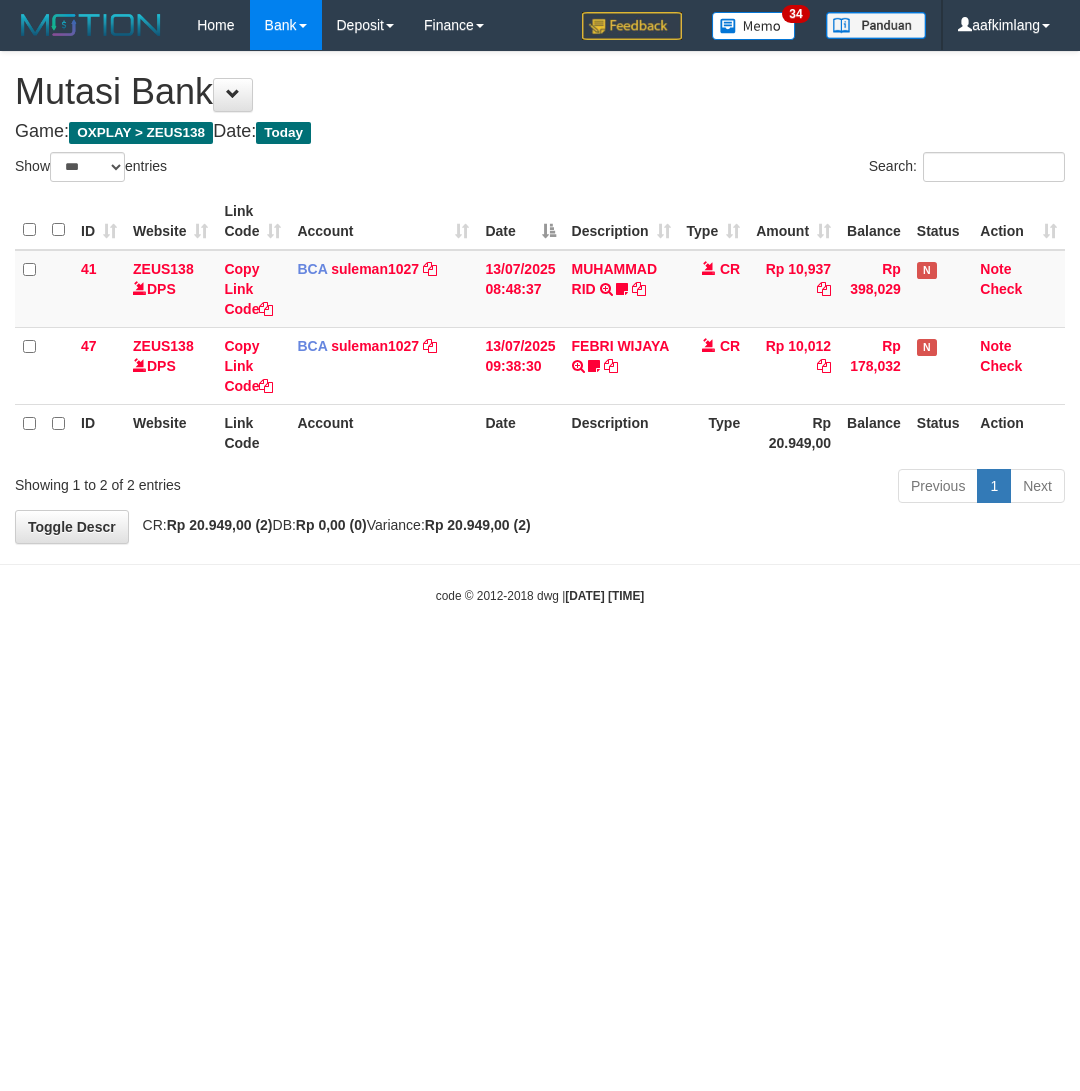 select on "***" 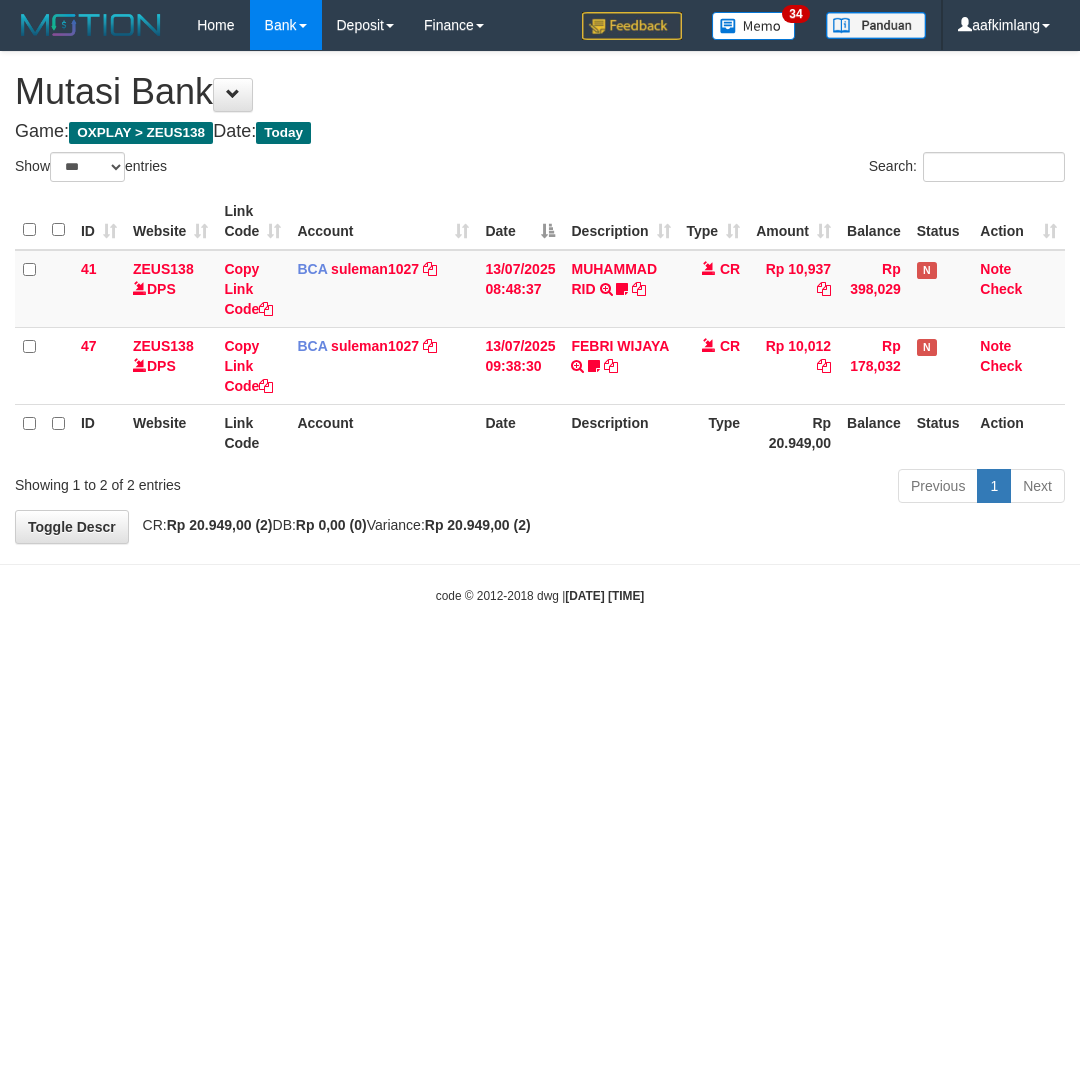 scroll, scrollTop: 0, scrollLeft: 0, axis: both 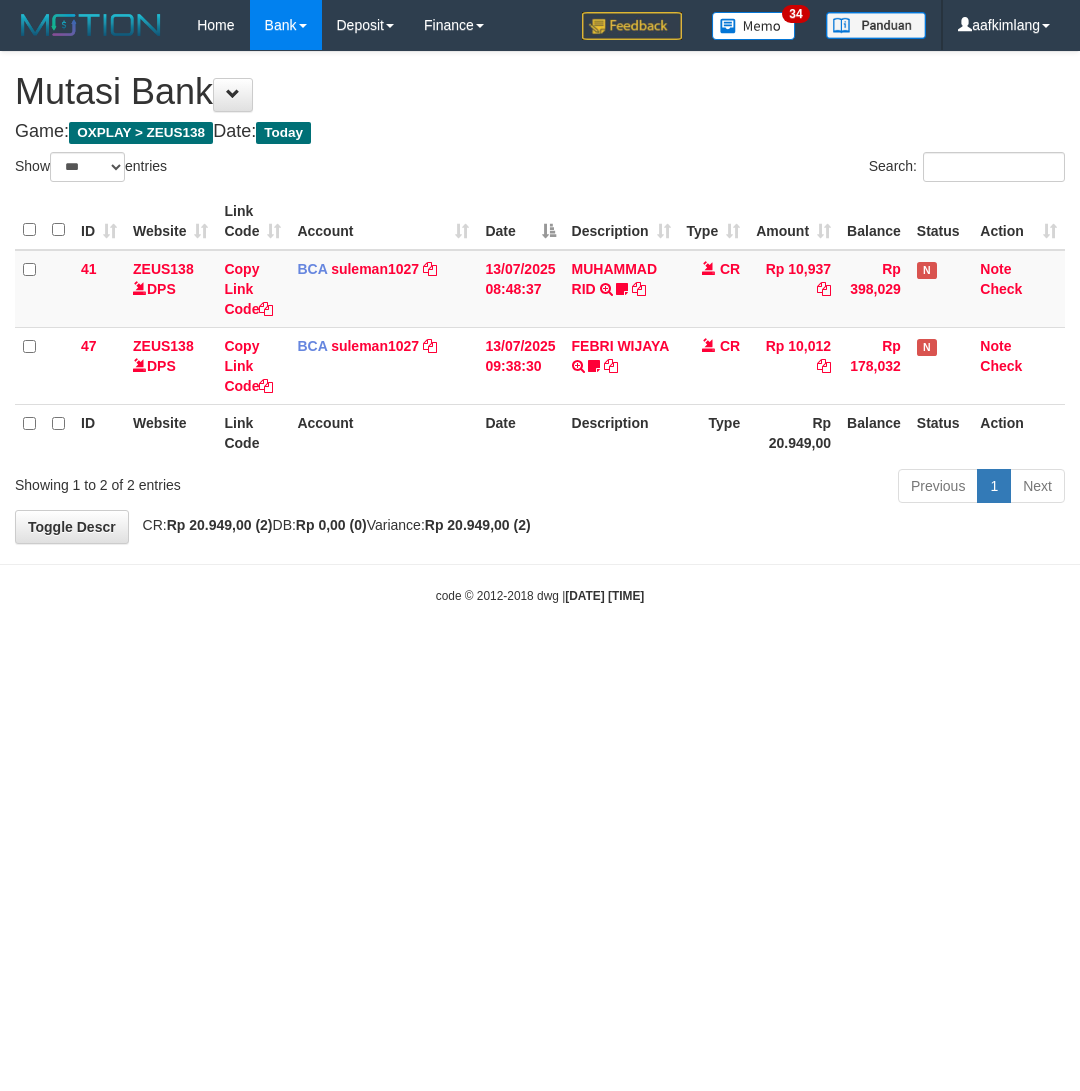 select on "***" 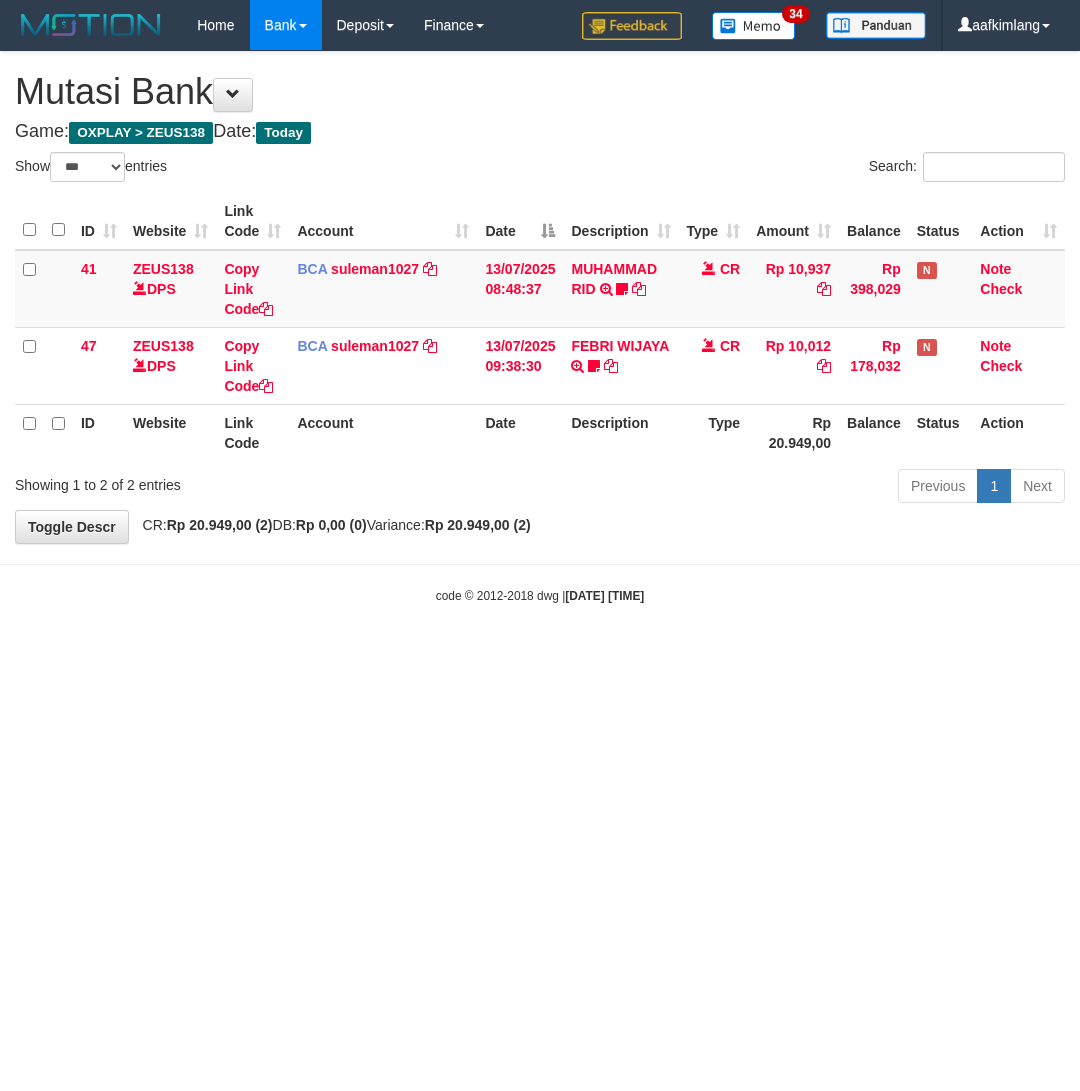 scroll, scrollTop: 0, scrollLeft: 0, axis: both 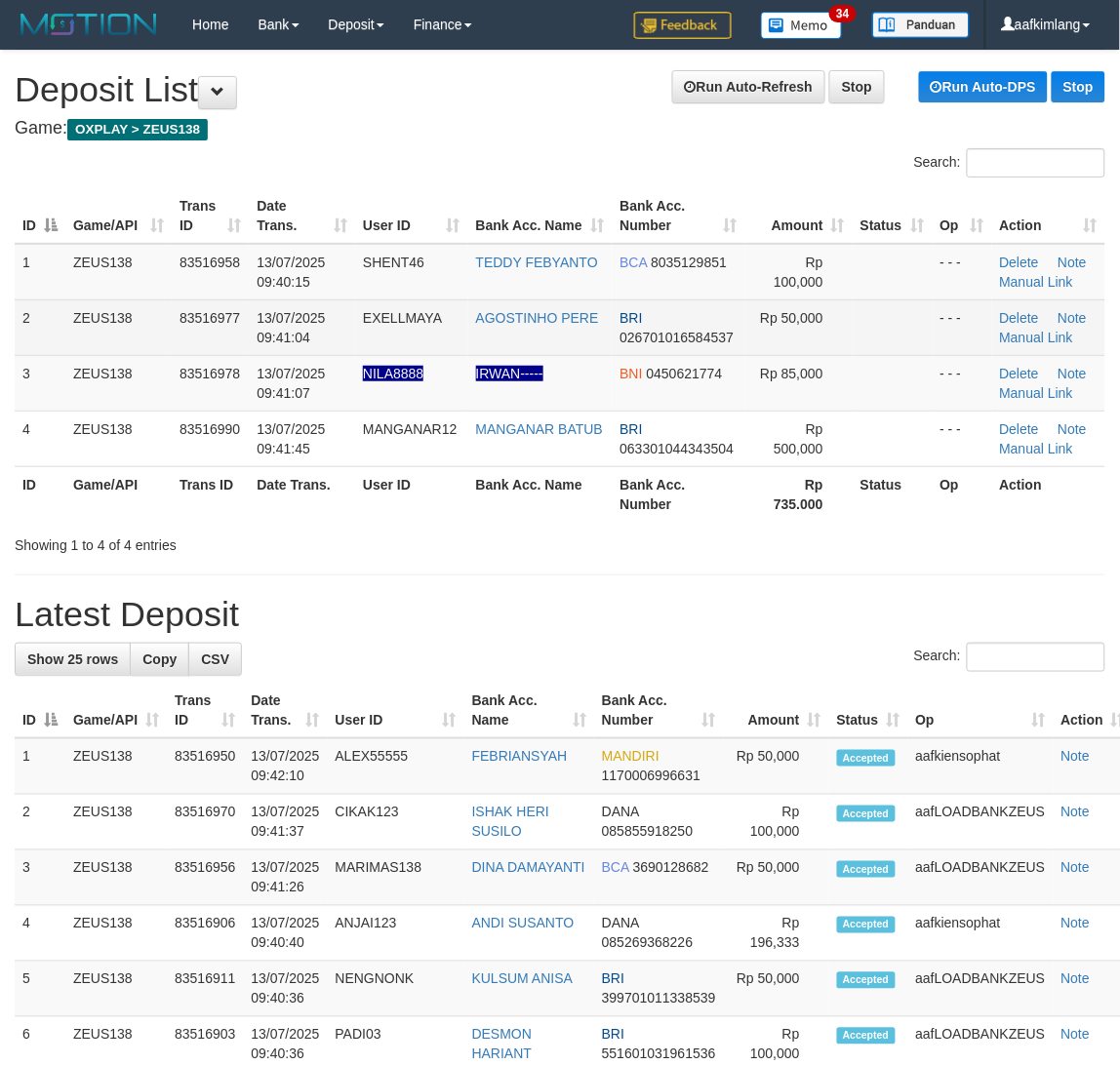 click at bounding box center [893, 327] 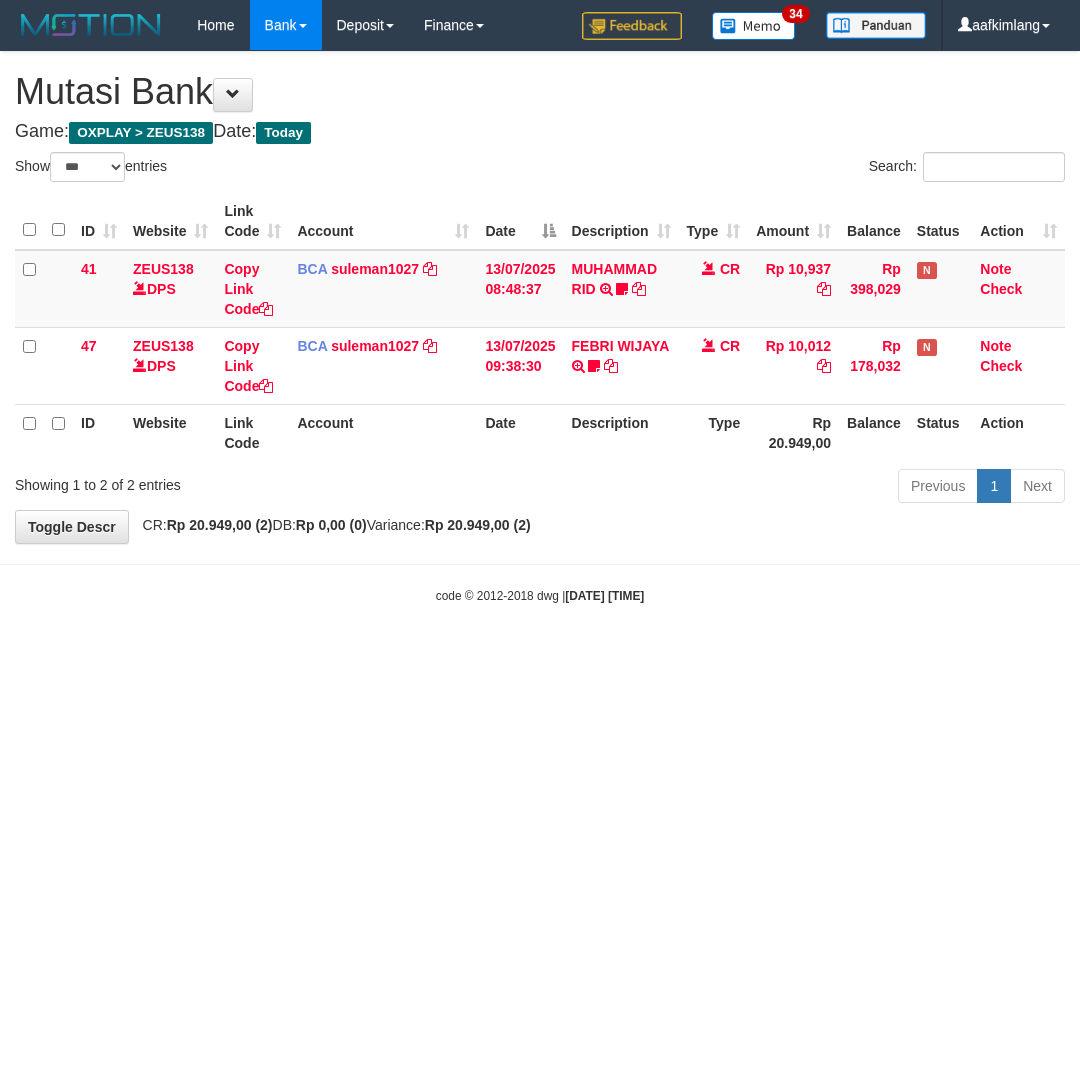 select on "***" 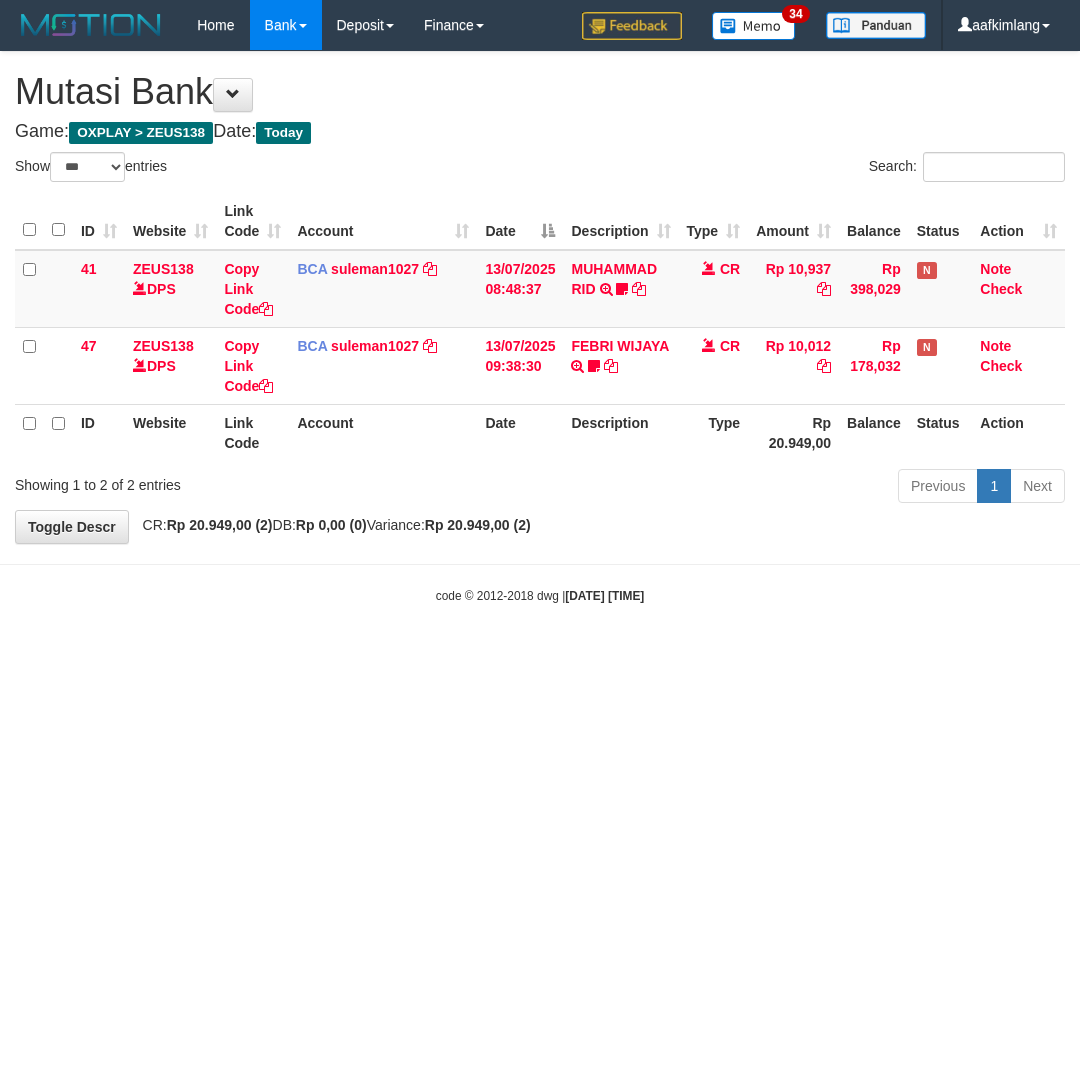 scroll, scrollTop: 0, scrollLeft: 0, axis: both 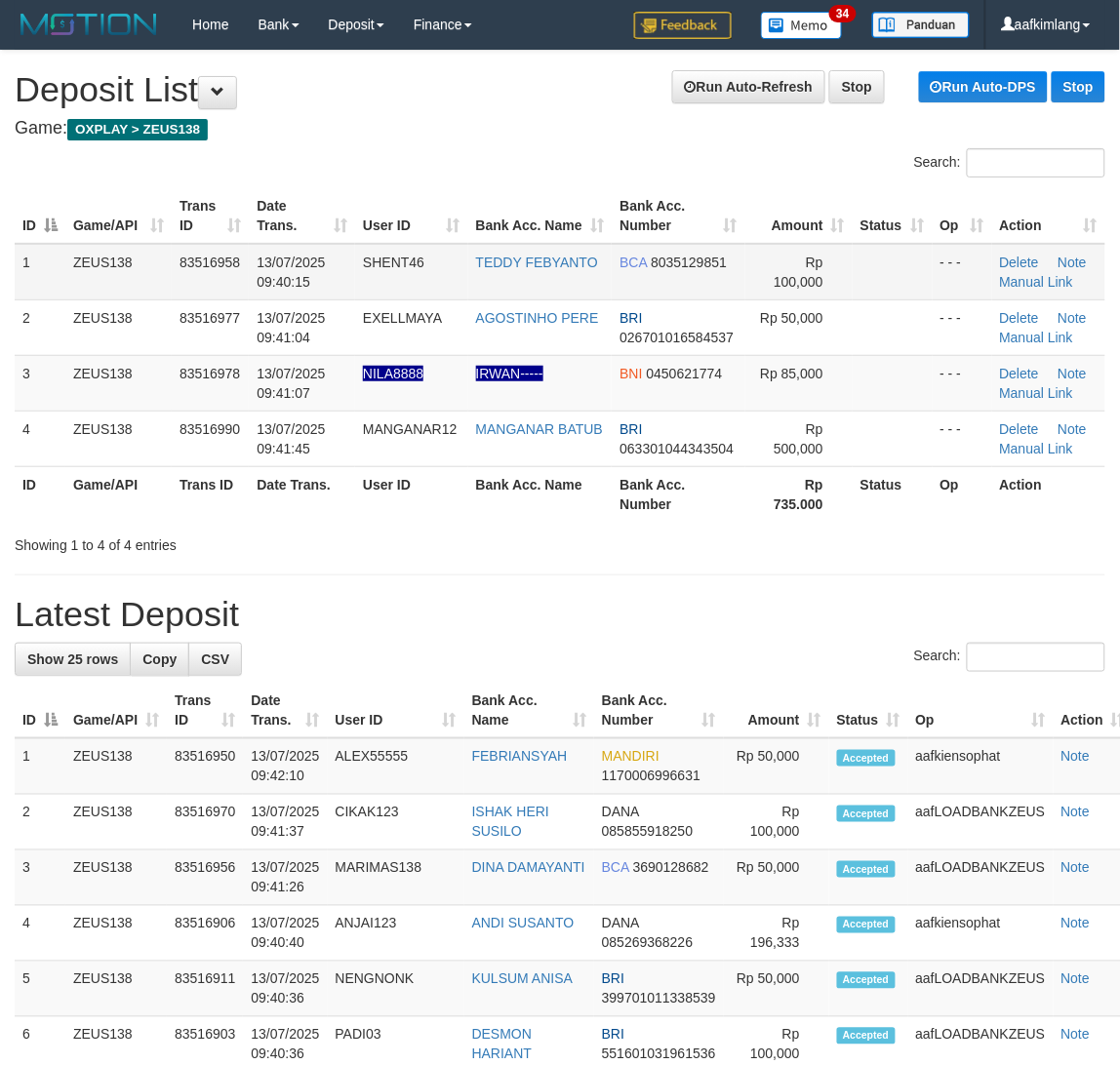 click at bounding box center [893, 272] 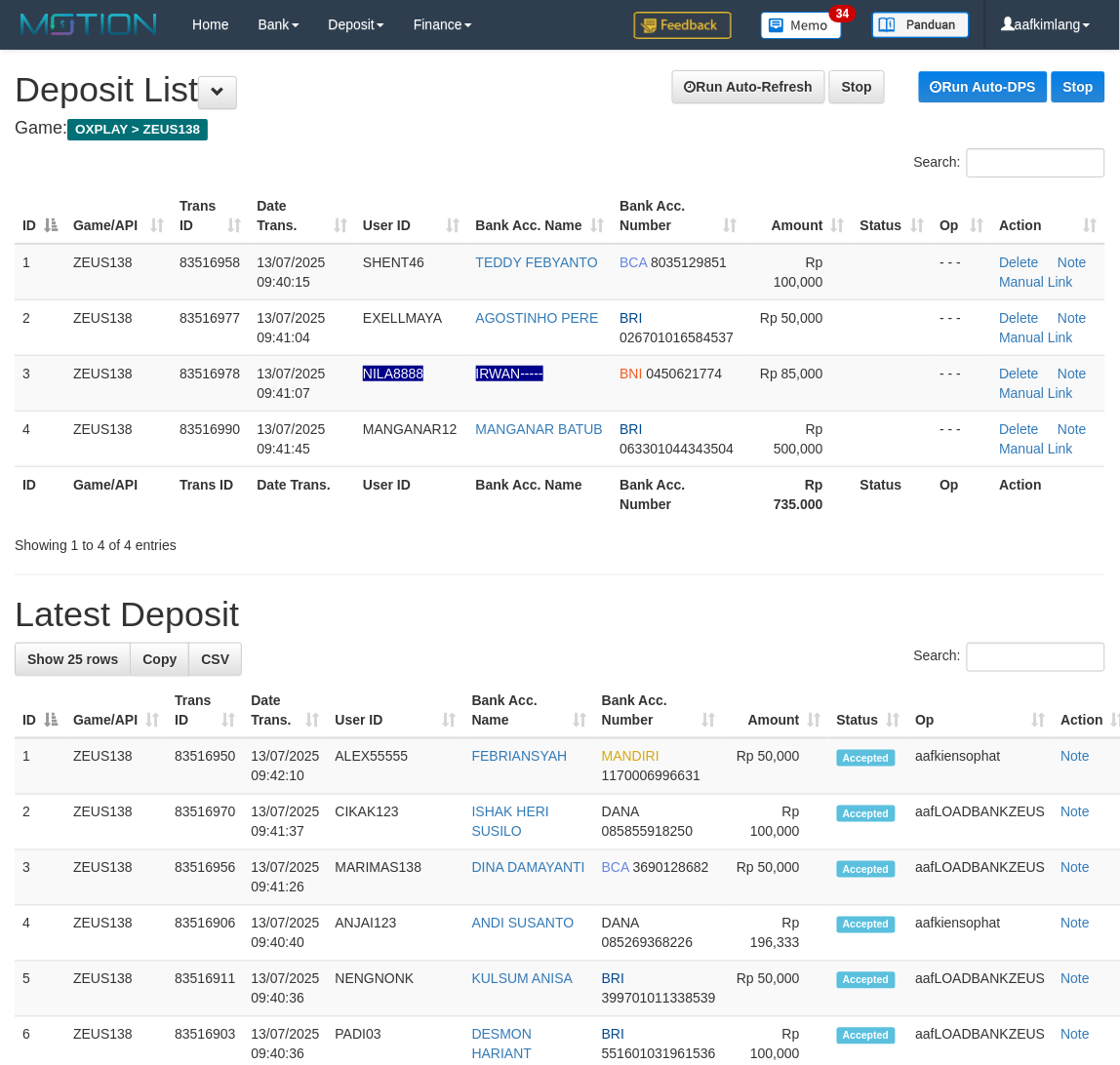 drag, startPoint x: 908, startPoint y: 285, endPoint x: 1118, endPoint y: 299, distance: 210.46615 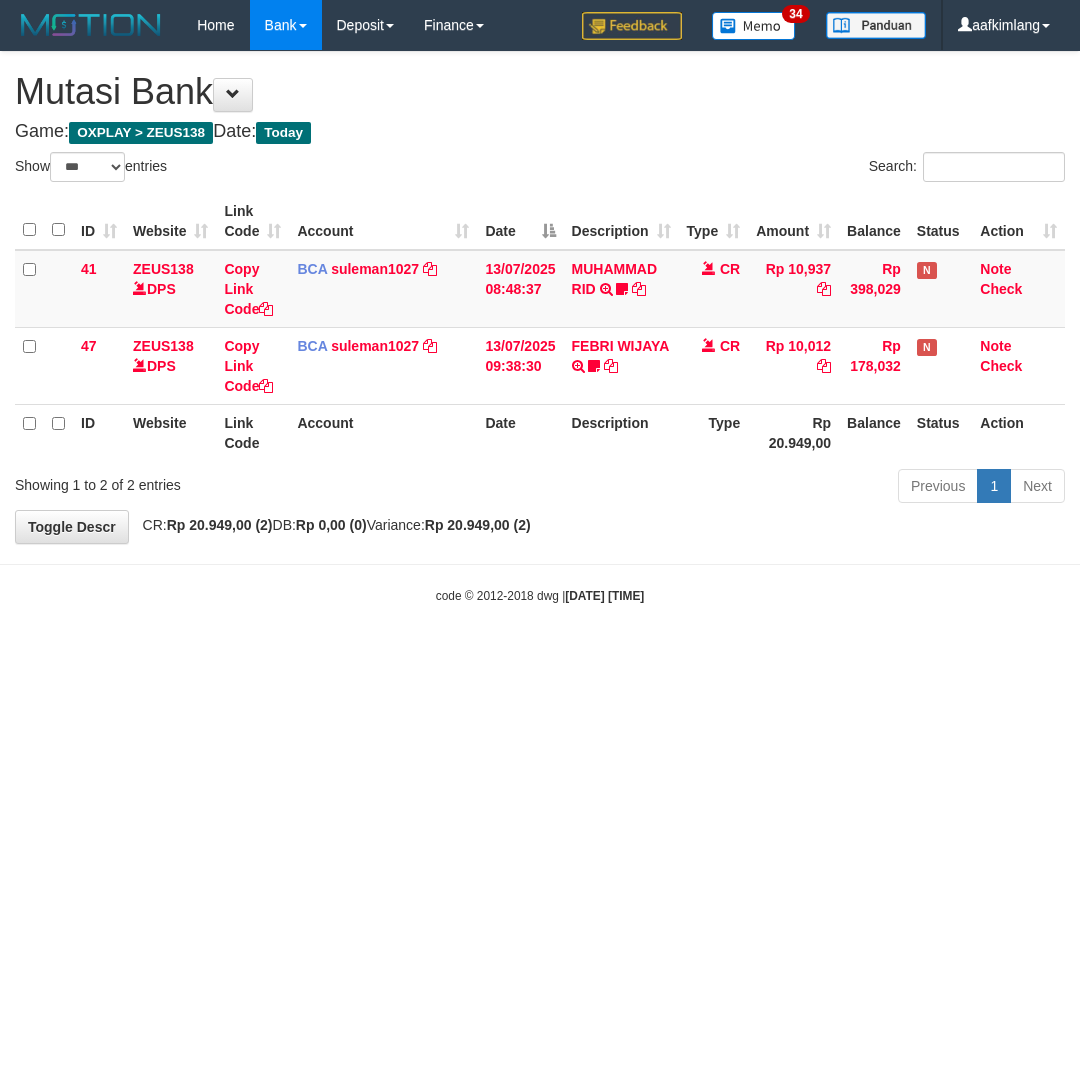 select on "***" 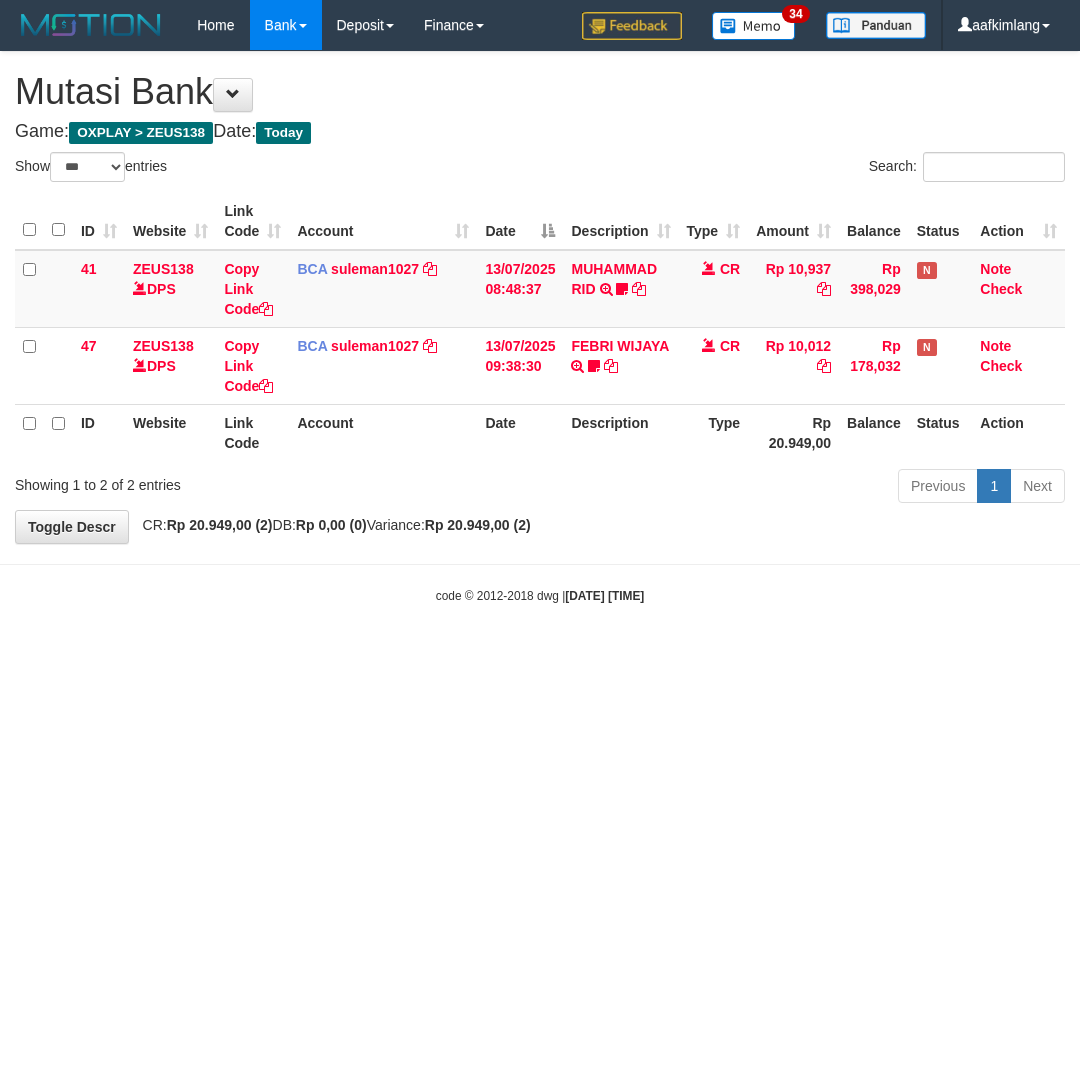 scroll, scrollTop: 0, scrollLeft: 0, axis: both 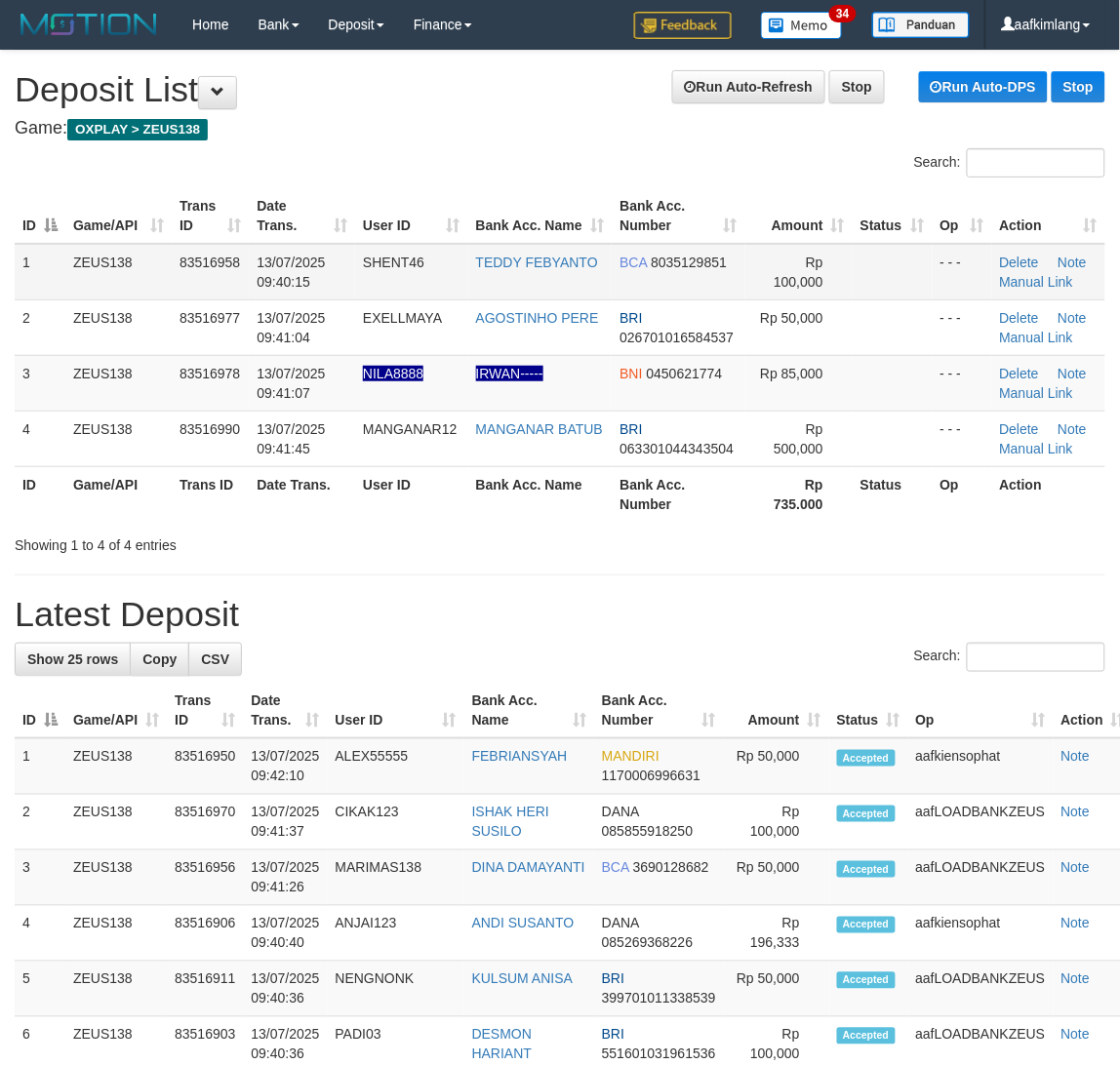 click at bounding box center (893, 272) 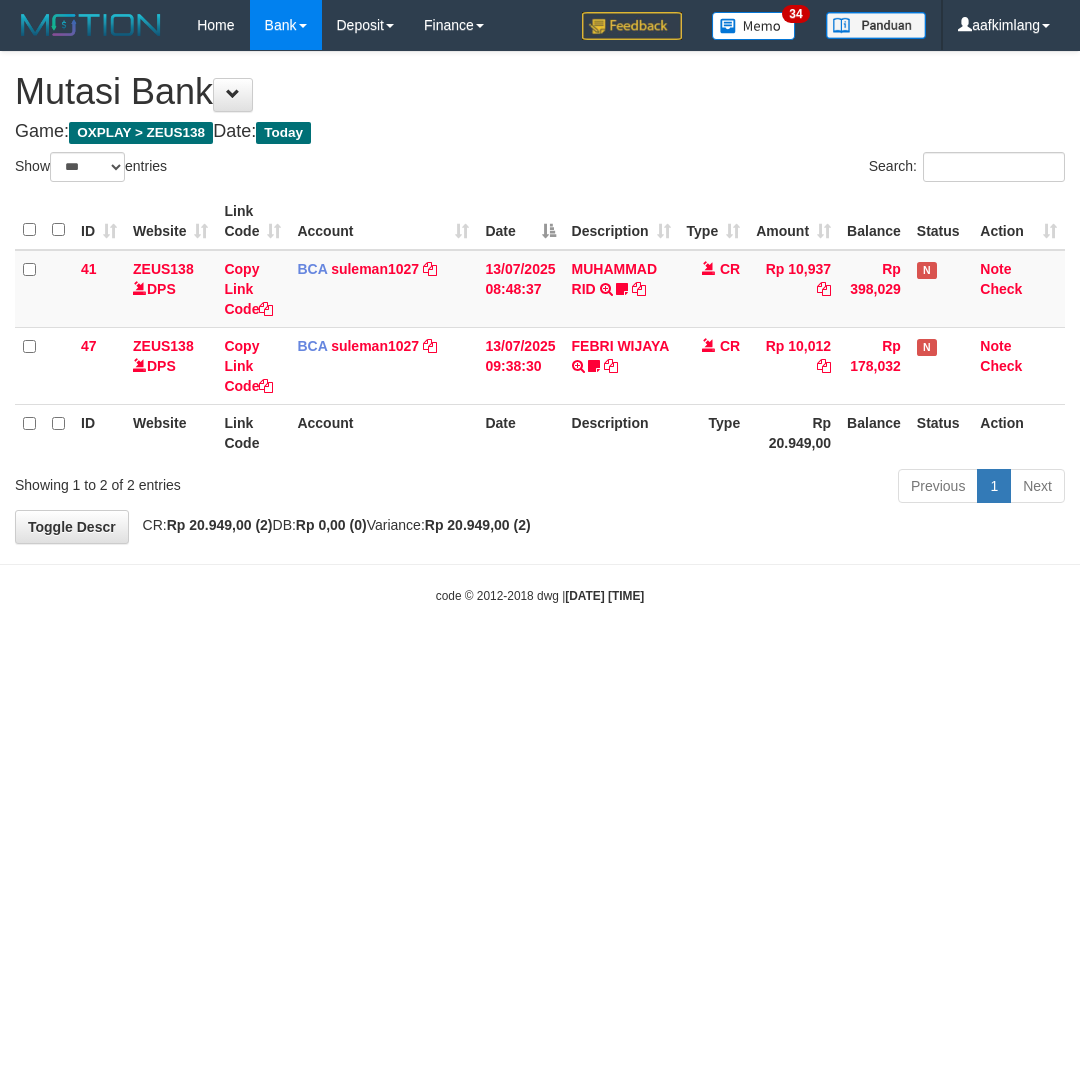 select on "***" 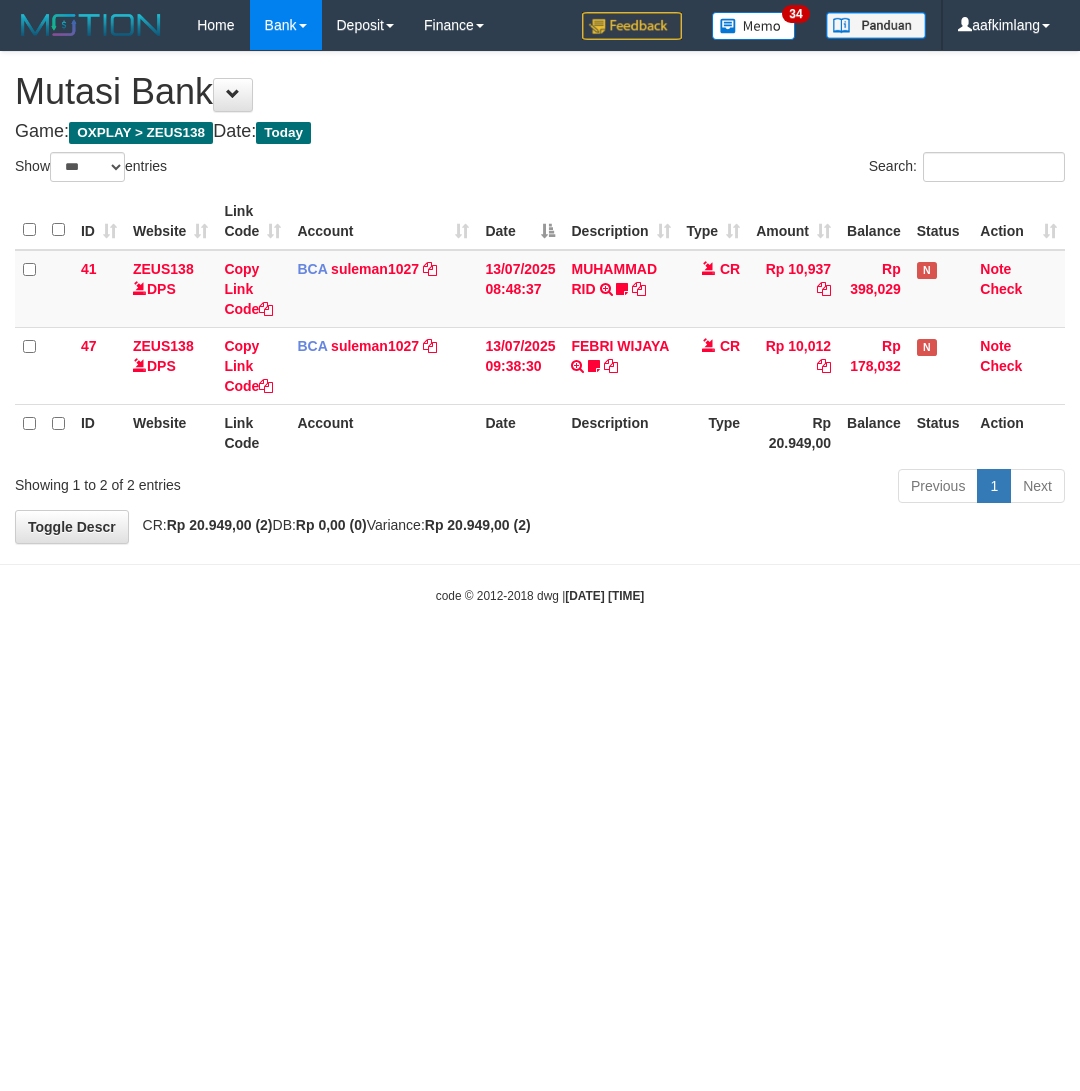 scroll, scrollTop: 0, scrollLeft: 0, axis: both 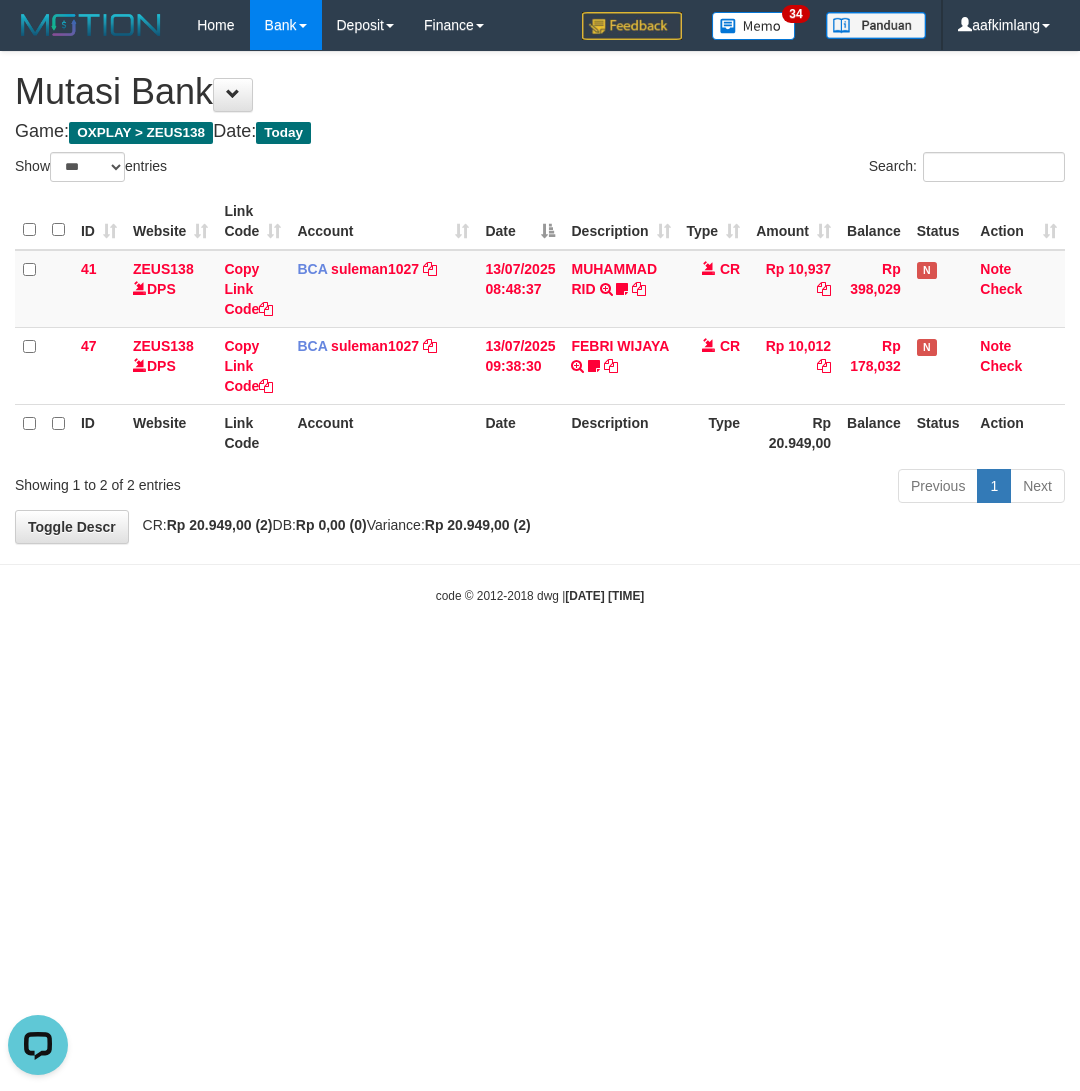 click on "Toggle navigation
Home
Bank
Account List
Mutasi Bank
Search
Note Mutasi
Deposit
DPS Fetch
DPS List
History
Note DPS
Finance
Financial Data
aafkimlang
My Profile
Log Out" at bounding box center (540, 327) 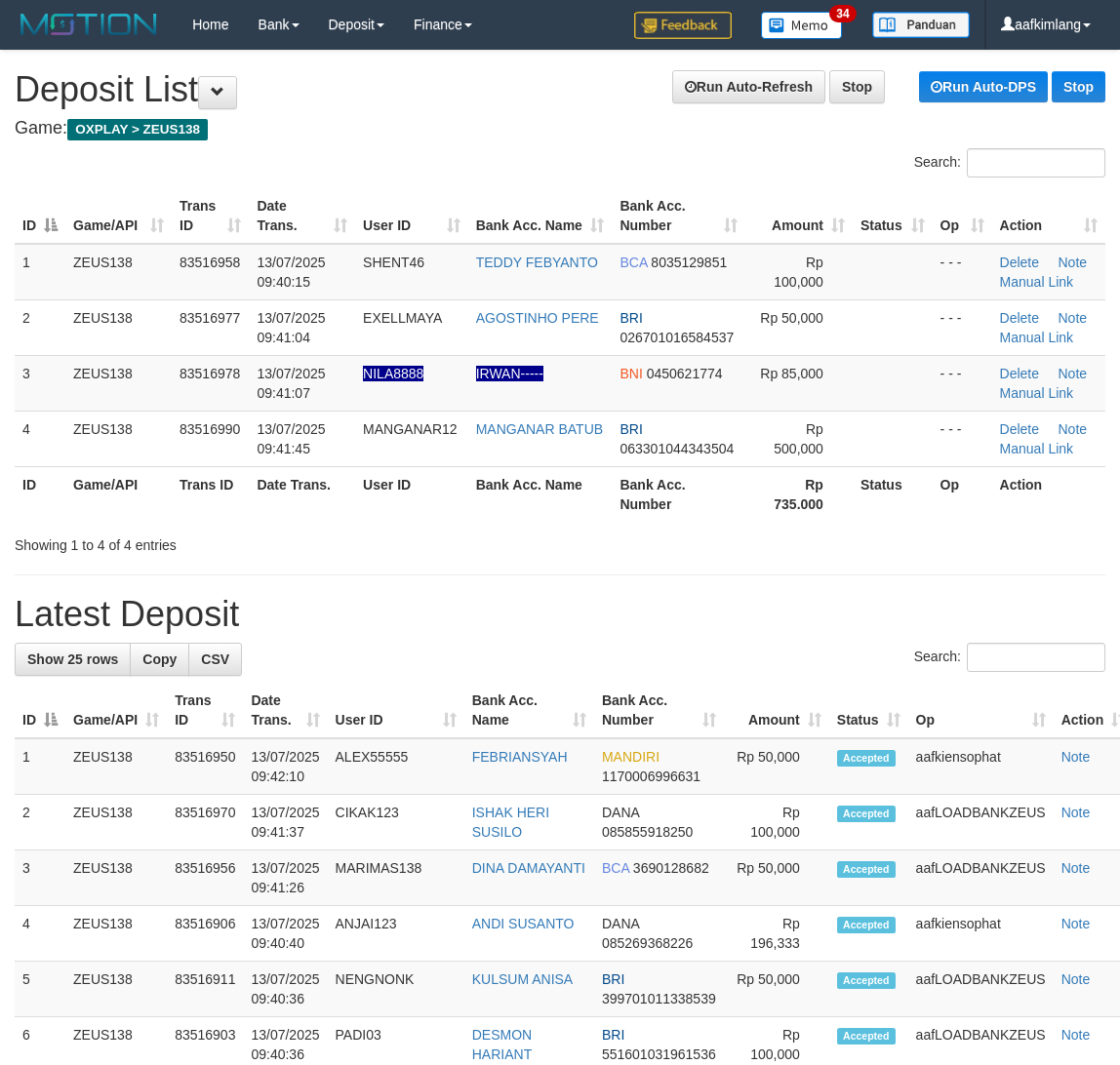 scroll, scrollTop: 0, scrollLeft: 0, axis: both 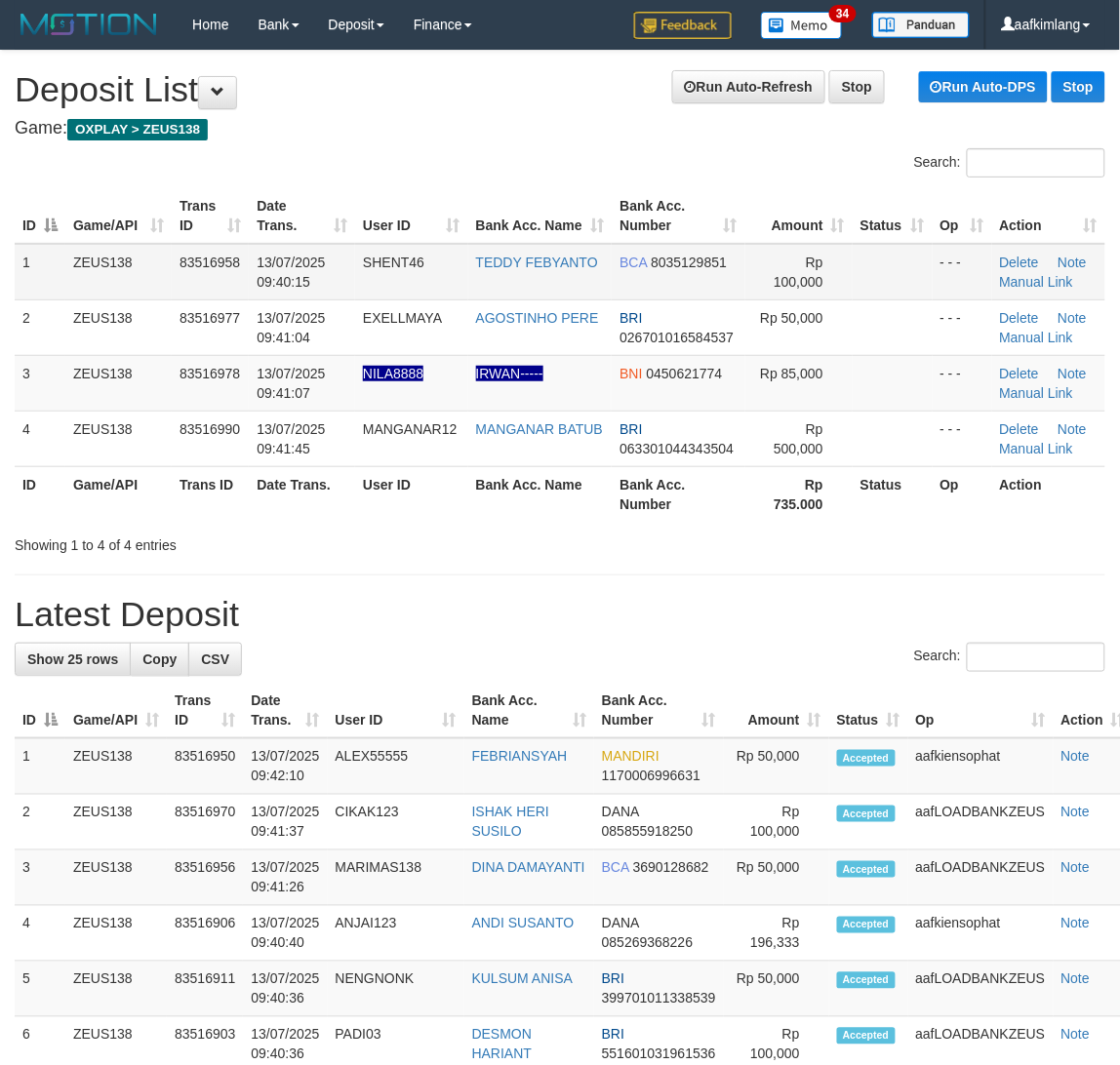 drag, startPoint x: 879, startPoint y: 290, endPoint x: 863, endPoint y: 286, distance: 16.492423 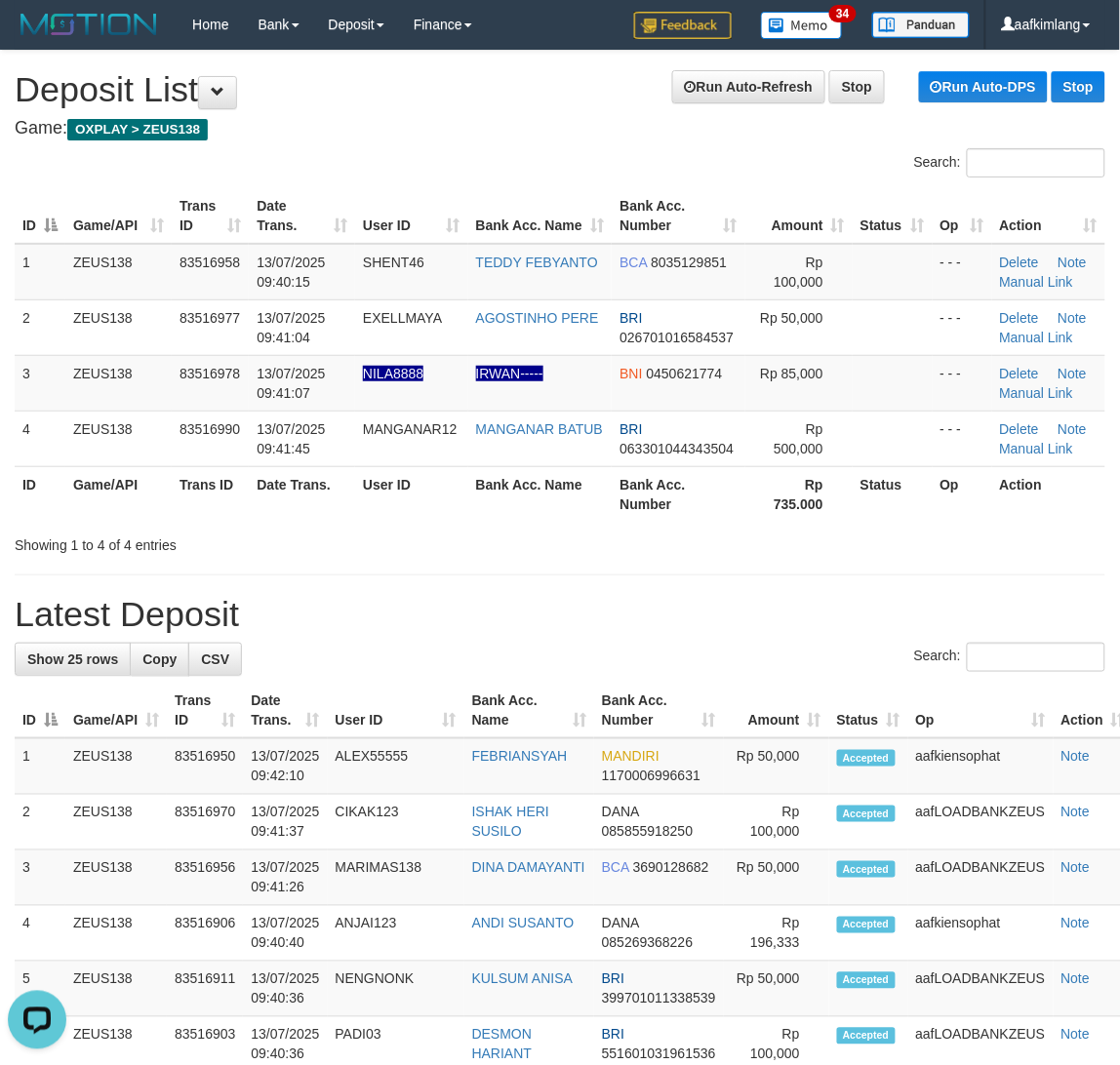 scroll, scrollTop: 0, scrollLeft: 0, axis: both 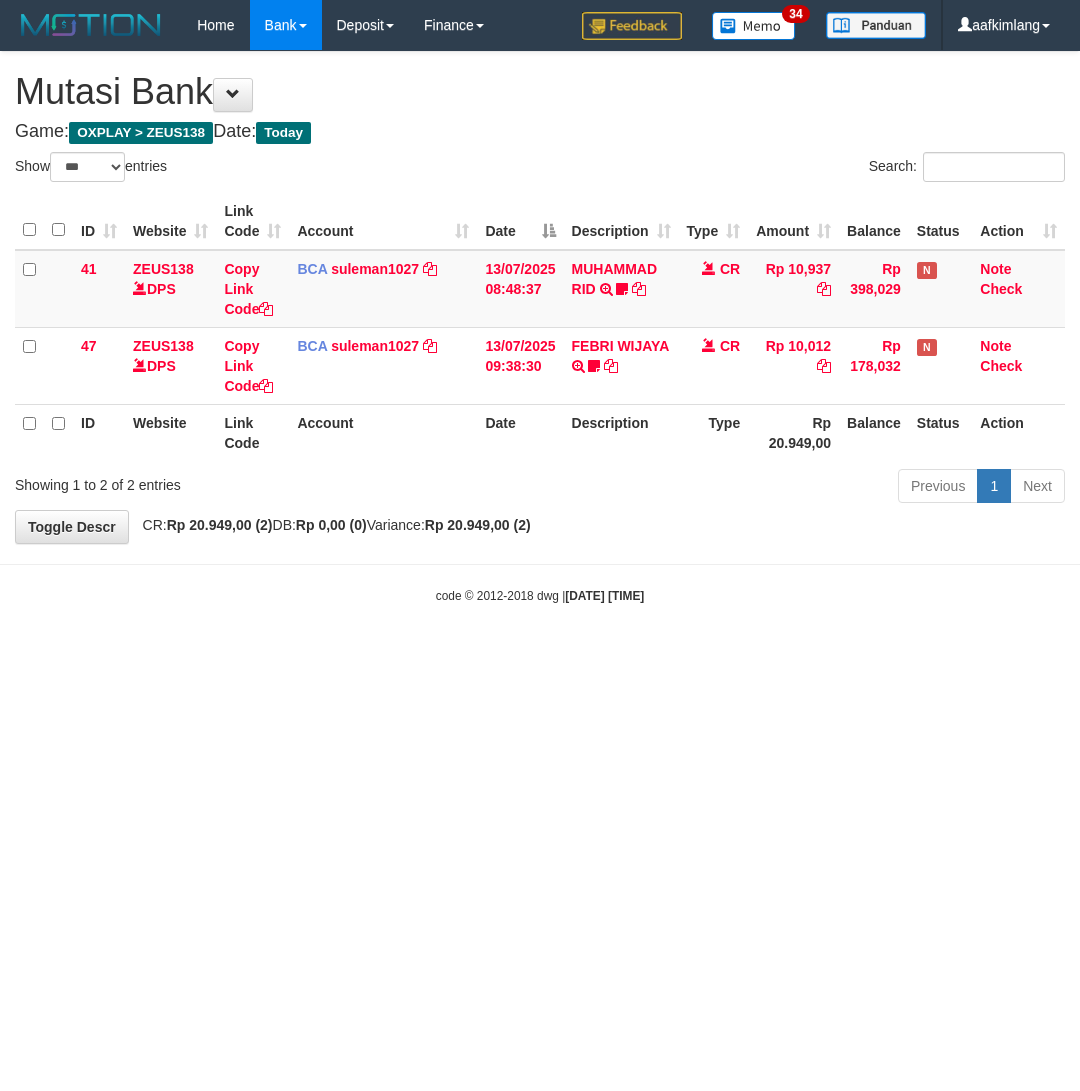 select on "***" 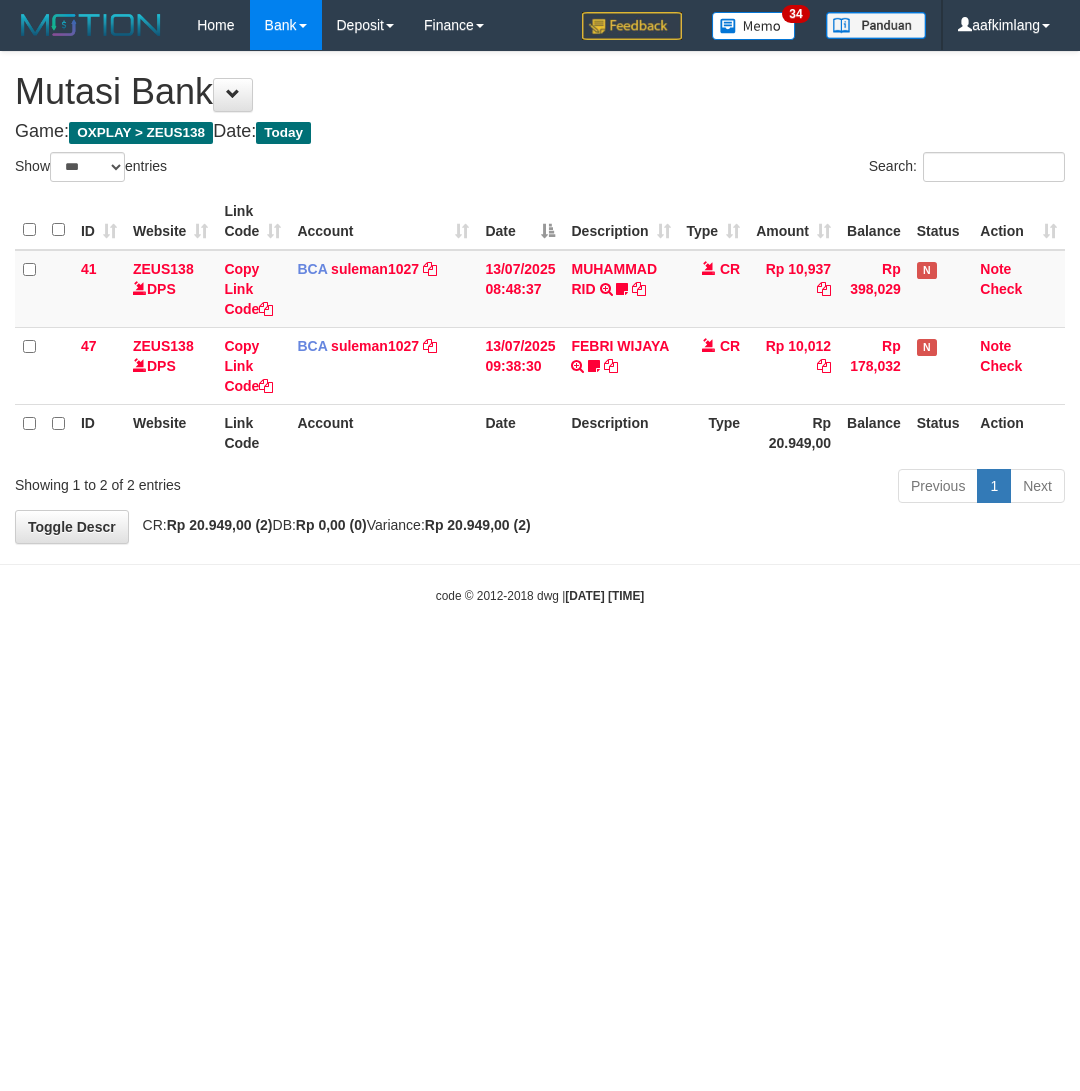 scroll, scrollTop: 0, scrollLeft: 0, axis: both 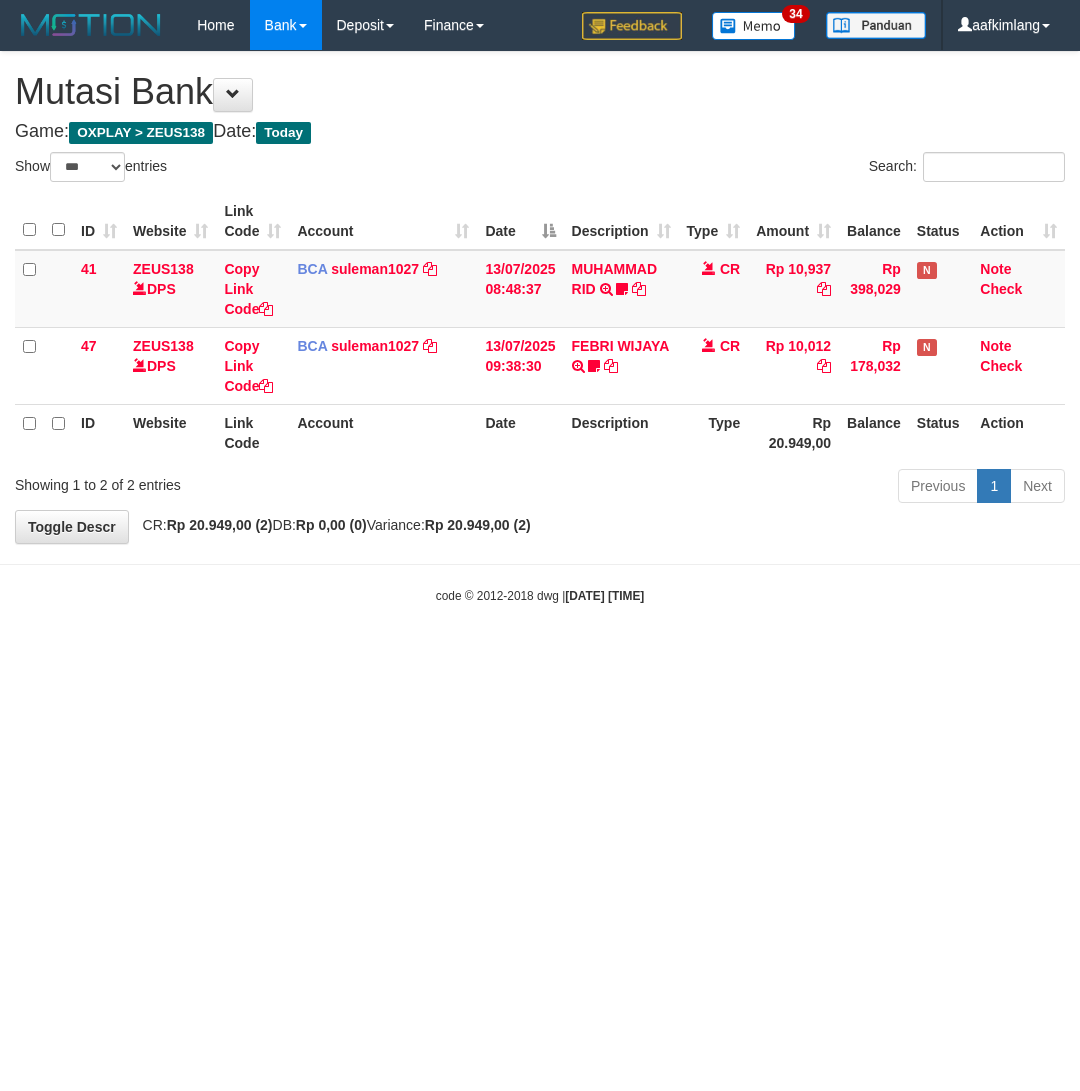 select on "***" 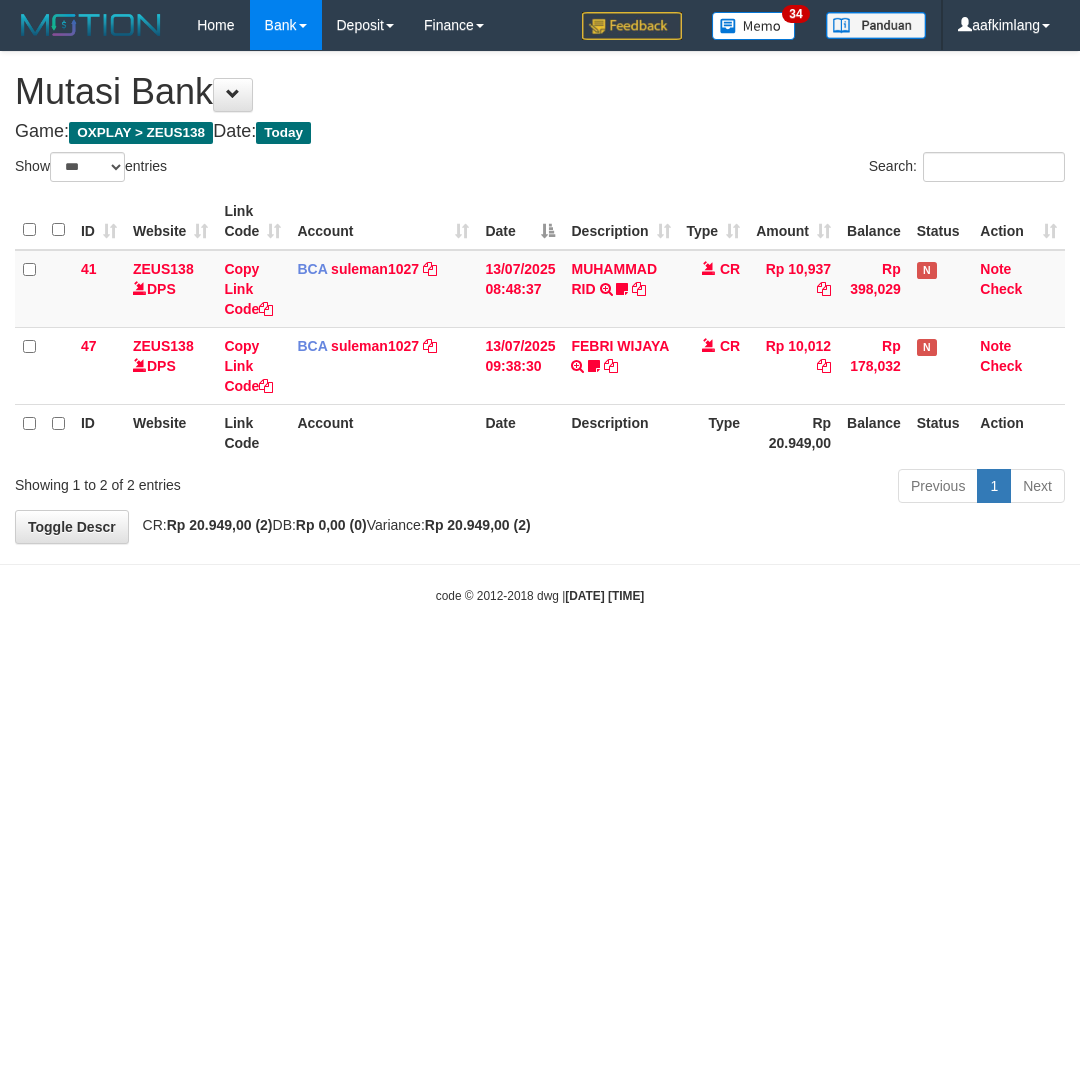 scroll, scrollTop: 0, scrollLeft: 0, axis: both 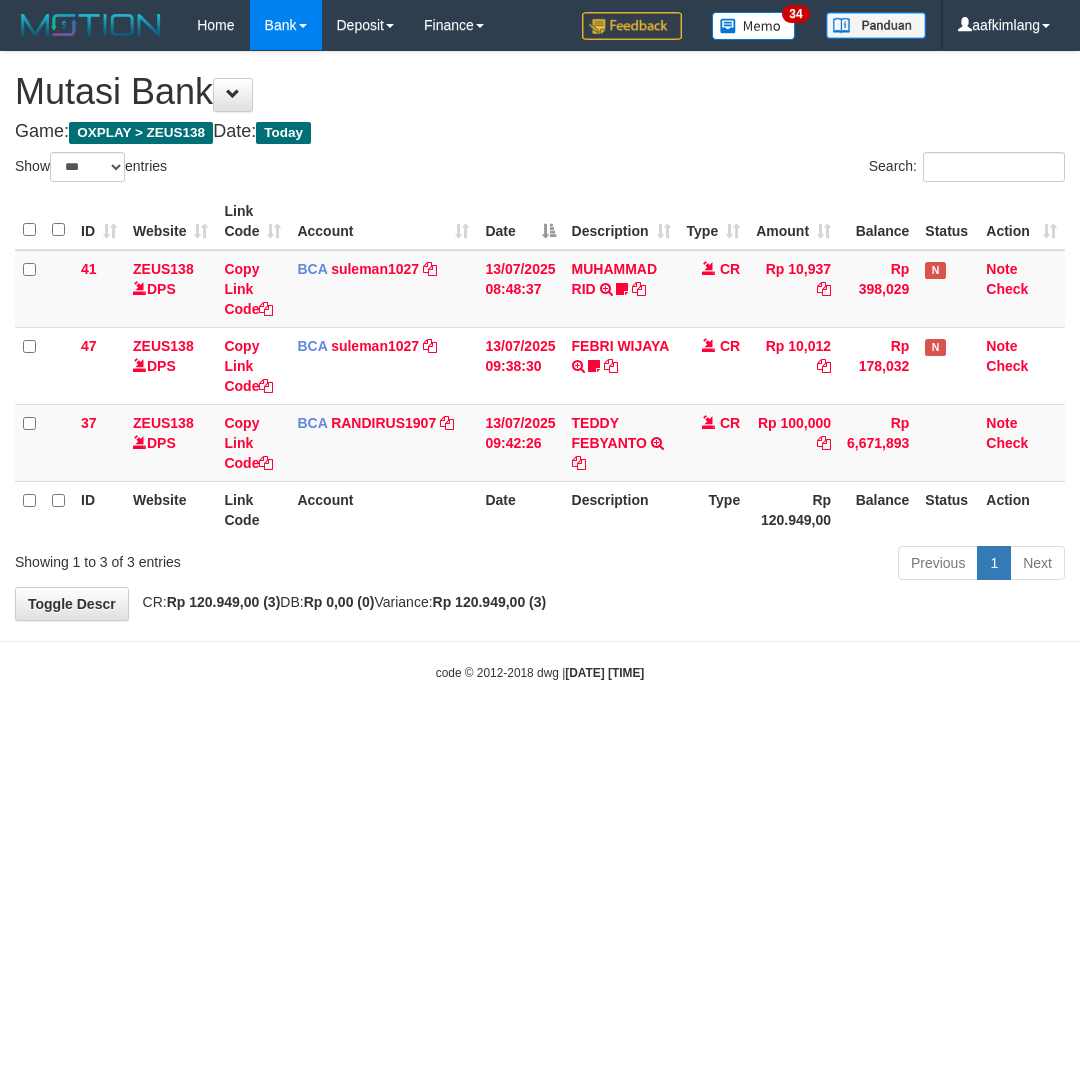 select on "***" 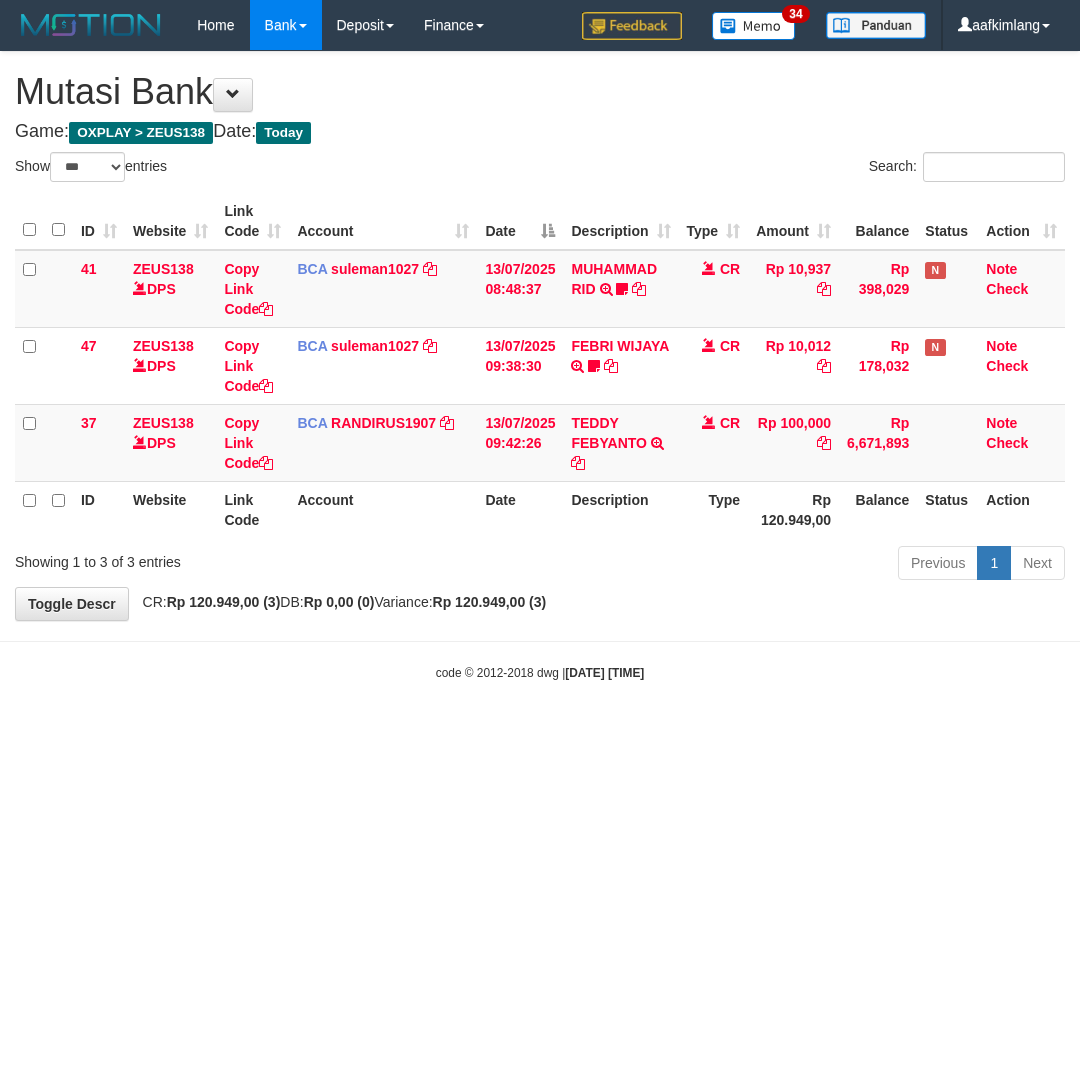 scroll, scrollTop: 0, scrollLeft: 0, axis: both 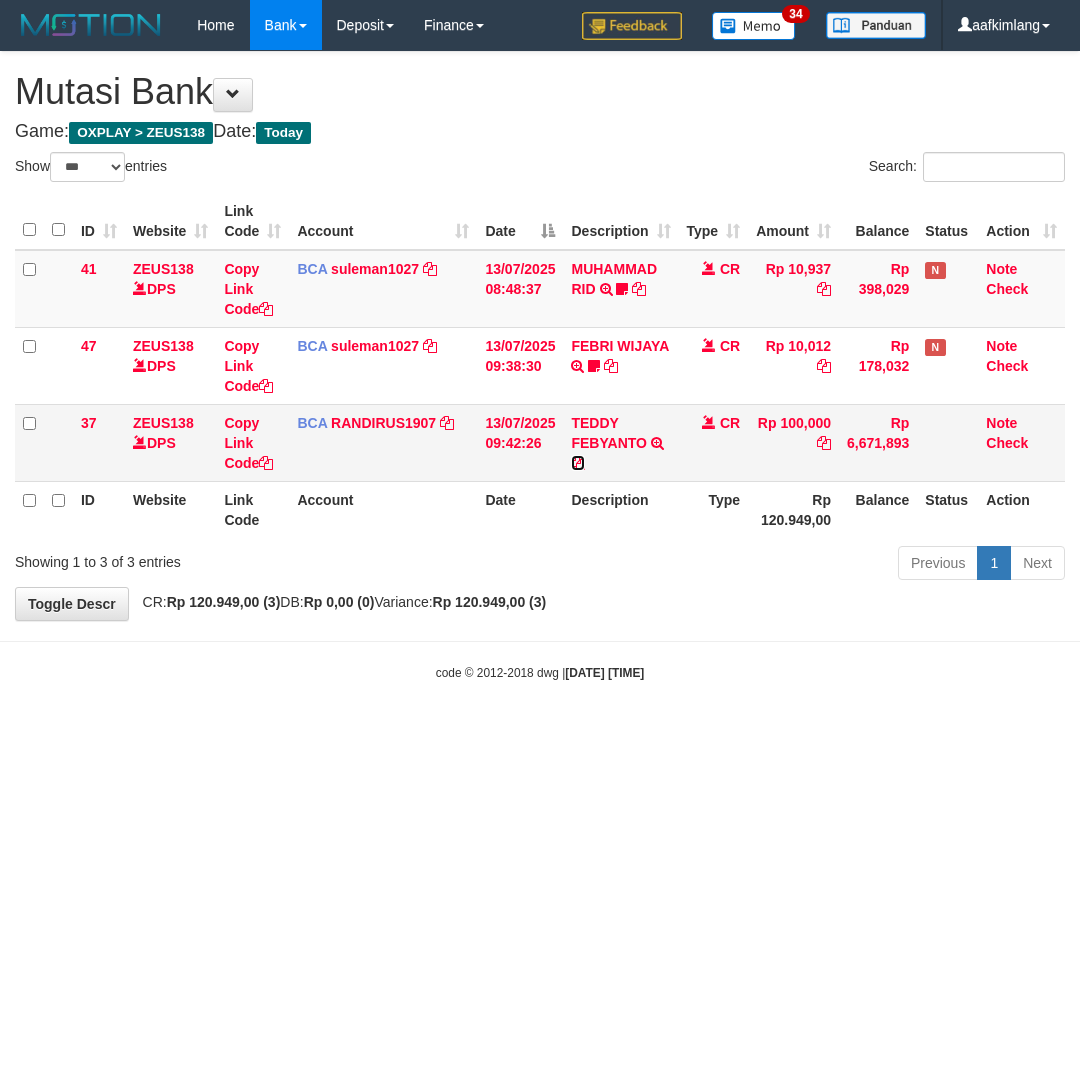 click at bounding box center (578, 463) 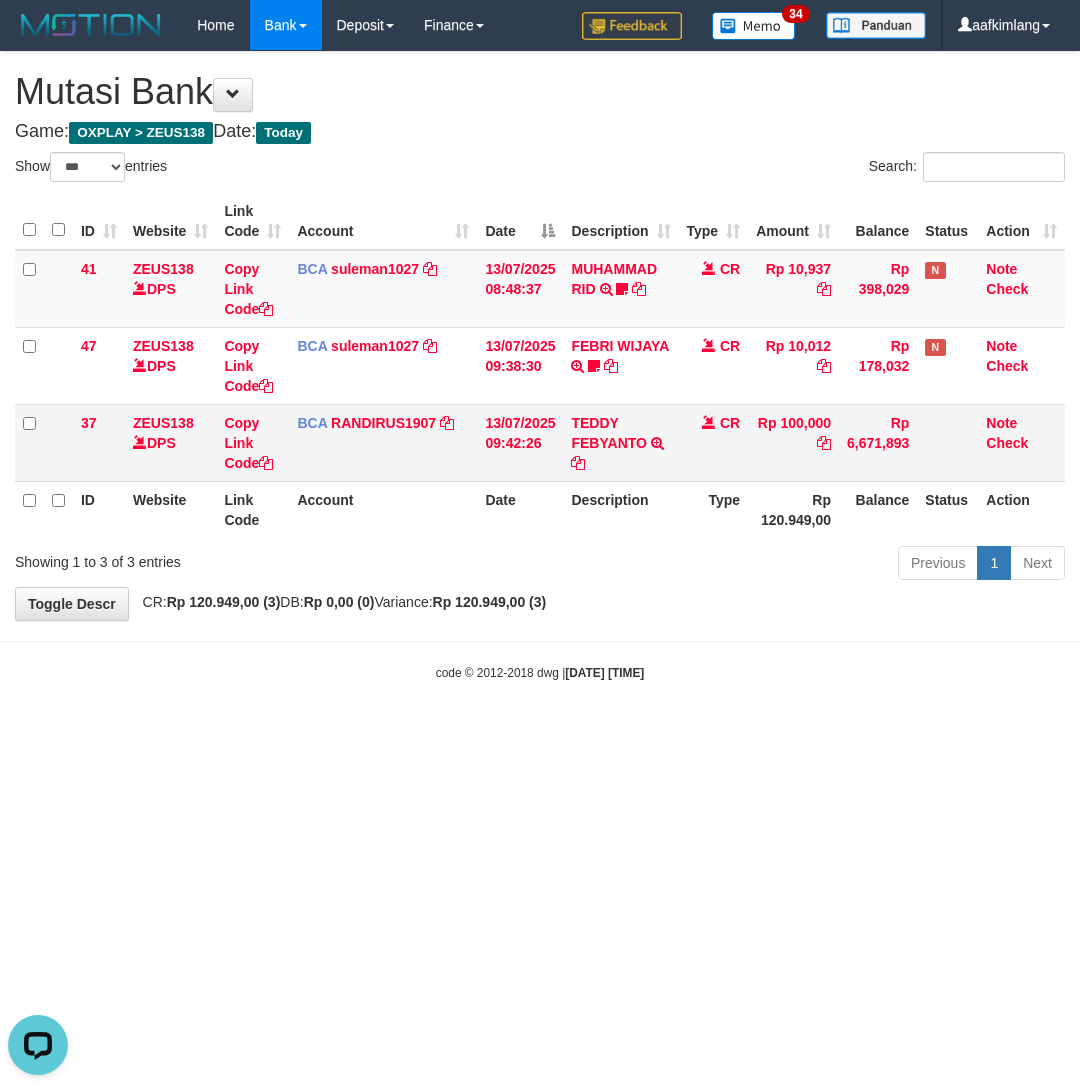 scroll, scrollTop: 0, scrollLeft: 0, axis: both 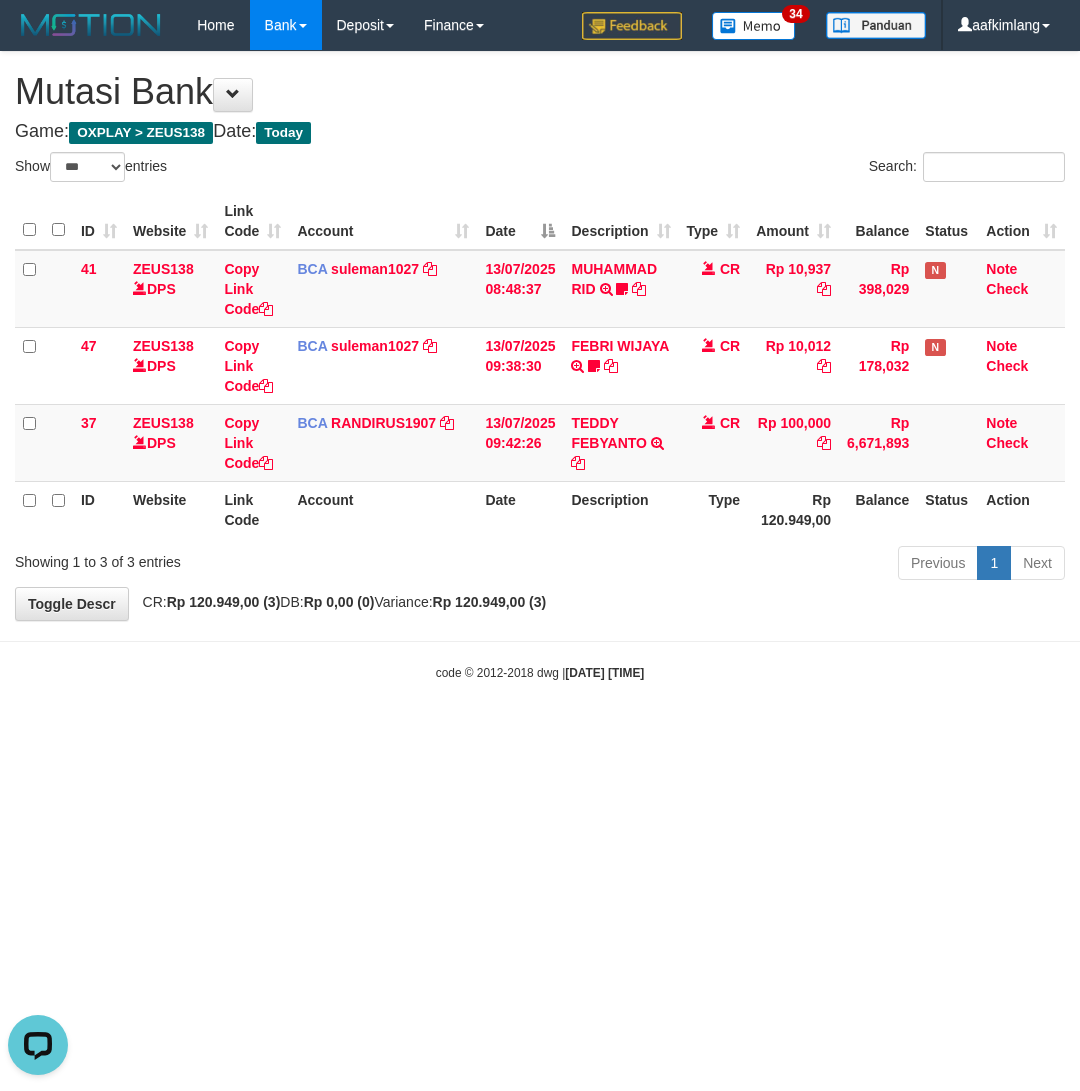 drag, startPoint x: 147, startPoint y: 747, endPoint x: 135, endPoint y: 747, distance: 12 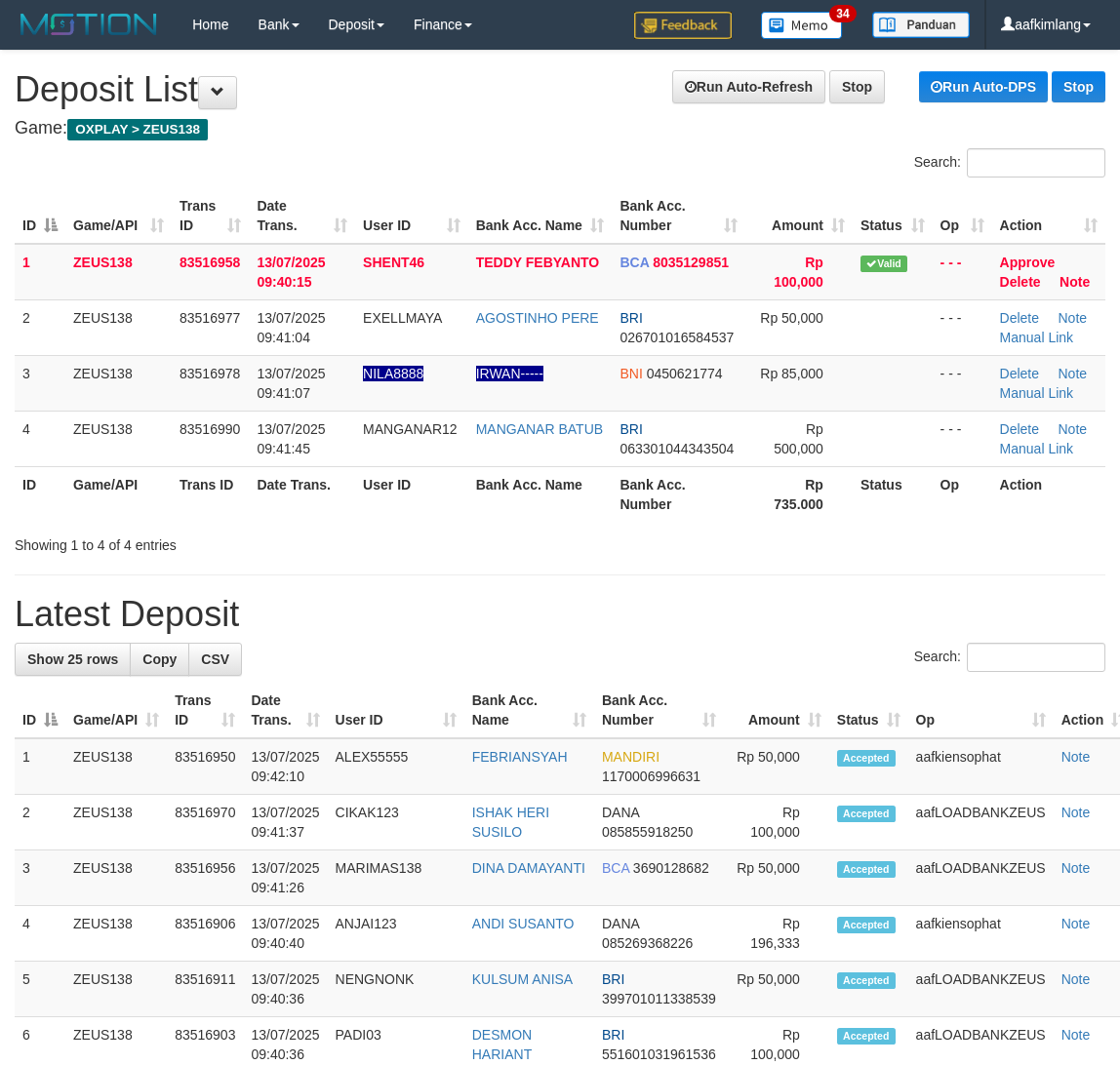 scroll, scrollTop: 0, scrollLeft: 0, axis: both 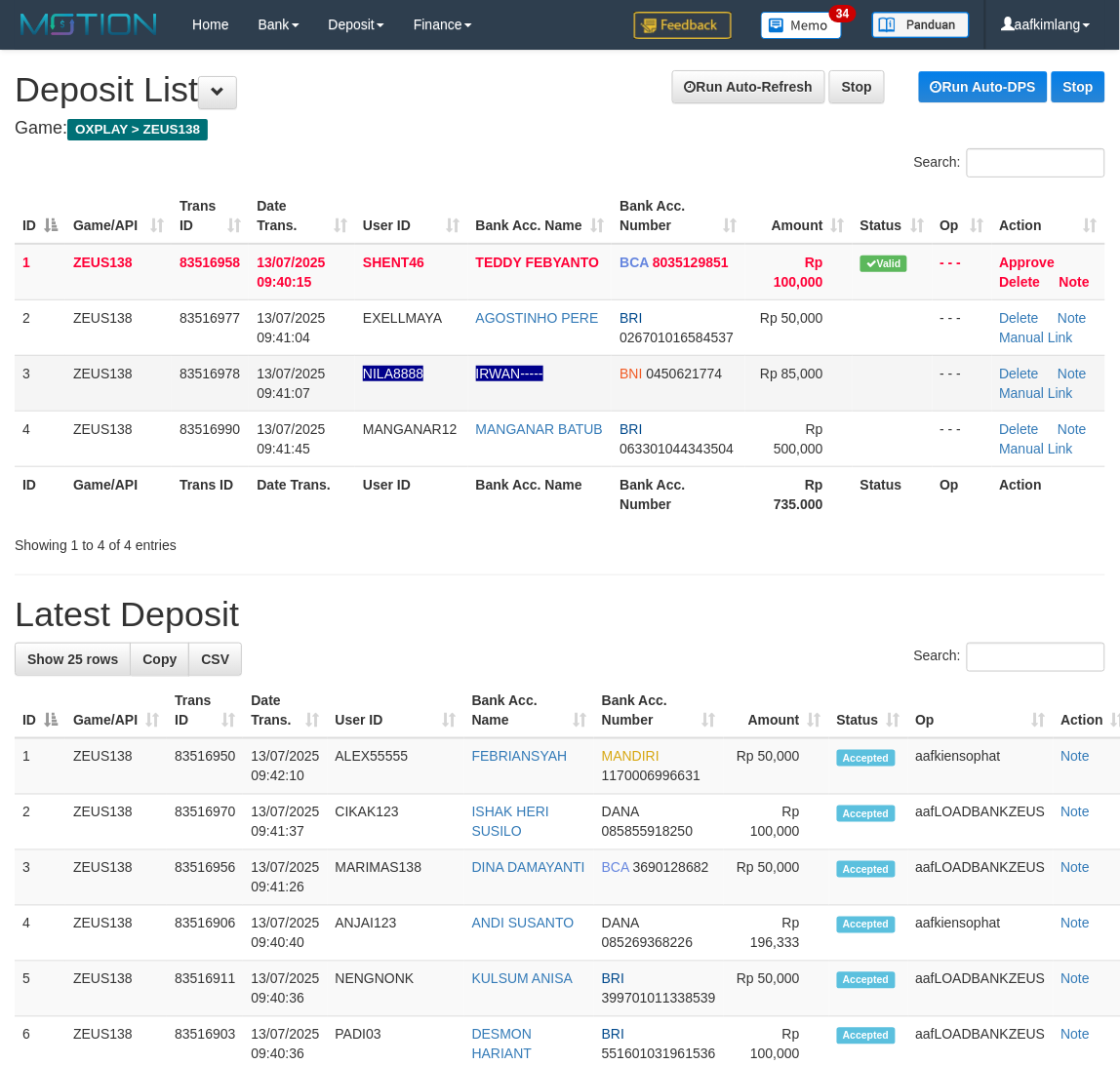 click on "Rp 85,000" at bounding box center [799, 382] 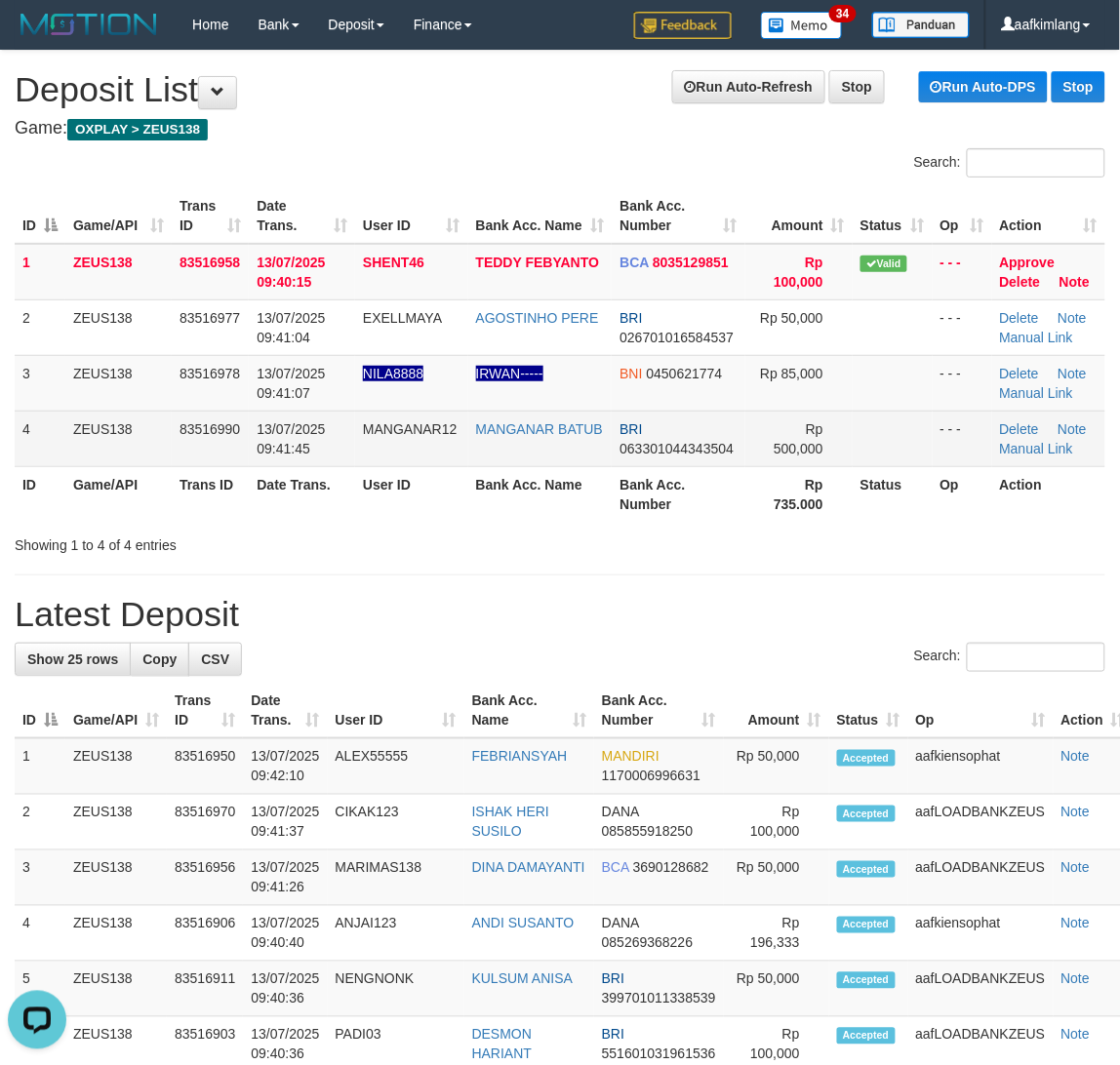 scroll, scrollTop: 0, scrollLeft: 0, axis: both 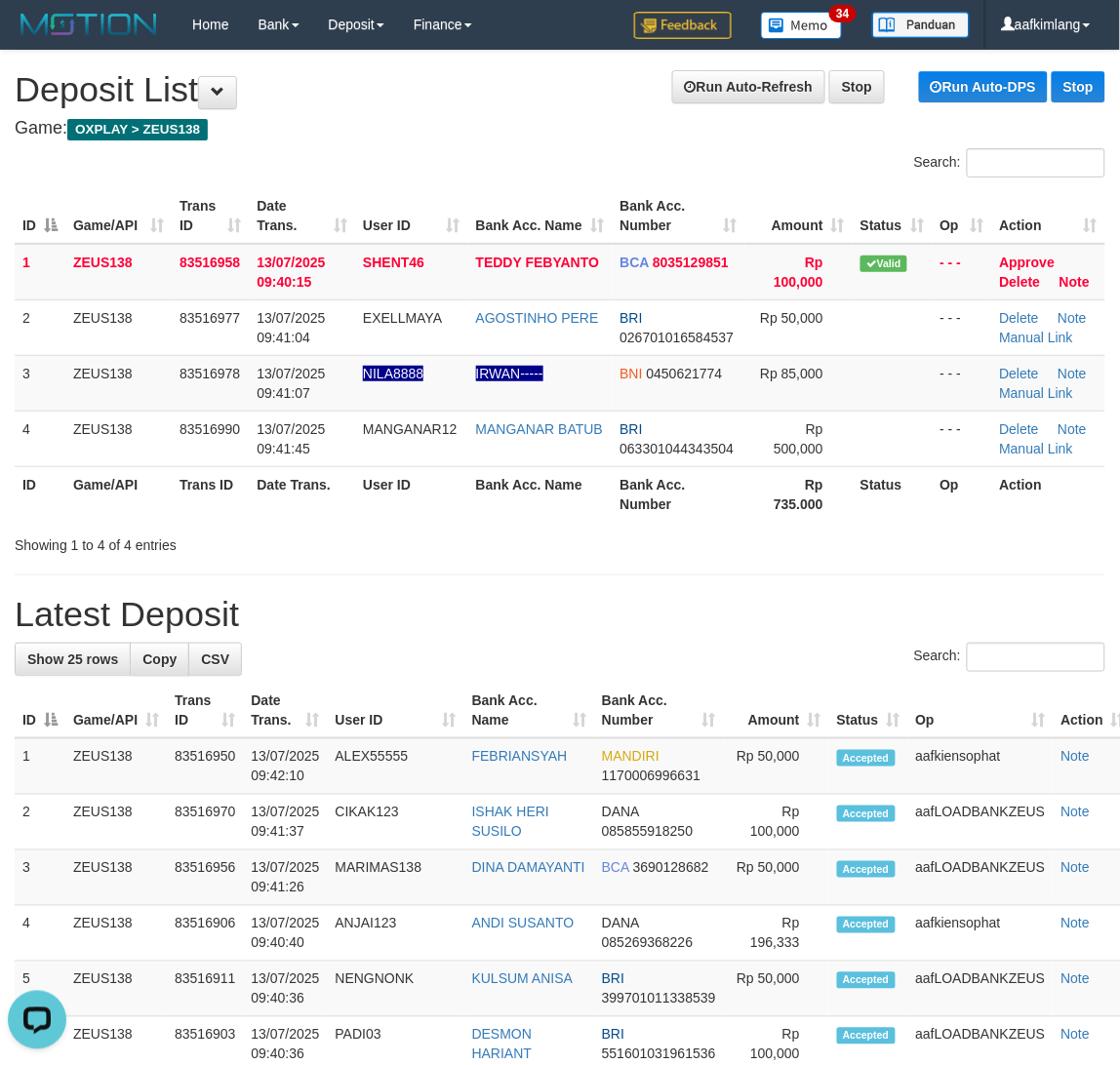 click on "**********" at bounding box center [560, 1164] 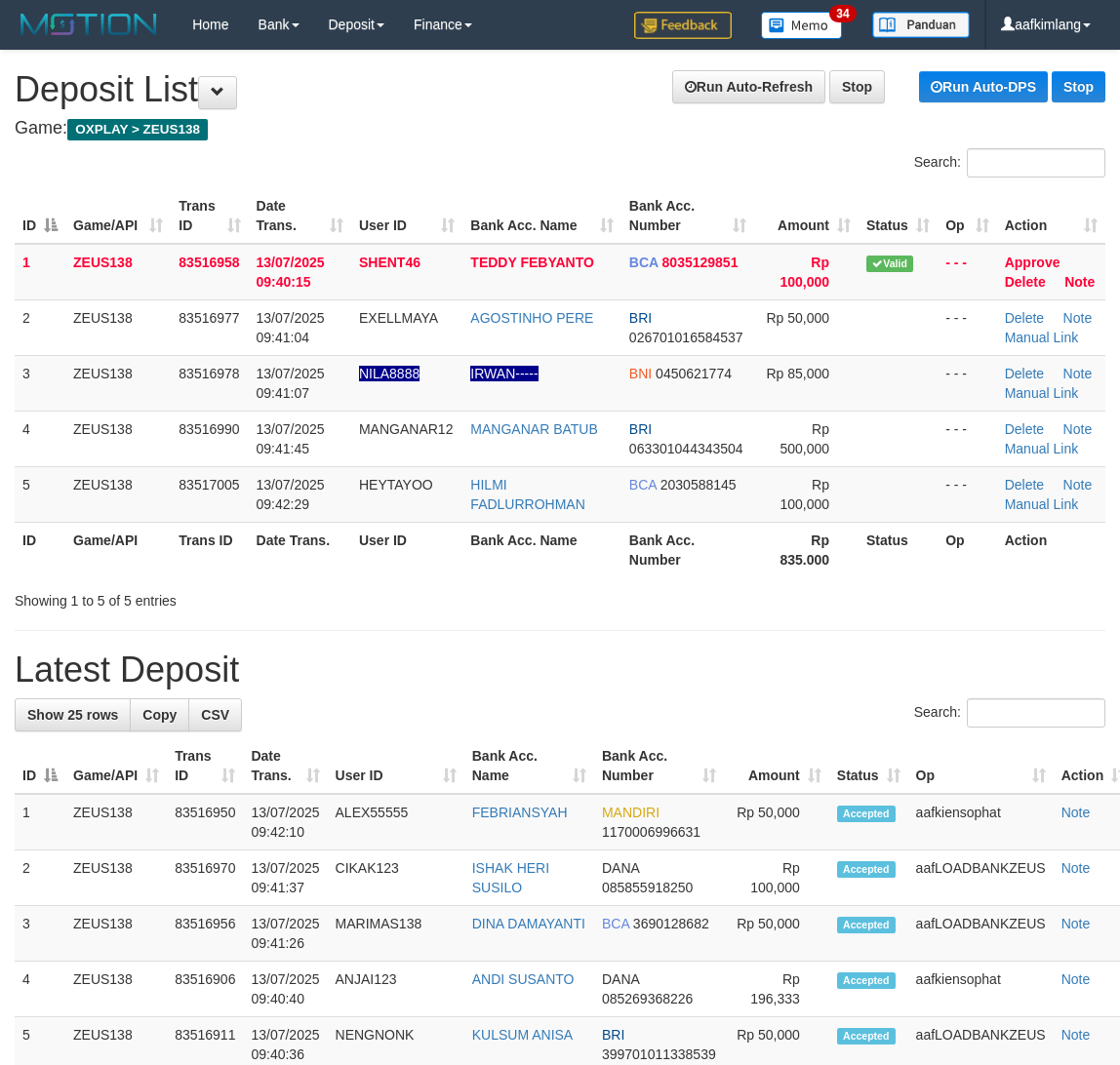 scroll, scrollTop: 0, scrollLeft: 0, axis: both 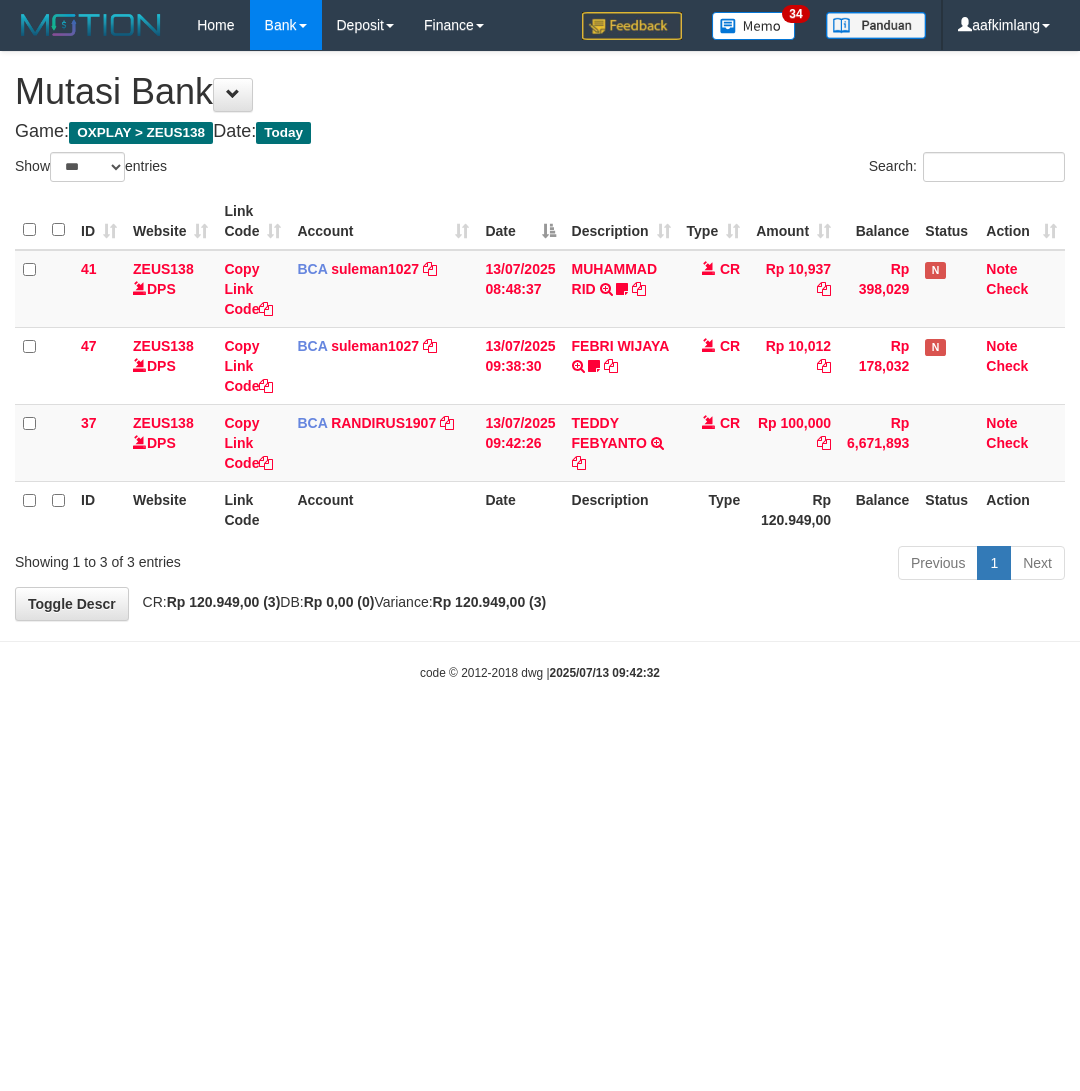 select on "***" 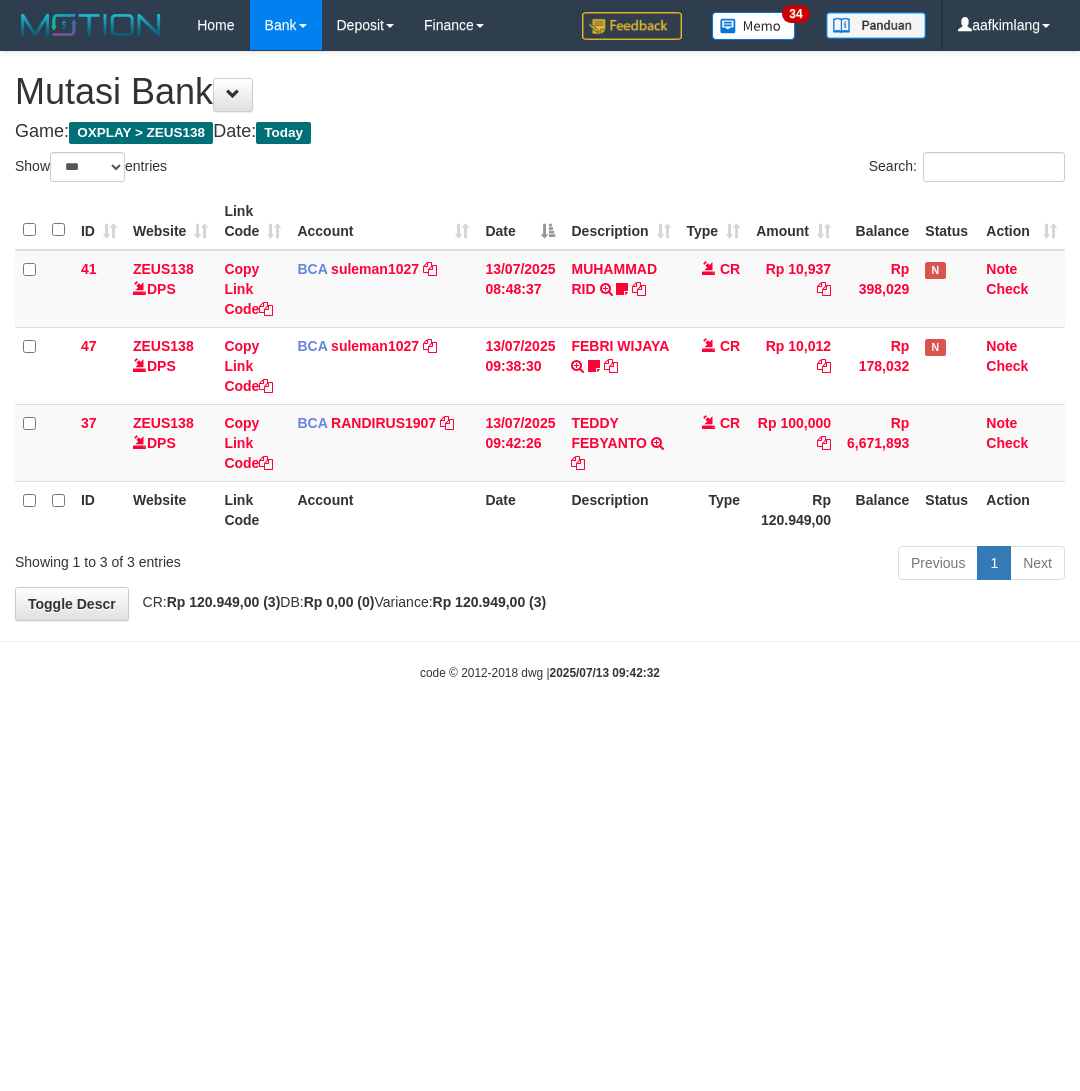 scroll, scrollTop: 0, scrollLeft: 0, axis: both 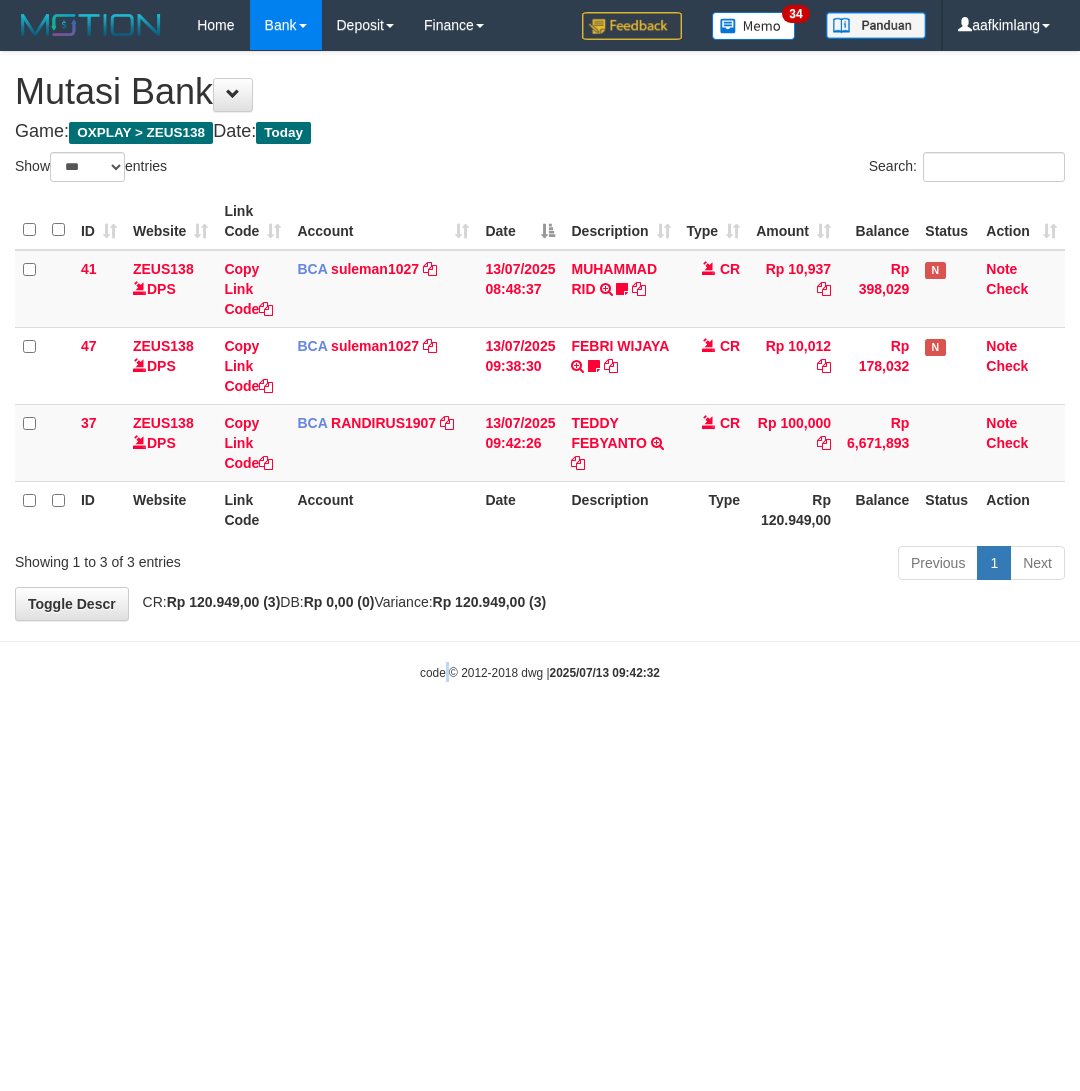 drag, startPoint x: 446, startPoint y: 696, endPoint x: 410, endPoint y: 678, distance: 40.24922 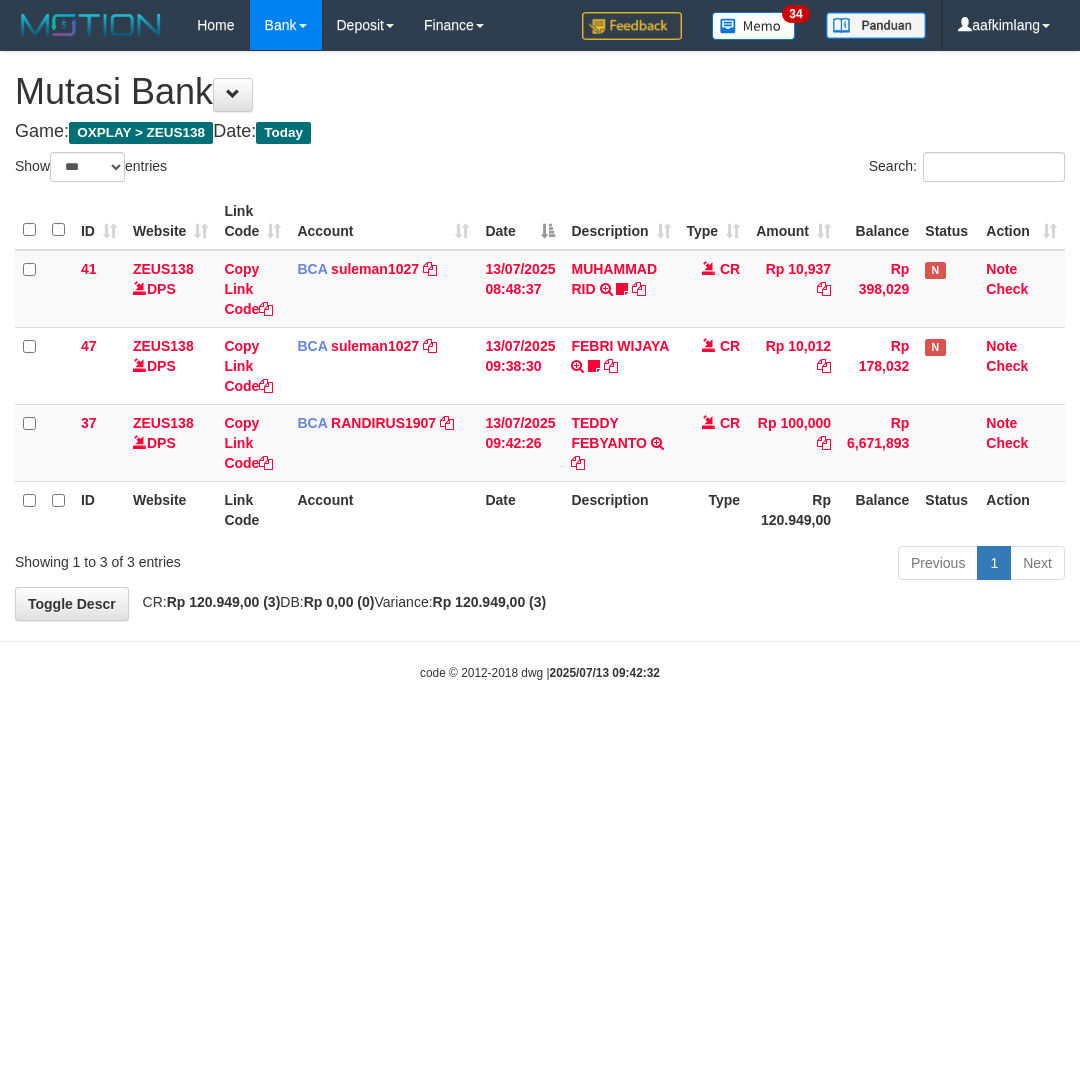 click on "code © 2012-2018 dwg |  2025/07/13 09:42:32" at bounding box center [540, 672] 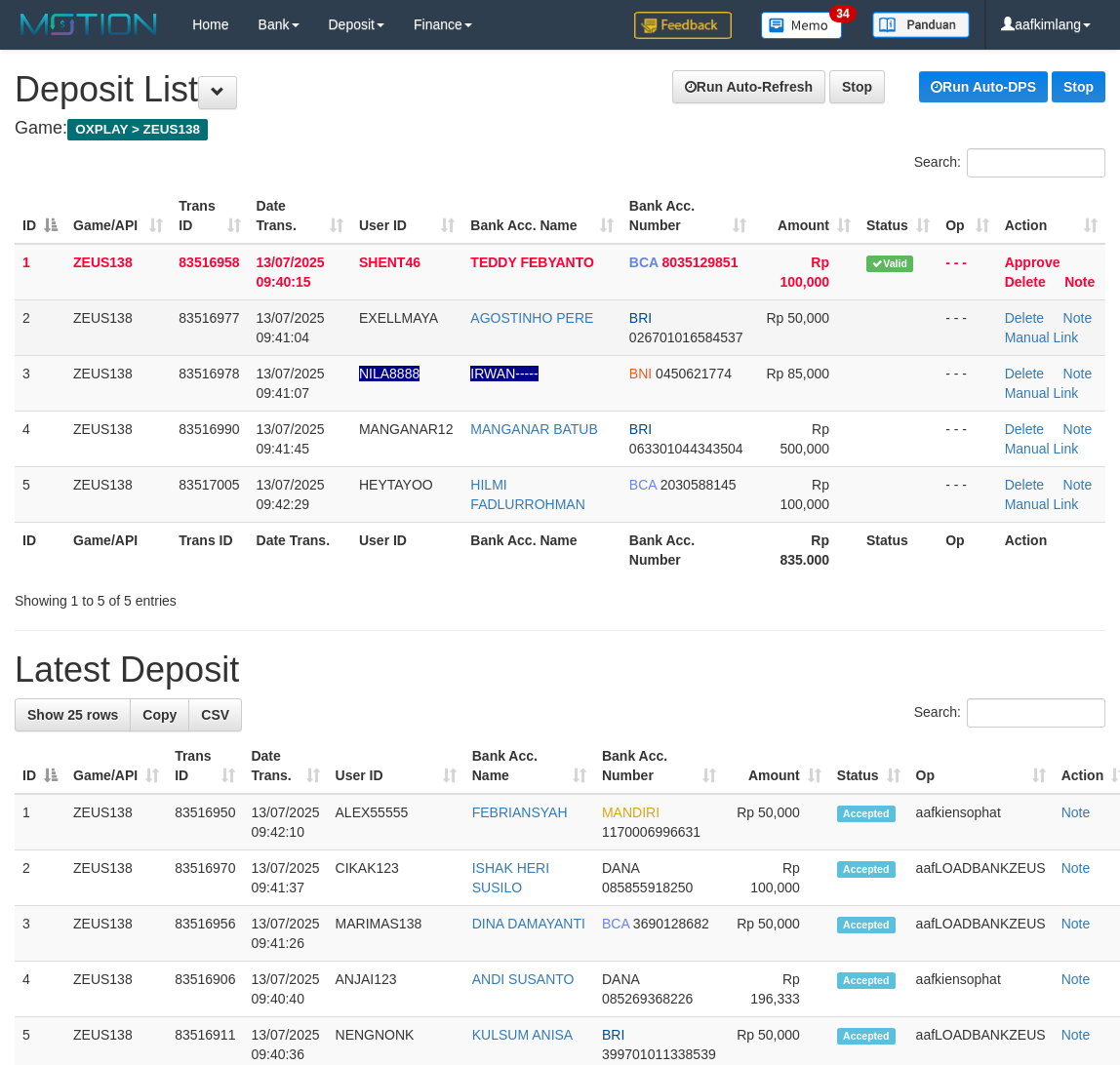 scroll, scrollTop: 0, scrollLeft: 0, axis: both 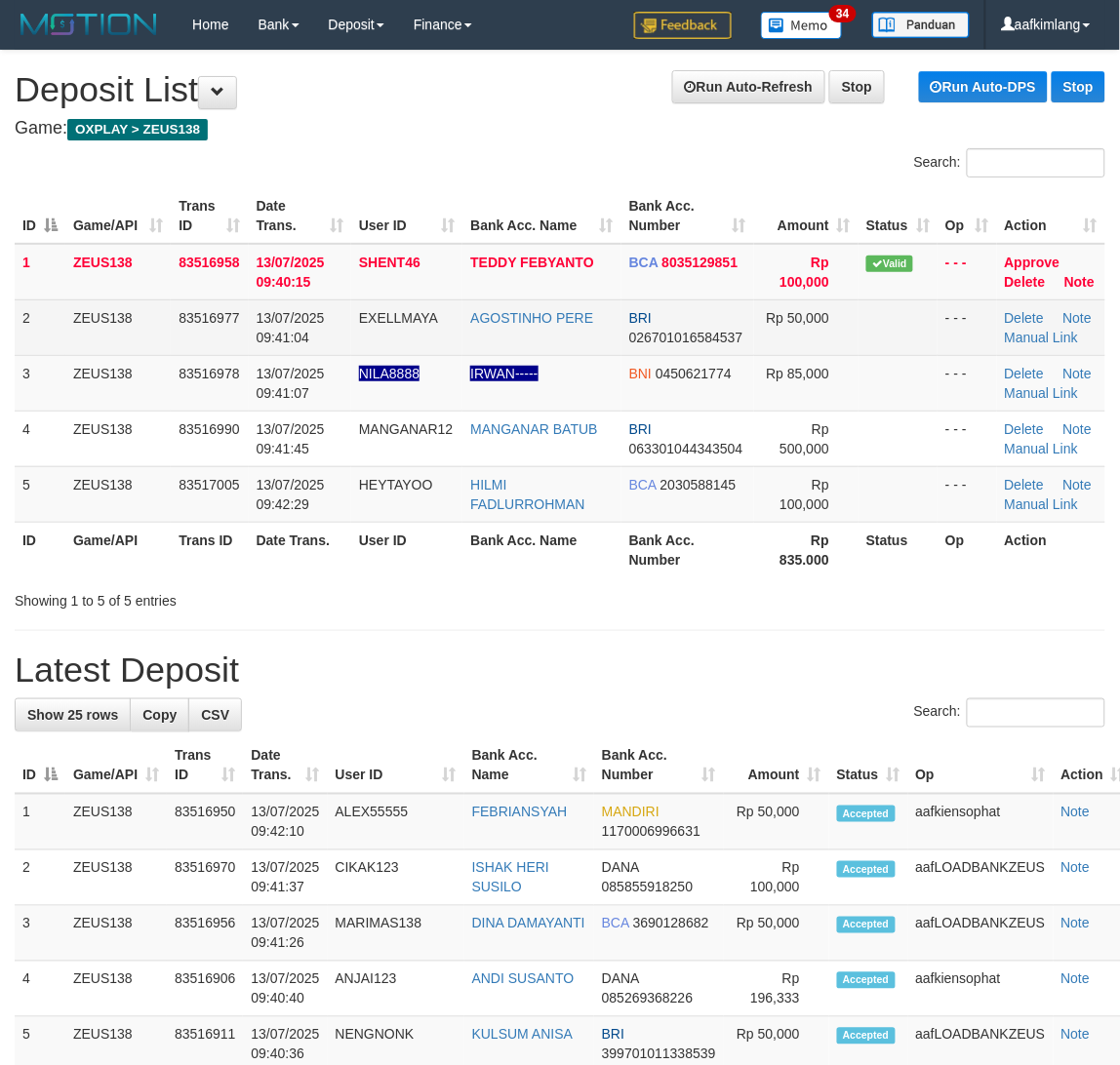 drag, startPoint x: 844, startPoint y: 295, endPoint x: 844, endPoint y: 307, distance: 12 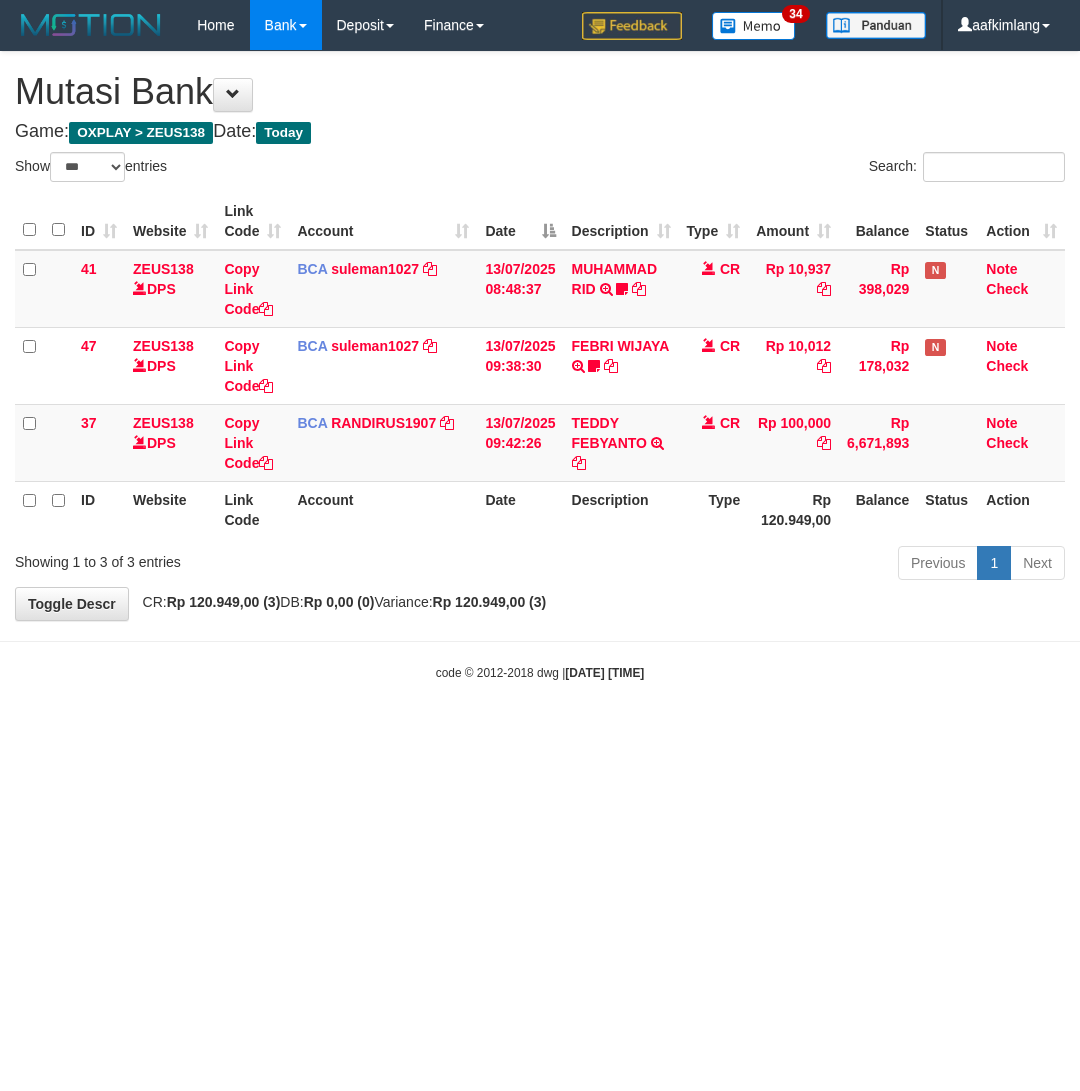 select on "***" 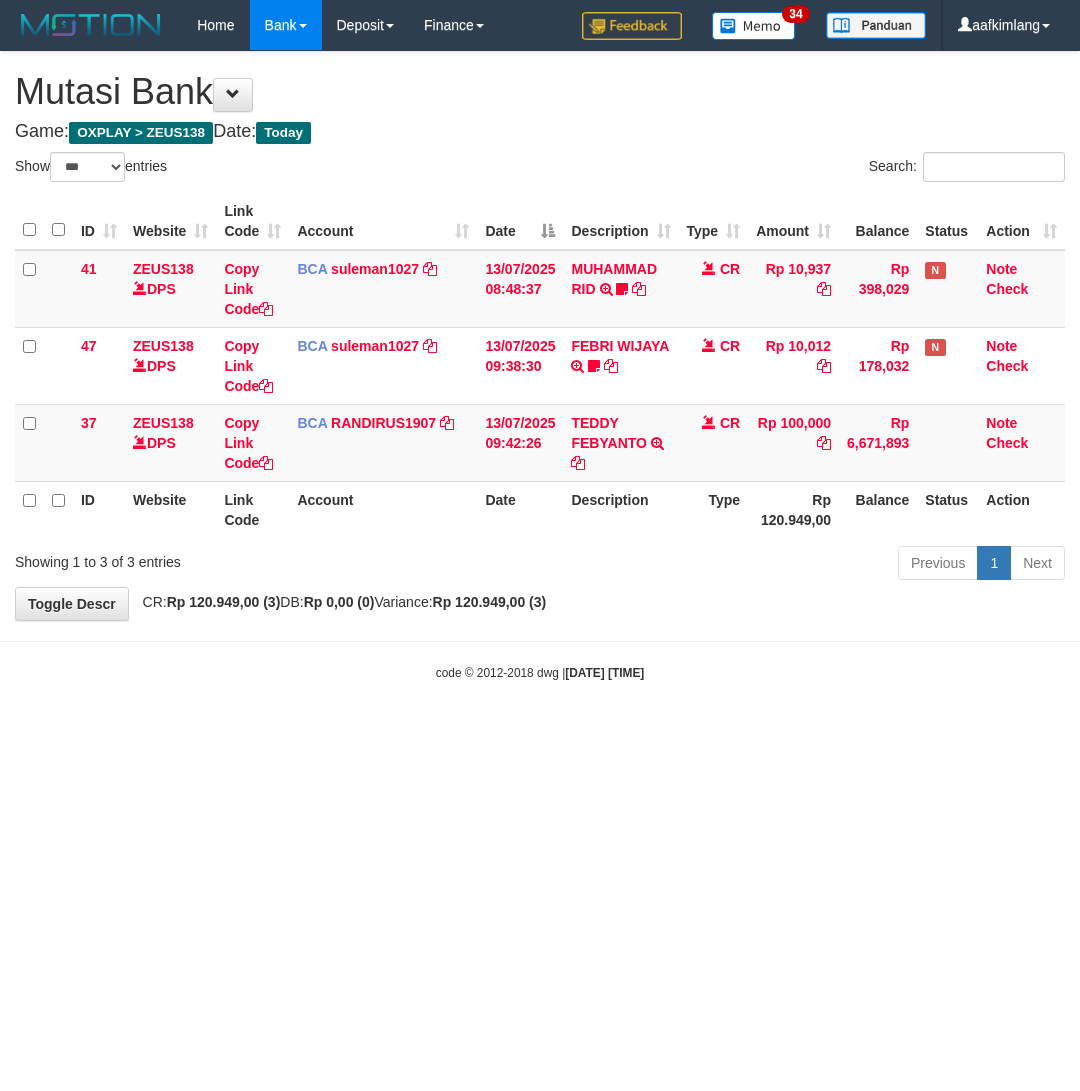 scroll, scrollTop: 0, scrollLeft: 0, axis: both 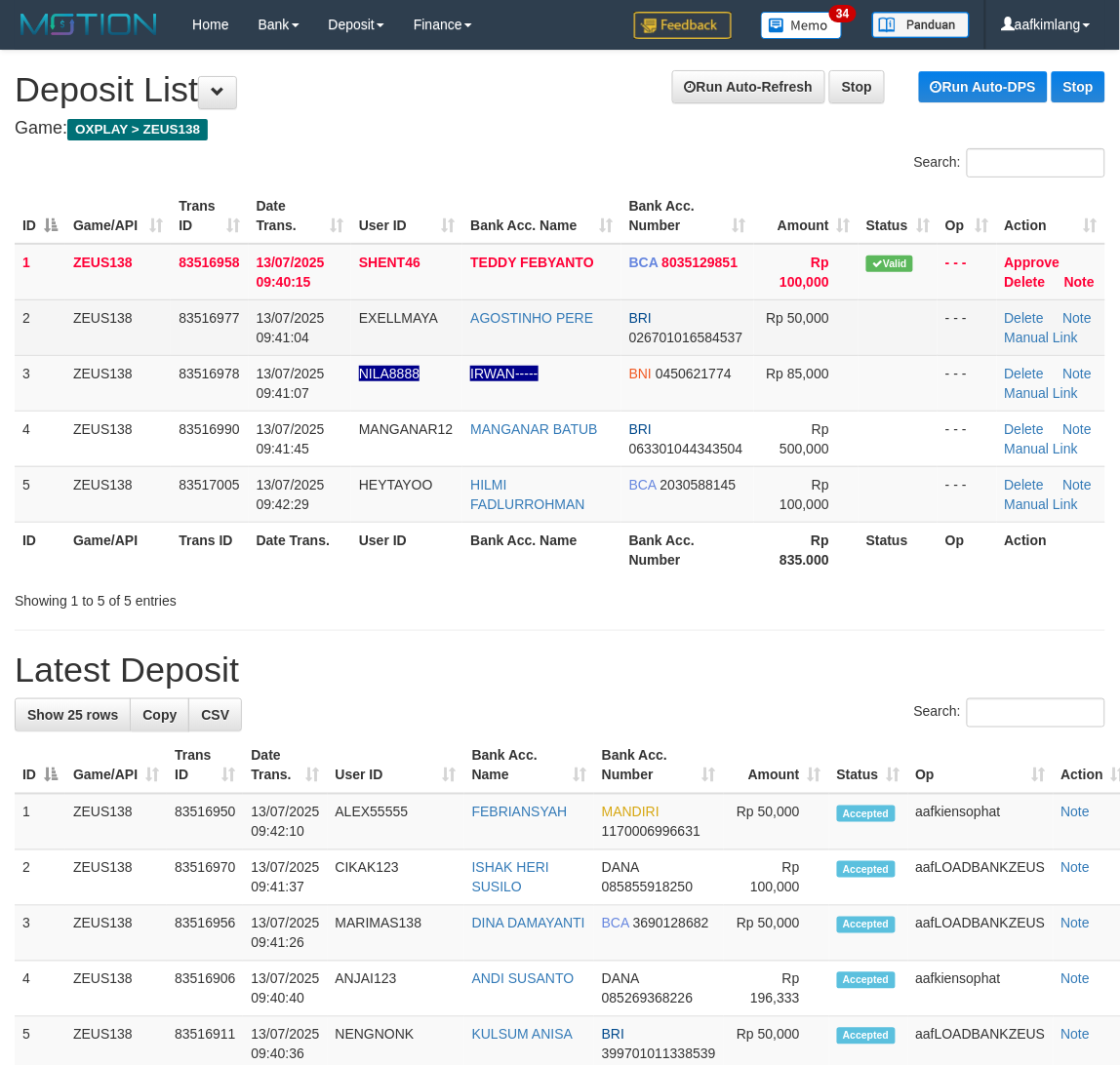 drag, startPoint x: 866, startPoint y: 333, endPoint x: 1133, endPoint y: 465, distance: 298 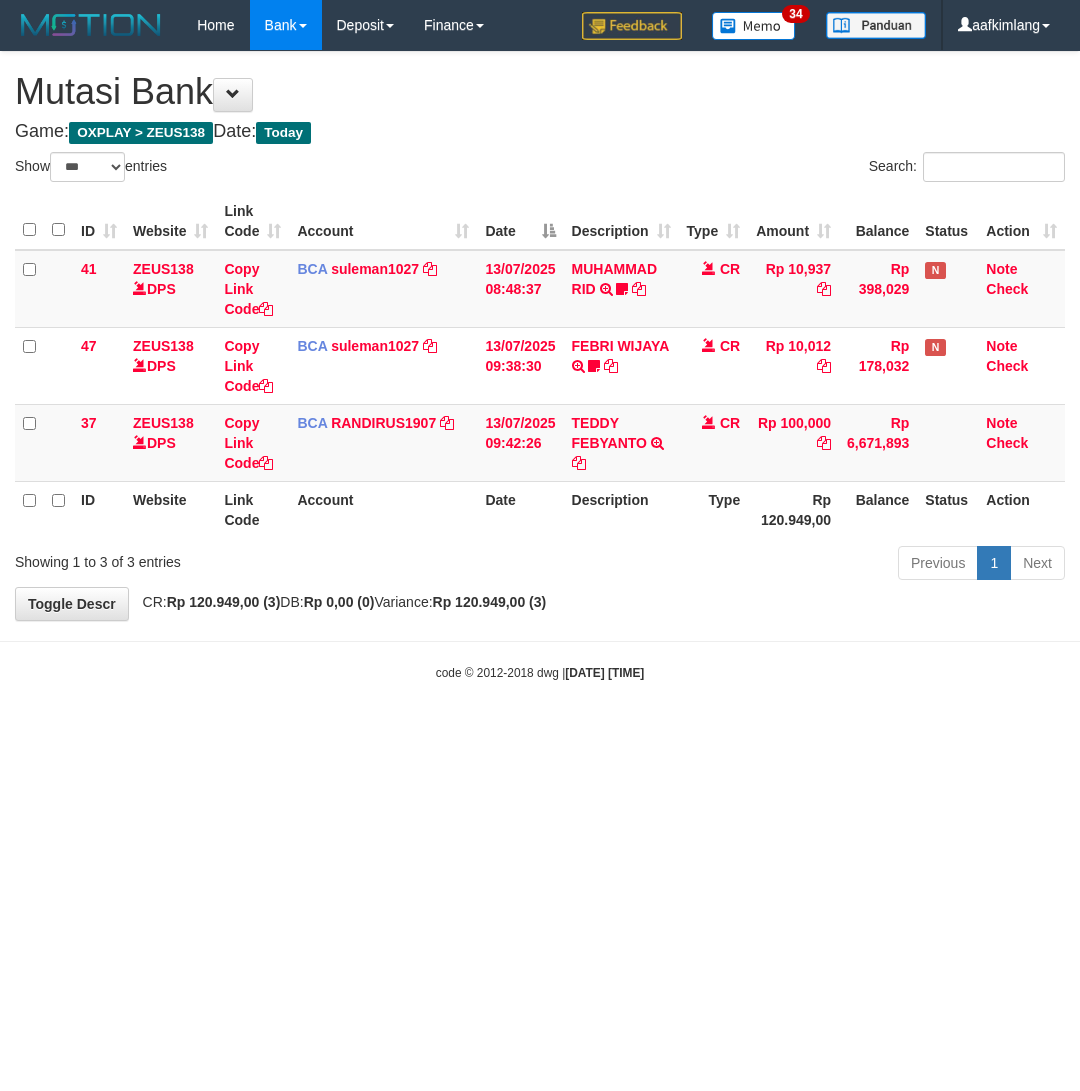 select on "***" 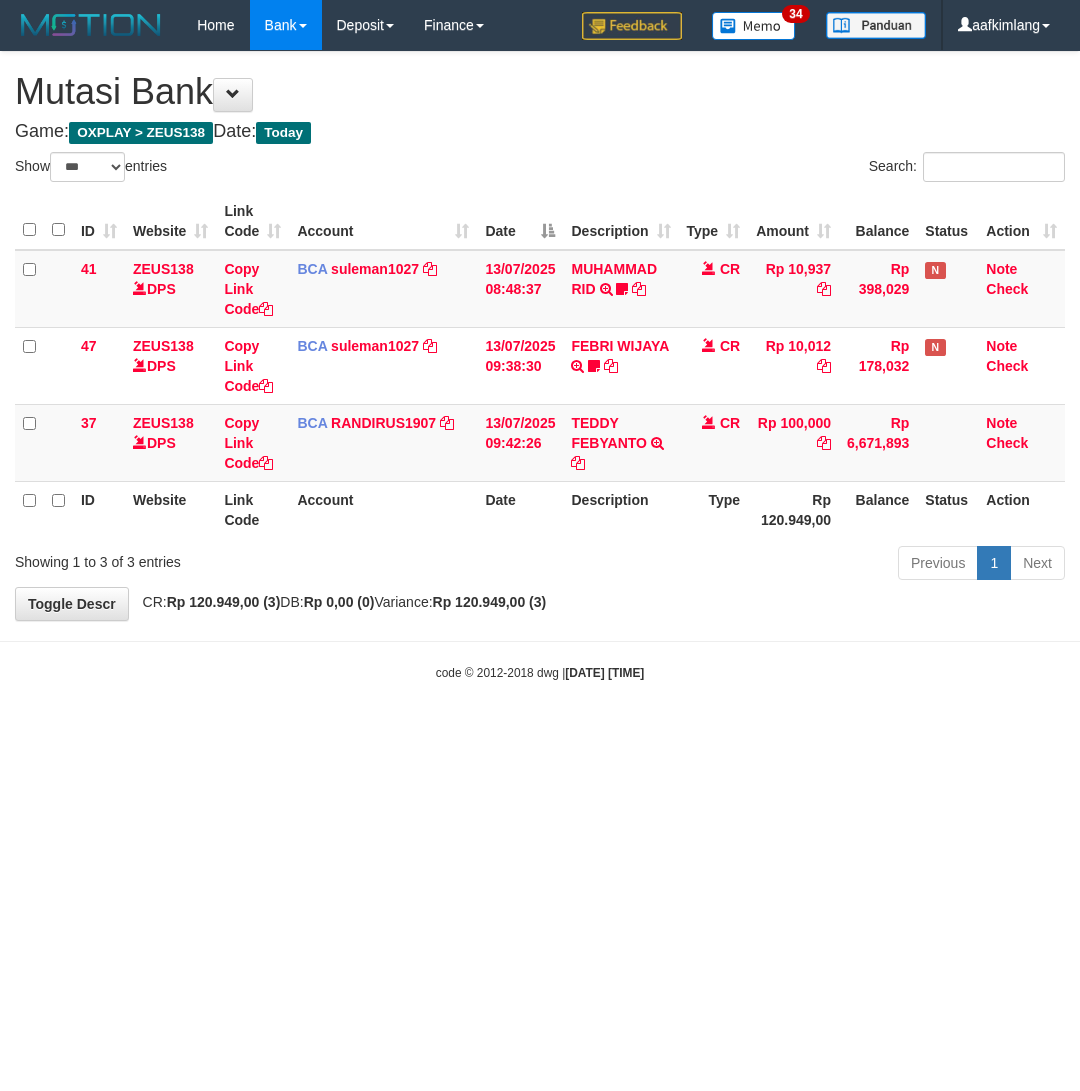 scroll, scrollTop: 0, scrollLeft: 0, axis: both 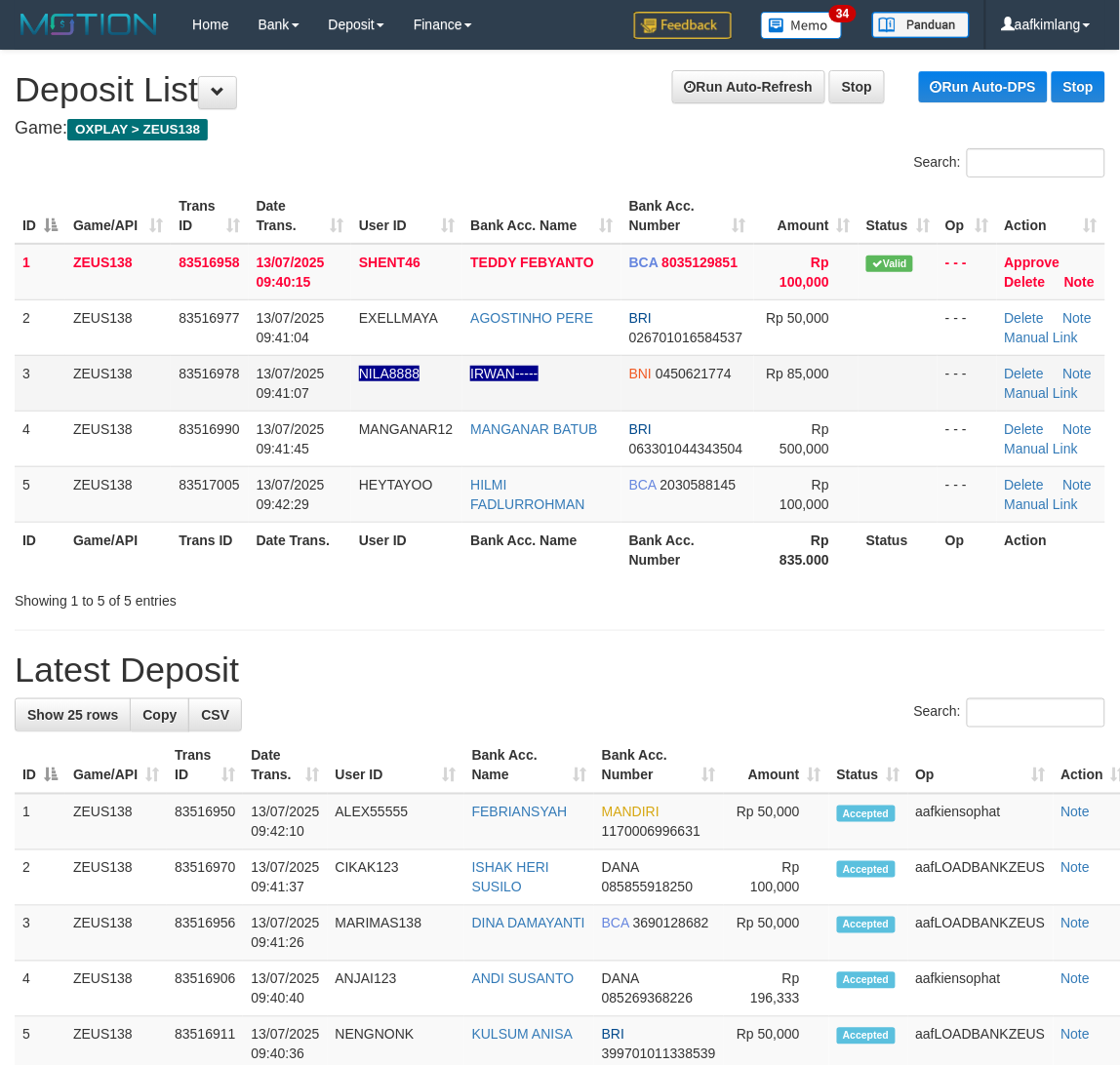 click on "Rp 85,000" at bounding box center [806, 382] 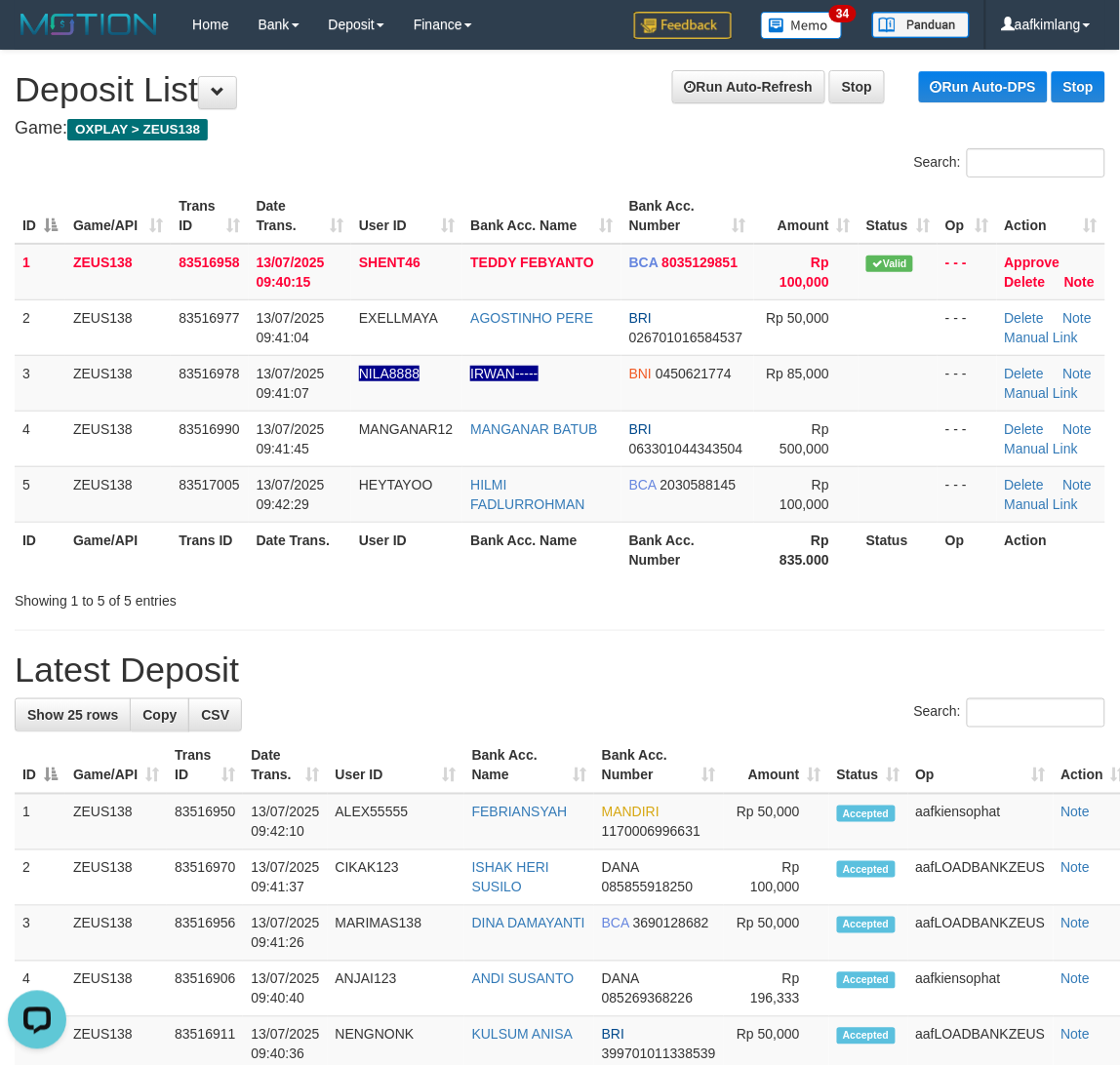 scroll, scrollTop: 0, scrollLeft: 0, axis: both 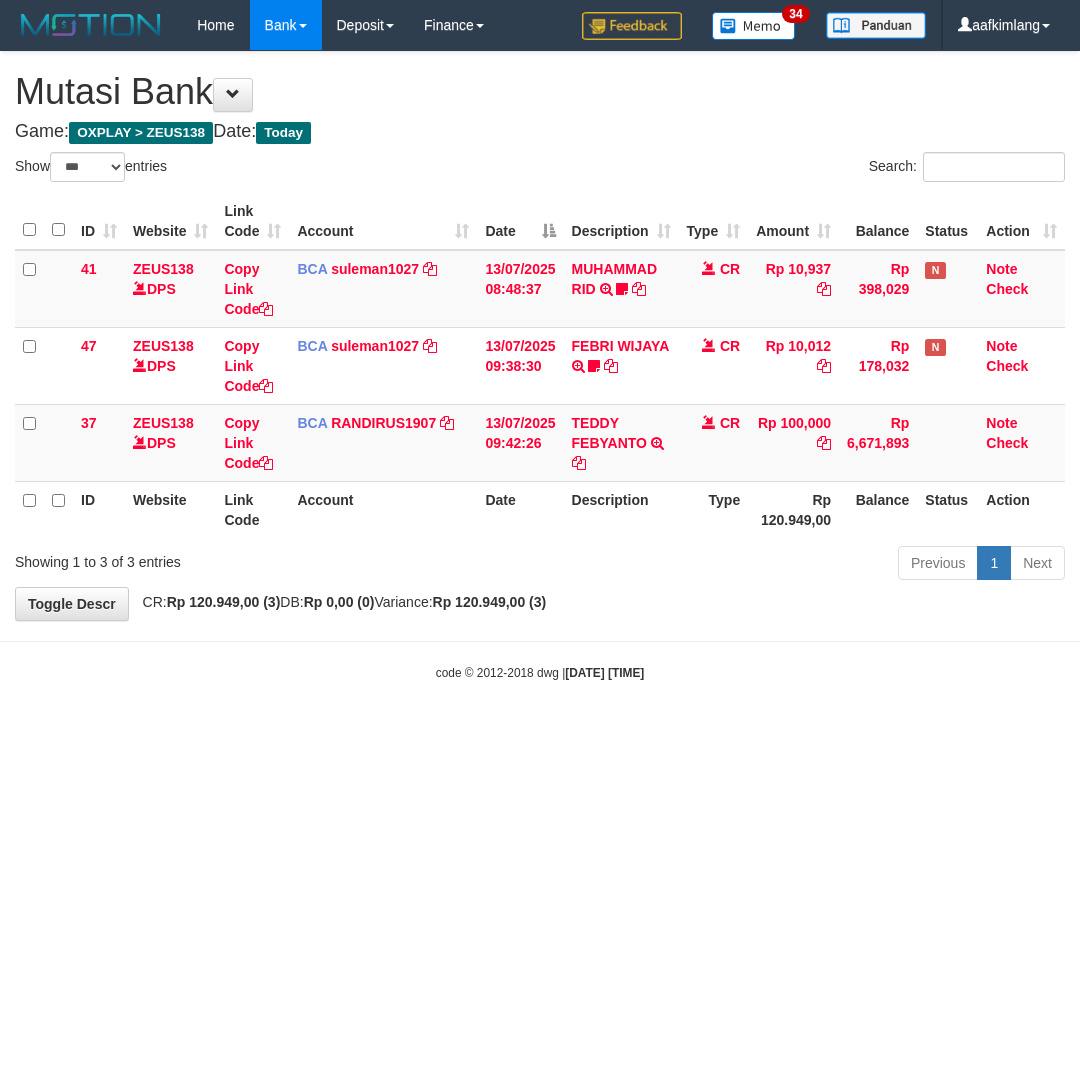 select on "***" 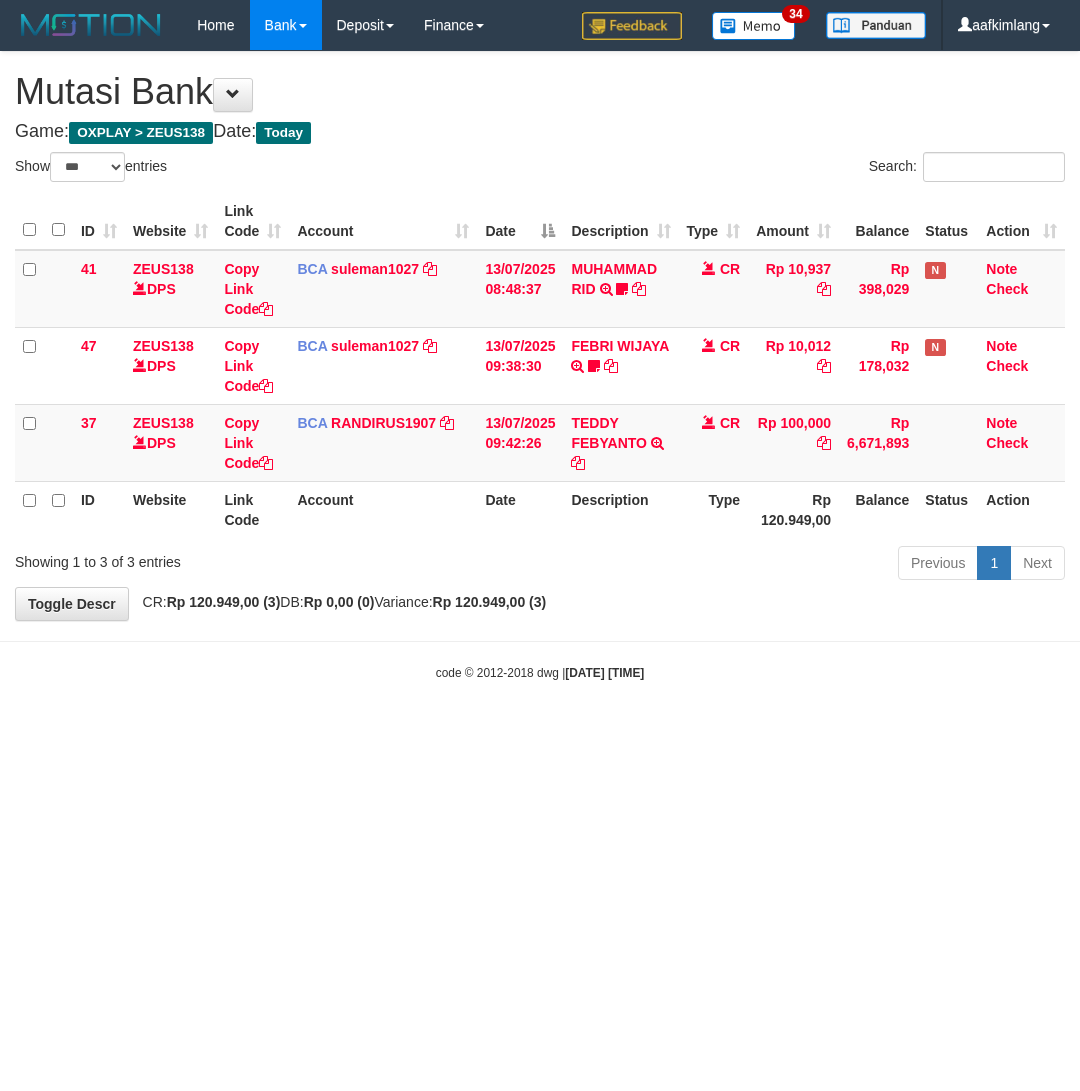 scroll, scrollTop: 0, scrollLeft: 0, axis: both 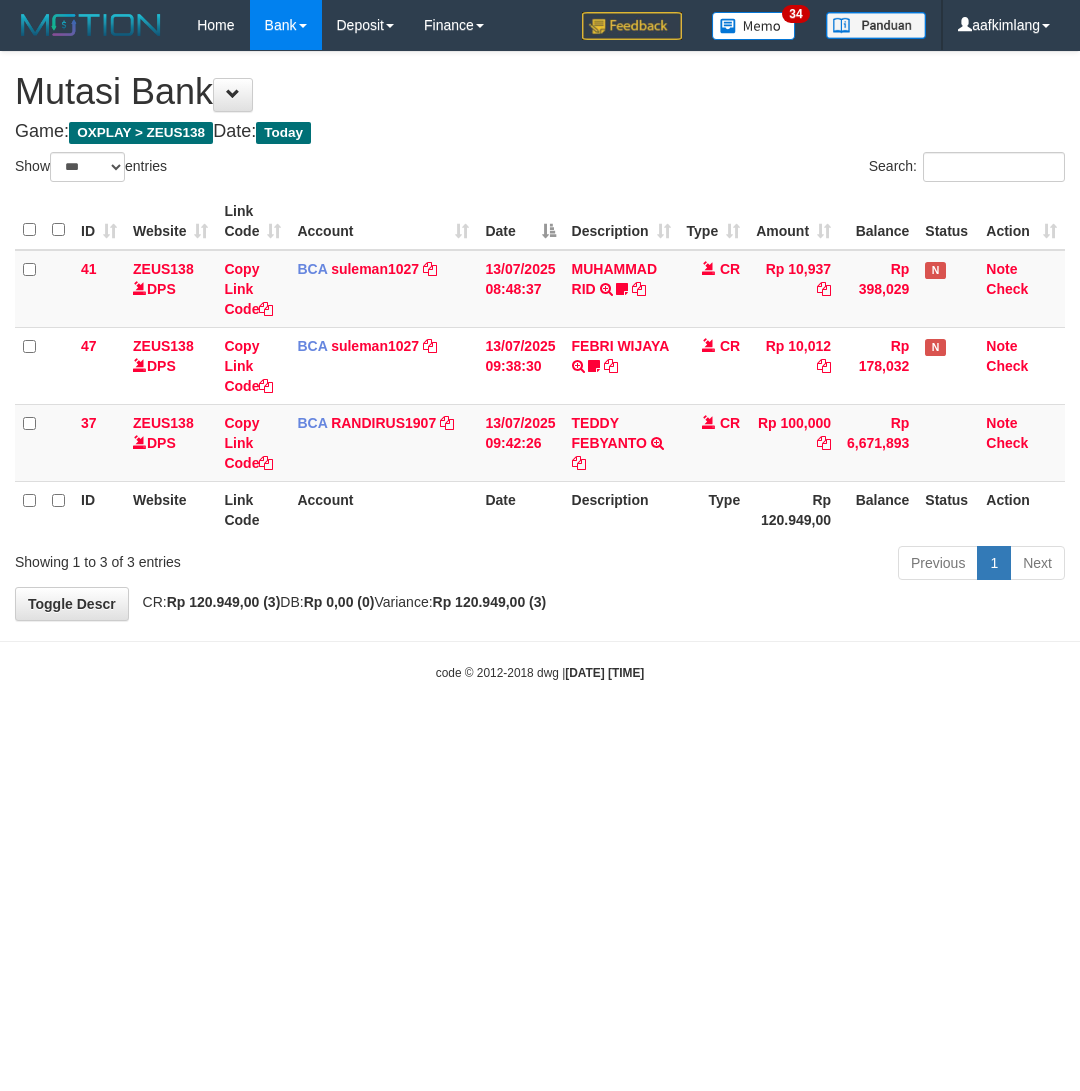 select on "***" 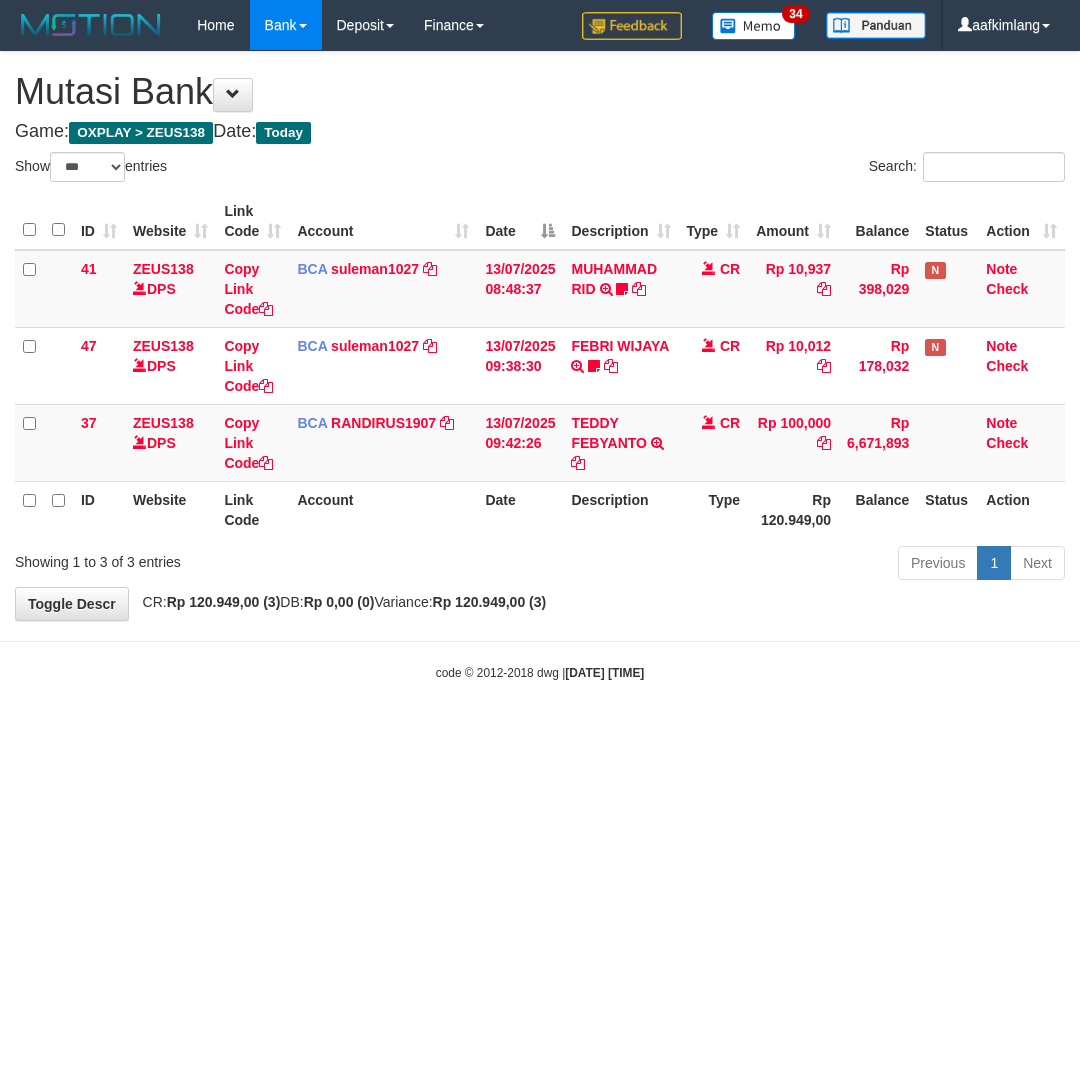 scroll, scrollTop: 0, scrollLeft: 0, axis: both 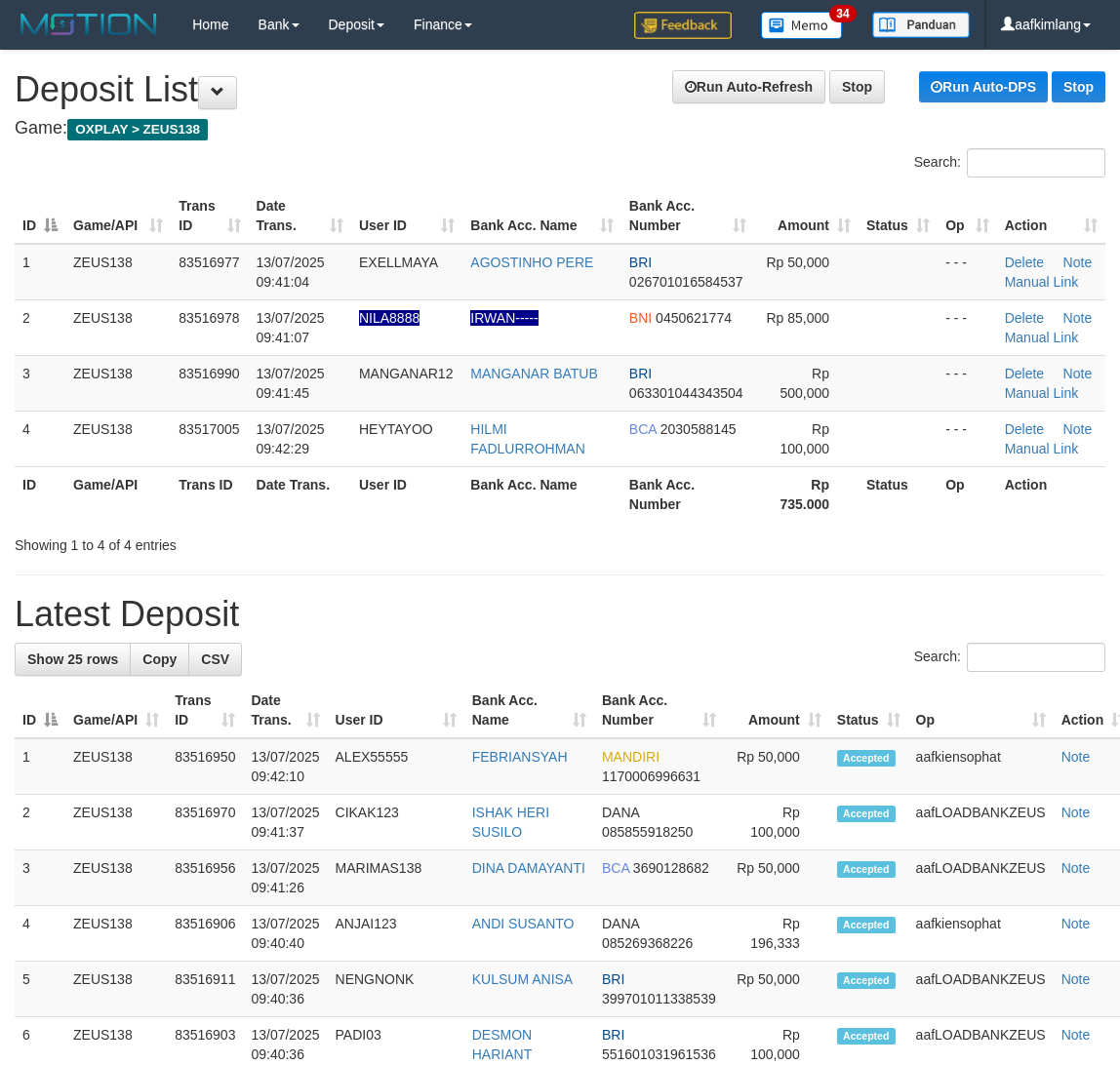 click on "Search:" at bounding box center [1036, 657] 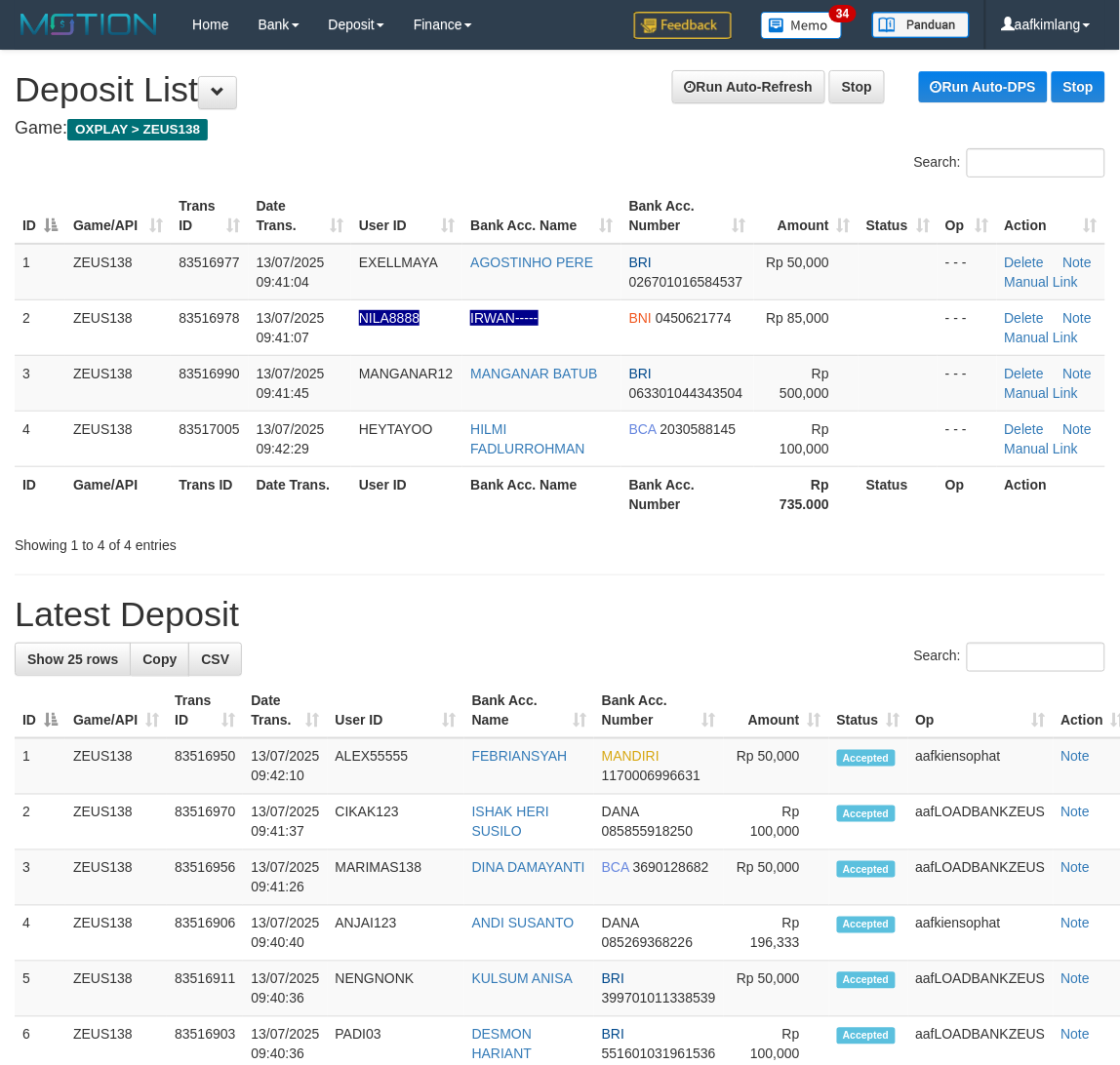 click on "**********" at bounding box center (560, 1164) 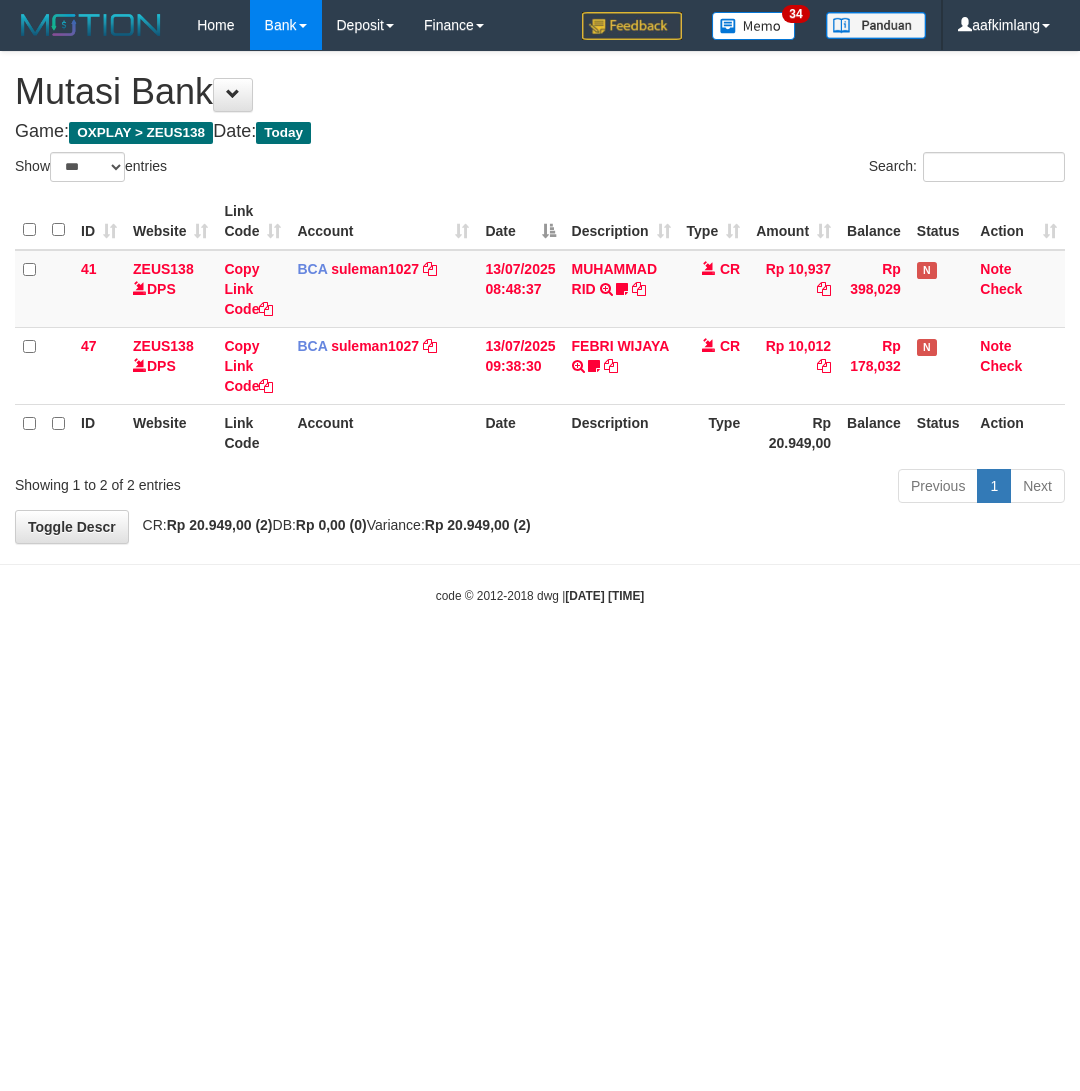select on "***" 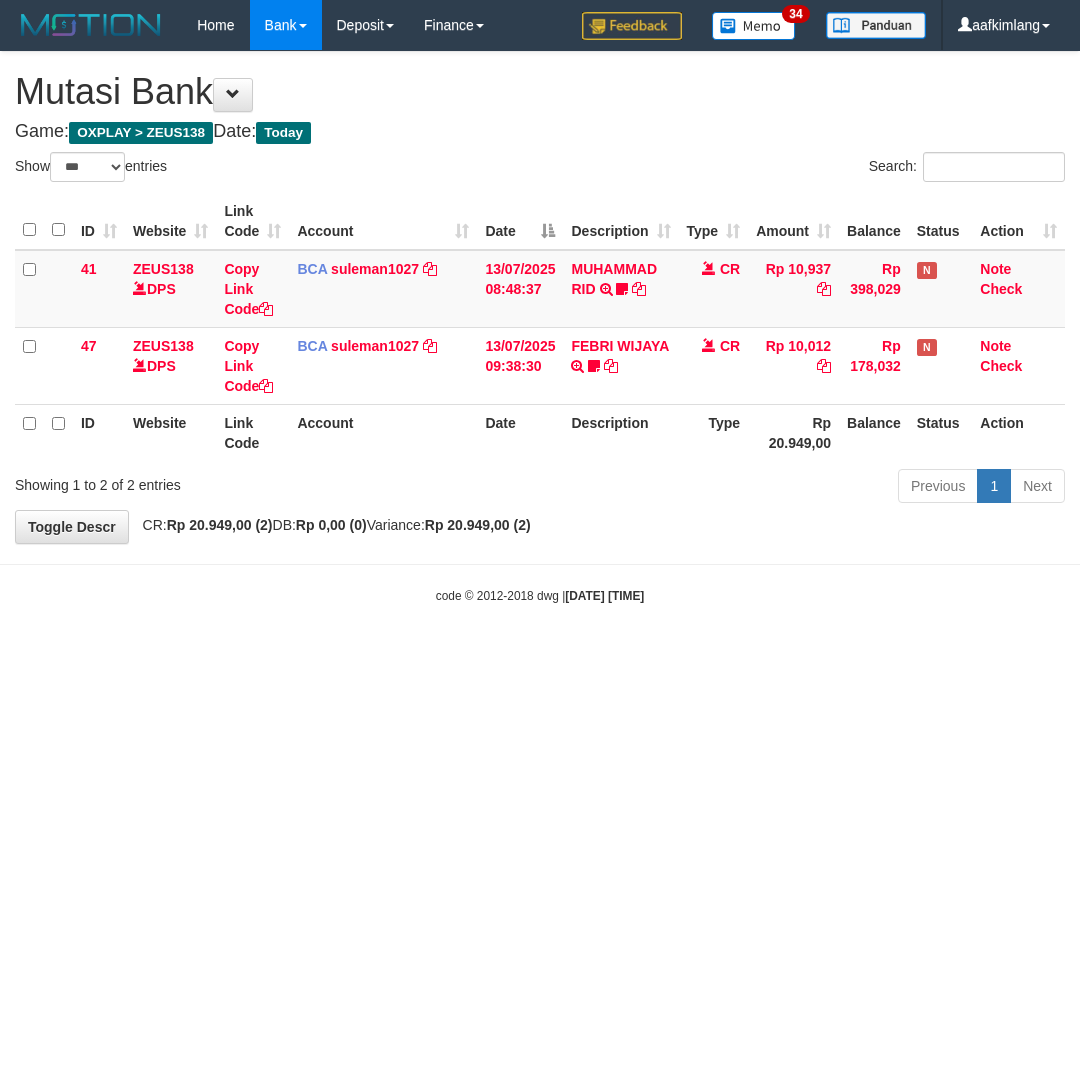 scroll, scrollTop: 0, scrollLeft: 0, axis: both 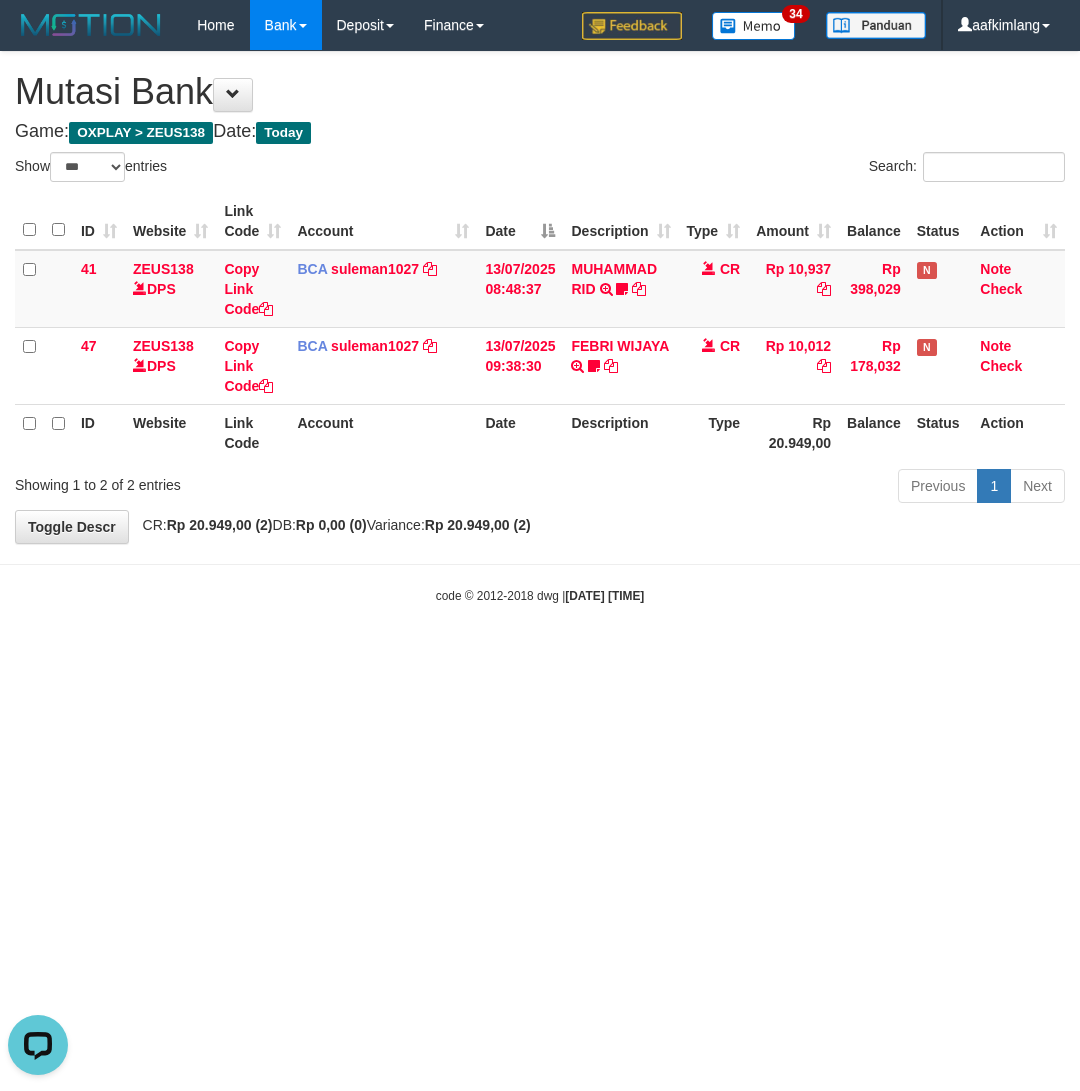 click on "Toggle navigation
Home
Bank
Account List
Mutasi Bank
Search
Note Mutasi
Deposit
DPS Fetch
DPS List
History
Note DPS
Finance
Financial Data
aafkimlang
My Profile
Log Out
34" at bounding box center (540, 327) 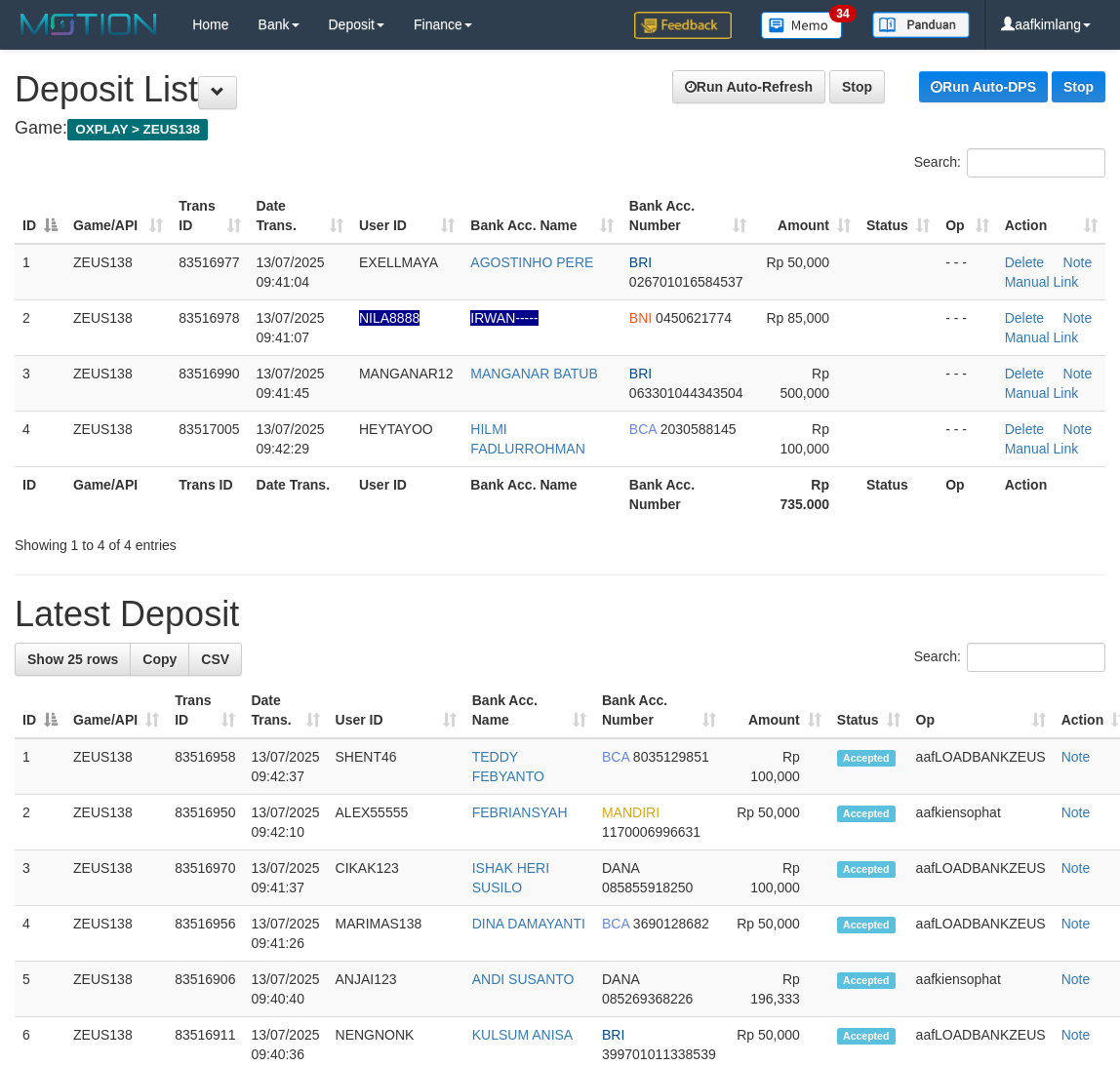 click on "**********" at bounding box center [560, 1164] 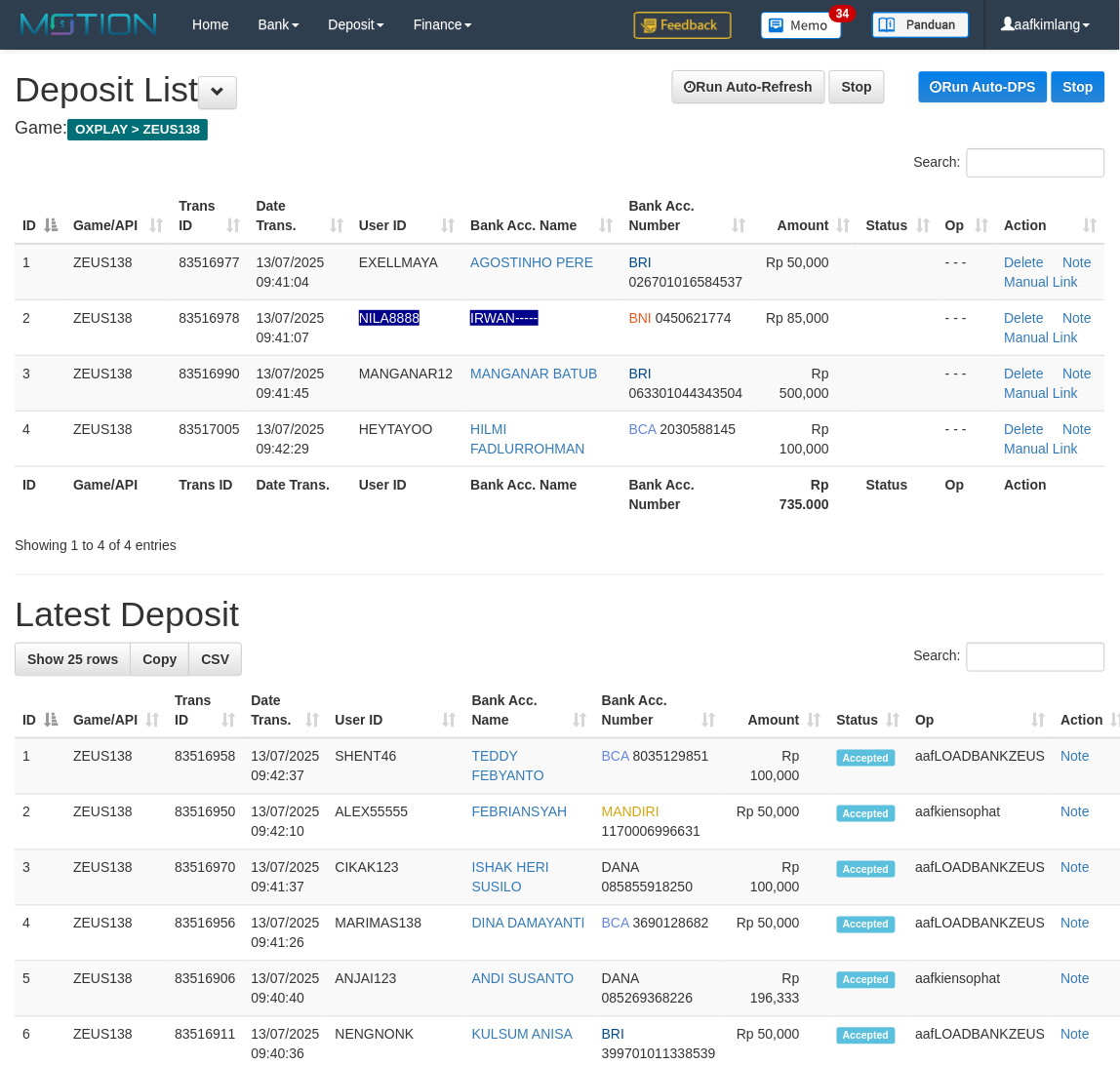 click on "Showing 1 to 4 of 4 entries" at bounding box center (560, 541) 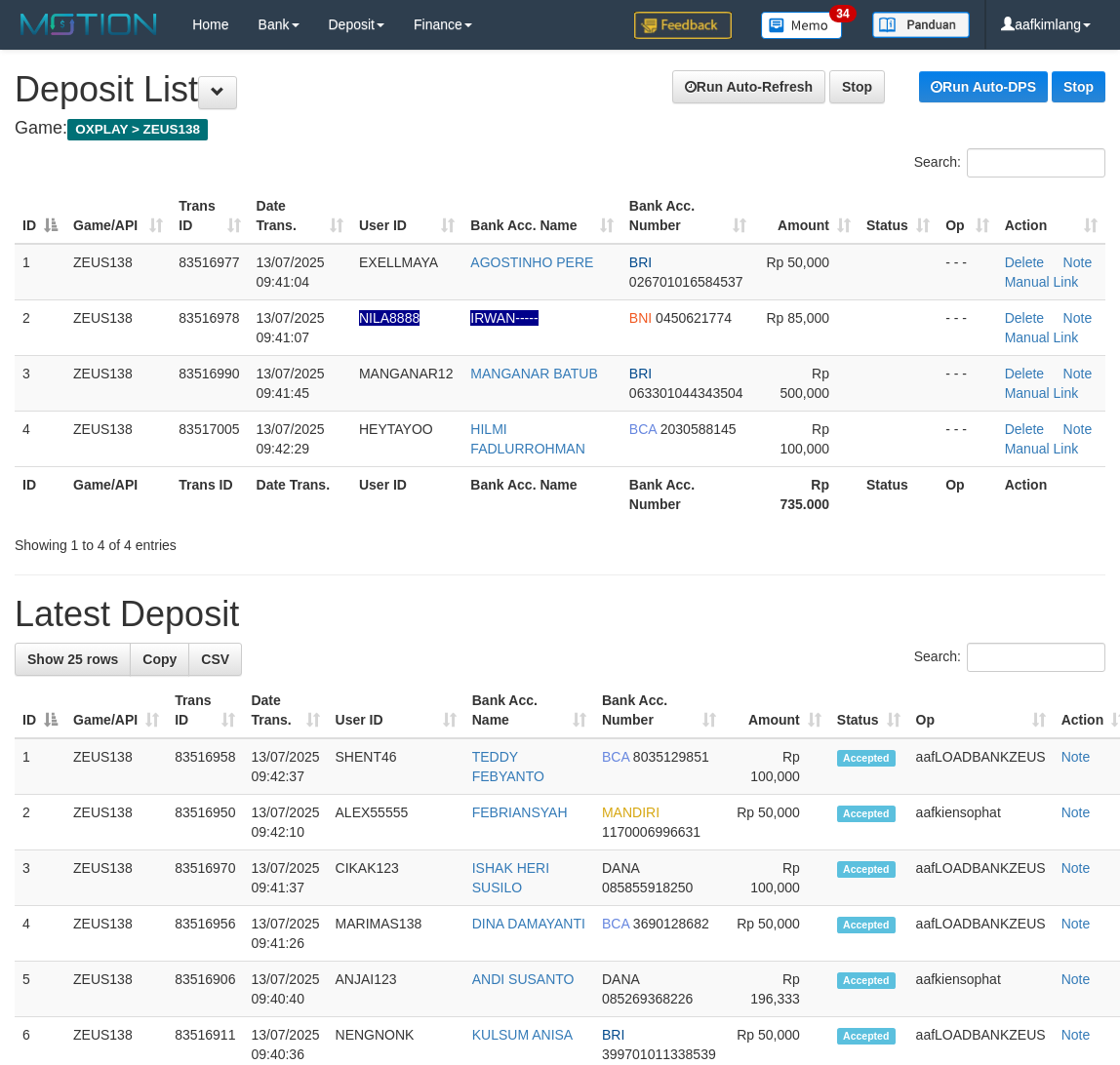 scroll, scrollTop: 0, scrollLeft: 0, axis: both 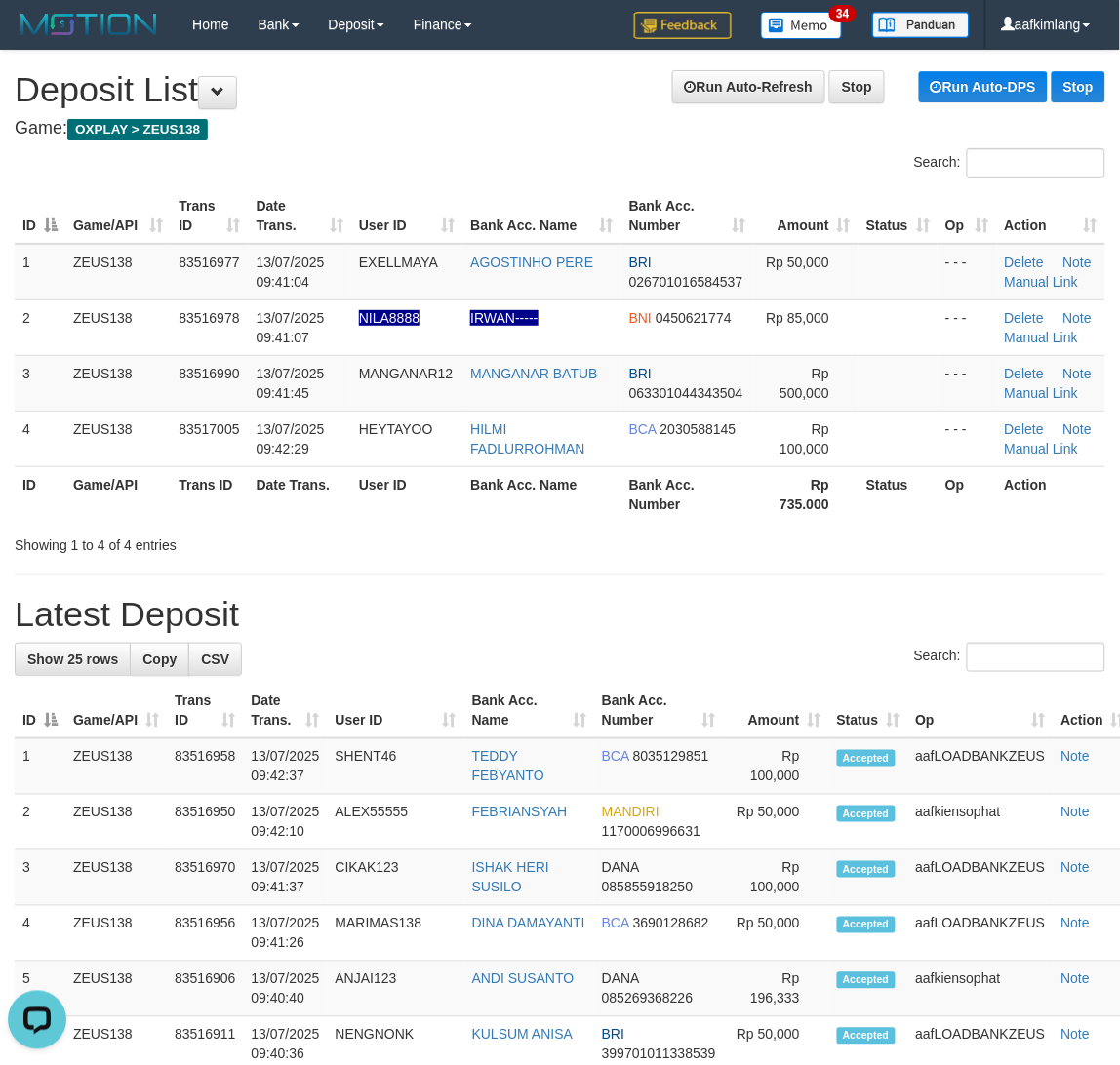 click on "Showing 1 to 4 of 4 entries" at bounding box center [560, 541] 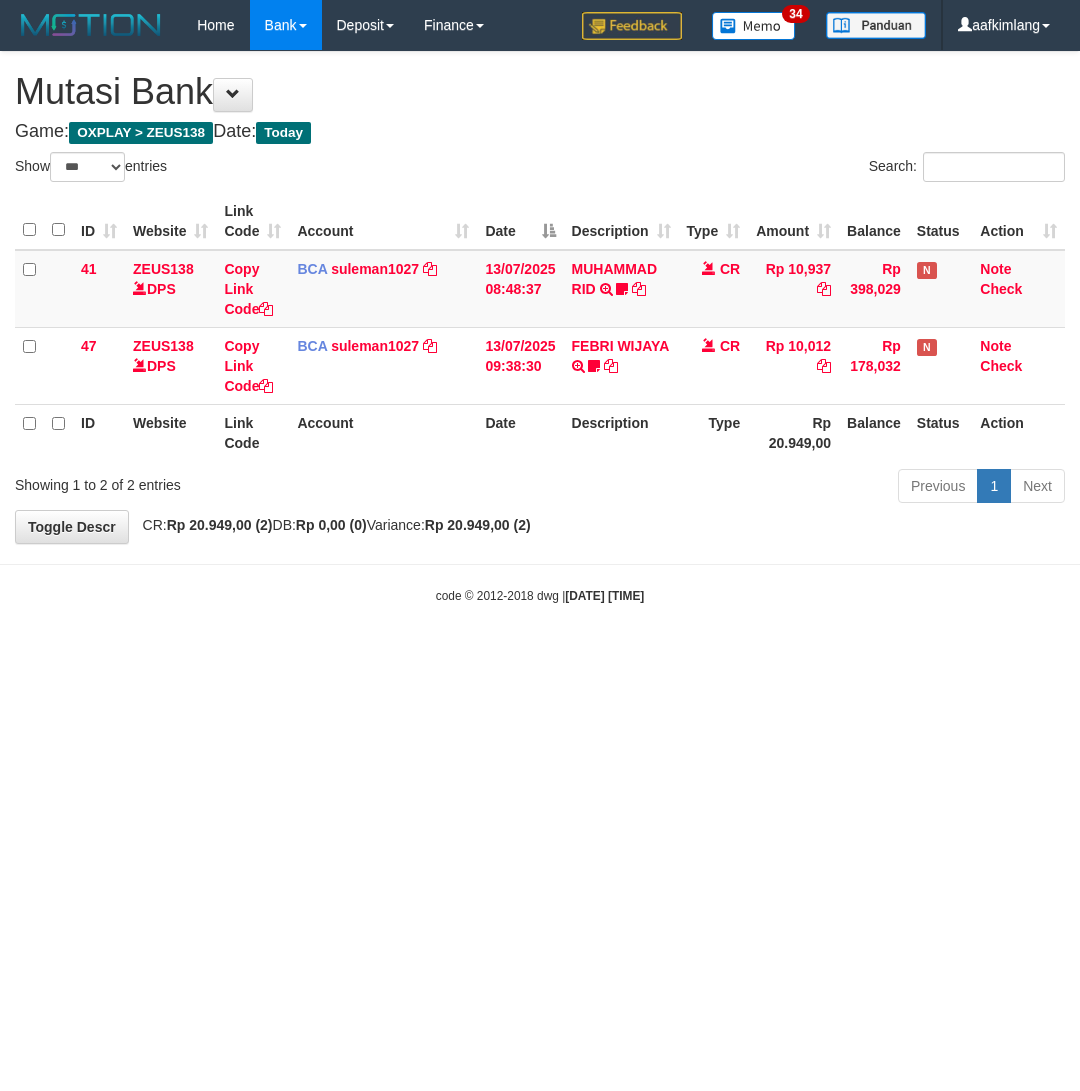 select on "***" 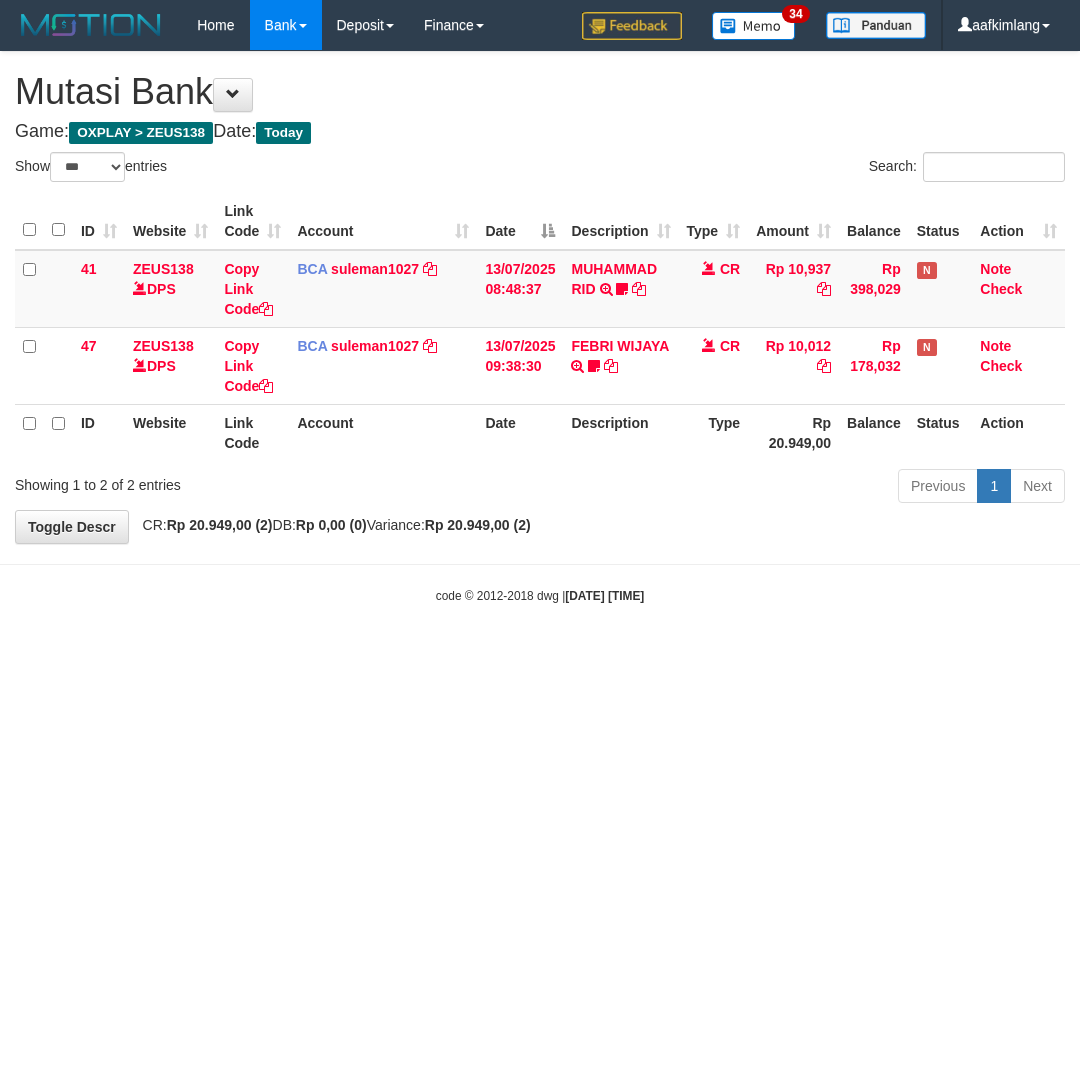 scroll, scrollTop: 0, scrollLeft: 0, axis: both 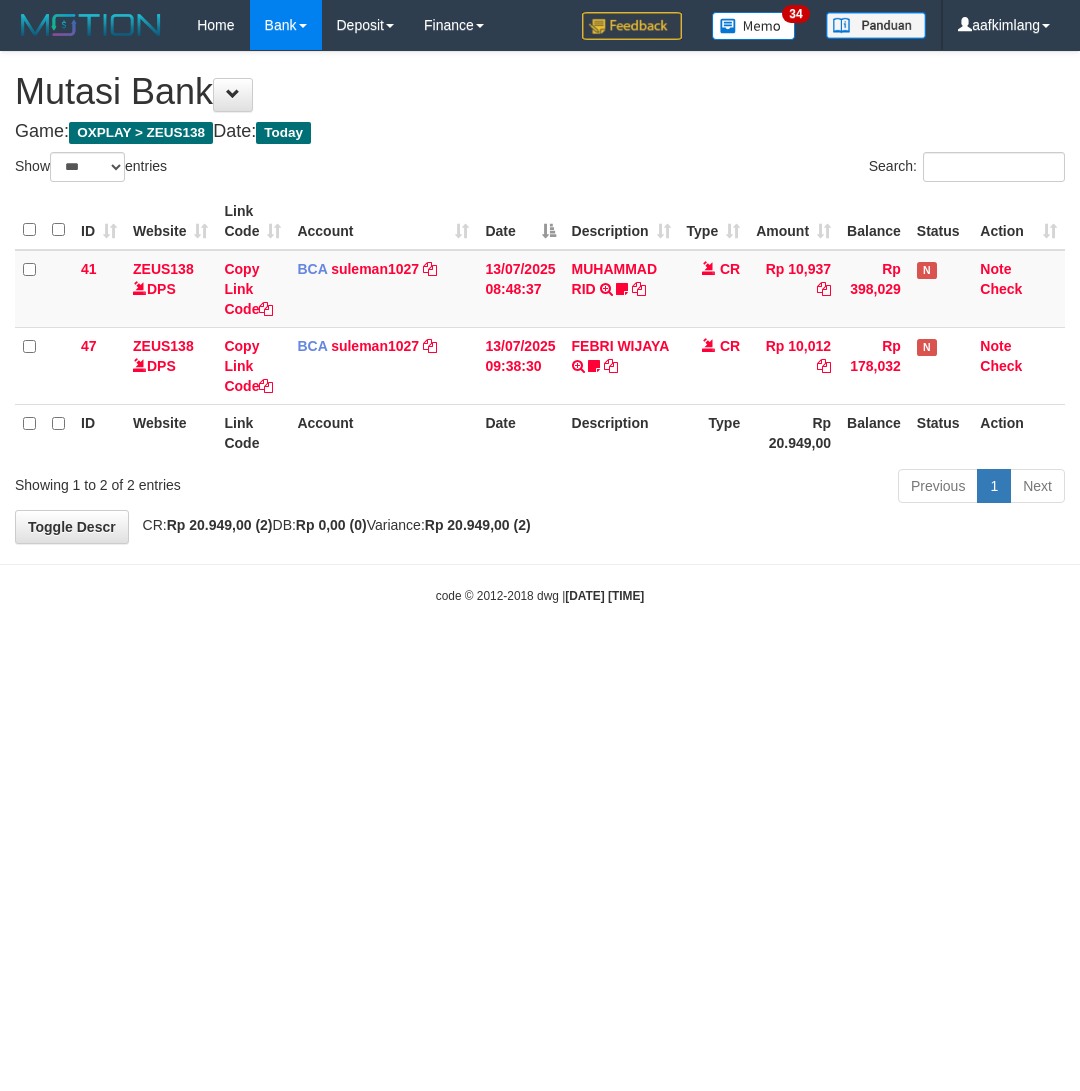 select on "***" 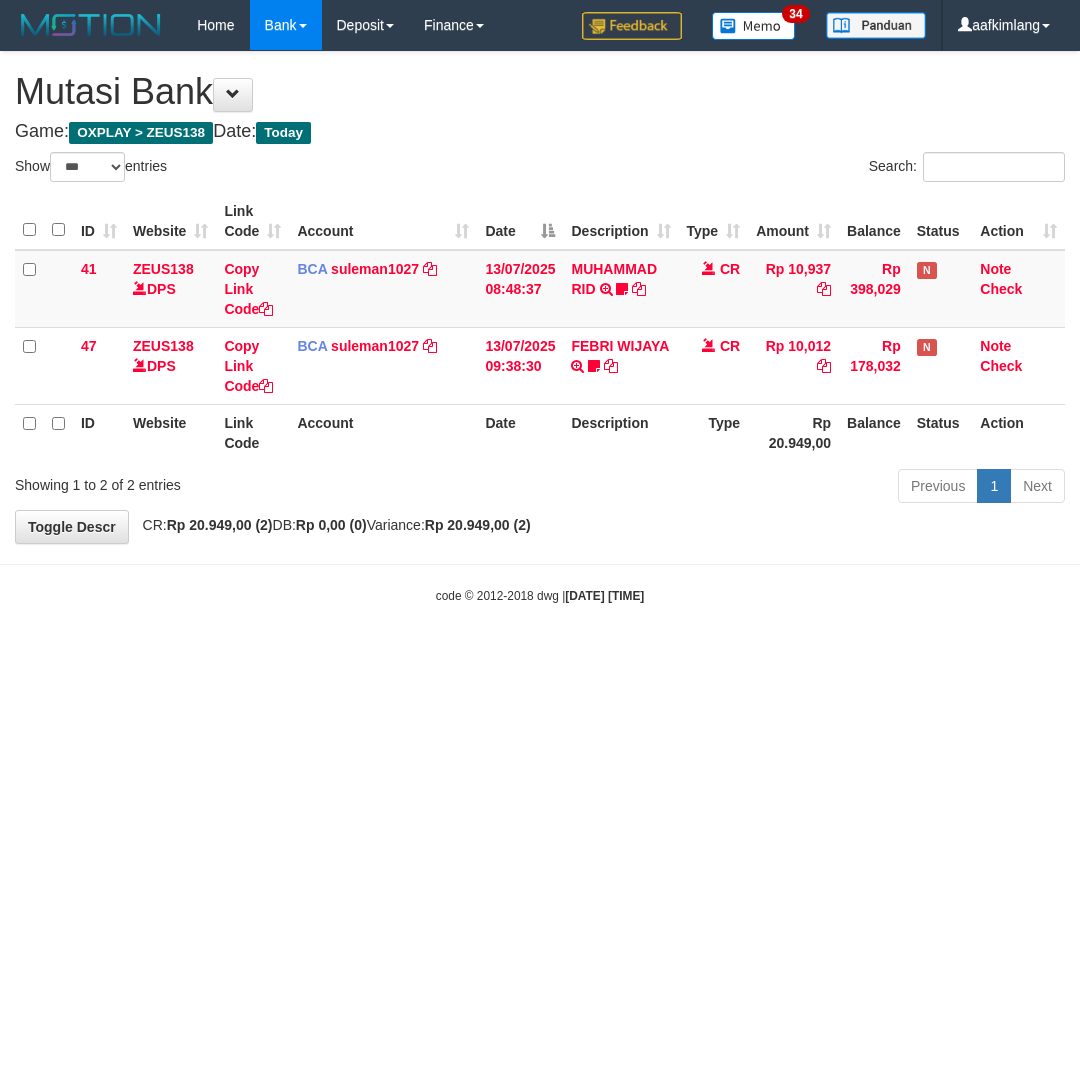 scroll, scrollTop: 0, scrollLeft: 0, axis: both 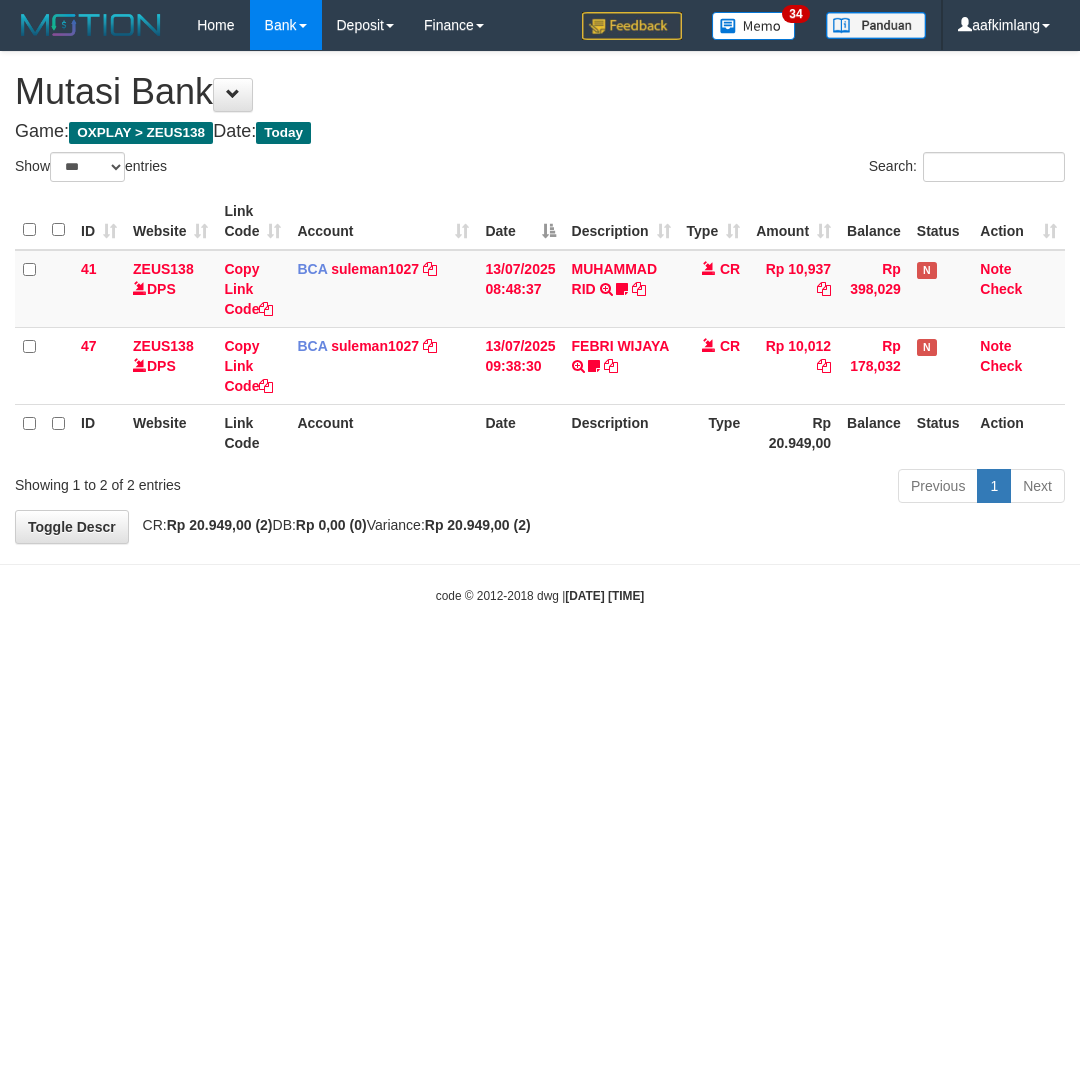 select on "***" 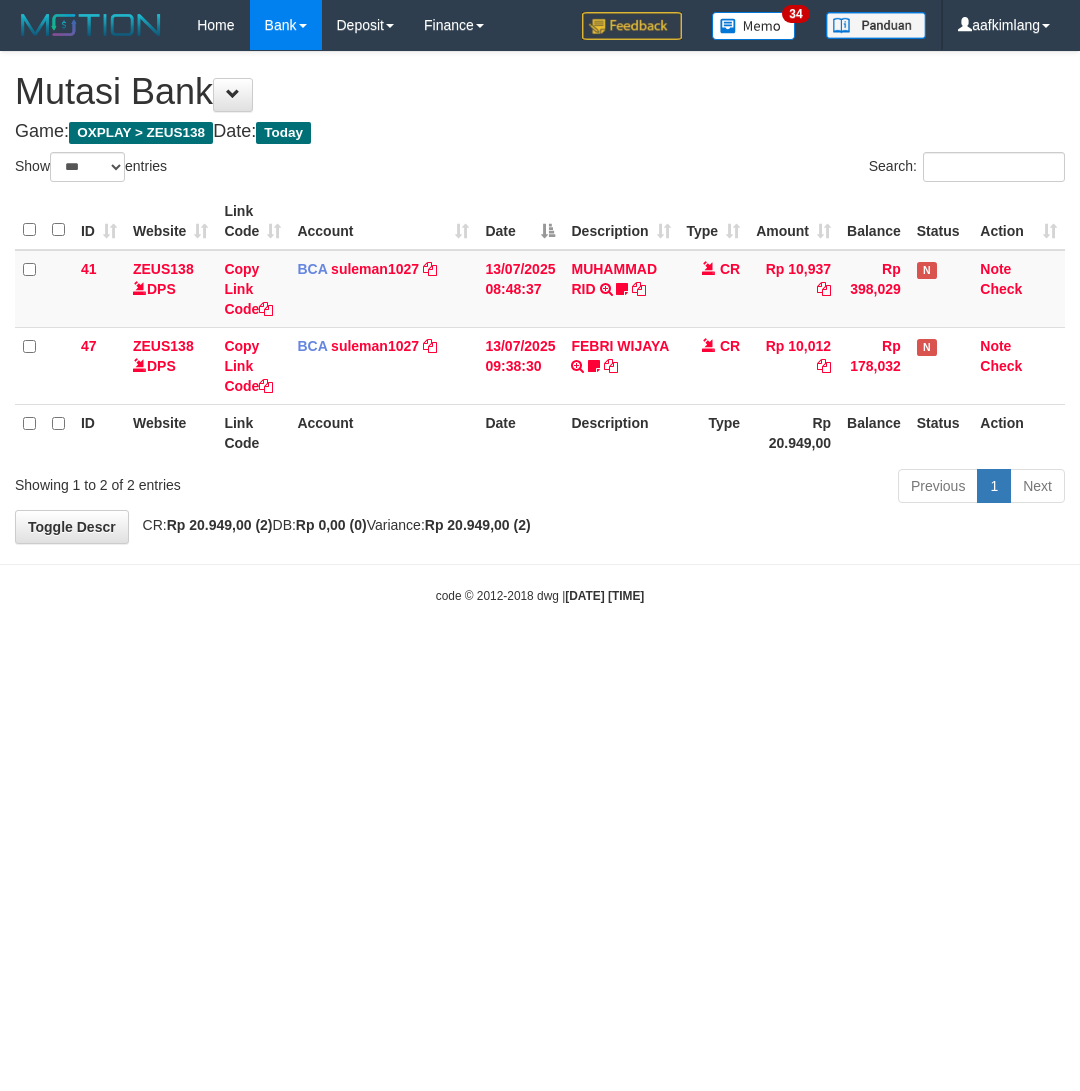 scroll, scrollTop: 0, scrollLeft: 0, axis: both 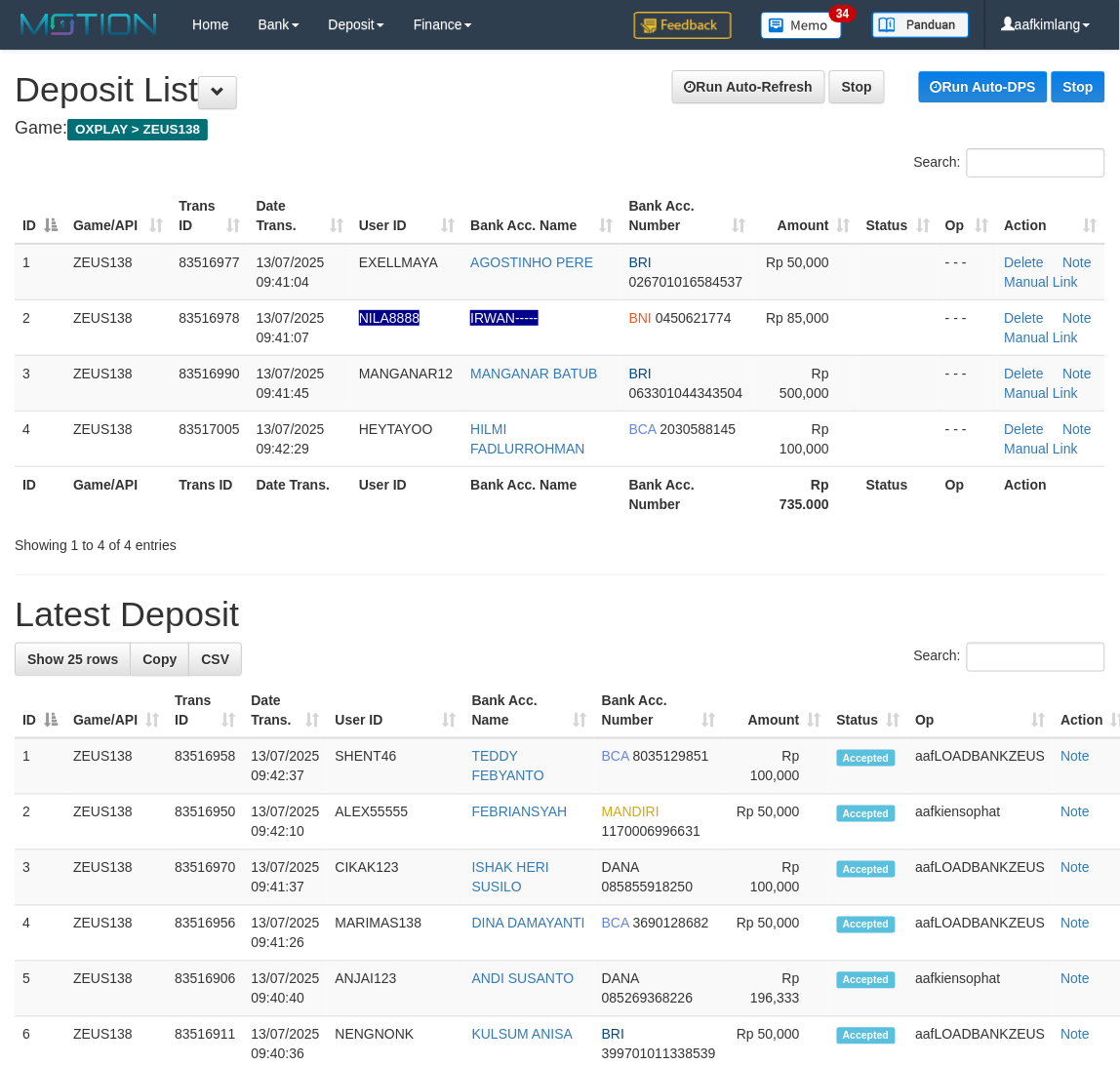 drag, startPoint x: 773, startPoint y: 539, endPoint x: 774, endPoint y: 549, distance: 10.049876 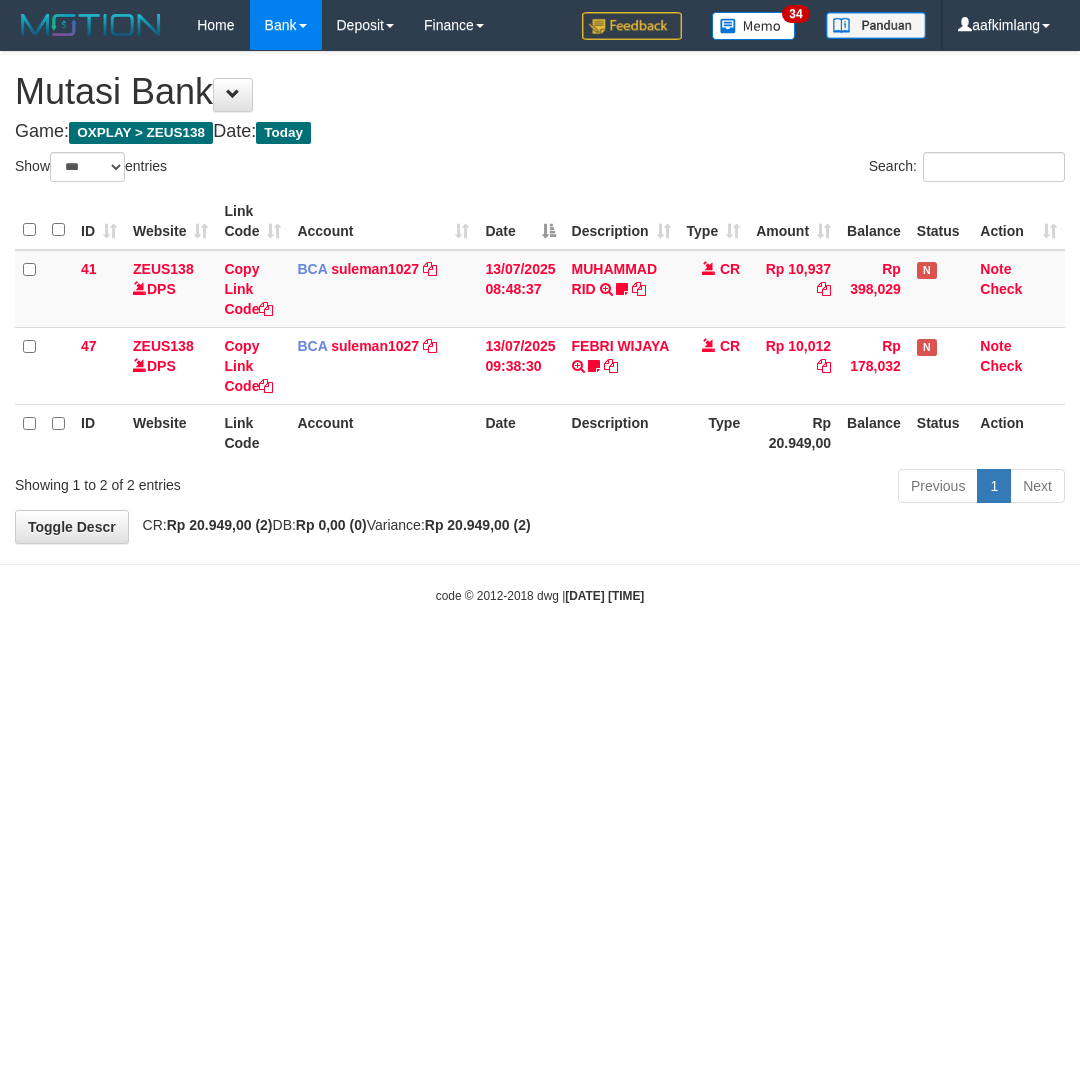 select on "***" 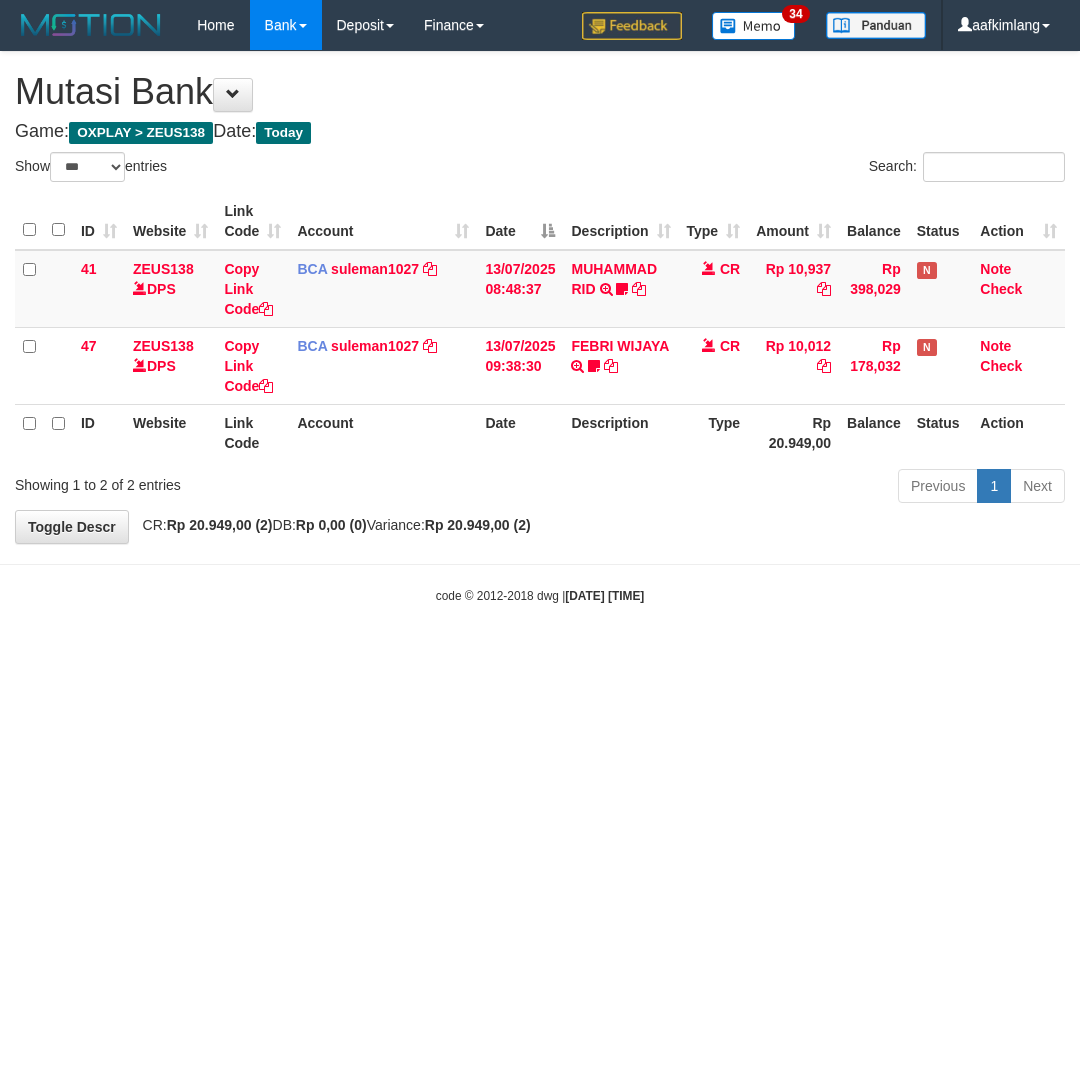 scroll, scrollTop: 0, scrollLeft: 0, axis: both 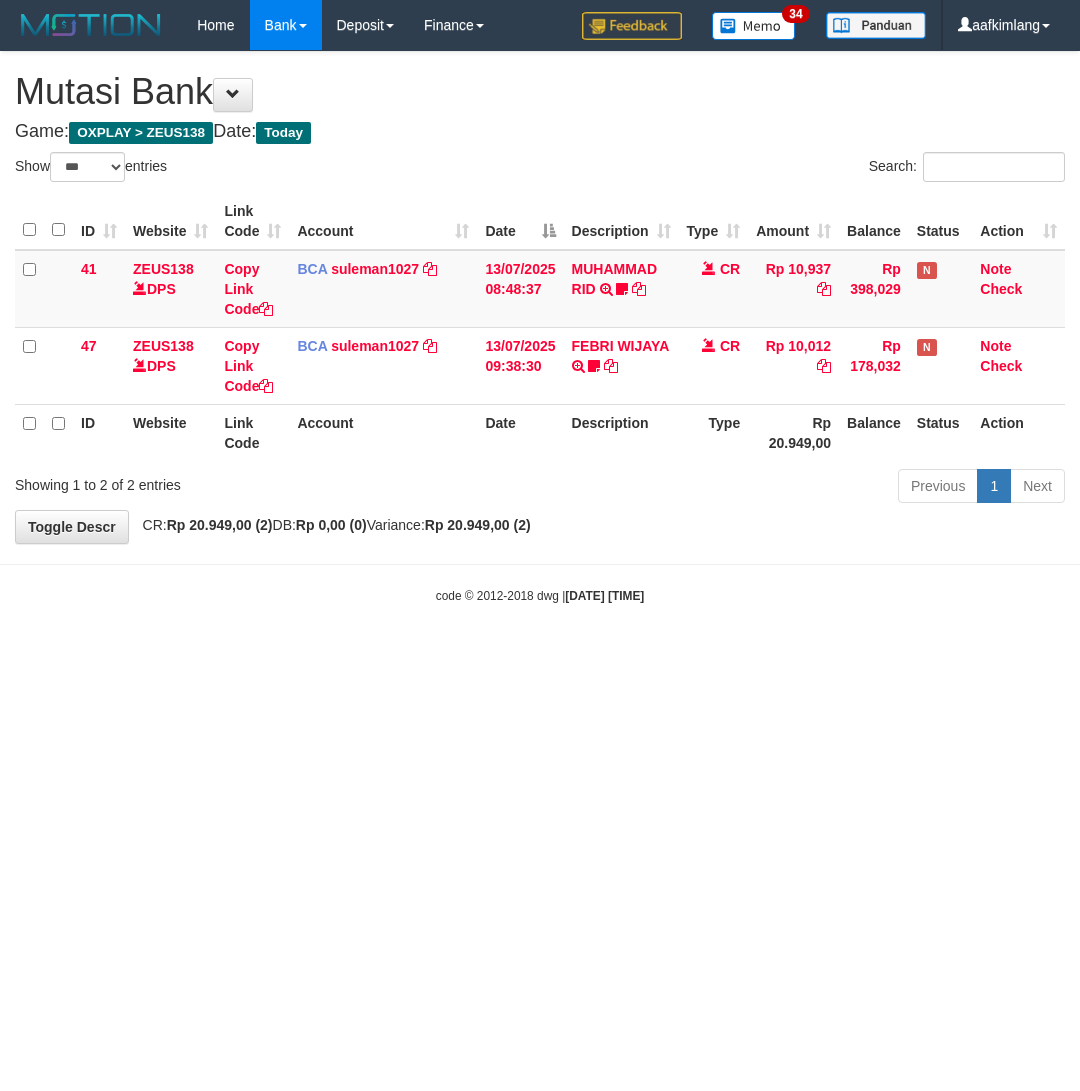 select on "***" 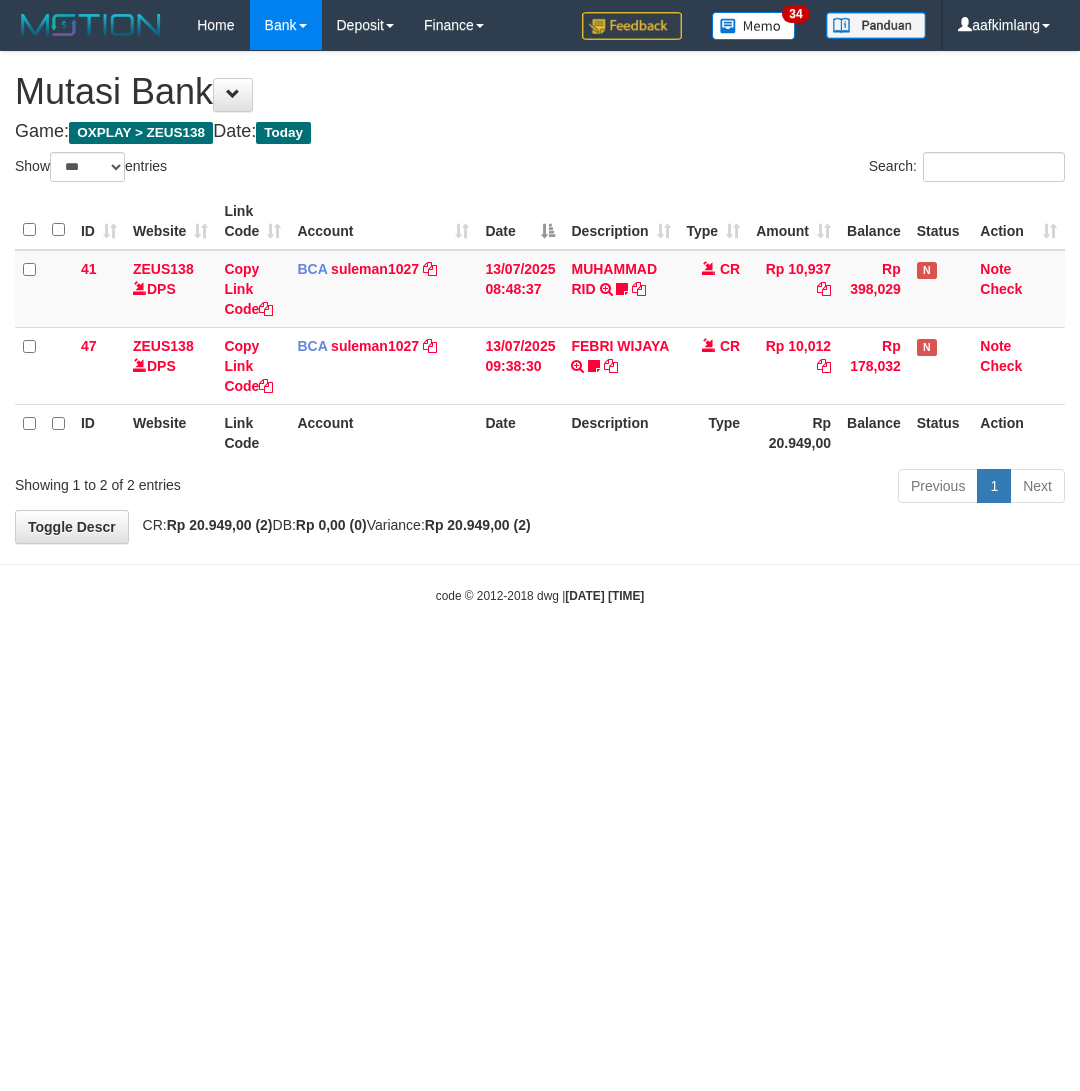 scroll, scrollTop: 0, scrollLeft: 0, axis: both 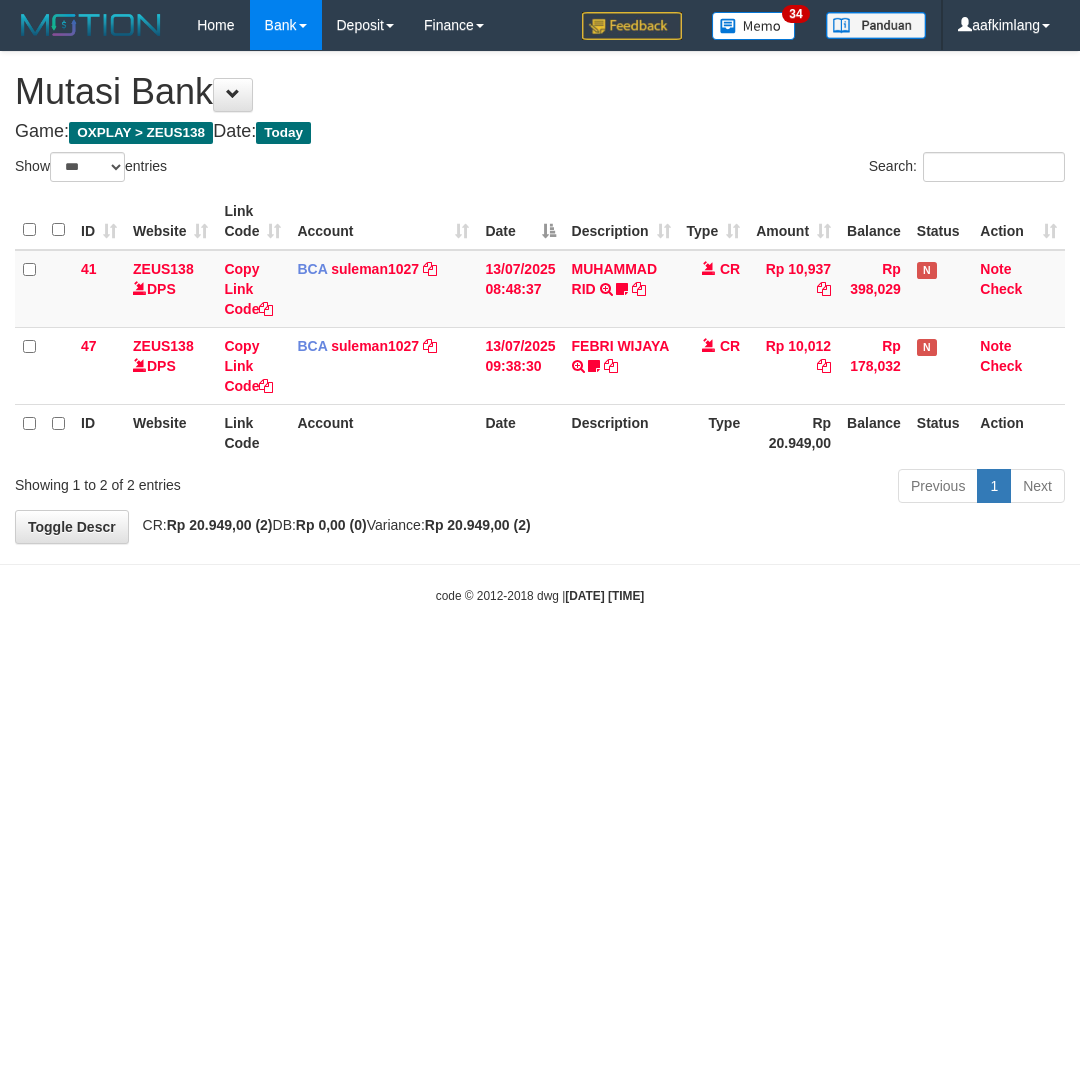 select on "***" 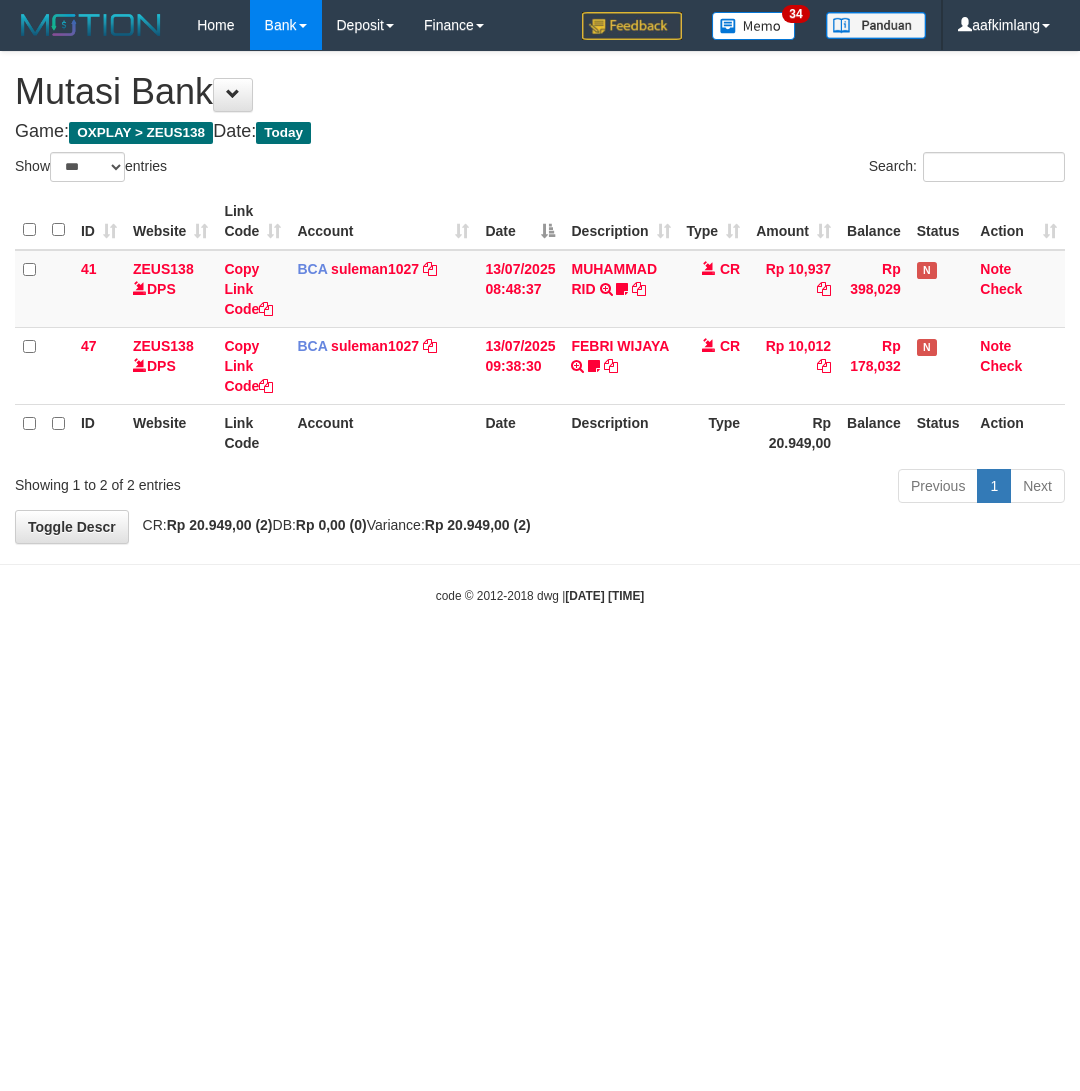 scroll, scrollTop: 0, scrollLeft: 0, axis: both 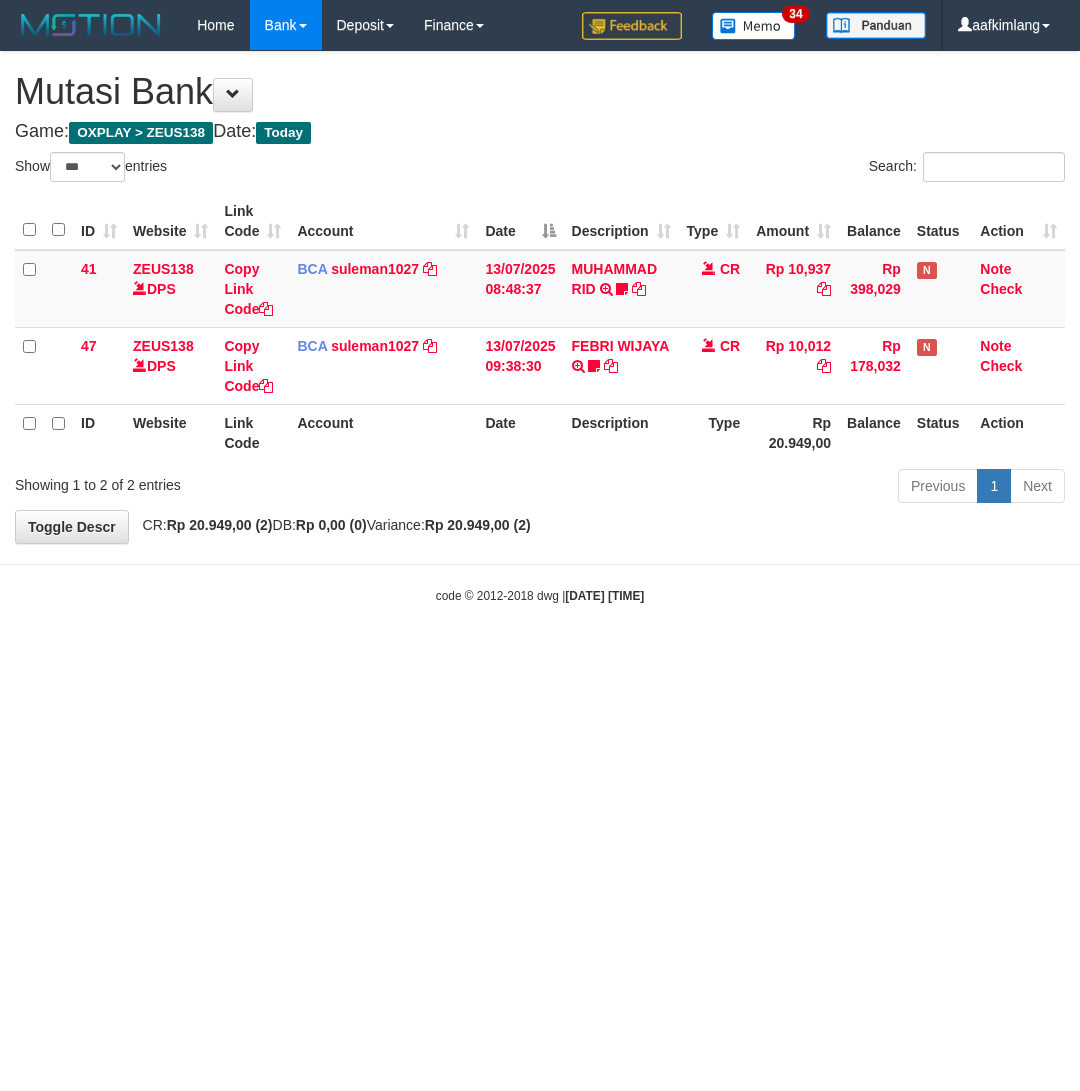 select on "***" 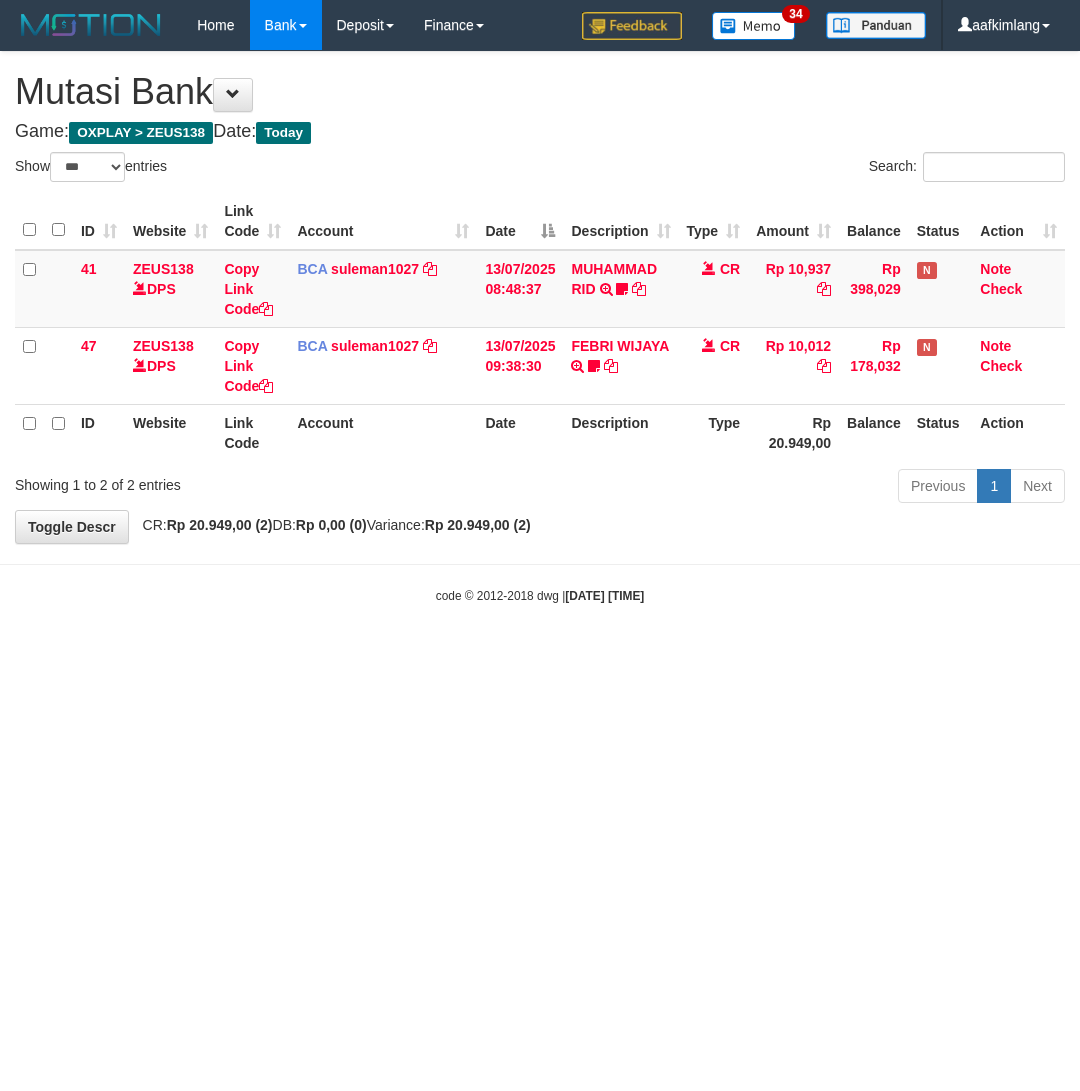 scroll, scrollTop: 0, scrollLeft: 0, axis: both 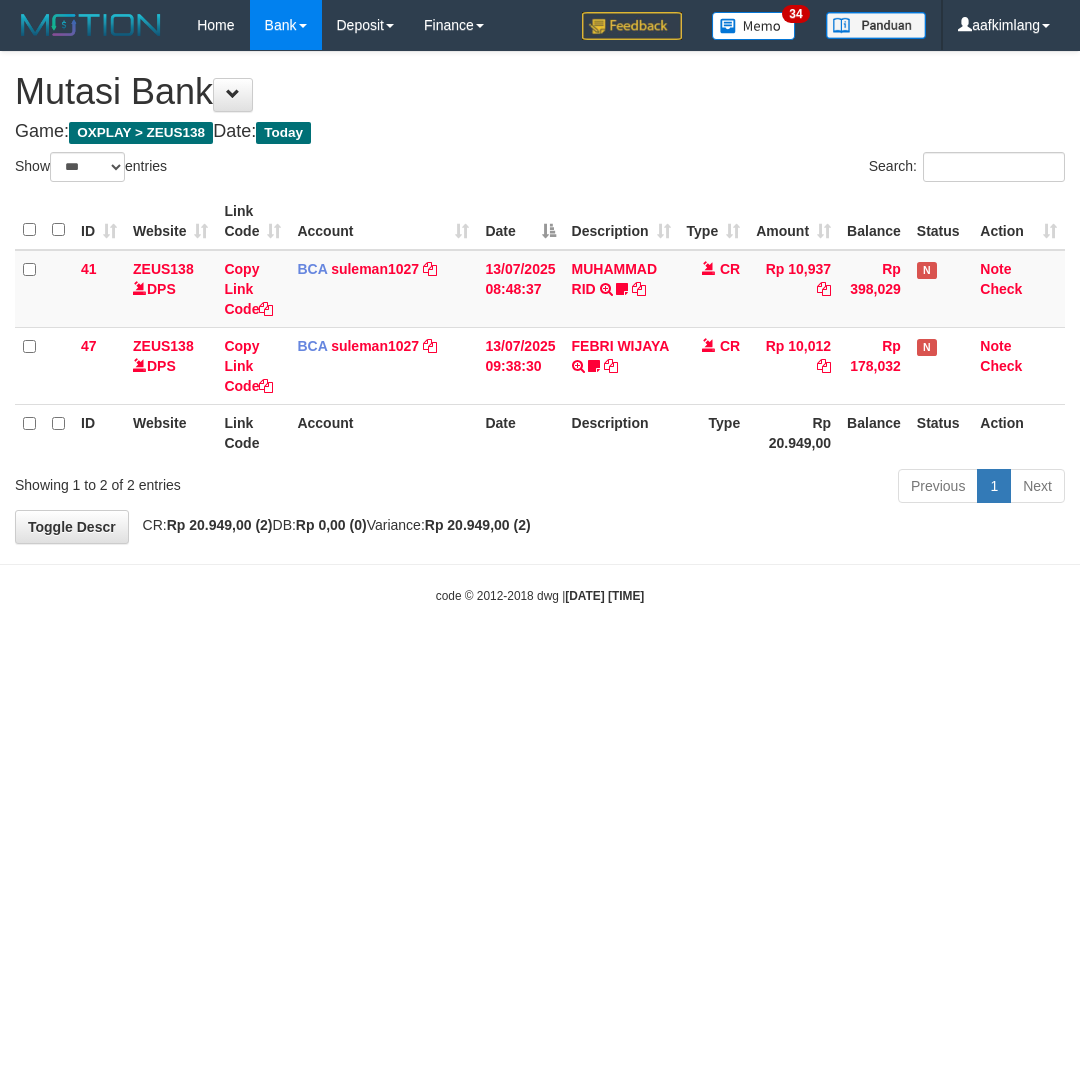select on "***" 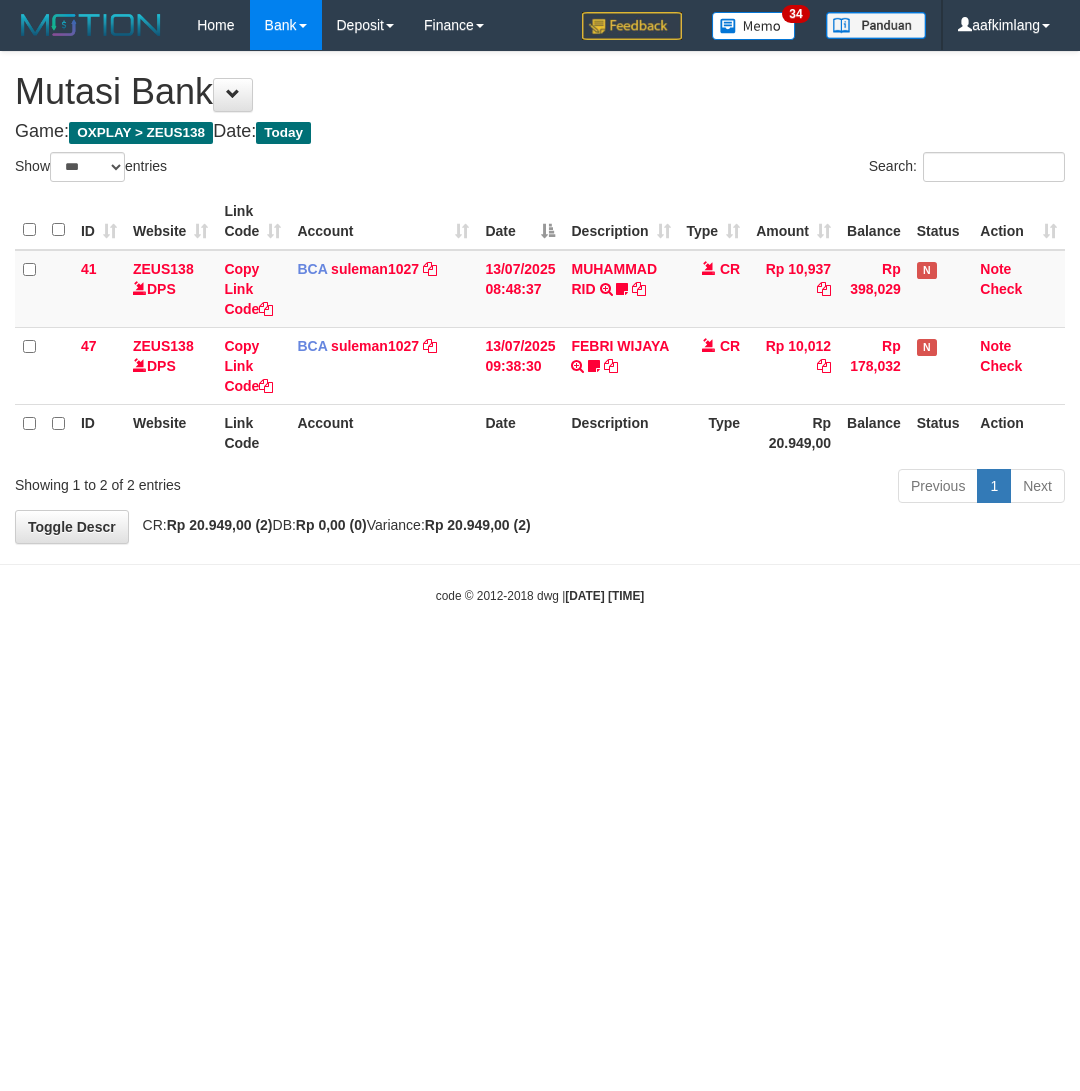 click on "Toggle navigation
Home
Bank
Account List
Mutasi Bank
Search
Note Mutasi
Deposit
DPS Fetch
DPS List
History
Note DPS
Finance
Financial Data
aafkimlang
My Profile
Log Out" at bounding box center [540, 327] 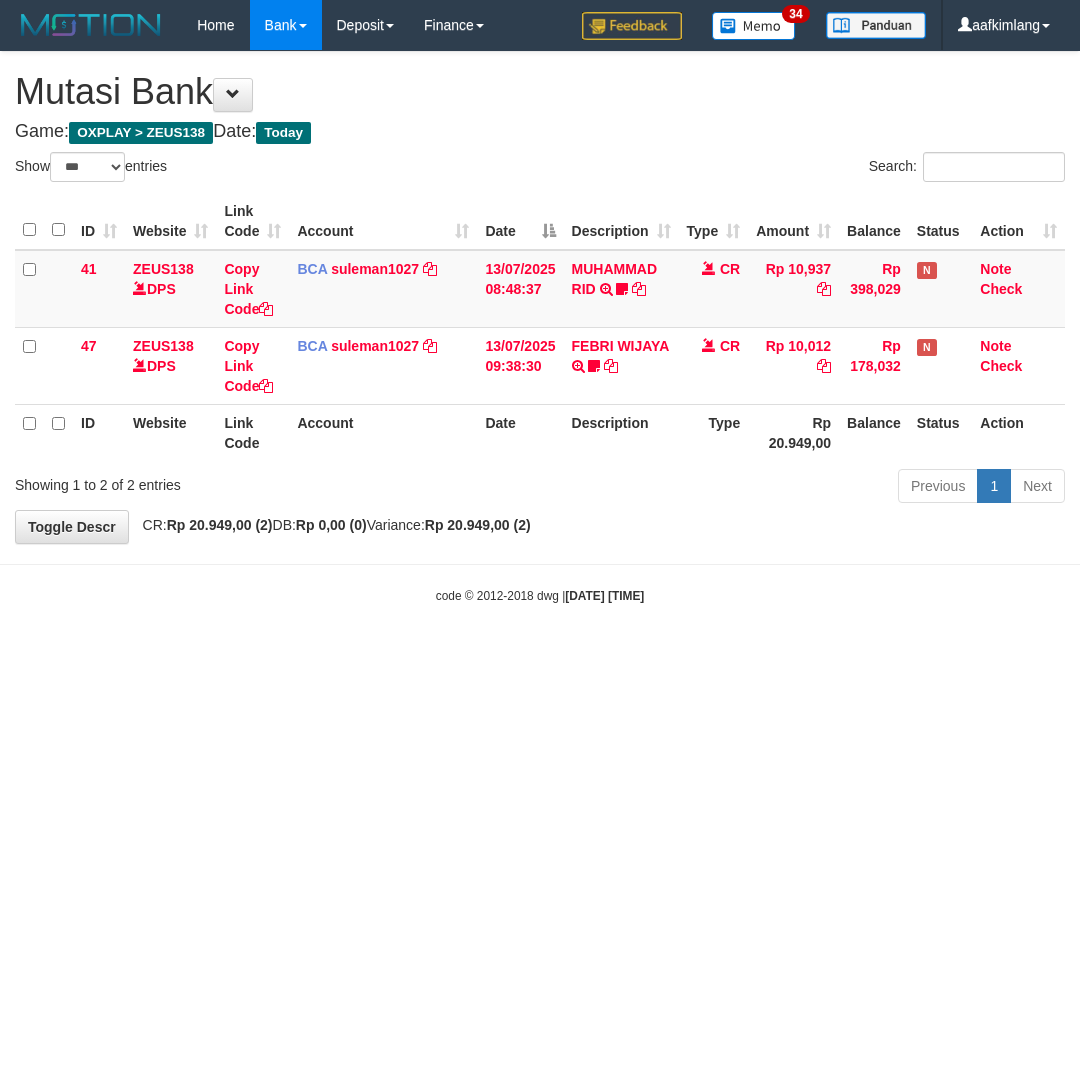 select on "***" 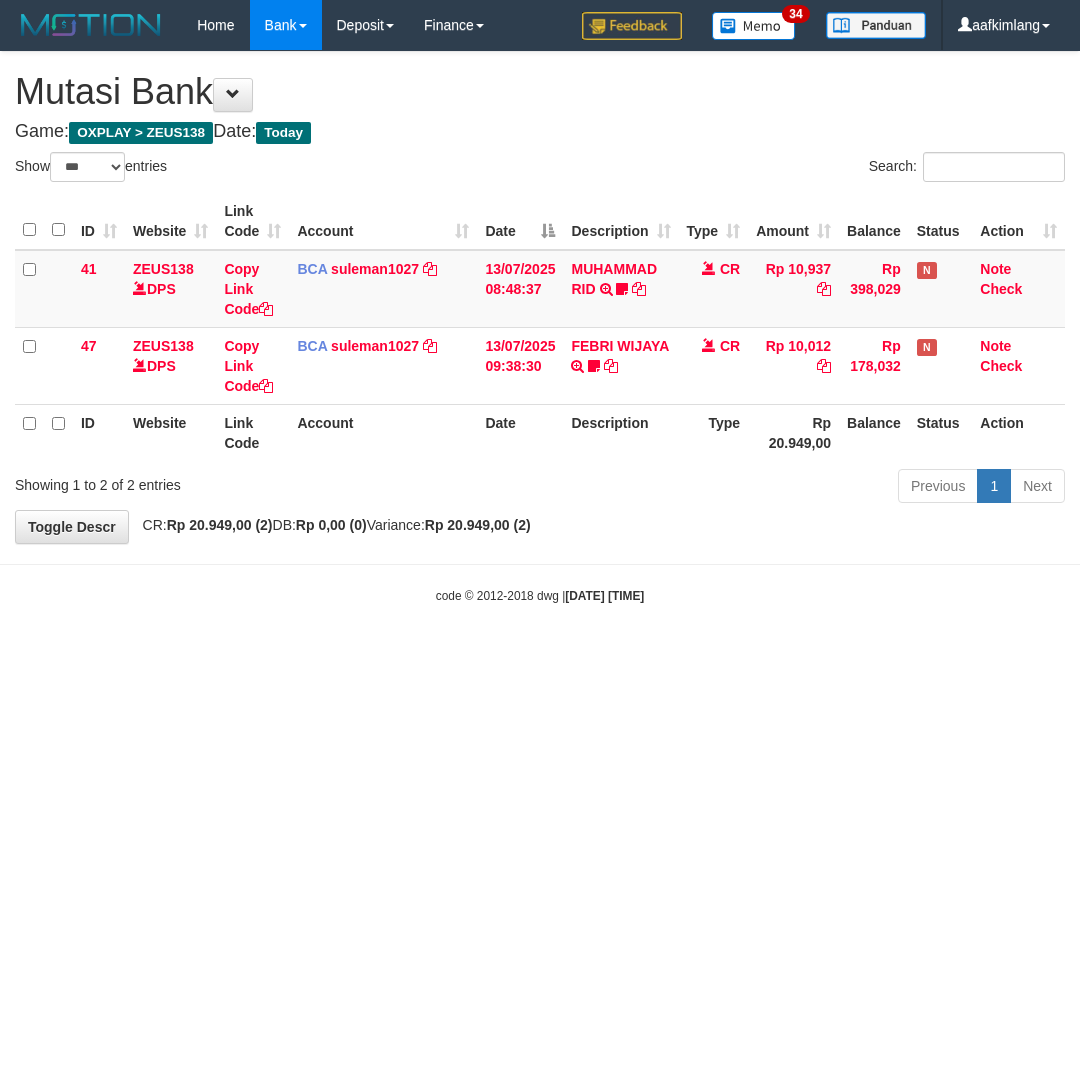 scroll, scrollTop: 0, scrollLeft: 0, axis: both 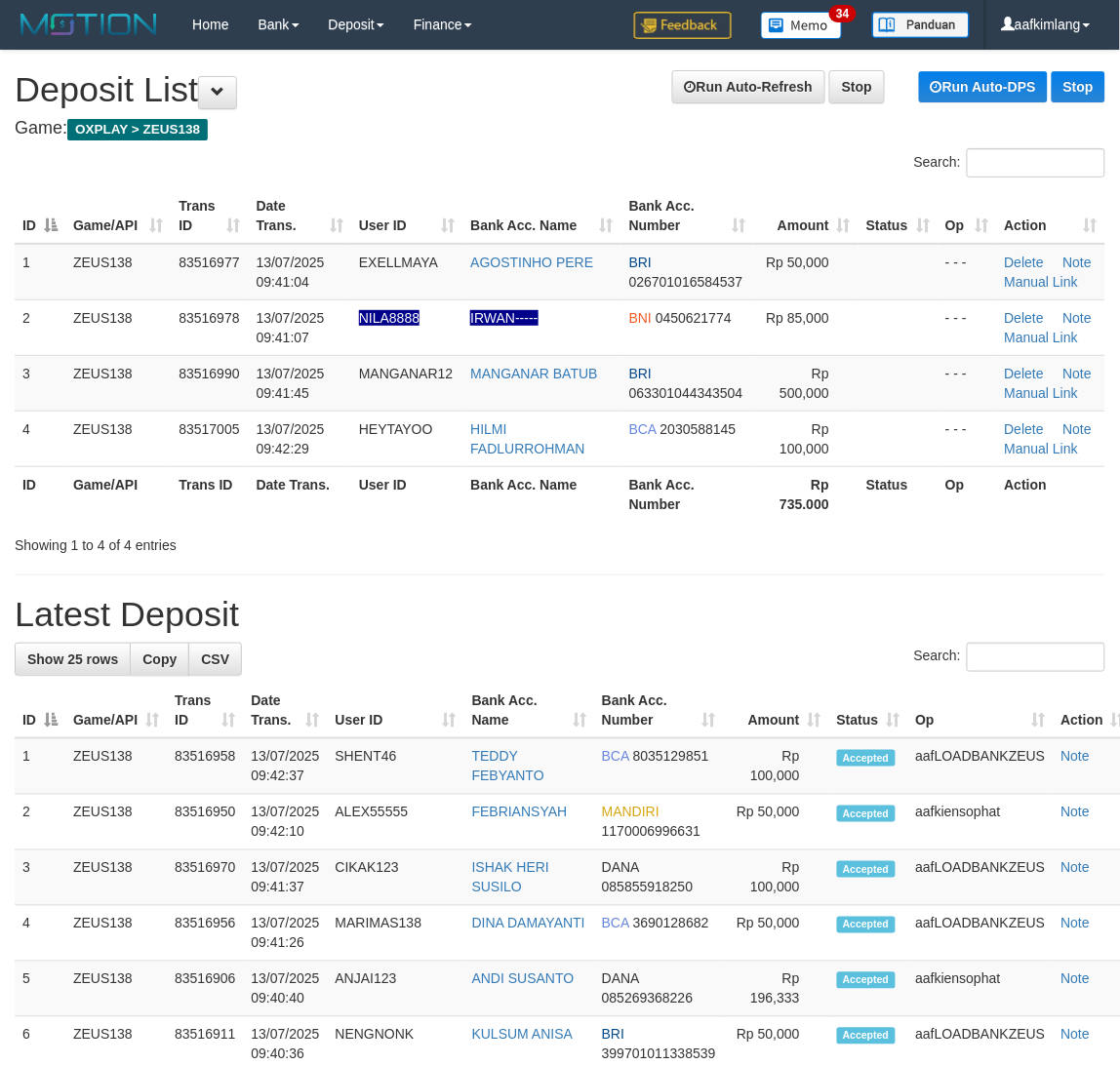 drag, startPoint x: 943, startPoint y: 631, endPoint x: 966, endPoint y: 631, distance: 23 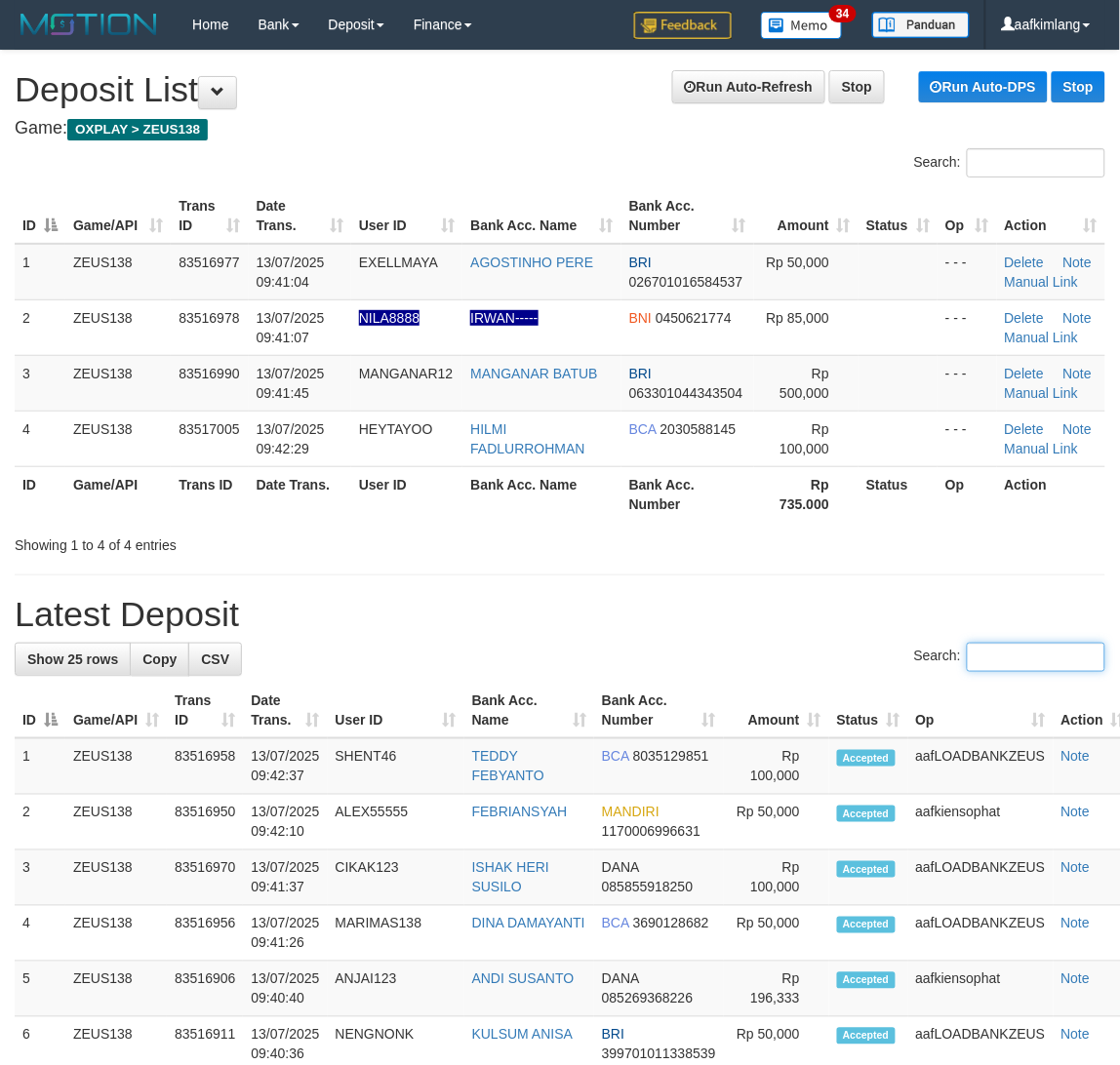 drag, startPoint x: 1059, startPoint y: 661, endPoint x: 1132, endPoint y: 661, distance: 73 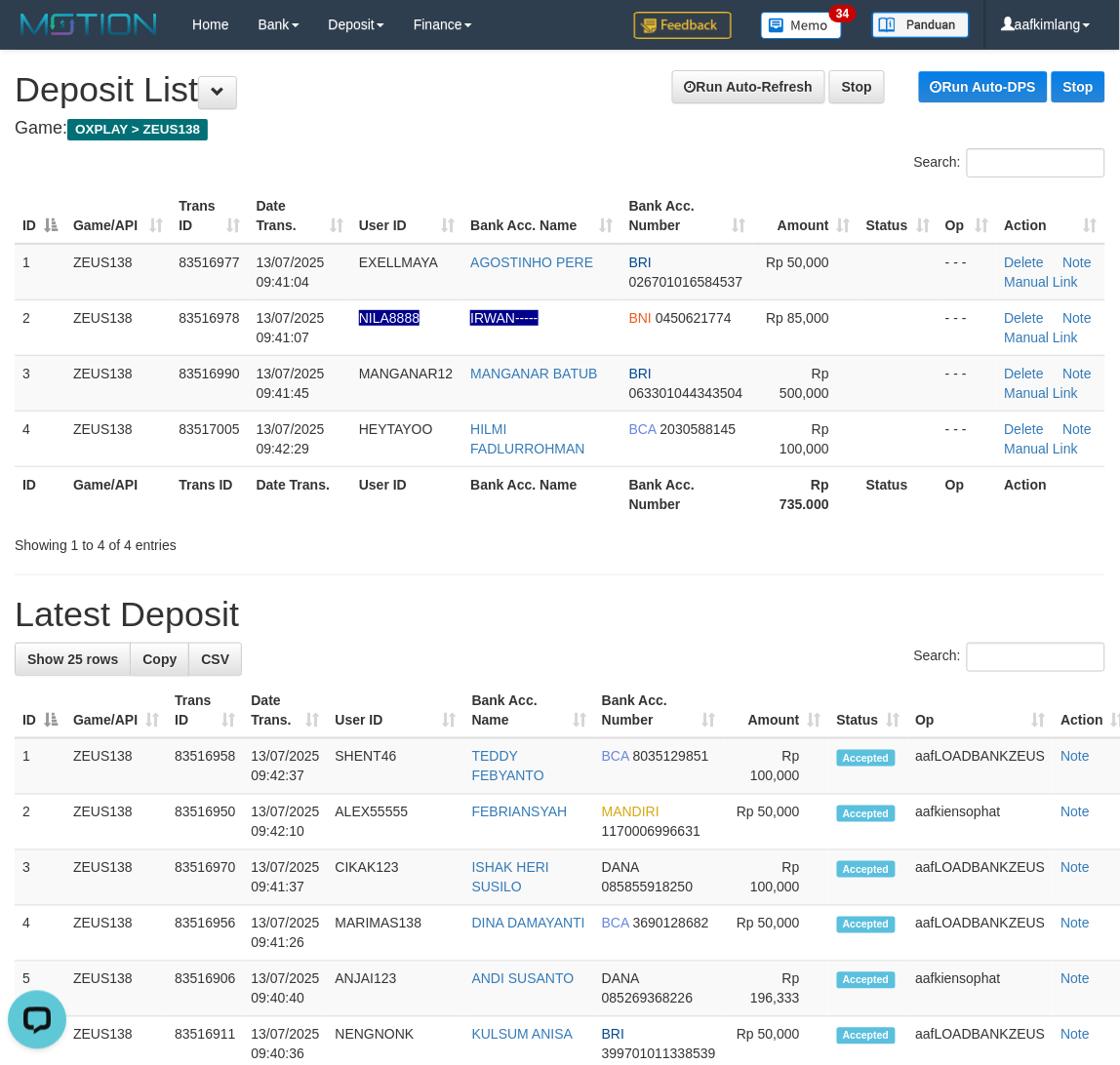 scroll, scrollTop: 0, scrollLeft: 0, axis: both 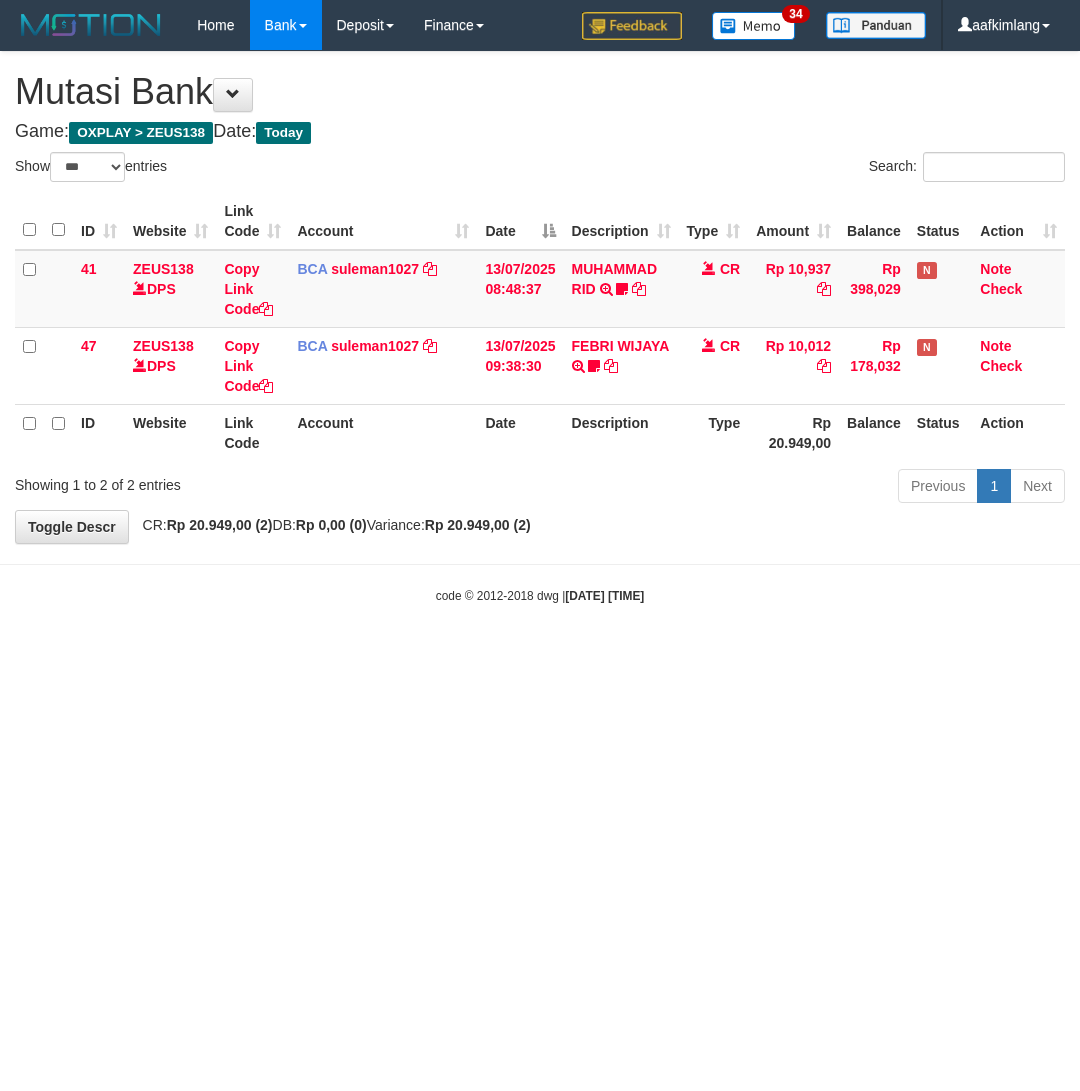 select on "***" 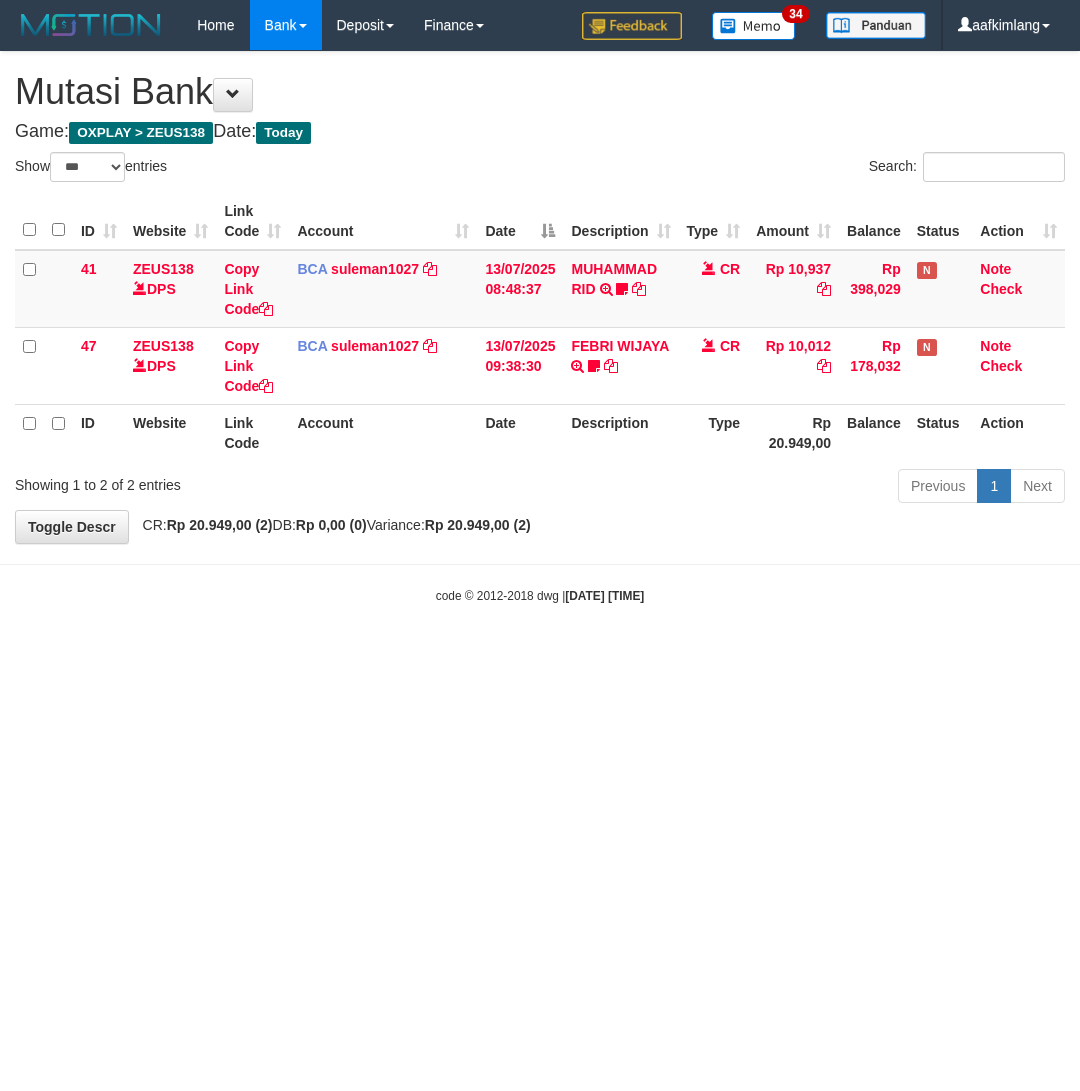 scroll, scrollTop: 0, scrollLeft: 0, axis: both 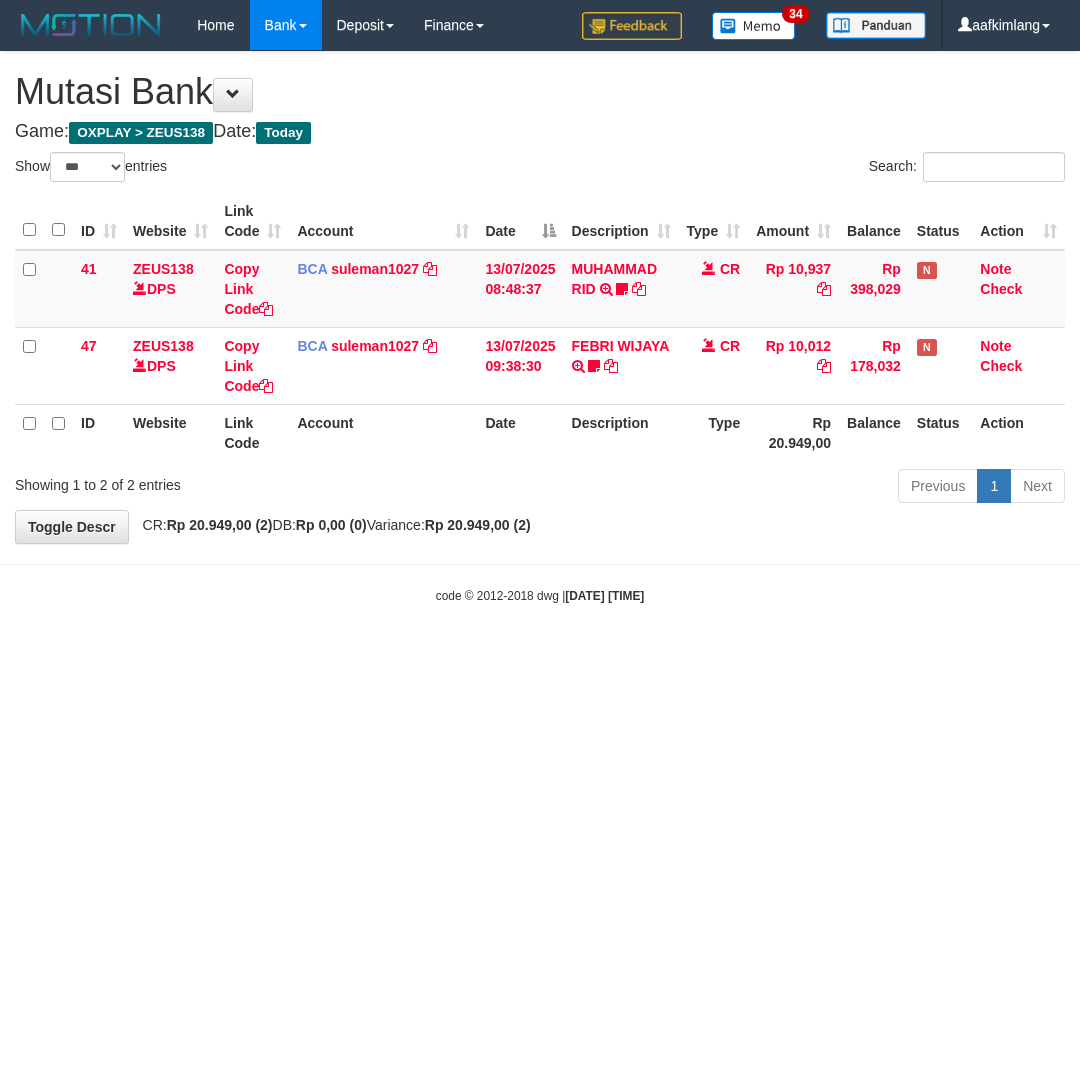 select on "***" 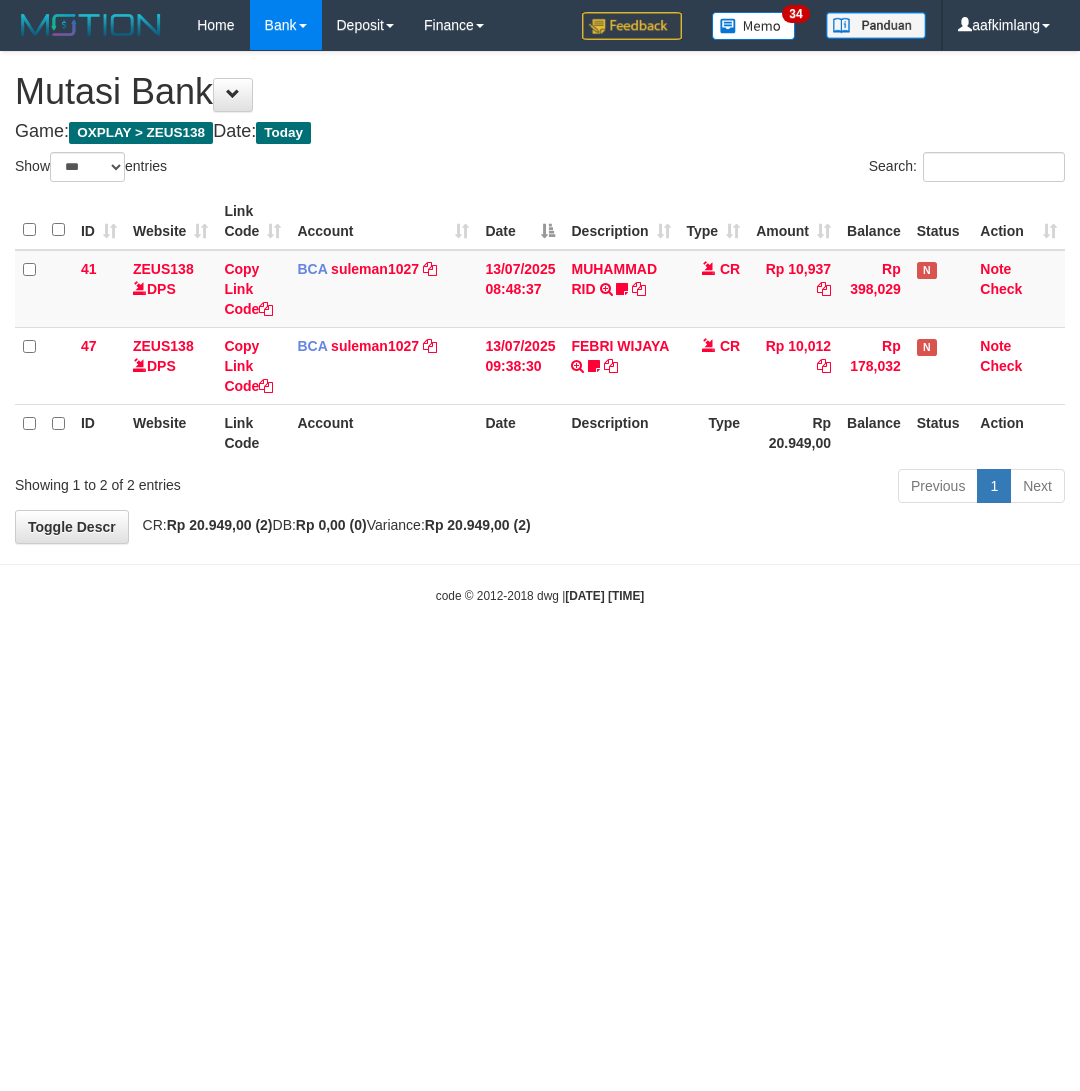 scroll, scrollTop: 0, scrollLeft: 0, axis: both 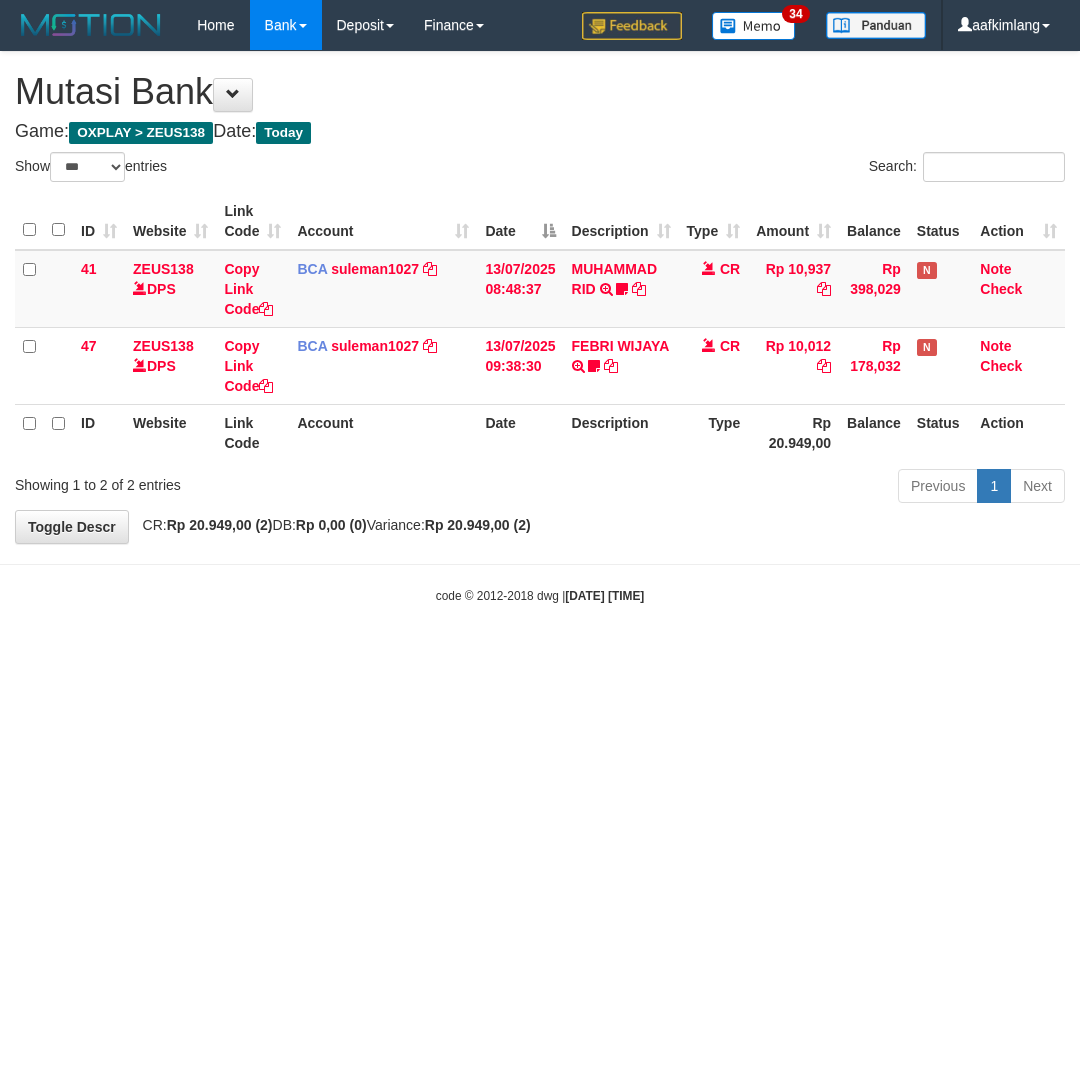 select on "***" 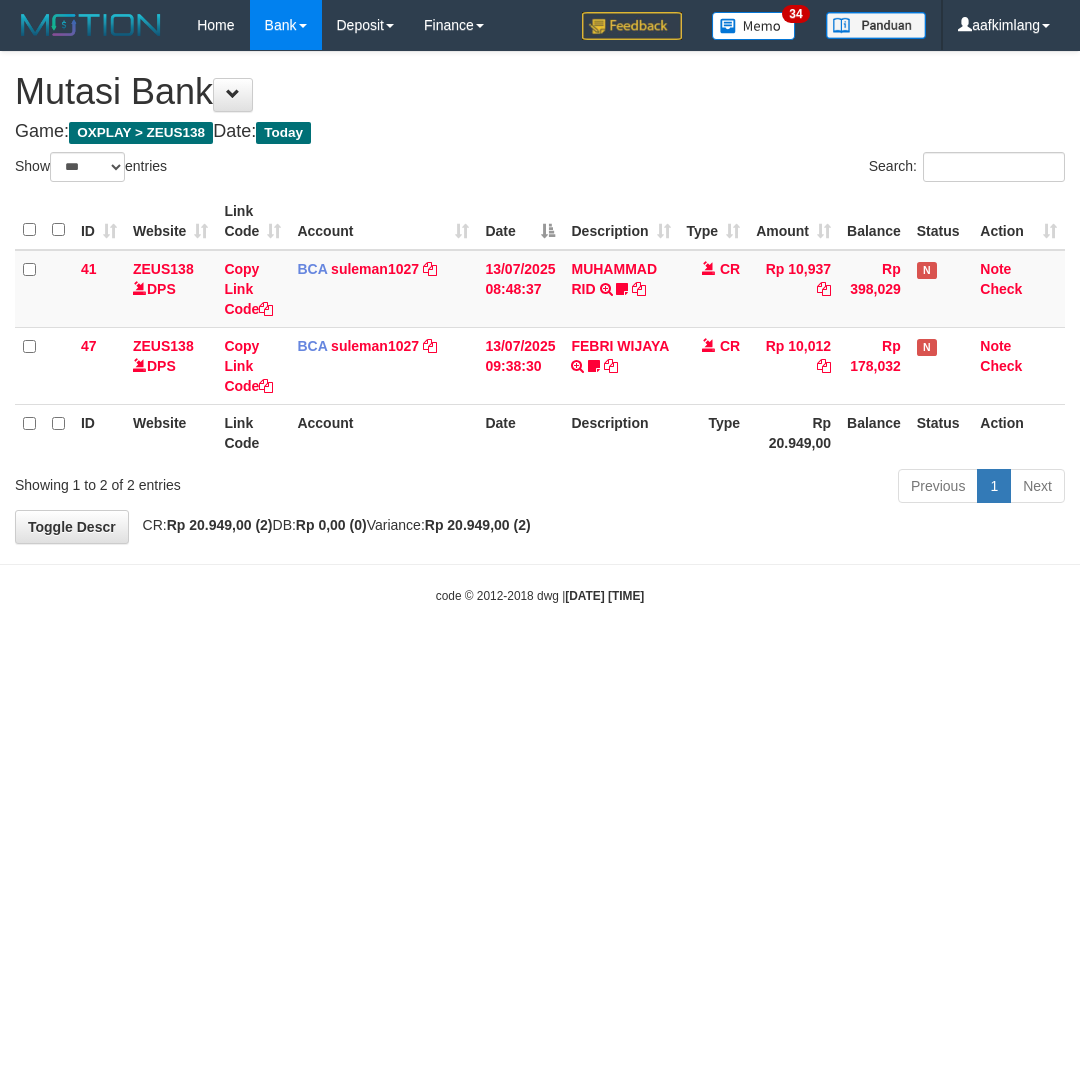 scroll, scrollTop: 0, scrollLeft: 0, axis: both 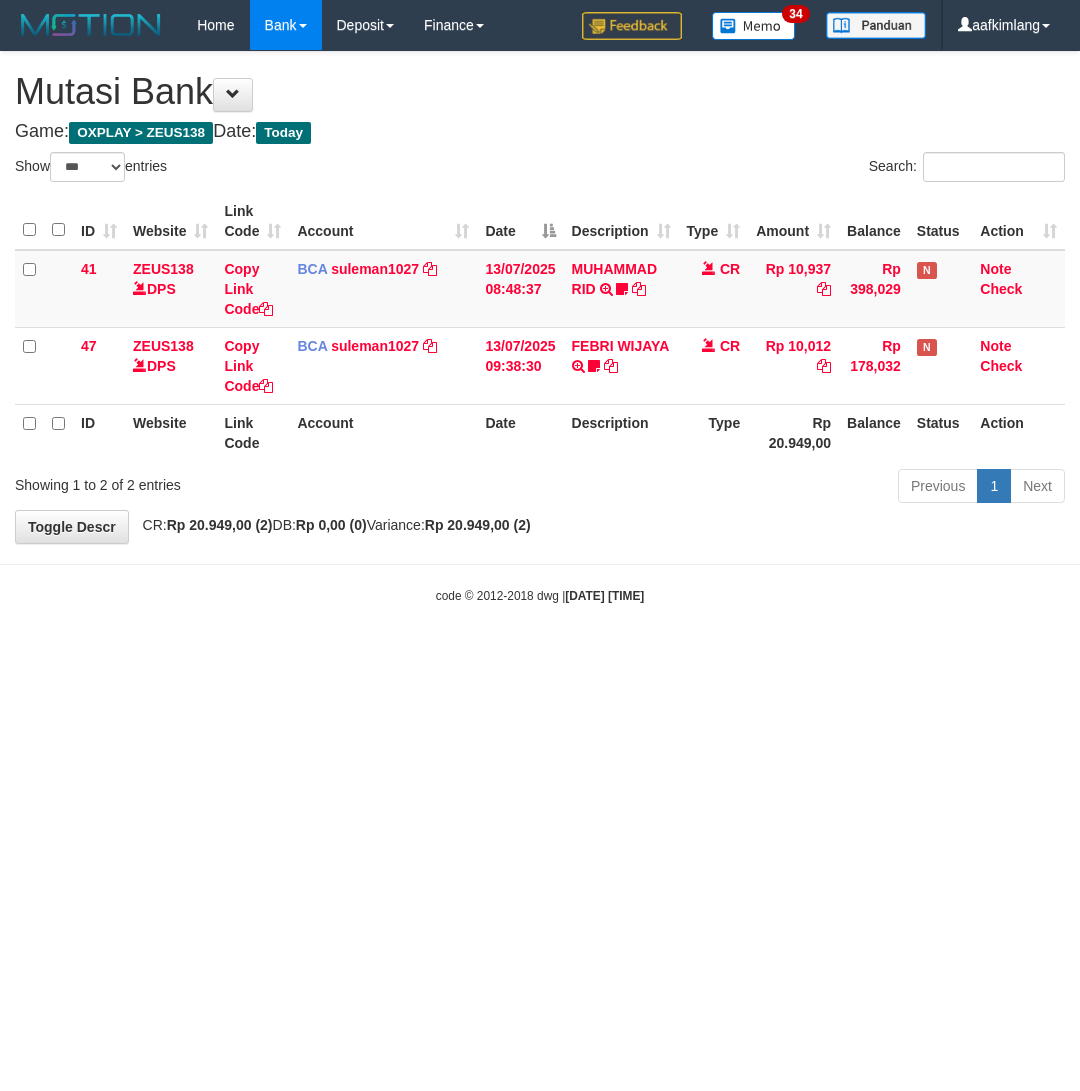 select on "***" 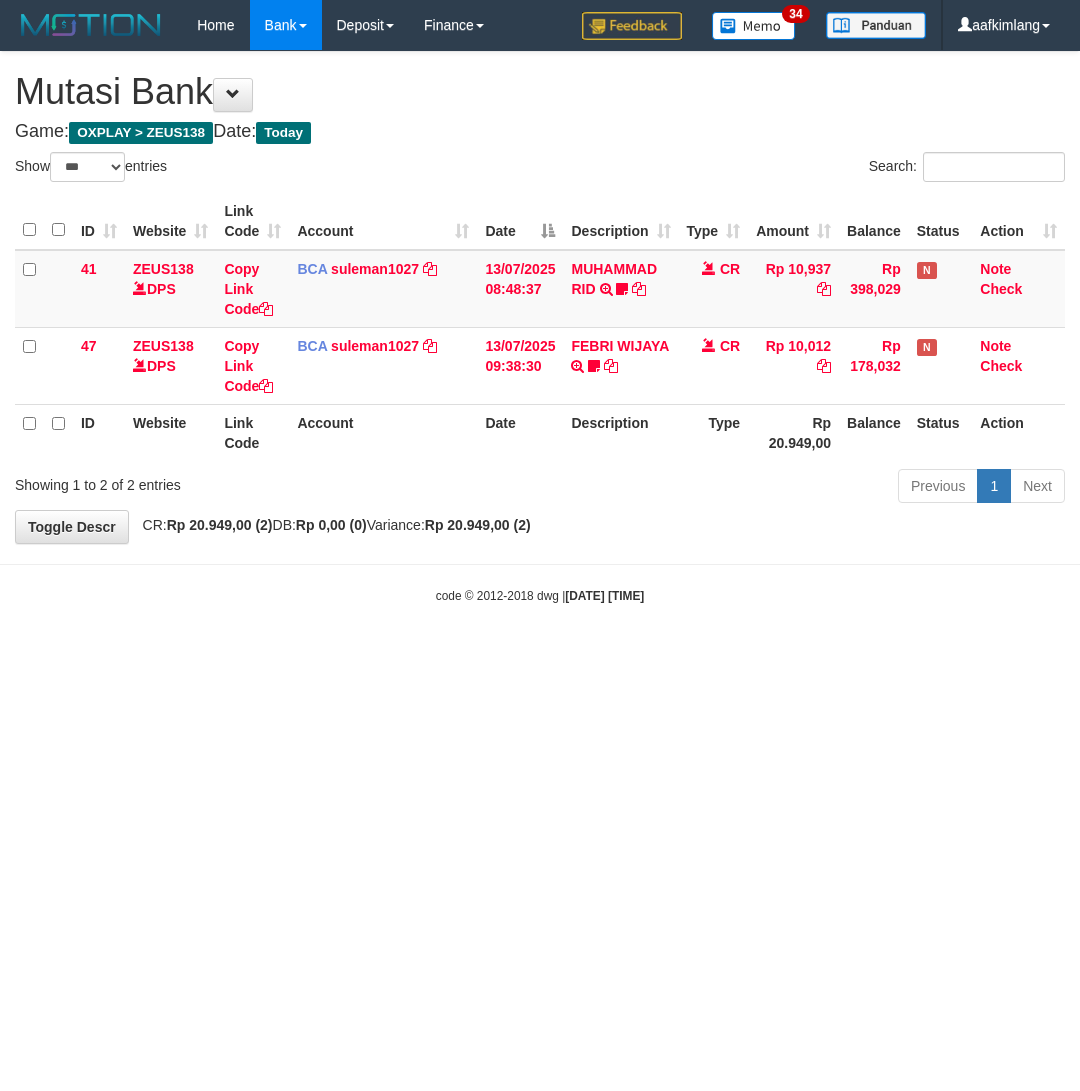 scroll, scrollTop: 0, scrollLeft: 0, axis: both 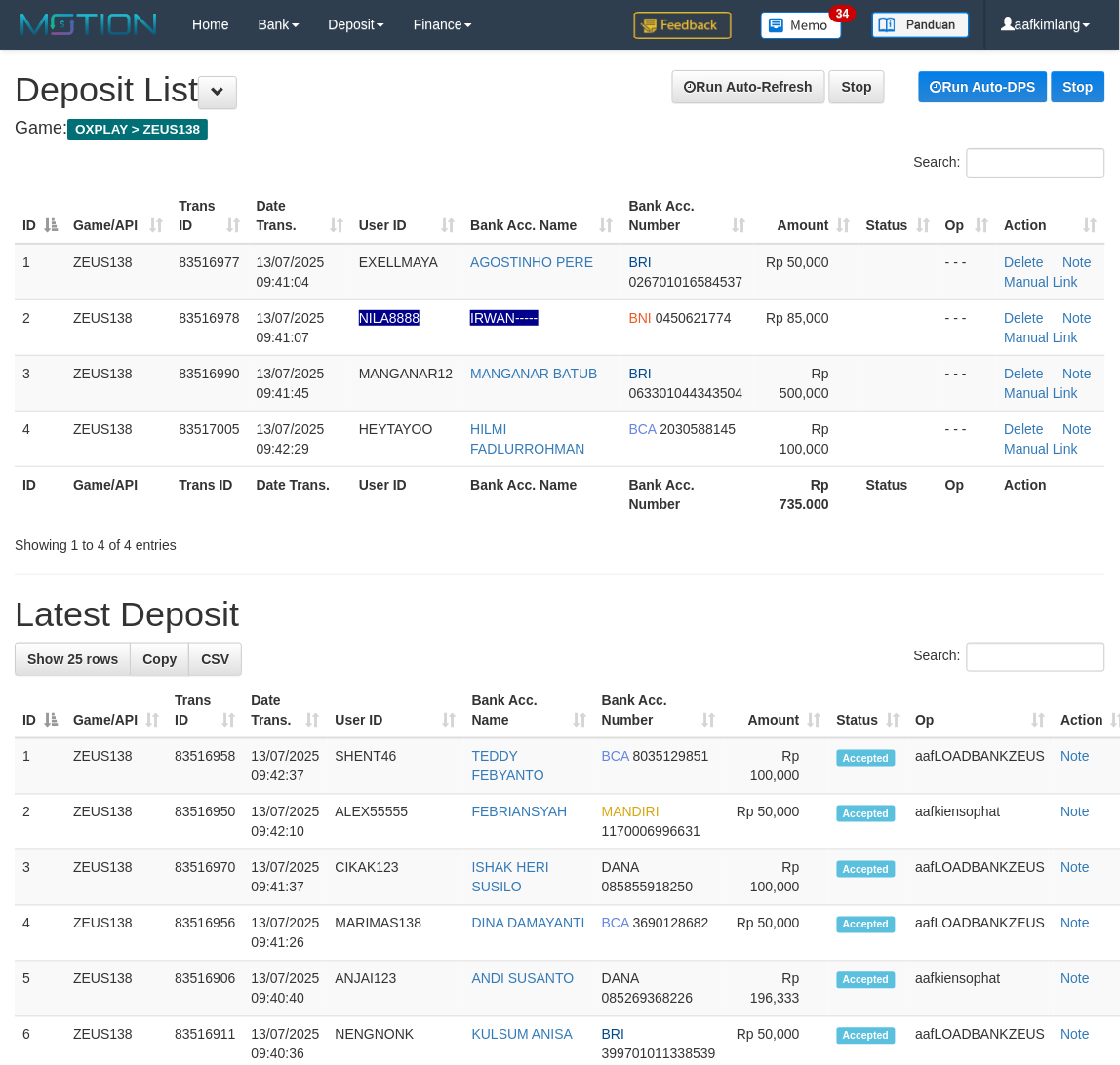 click on "**********" at bounding box center [560, 1164] 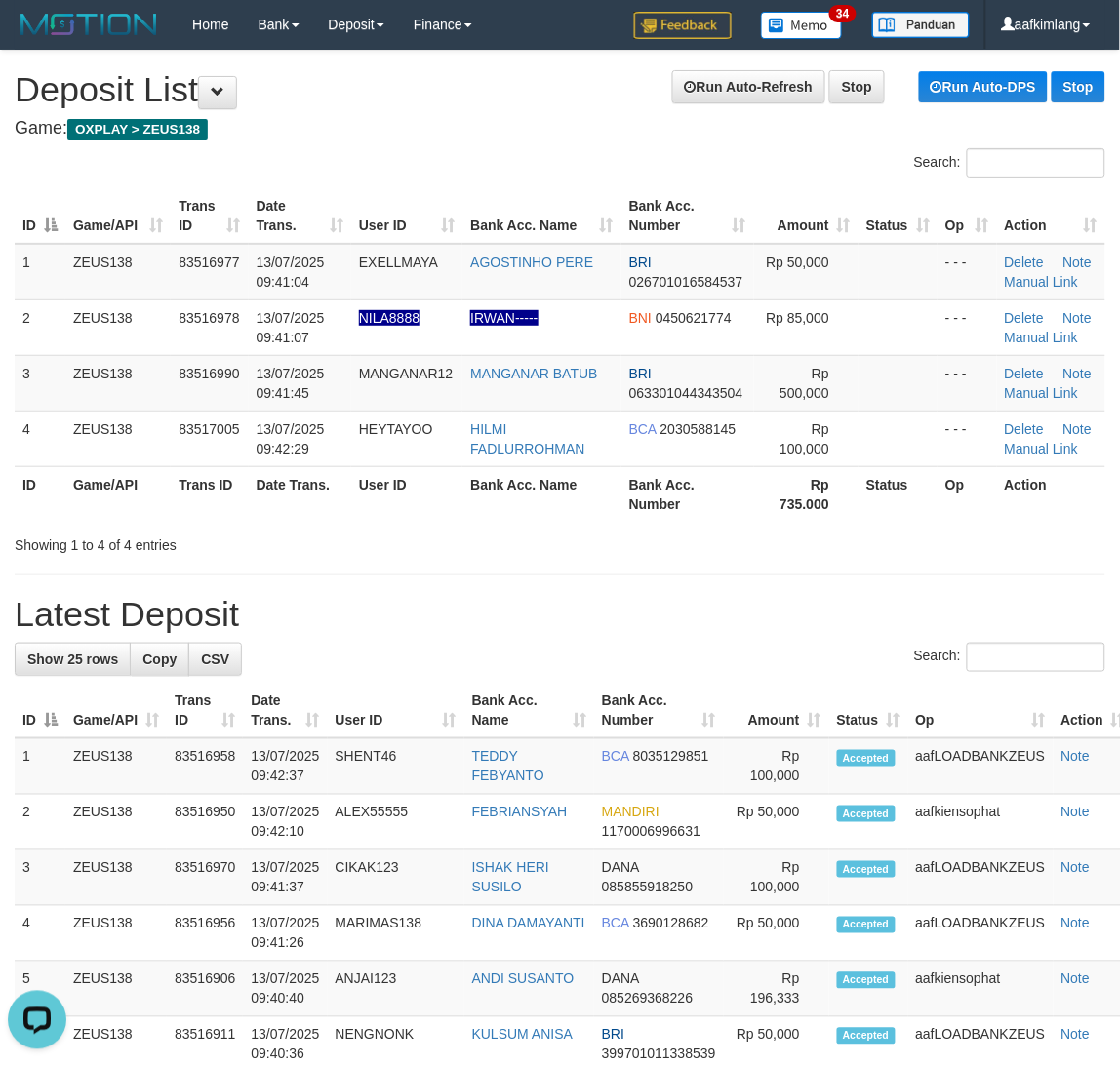 scroll, scrollTop: 0, scrollLeft: 0, axis: both 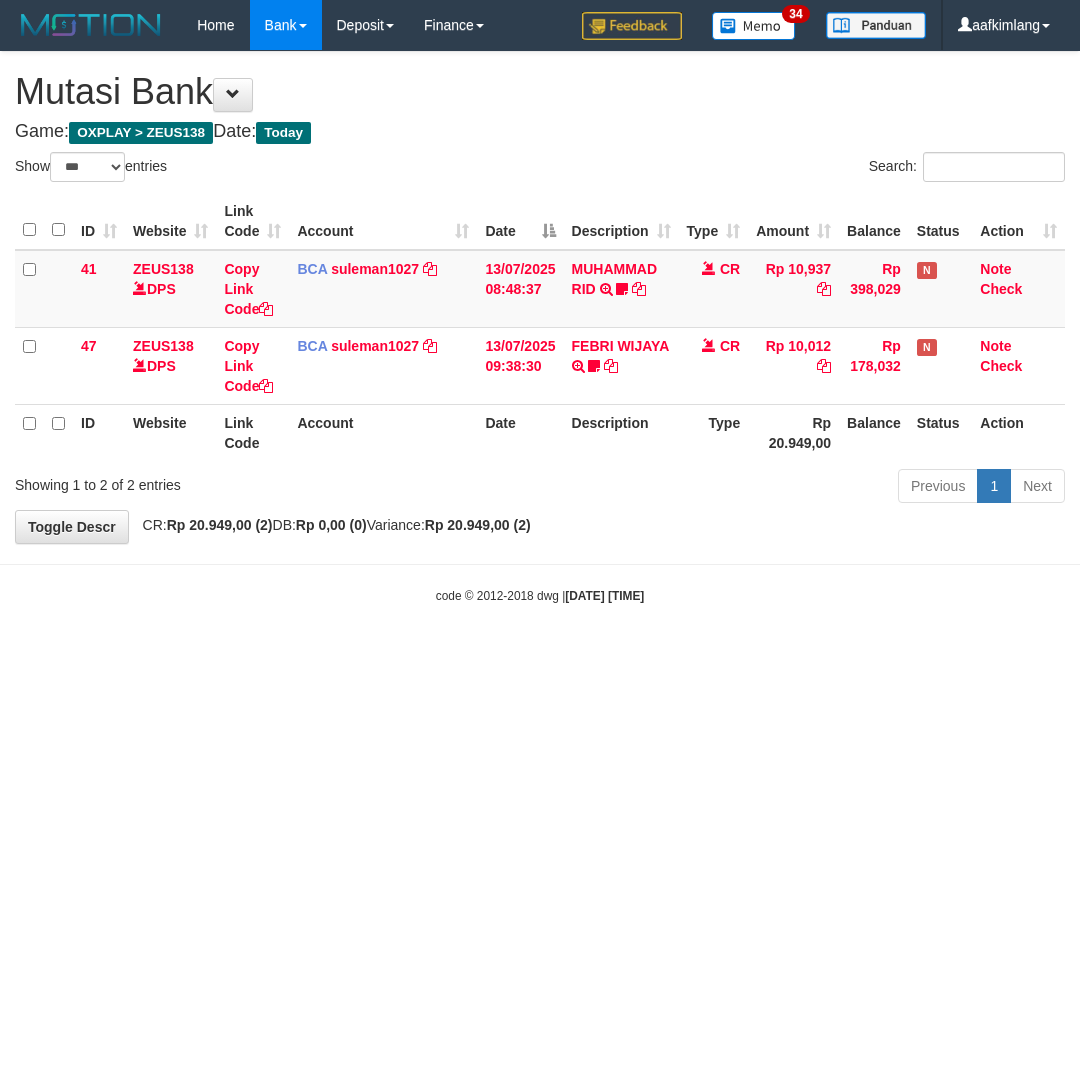 select on "***" 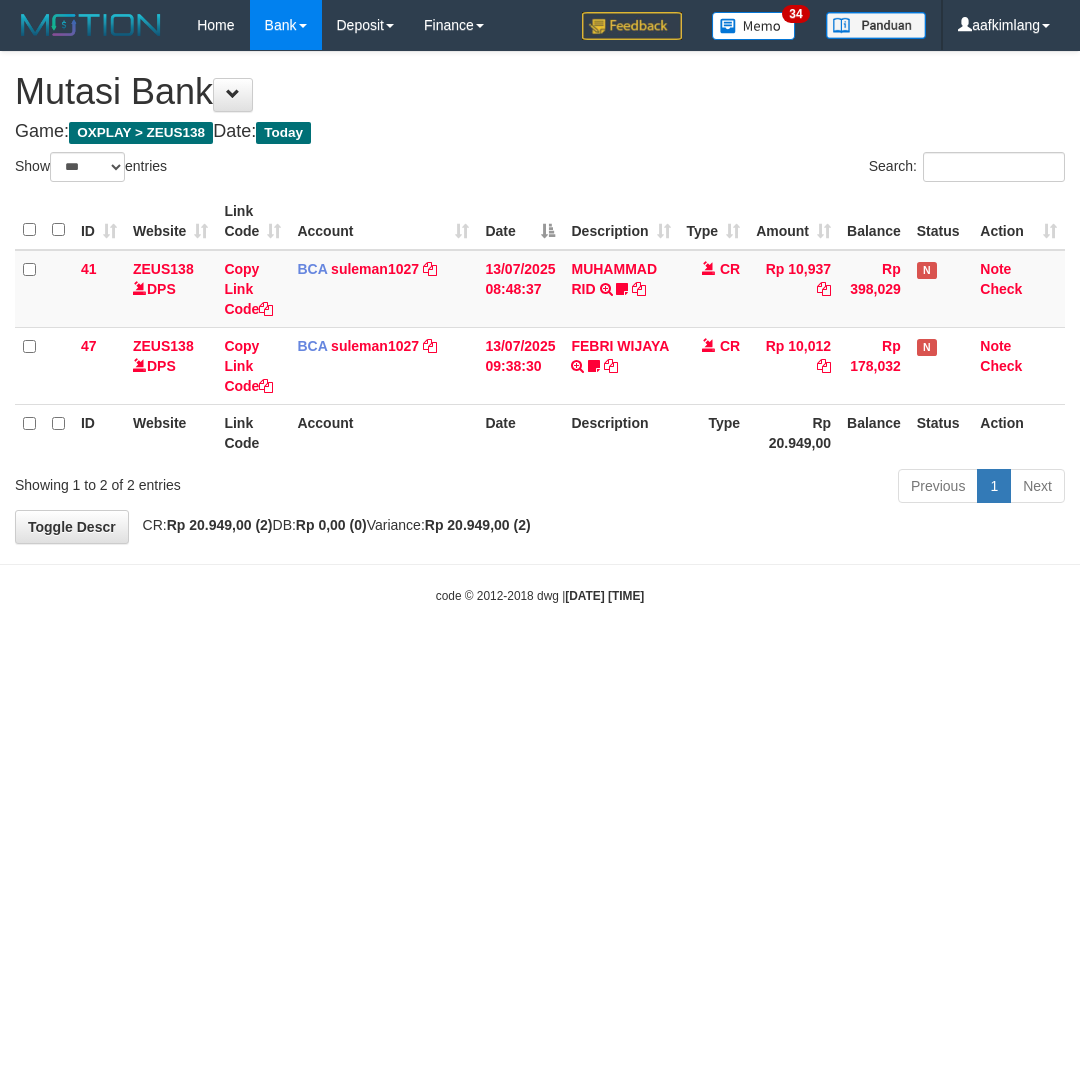 scroll, scrollTop: 0, scrollLeft: 0, axis: both 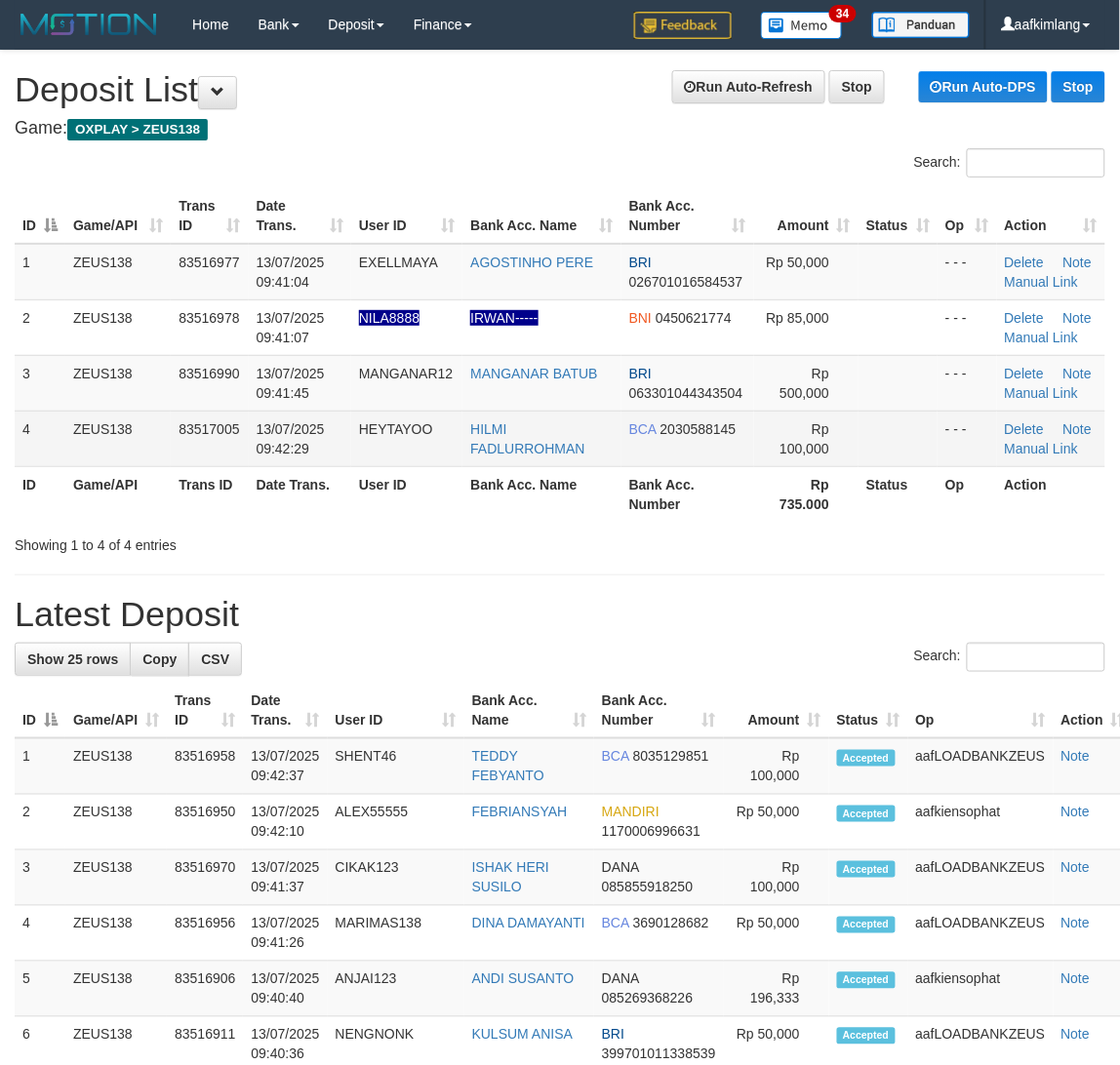 click at bounding box center [898, 438] 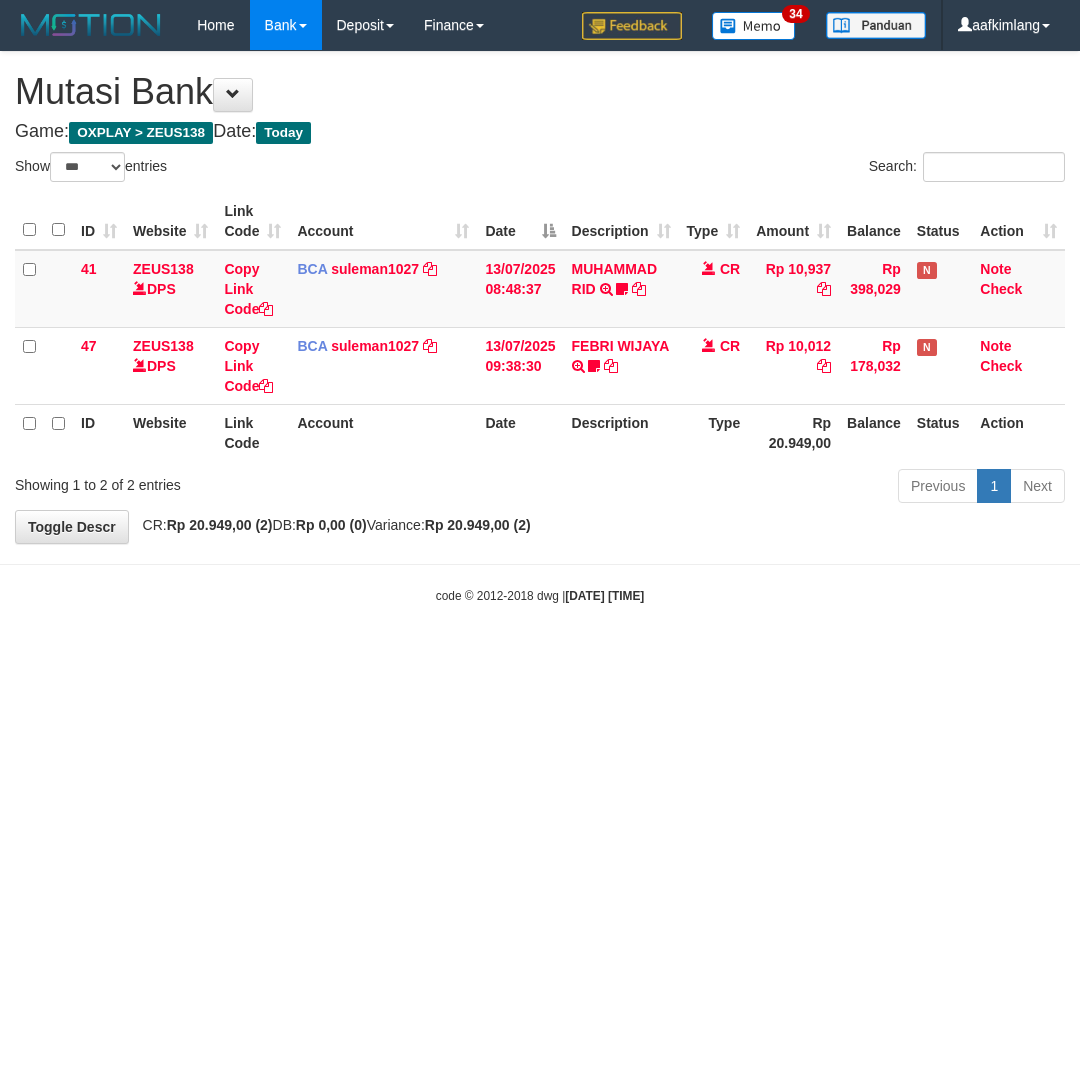 select on "***" 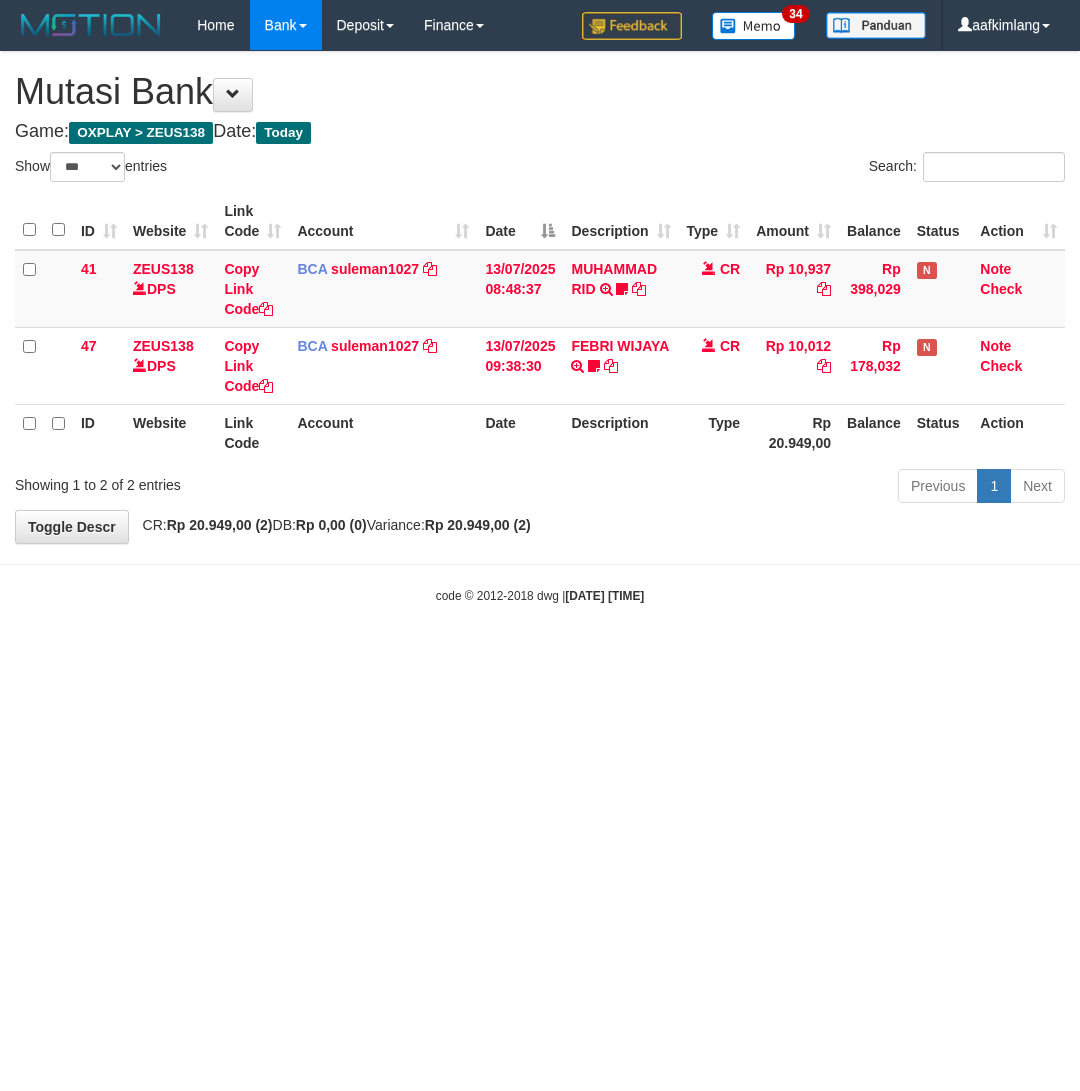 scroll, scrollTop: 0, scrollLeft: 0, axis: both 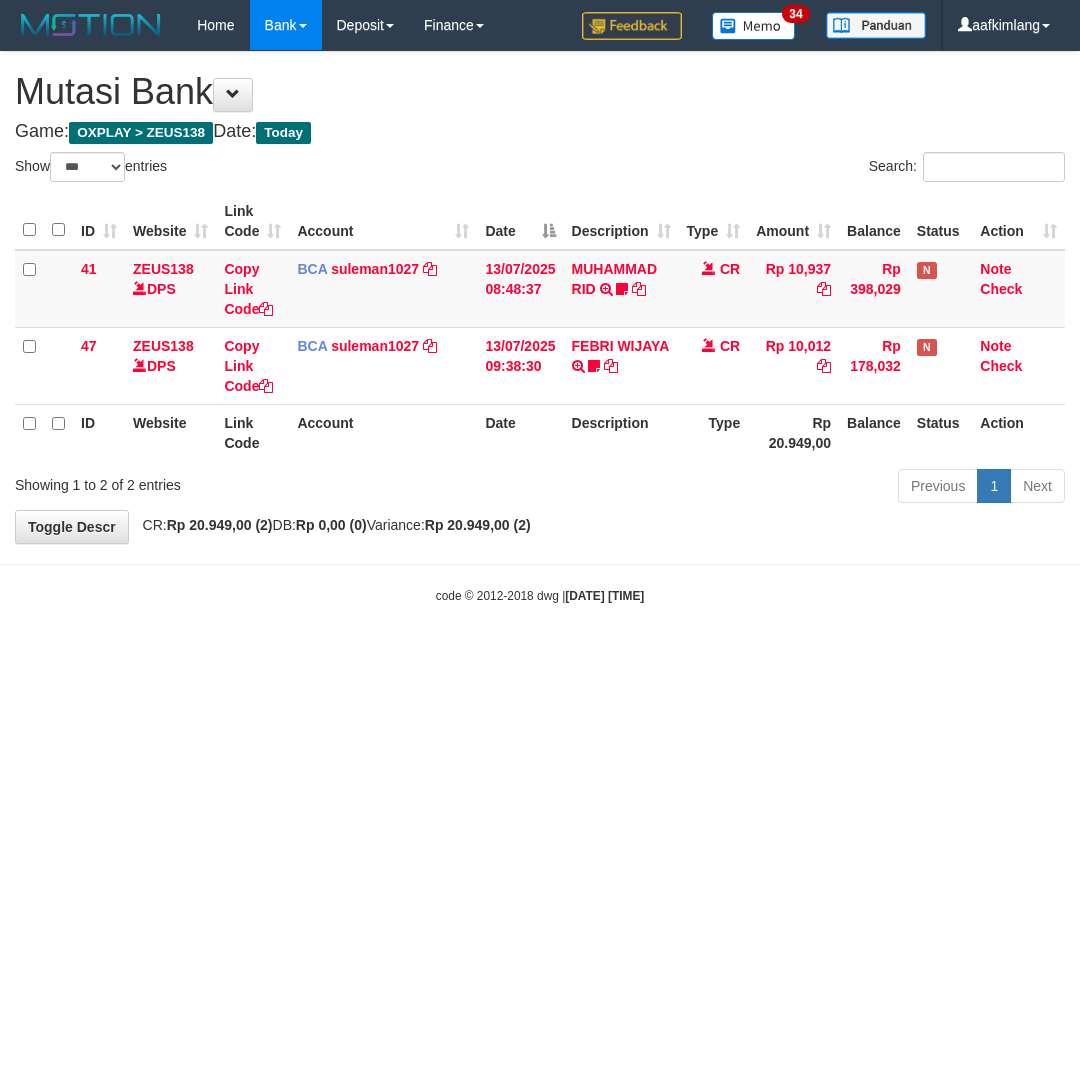 select on "***" 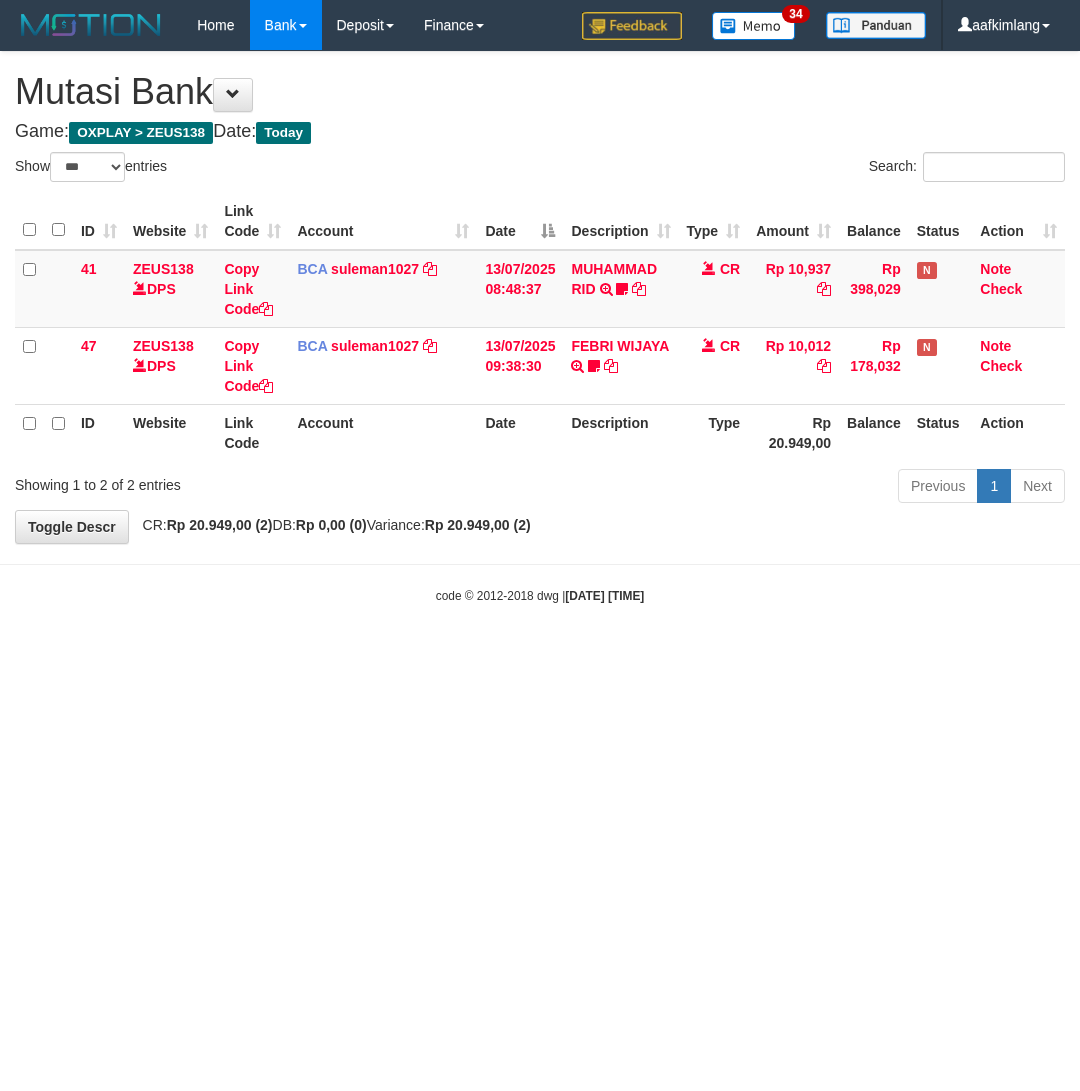 scroll, scrollTop: 0, scrollLeft: 0, axis: both 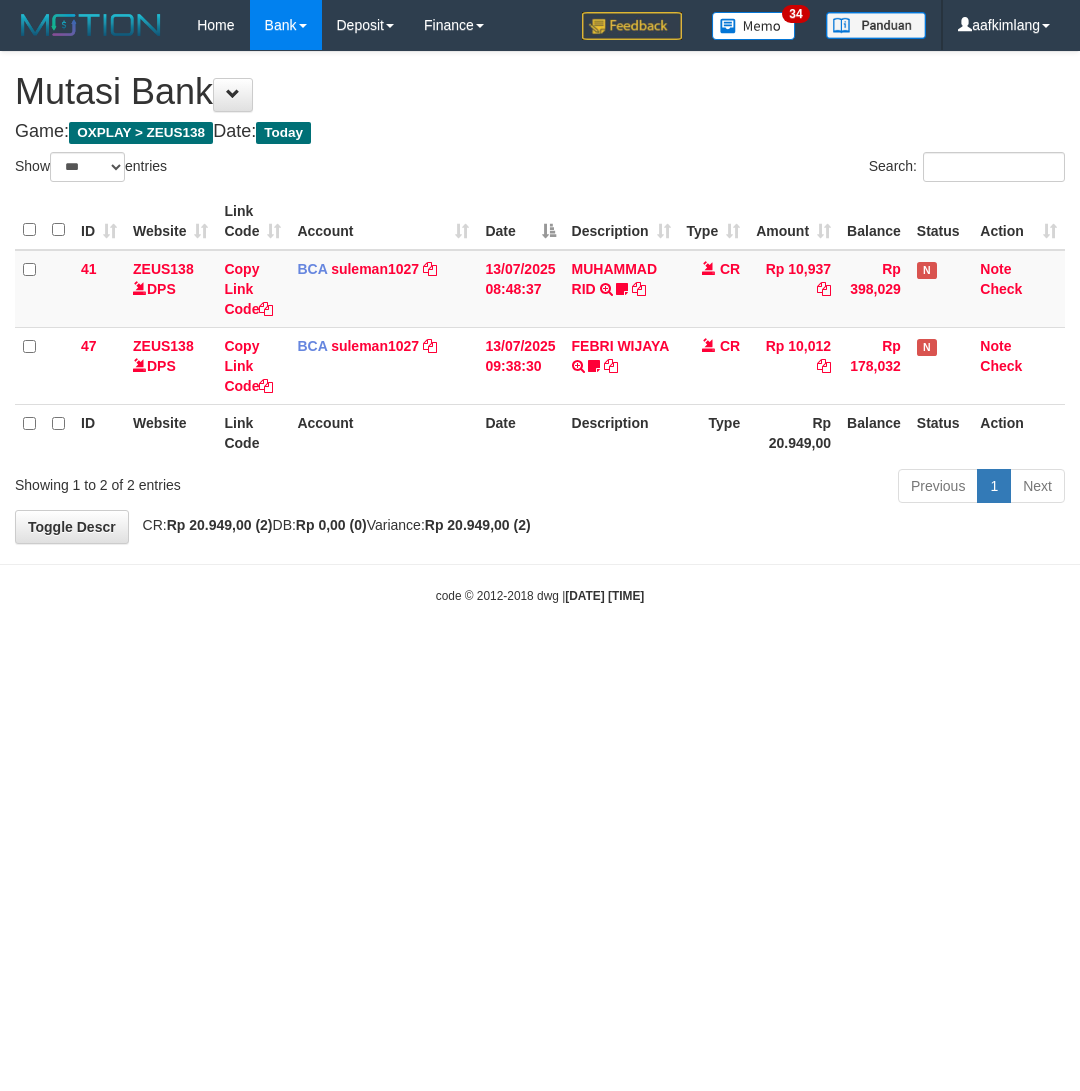 select on "***" 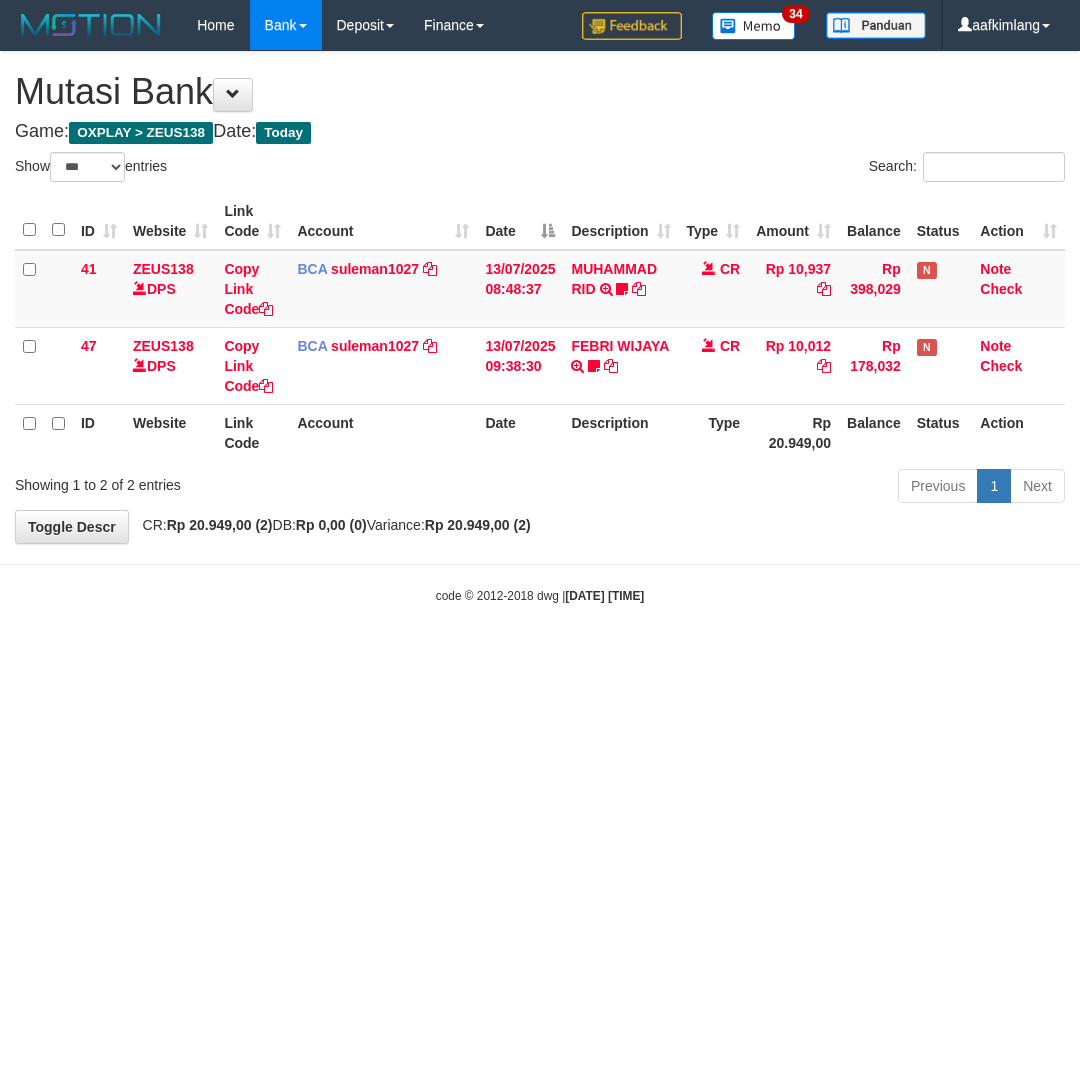 scroll, scrollTop: 0, scrollLeft: 0, axis: both 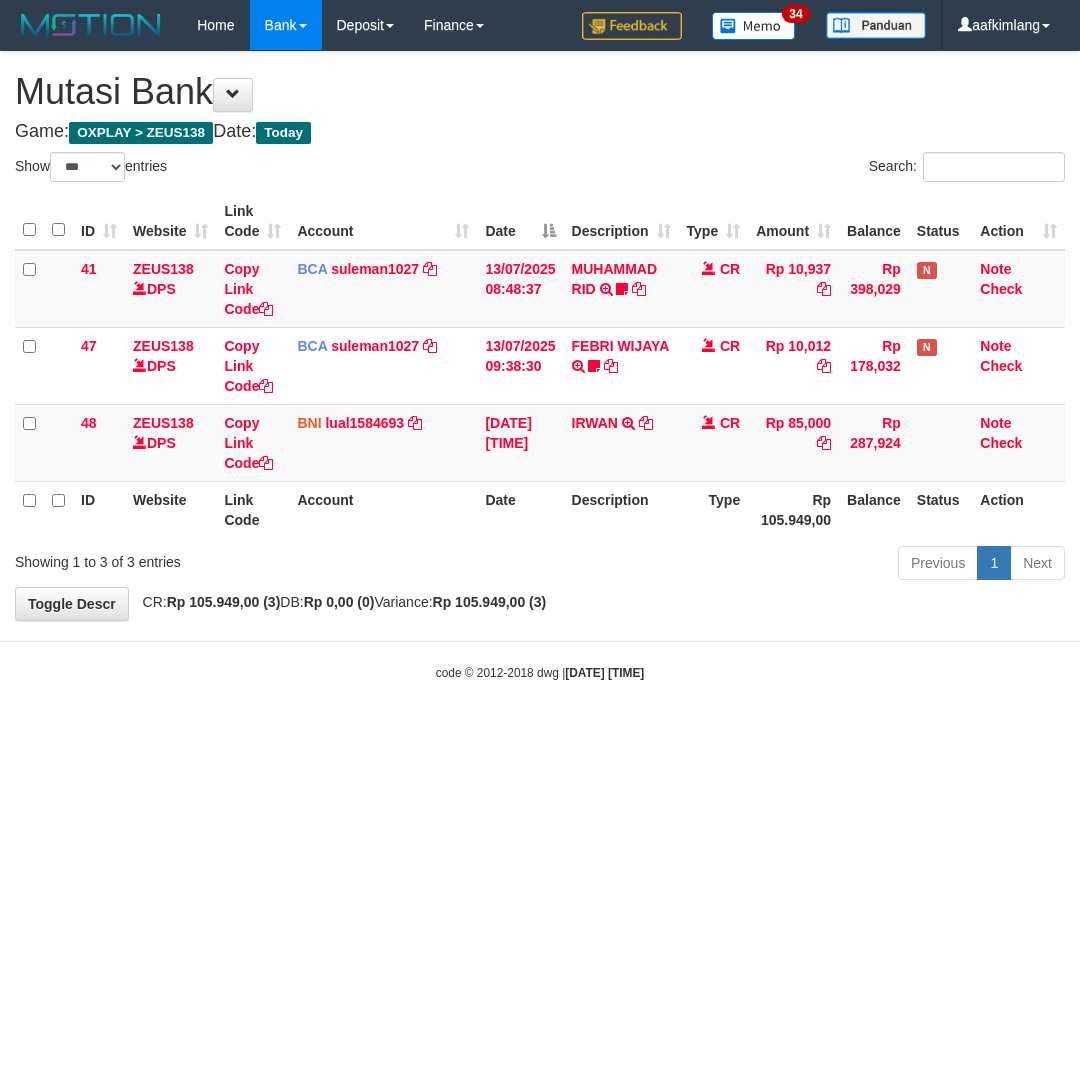 select on "***" 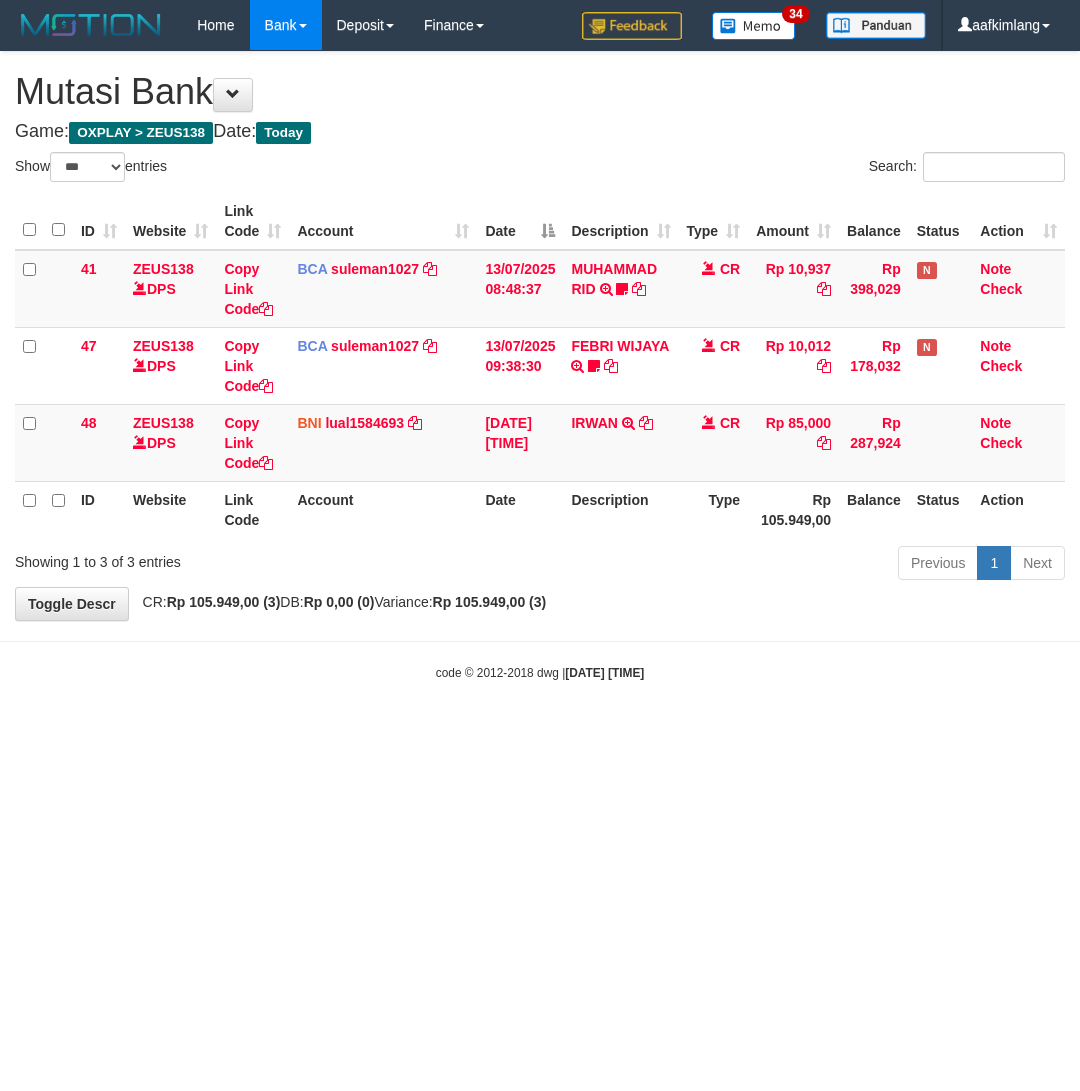 scroll, scrollTop: 0, scrollLeft: 0, axis: both 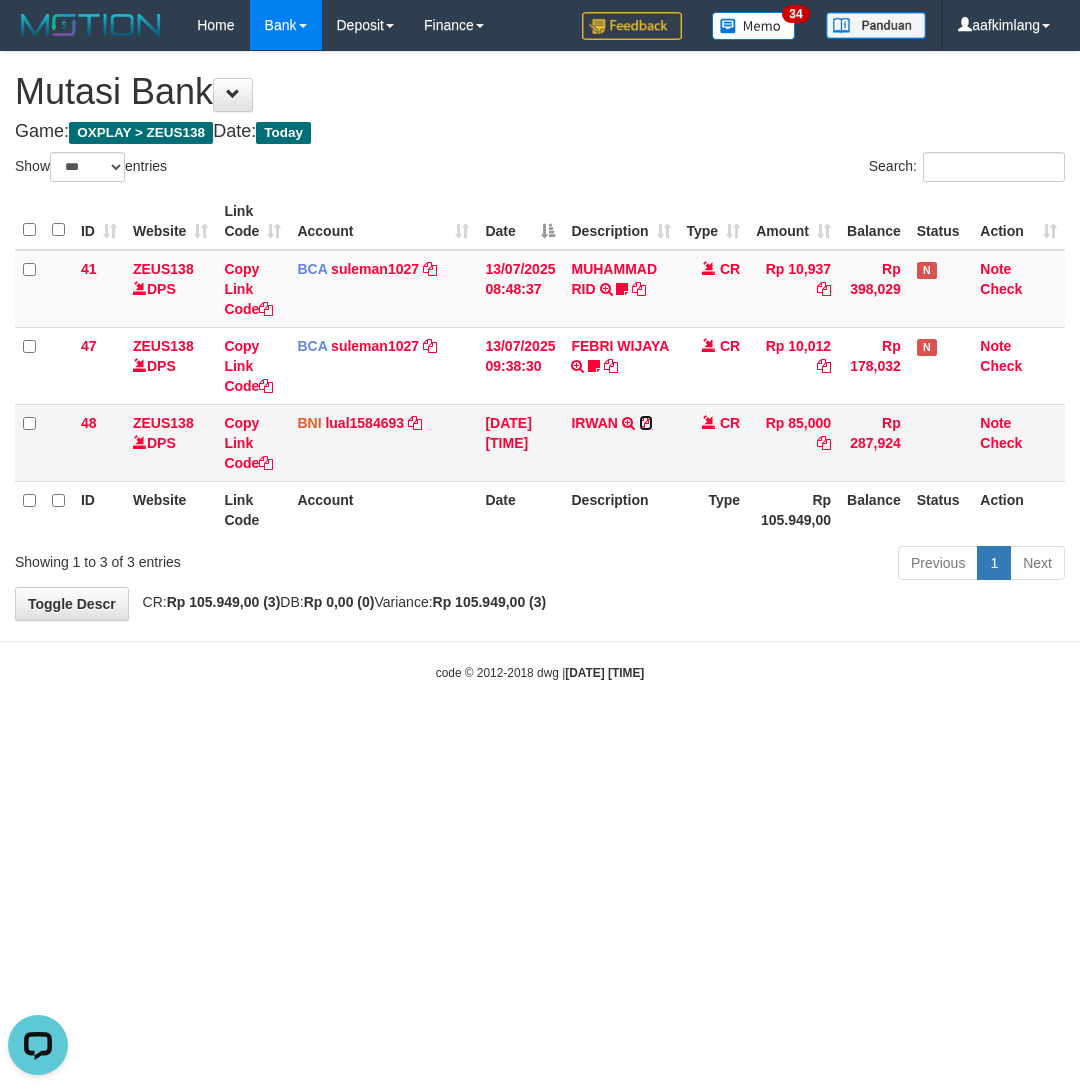 click at bounding box center (646, 423) 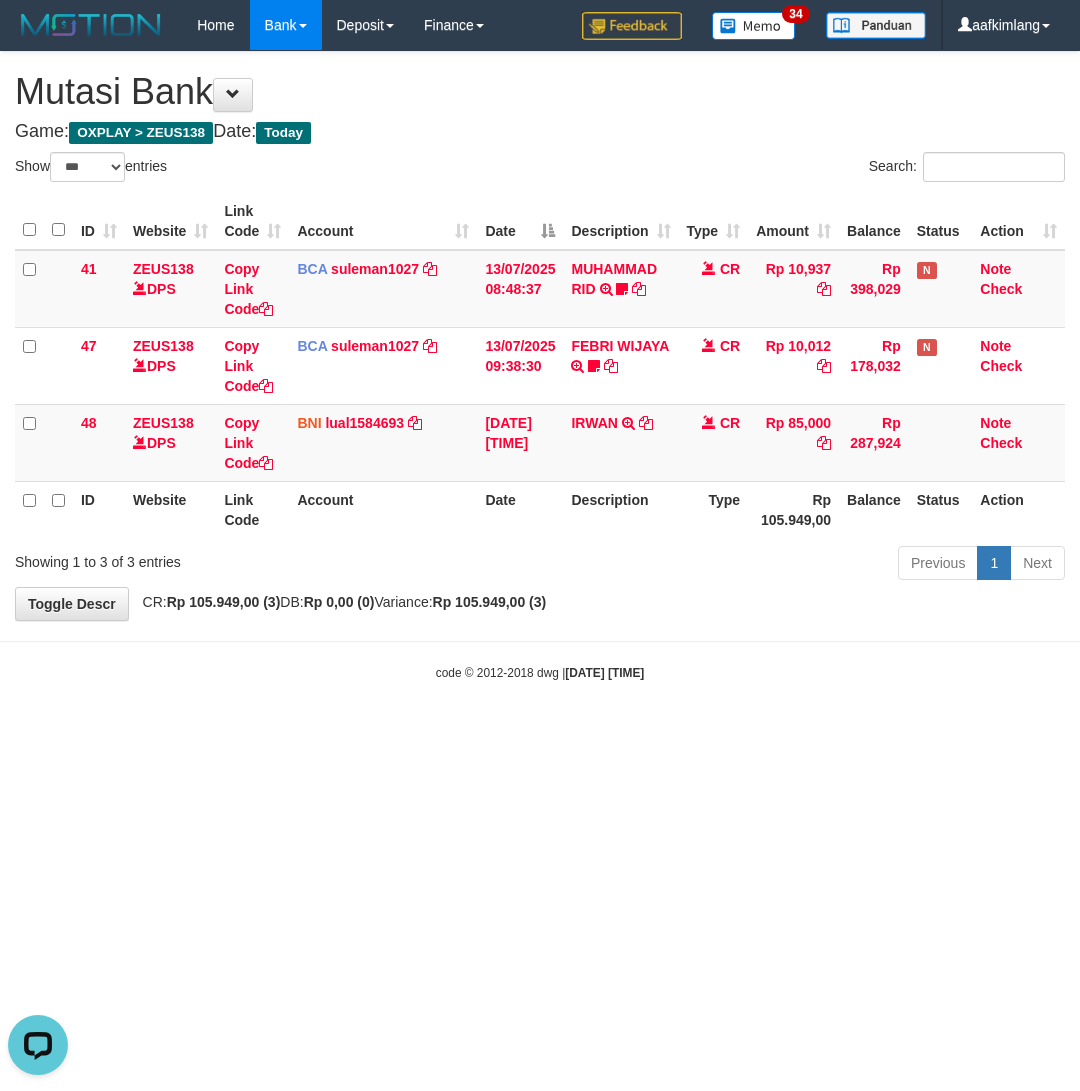 drag, startPoint x: 327, startPoint y: 665, endPoint x: 315, endPoint y: 673, distance: 14.422205 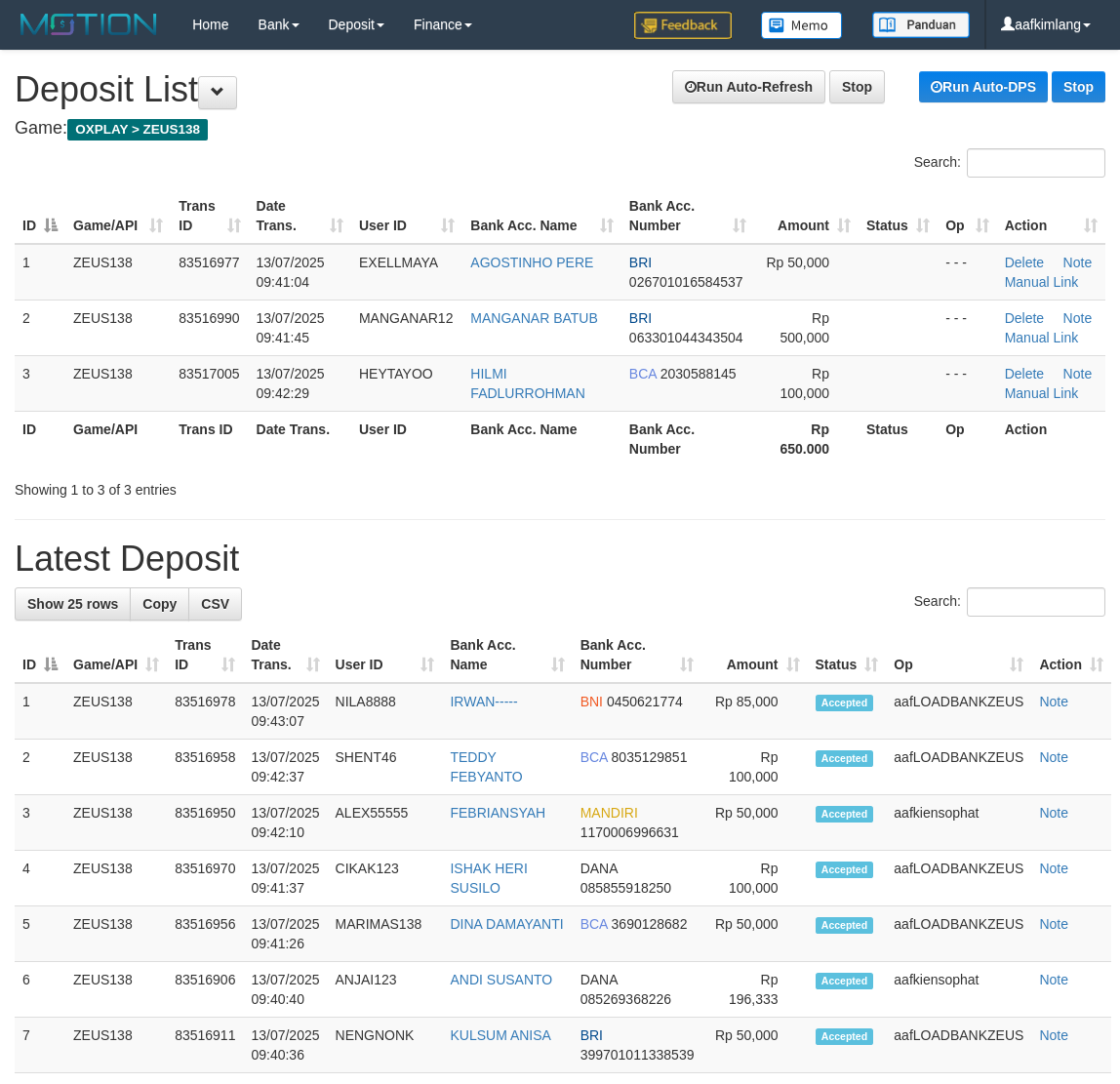 scroll, scrollTop: 0, scrollLeft: 0, axis: both 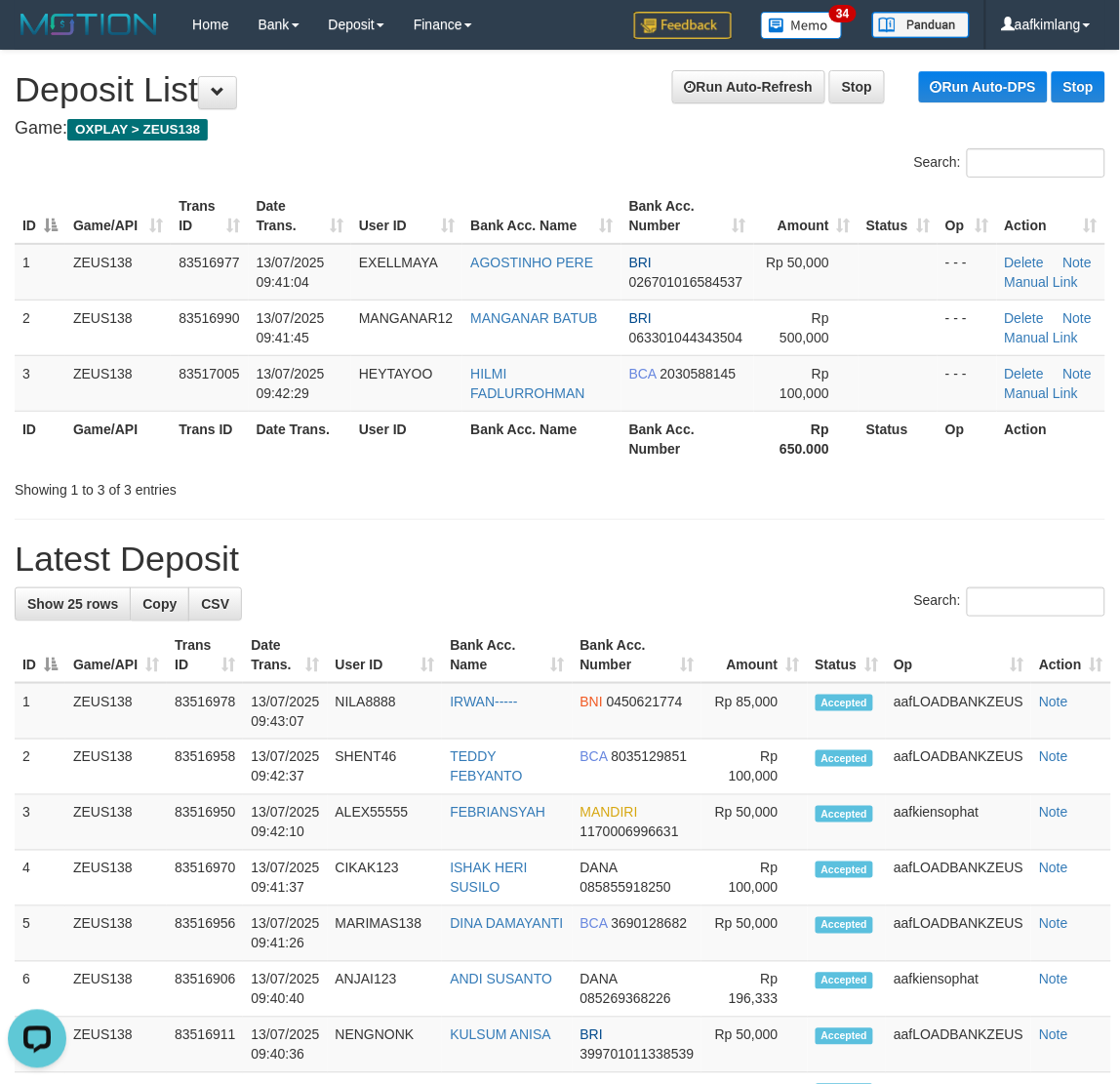 click on "Bank Acc. Name" at bounding box center [541, 438] 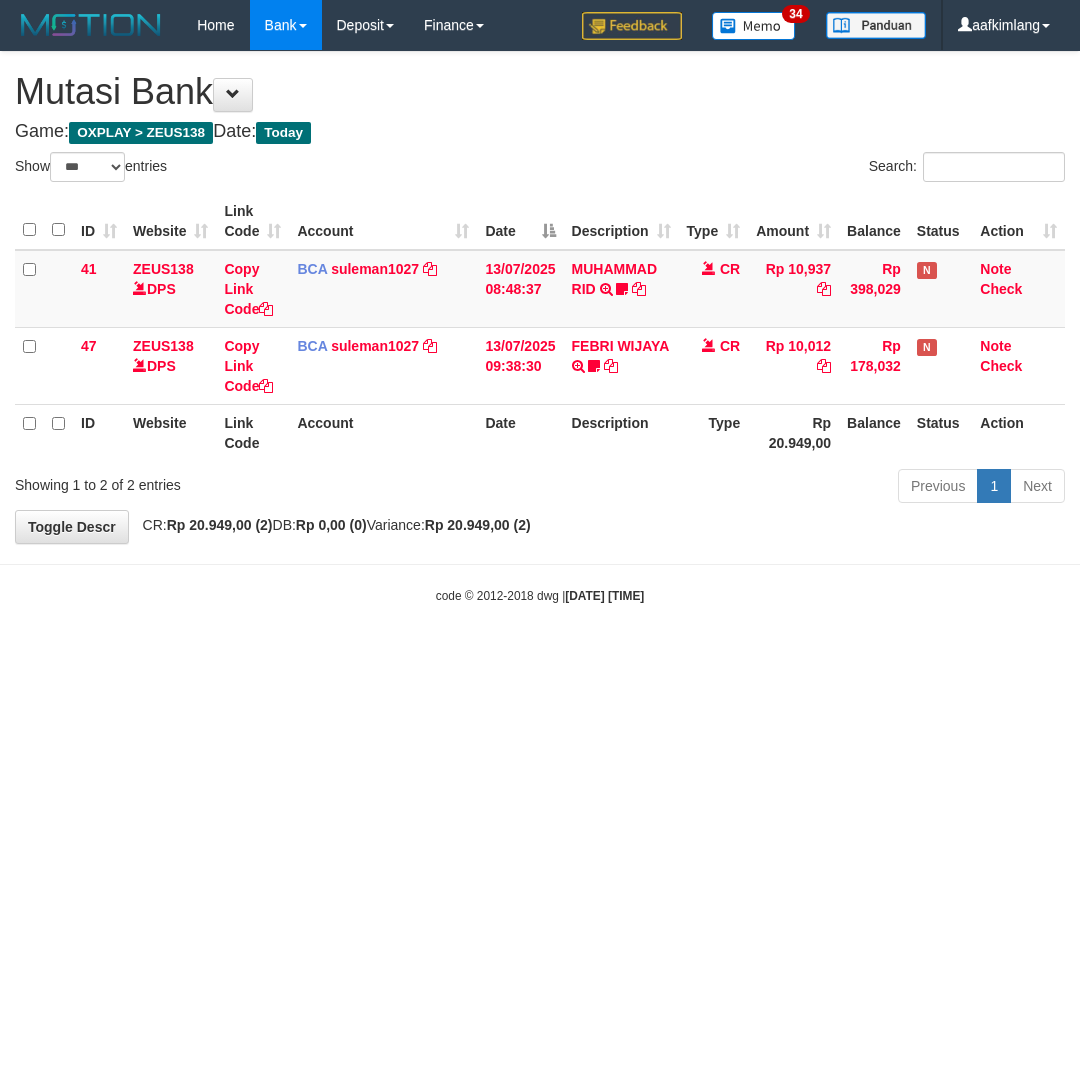 select on "***" 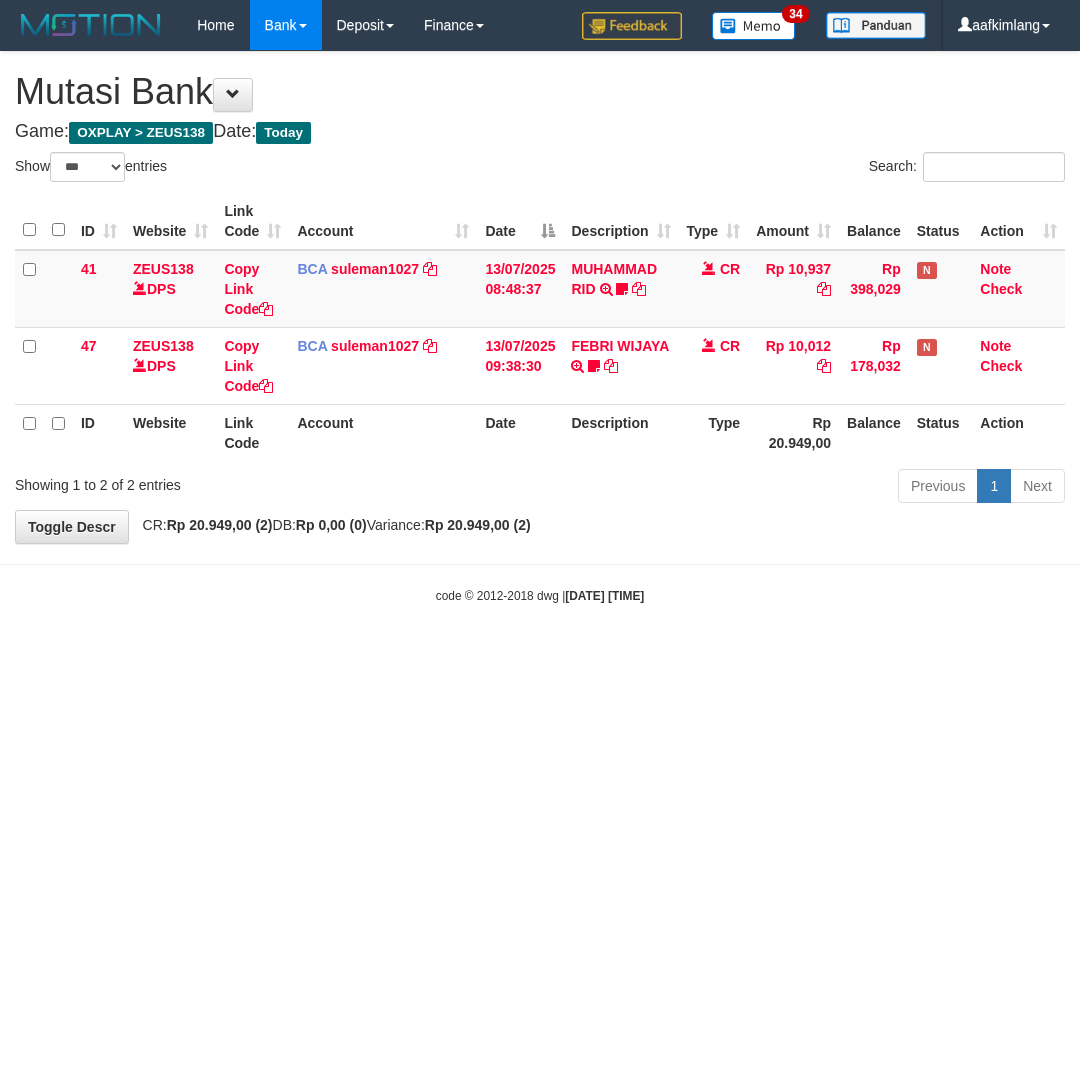 scroll, scrollTop: 0, scrollLeft: 0, axis: both 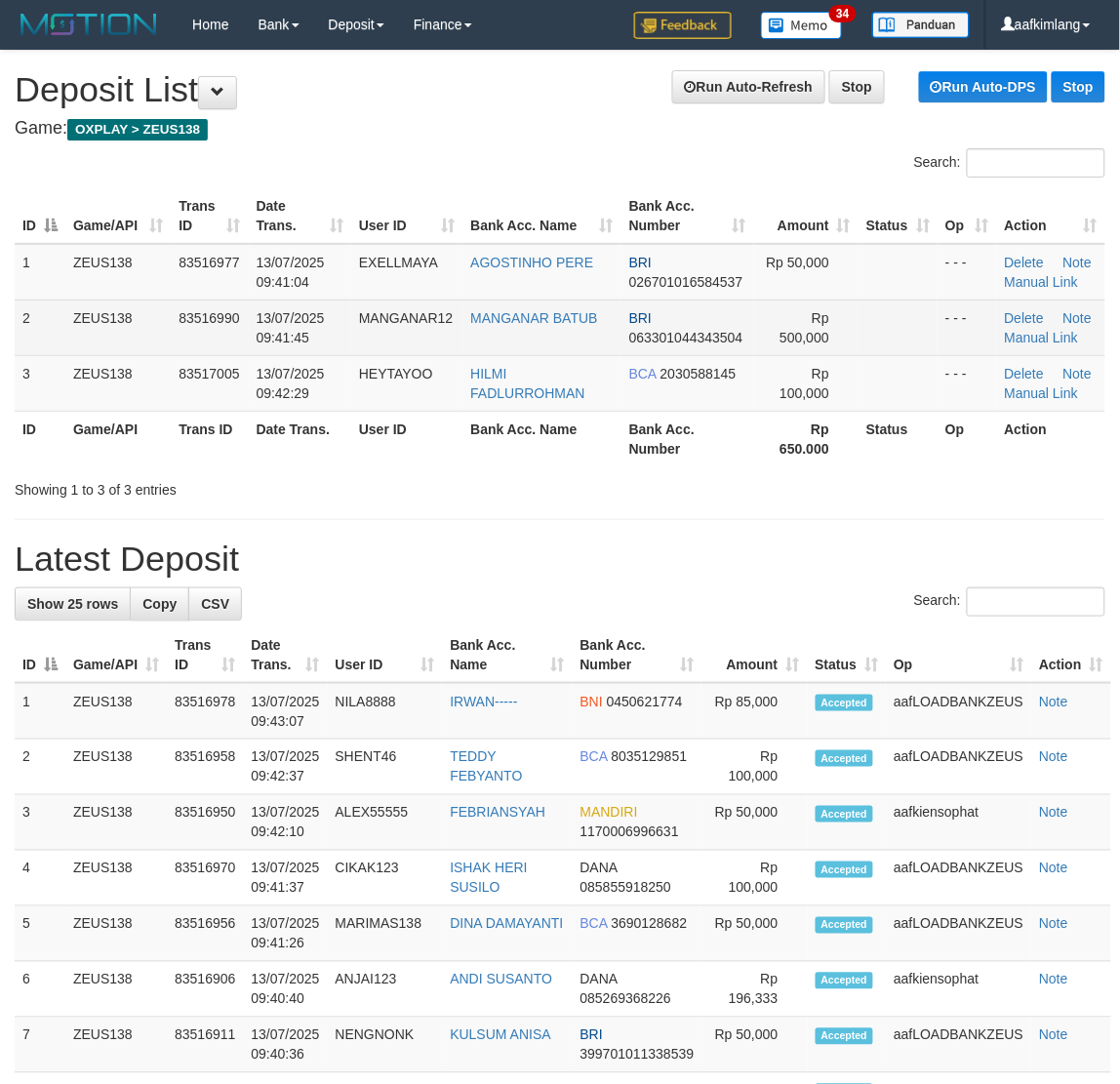 click on "Rp 500,000" at bounding box center [806, 327] 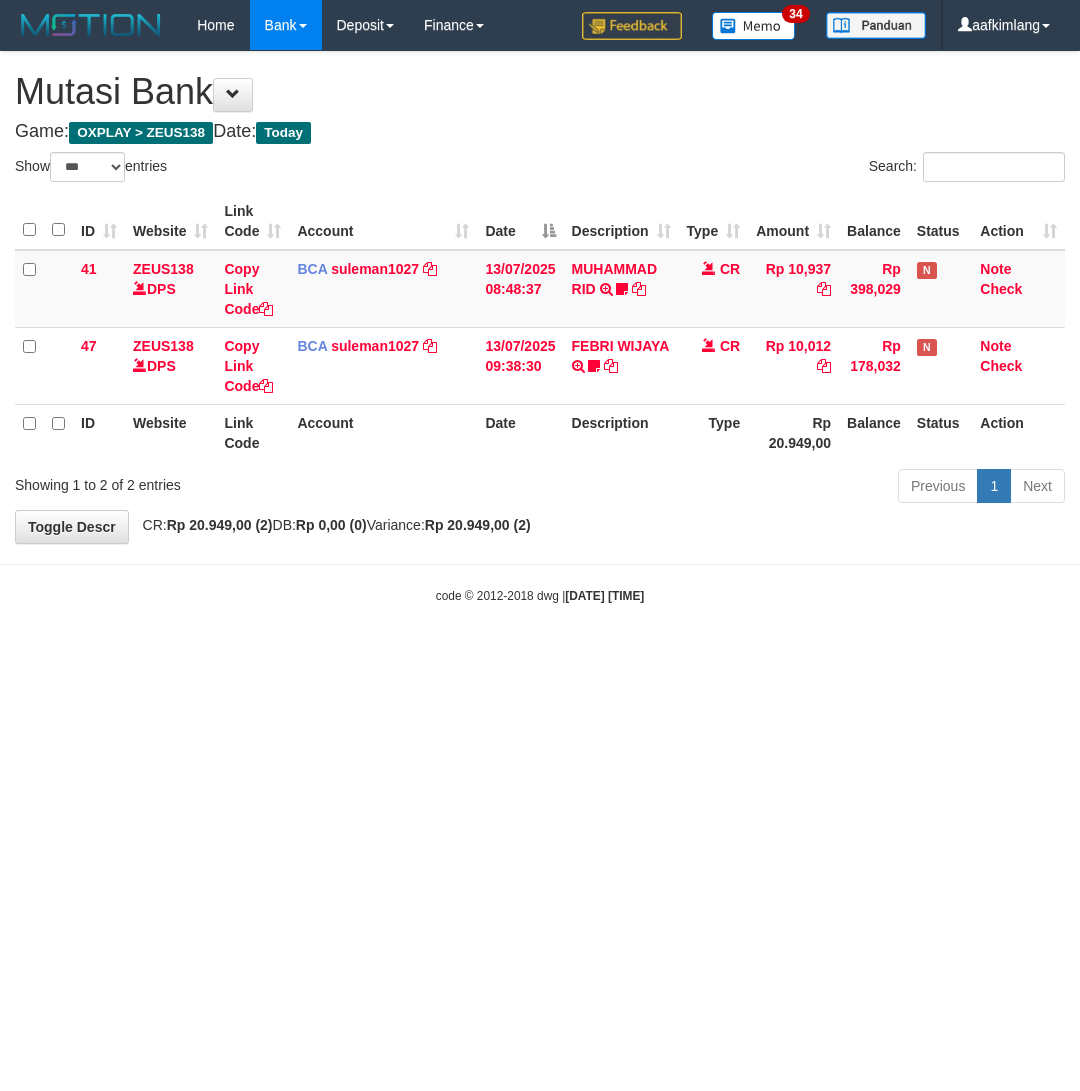 select on "***" 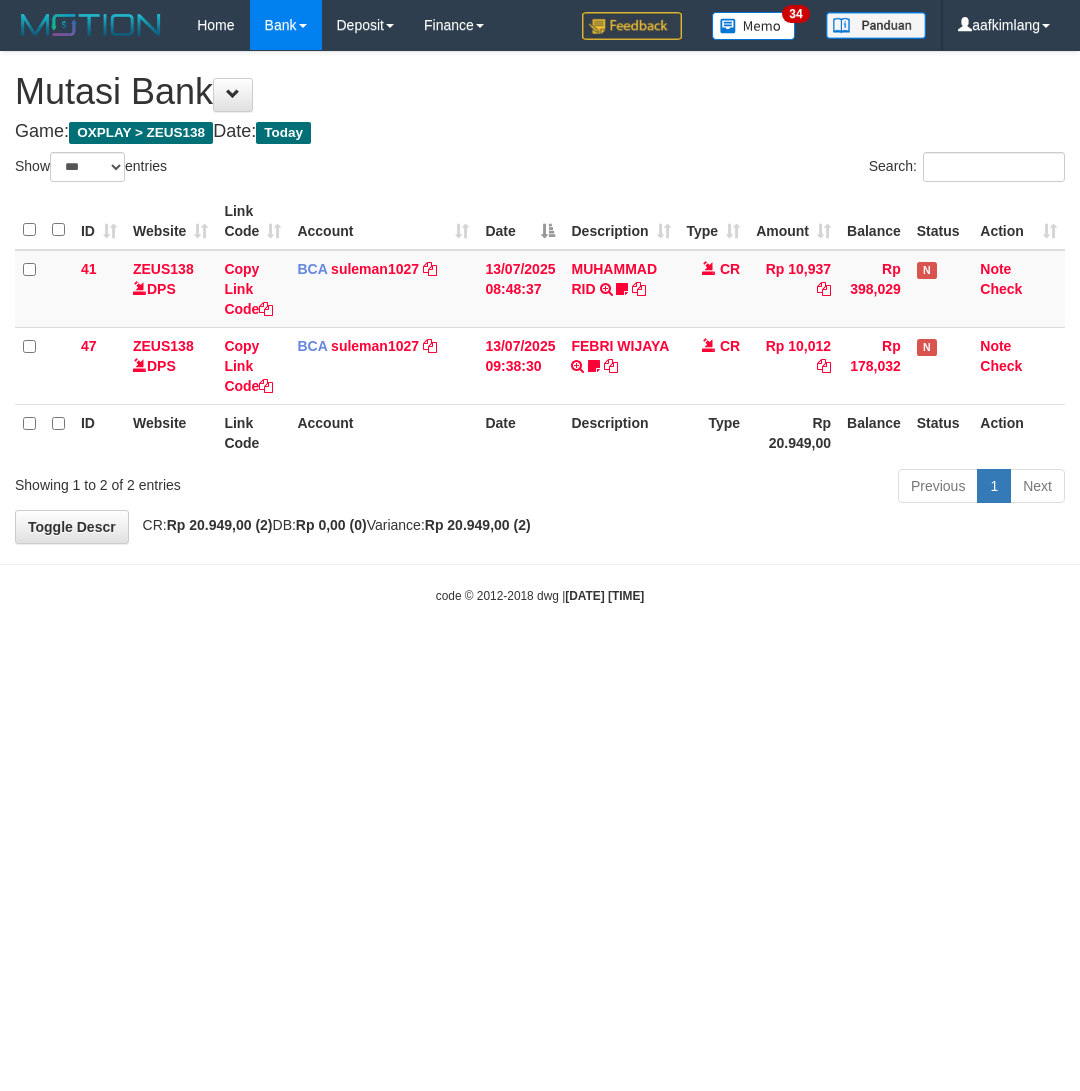 scroll, scrollTop: 0, scrollLeft: 0, axis: both 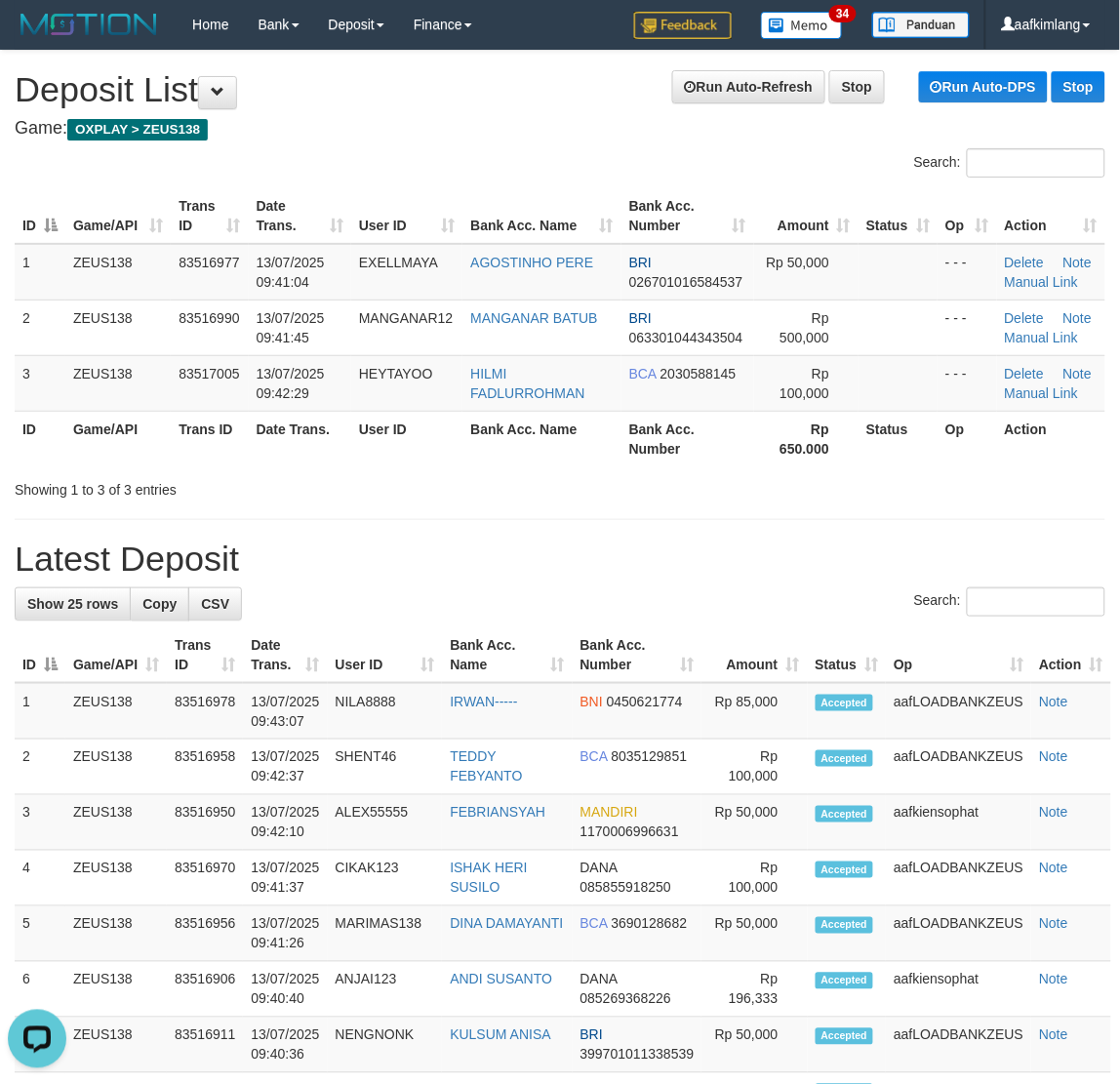 click on "Latest Deposit" at bounding box center [560, 559] 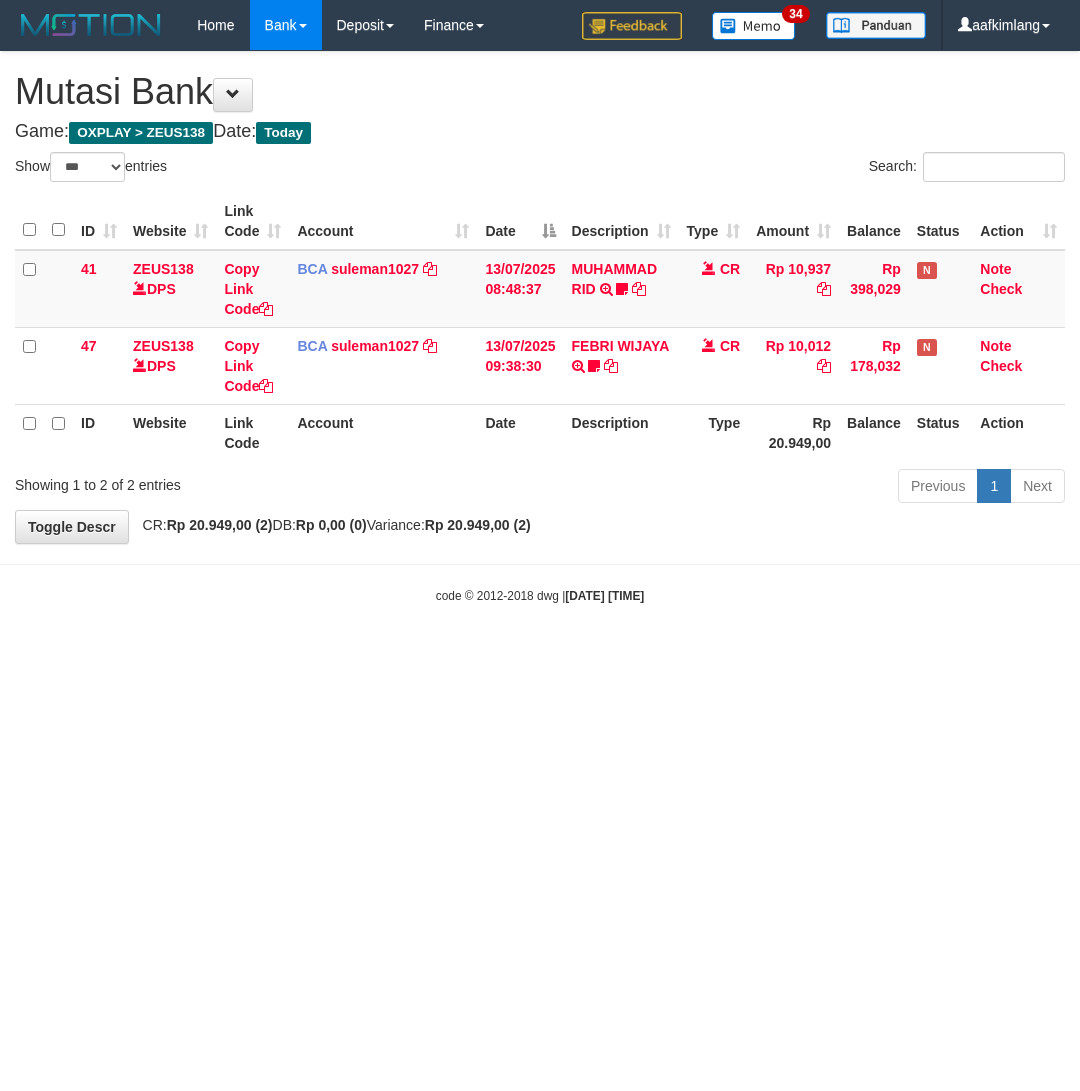 select on "***" 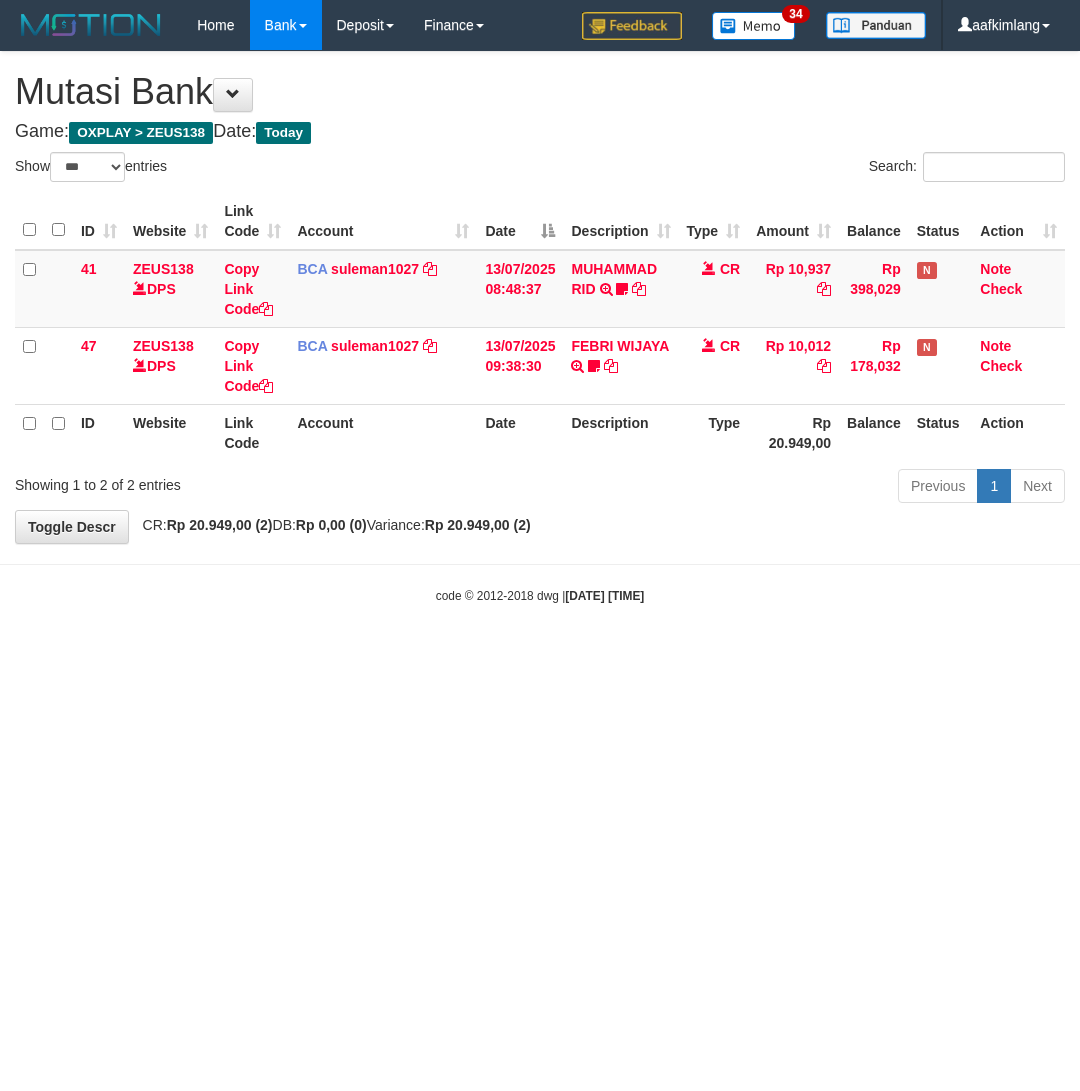 scroll, scrollTop: 0, scrollLeft: 0, axis: both 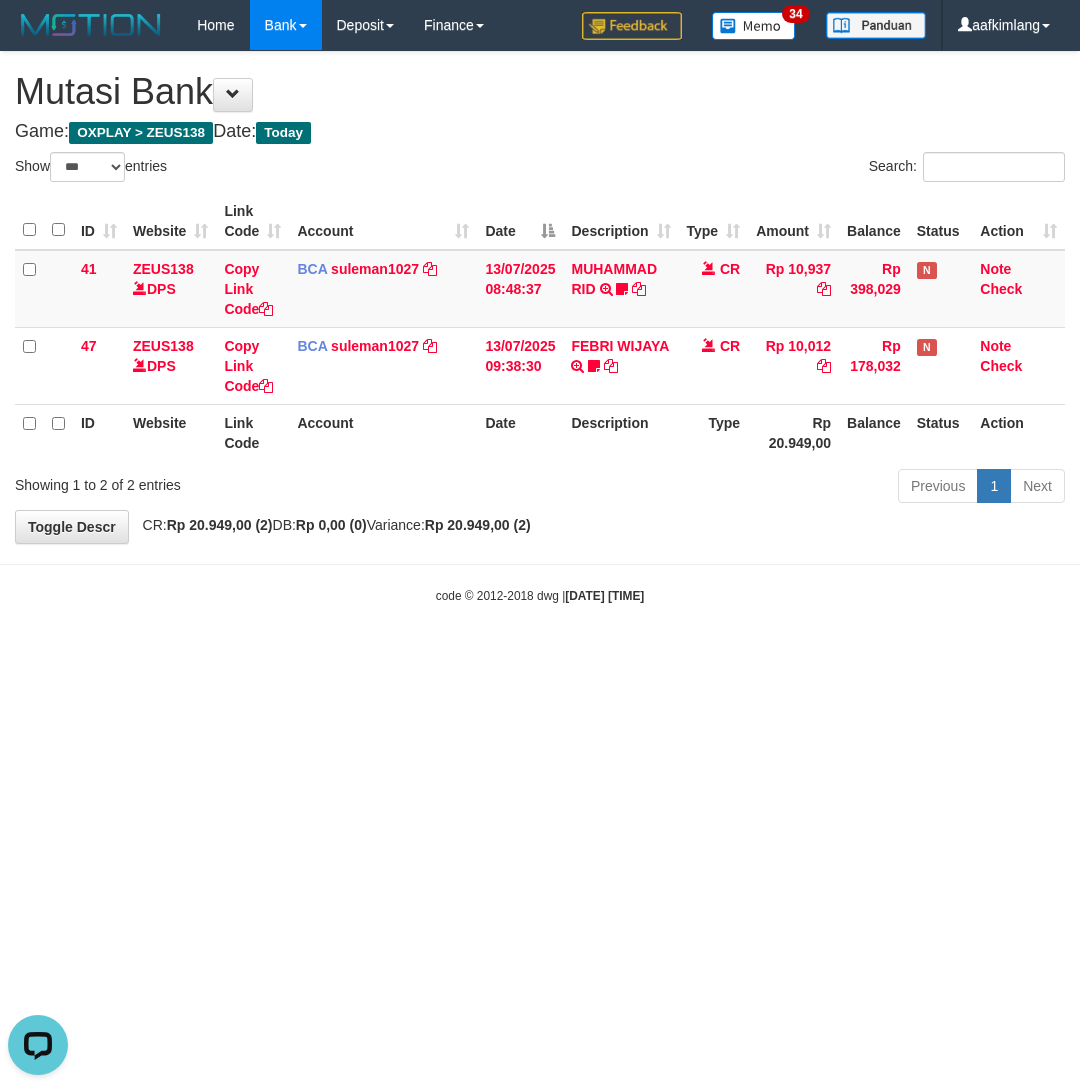 drag, startPoint x: 297, startPoint y: 740, endPoint x: 286, endPoint y: 750, distance: 14.866069 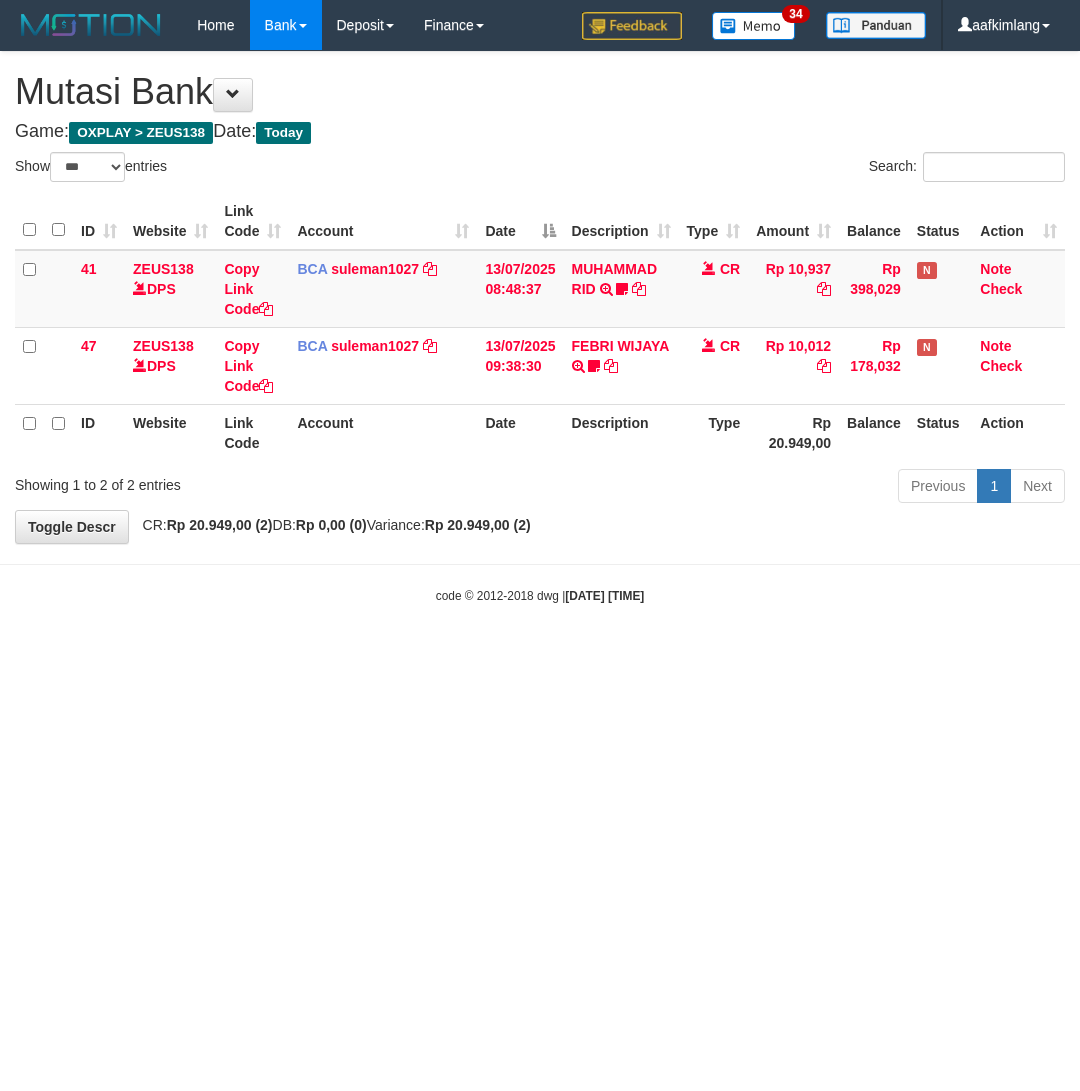 select on "***" 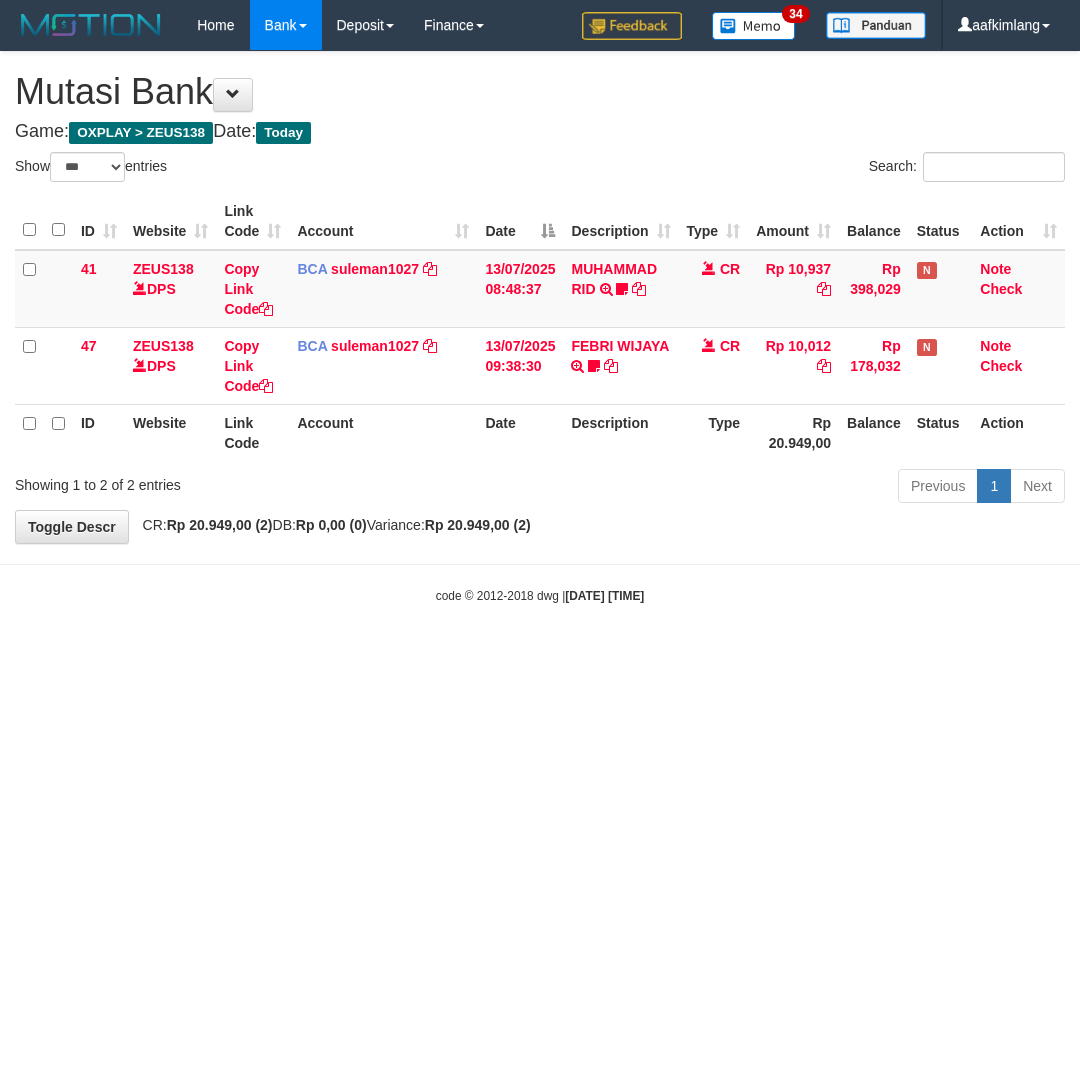 scroll, scrollTop: 0, scrollLeft: 0, axis: both 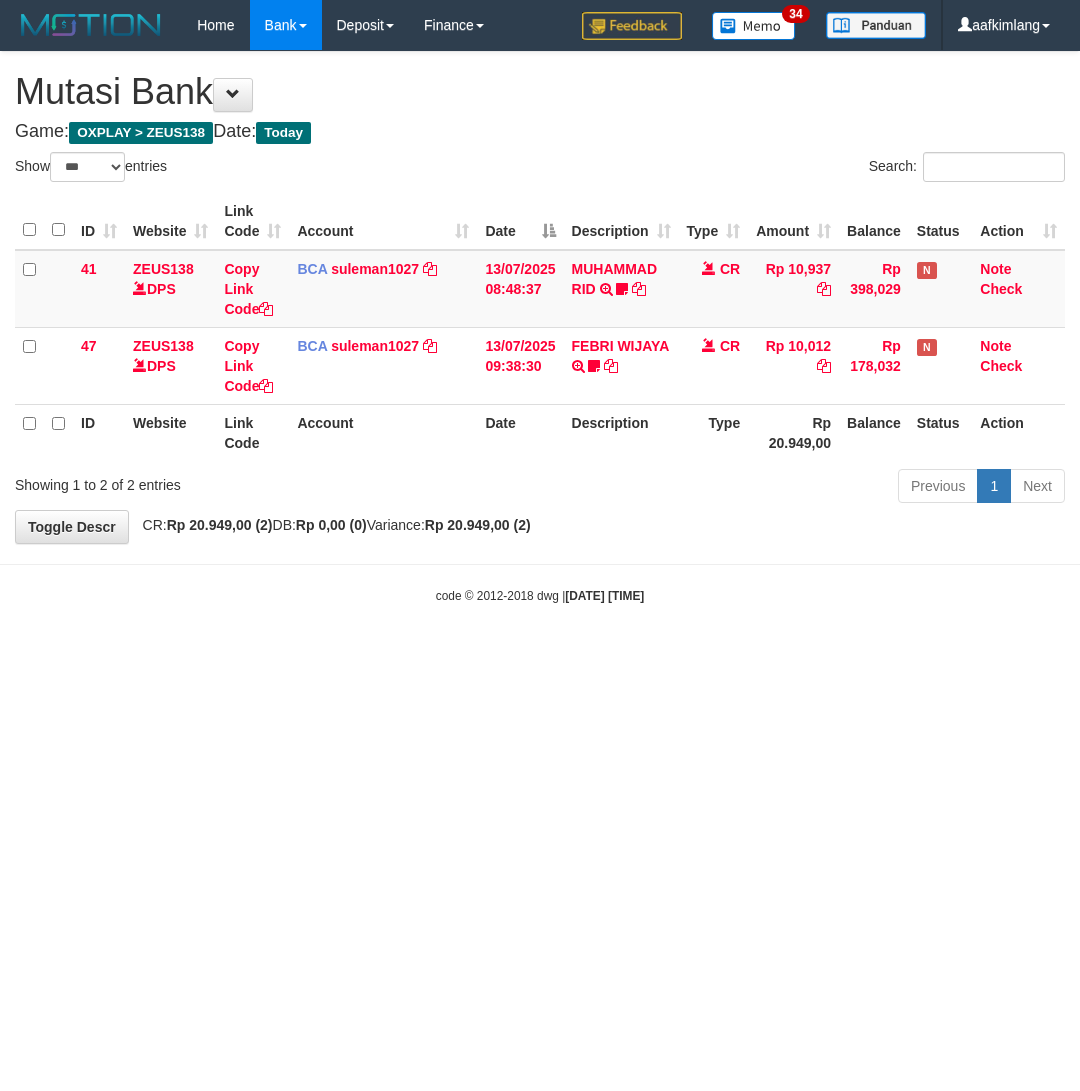 select on "***" 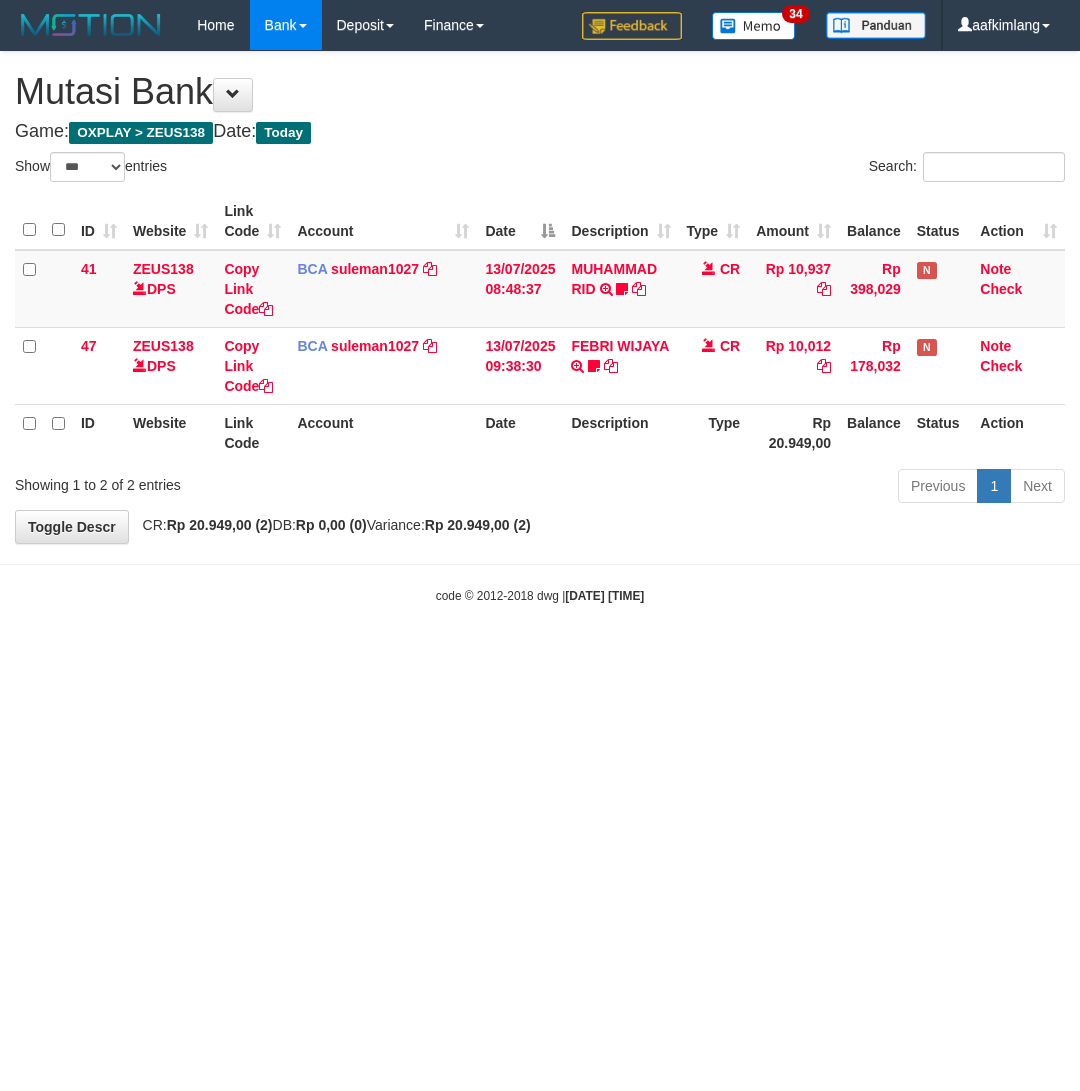 scroll, scrollTop: 0, scrollLeft: 0, axis: both 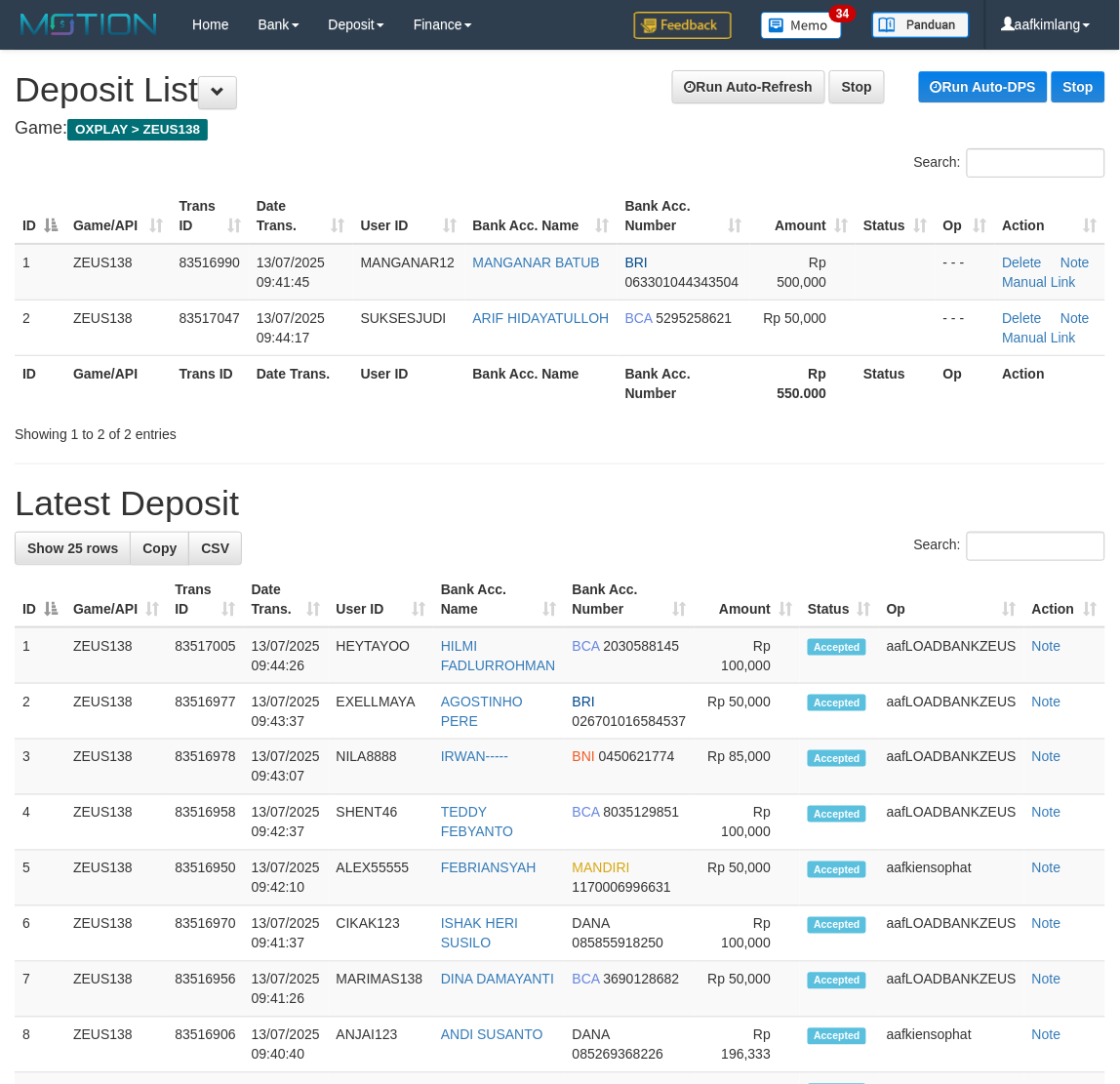 click on "Latest Deposit" at bounding box center [560, 503] 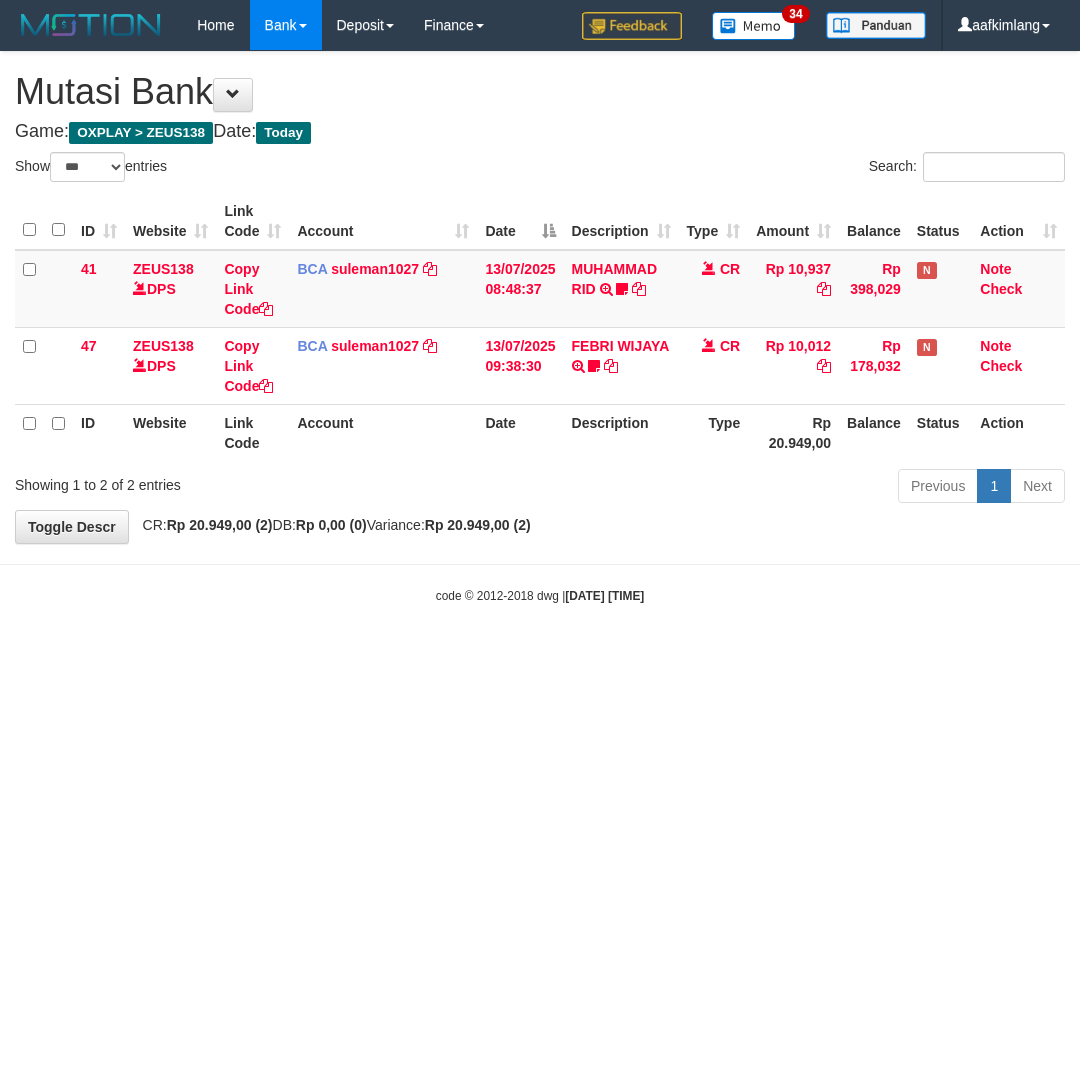 select on "***" 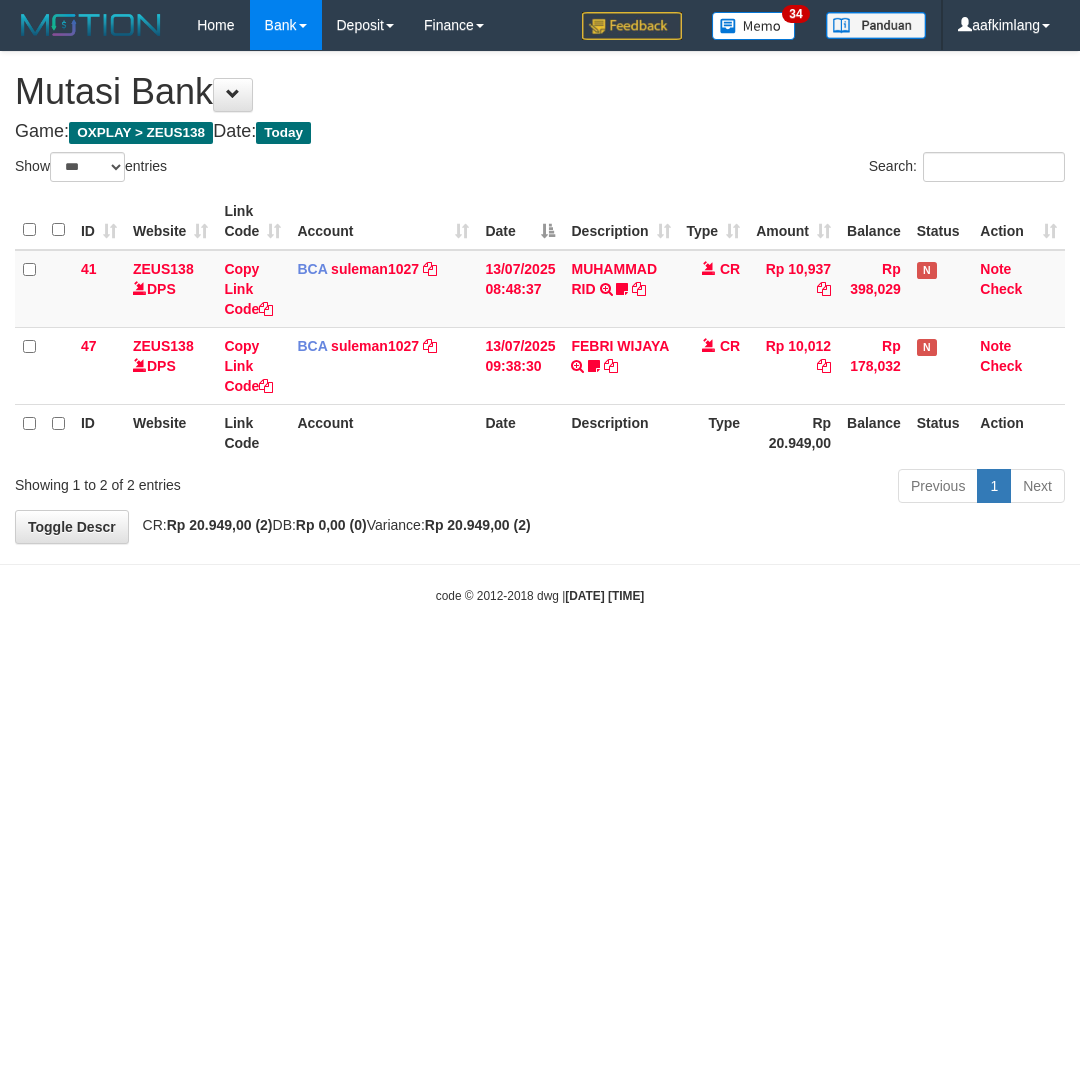 scroll, scrollTop: 0, scrollLeft: 0, axis: both 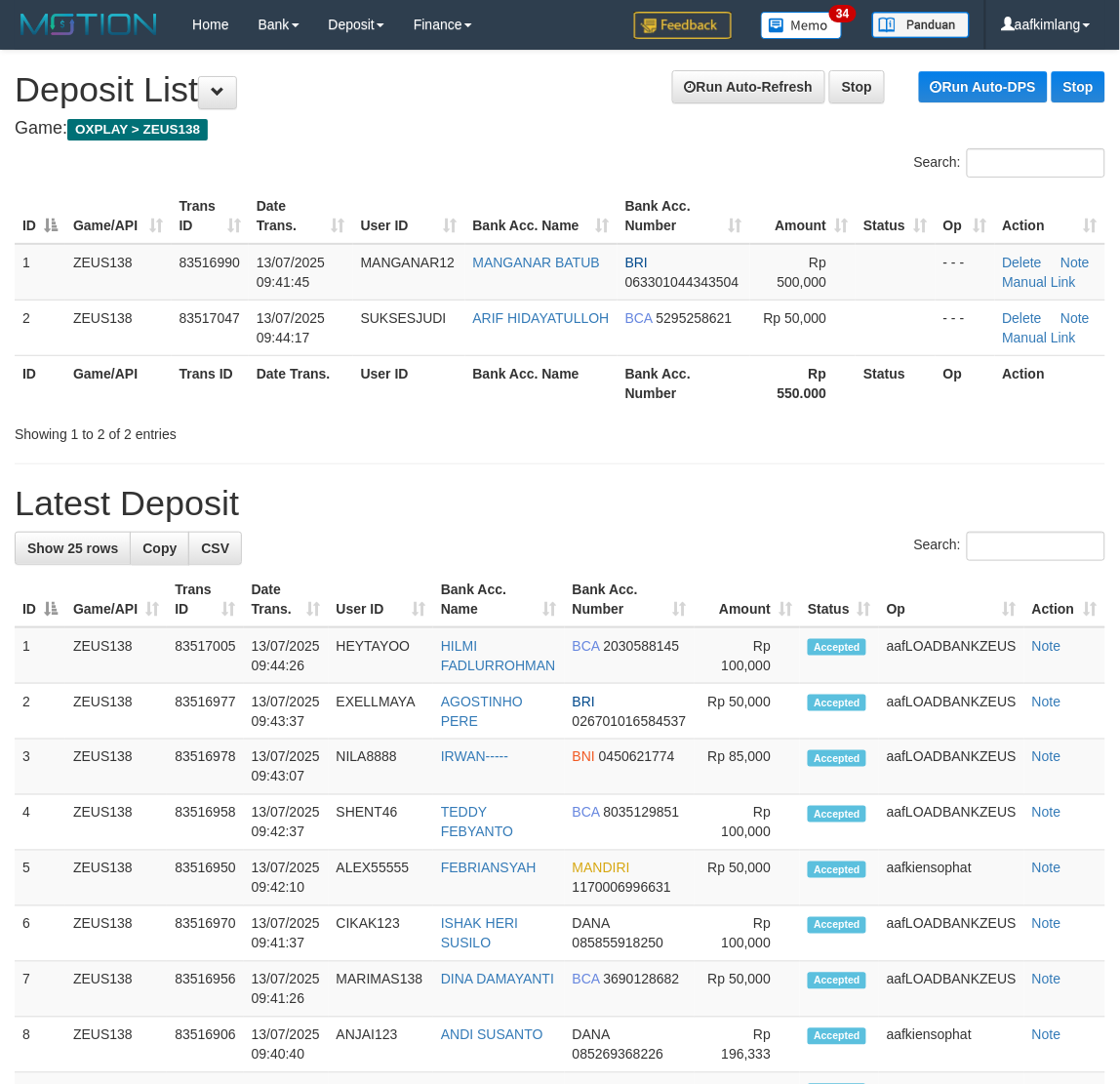 click on "**********" at bounding box center (560, 1100) 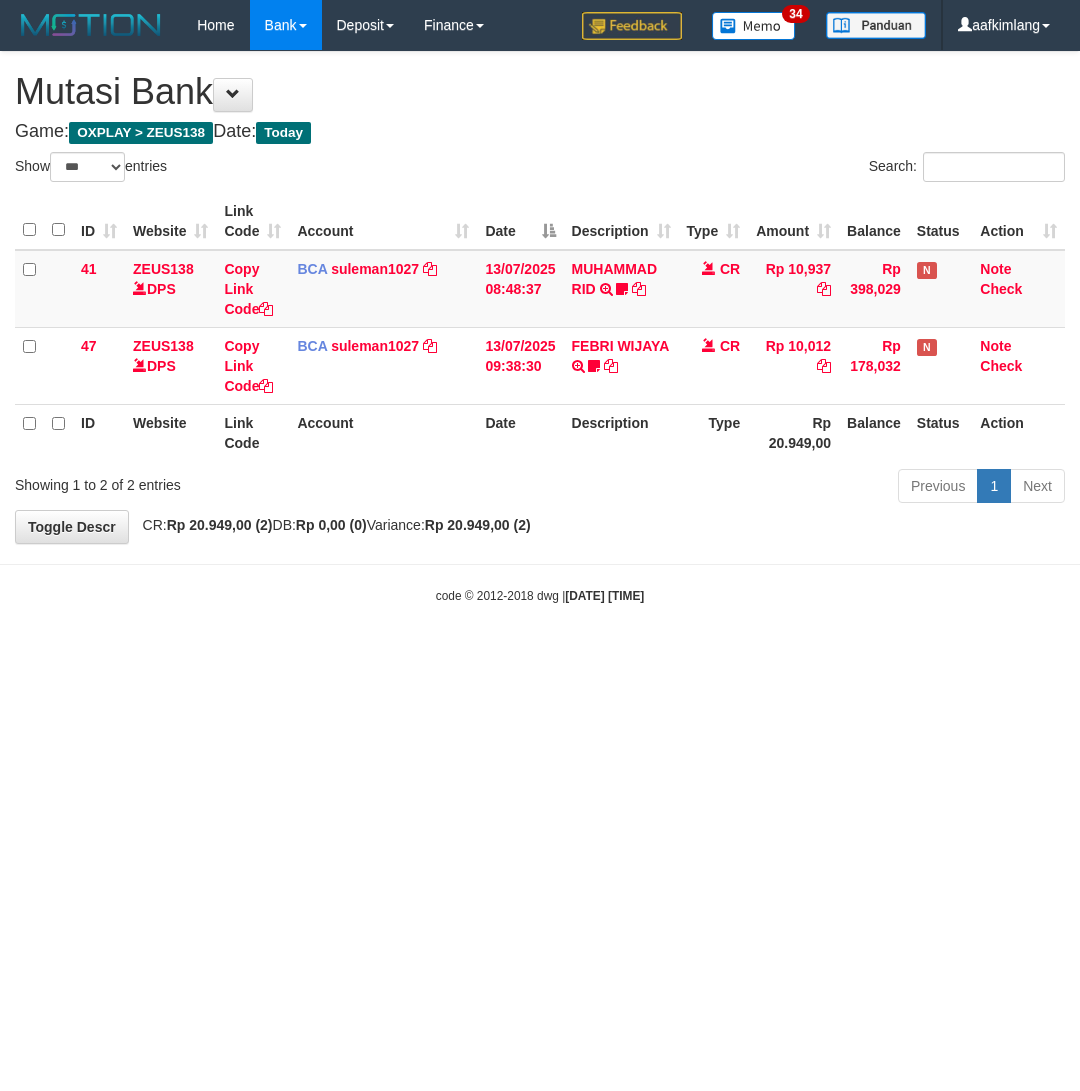 select on "***" 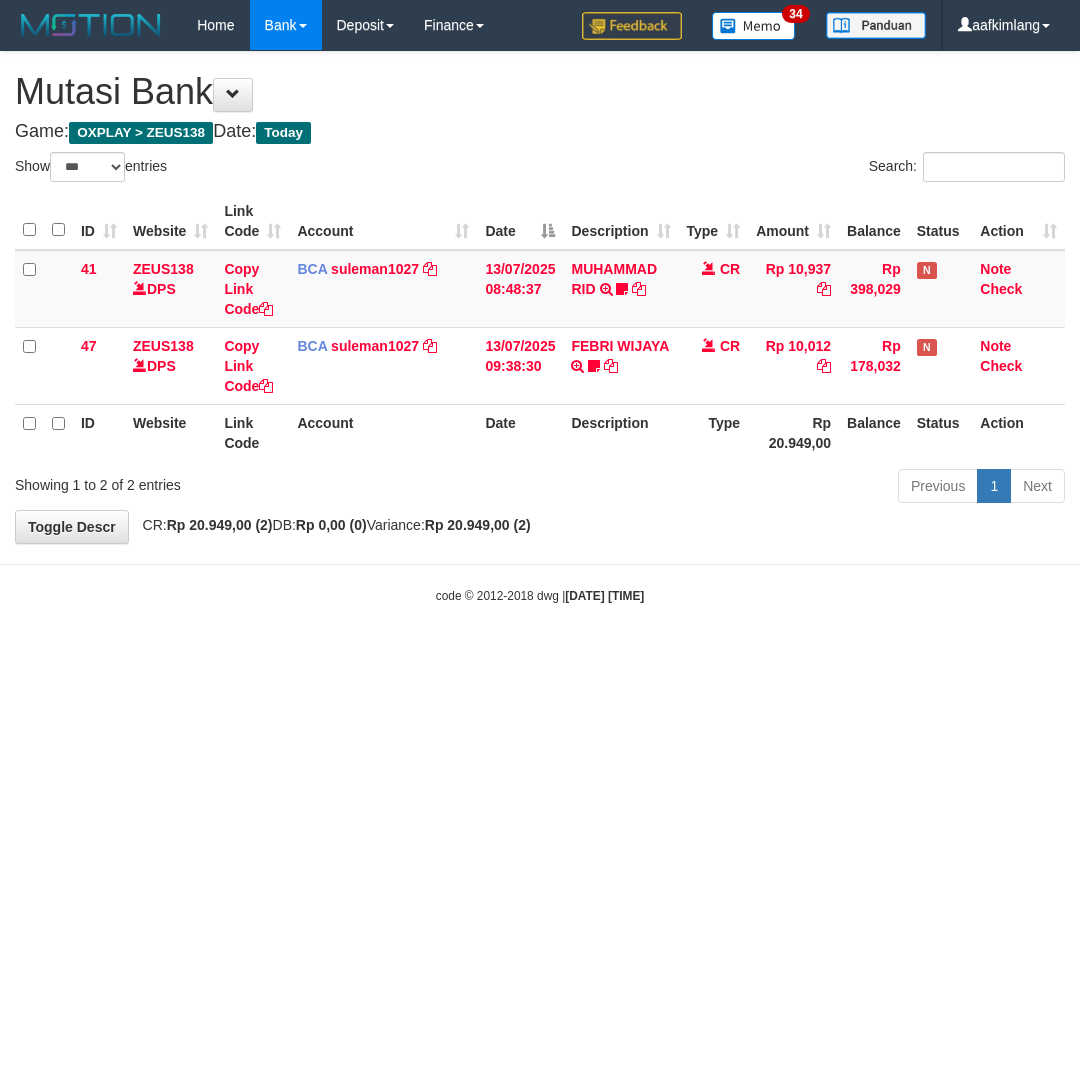 scroll, scrollTop: 0, scrollLeft: 0, axis: both 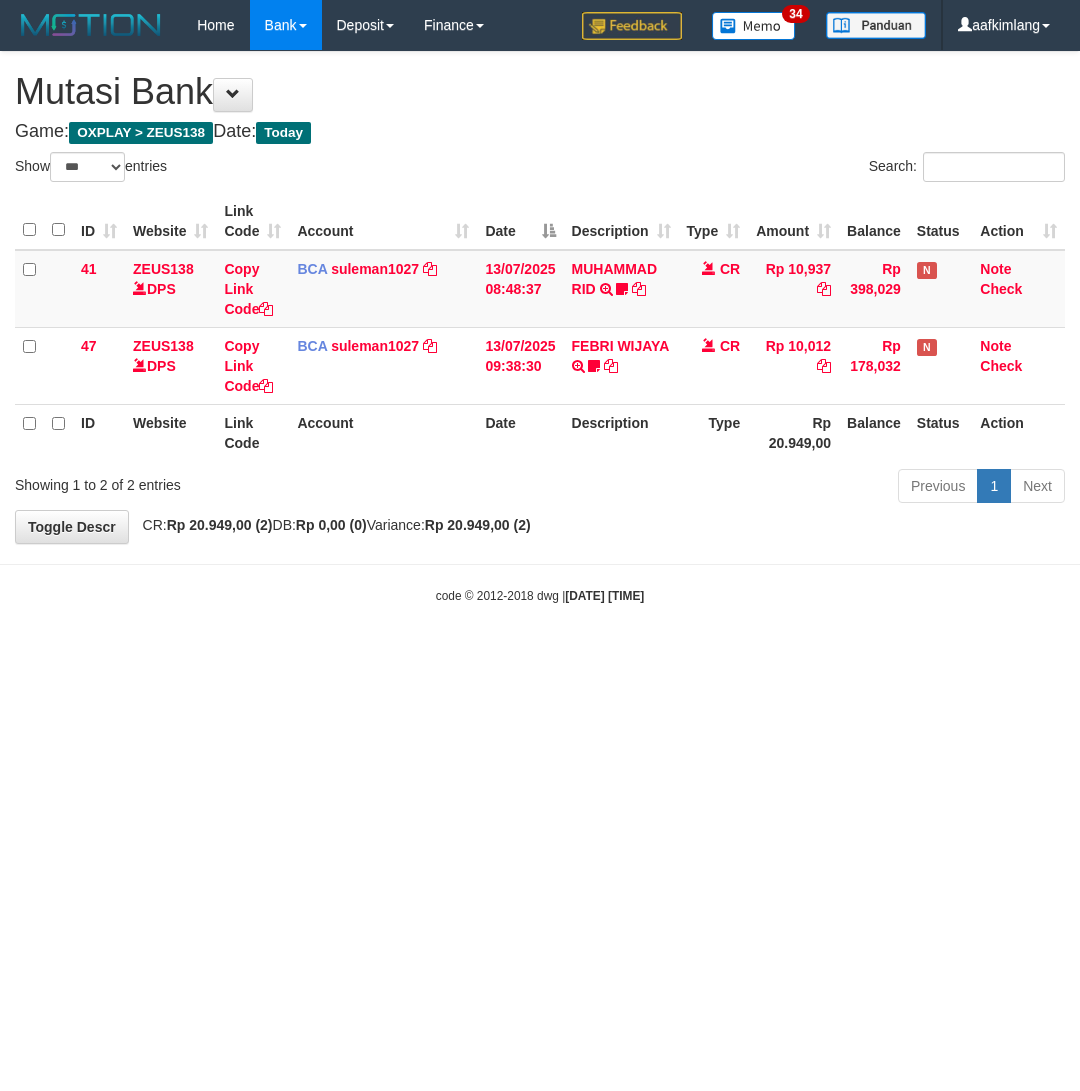 select on "***" 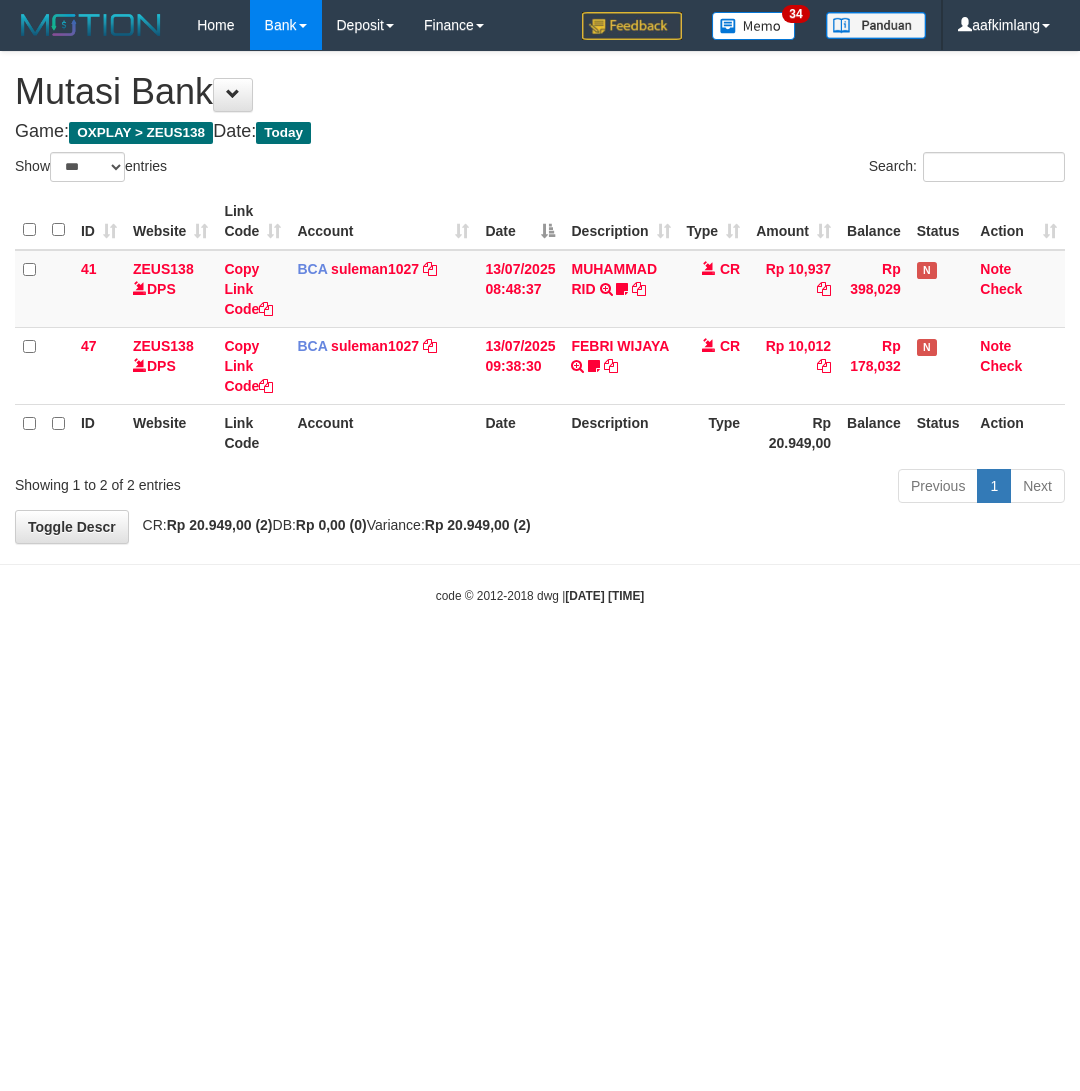 scroll, scrollTop: 0, scrollLeft: 0, axis: both 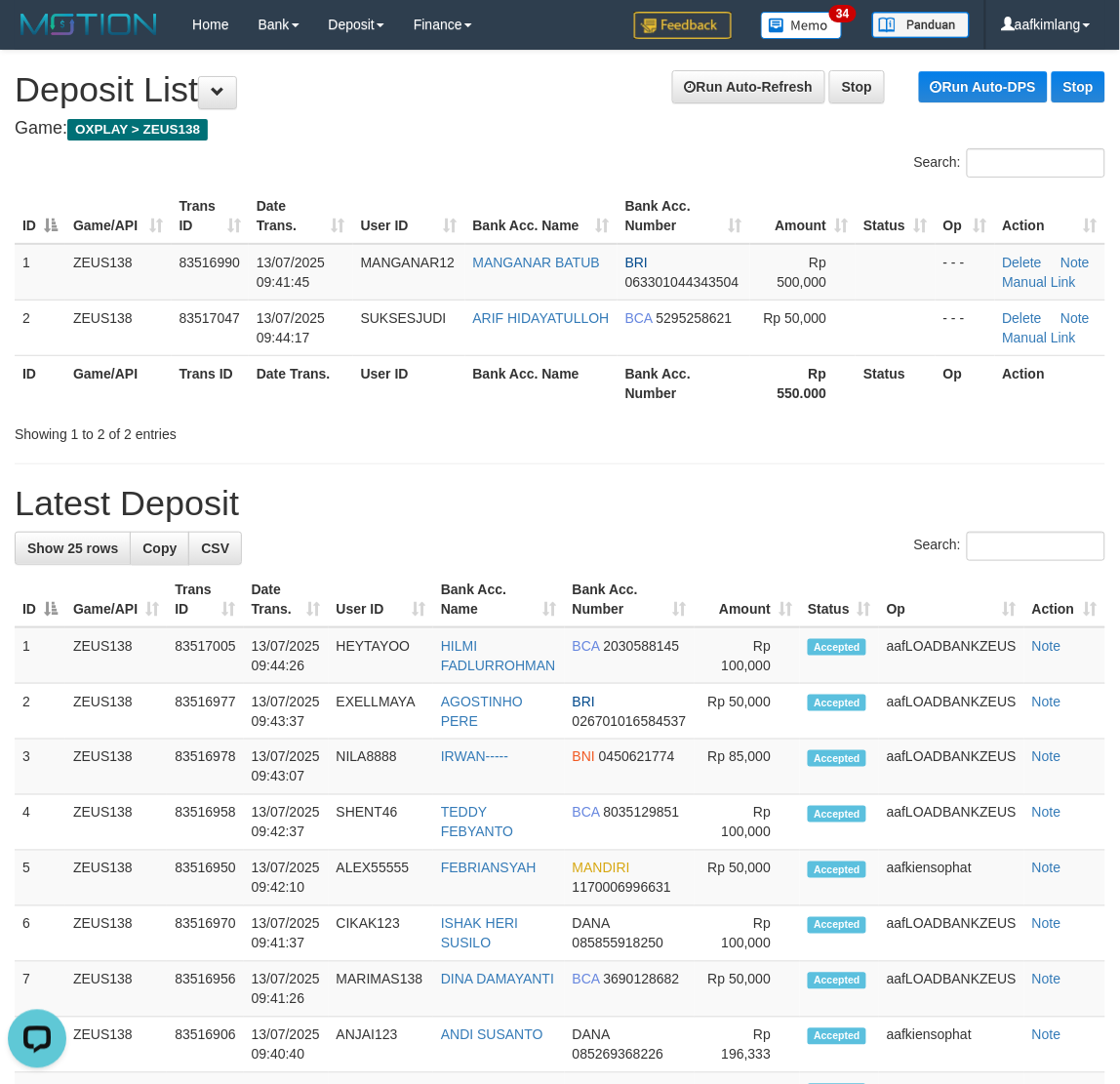 click on "**********" at bounding box center (560, 1100) 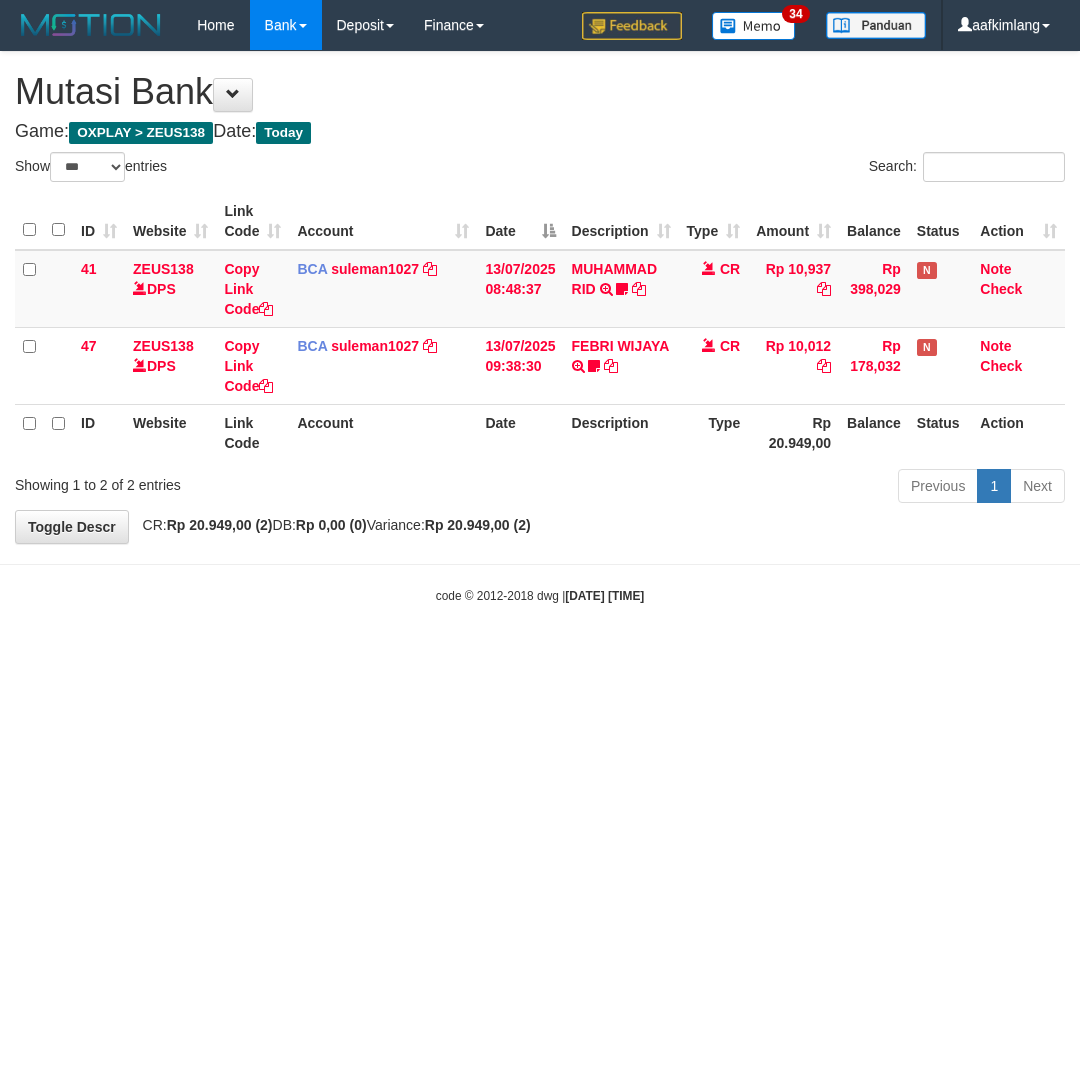 select on "***" 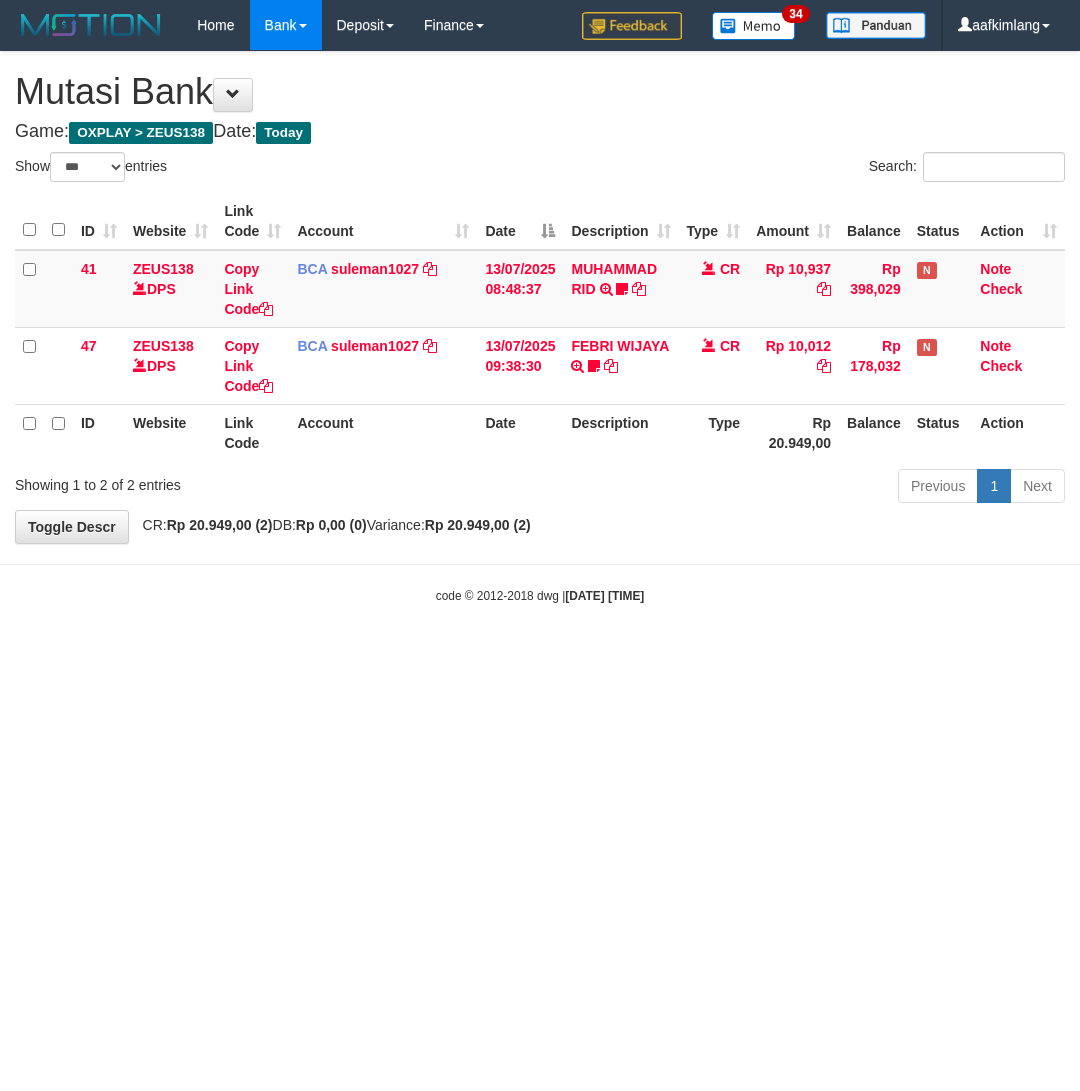 scroll, scrollTop: 0, scrollLeft: 0, axis: both 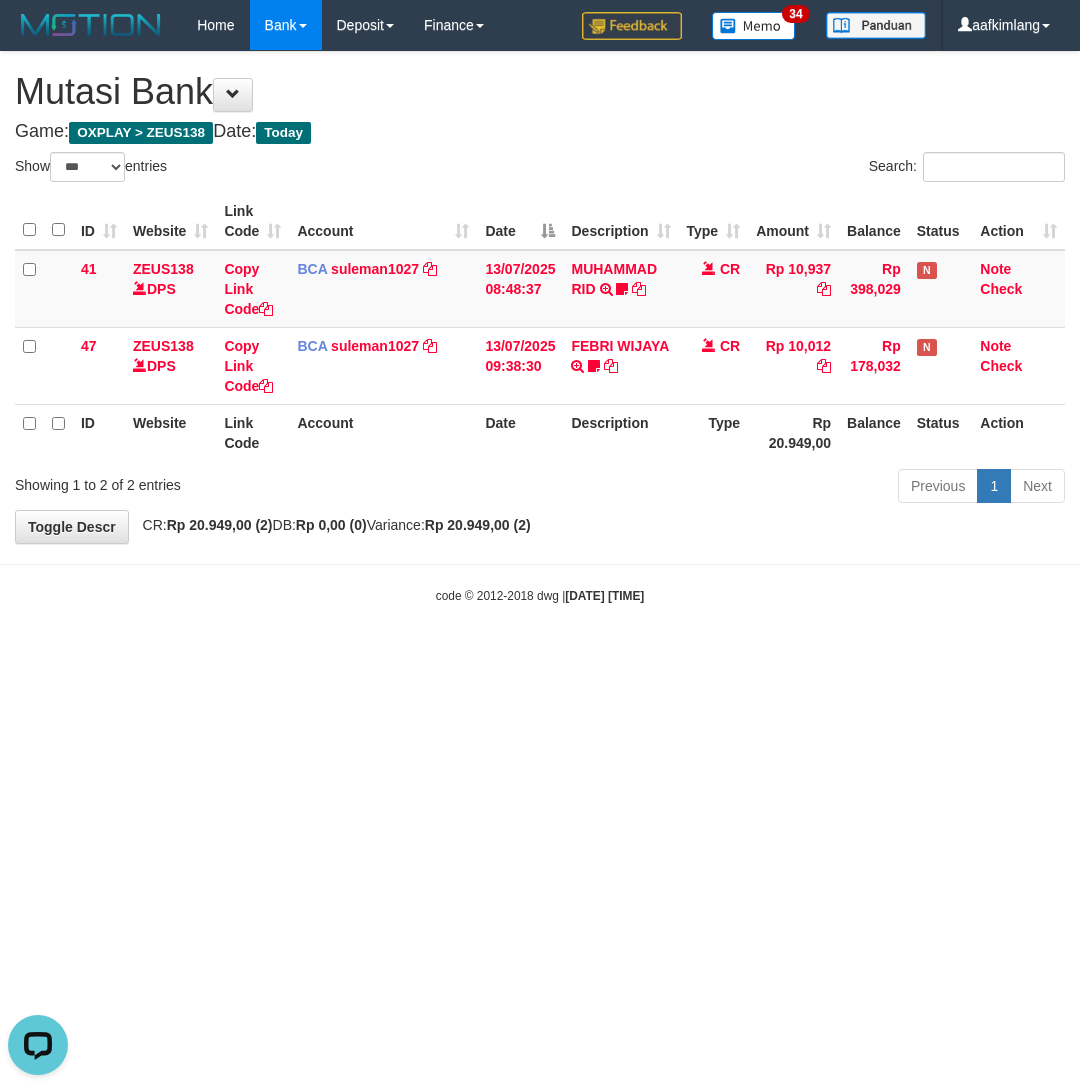 click on "Toggle navigation
Home
Bank
Account List
Mutasi Bank
Search
Note Mutasi
Deposit
DPS Fetch
DPS List
History
Note DPS
Finance
Financial Data
aafkimlang
My Profile
Log Out
34" at bounding box center [540, 327] 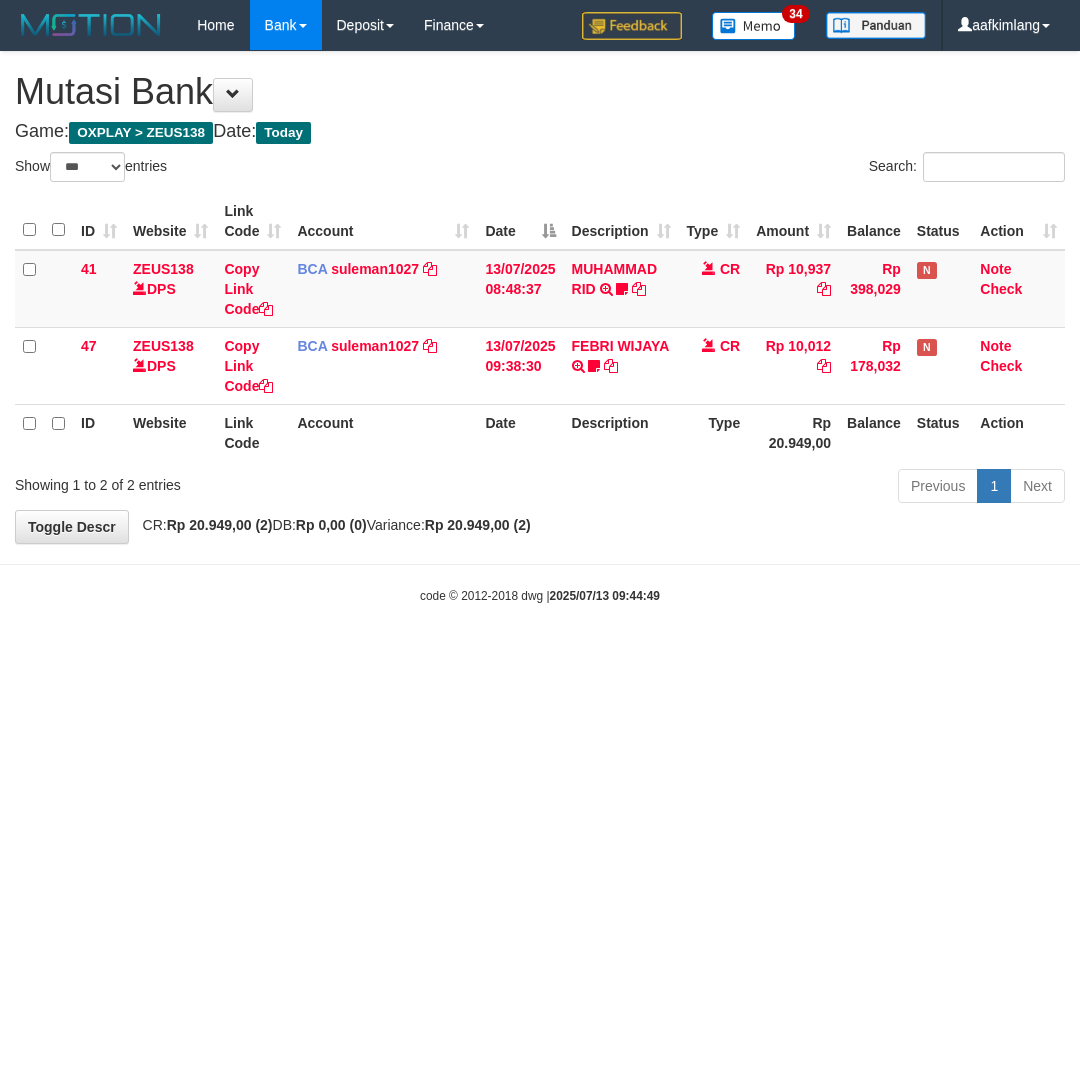 select on "***" 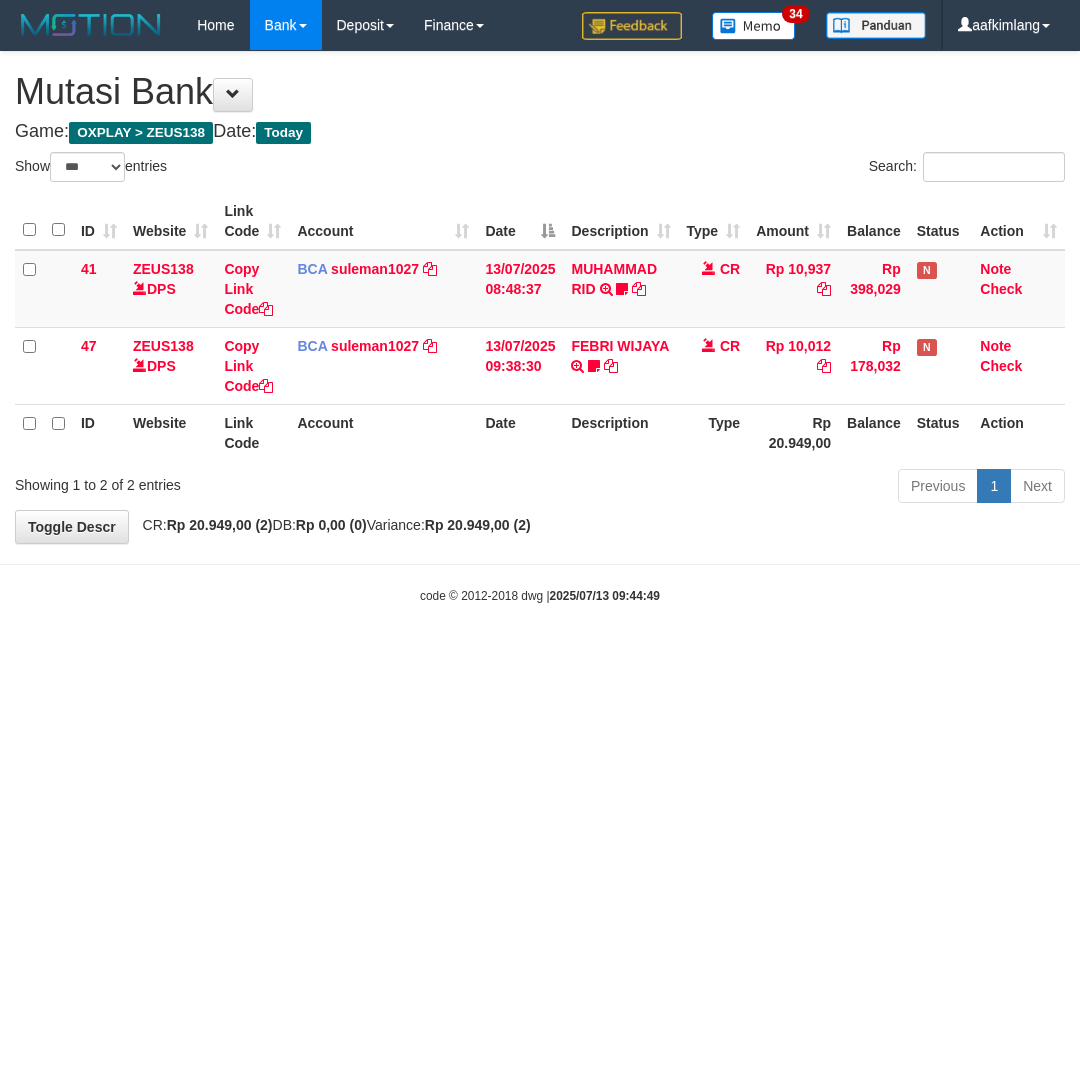 scroll, scrollTop: 0, scrollLeft: 0, axis: both 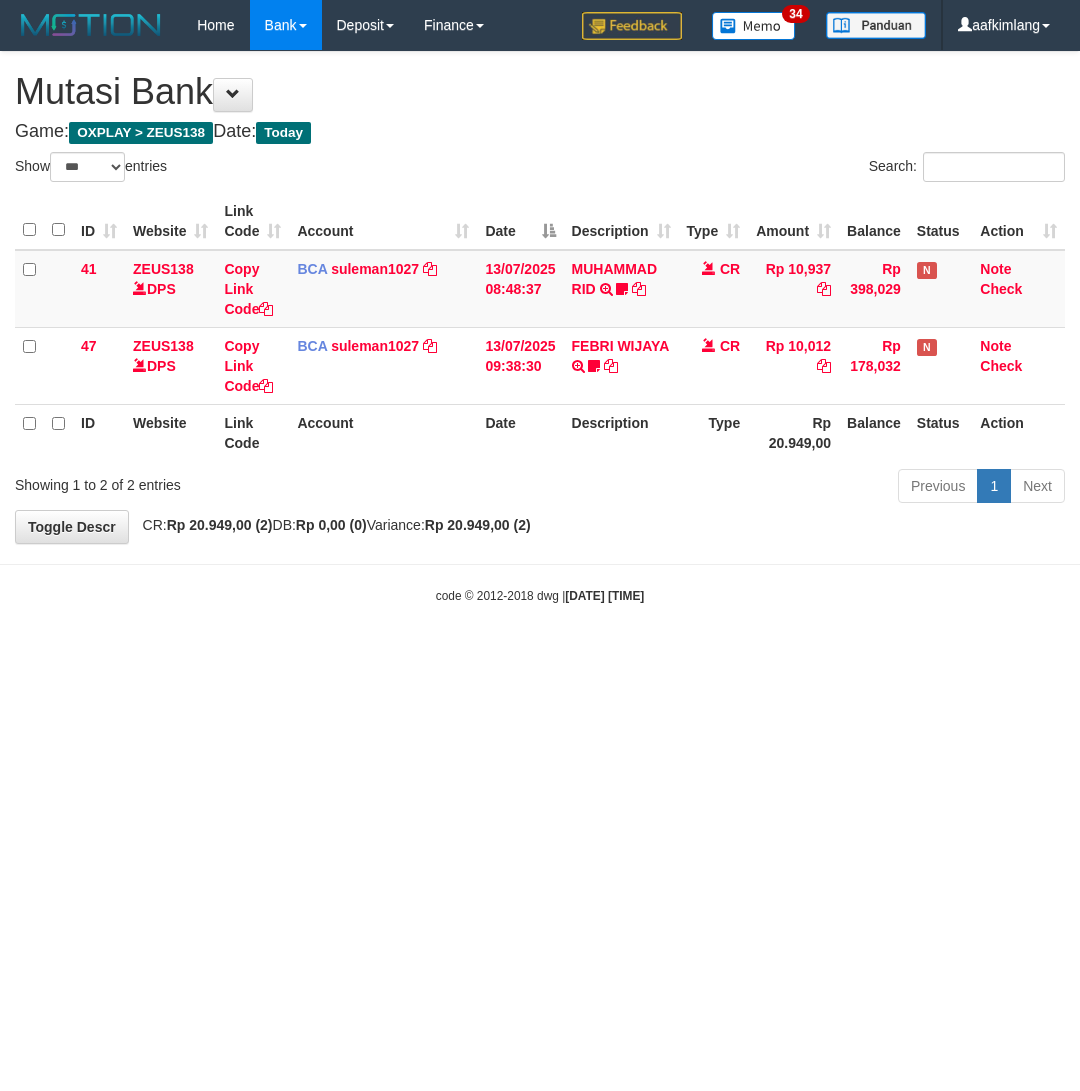 select on "***" 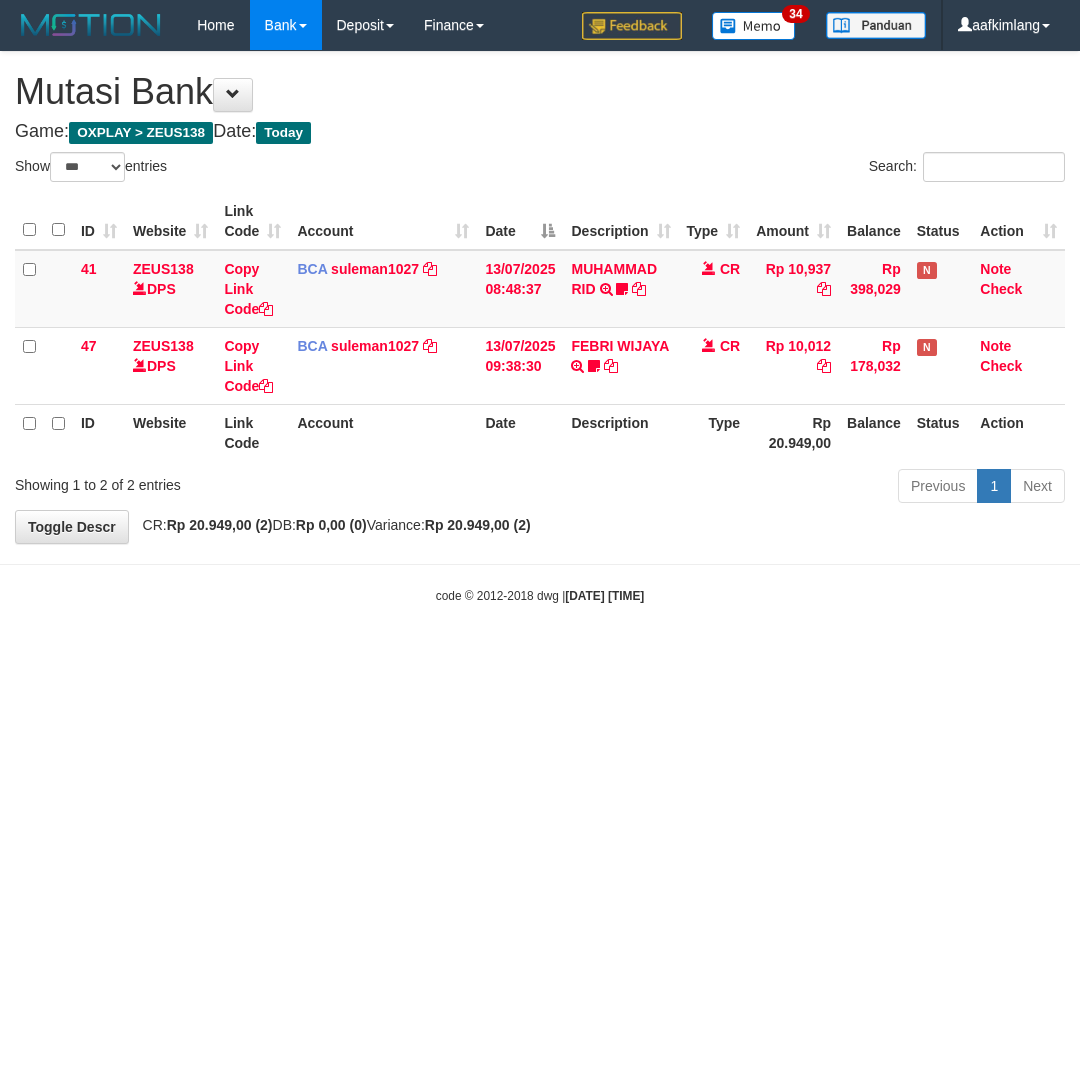 scroll, scrollTop: 0, scrollLeft: 0, axis: both 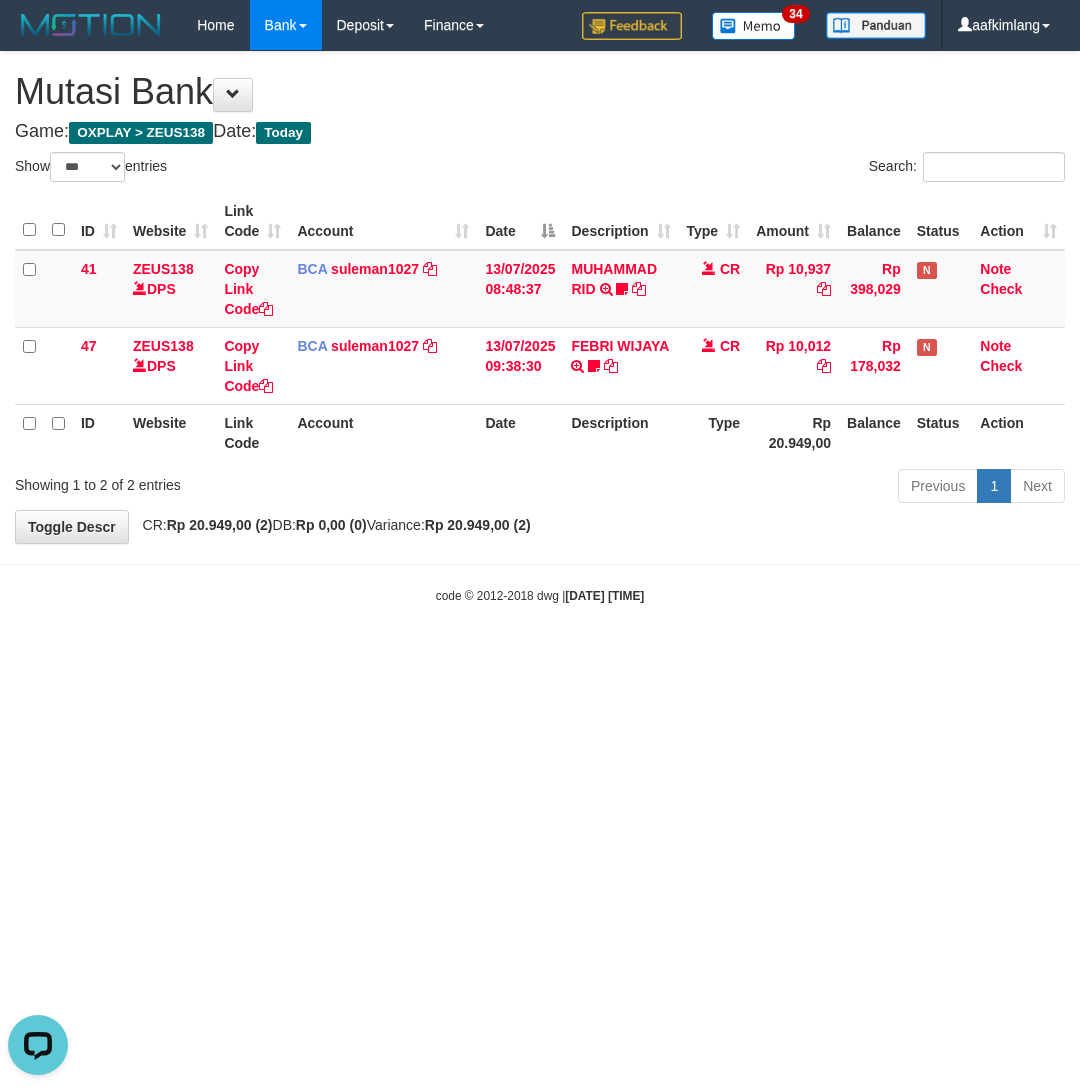 drag, startPoint x: 203, startPoint y: 801, endPoint x: 166, endPoint y: 796, distance: 37.336308 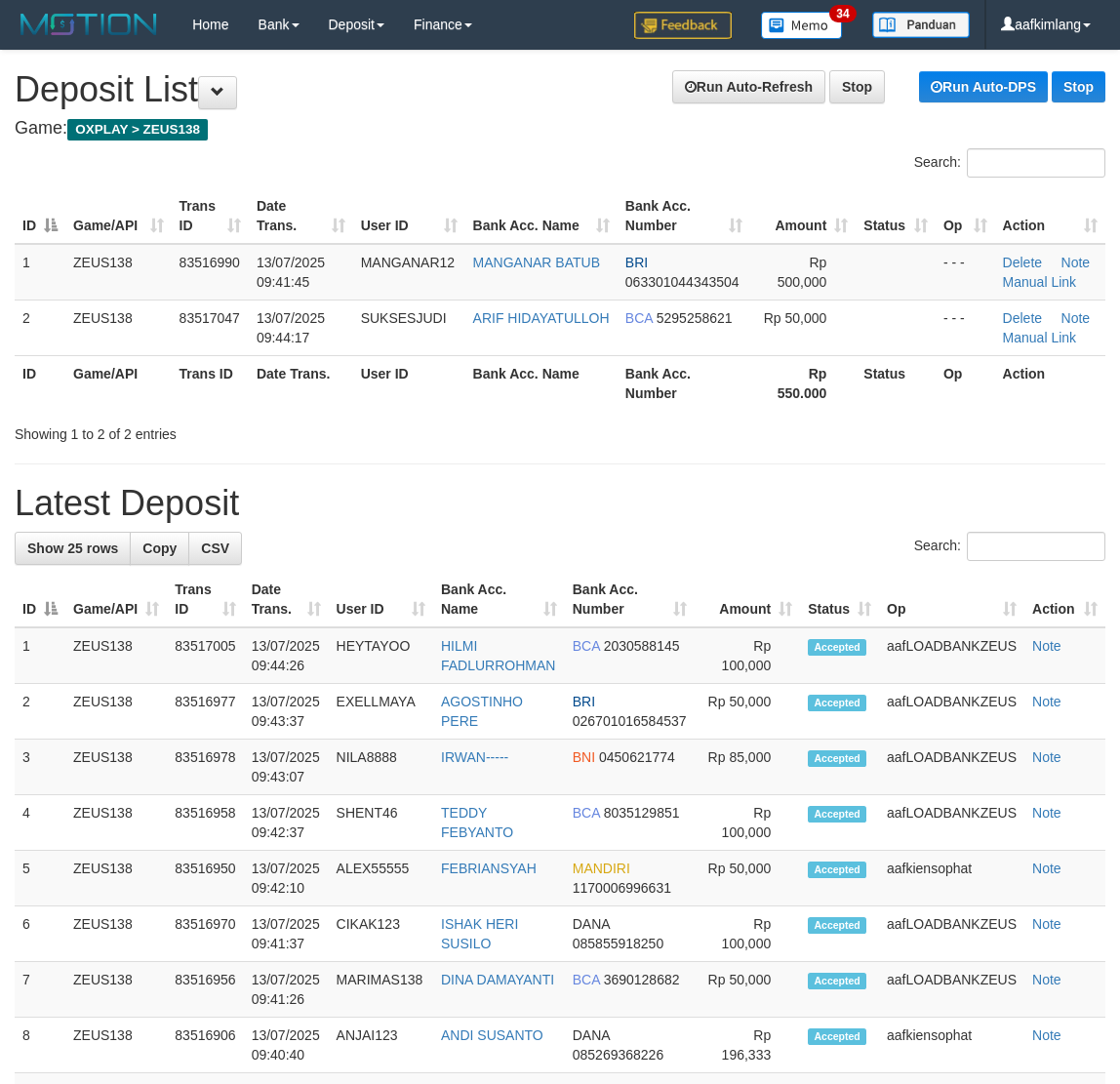 scroll, scrollTop: 0, scrollLeft: 0, axis: both 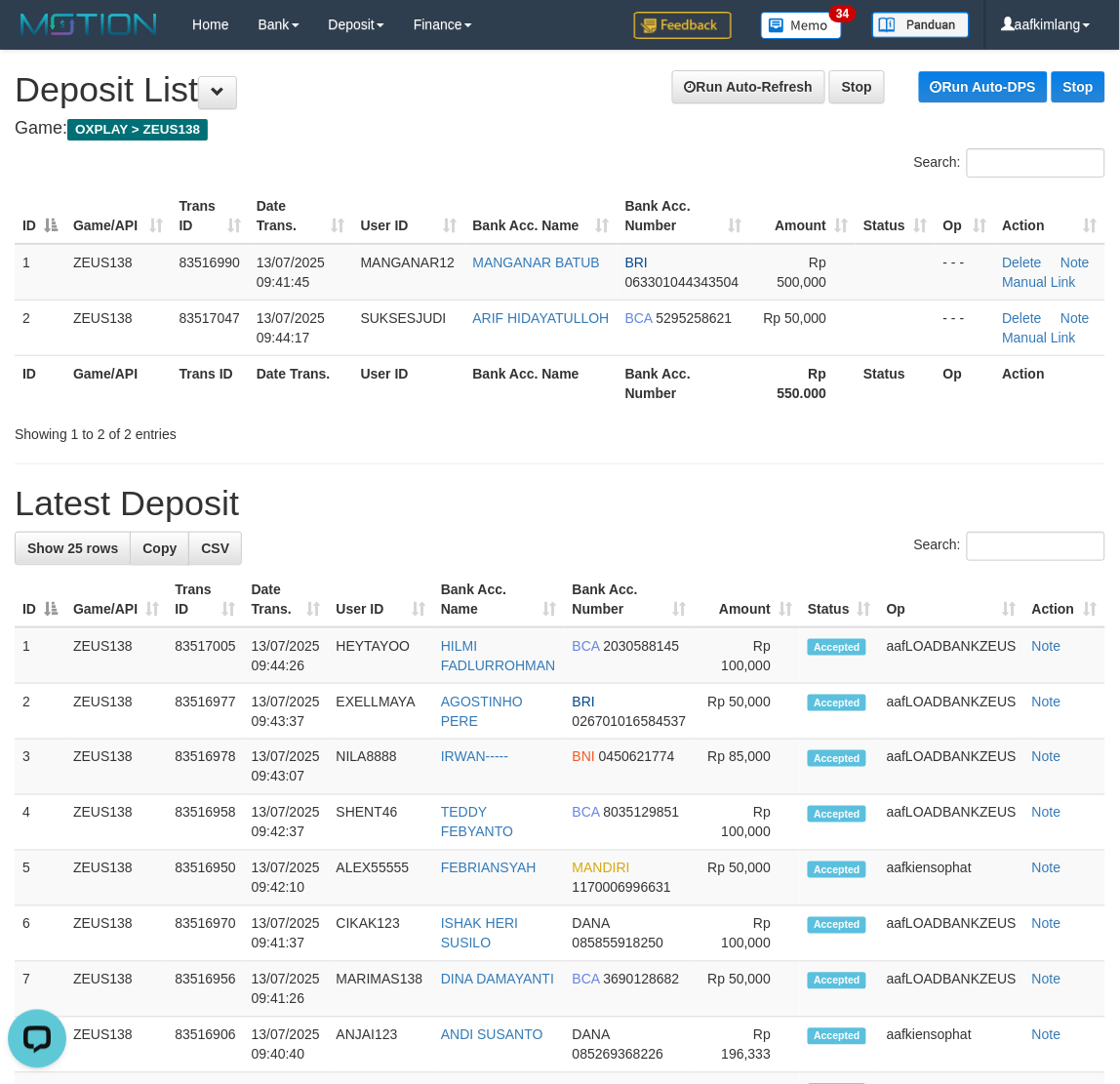 click on "Showing 1 to 2 of 2 entries" at bounding box center [560, 430] 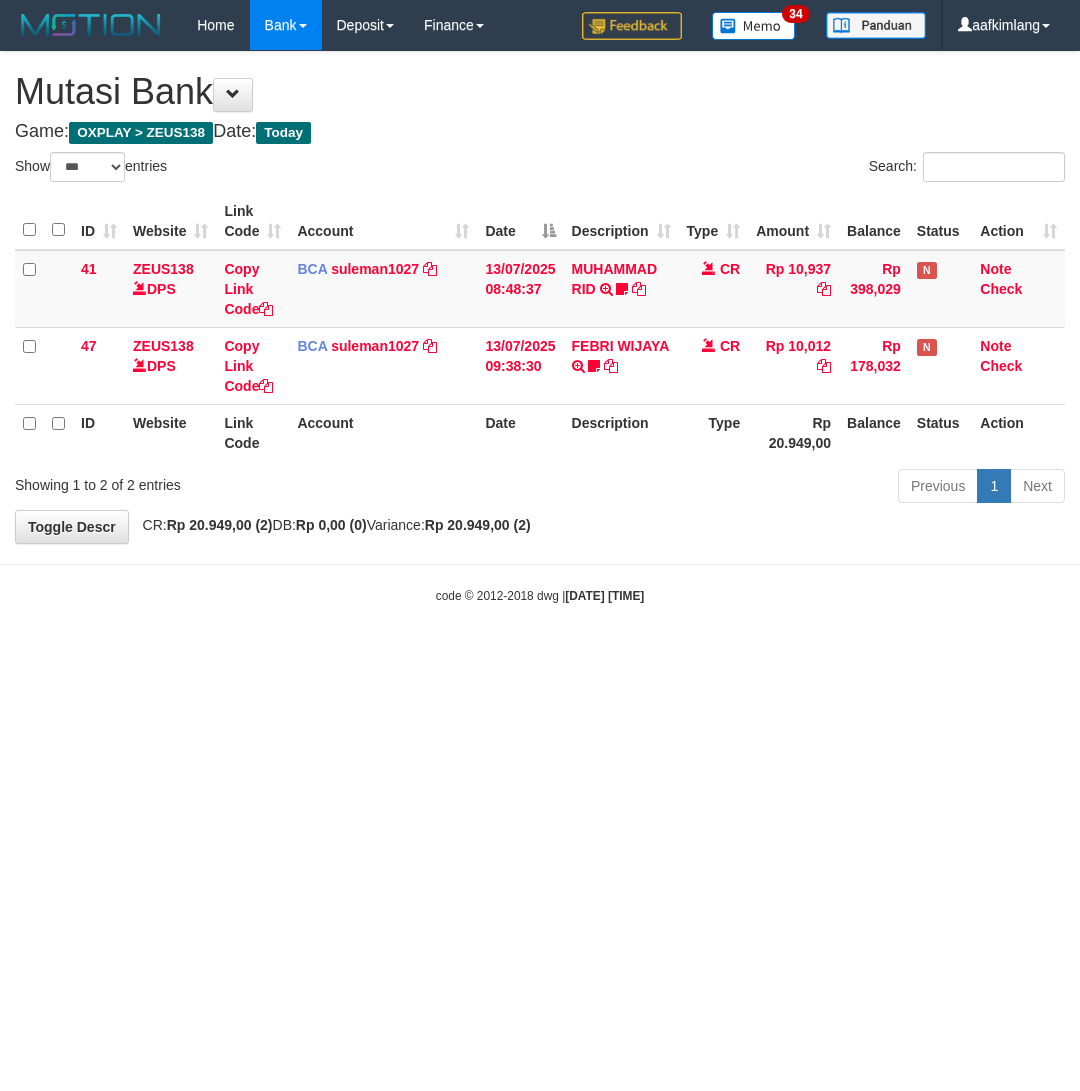 select on "***" 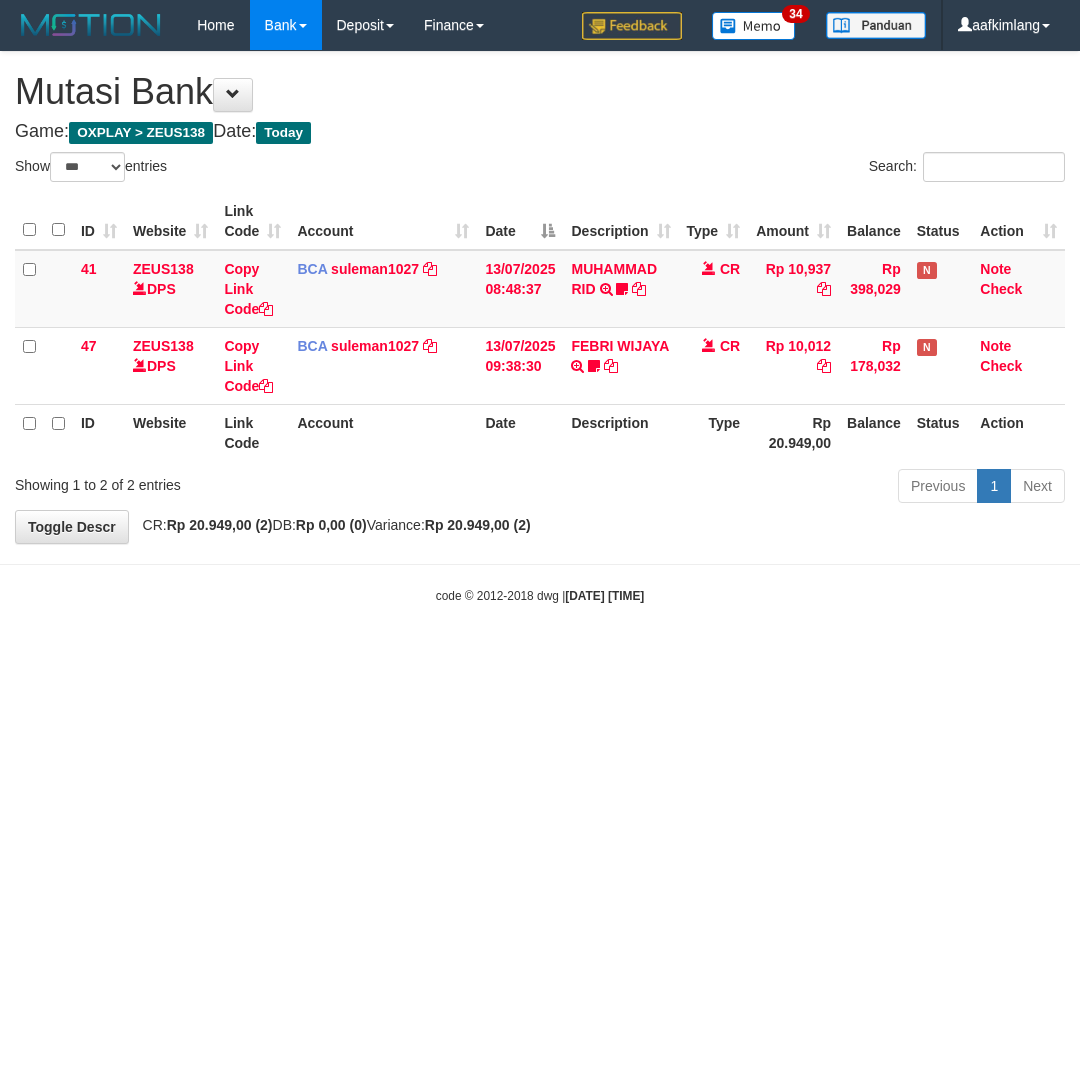 scroll, scrollTop: 0, scrollLeft: 0, axis: both 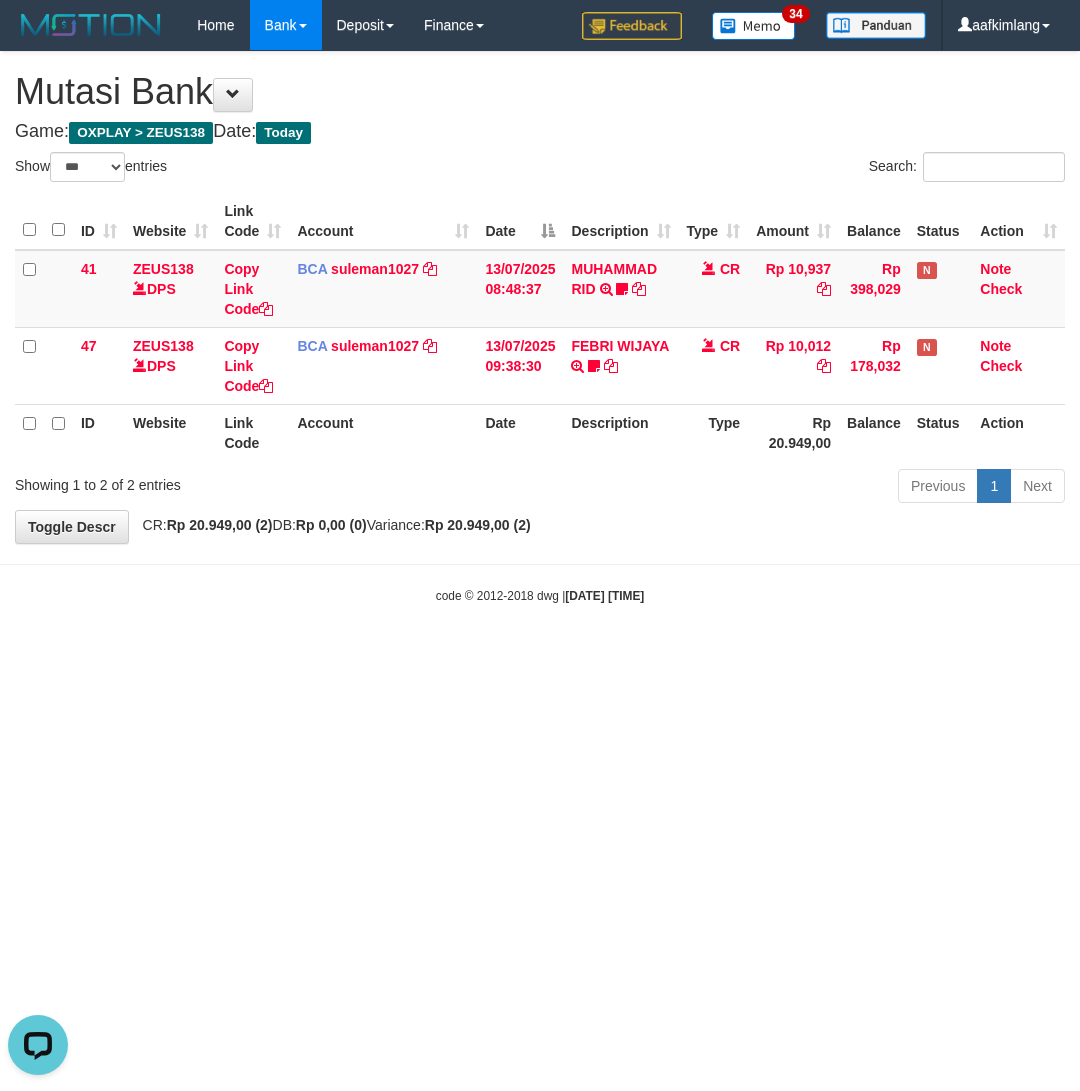 click on "Toggle navigation
Home
Bank
Account List
Mutasi Bank
Search
Note Mutasi
Deposit
DPS Fetch
DPS List
History
Note DPS
Finance
Financial Data
aafkimlang
My Profile
Log Out
34" at bounding box center (540, 327) 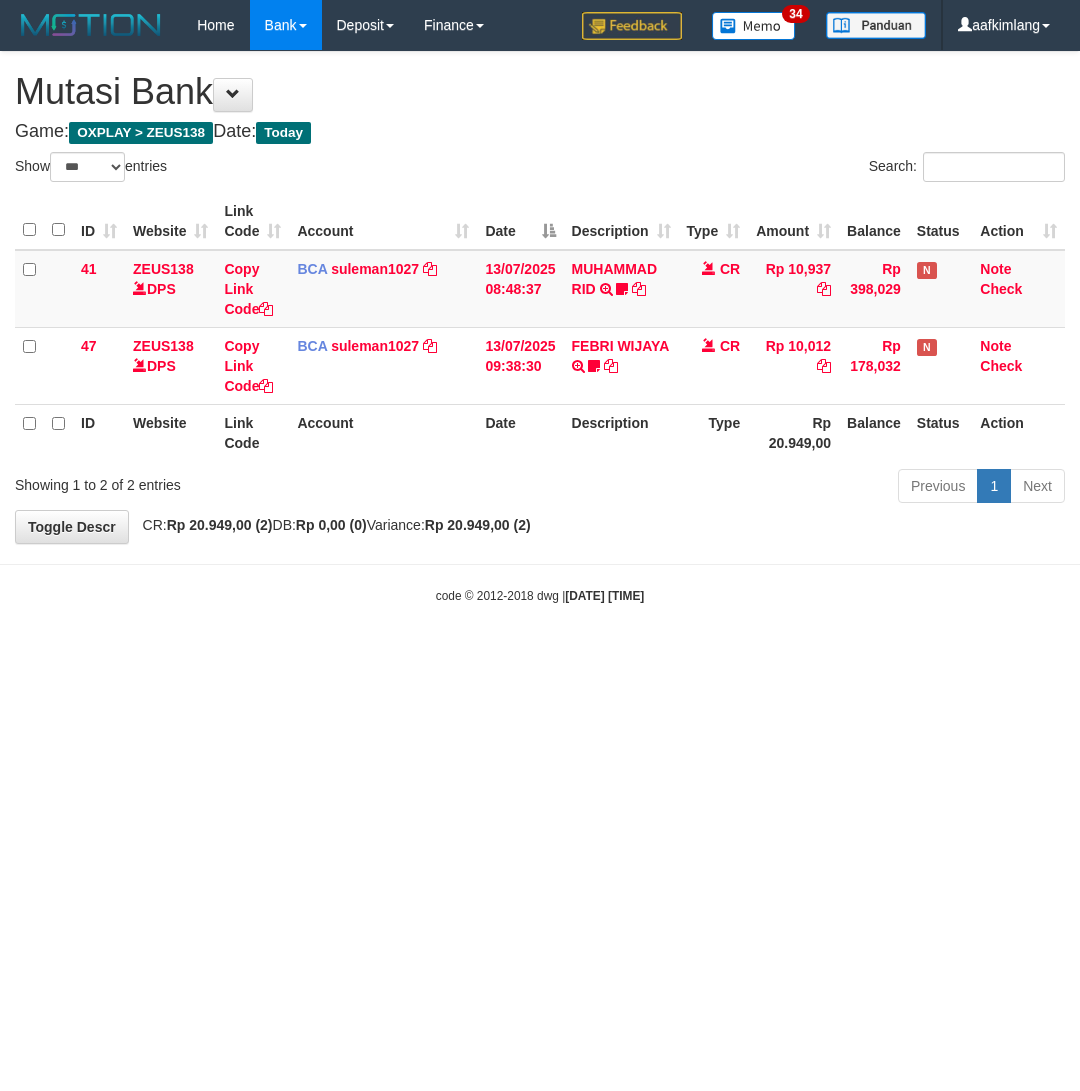 select on "***" 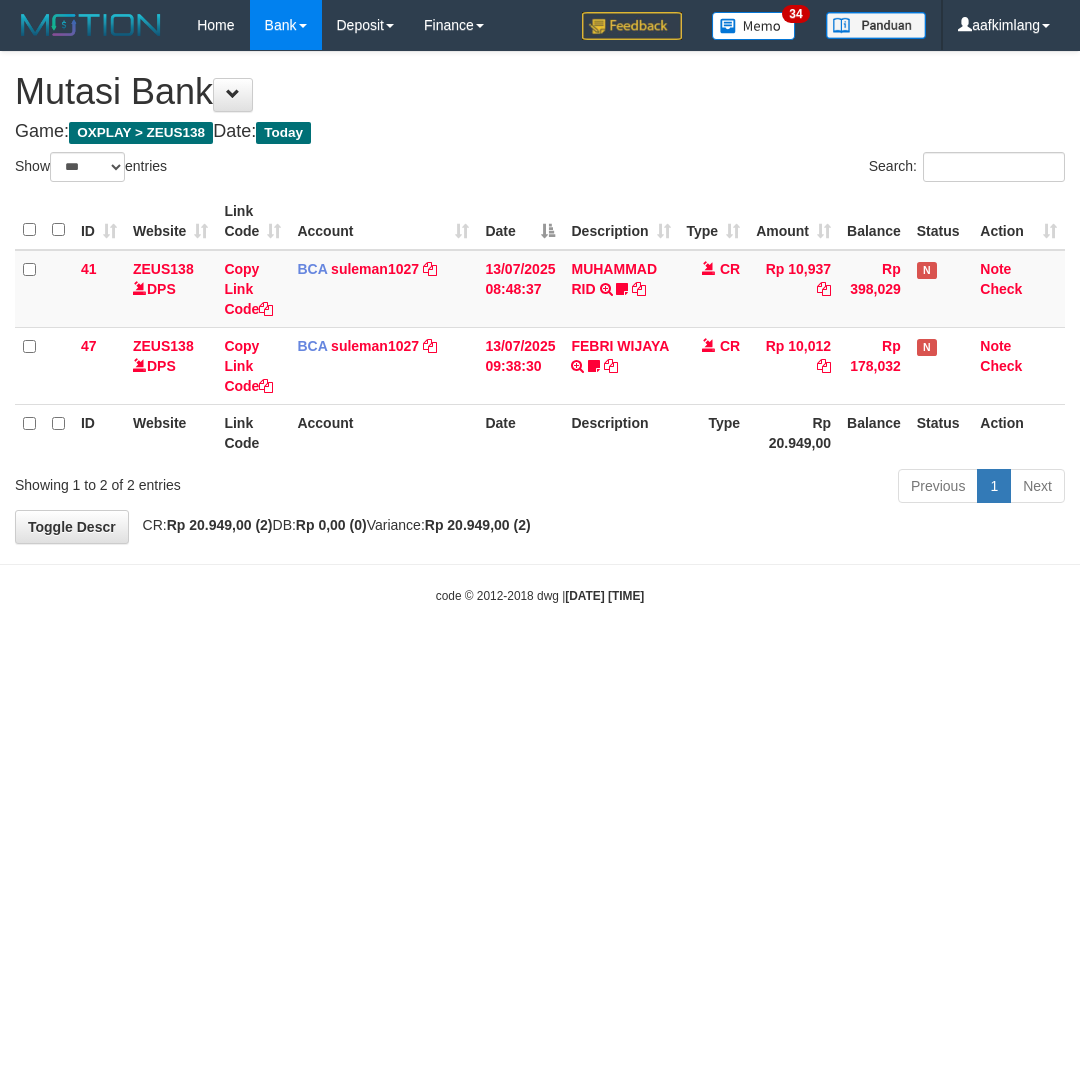 scroll, scrollTop: 0, scrollLeft: 0, axis: both 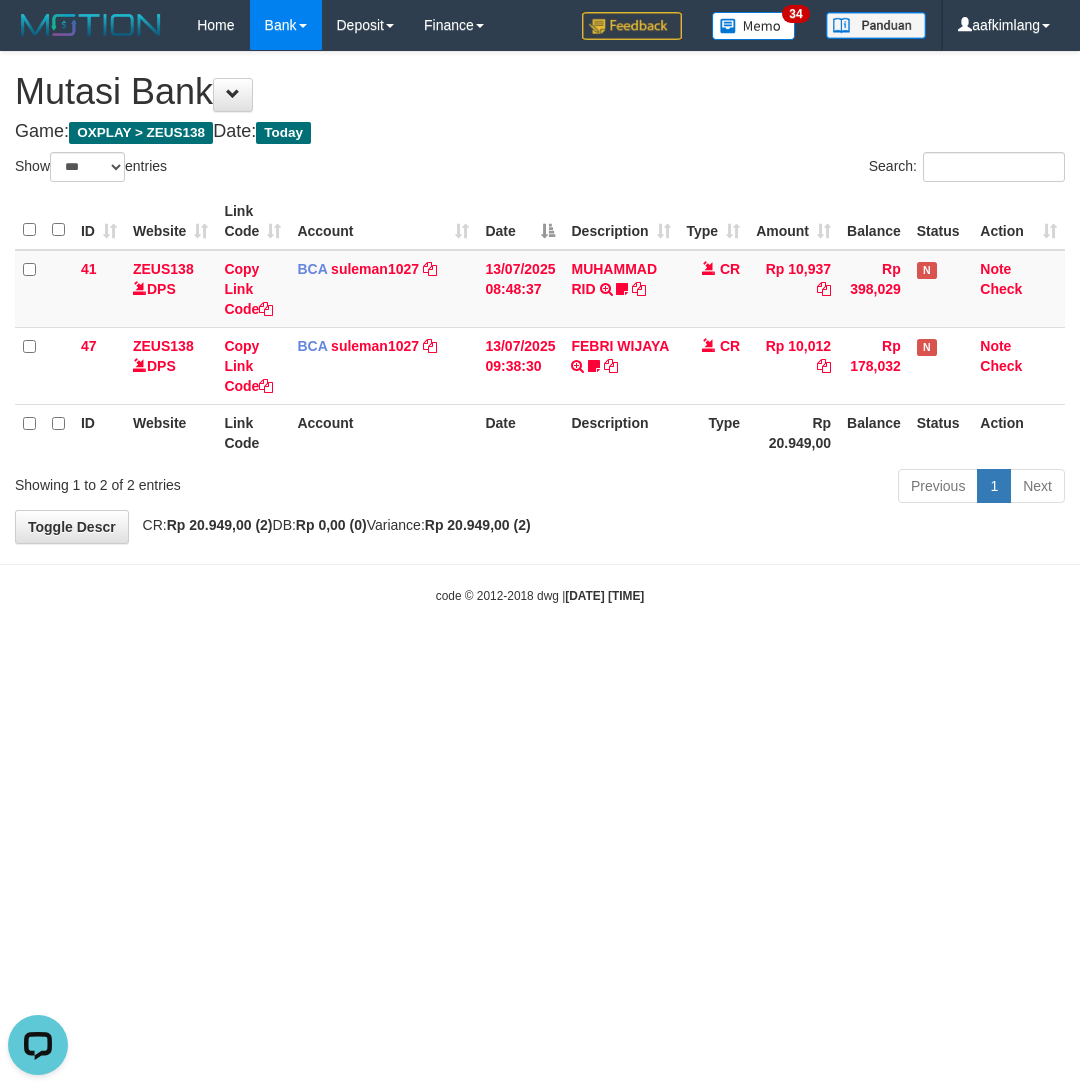 click on "Toggle navigation
Home
Bank
Account List
Mutasi Bank
Search
Note Mutasi
Deposit
DPS Fetch
DPS List
History
Note DPS
Finance
Financial Data
aafkimlang
My Profile
Log Out" at bounding box center (540, 327) 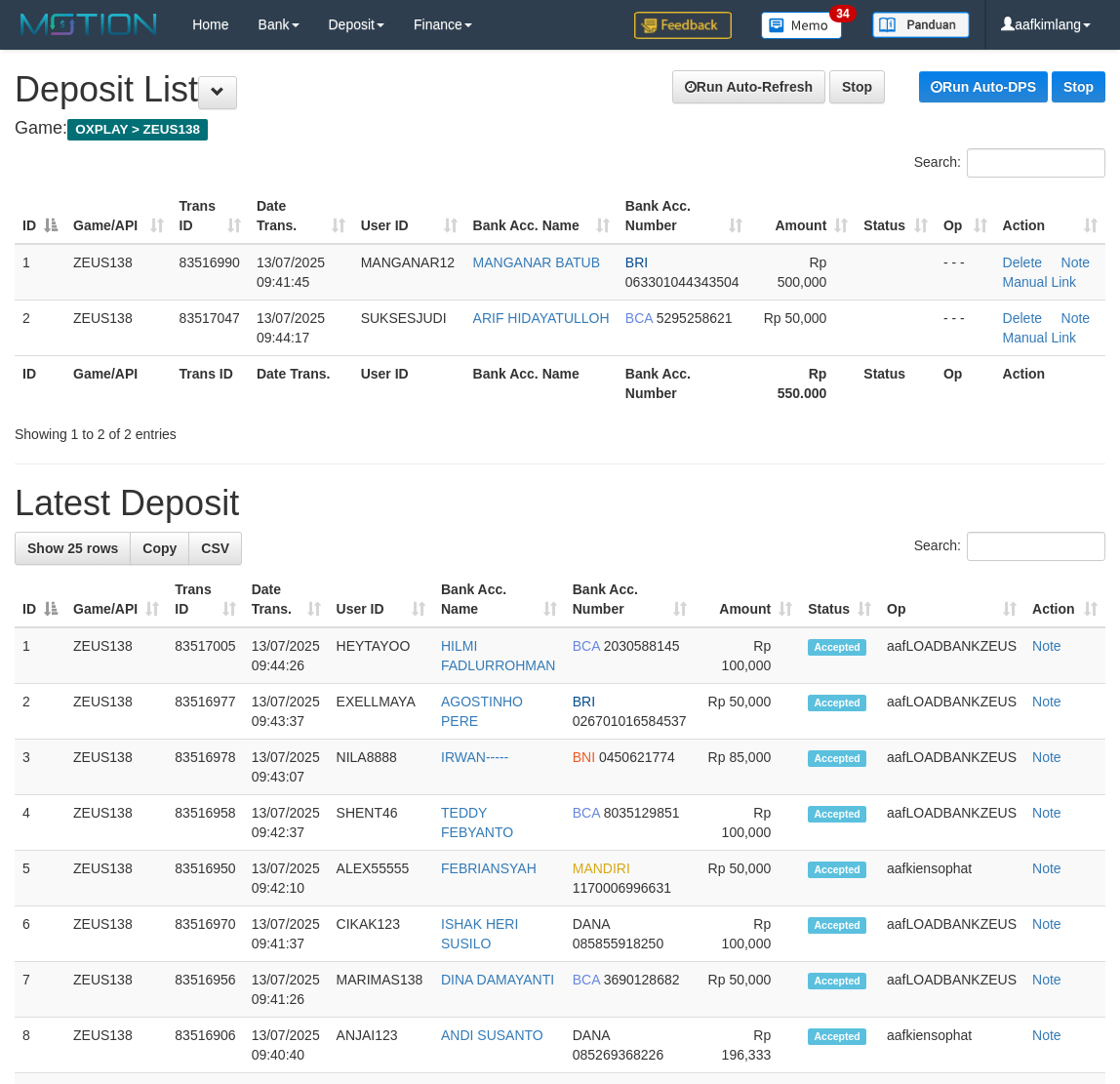 scroll, scrollTop: 0, scrollLeft: 0, axis: both 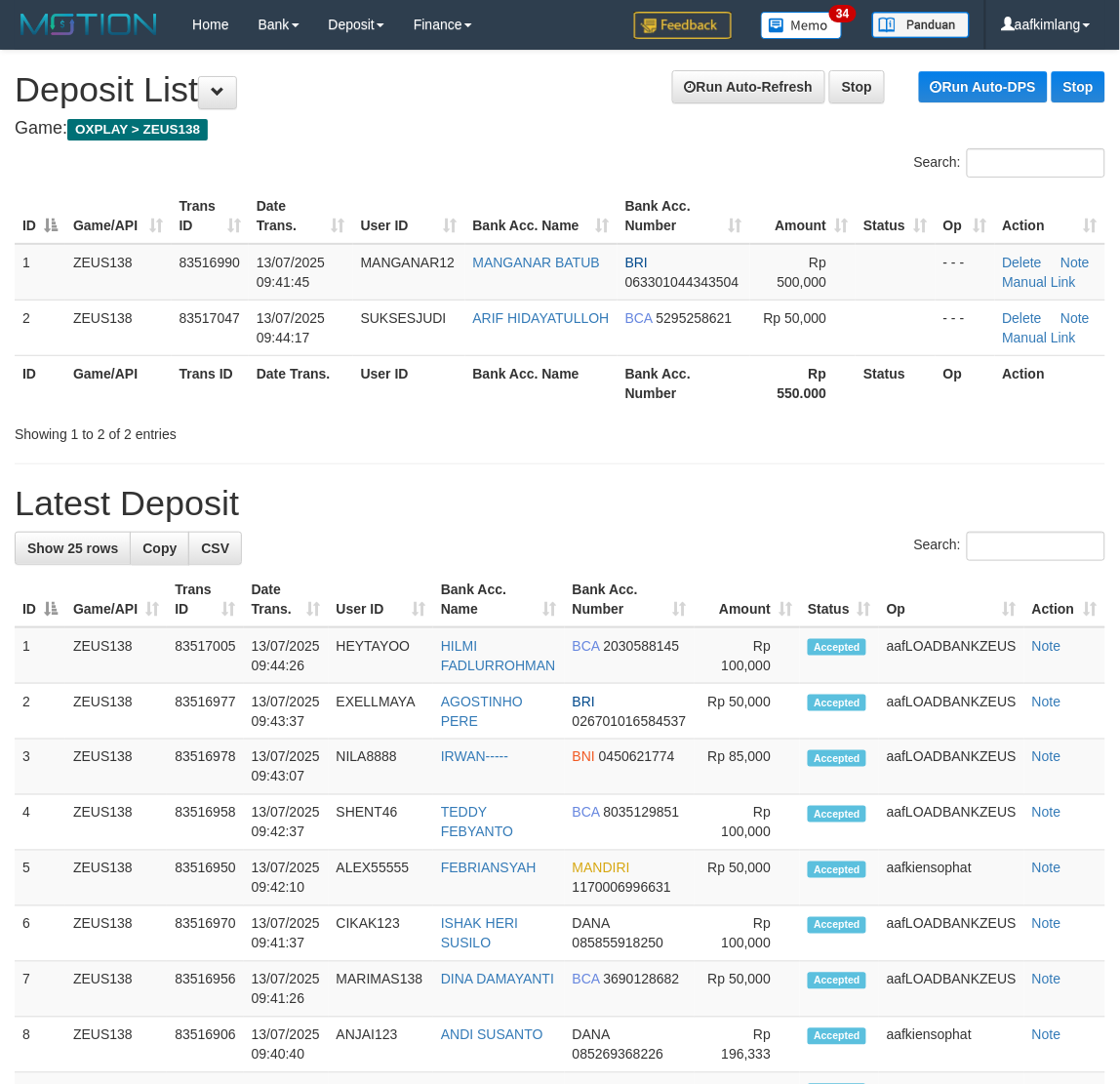 click on "**********" at bounding box center [560, 1100] 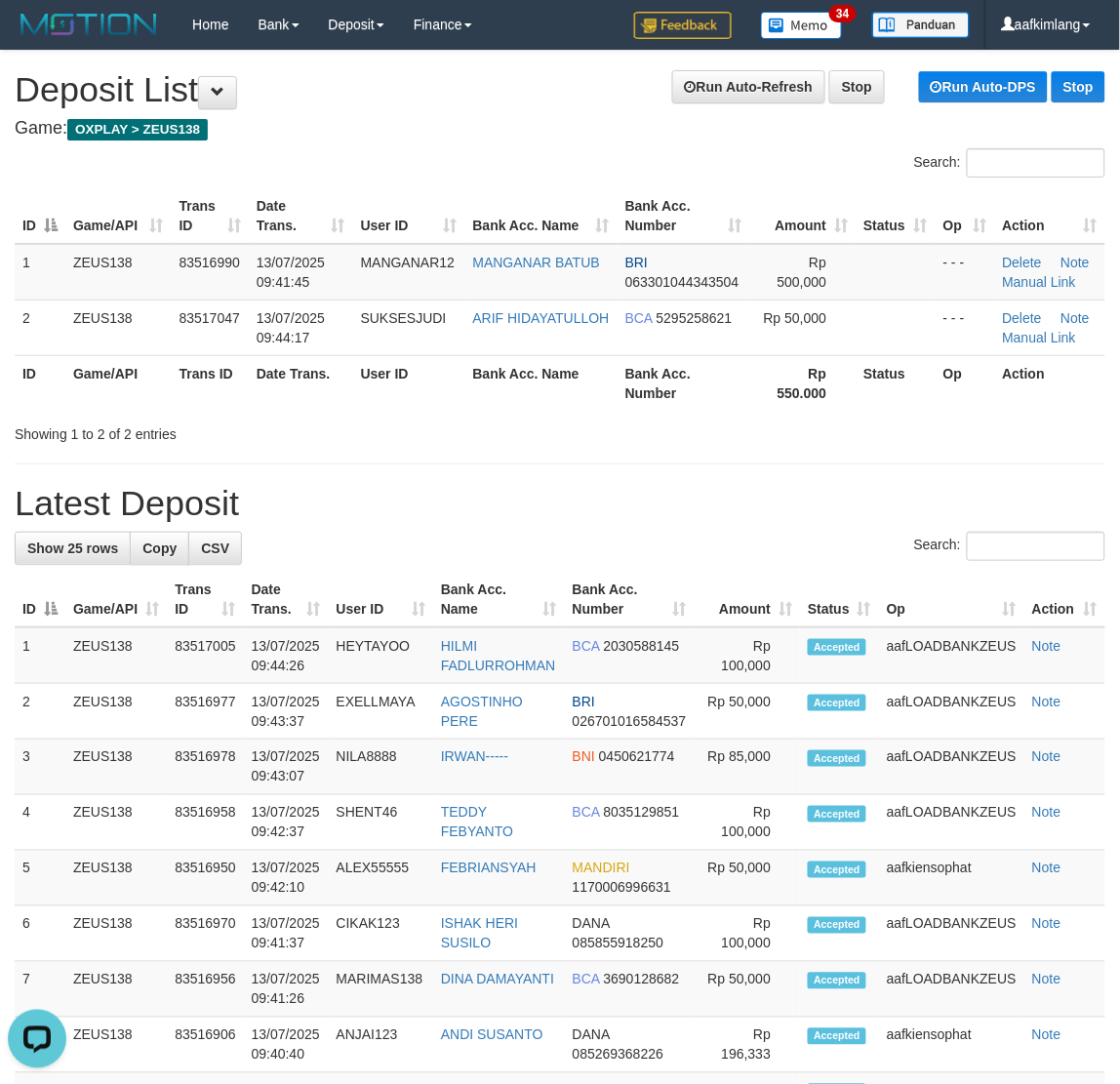scroll, scrollTop: 0, scrollLeft: 0, axis: both 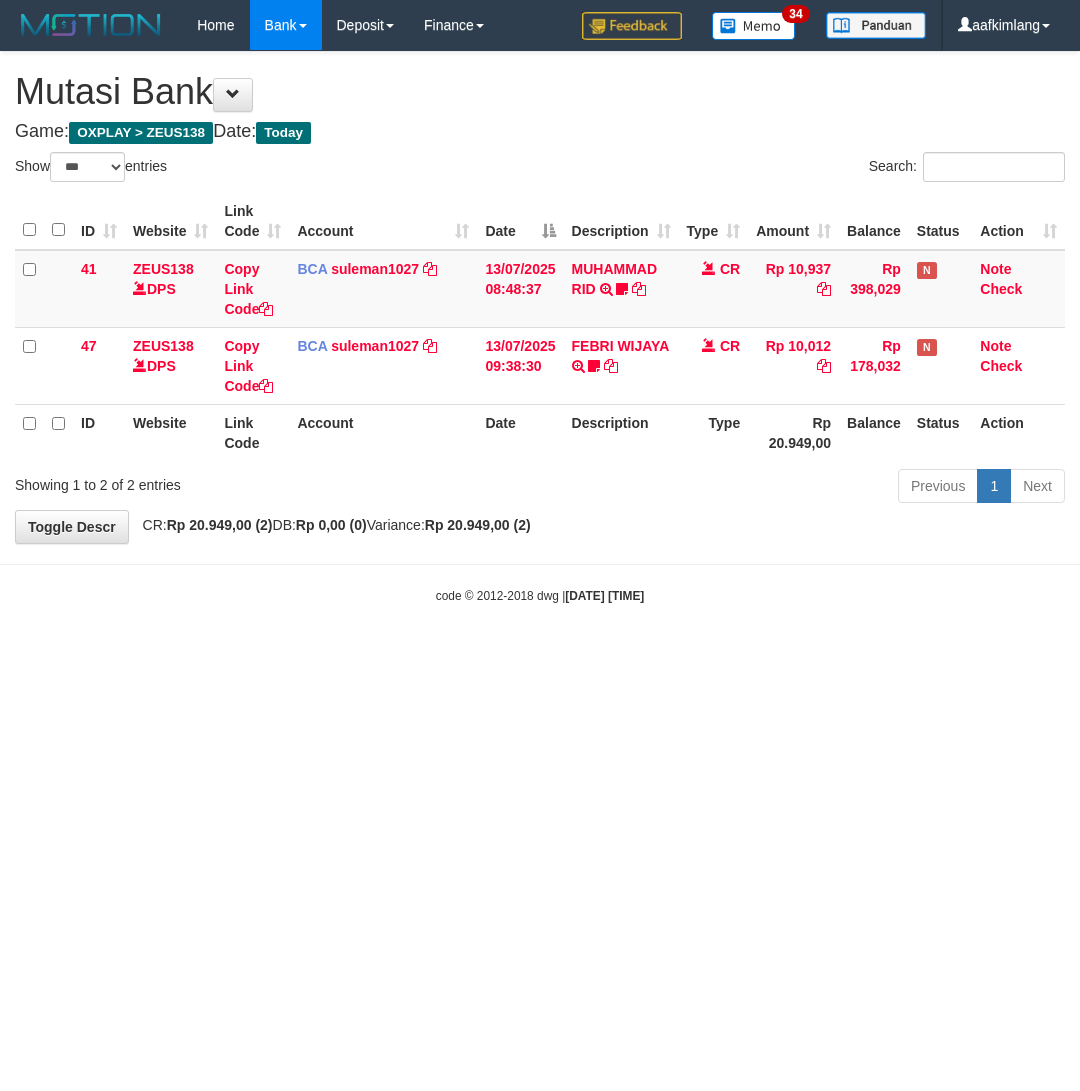select on "***" 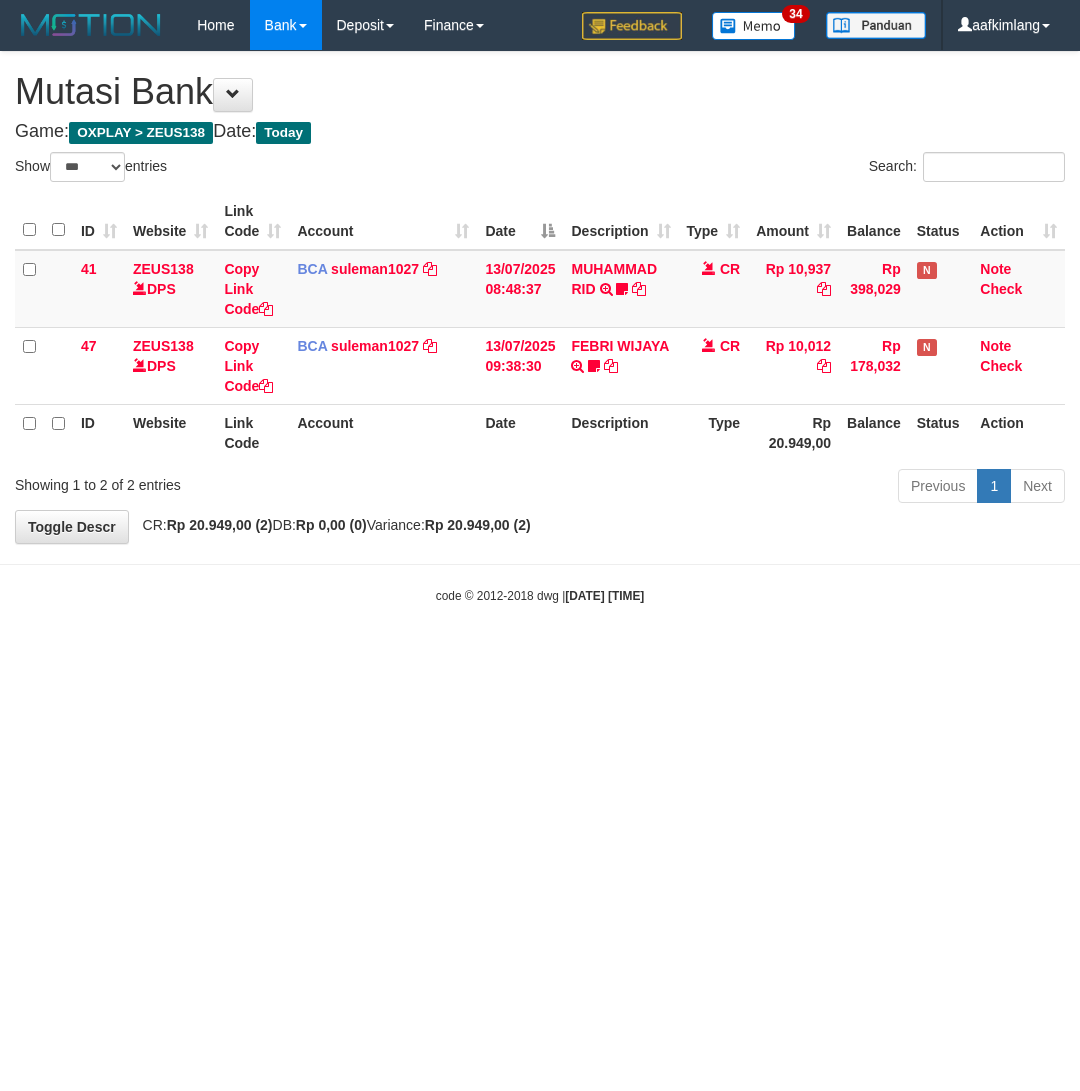 scroll, scrollTop: 0, scrollLeft: 0, axis: both 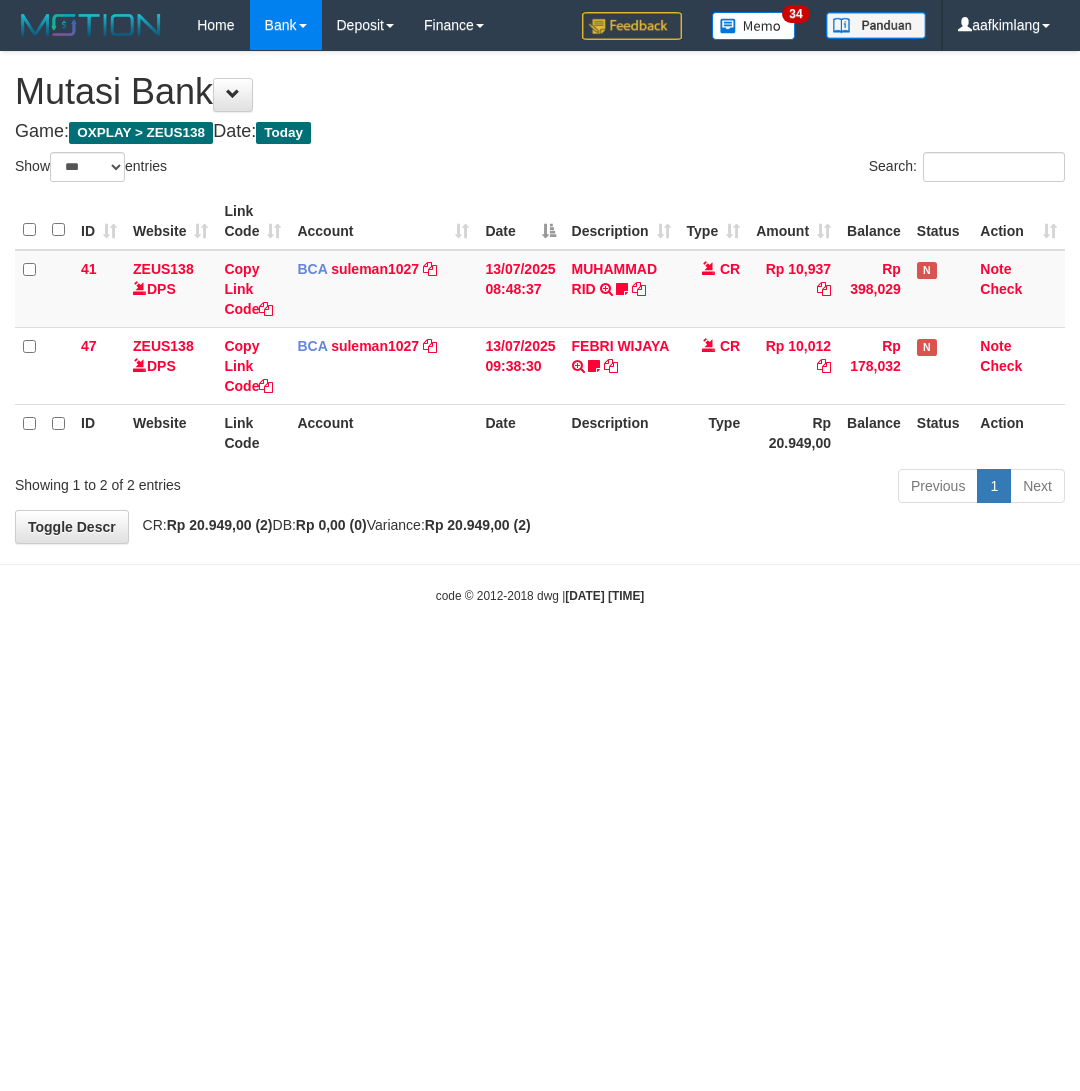 select on "***" 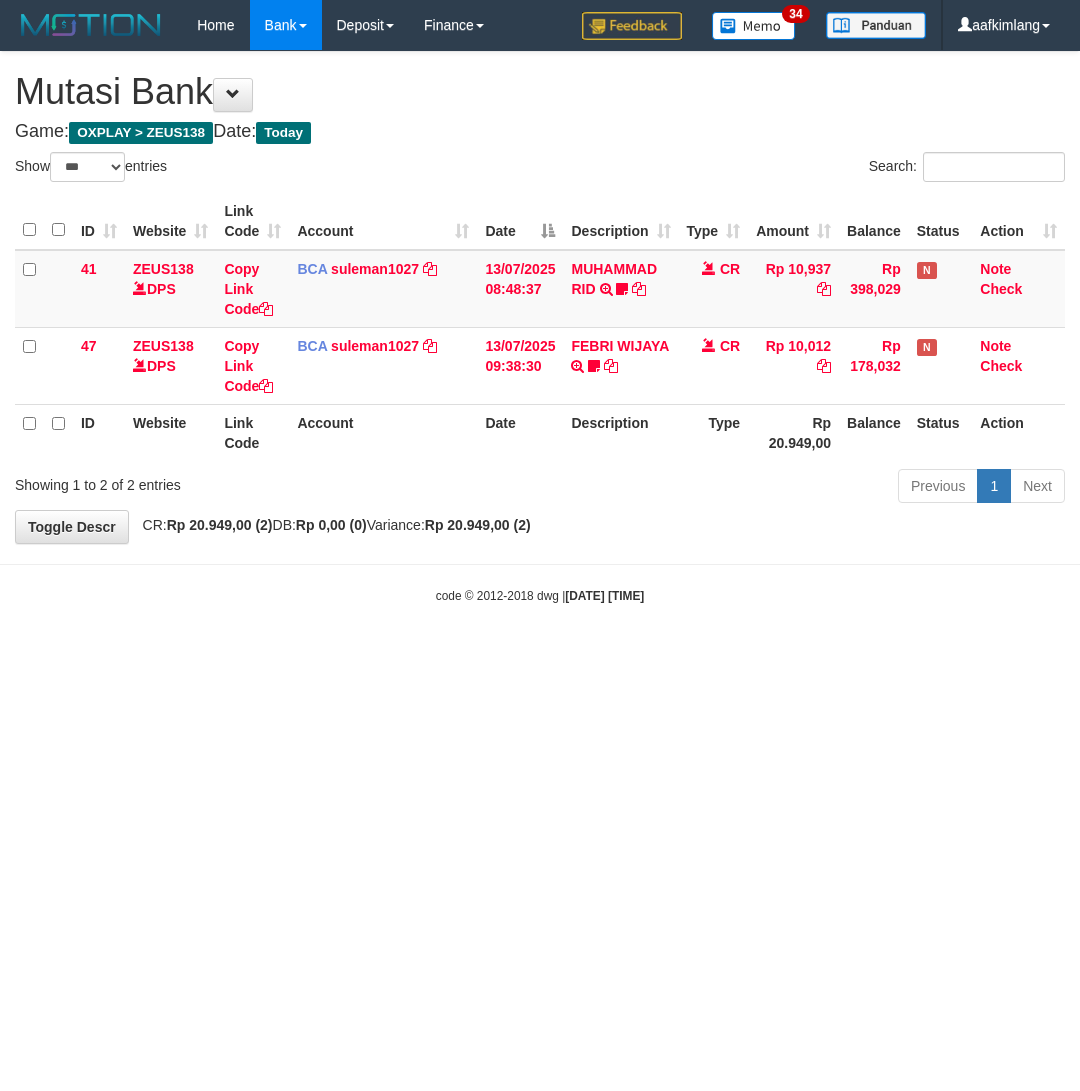 scroll, scrollTop: 0, scrollLeft: 0, axis: both 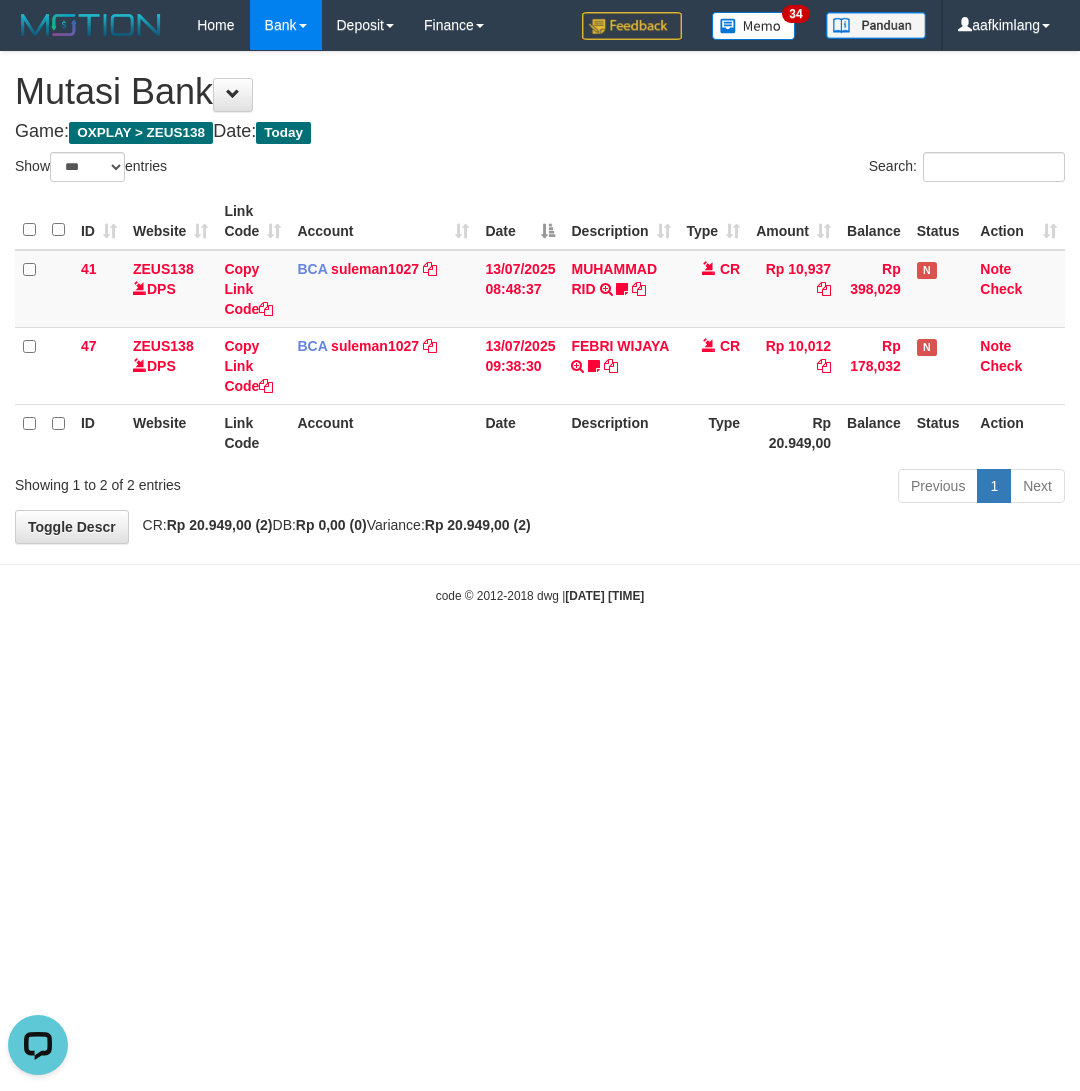 click on "Toggle navigation
Home
Bank
Account List
Mutasi Bank
Search
Note Mutasi
Deposit
DPS Fetch
DPS List
History
Note DPS
Finance
Financial Data
aafkimlang
My Profile
Log Out
34" at bounding box center (540, 327) 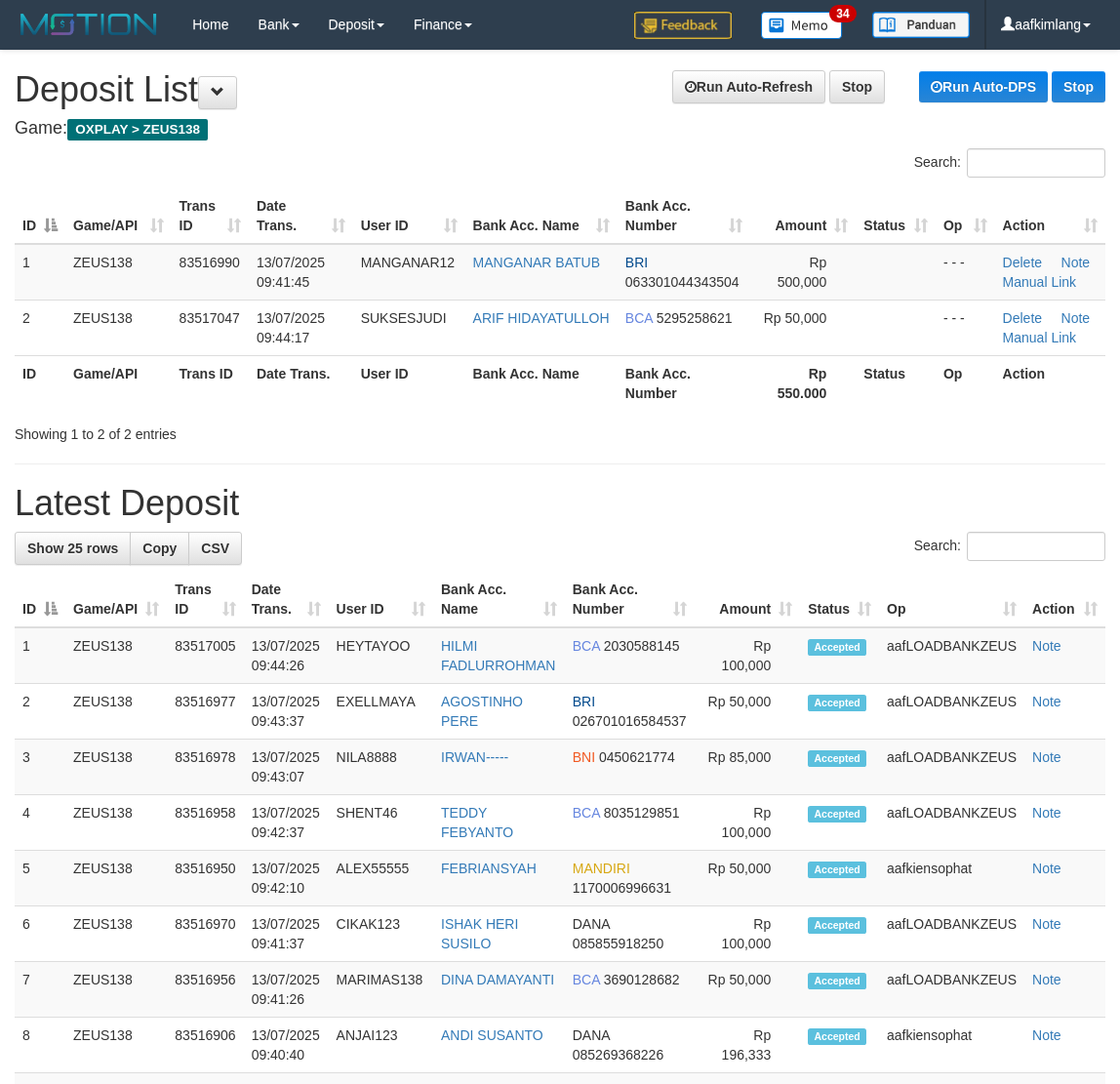 scroll, scrollTop: 0, scrollLeft: 0, axis: both 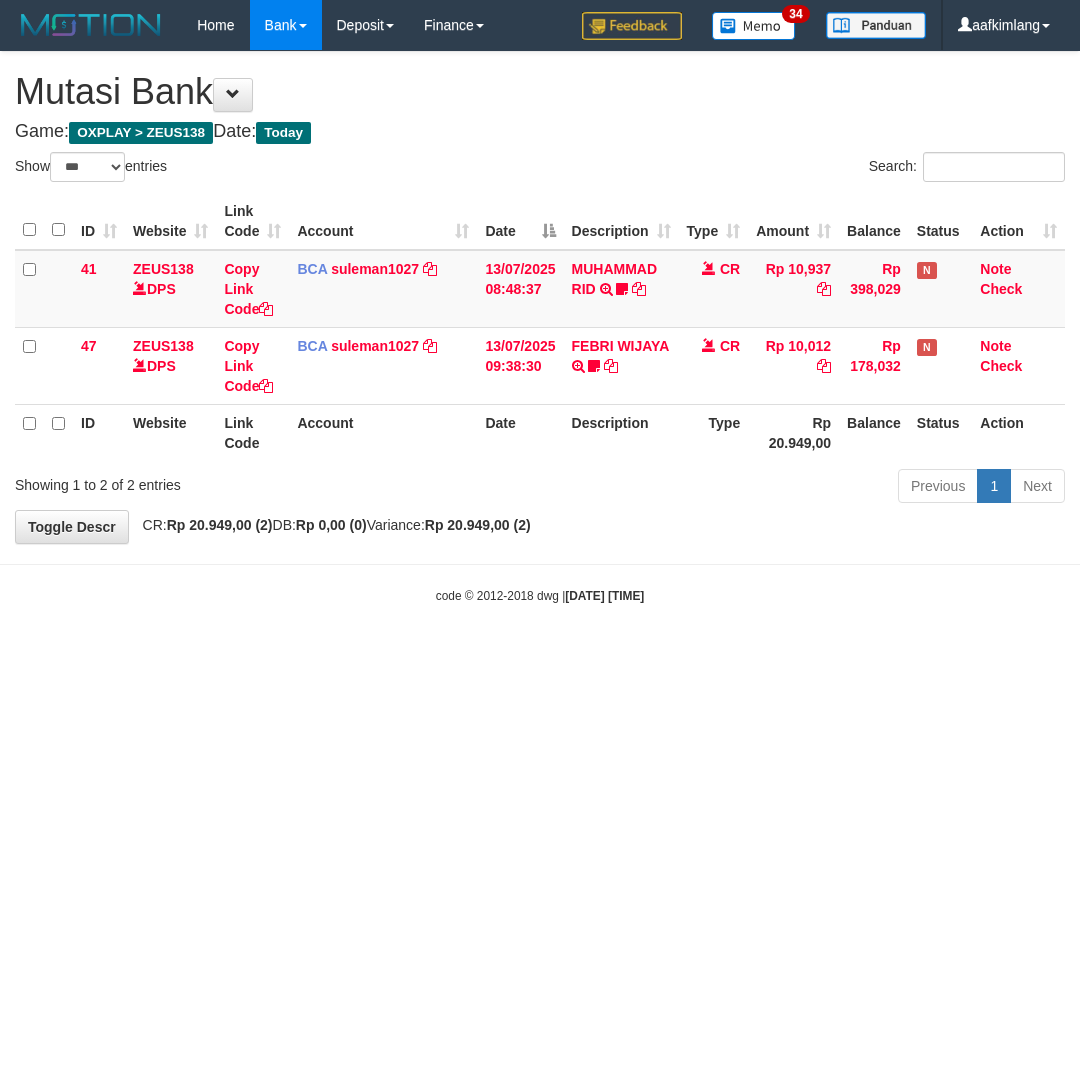 select on "***" 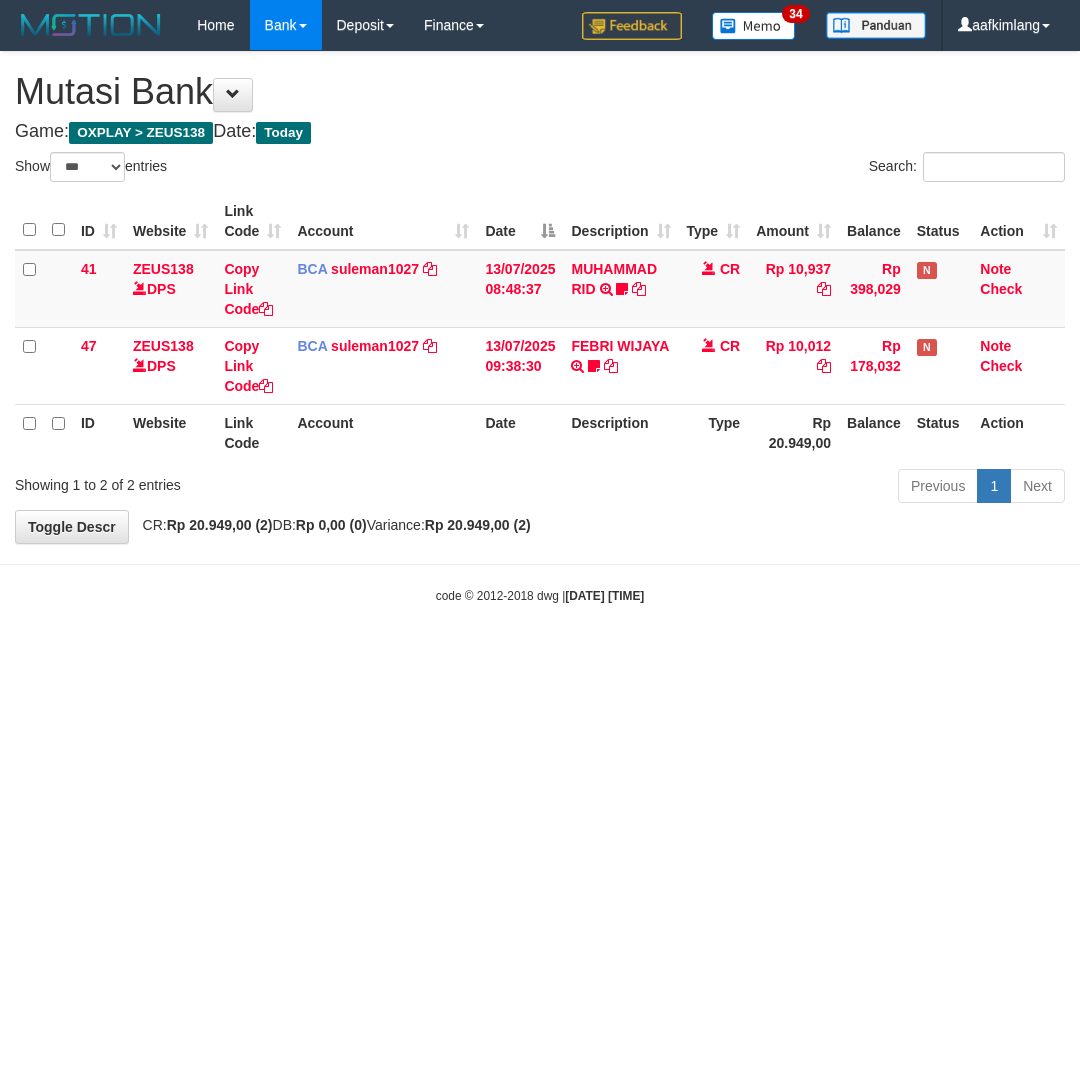 scroll, scrollTop: 0, scrollLeft: 0, axis: both 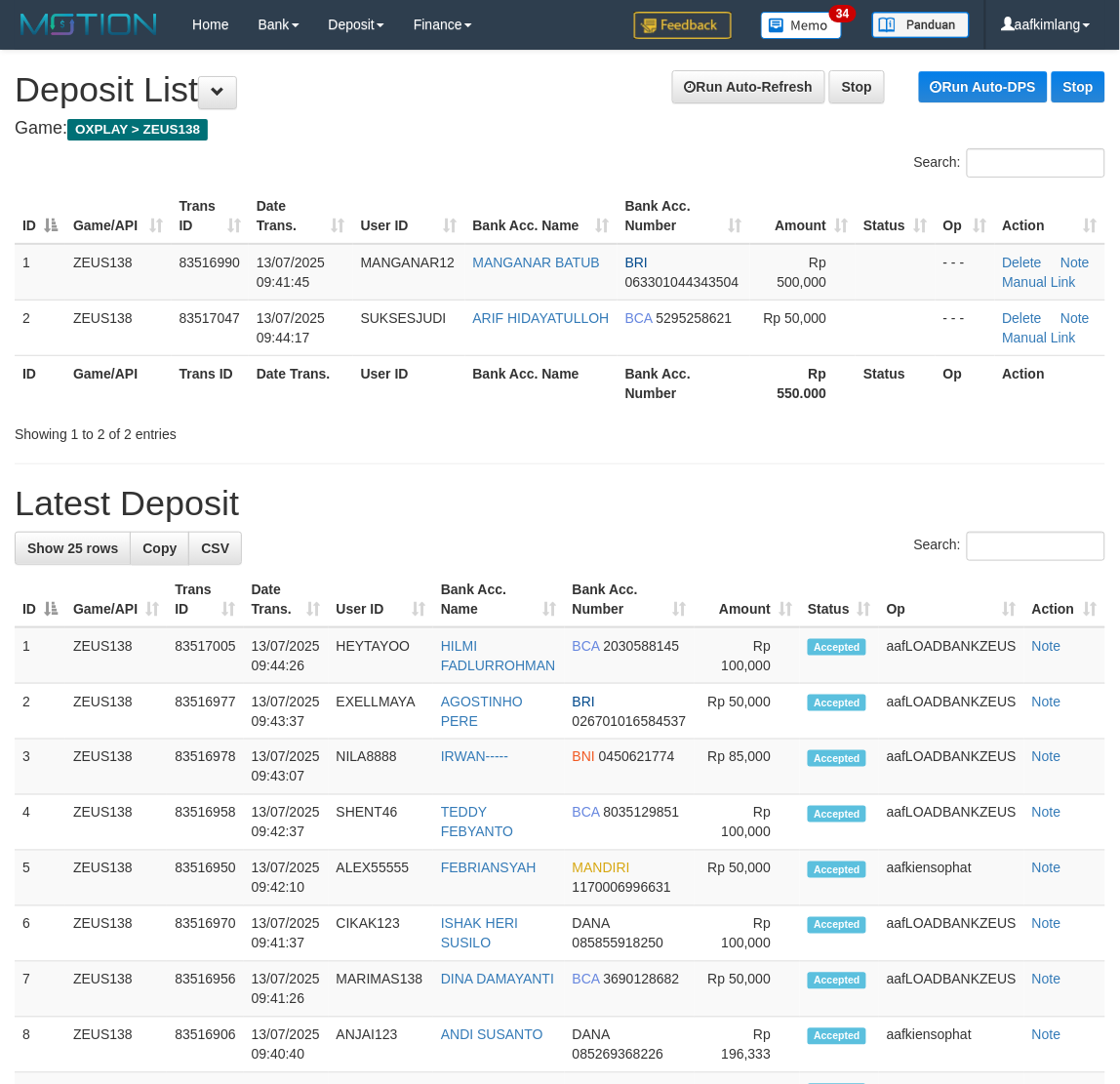 drag, startPoint x: 618, startPoint y: 459, endPoint x: 509, endPoint y: 456, distance: 109.041277 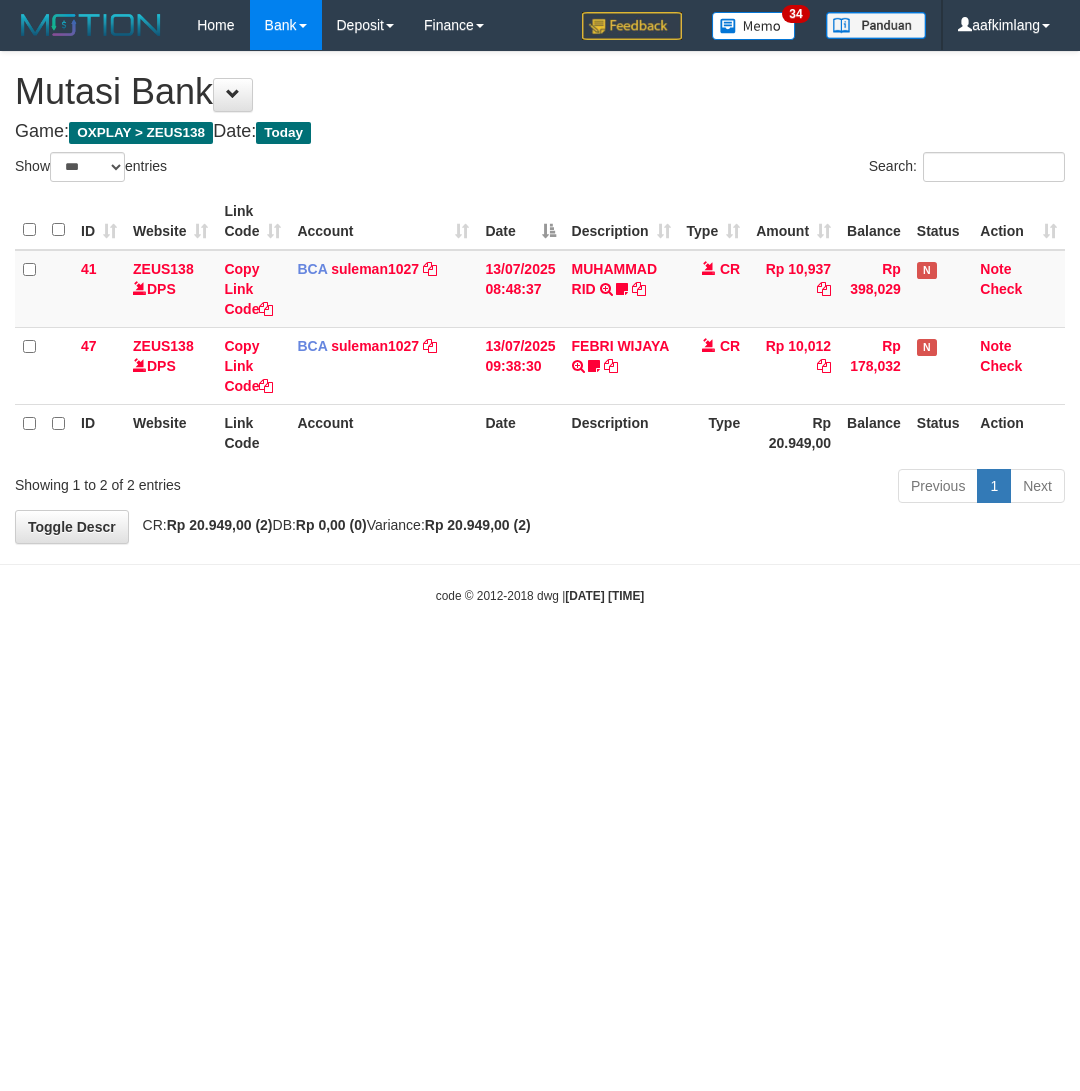 select on "***" 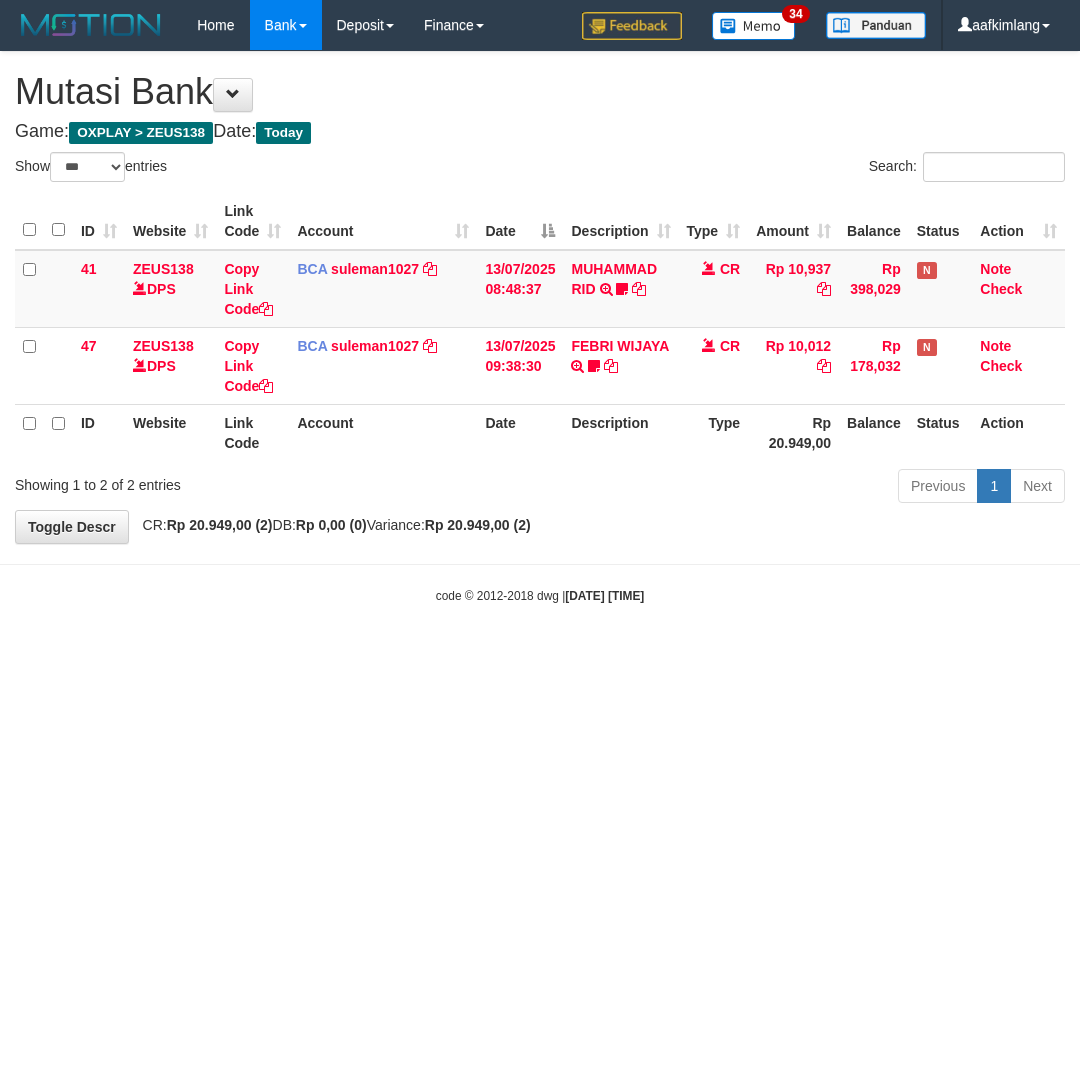 scroll, scrollTop: 0, scrollLeft: 0, axis: both 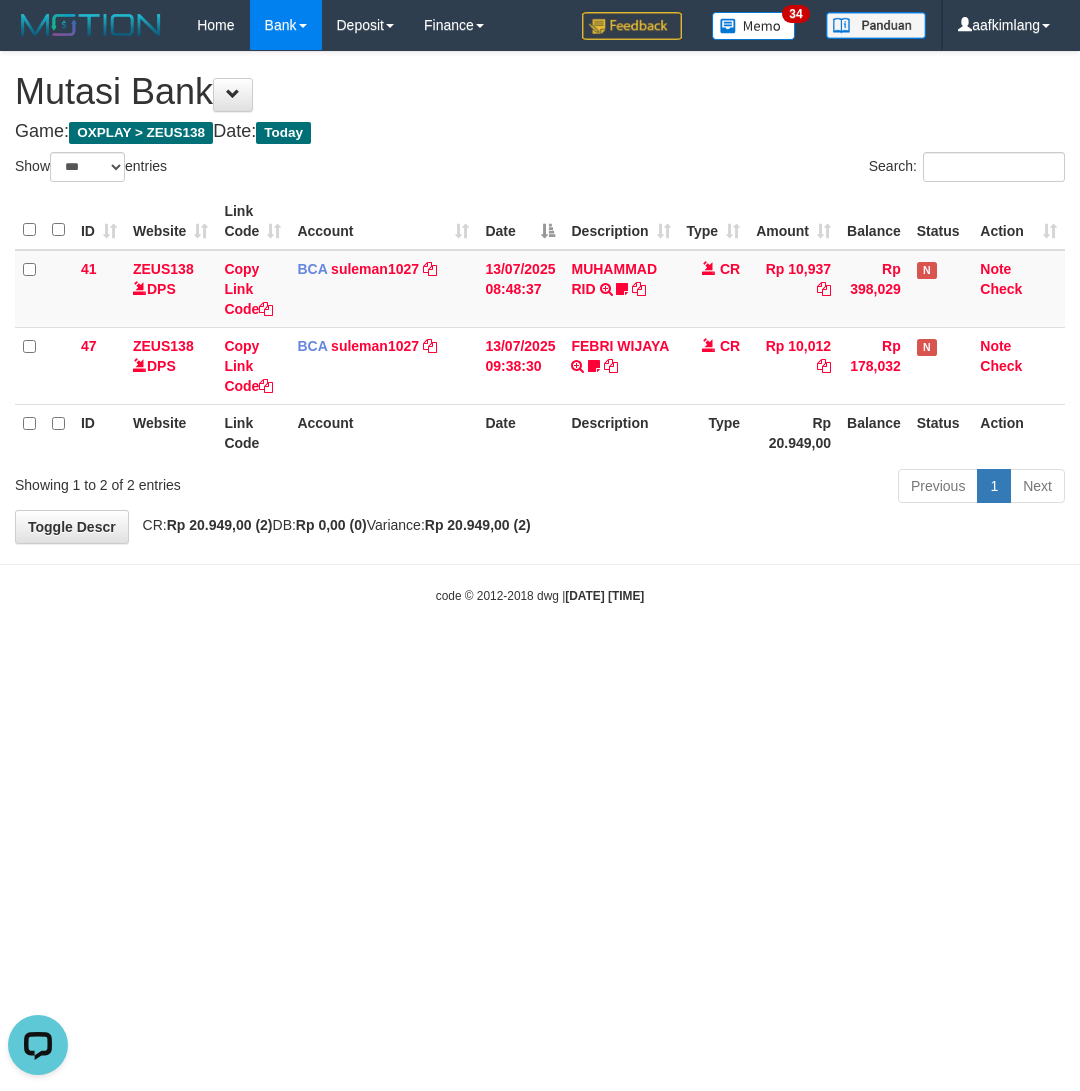 click on "Toggle navigation
Home
Bank
Account List
Mutasi Bank
Search
Note Mutasi
Deposit
DPS Fetch
DPS List
History
Note DPS
Finance
Financial Data
aafkimlang
My Profile
Log Out
34" at bounding box center [540, 327] 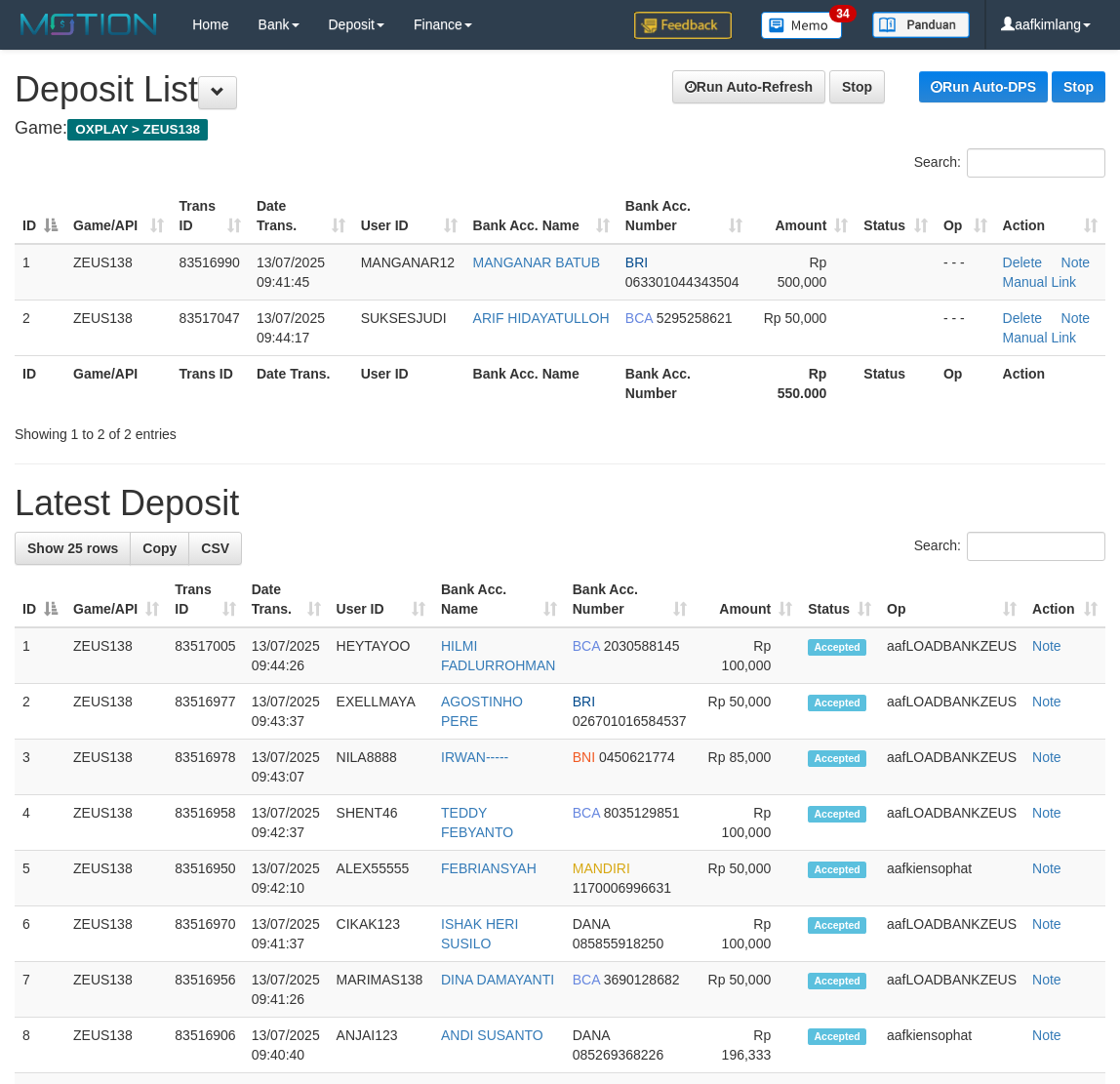 scroll, scrollTop: 0, scrollLeft: 0, axis: both 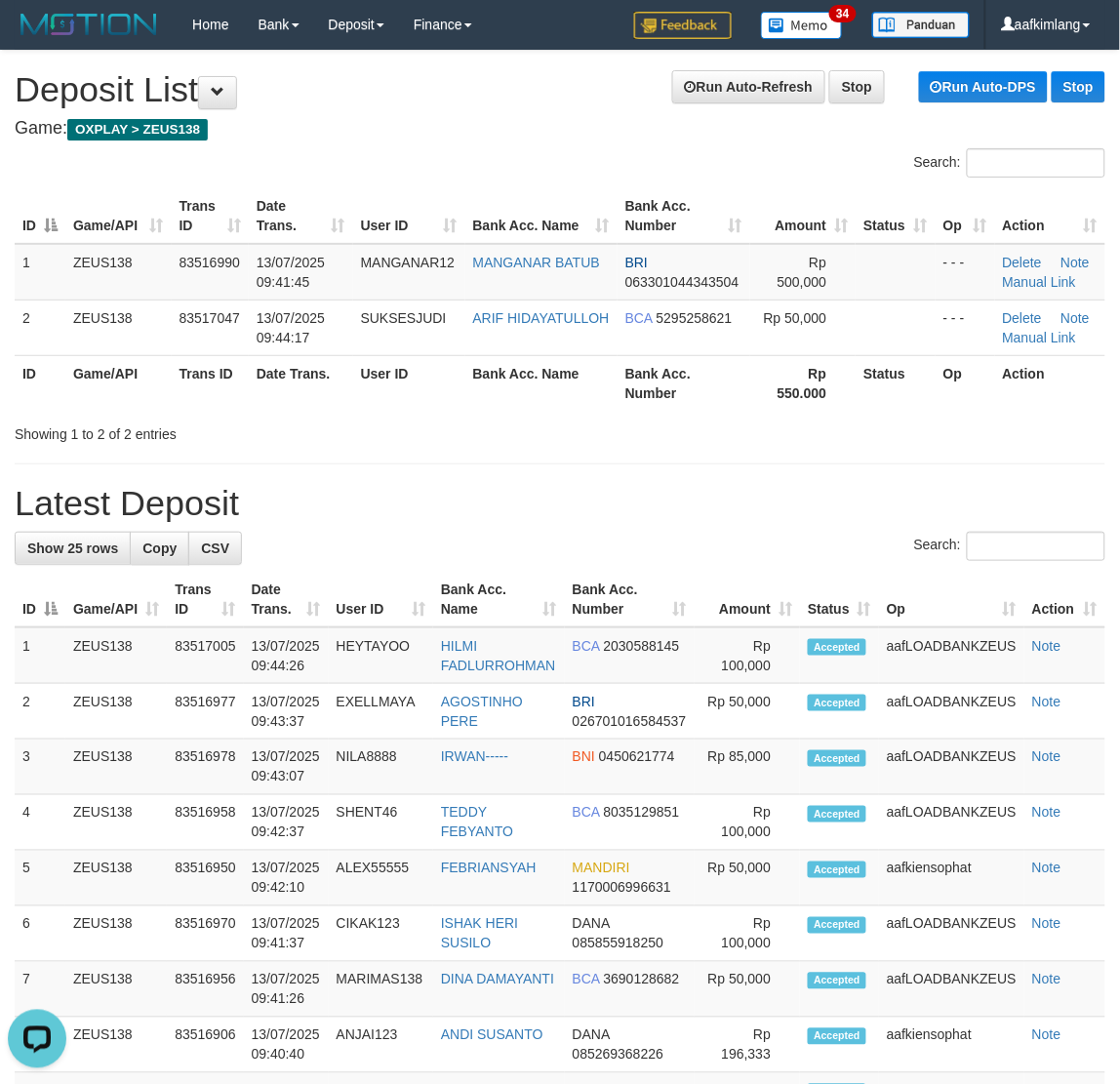 click on "**********" at bounding box center [560, 1100] 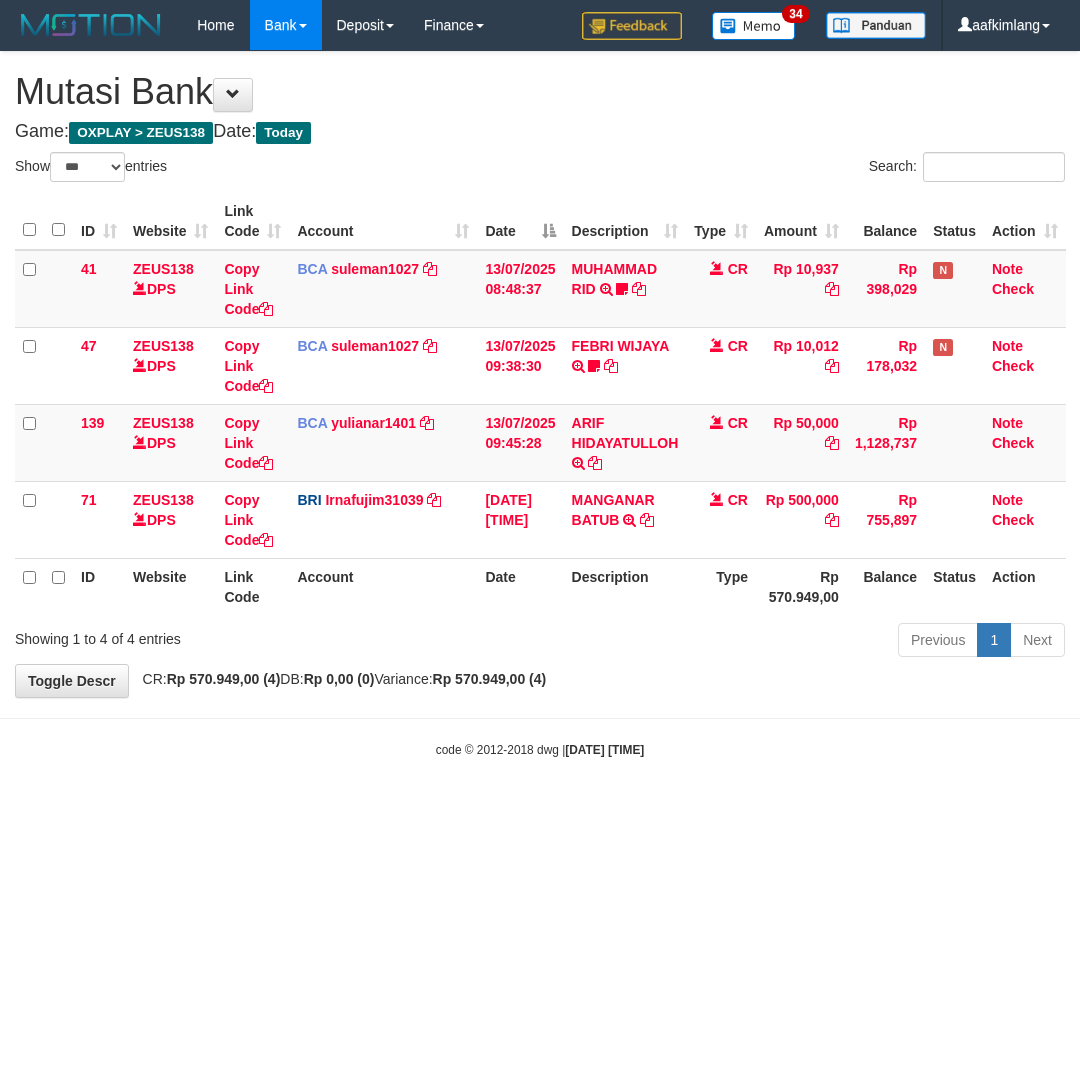 select on "***" 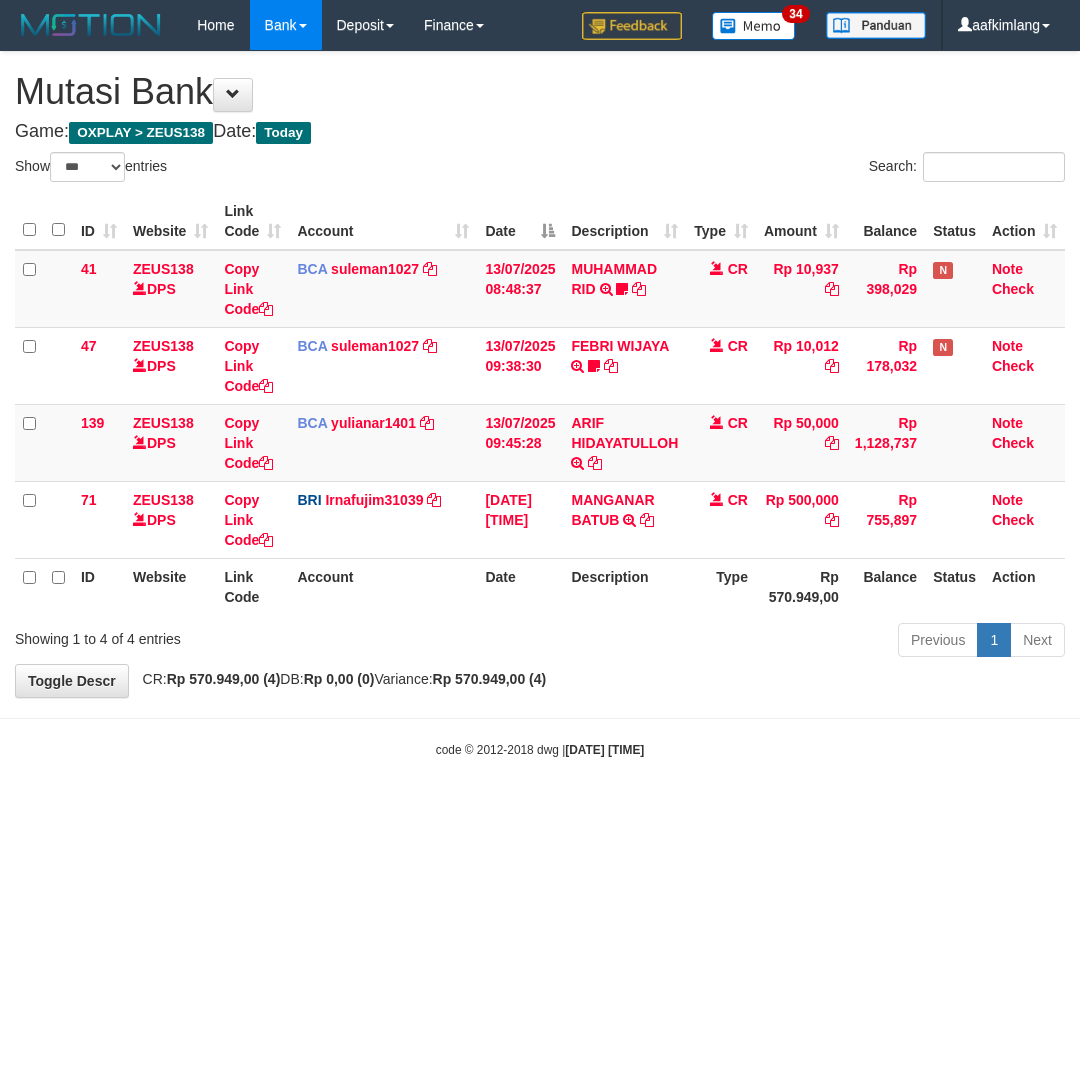 scroll, scrollTop: 0, scrollLeft: 0, axis: both 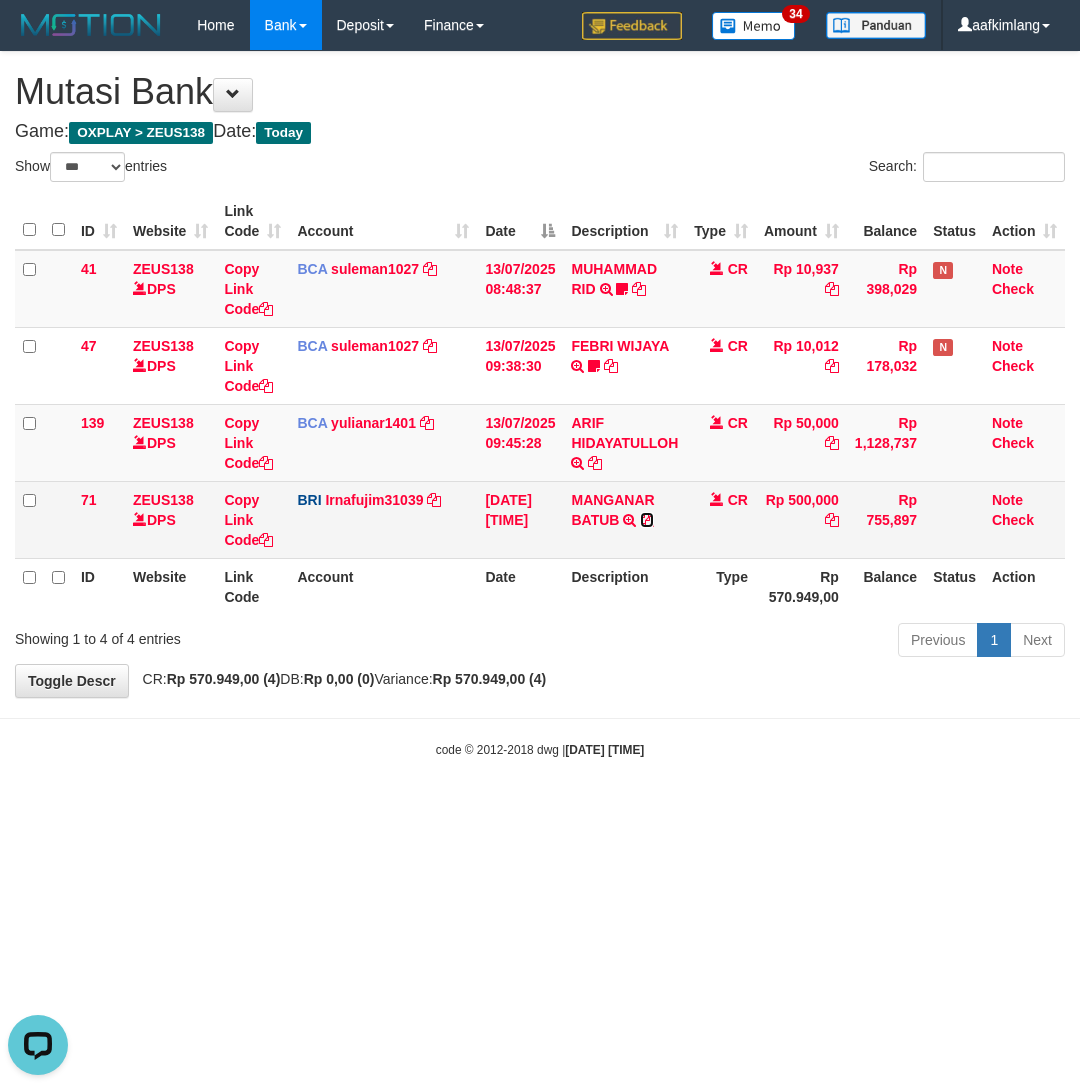 click at bounding box center [647, 520] 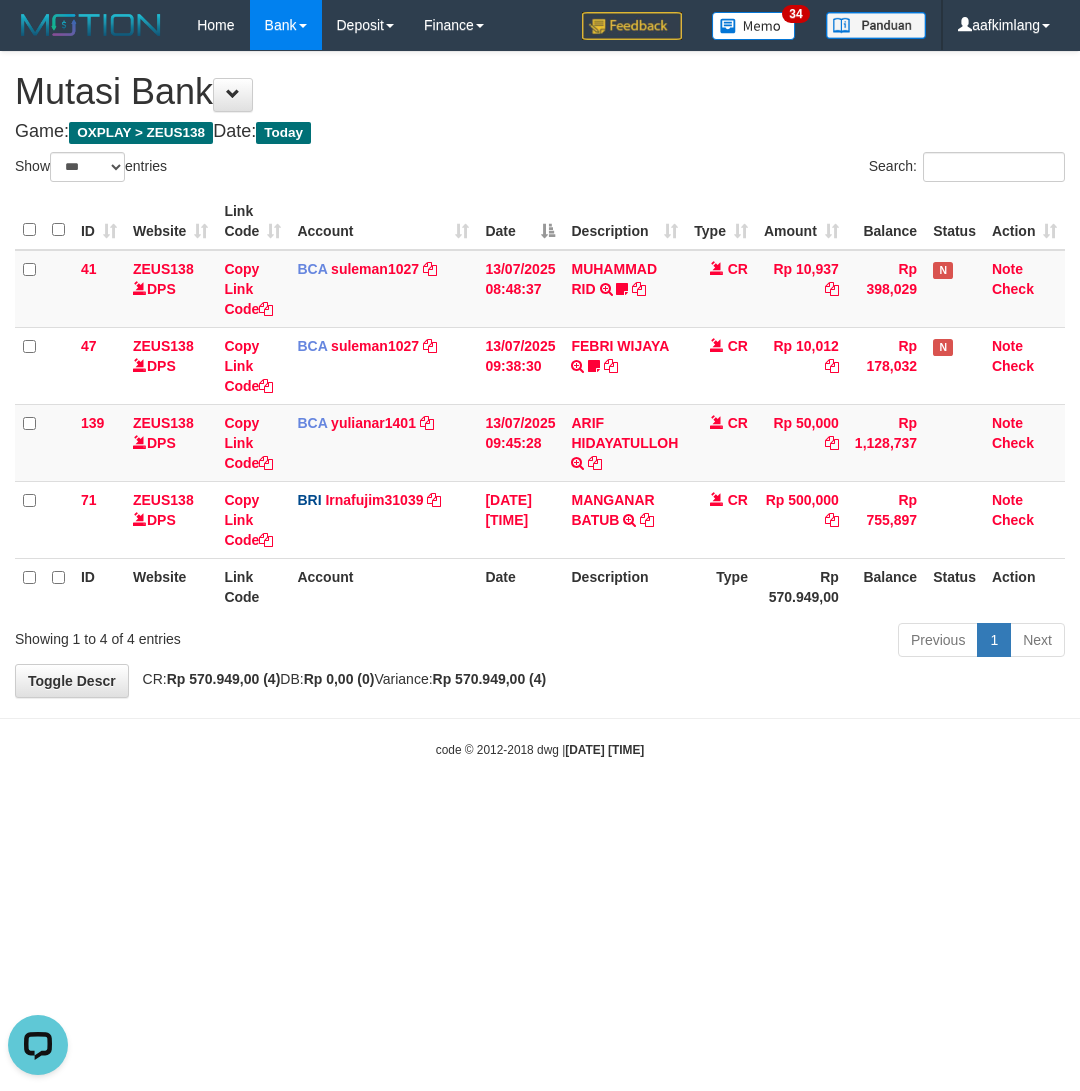 click on "Toggle navigation
Home
Bank
Account List
Mutasi Bank
Search
Note Mutasi
Deposit
DPS Fetch
DPS List
History
Note DPS
Finance
Financial Data
aafkimlang
My Profile
Log Out" at bounding box center (540, 404) 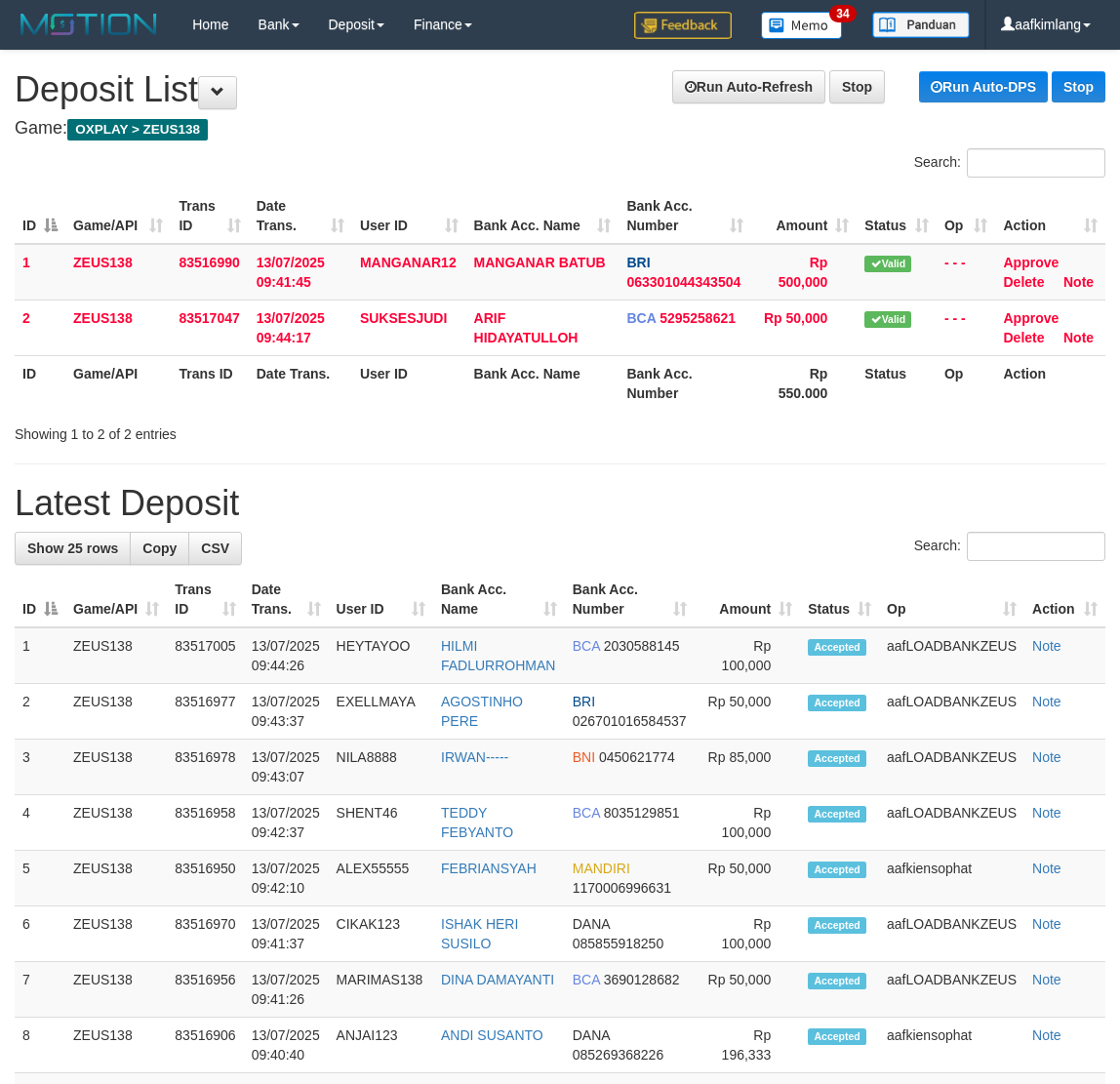 scroll, scrollTop: 0, scrollLeft: 0, axis: both 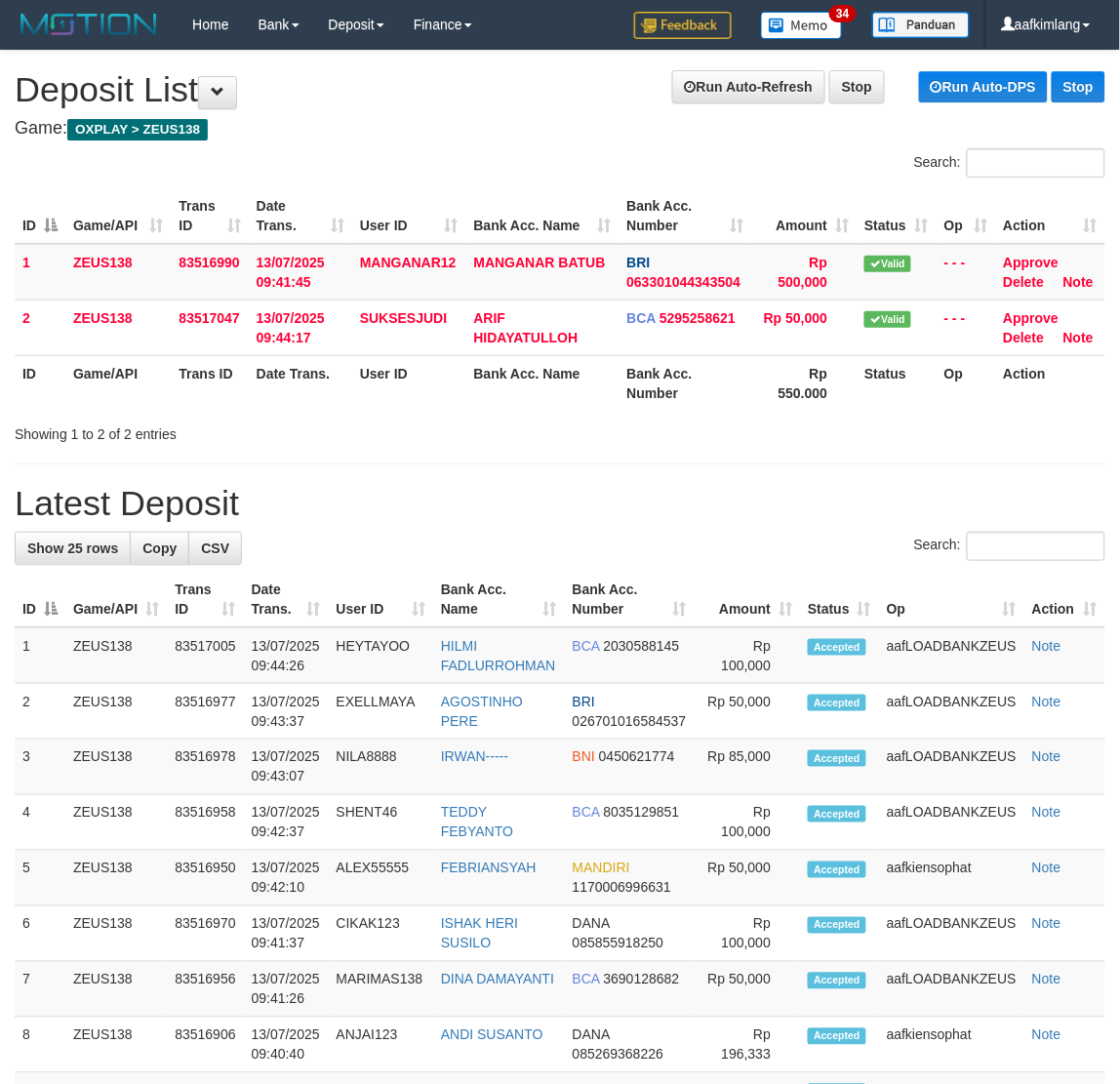 click on "**********" at bounding box center [560, 1100] 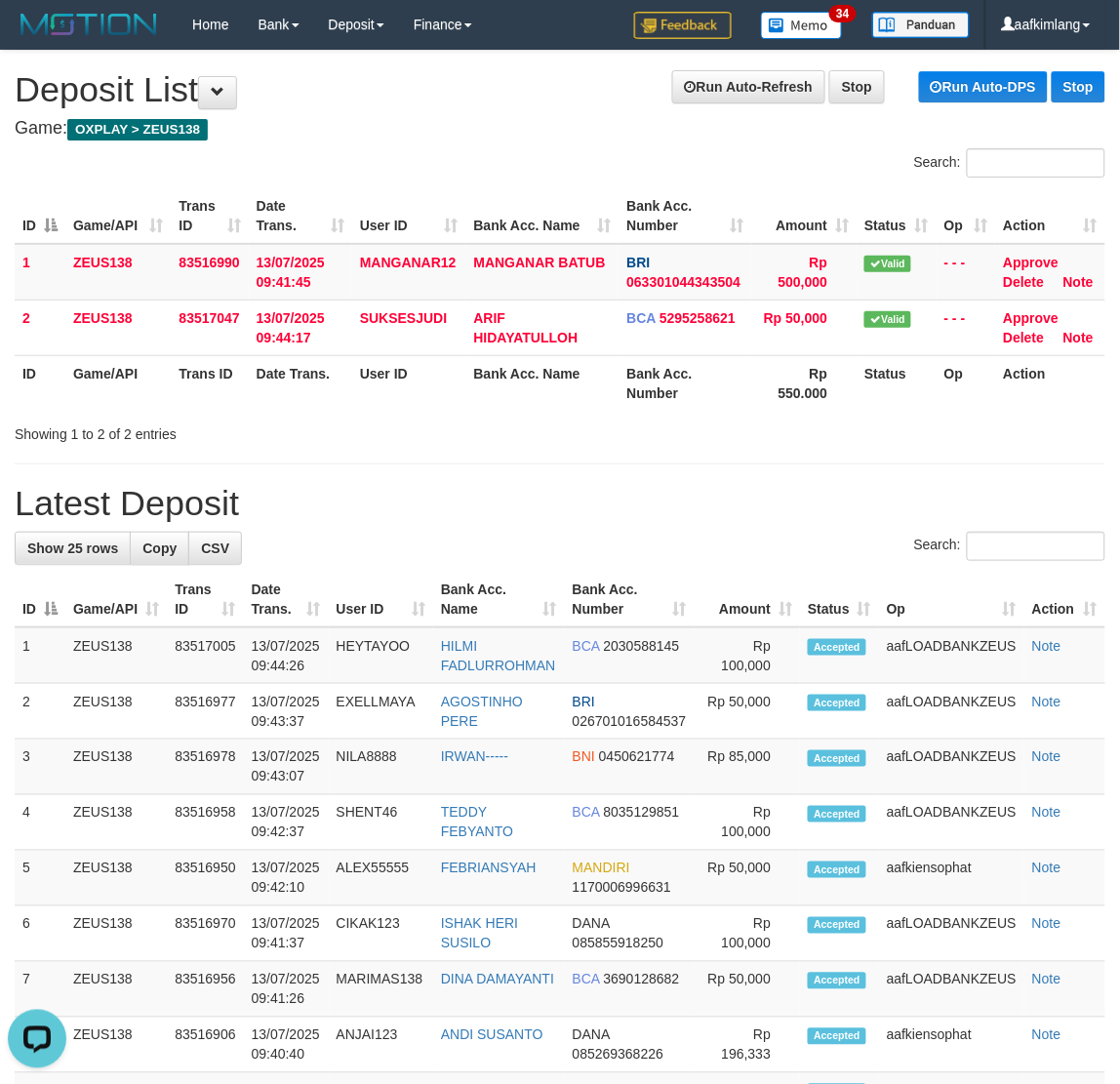 scroll, scrollTop: 0, scrollLeft: 0, axis: both 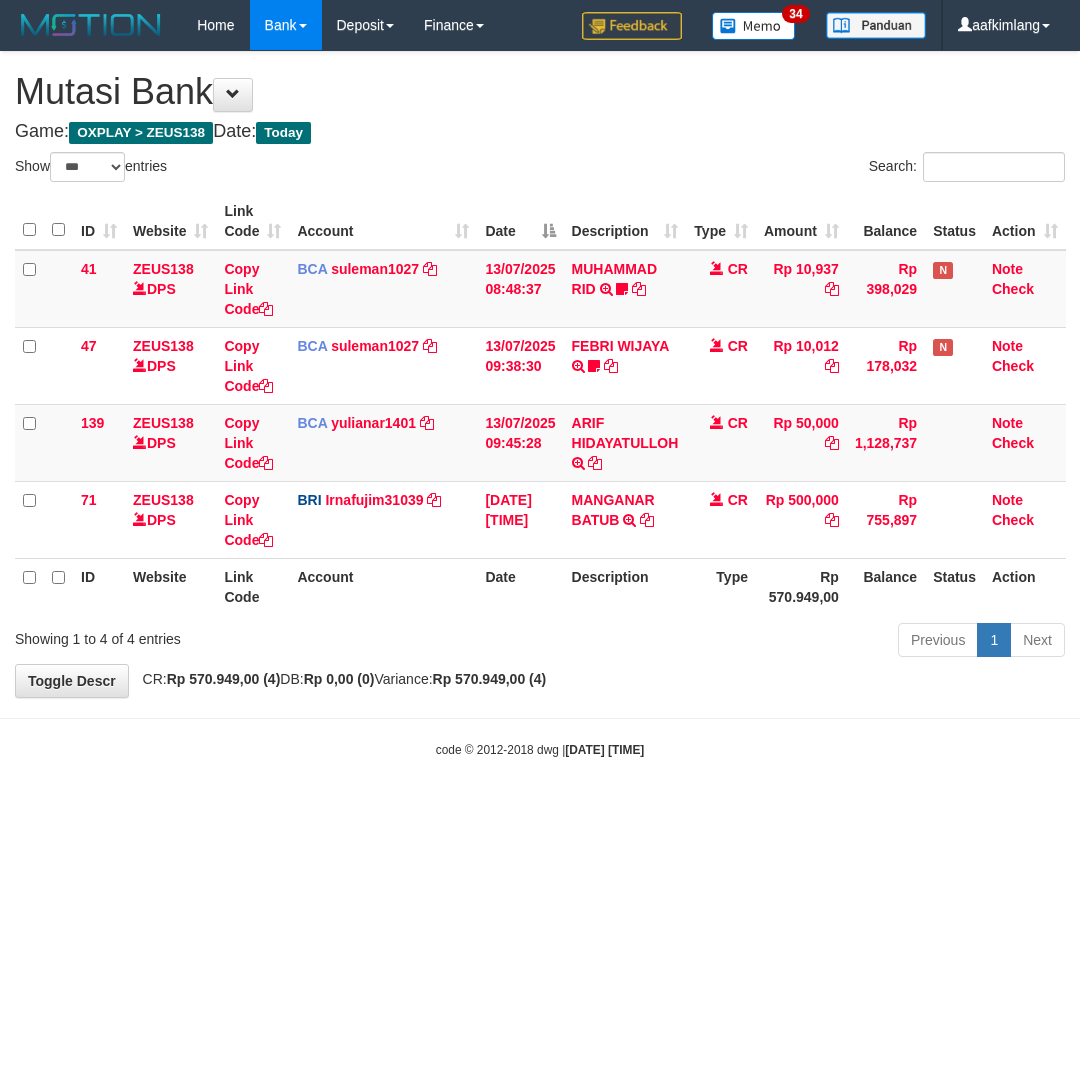 select on "***" 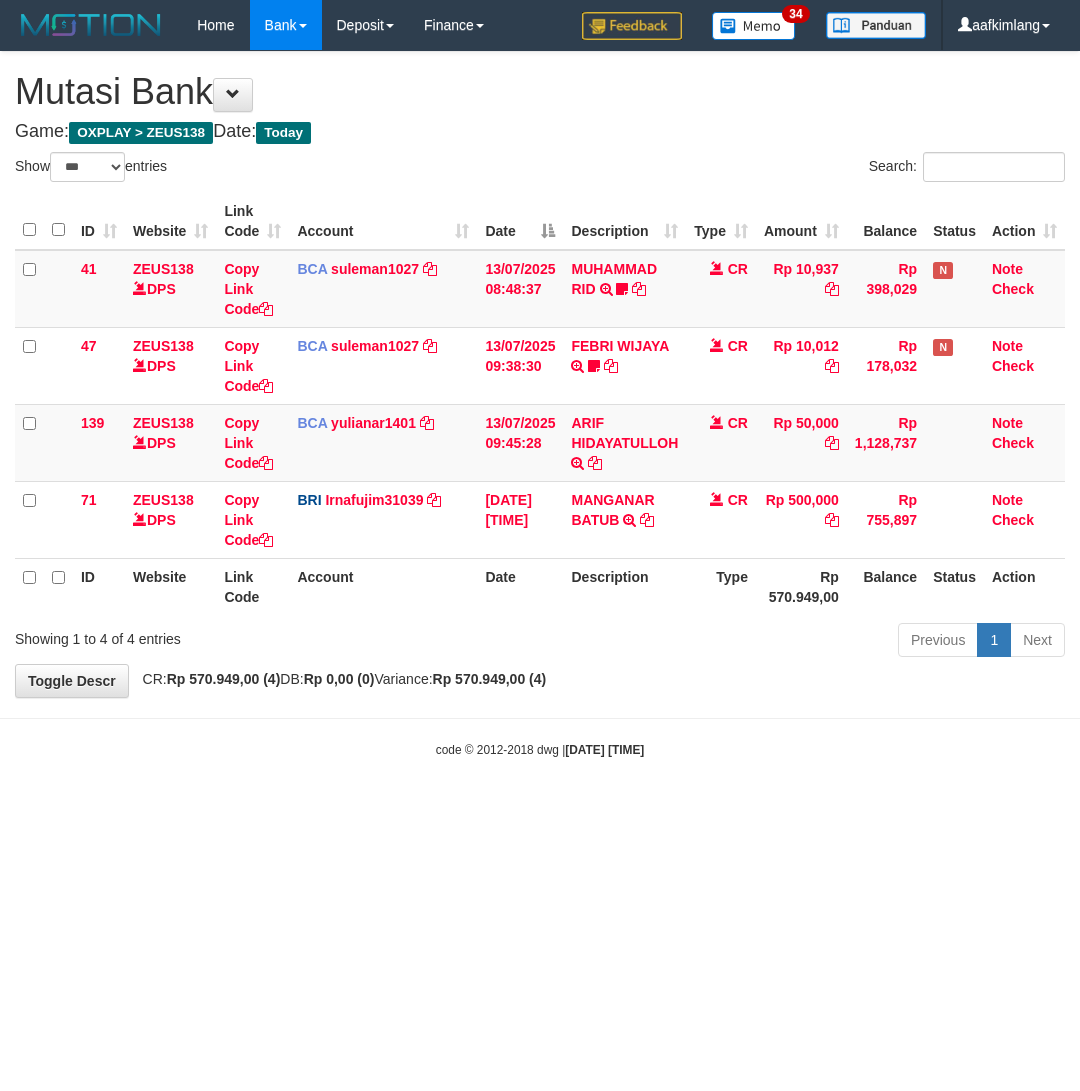 scroll, scrollTop: 0, scrollLeft: 0, axis: both 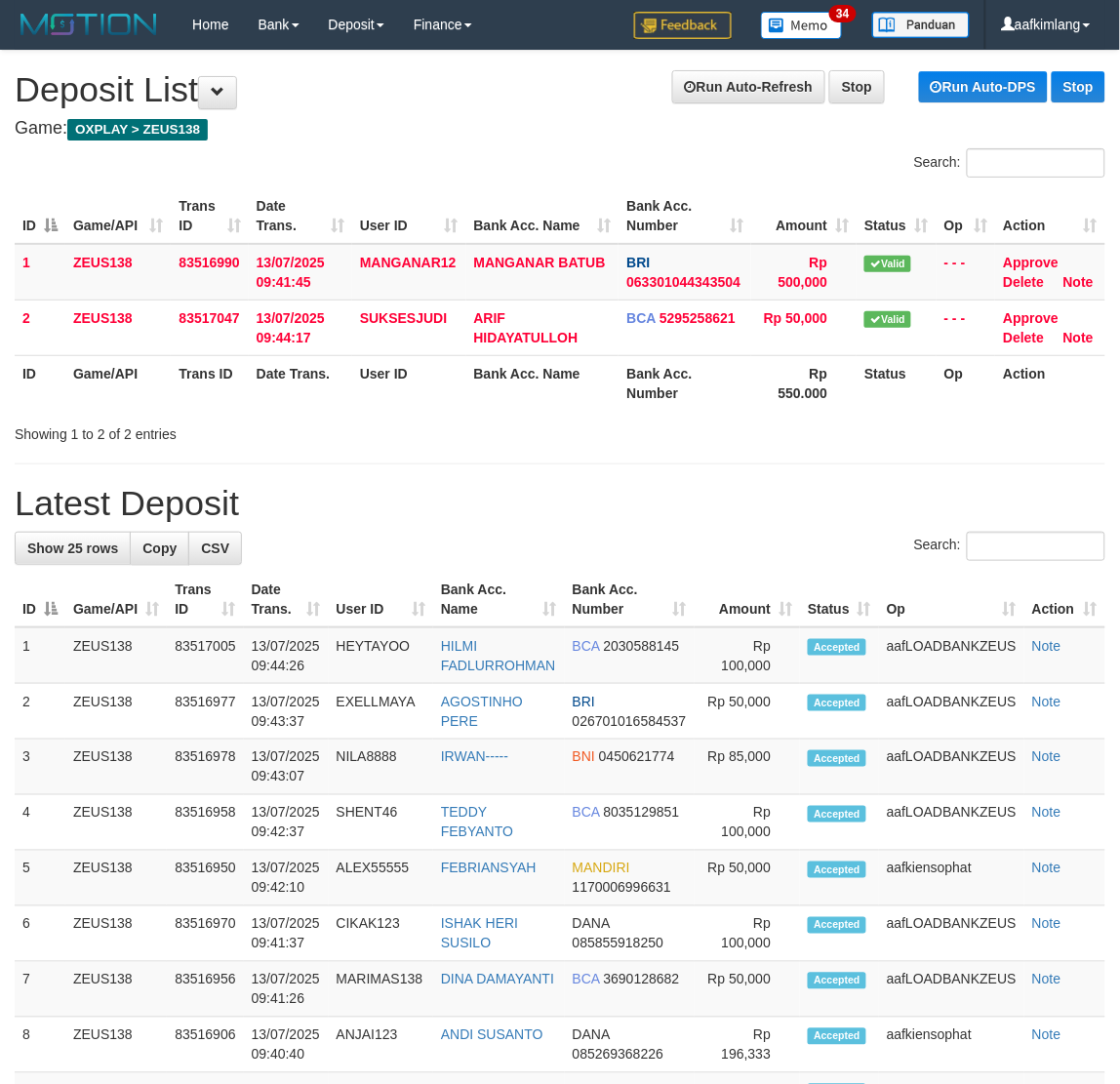 click on "Search:" at bounding box center (560, 548) 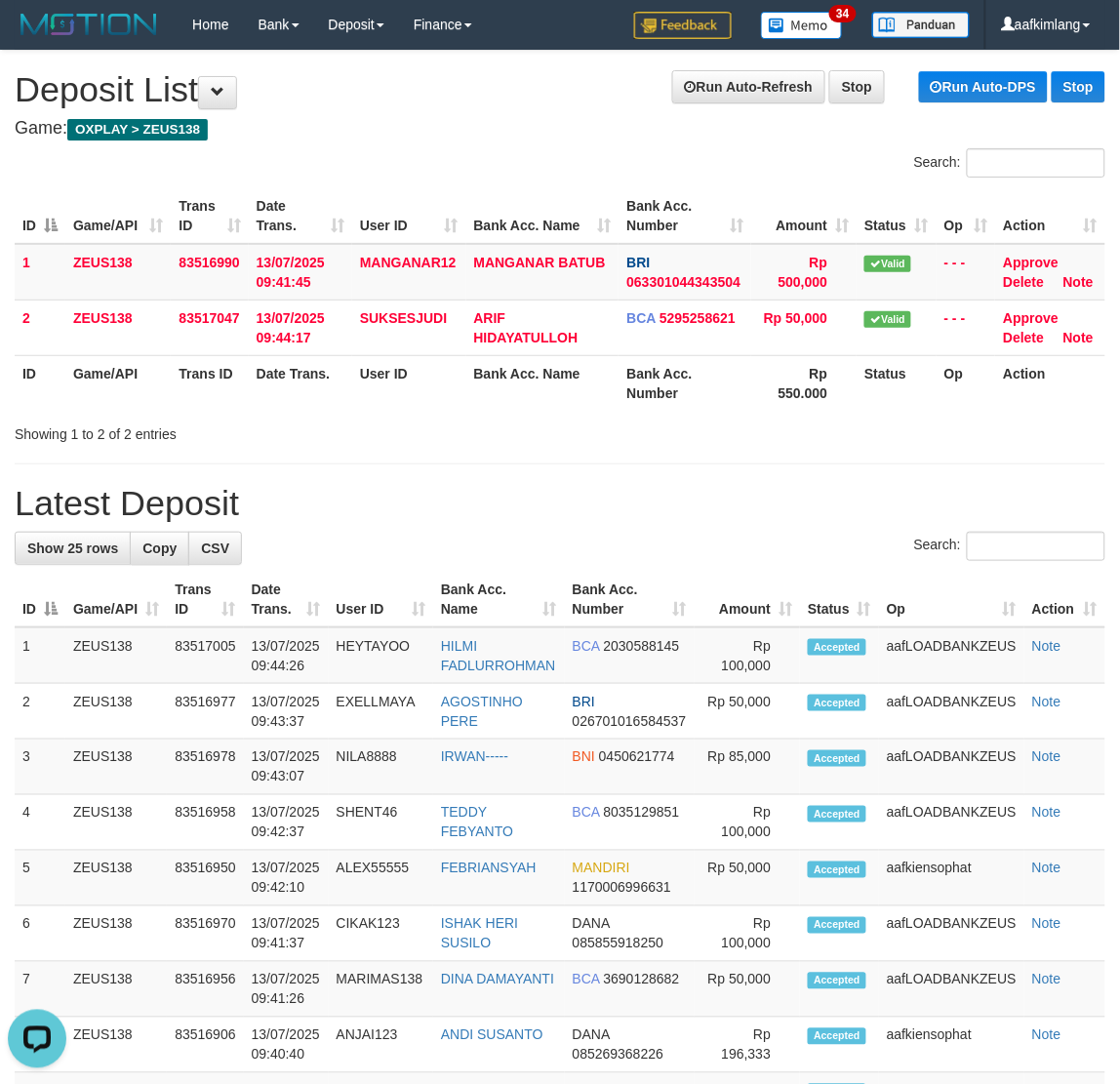 scroll, scrollTop: 0, scrollLeft: 0, axis: both 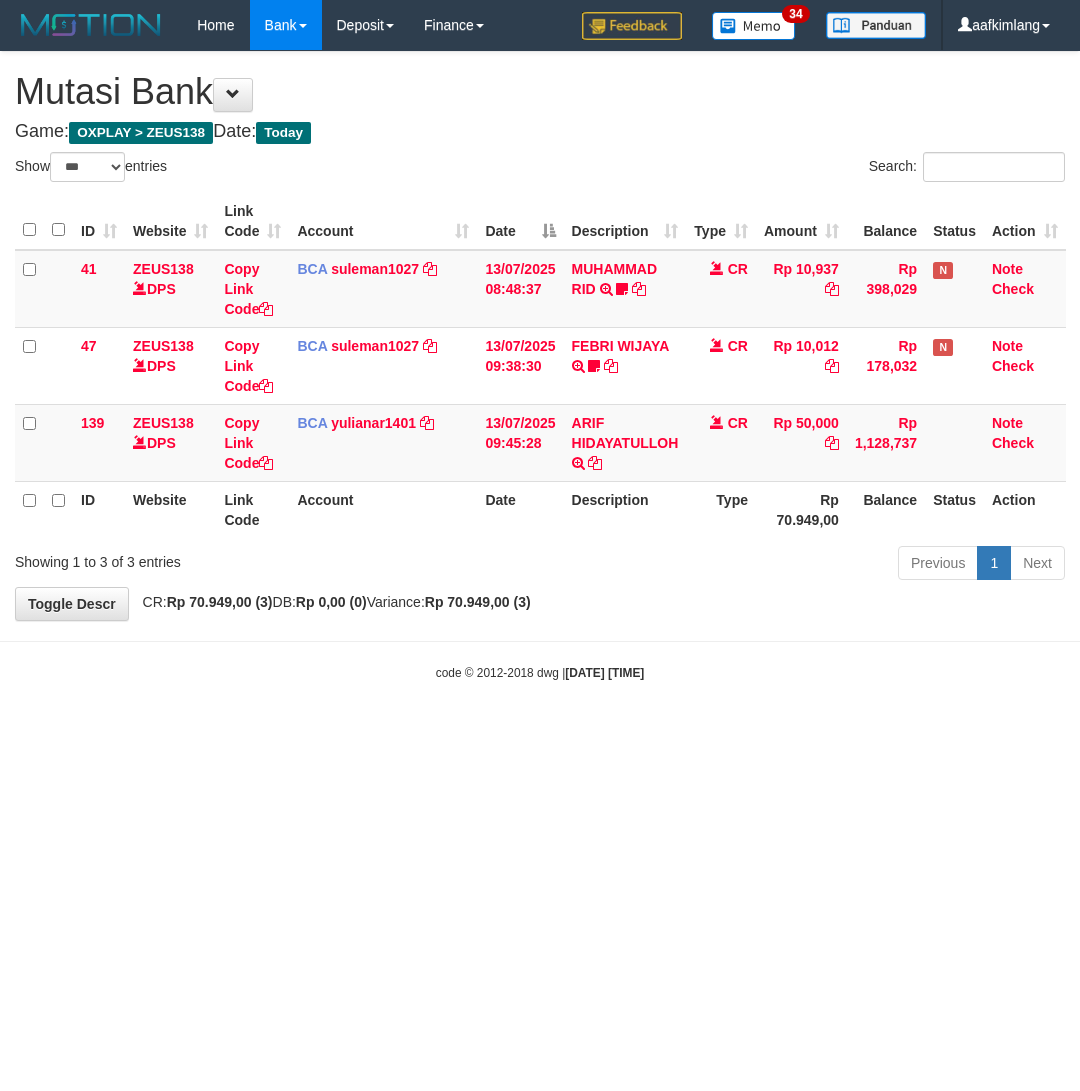 select on "***" 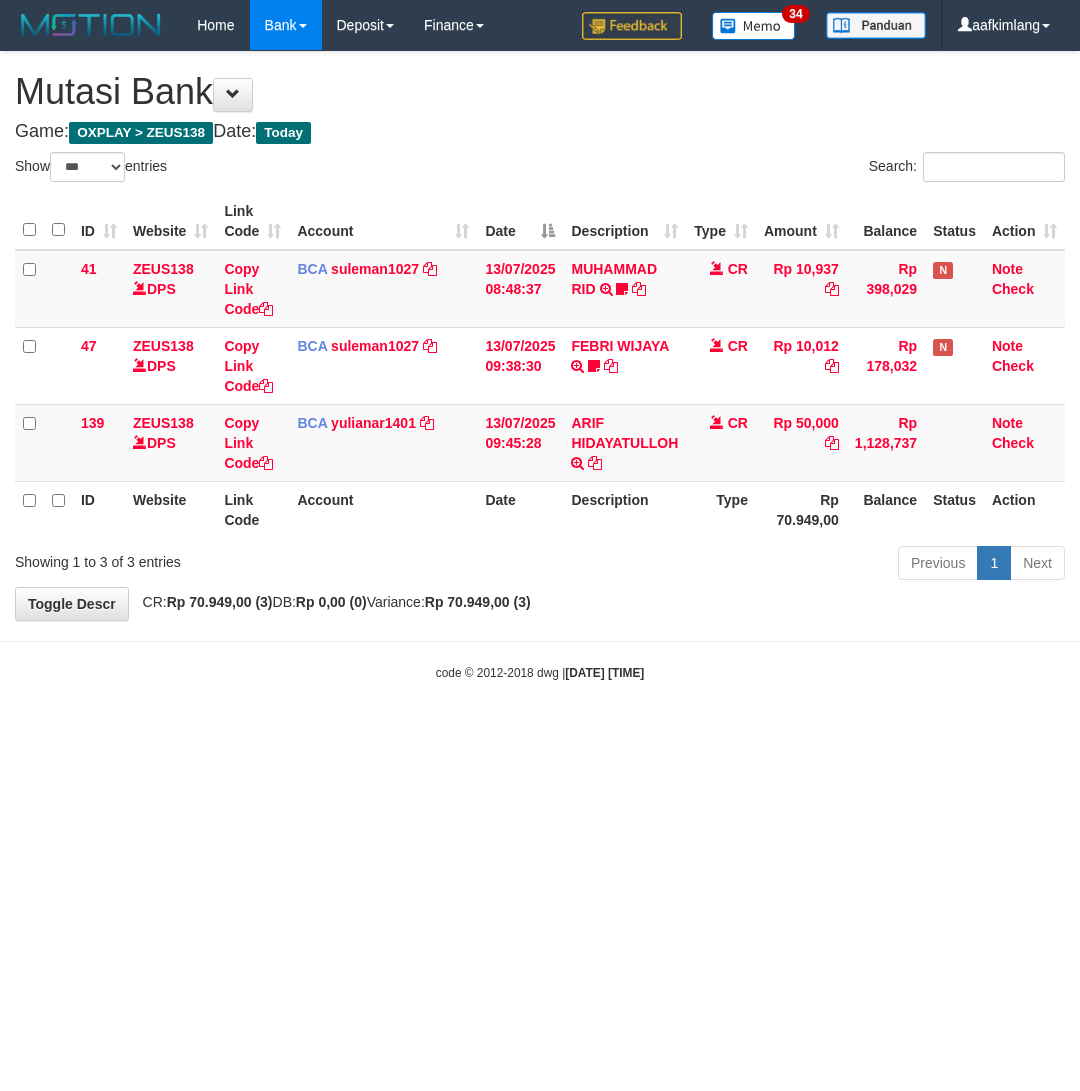 scroll, scrollTop: 0, scrollLeft: 0, axis: both 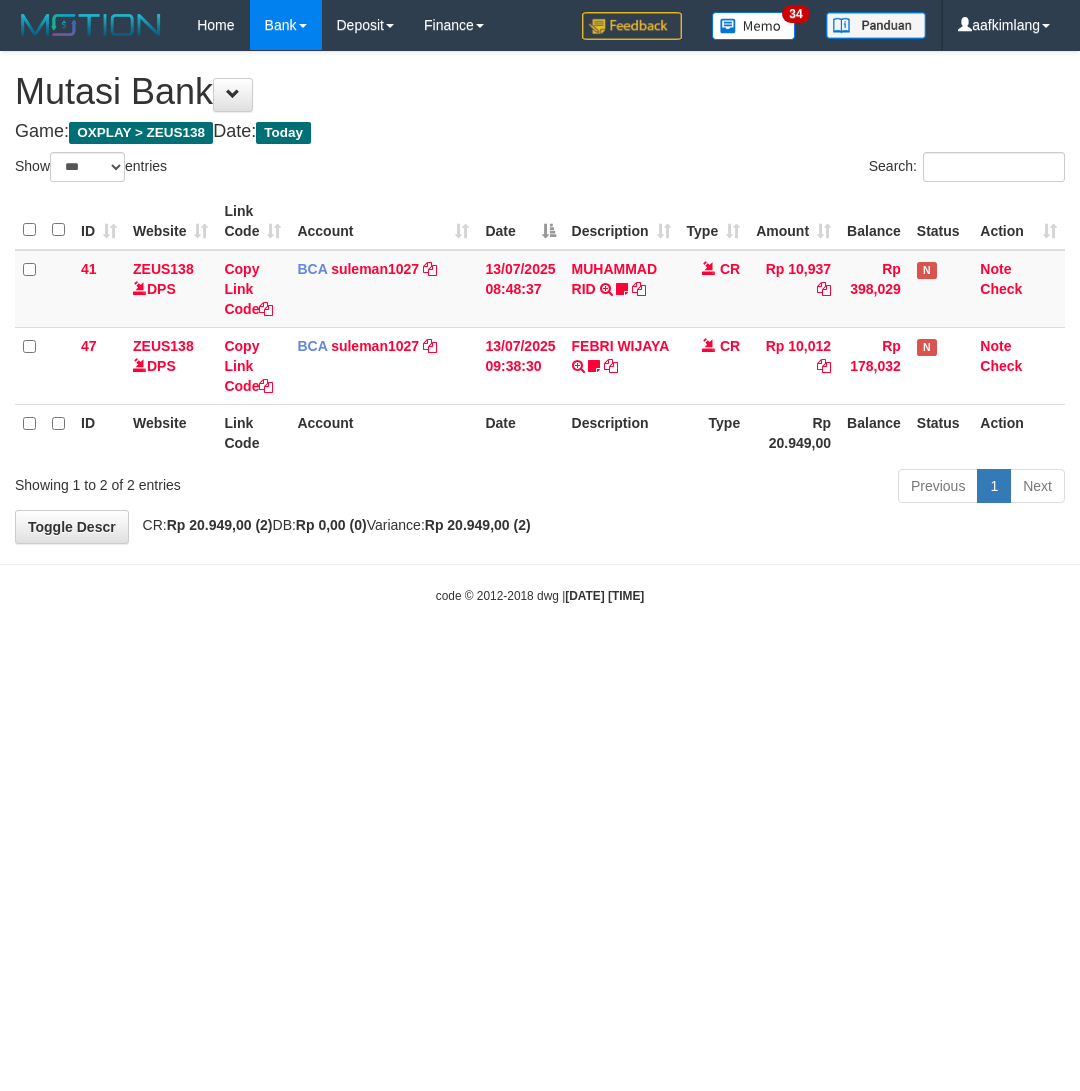 select on "***" 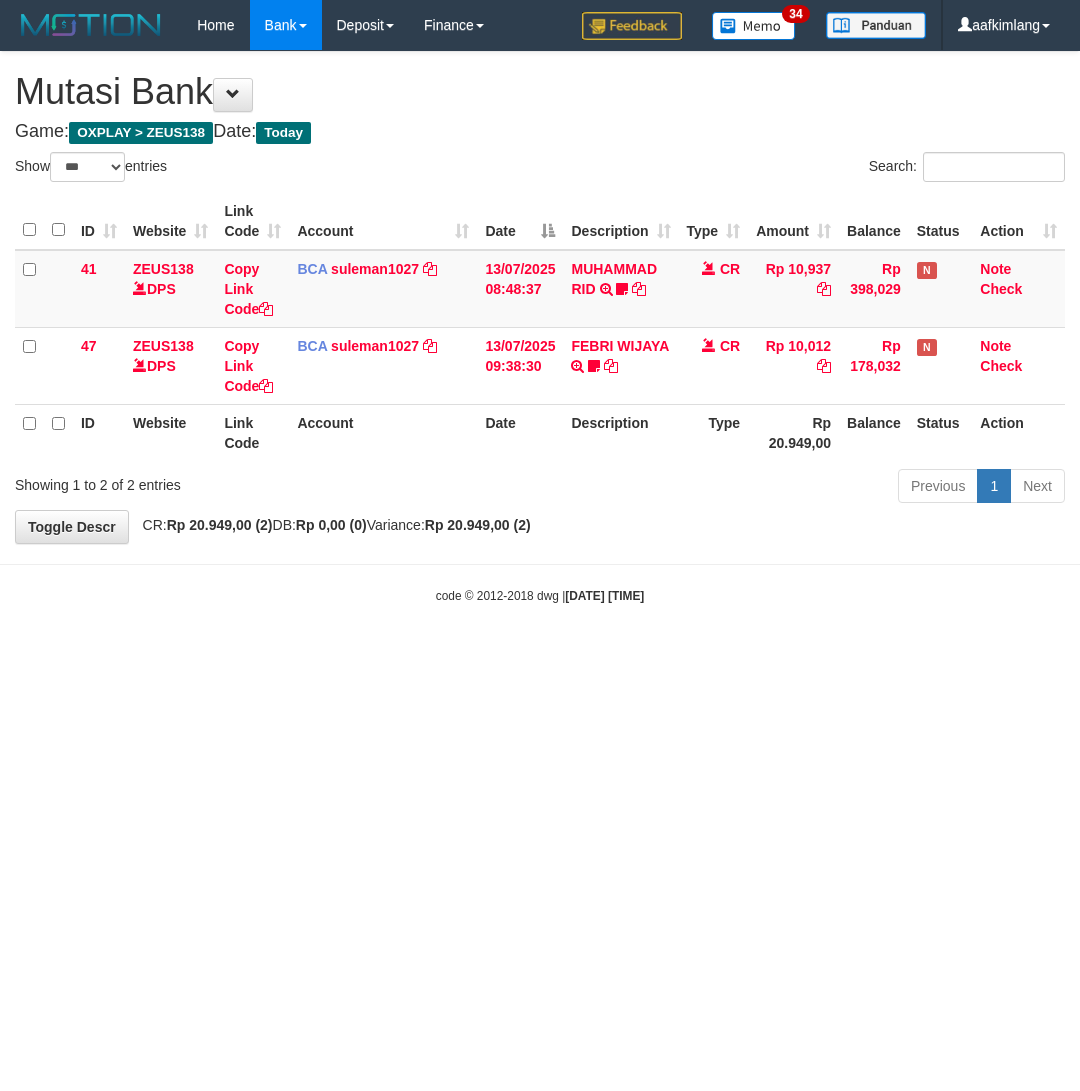scroll, scrollTop: 0, scrollLeft: 0, axis: both 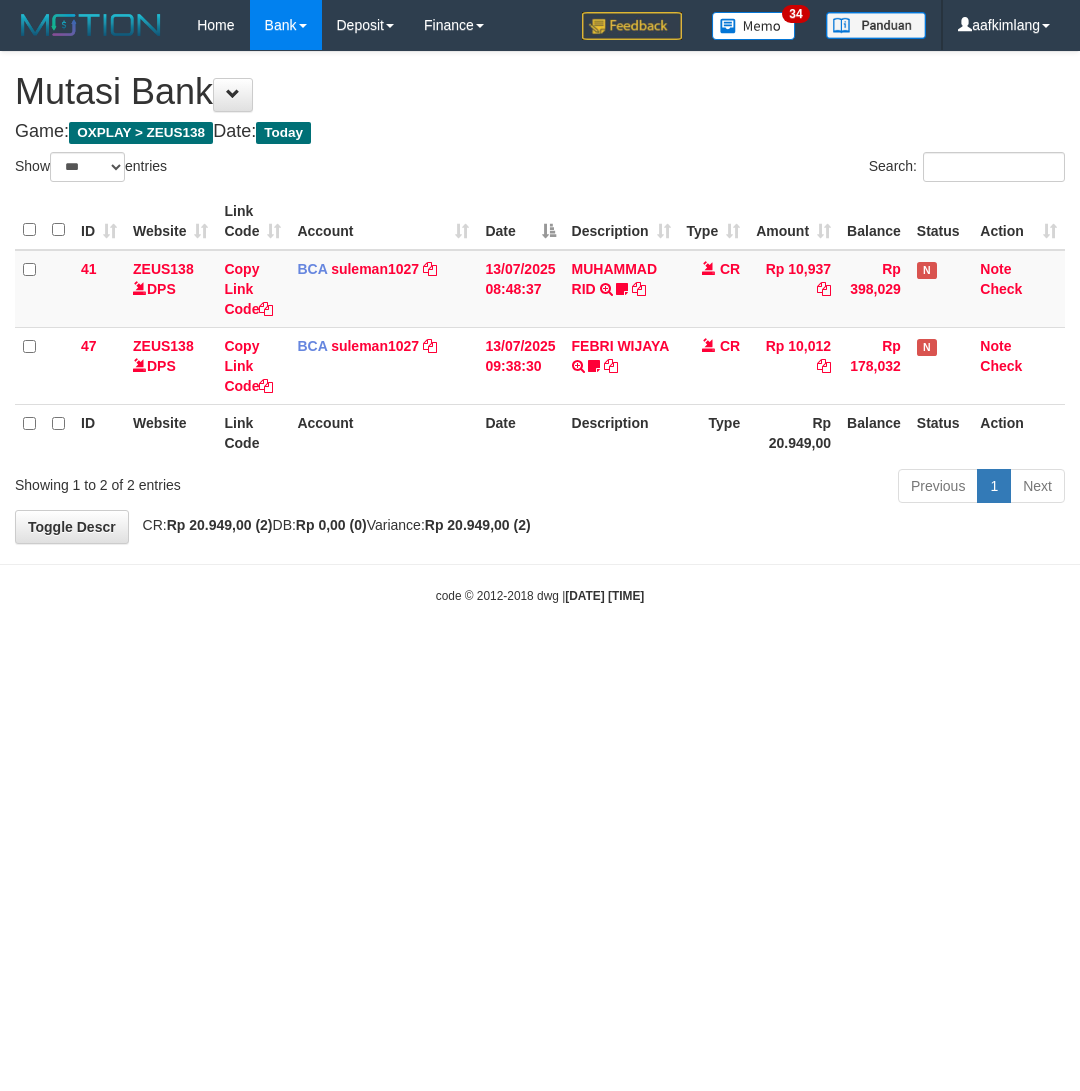 select on "***" 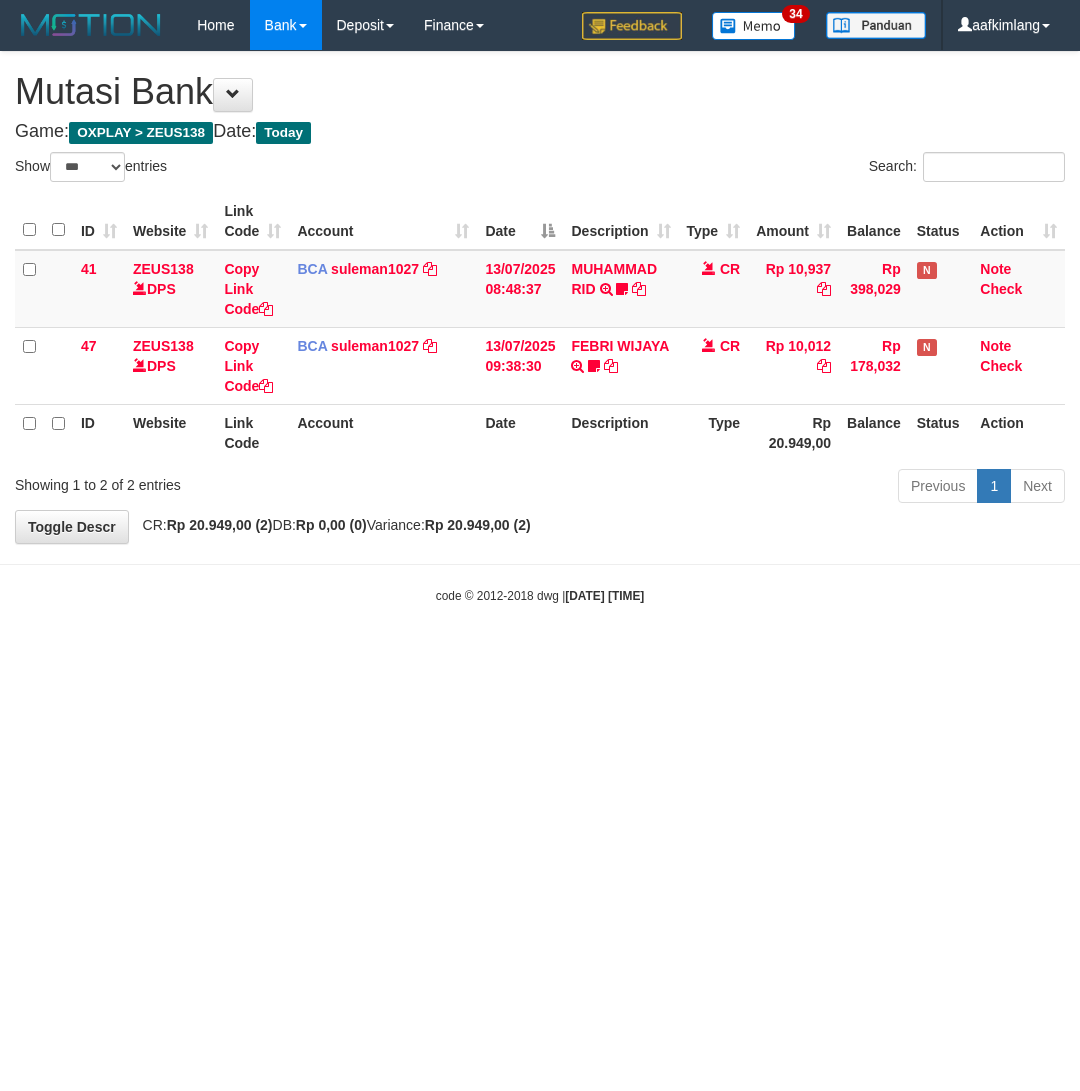 scroll, scrollTop: 0, scrollLeft: 0, axis: both 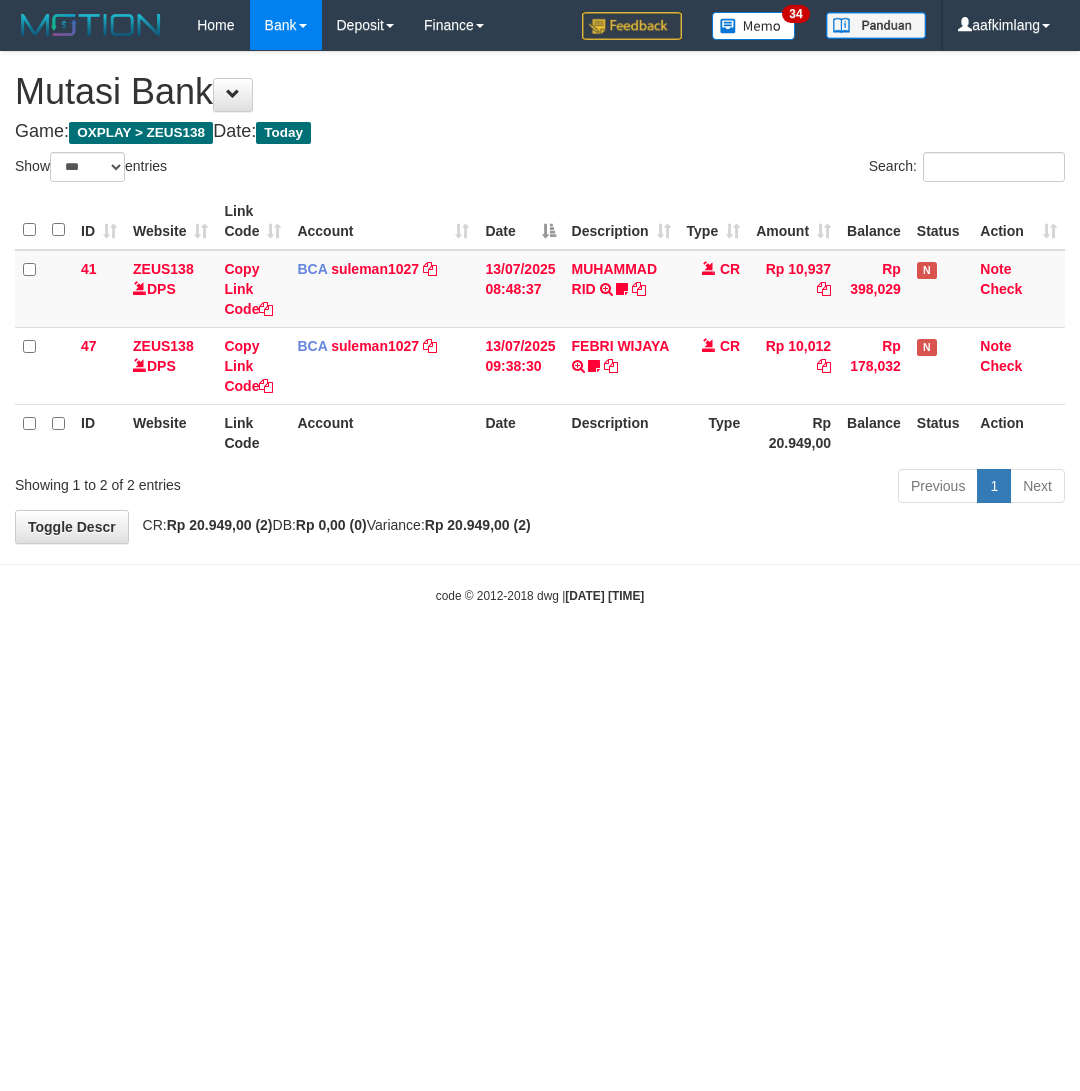 select on "***" 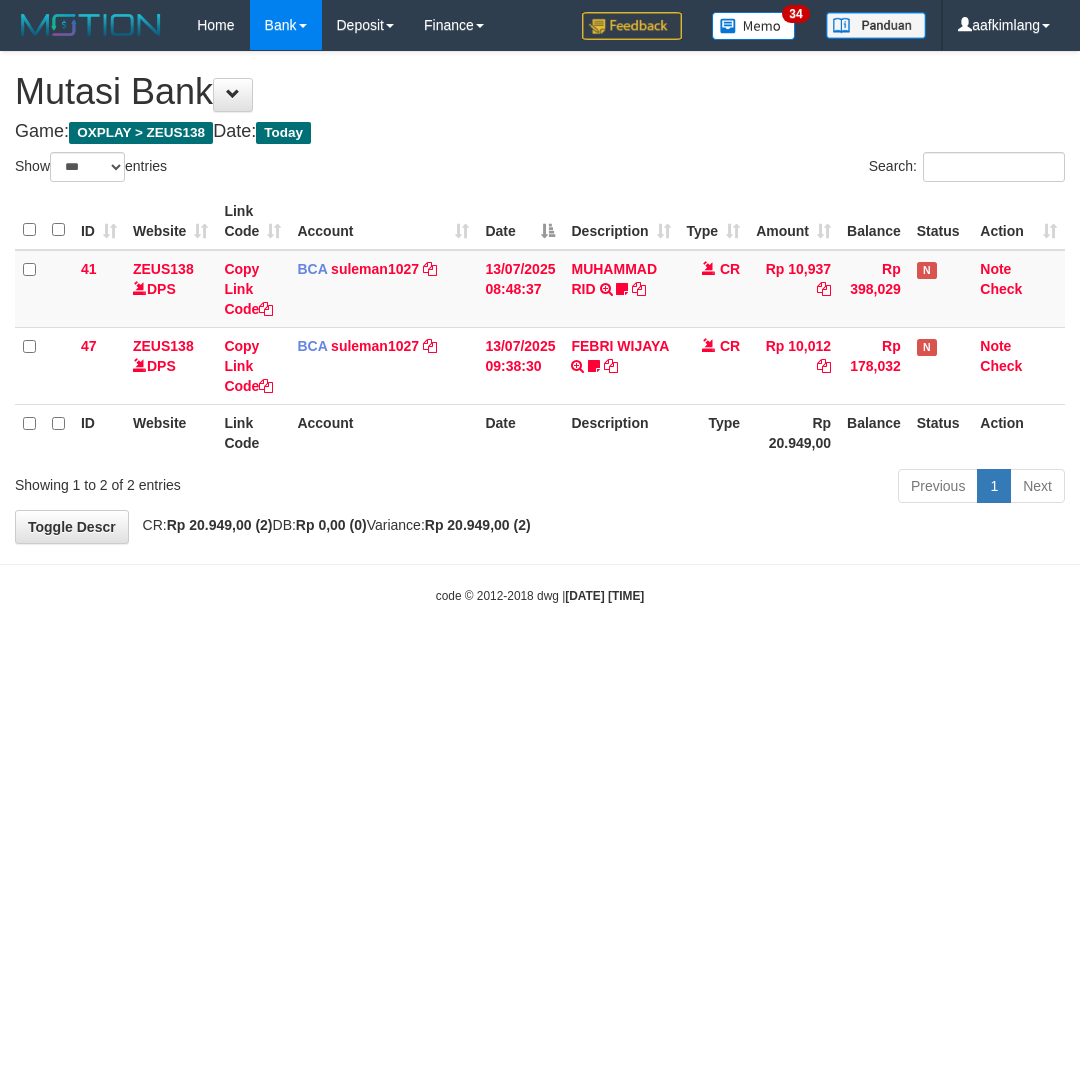 click on "Toggle navigation
Home
Bank
Account List
Mutasi Bank
Search
Note Mutasi
Deposit
DPS Fetch
DPS List
History
Note DPS
Finance
Financial Data
aafkimlang
My Profile
Log Out
34" at bounding box center (540, 327) 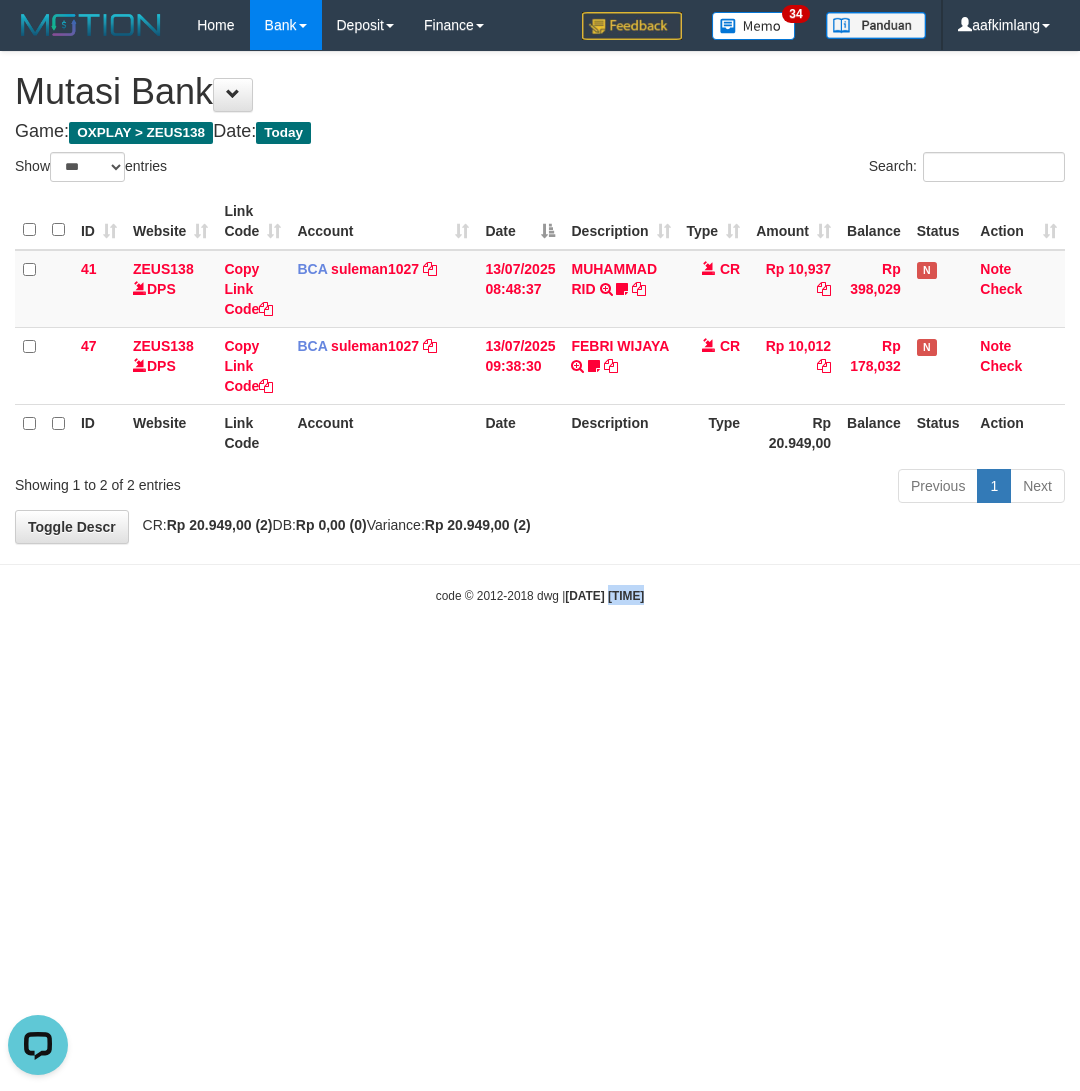 scroll, scrollTop: 0, scrollLeft: 0, axis: both 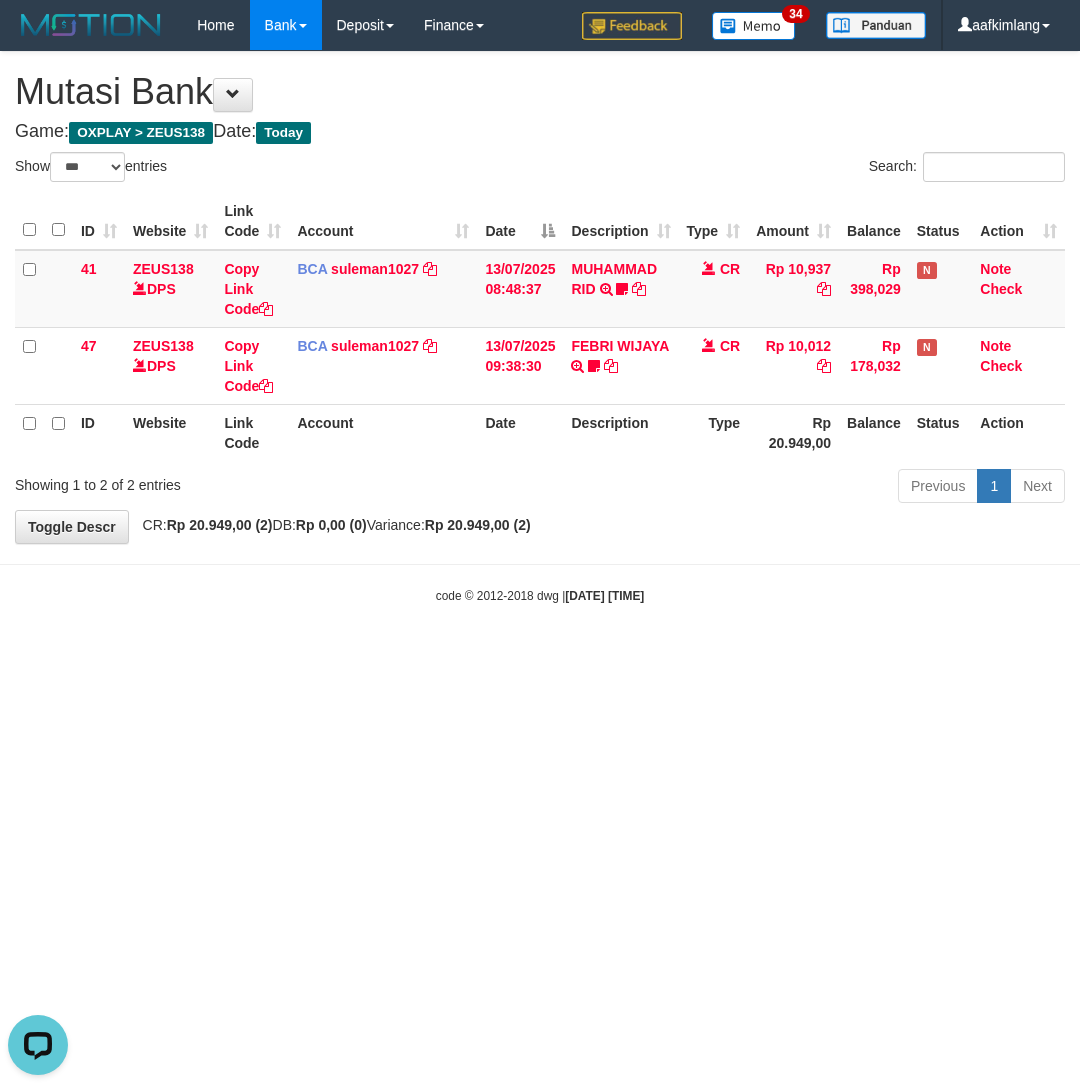 click on "Toggle navigation
Home
Bank
Account List
Mutasi Bank
Search
Note Mutasi
Deposit
DPS Fetch
DPS List
History
Note DPS
Finance
Financial Data
aafkimlang
My Profile
Log Out
34" at bounding box center [540, 327] 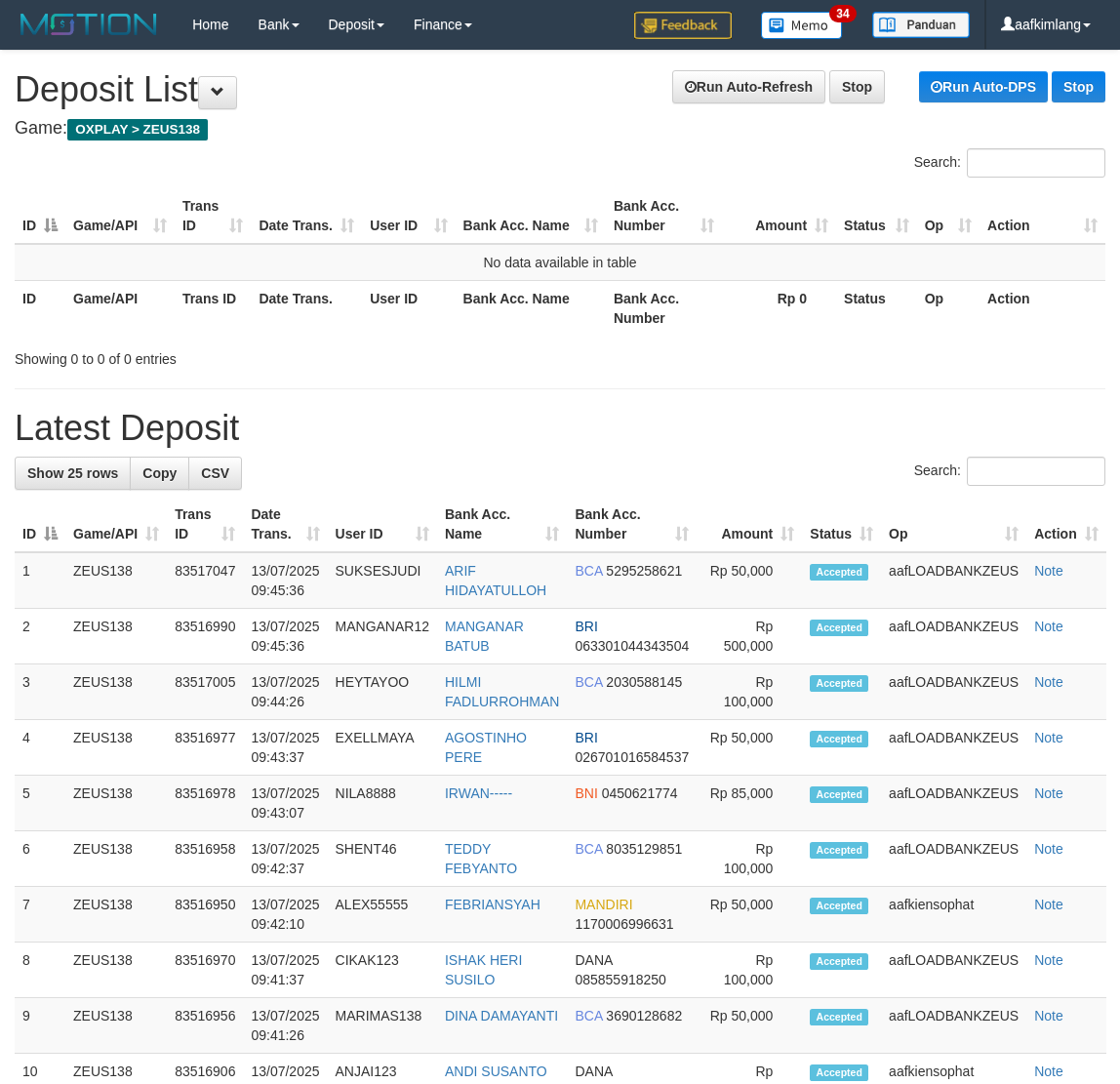 scroll, scrollTop: 0, scrollLeft: 0, axis: both 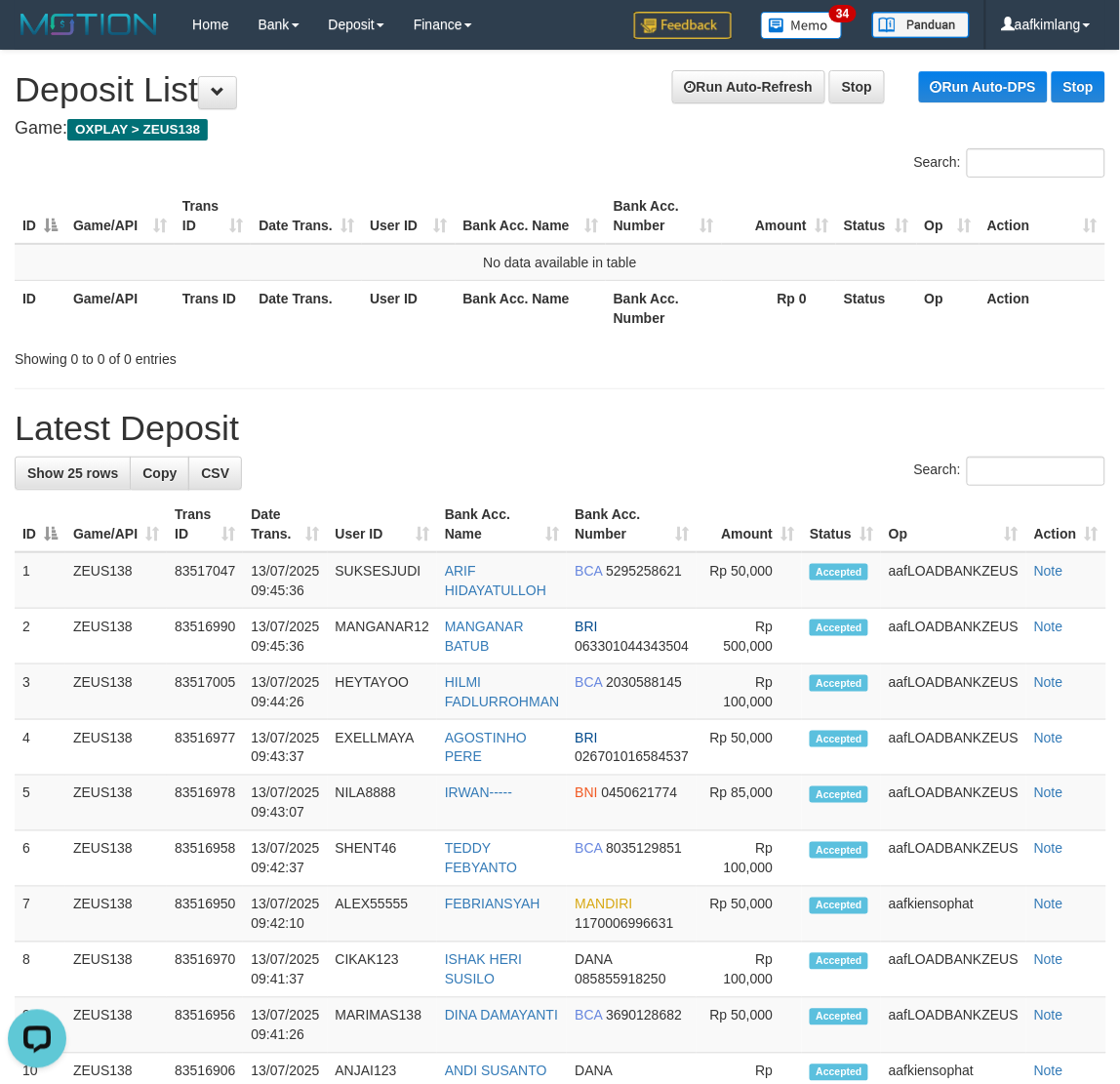 drag, startPoint x: 552, startPoint y: 373, endPoint x: 515, endPoint y: 372, distance: 37.013511 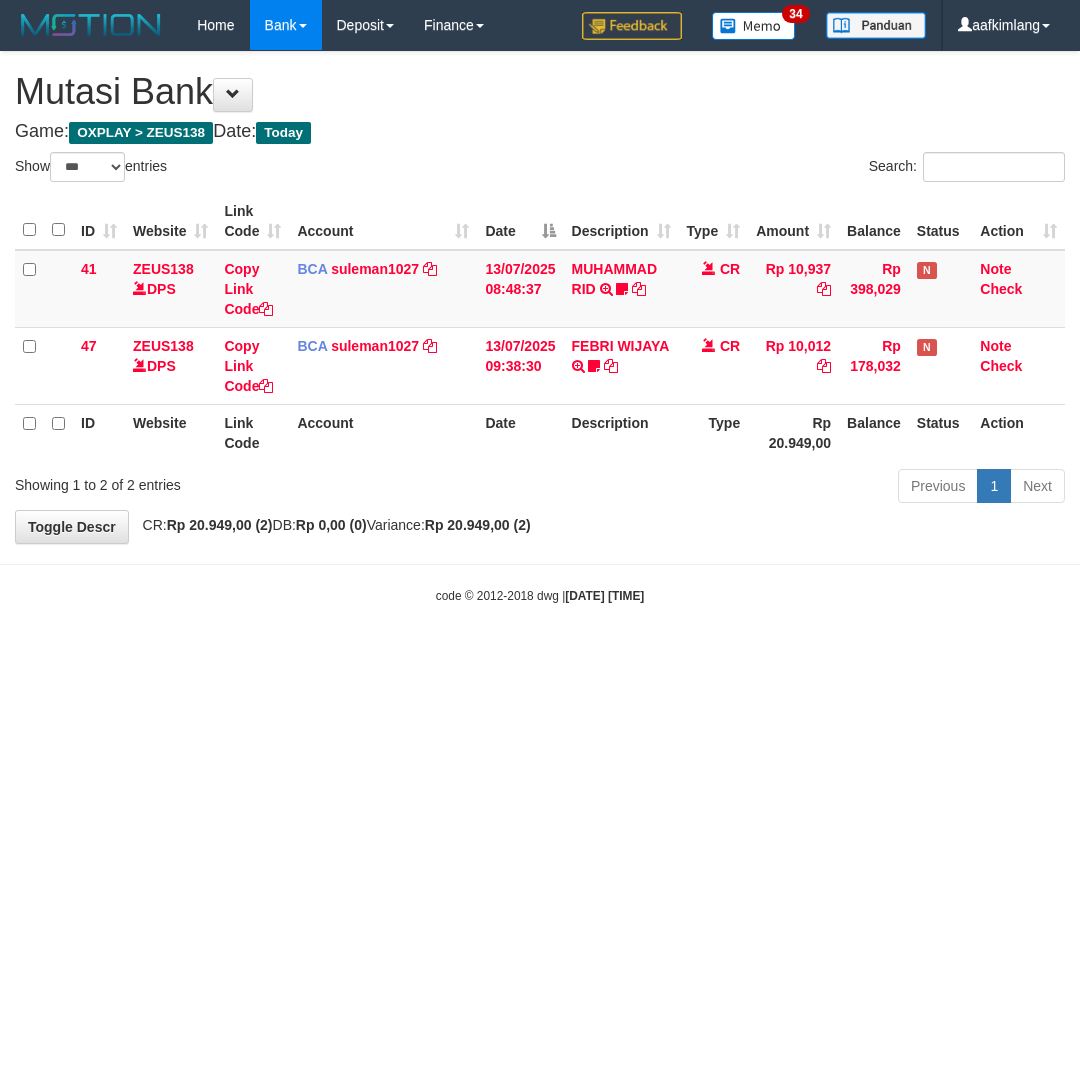 select on "***" 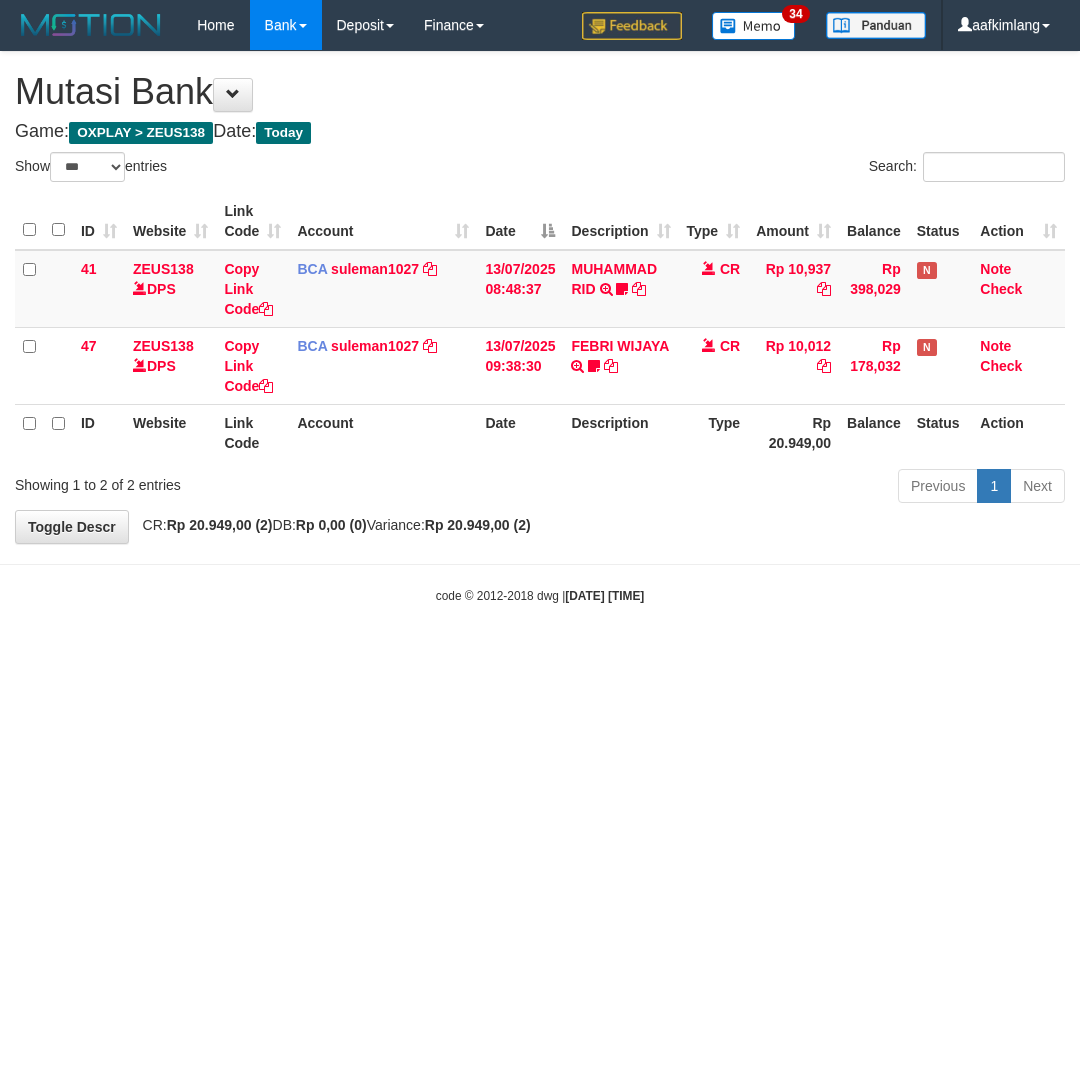 scroll, scrollTop: 0, scrollLeft: 0, axis: both 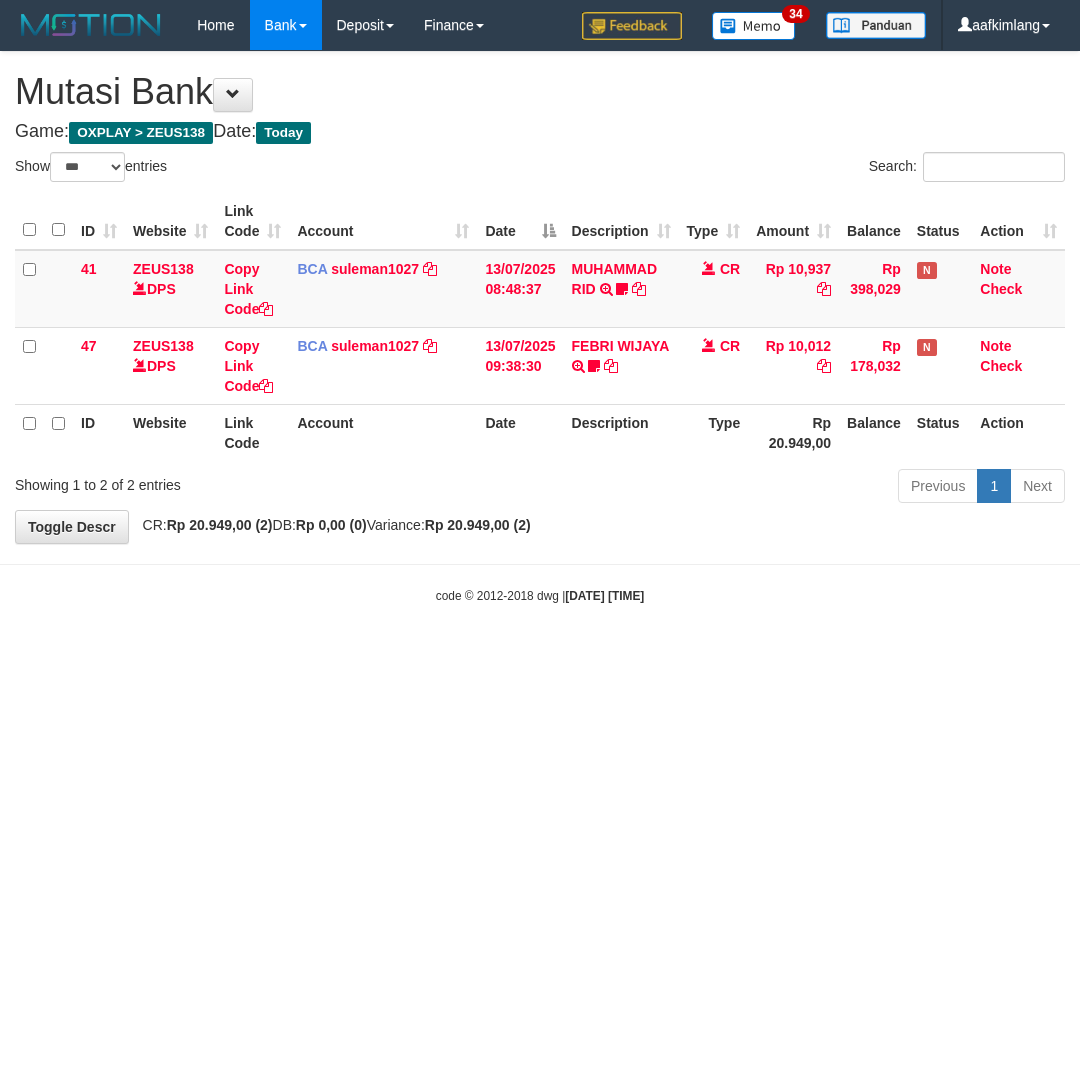 select on "***" 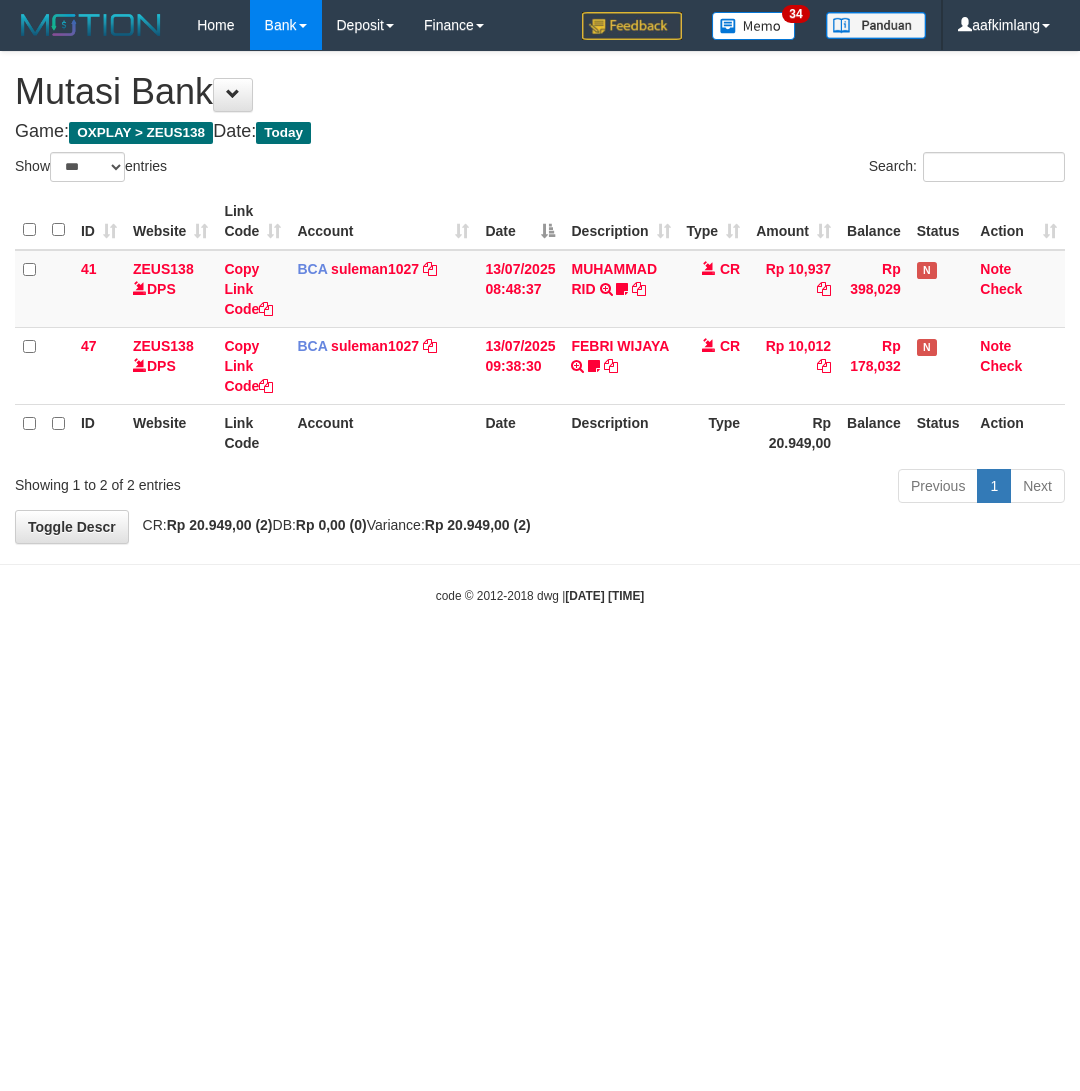scroll, scrollTop: 0, scrollLeft: 0, axis: both 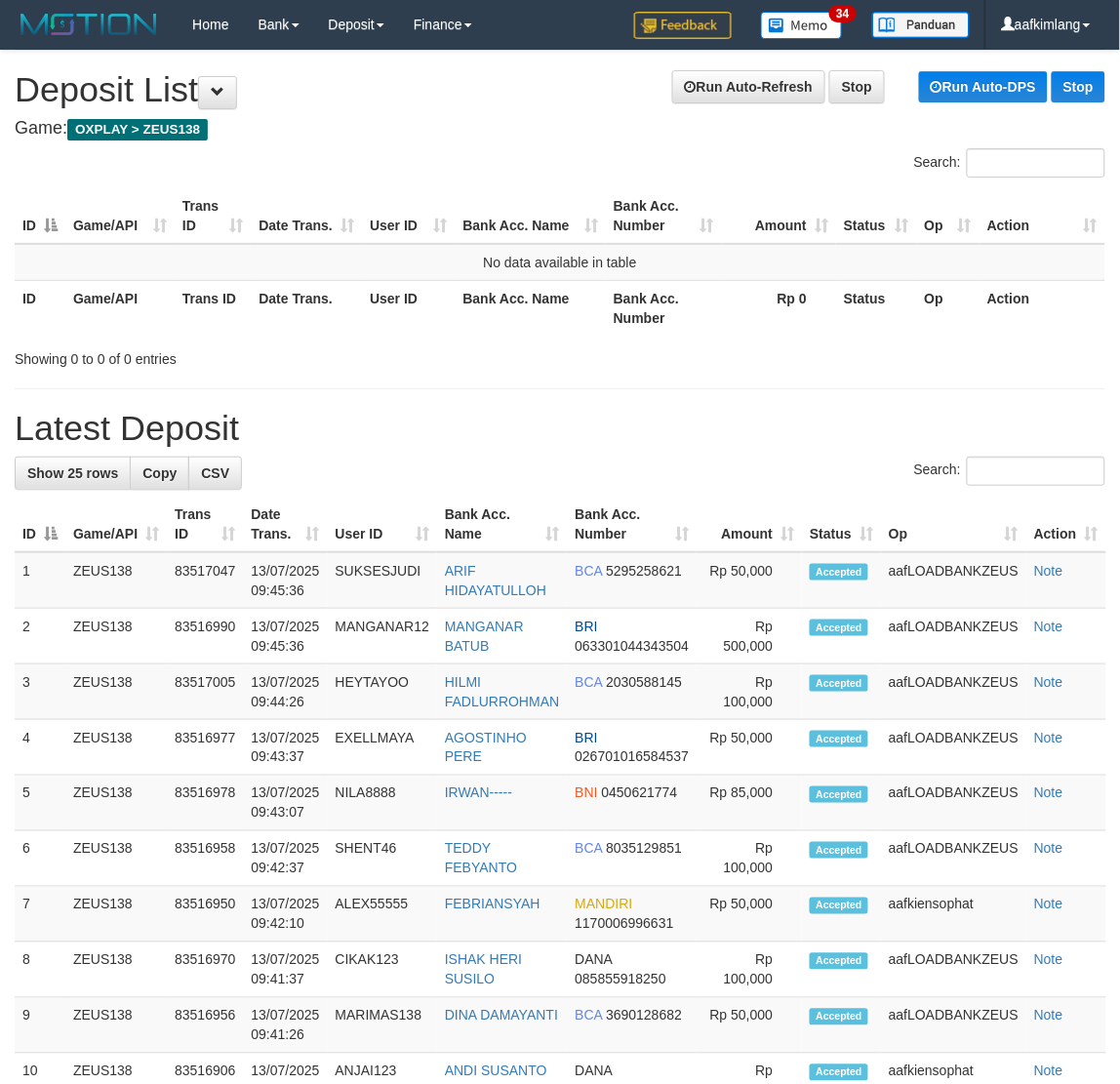 click on "**********" at bounding box center [560, 1071] 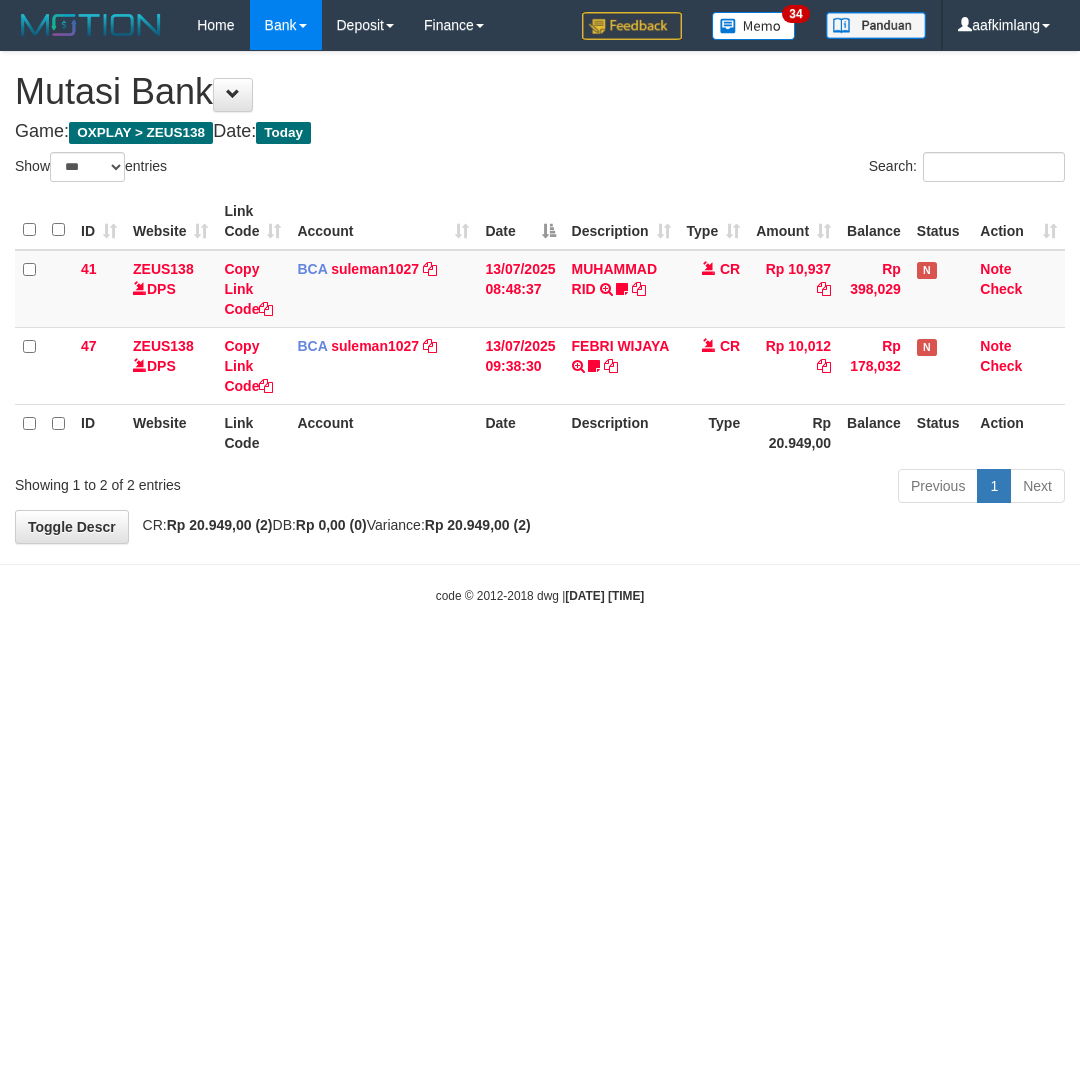 select on "***" 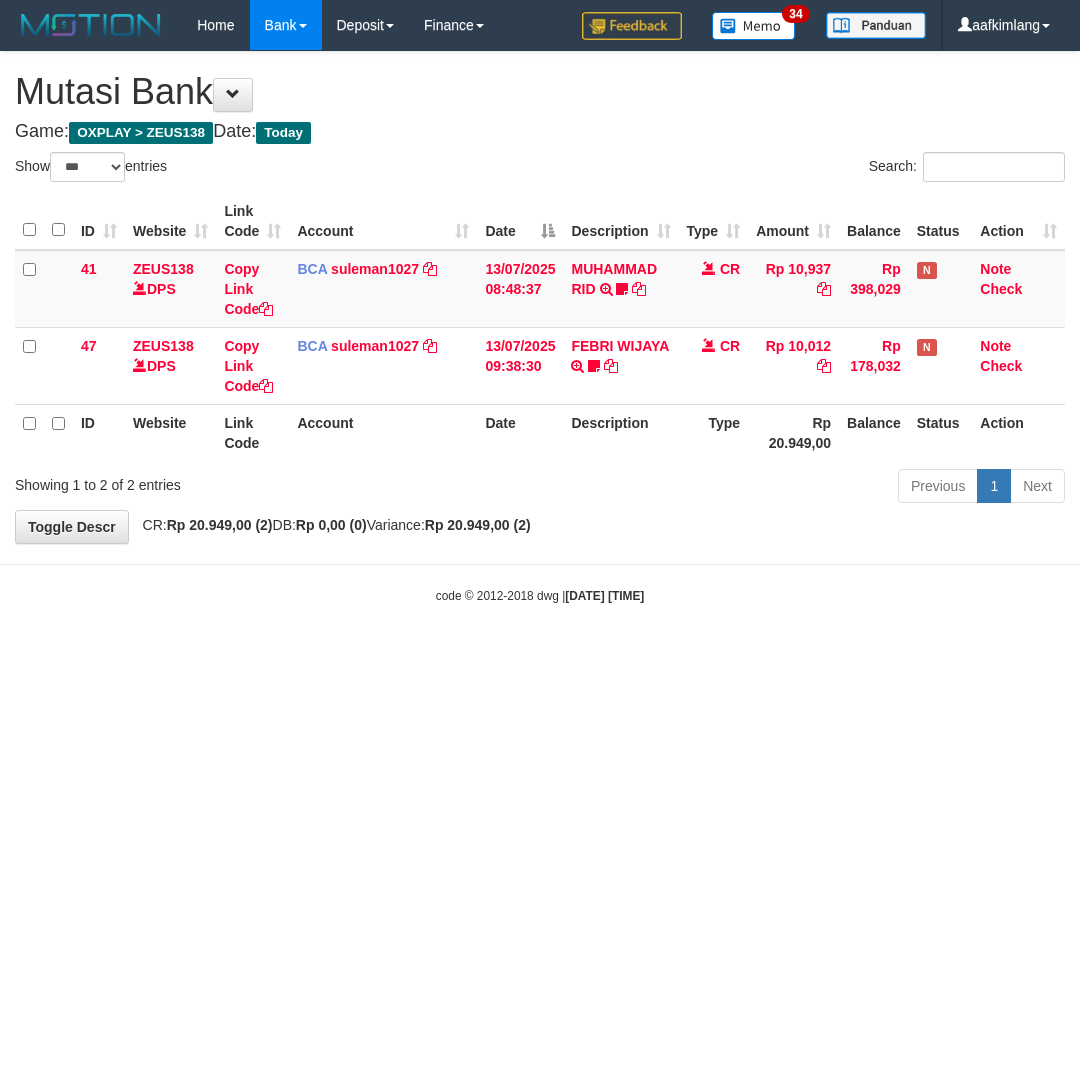 scroll, scrollTop: 0, scrollLeft: 0, axis: both 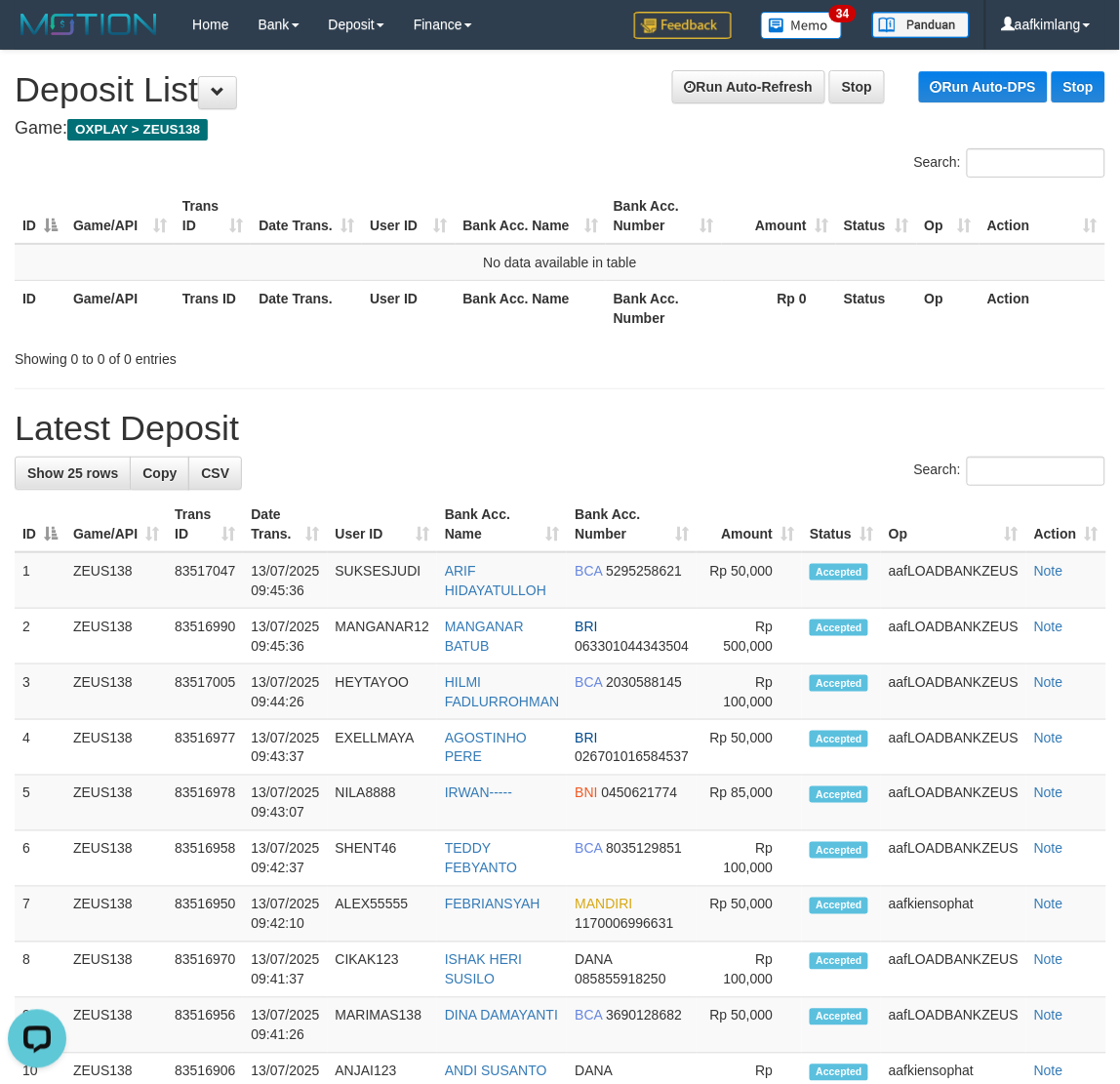click on "**********" at bounding box center (560, 1071) 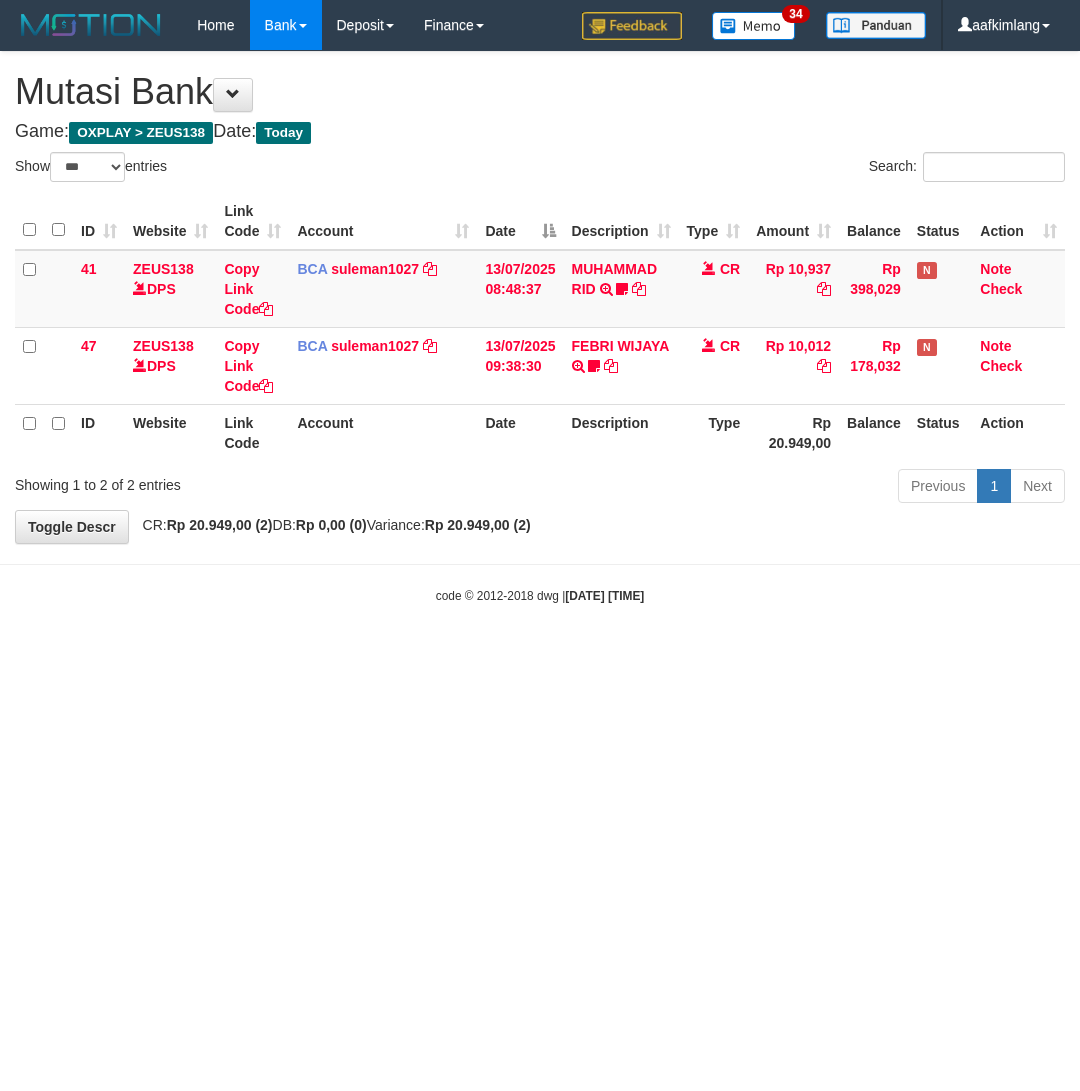 select on "***" 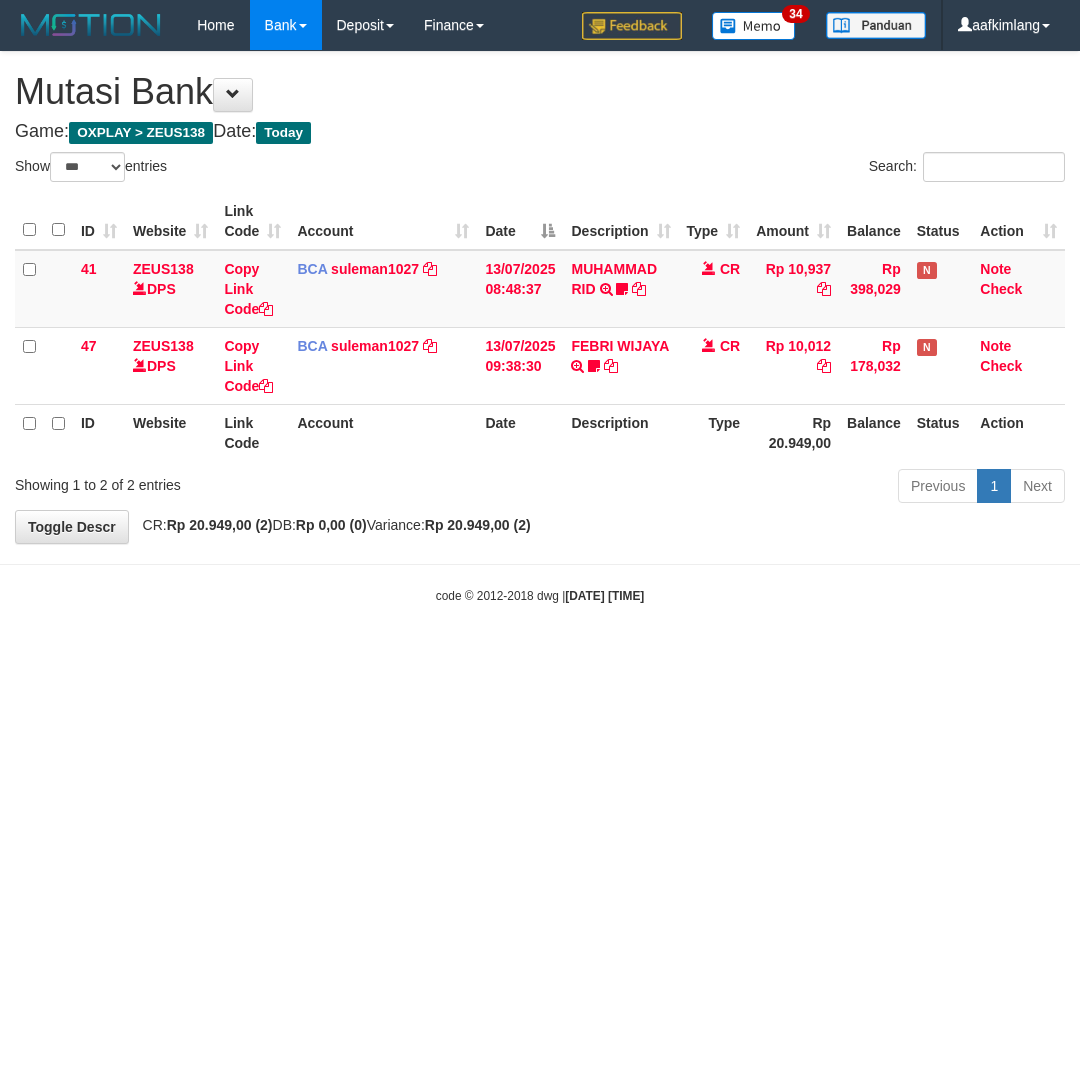 scroll, scrollTop: 0, scrollLeft: 0, axis: both 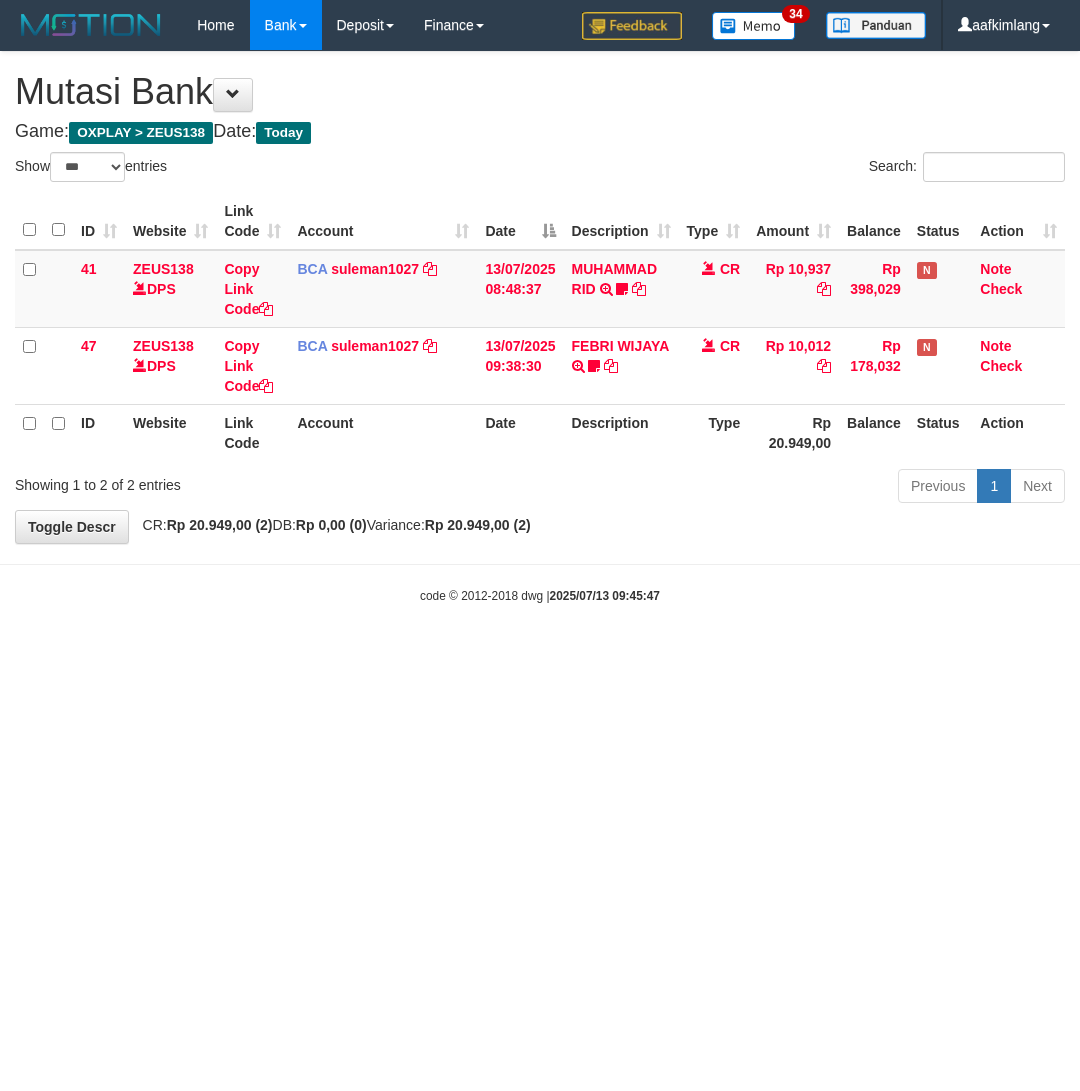 select on "***" 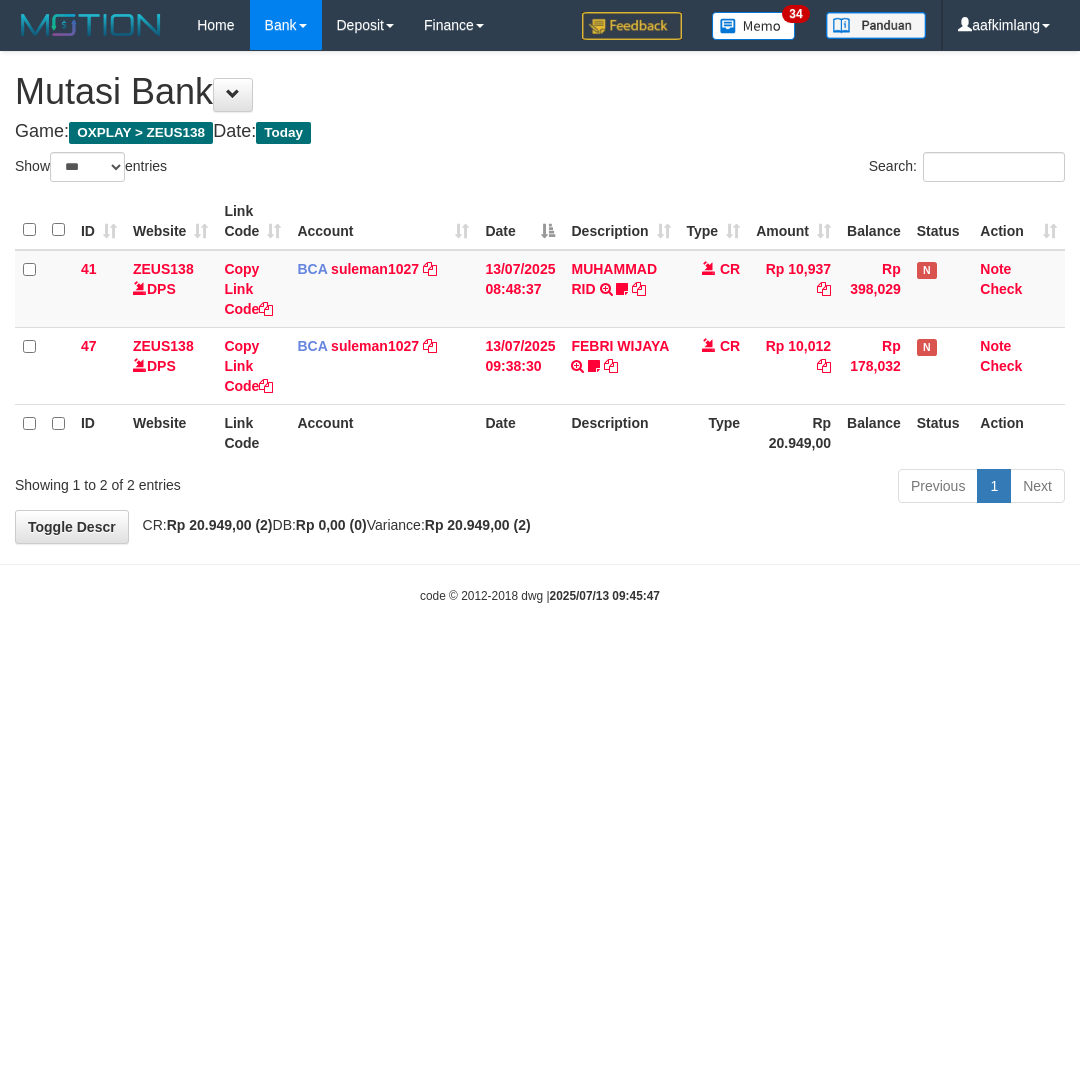 scroll, scrollTop: 0, scrollLeft: 0, axis: both 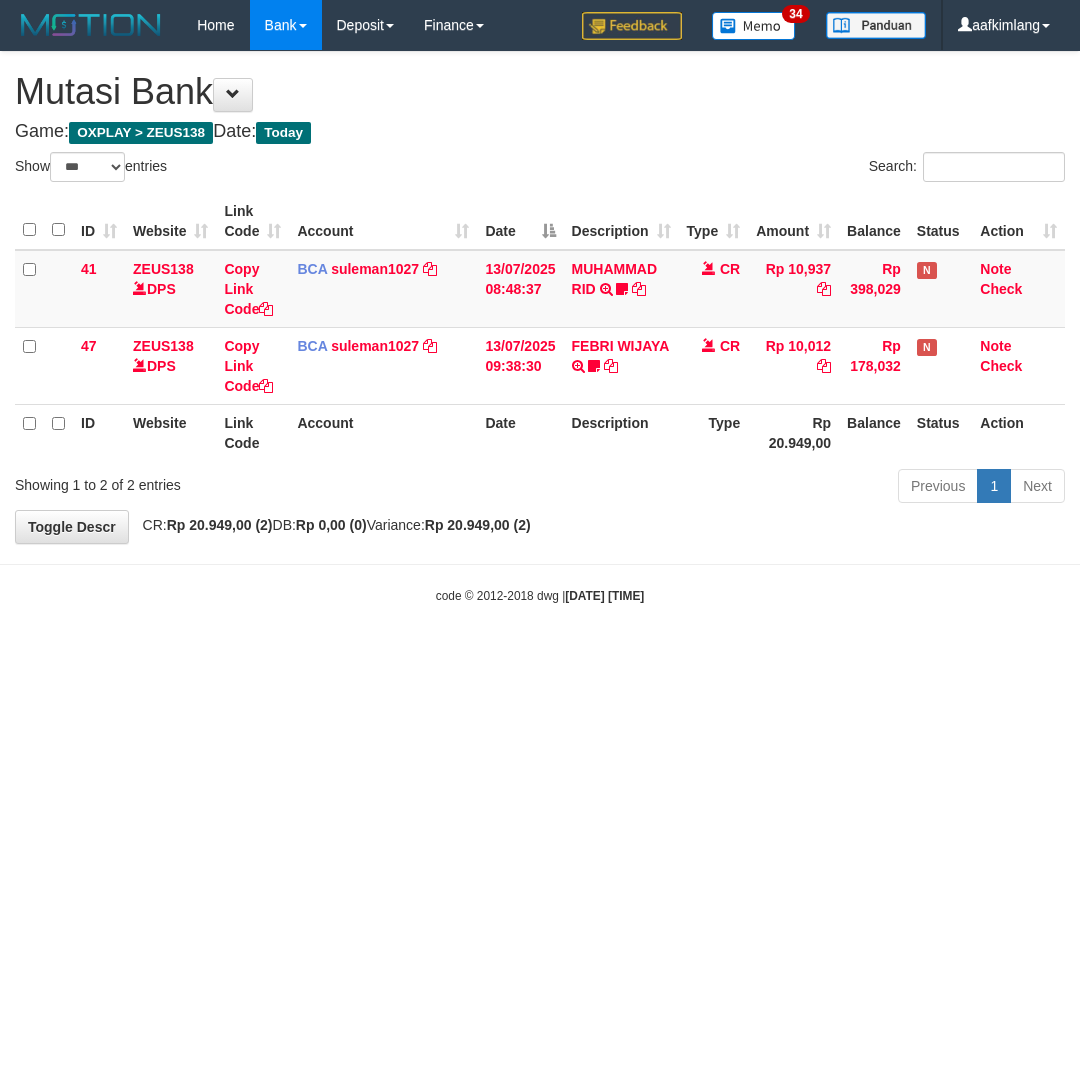 select on "***" 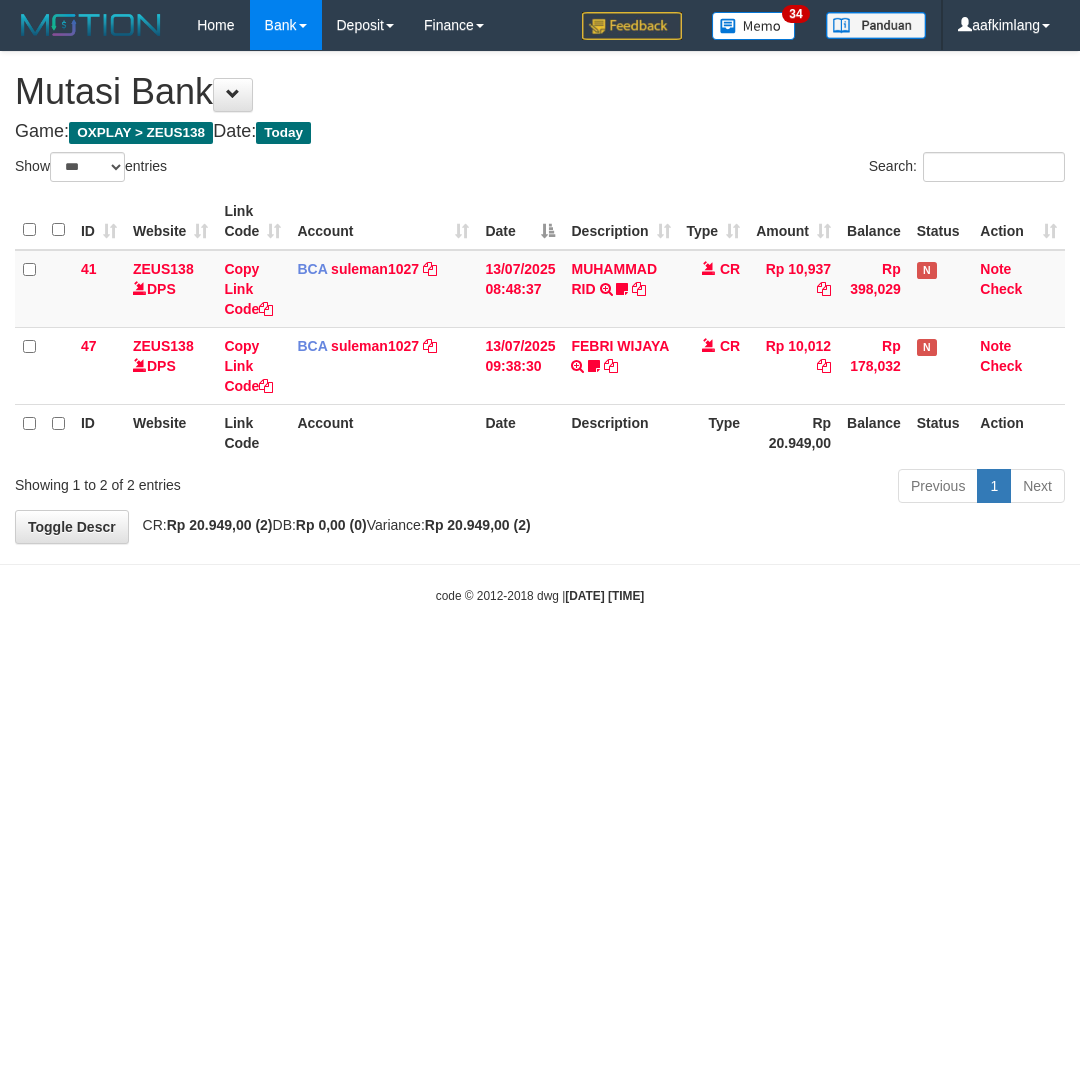 scroll, scrollTop: 0, scrollLeft: 0, axis: both 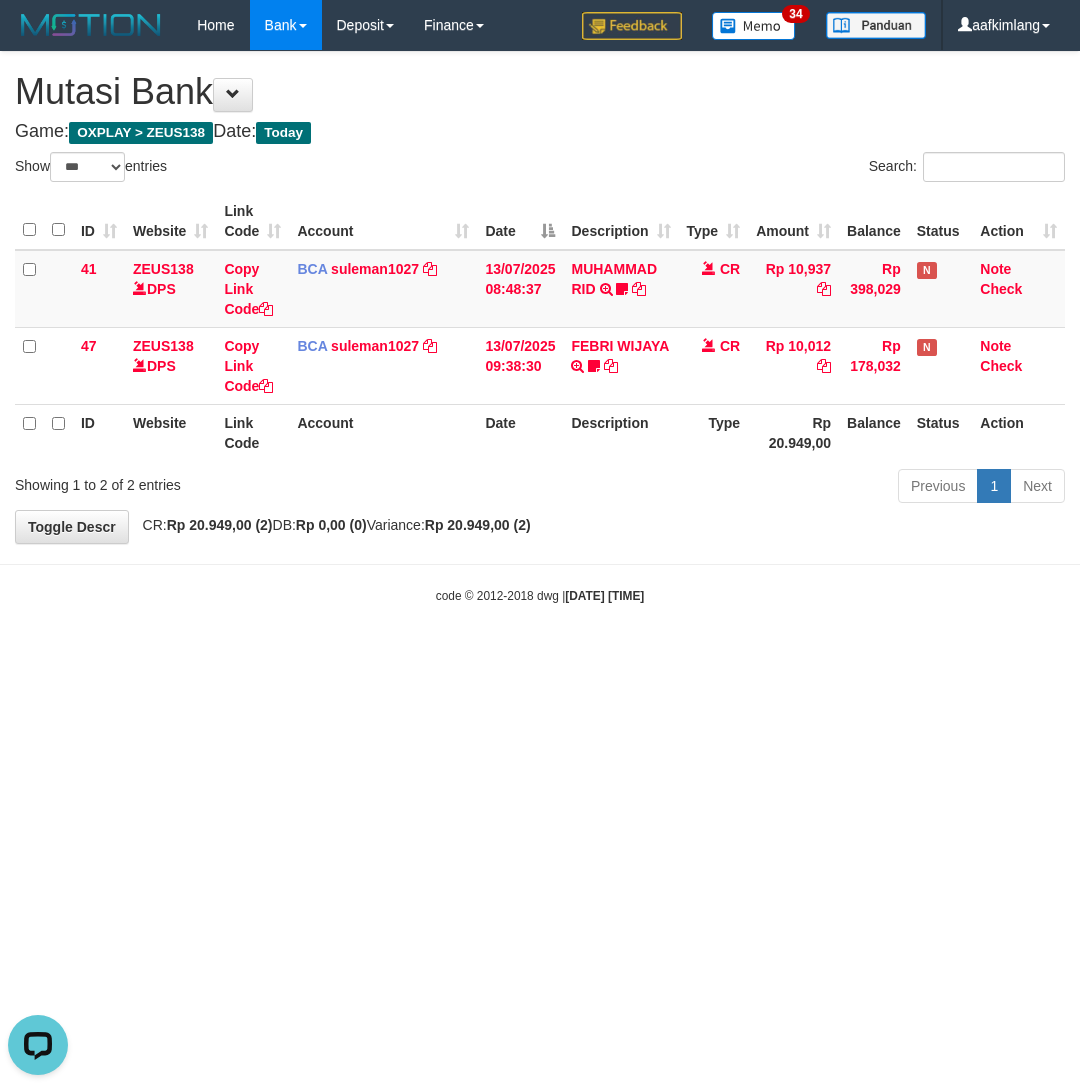 drag, startPoint x: 117, startPoint y: 738, endPoint x: 145, endPoint y: 738, distance: 28 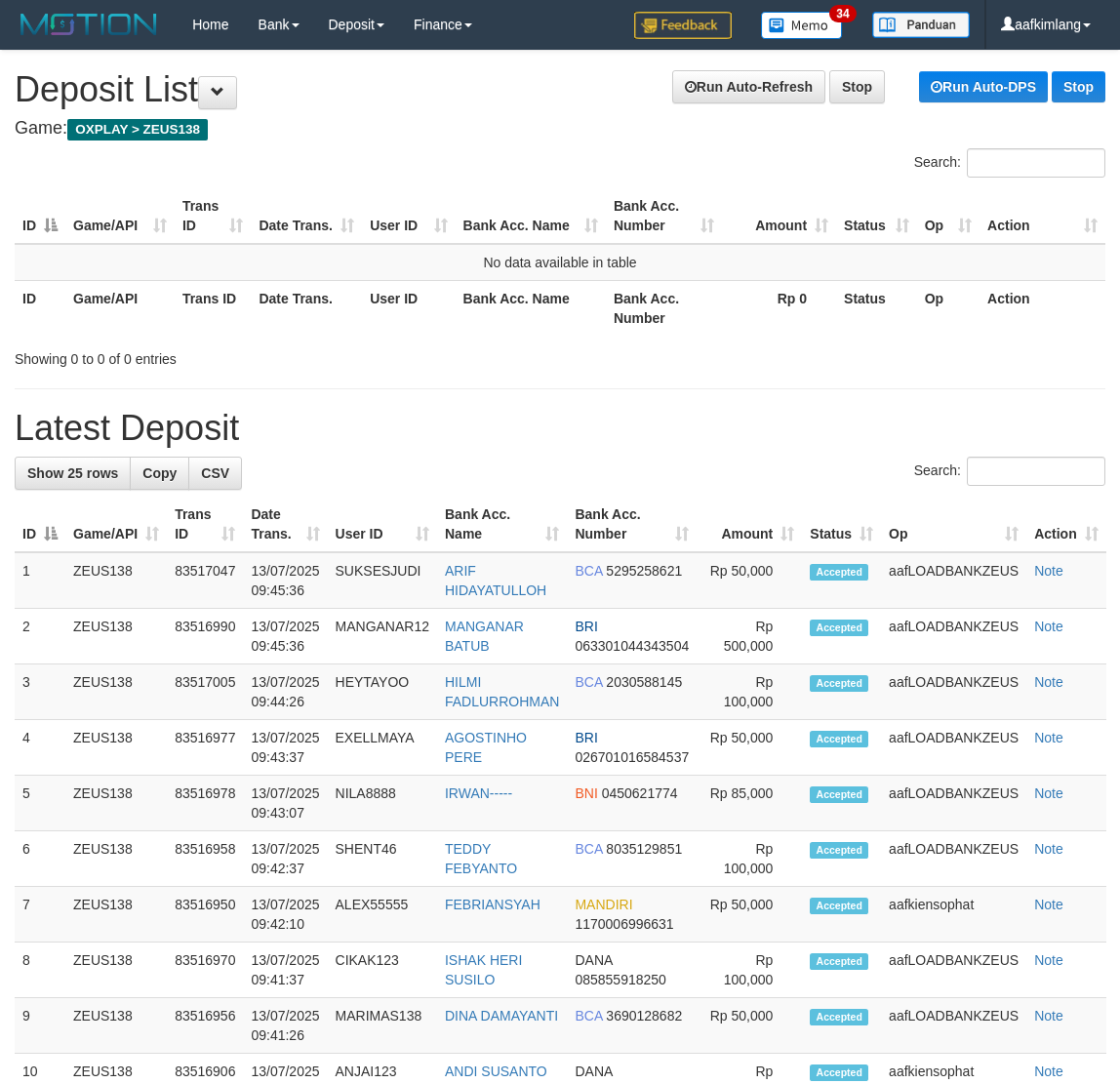 scroll, scrollTop: 0, scrollLeft: 0, axis: both 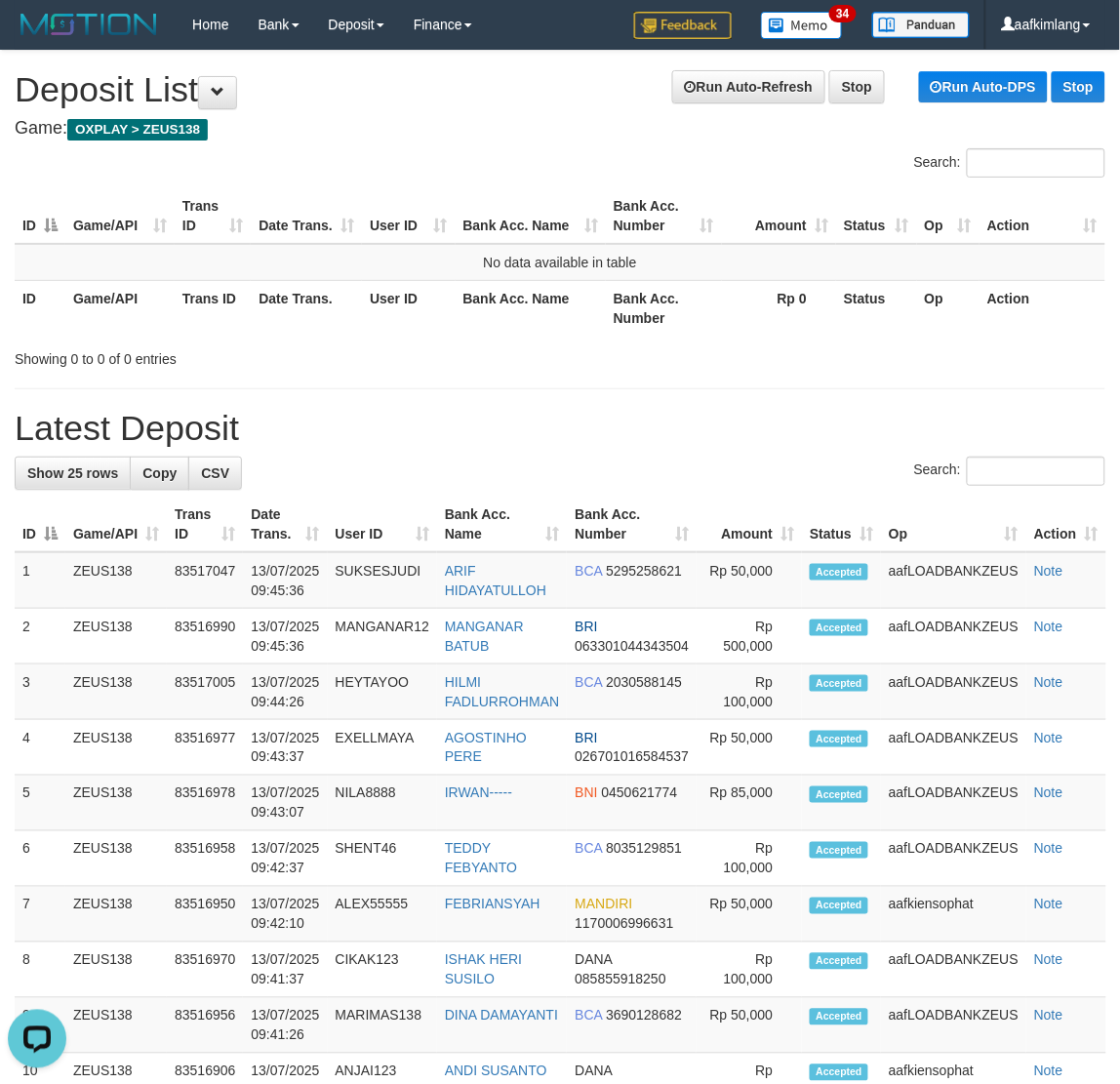 click on "**********" at bounding box center (560, 1071) 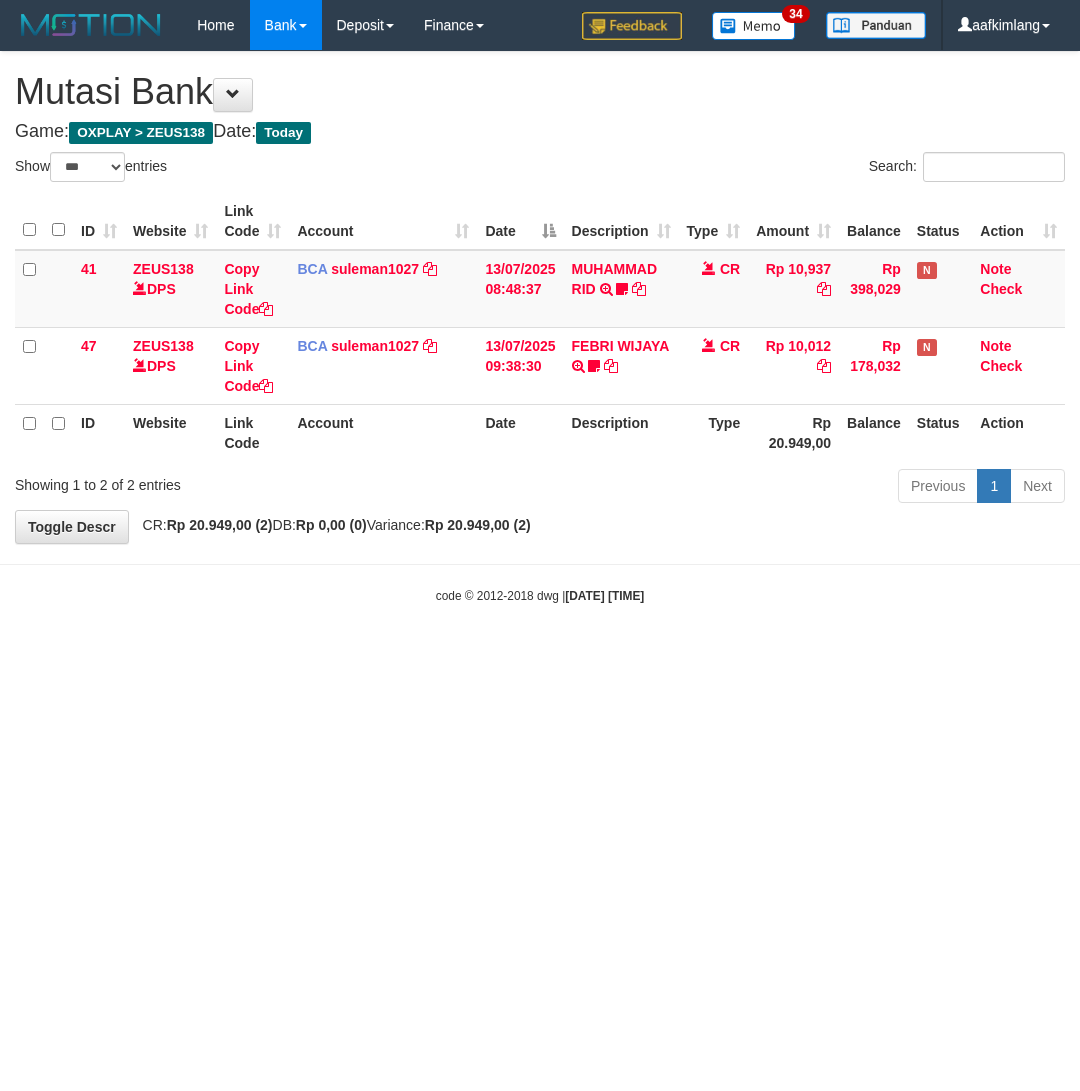select on "***" 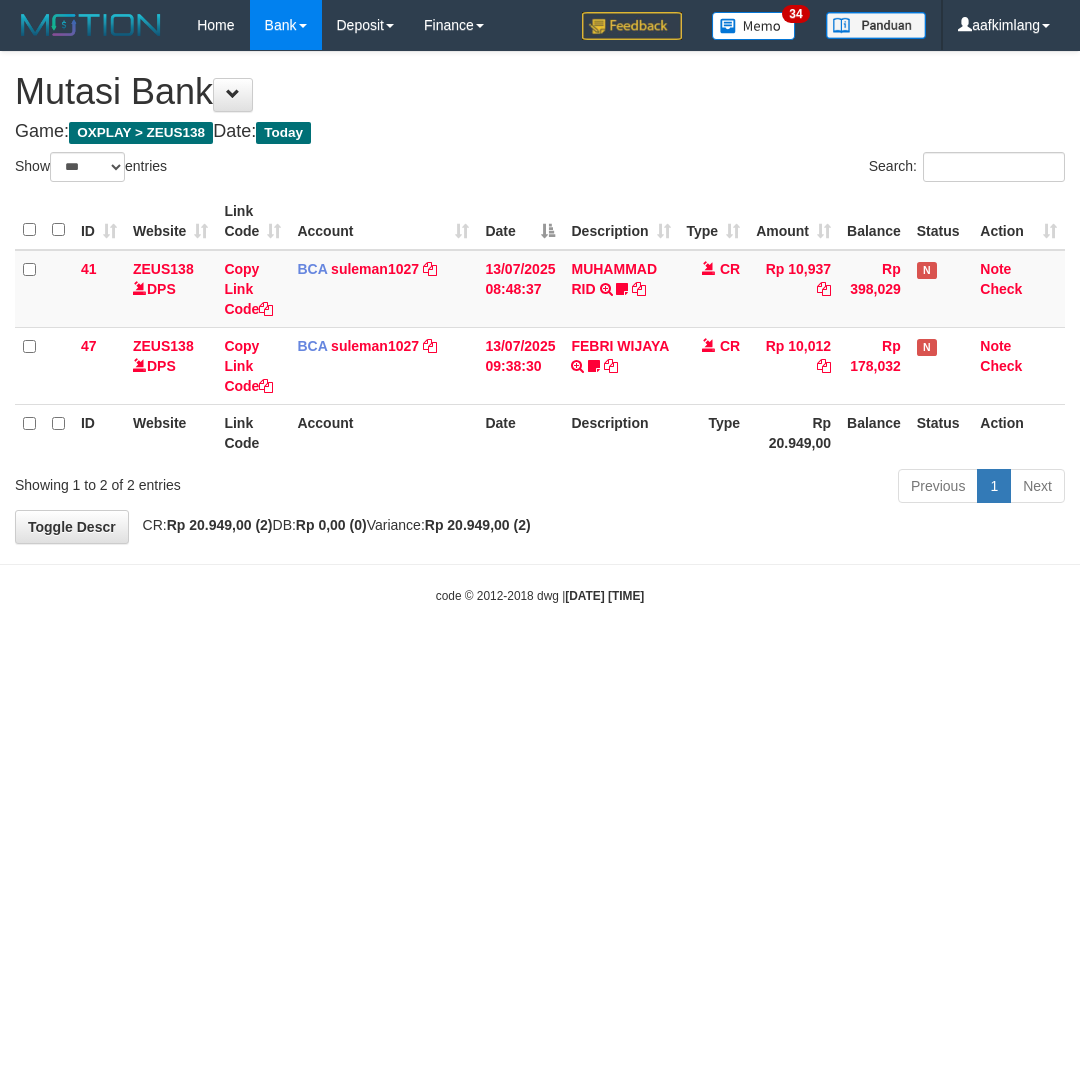 scroll, scrollTop: 0, scrollLeft: 0, axis: both 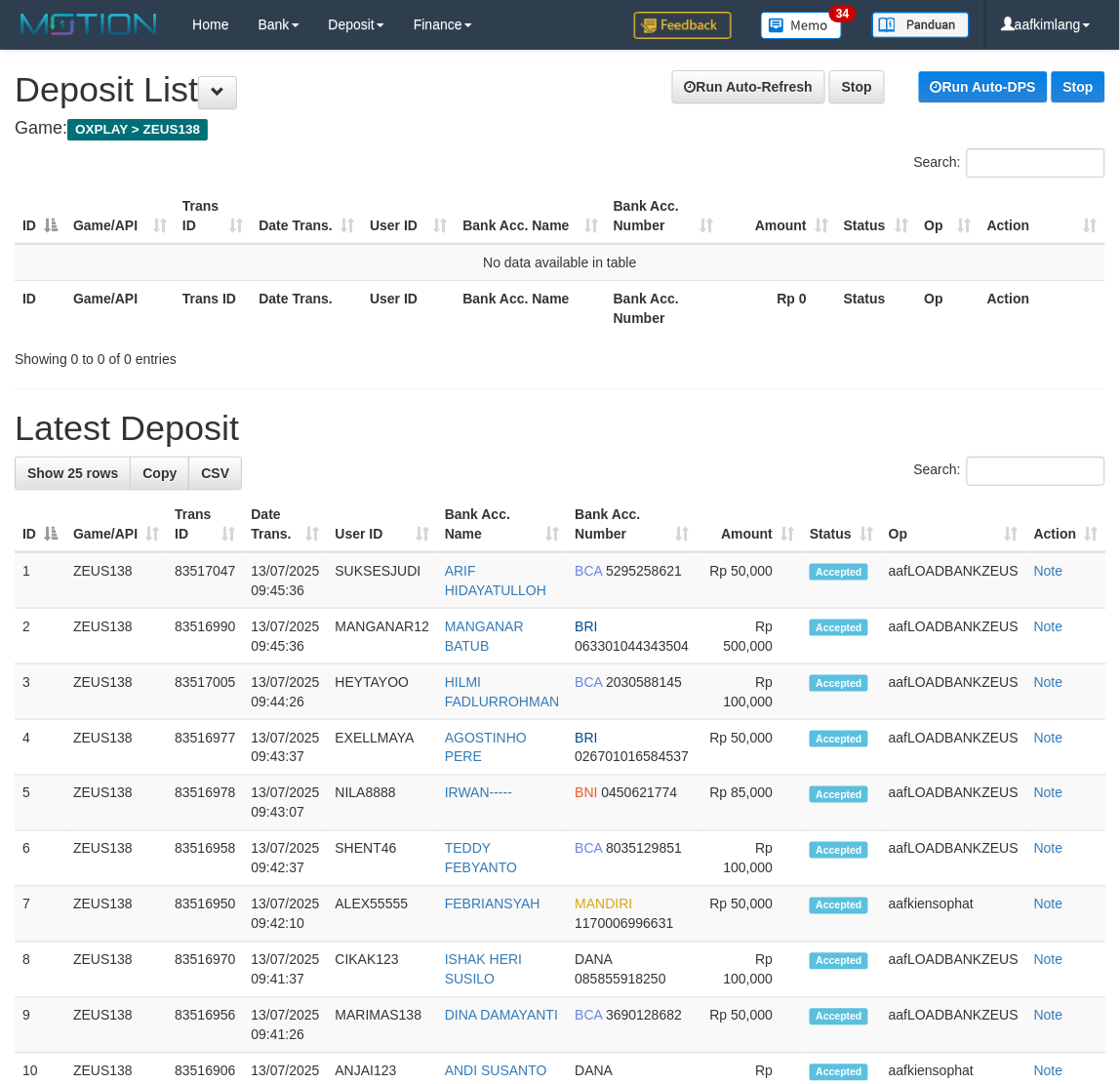 click on "Showing 0 to 0 of 0 entries" at bounding box center [560, 355] 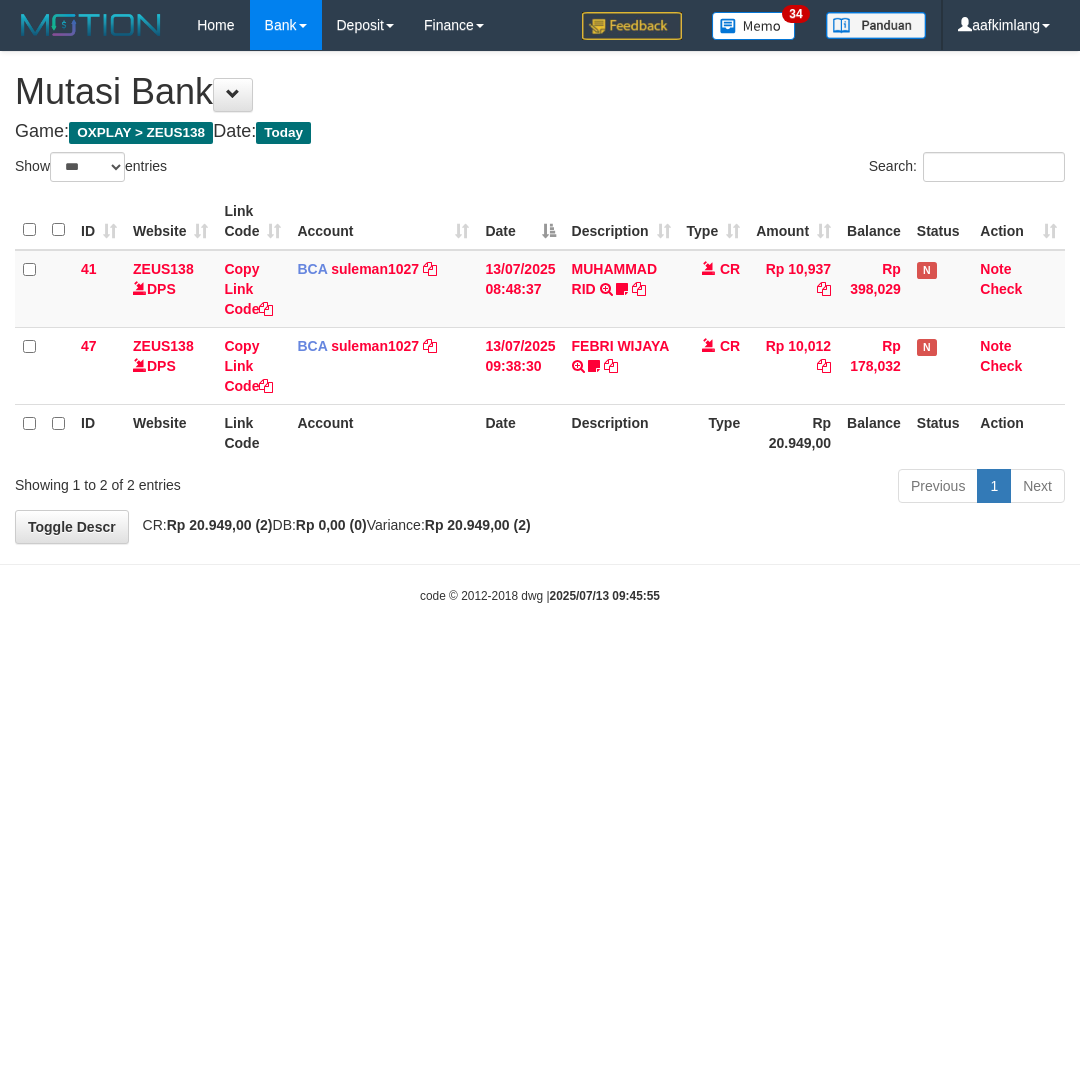 select on "***" 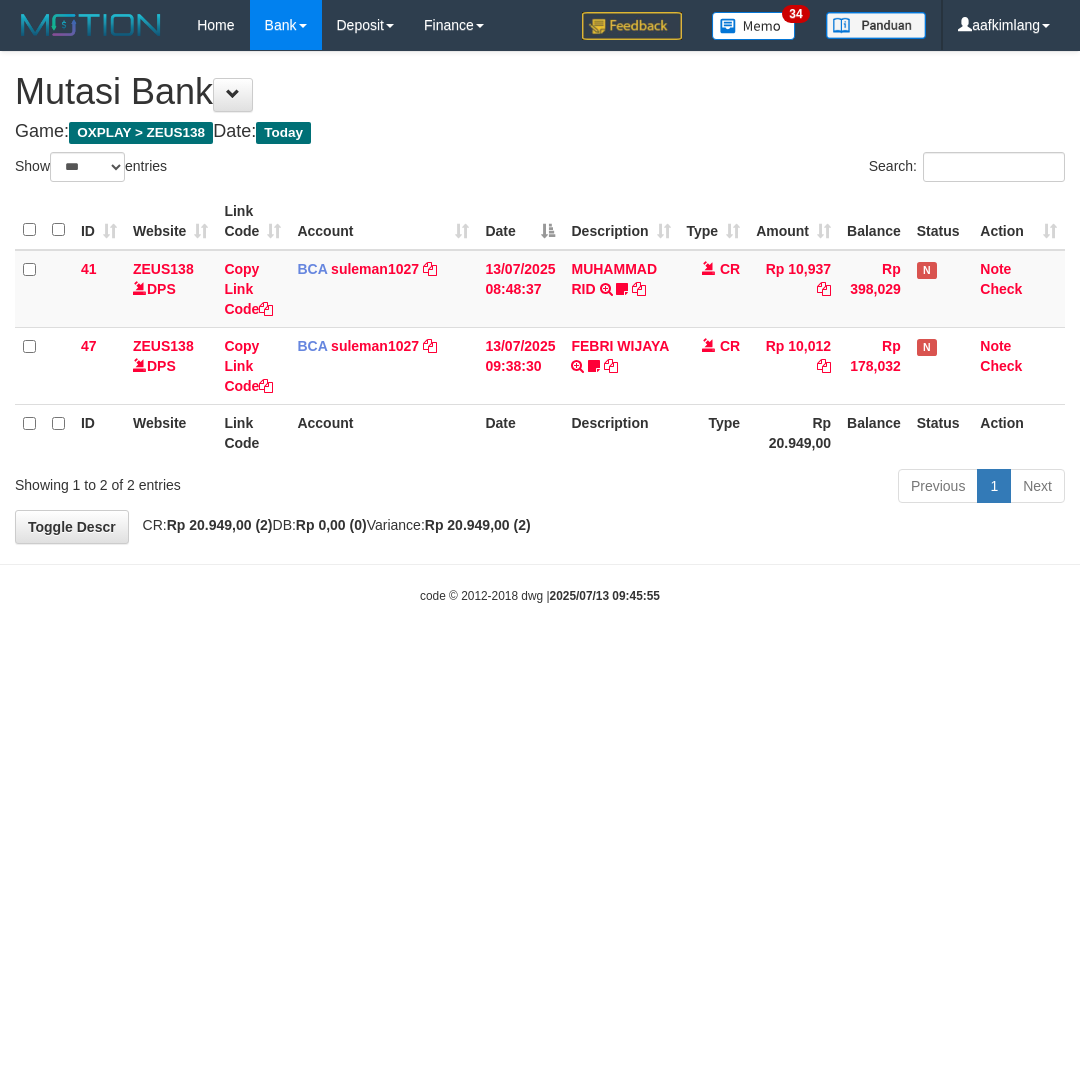 scroll, scrollTop: 0, scrollLeft: 0, axis: both 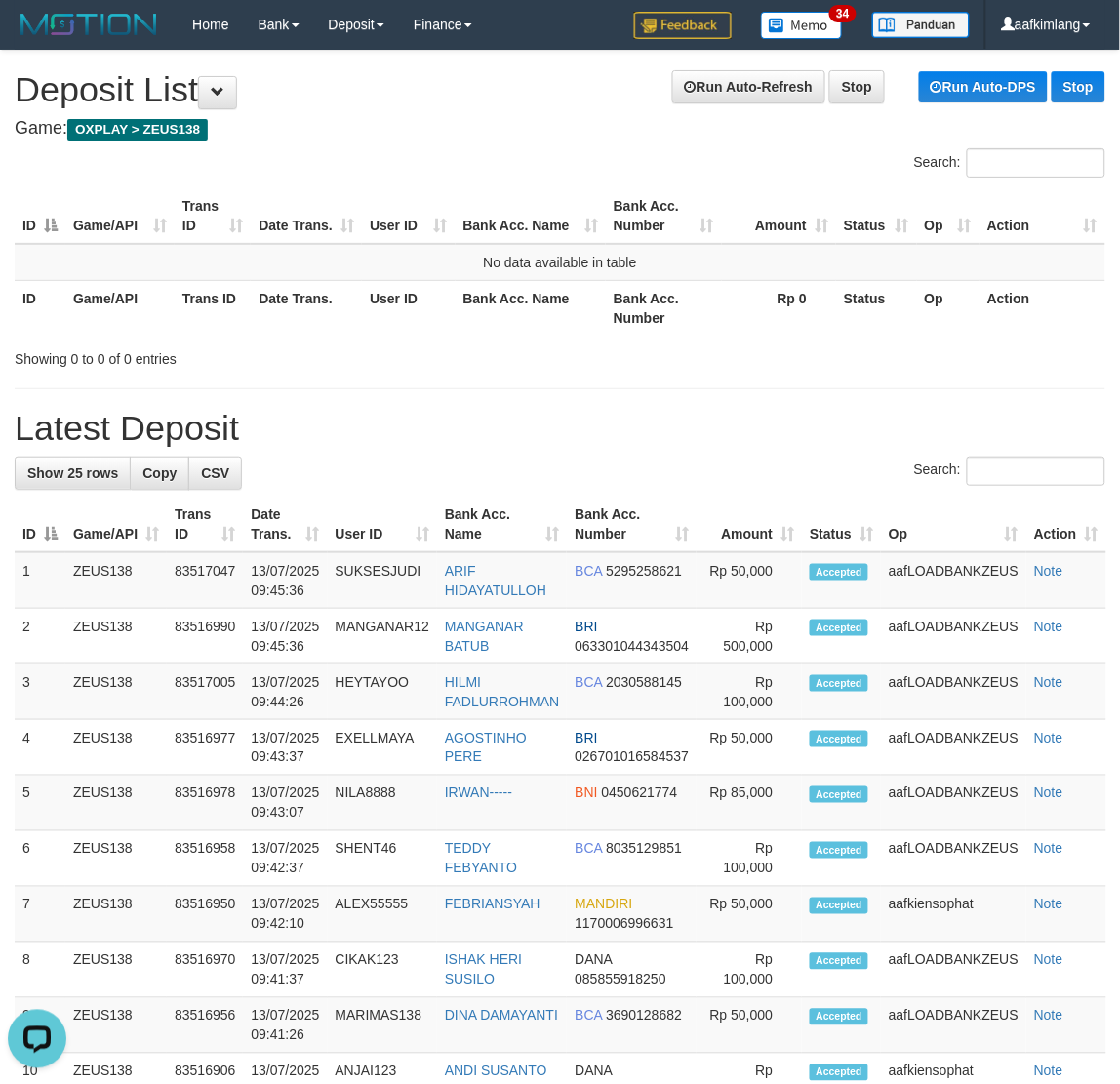 click on "Latest Deposit" at bounding box center [560, 428] 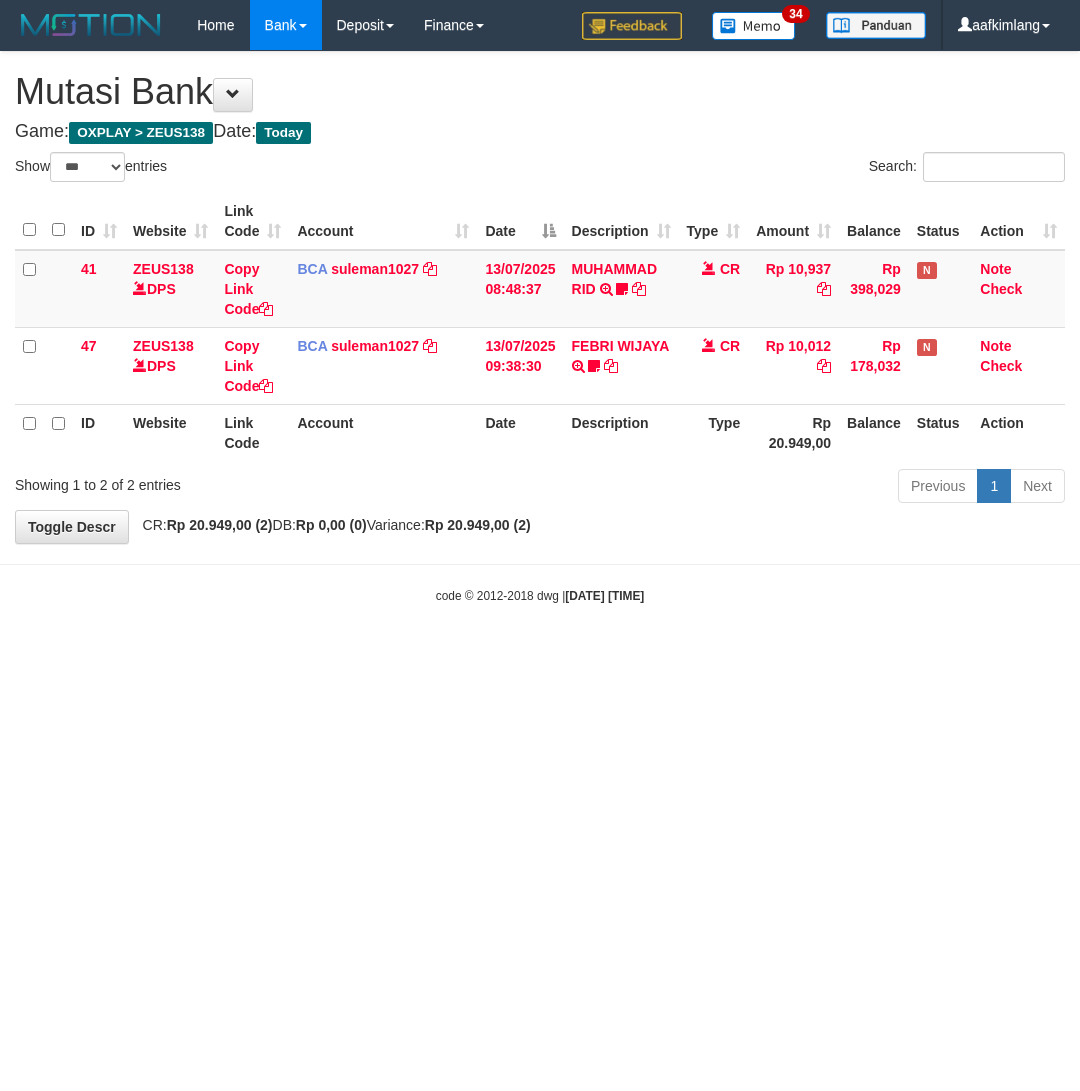 select on "***" 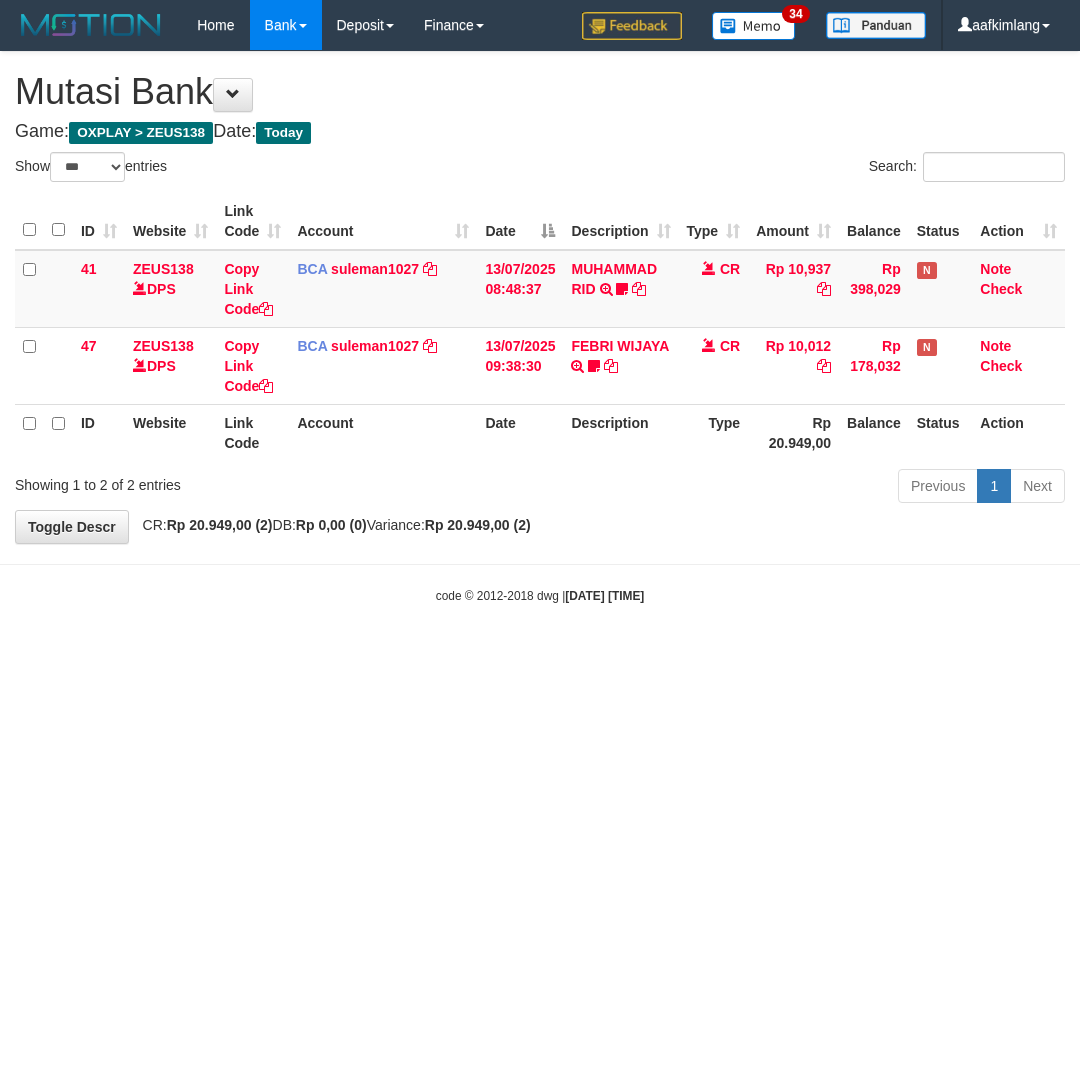 scroll, scrollTop: 0, scrollLeft: 0, axis: both 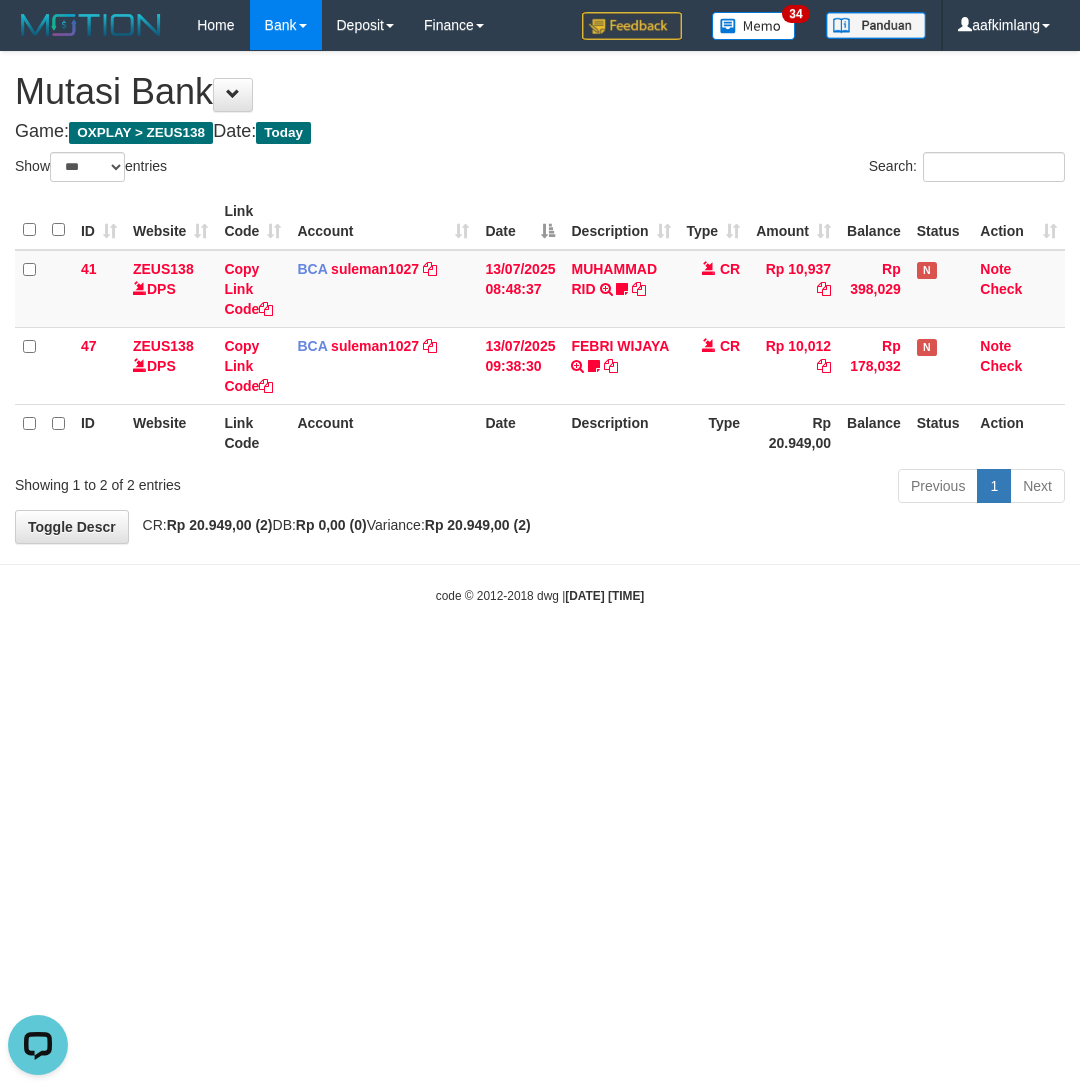 click on "Toggle navigation
Home
Bank
Account List
Mutasi Bank
Search
Note Mutasi
Deposit
DPS Fetch
DPS List
History
Note DPS
Finance
Financial Data
aafkimlang
My Profile
Log Out
34" at bounding box center (540, 327) 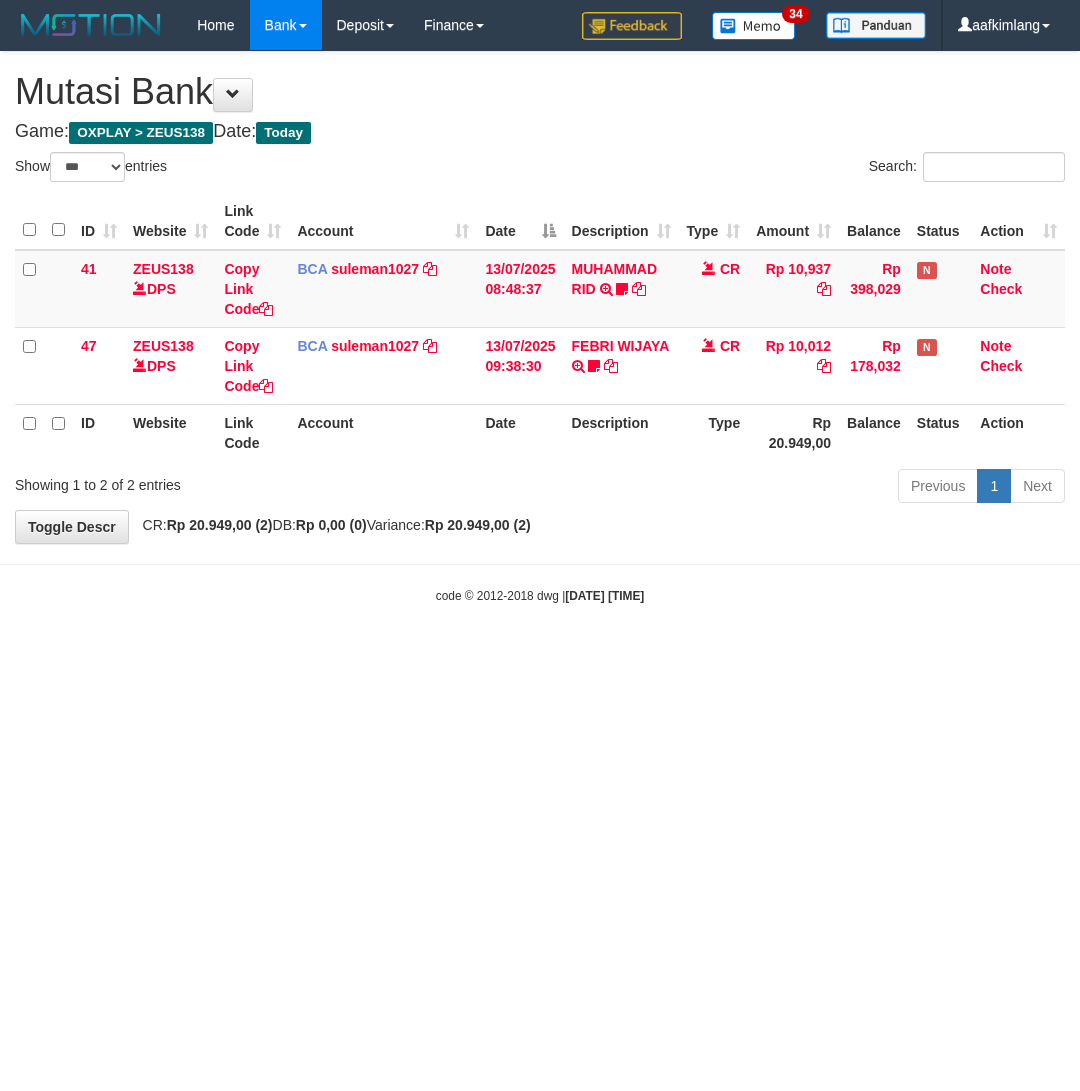 select on "***" 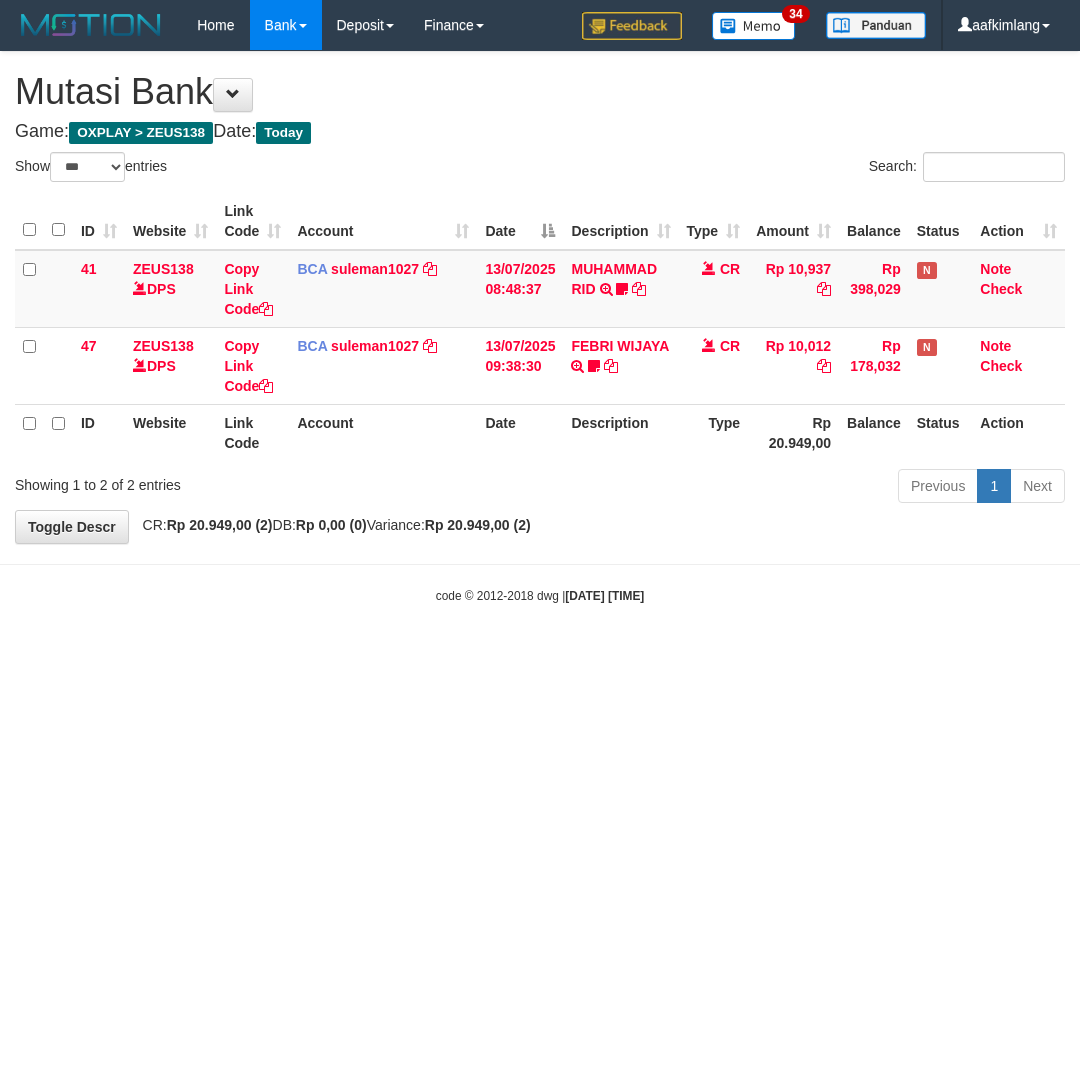 scroll, scrollTop: 0, scrollLeft: 0, axis: both 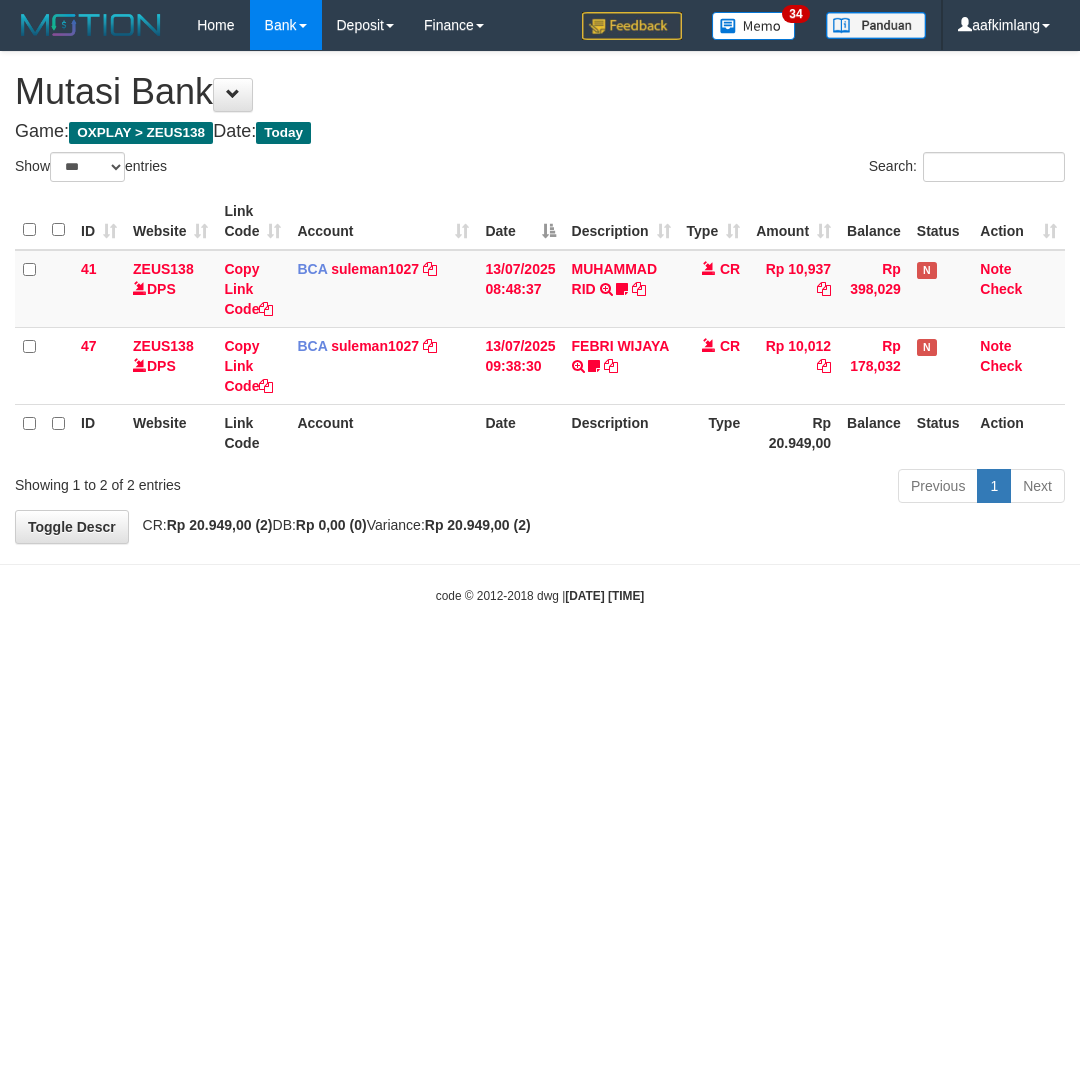 select on "***" 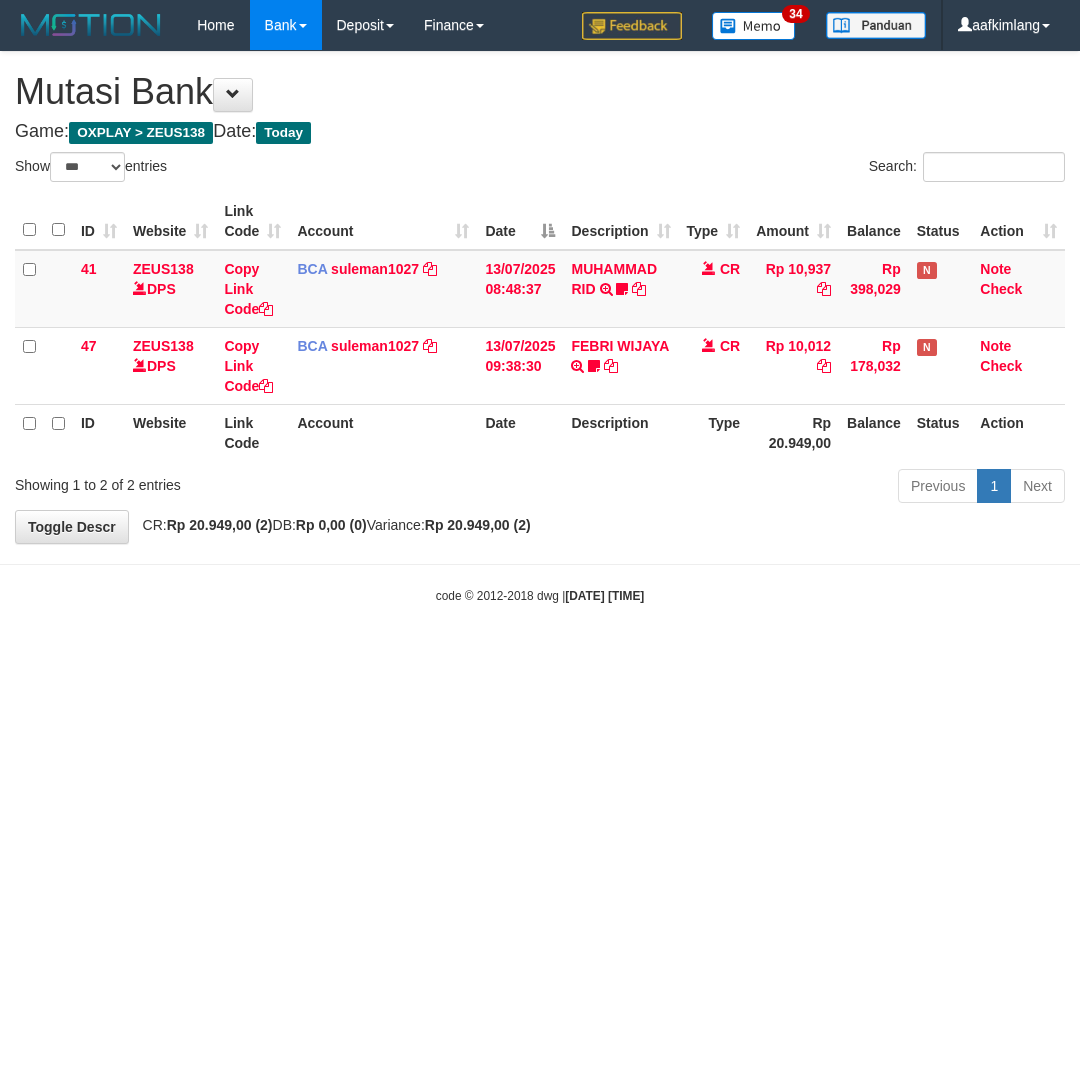 scroll, scrollTop: 0, scrollLeft: 0, axis: both 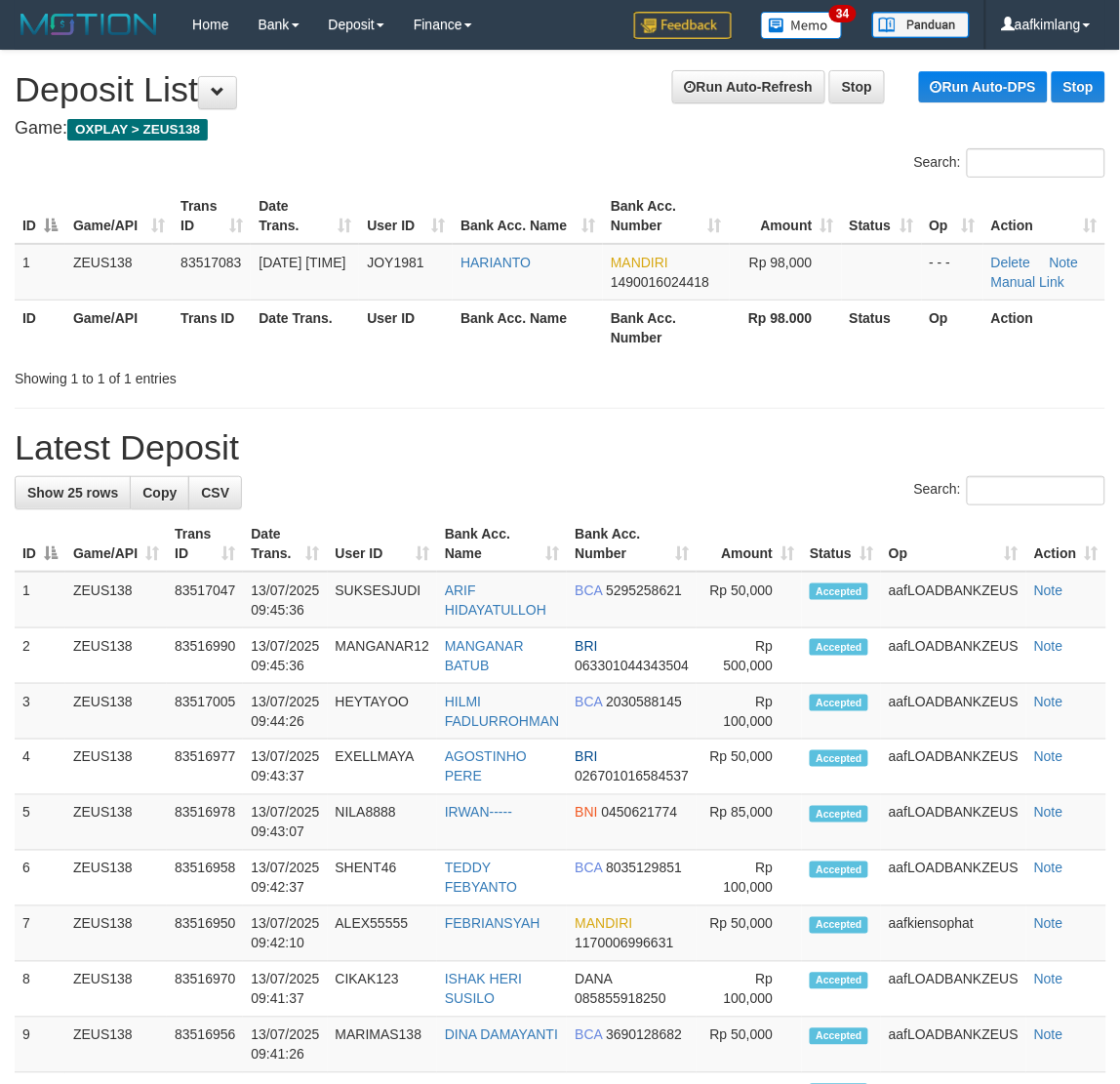drag, startPoint x: 624, startPoint y: 429, endPoint x: 777, endPoint y: 416, distance: 153.55129 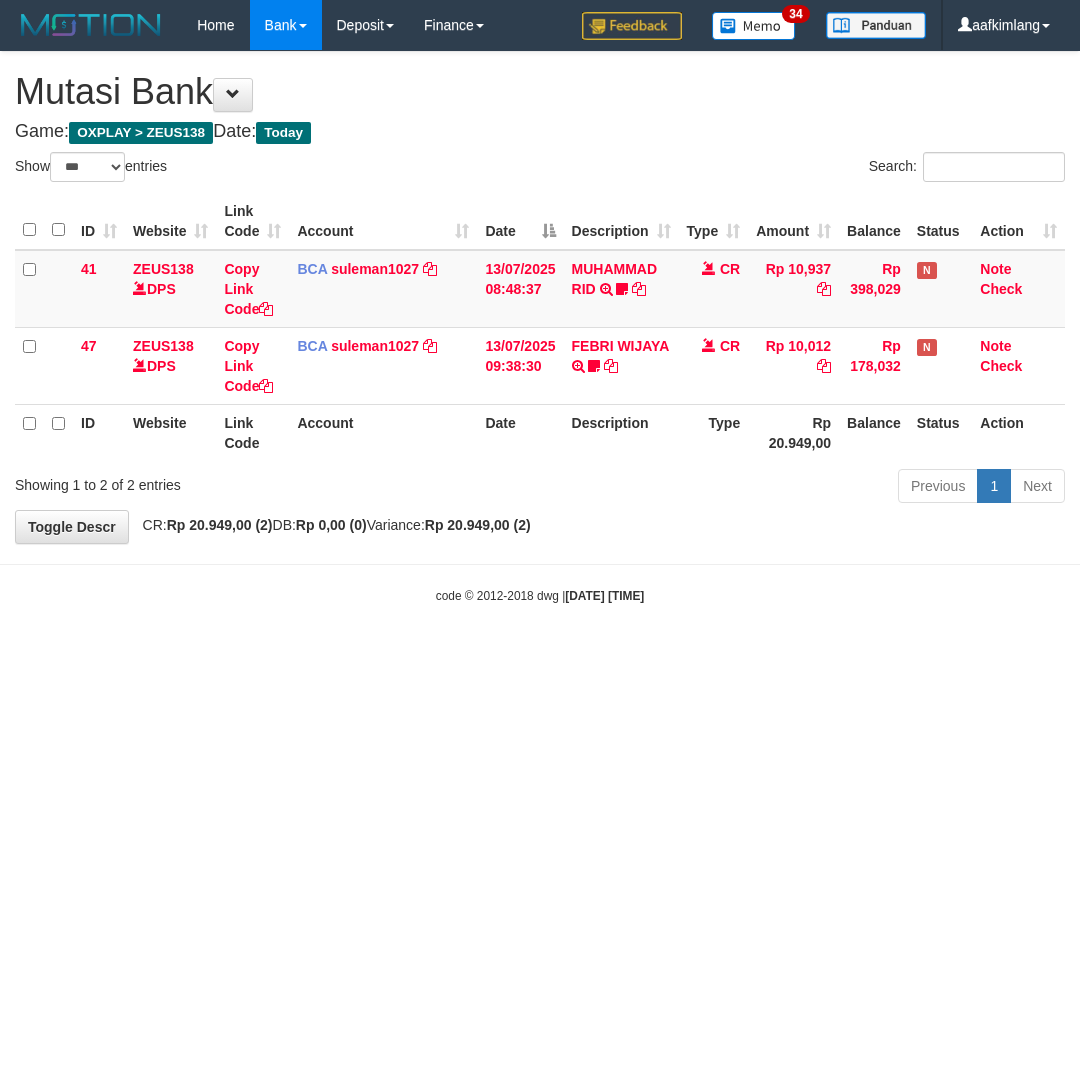 select on "***" 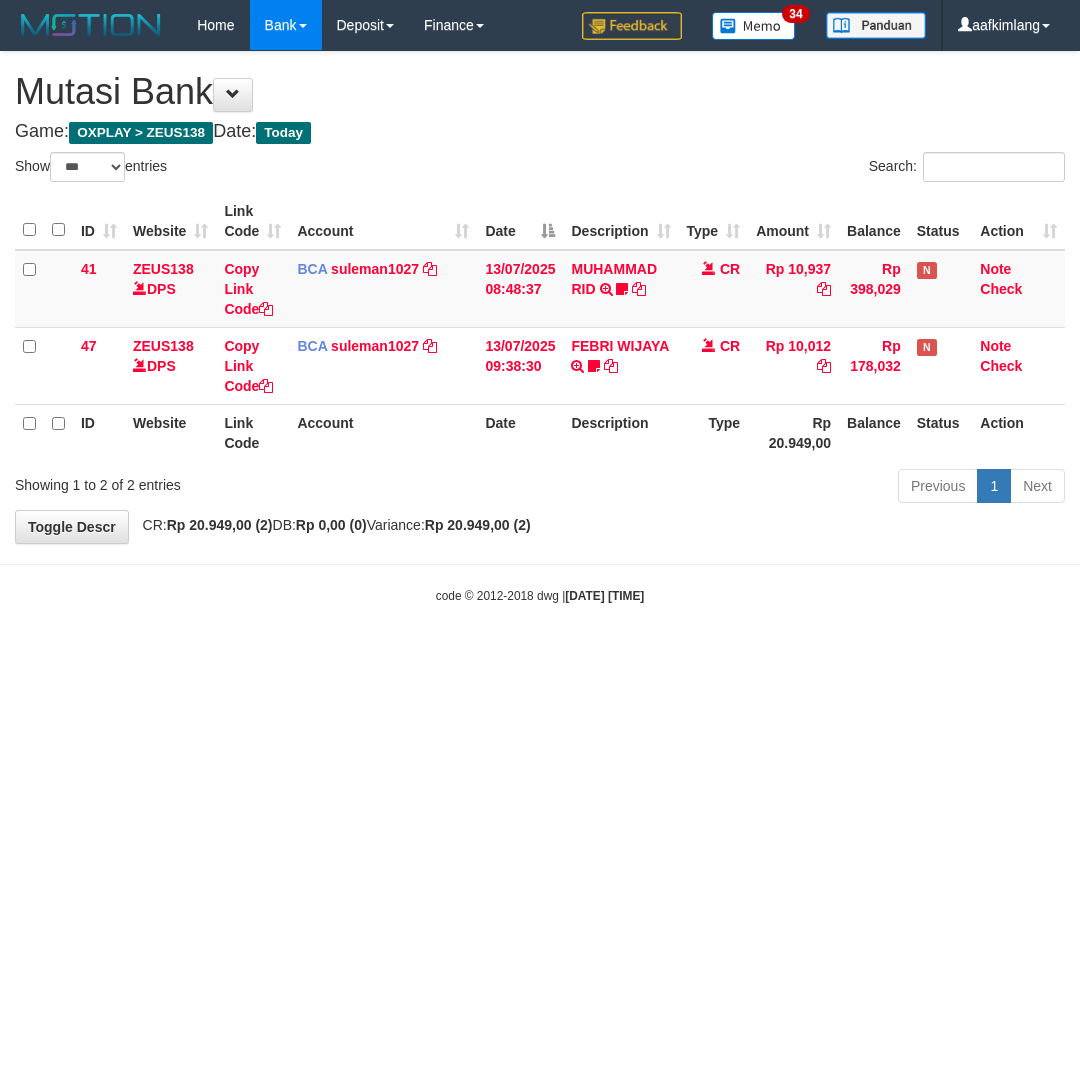 scroll, scrollTop: 0, scrollLeft: 0, axis: both 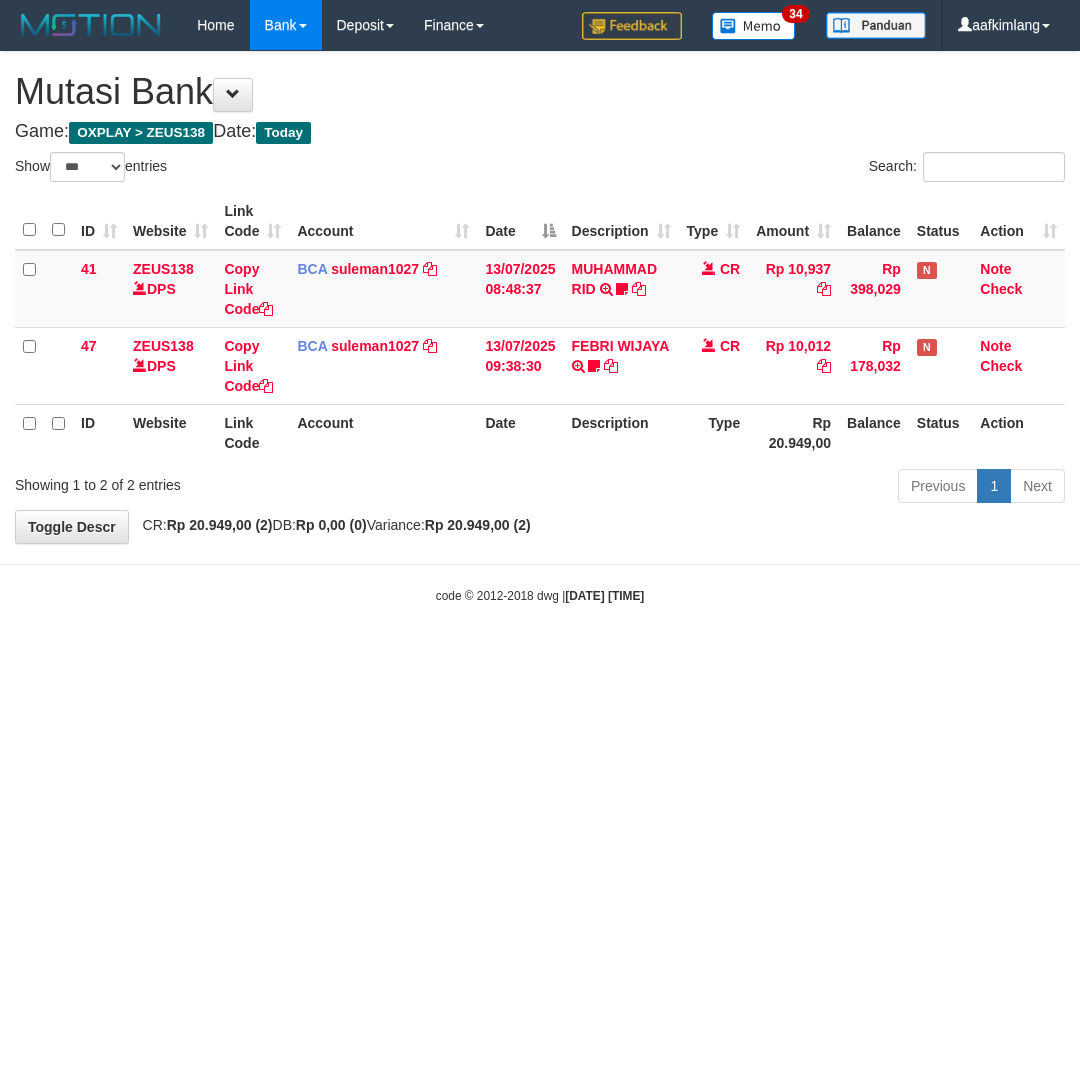 select on "***" 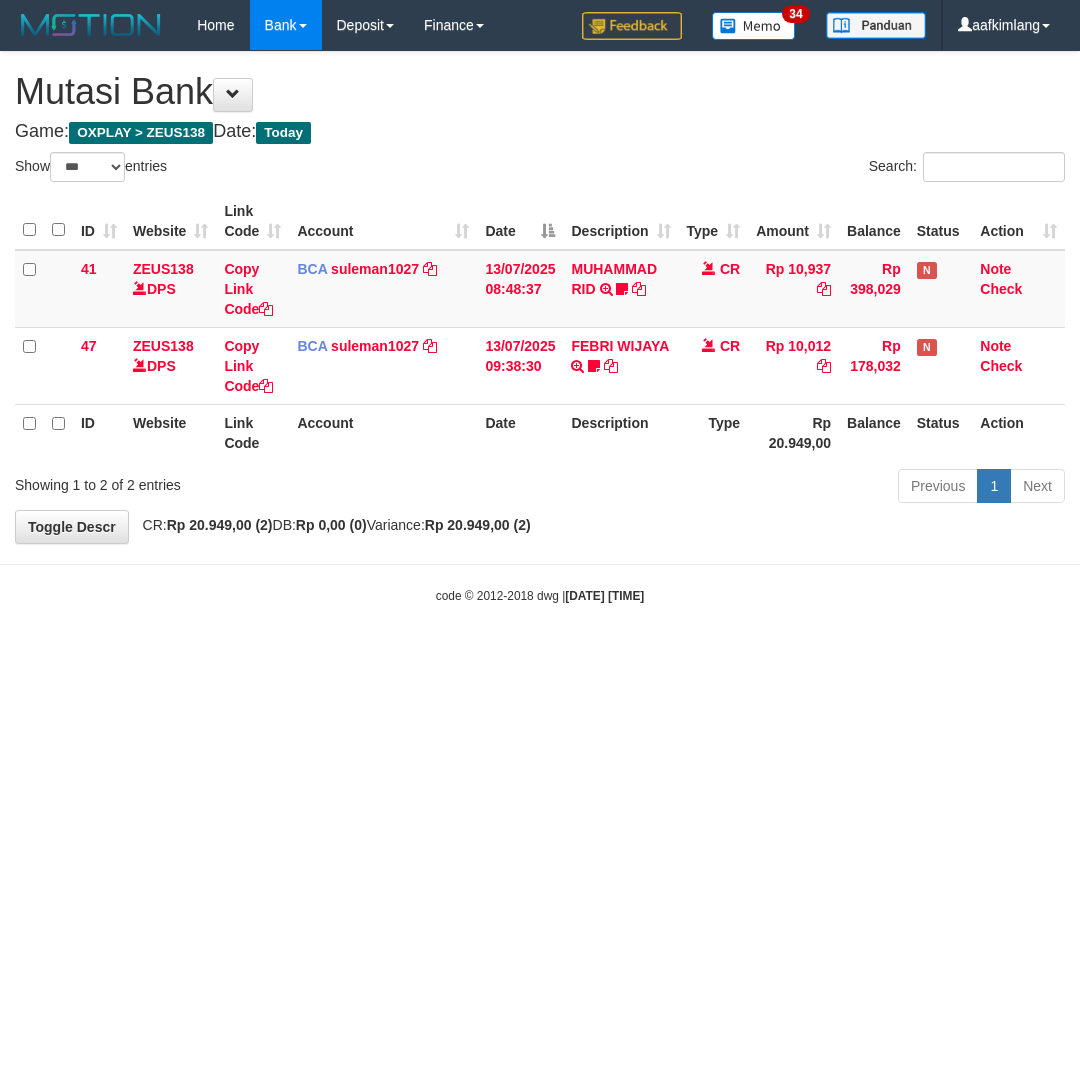 scroll, scrollTop: 0, scrollLeft: 0, axis: both 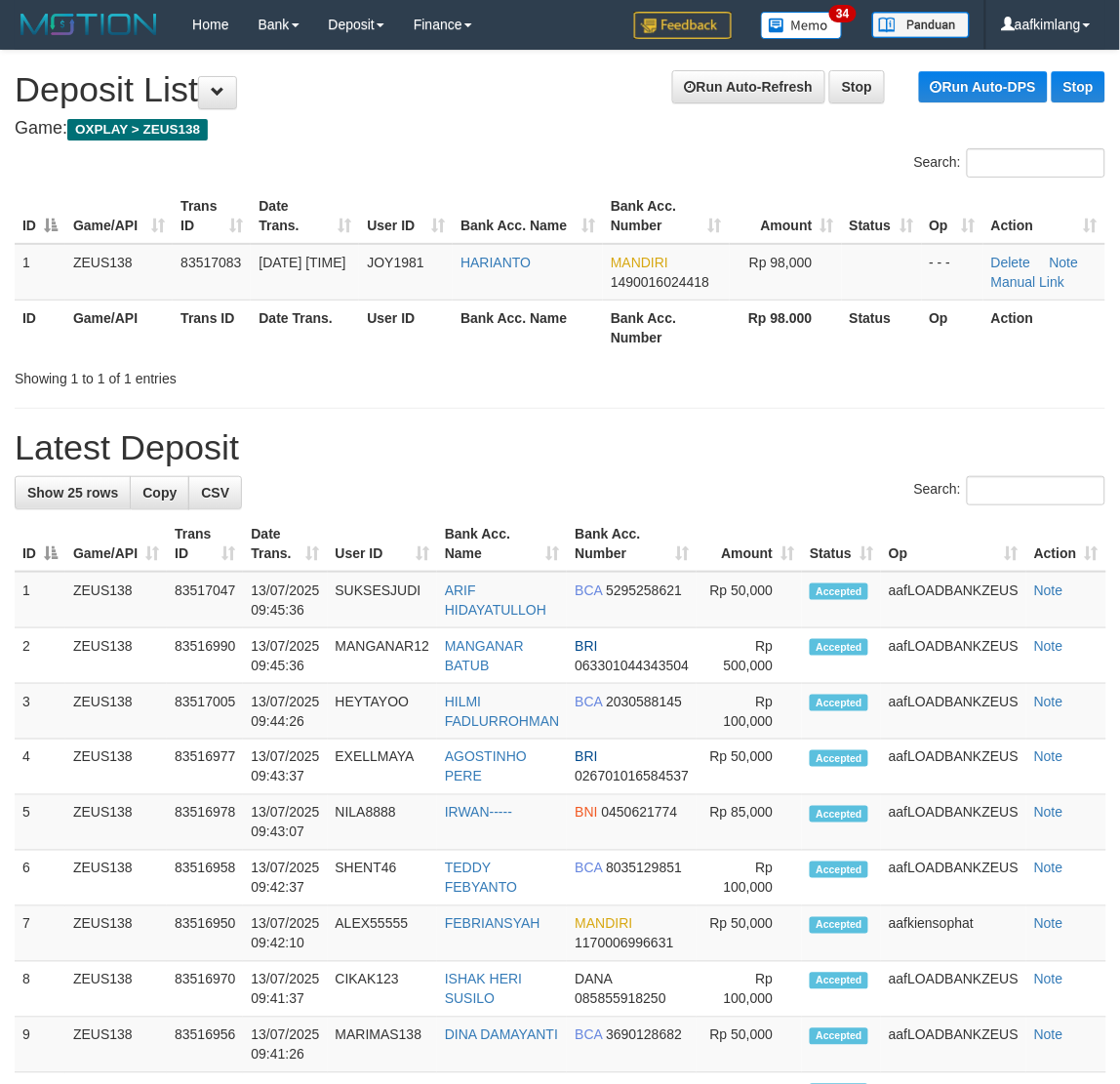click on "Latest Deposit" at bounding box center [560, 448] 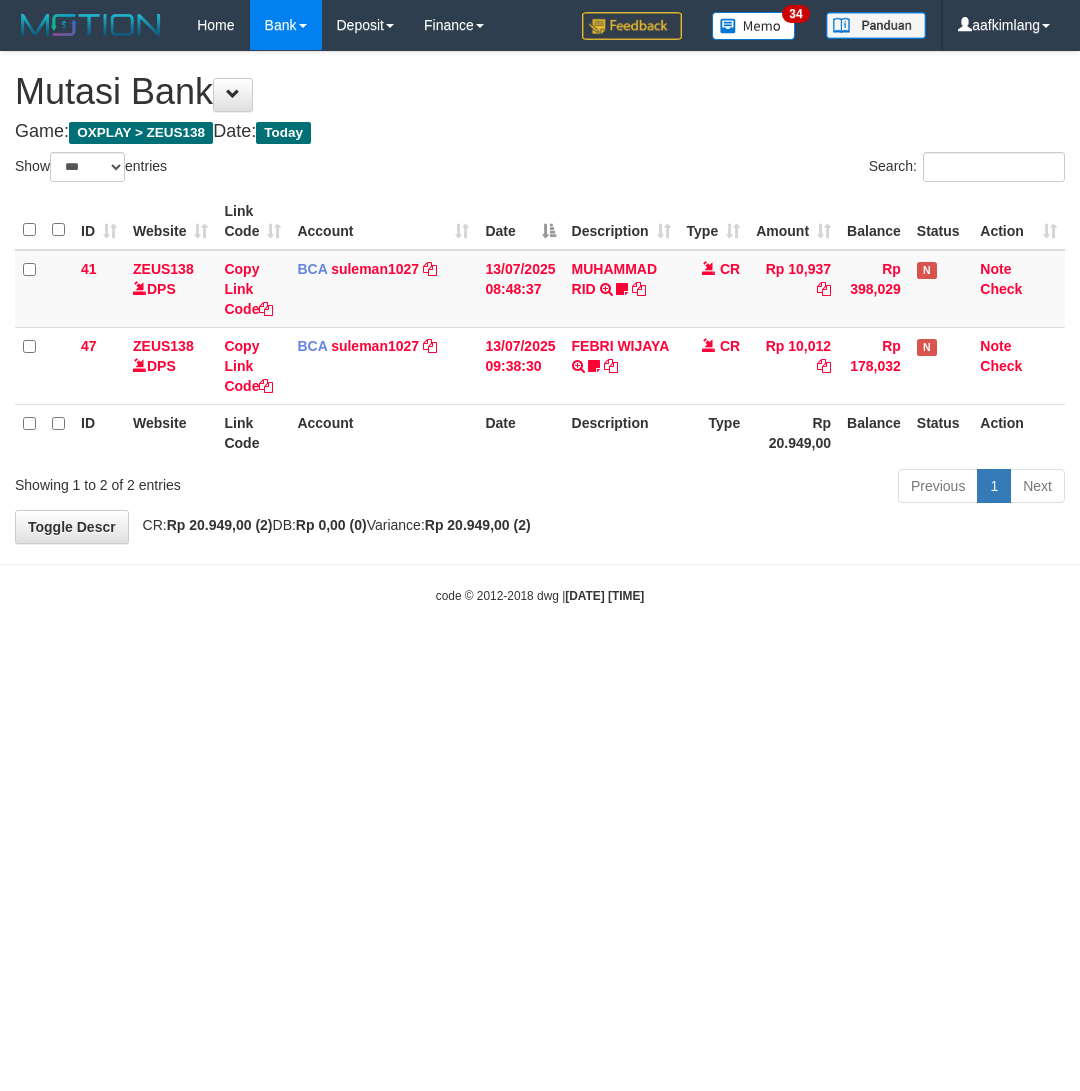 select on "***" 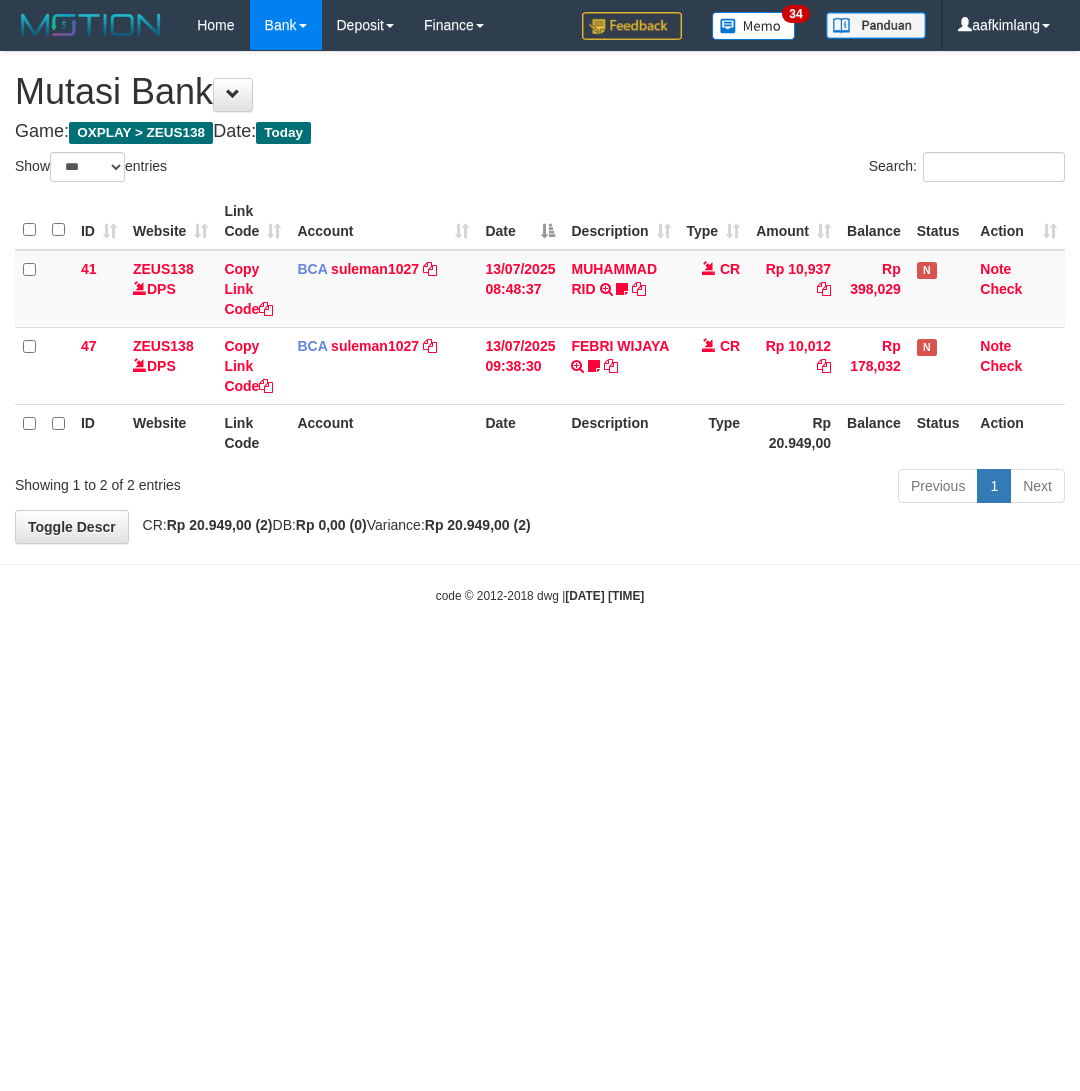 scroll, scrollTop: 0, scrollLeft: 0, axis: both 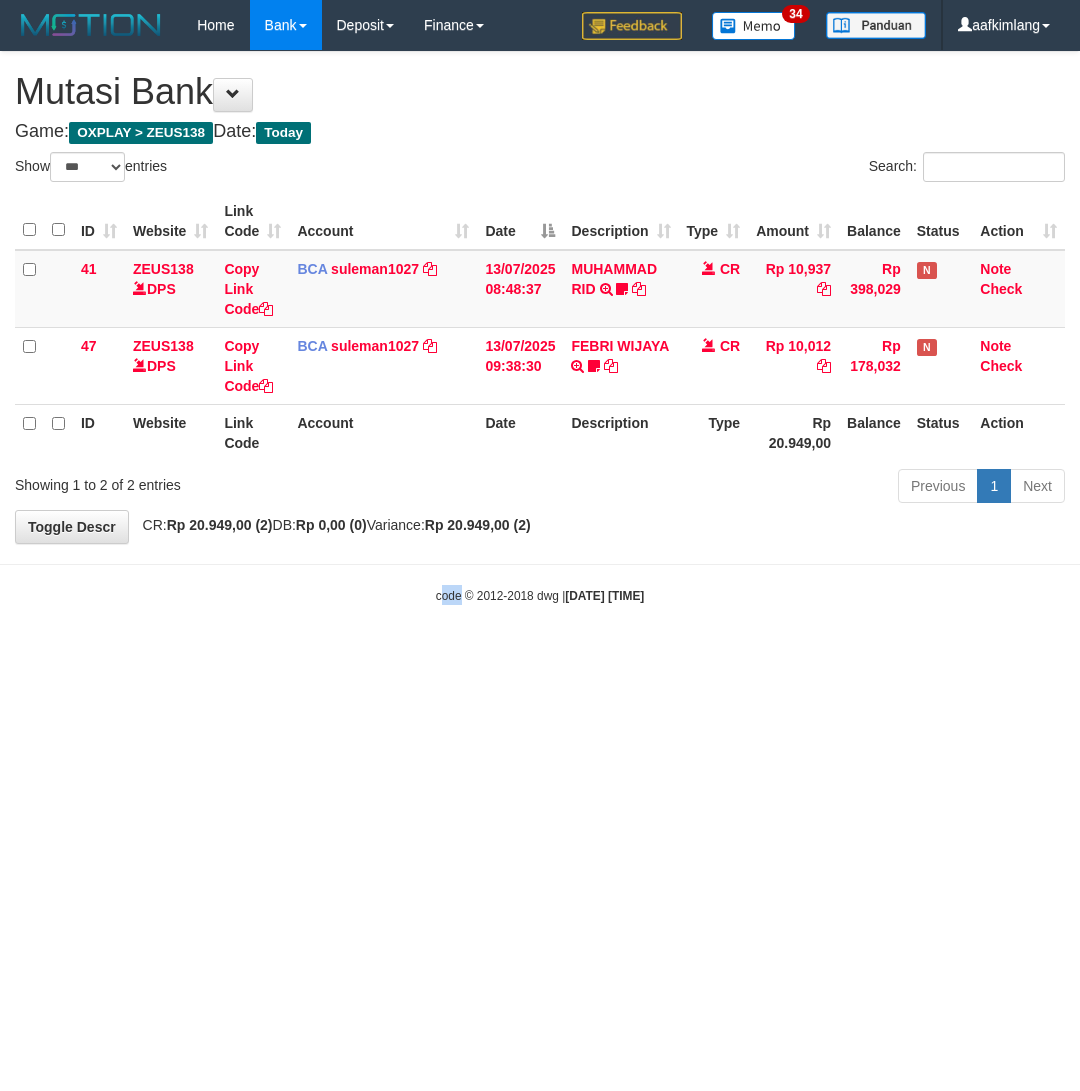 click on "Toggle navigation
Home
Bank
Account List
Mutasi Bank
Search
Note Mutasi
Deposit
DPS Fetch
DPS List
History
Note DPS
Finance
Financial Data
aafkimlang
My Profile
Log Out
34" at bounding box center [540, 327] 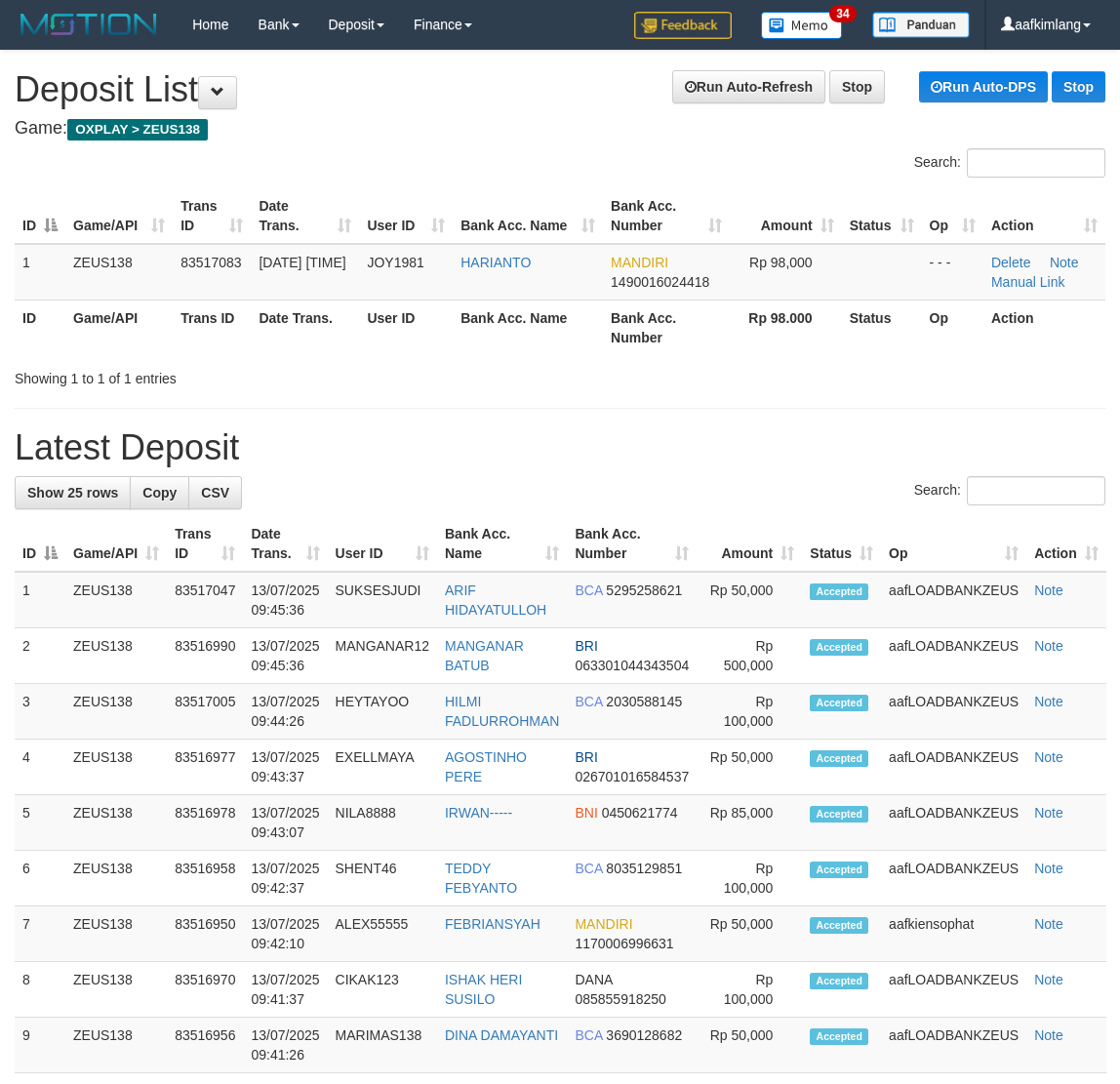 scroll, scrollTop: 0, scrollLeft: 0, axis: both 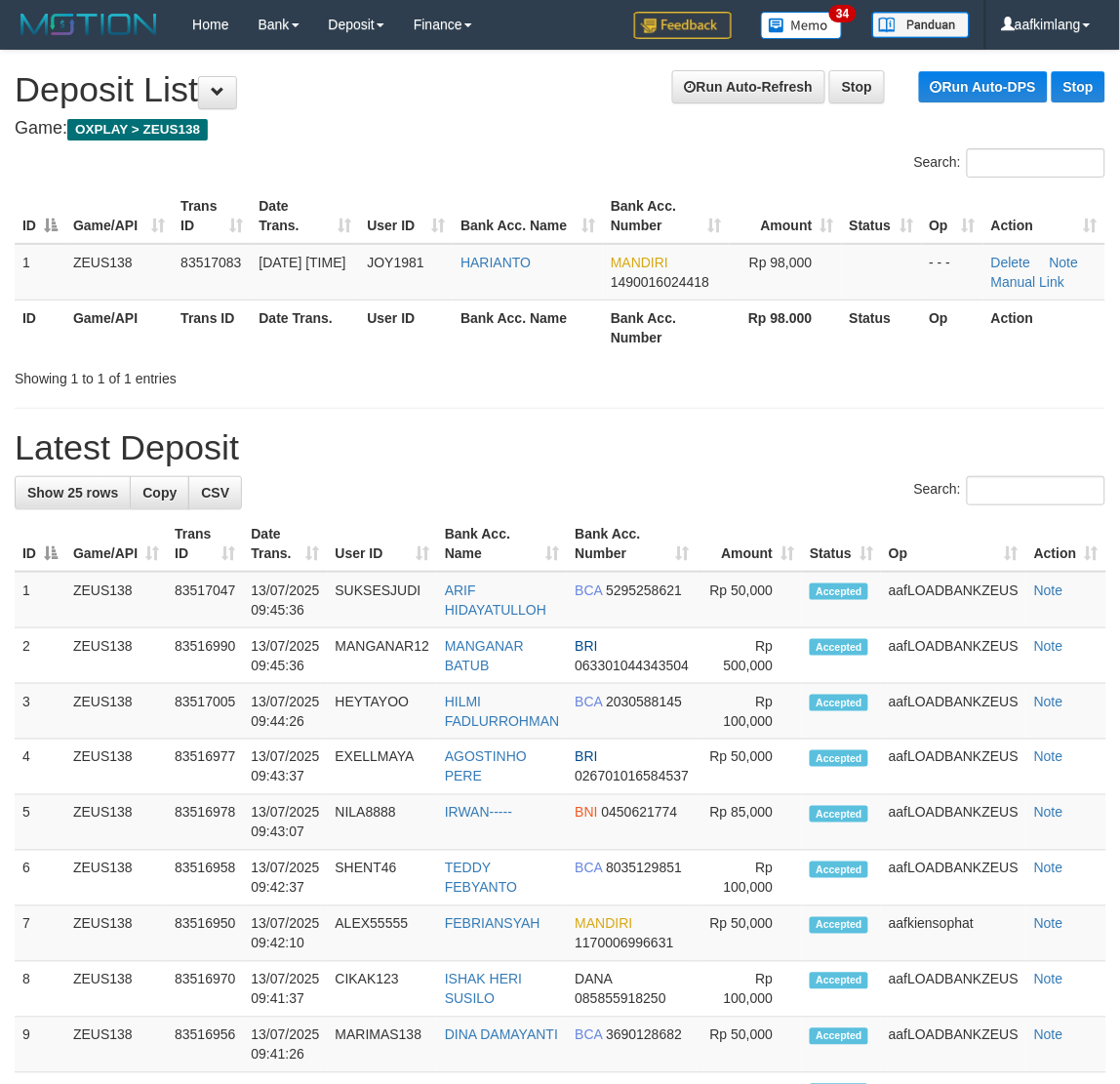 click on "**********" at bounding box center [560, 1081] 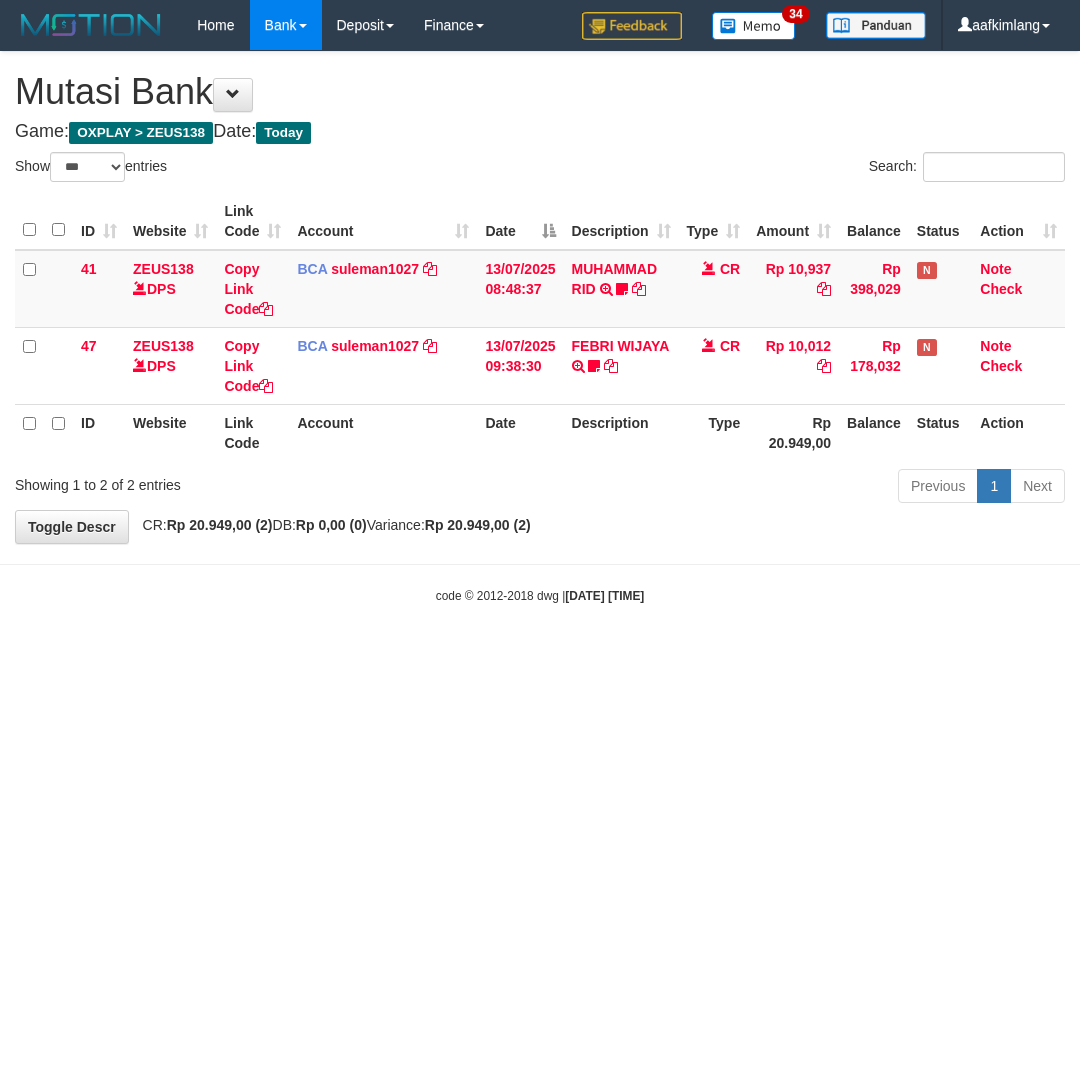 select on "***" 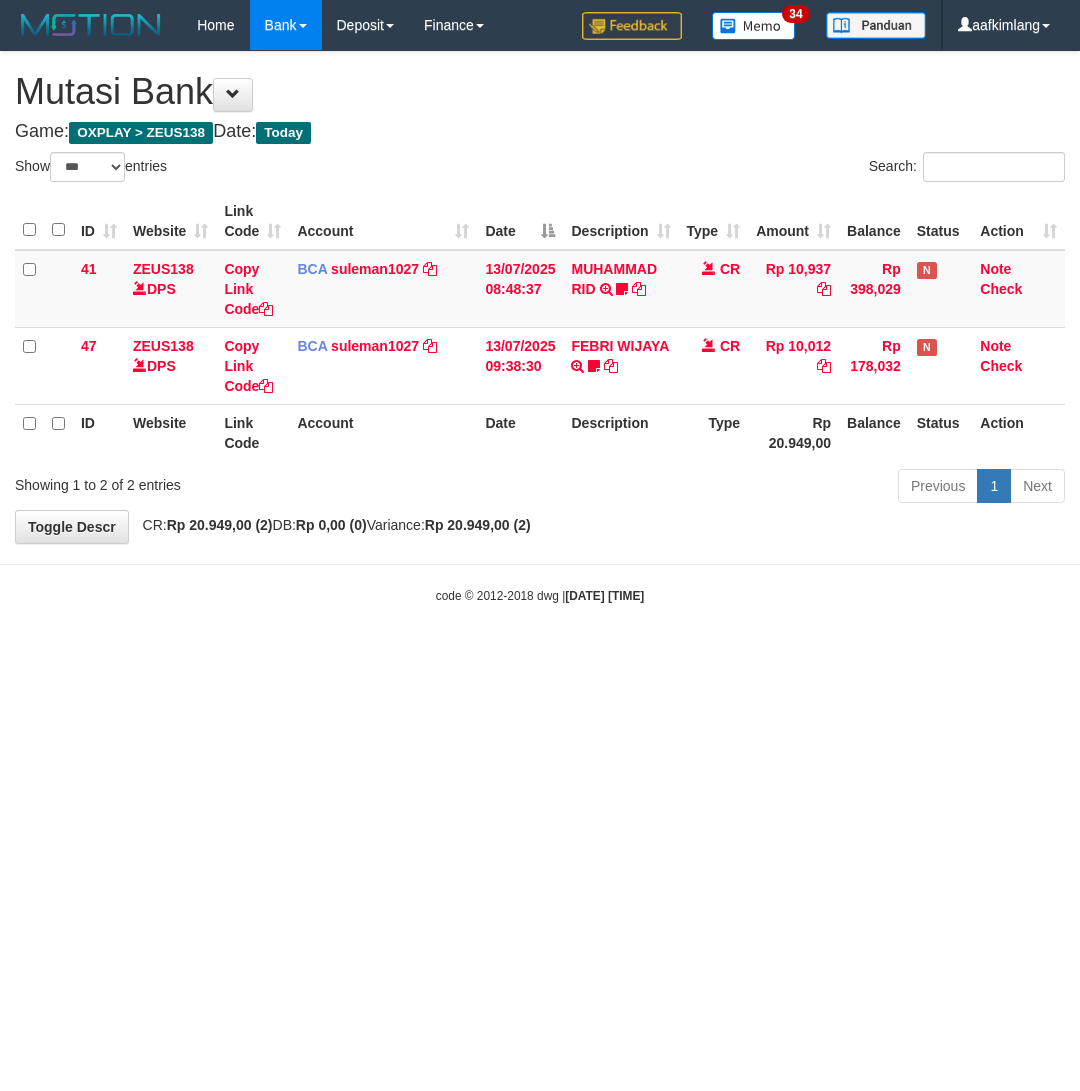 scroll, scrollTop: 0, scrollLeft: 0, axis: both 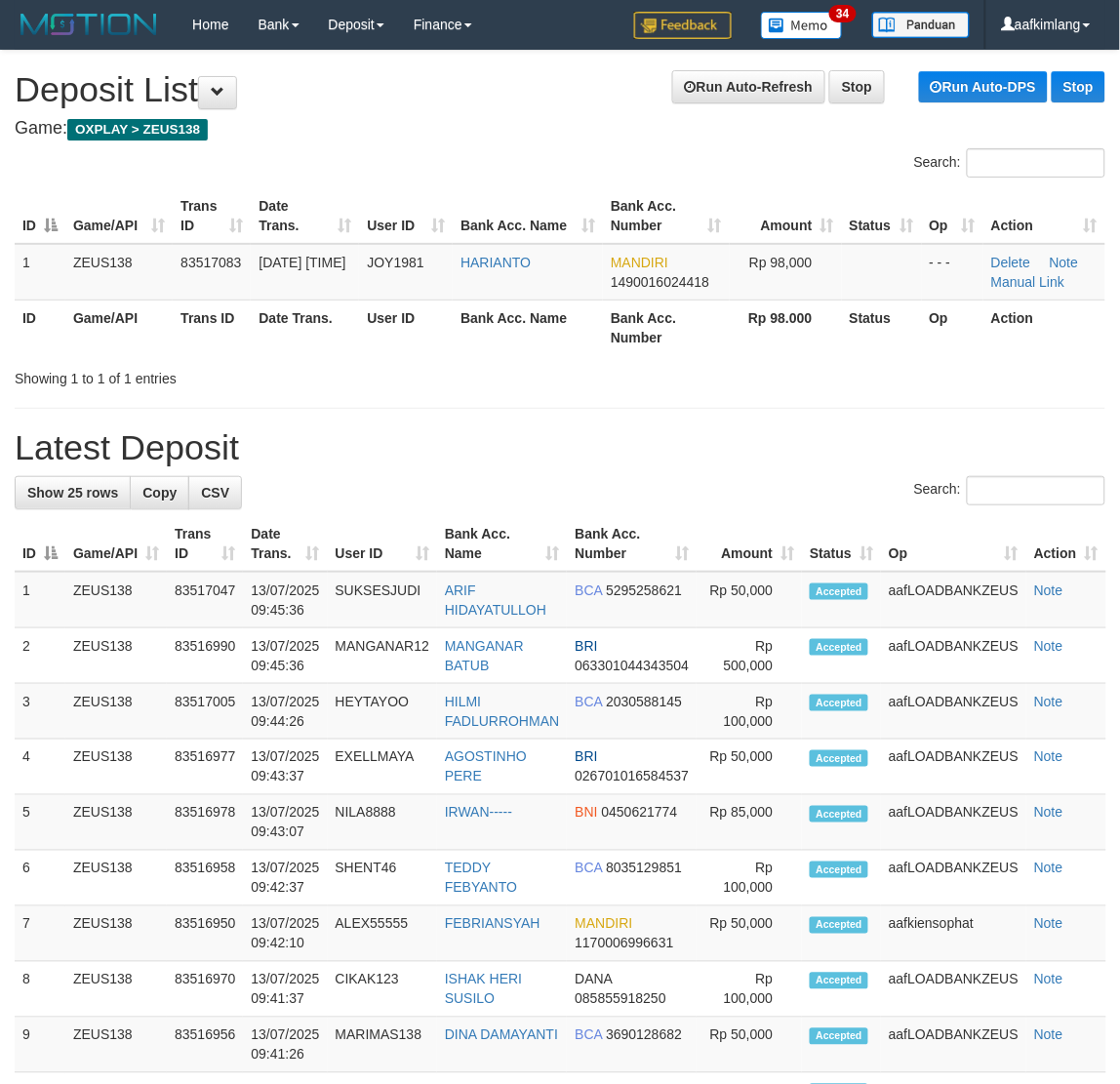 click at bounding box center [560, 408] 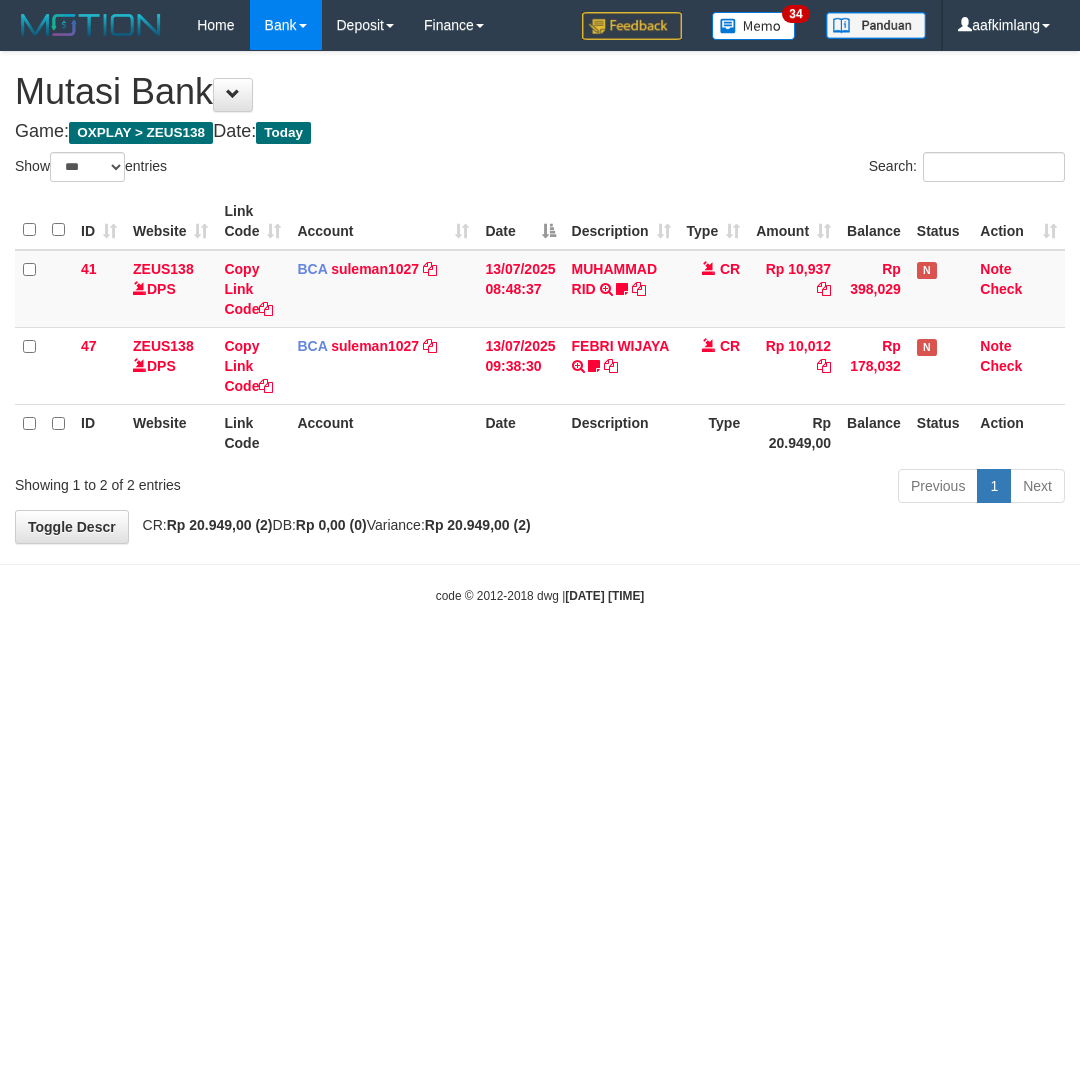 select on "***" 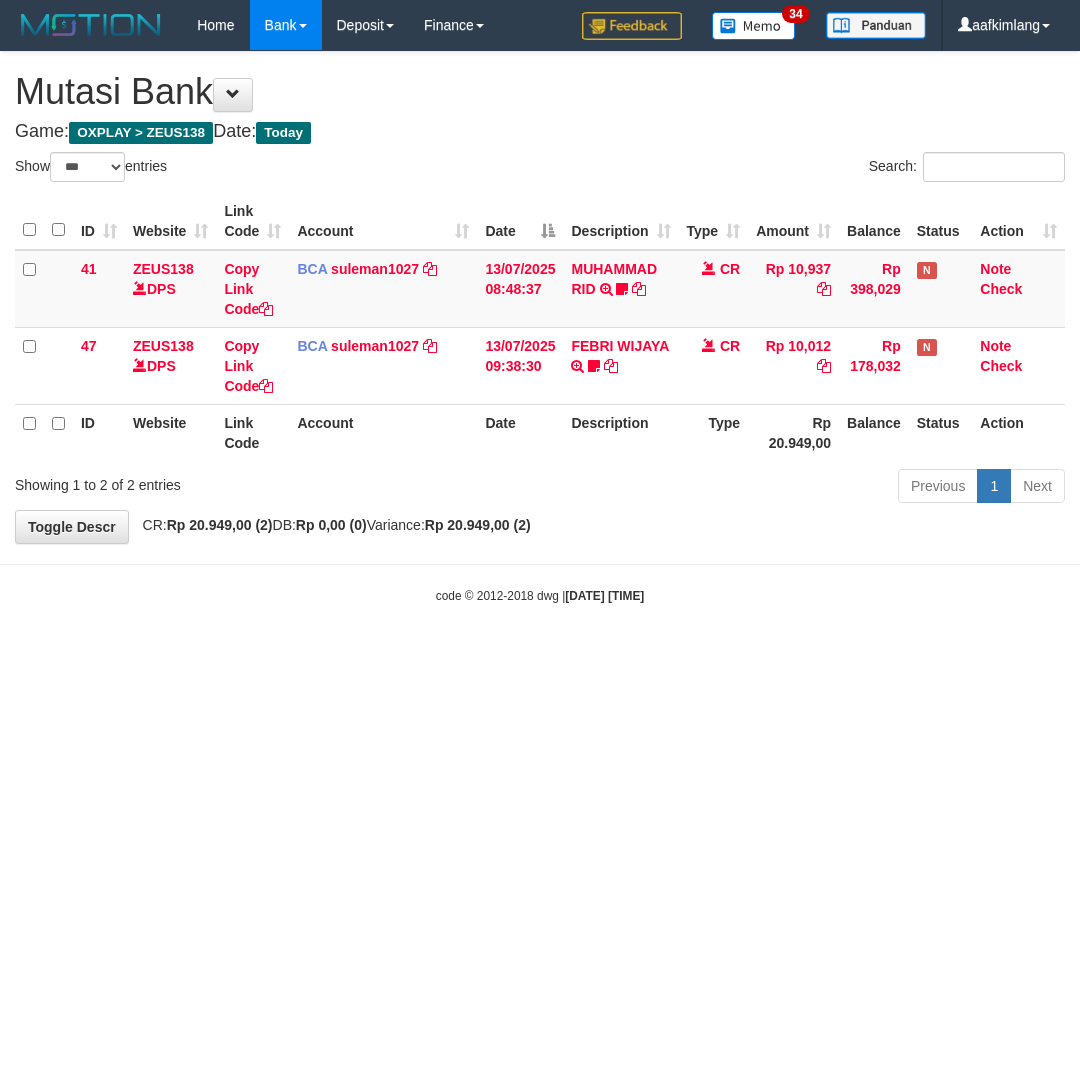 scroll, scrollTop: 0, scrollLeft: 0, axis: both 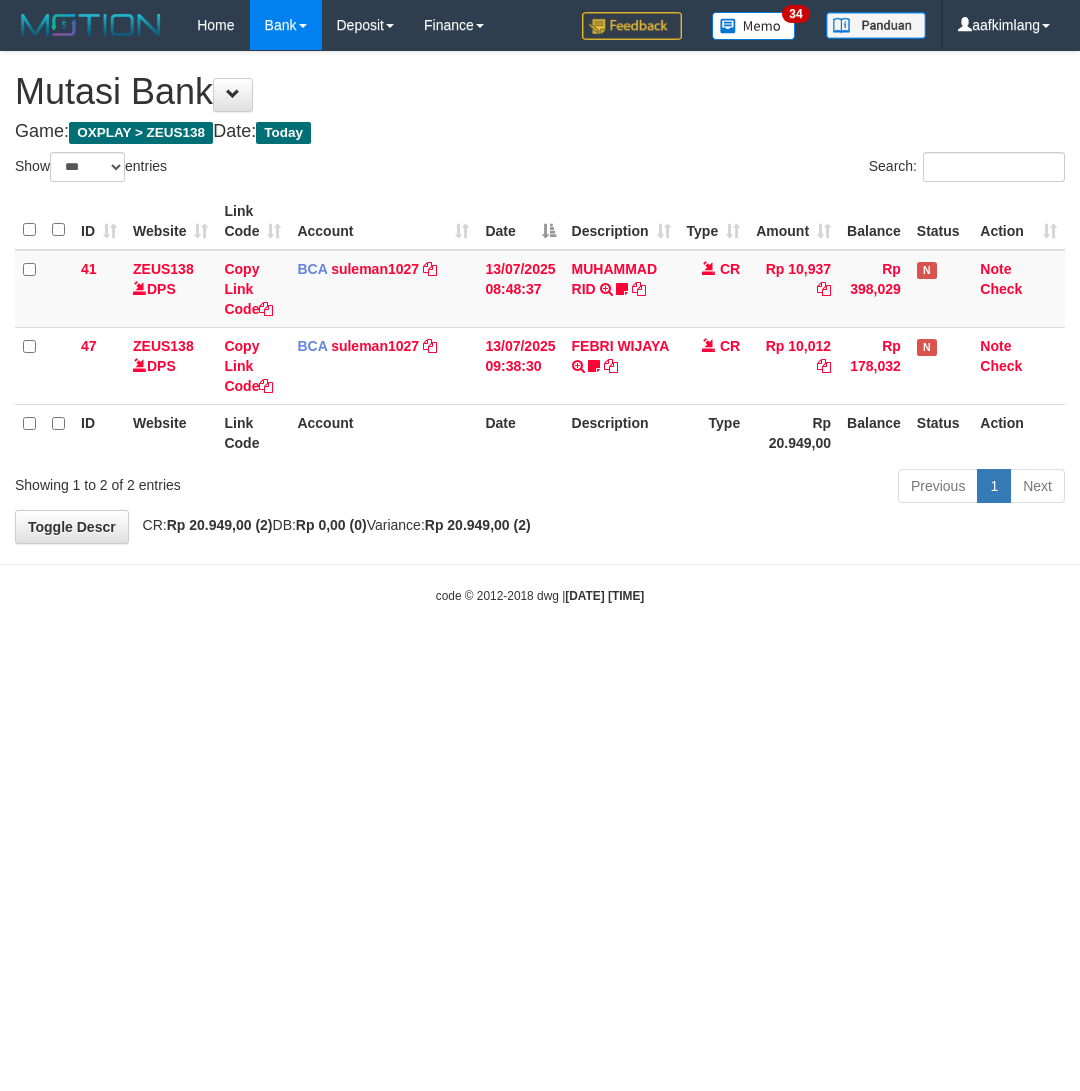 select on "***" 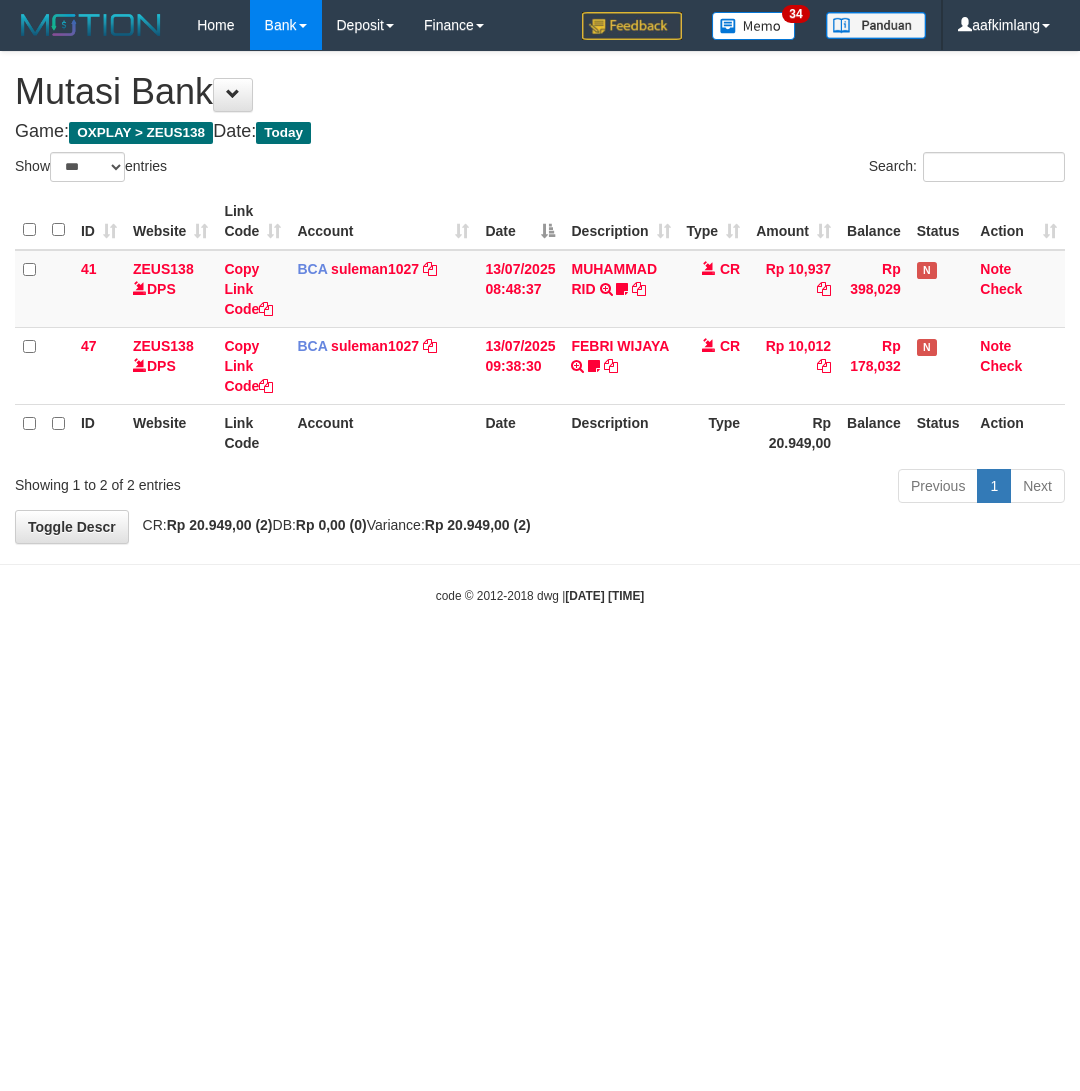 scroll, scrollTop: 0, scrollLeft: 0, axis: both 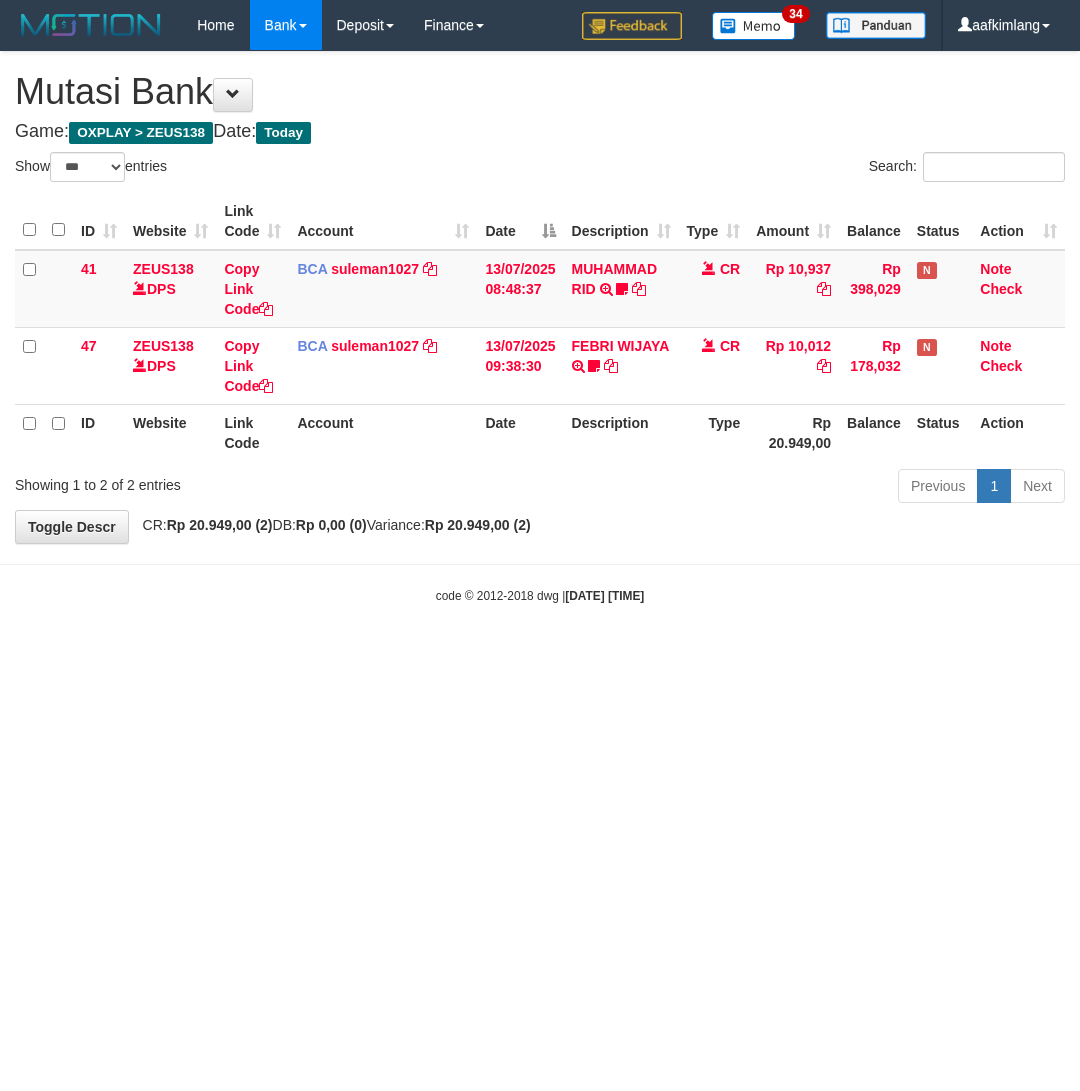 select on "***" 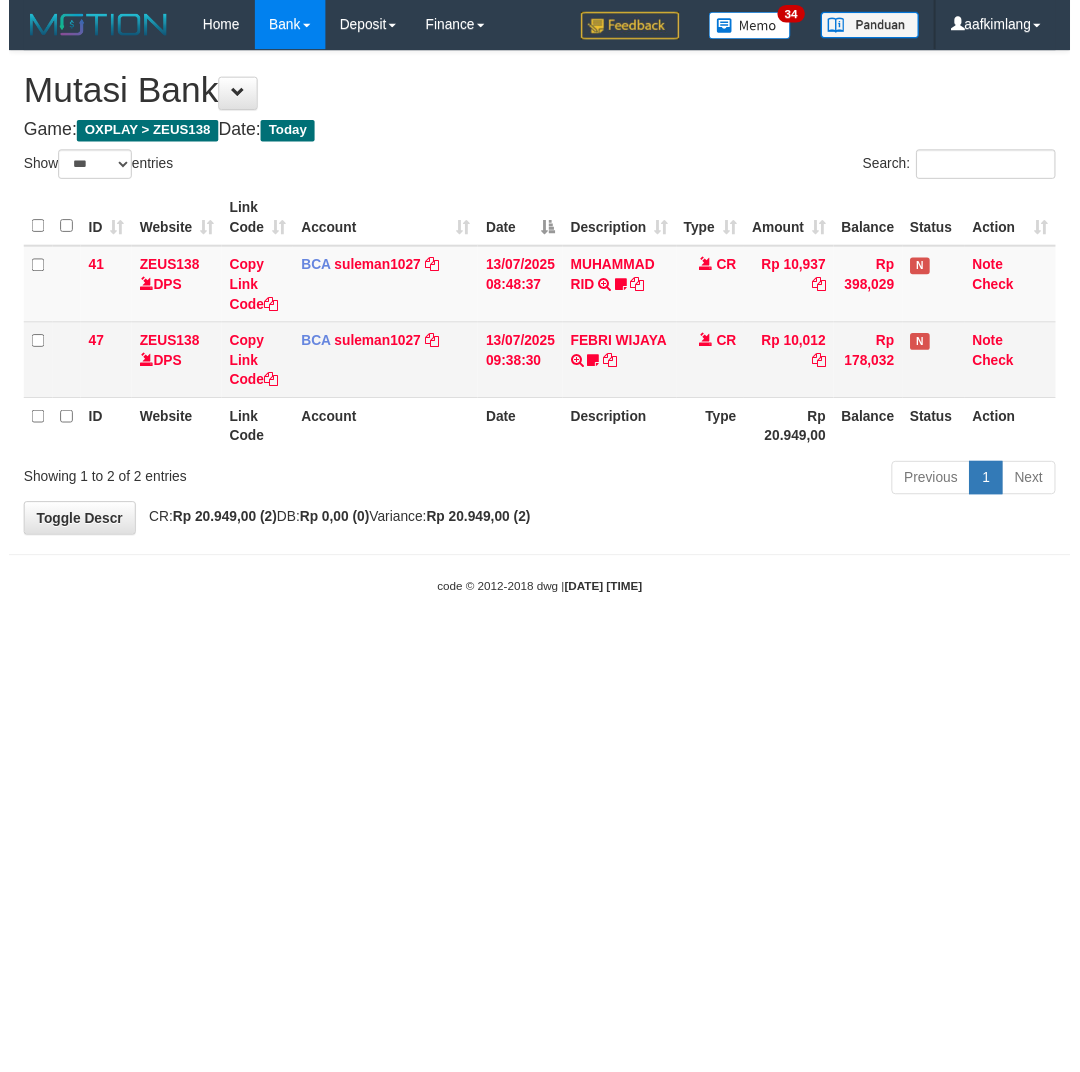 scroll, scrollTop: 0, scrollLeft: 0, axis: both 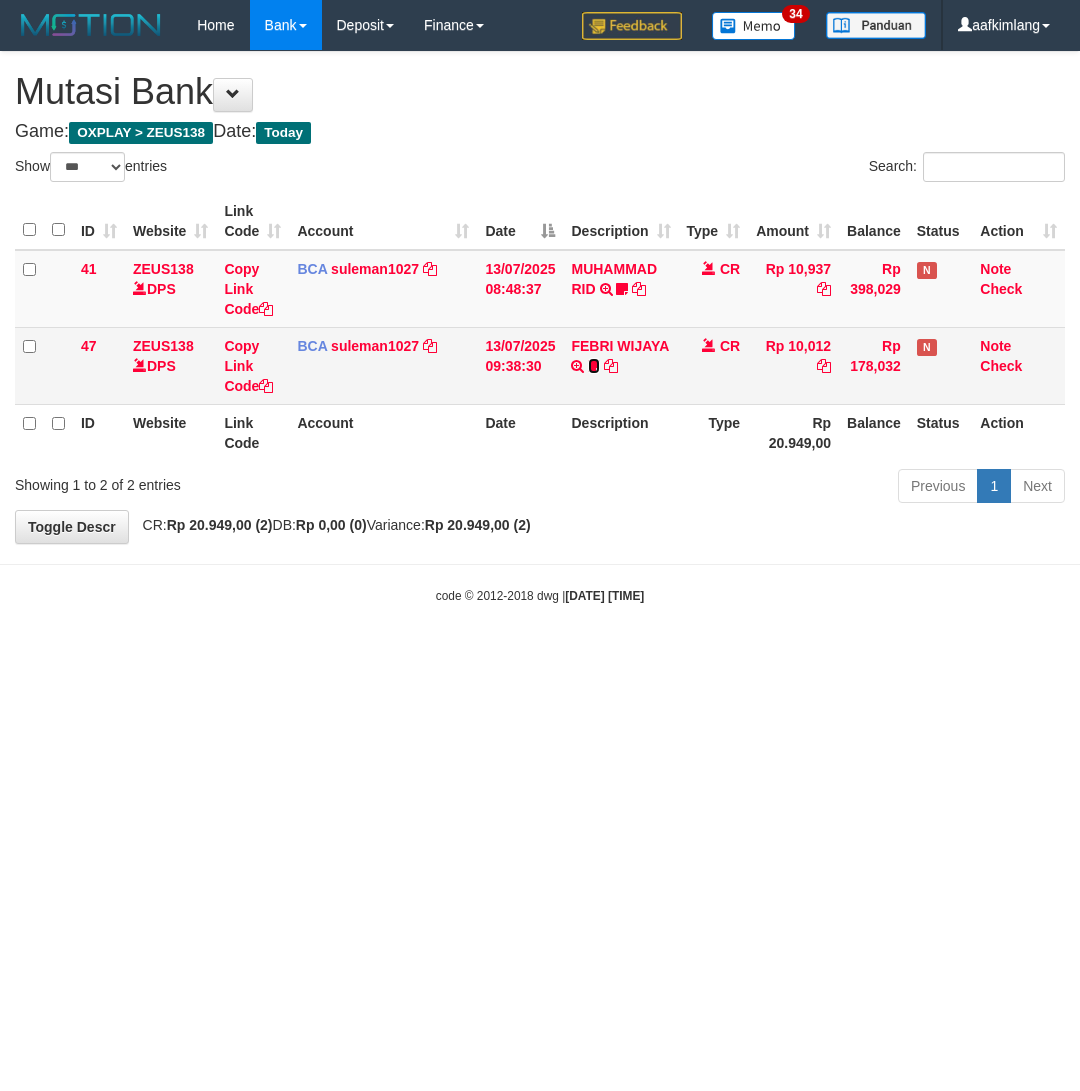 click at bounding box center [594, 366] 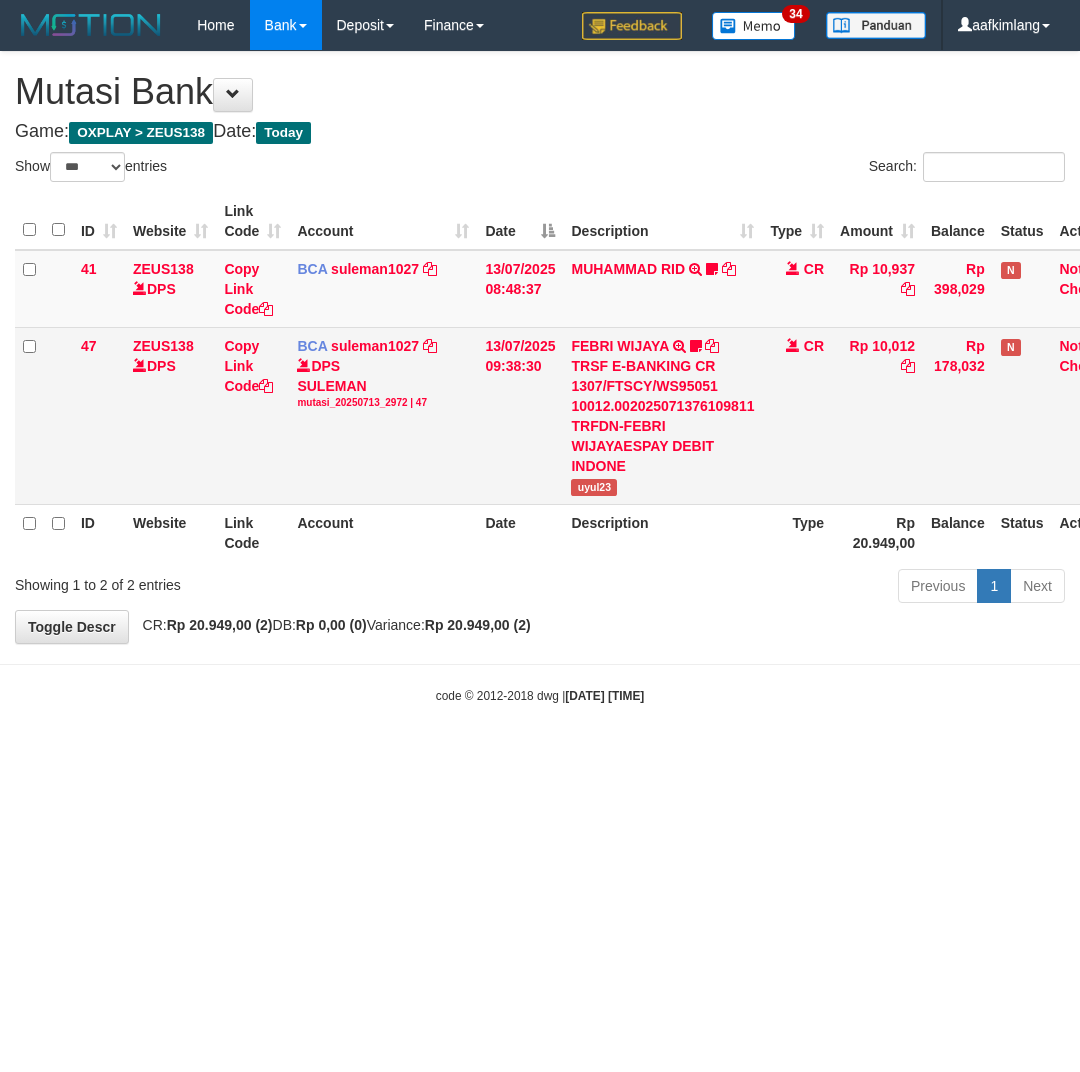 click on "uyul23" at bounding box center (594, 487) 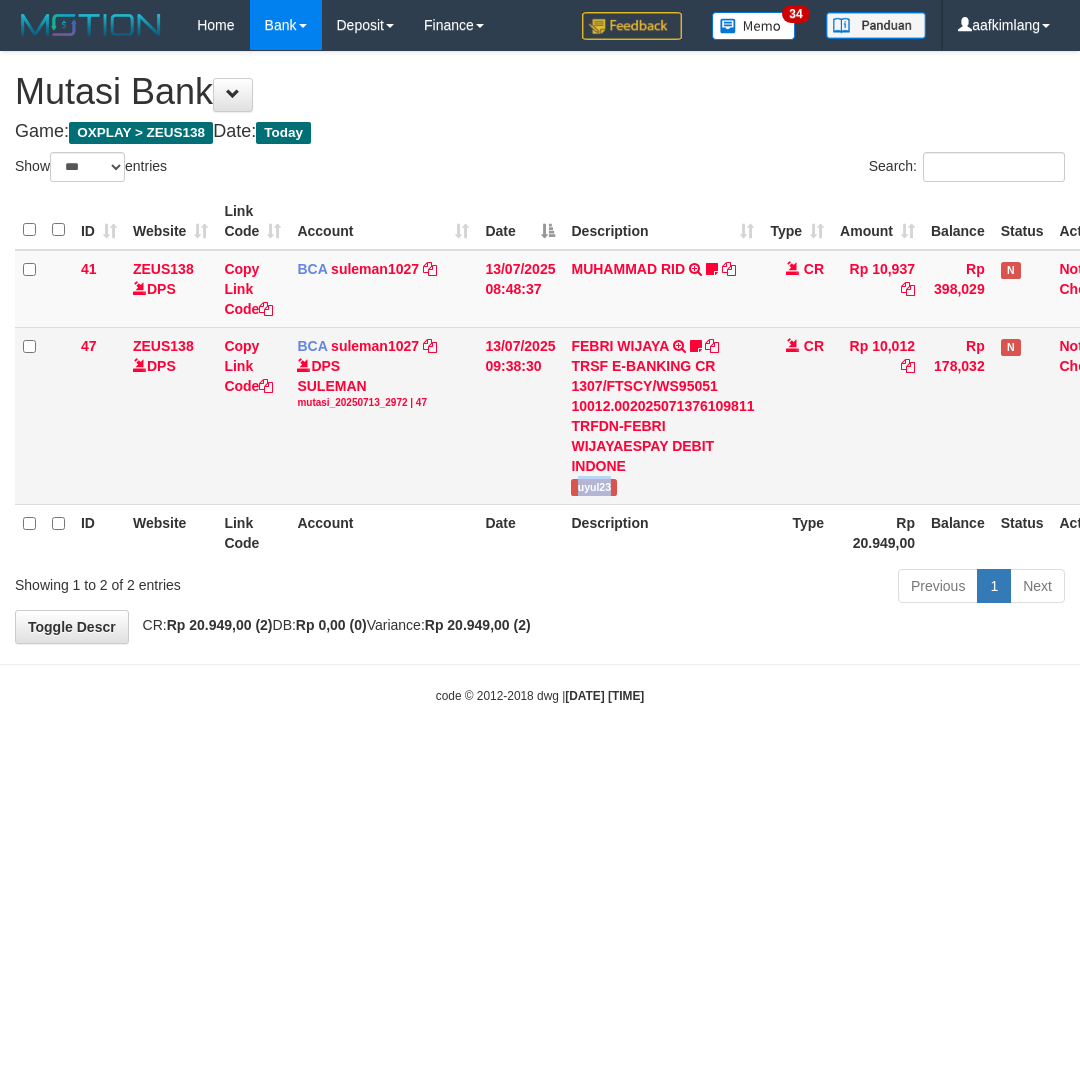 click on "uyul23" at bounding box center [594, 487] 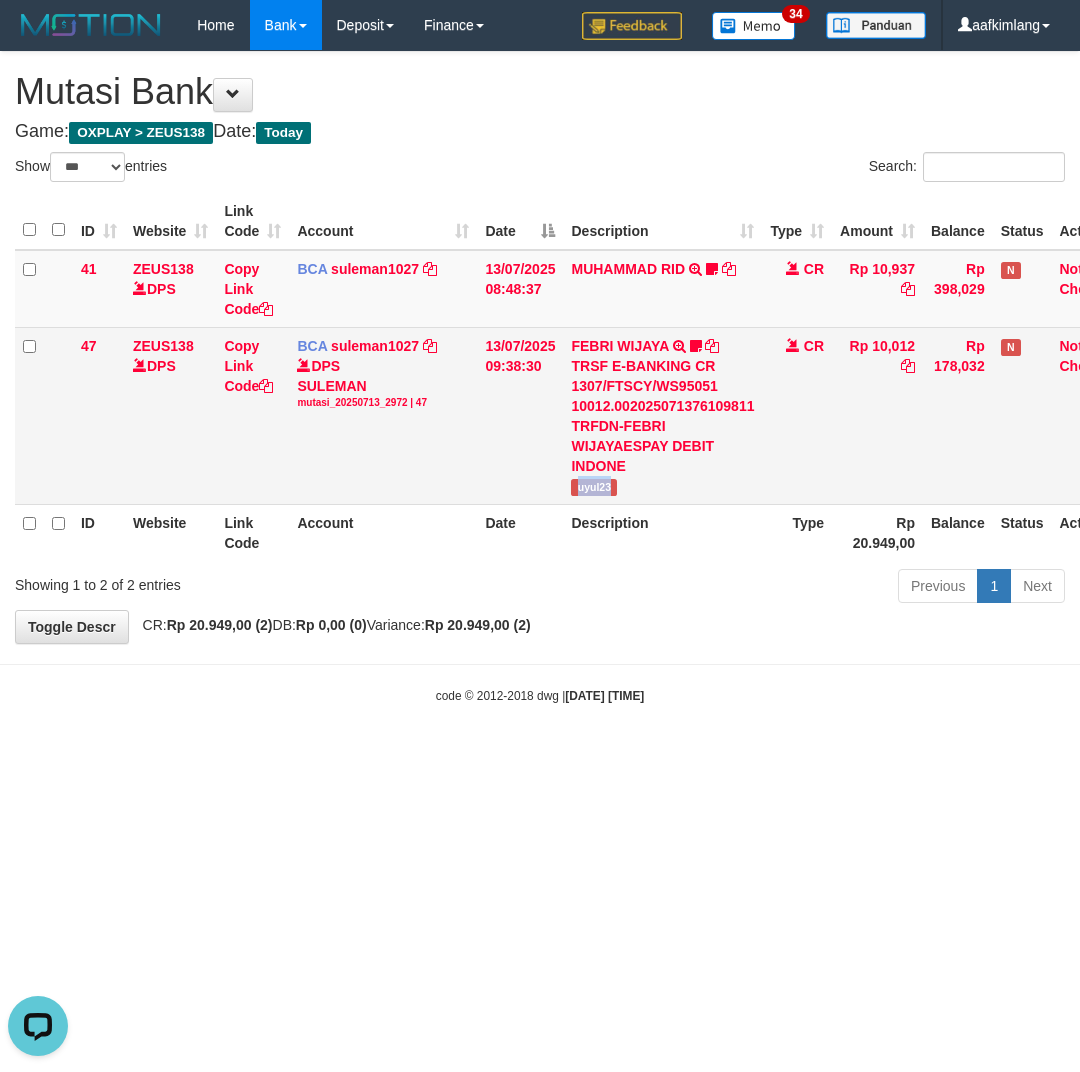 scroll, scrollTop: 0, scrollLeft: 0, axis: both 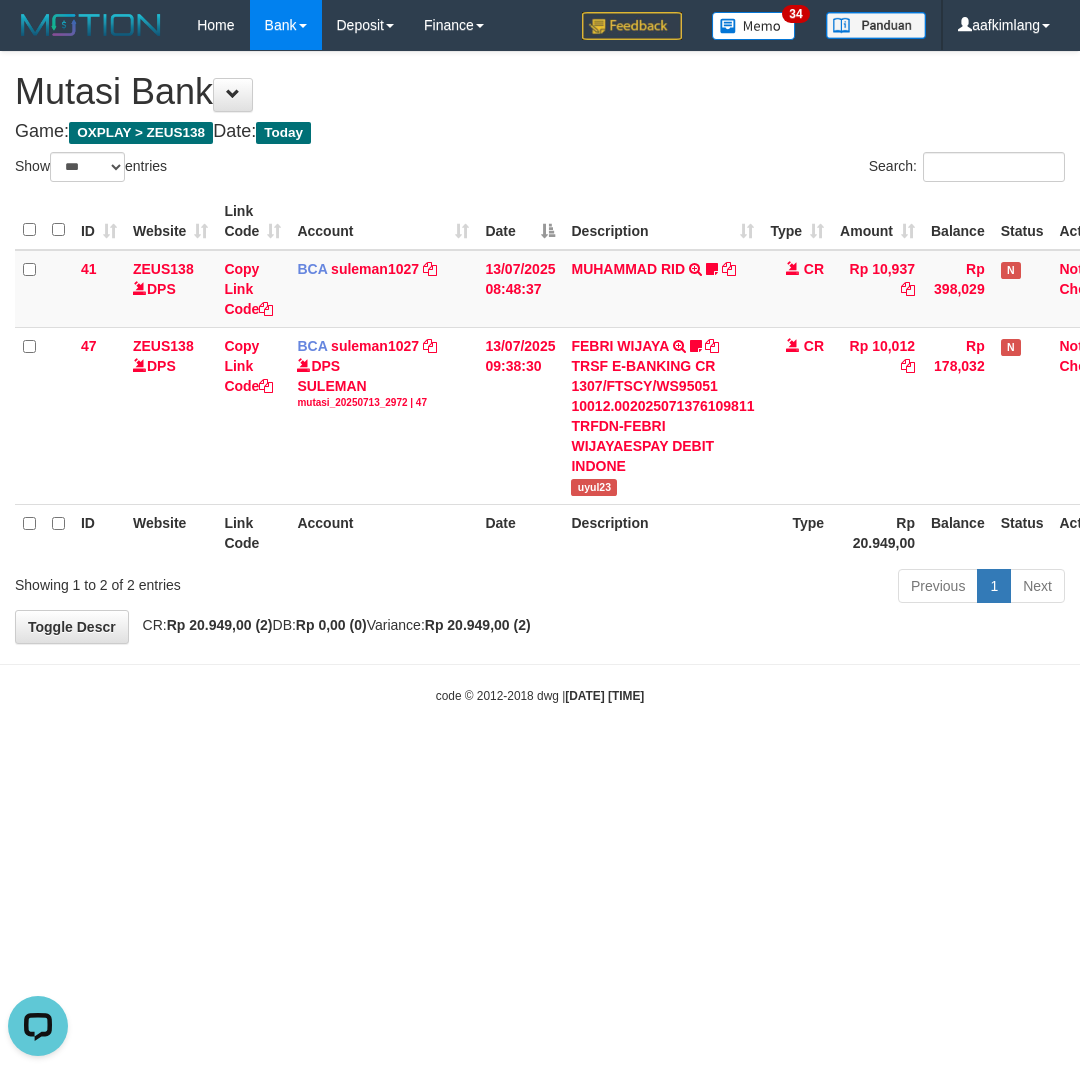 drag, startPoint x: 381, startPoint y: 751, endPoint x: 375, endPoint y: 765, distance: 15.231546 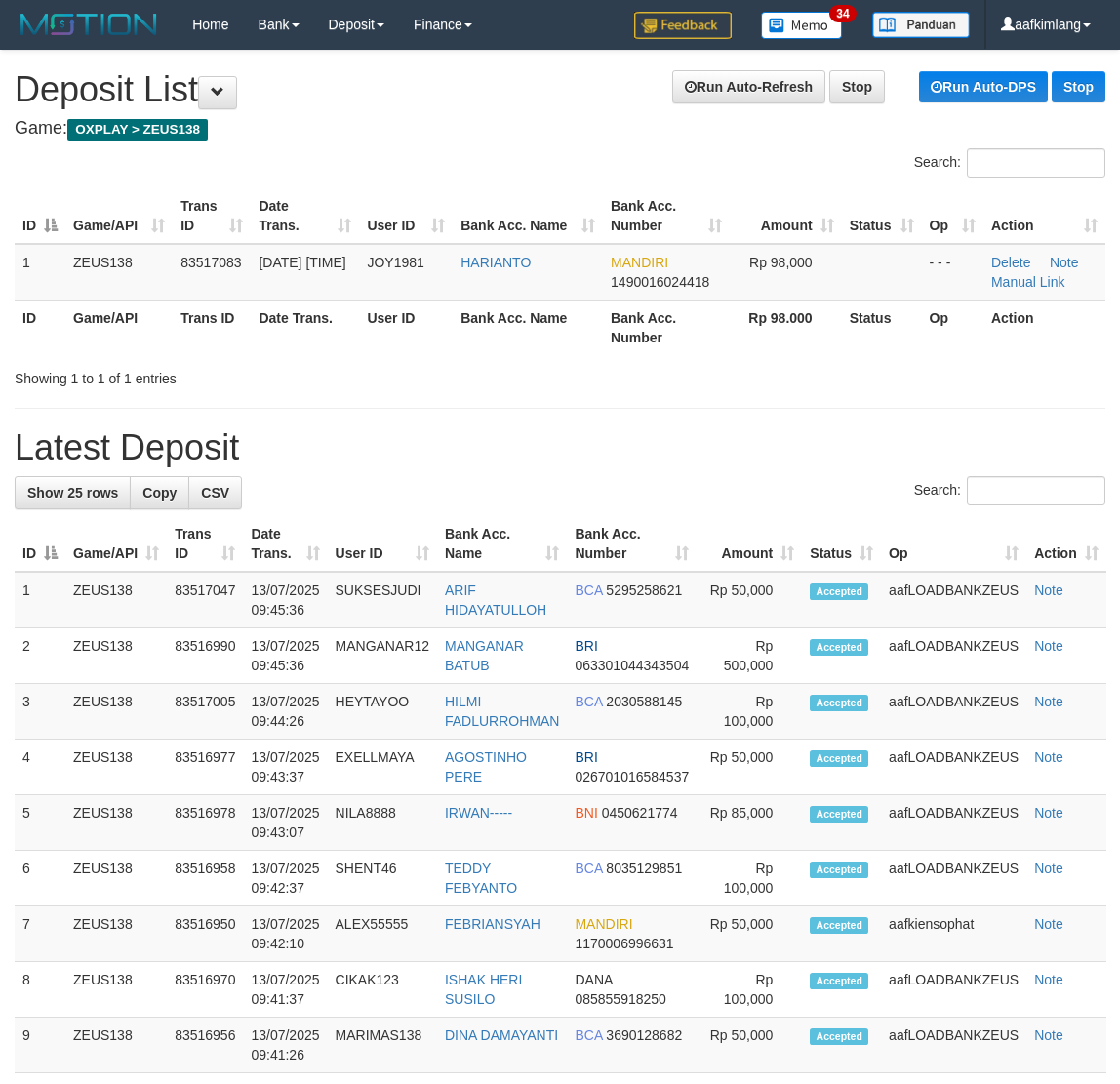 scroll, scrollTop: 0, scrollLeft: 0, axis: both 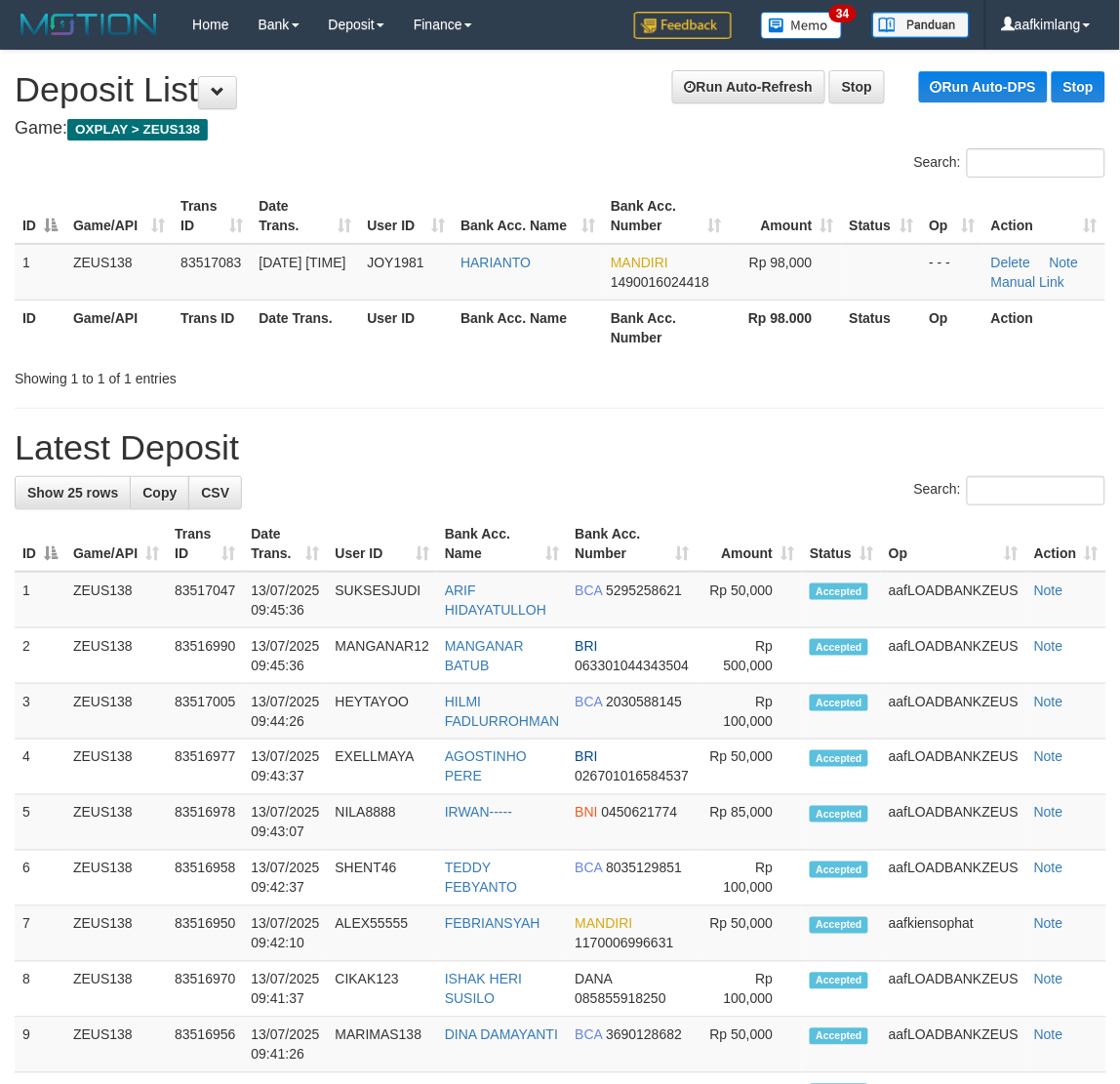 click on "Bank Acc. Number" at bounding box center [665, 327] 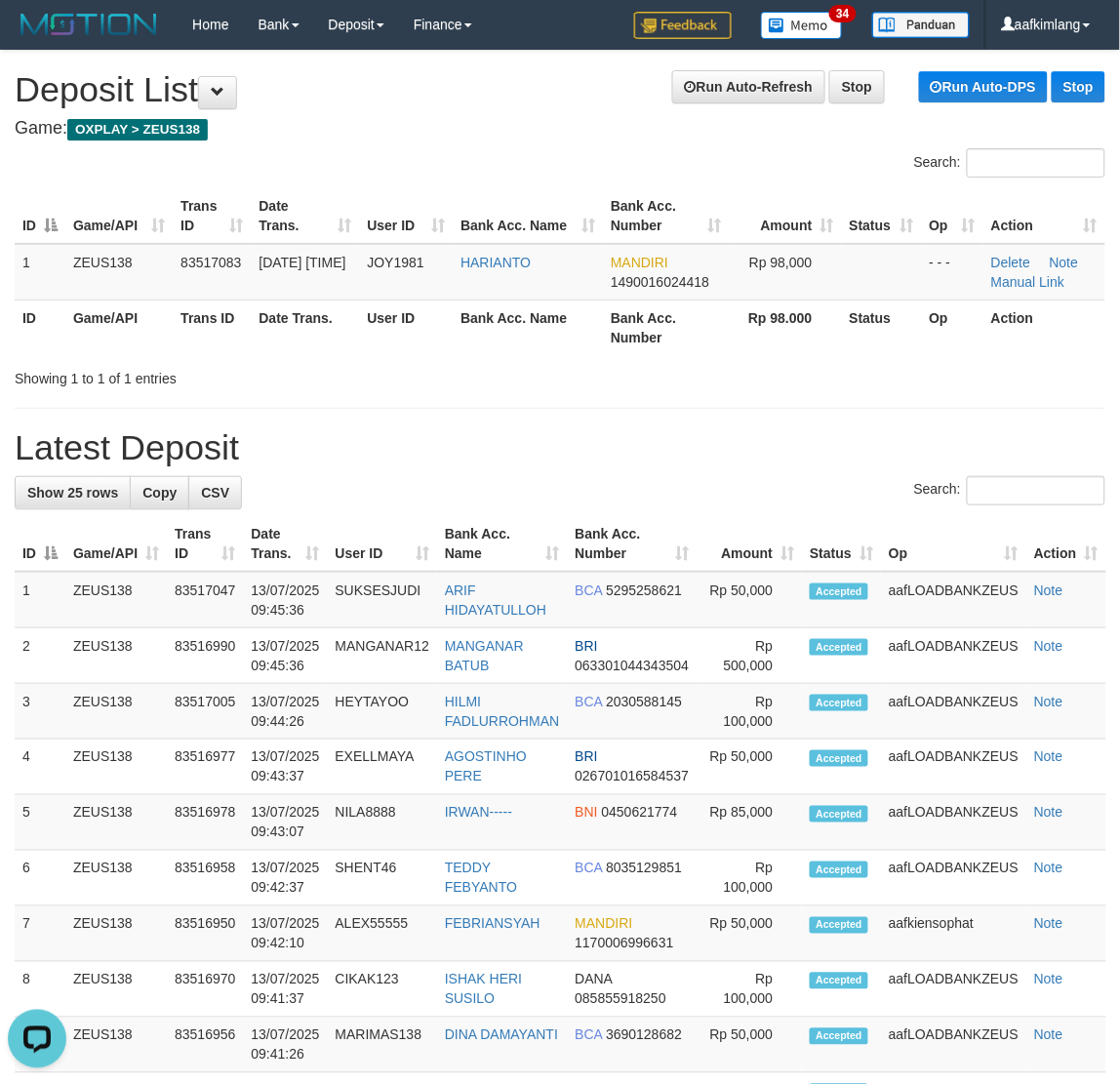 scroll, scrollTop: 0, scrollLeft: 0, axis: both 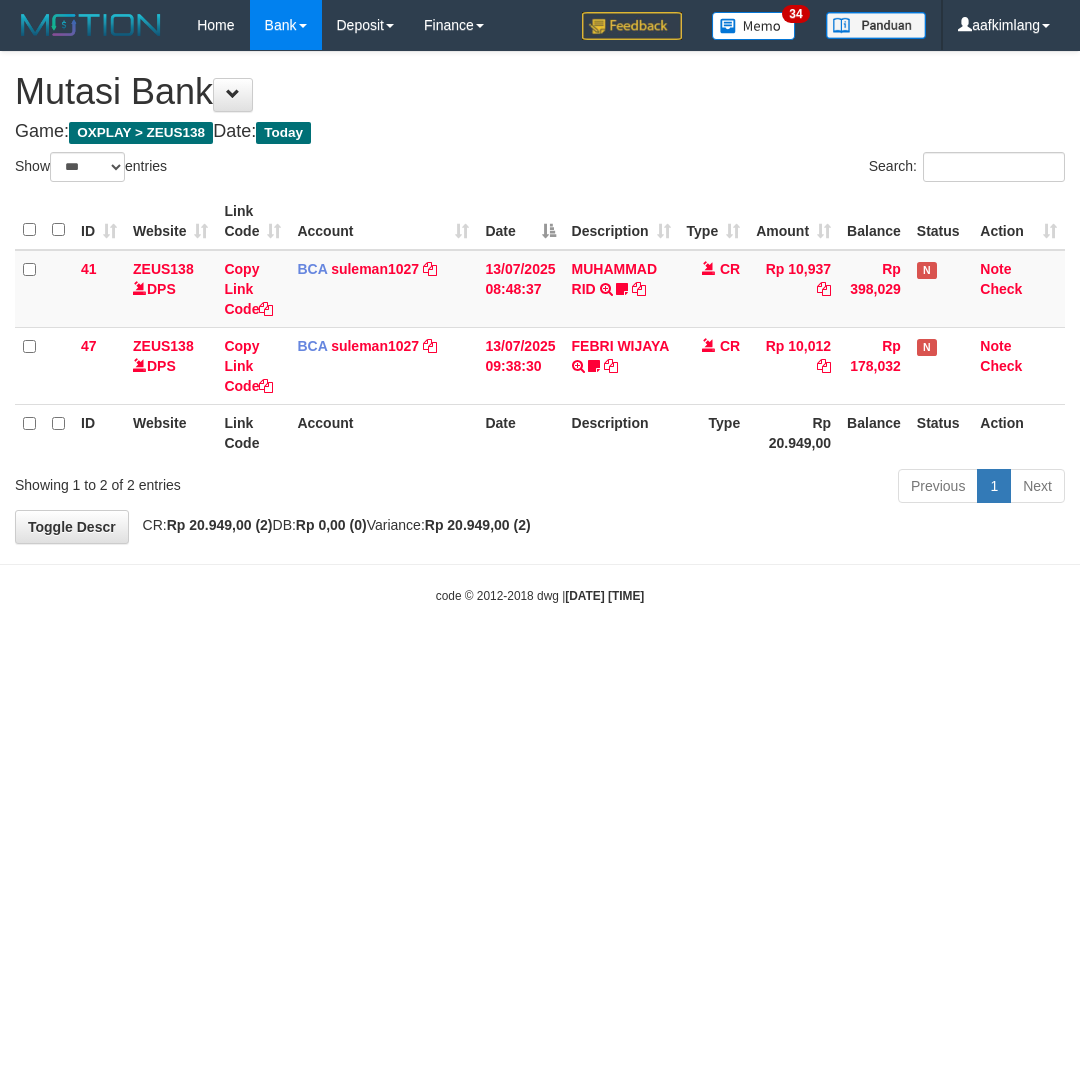 select on "***" 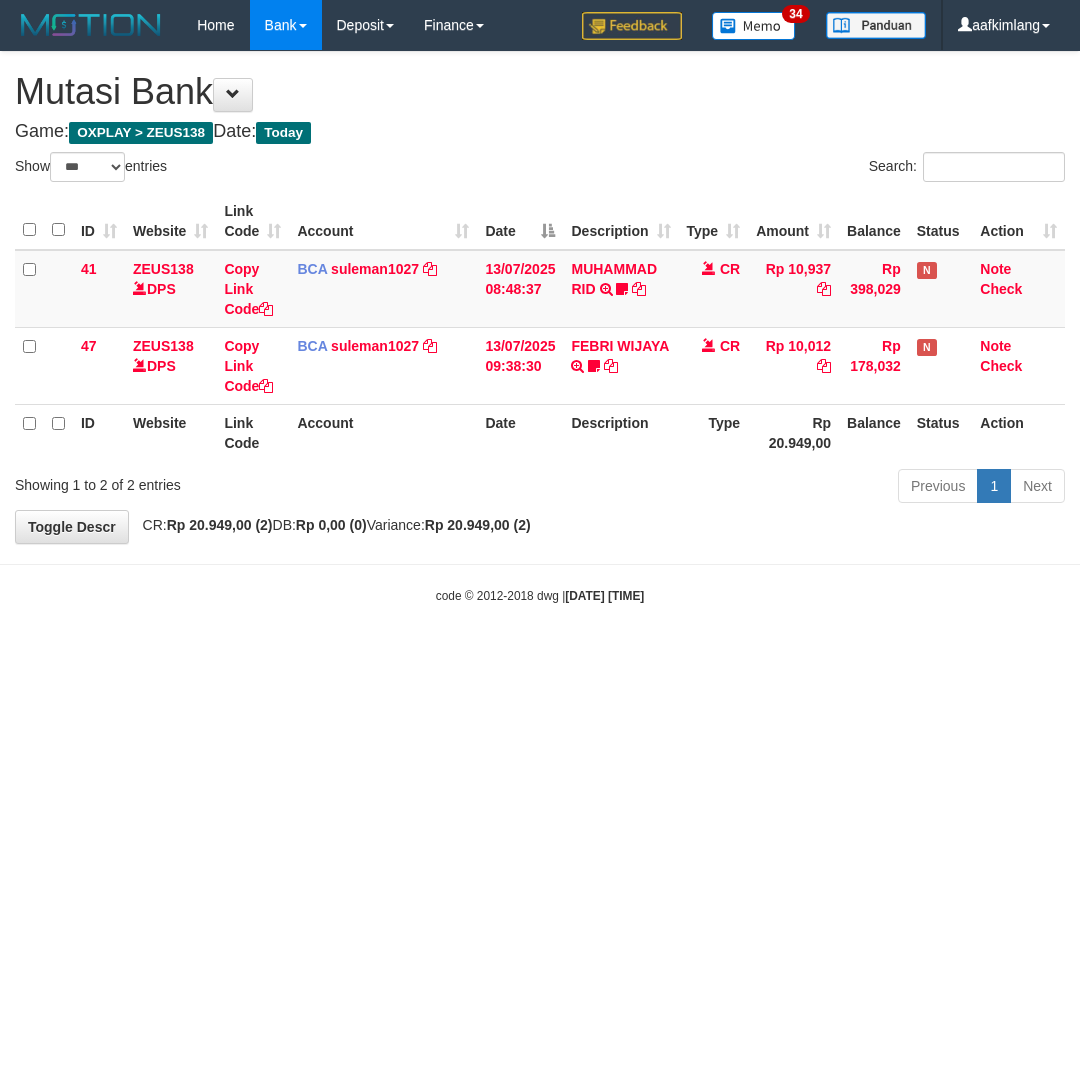 scroll, scrollTop: 0, scrollLeft: 0, axis: both 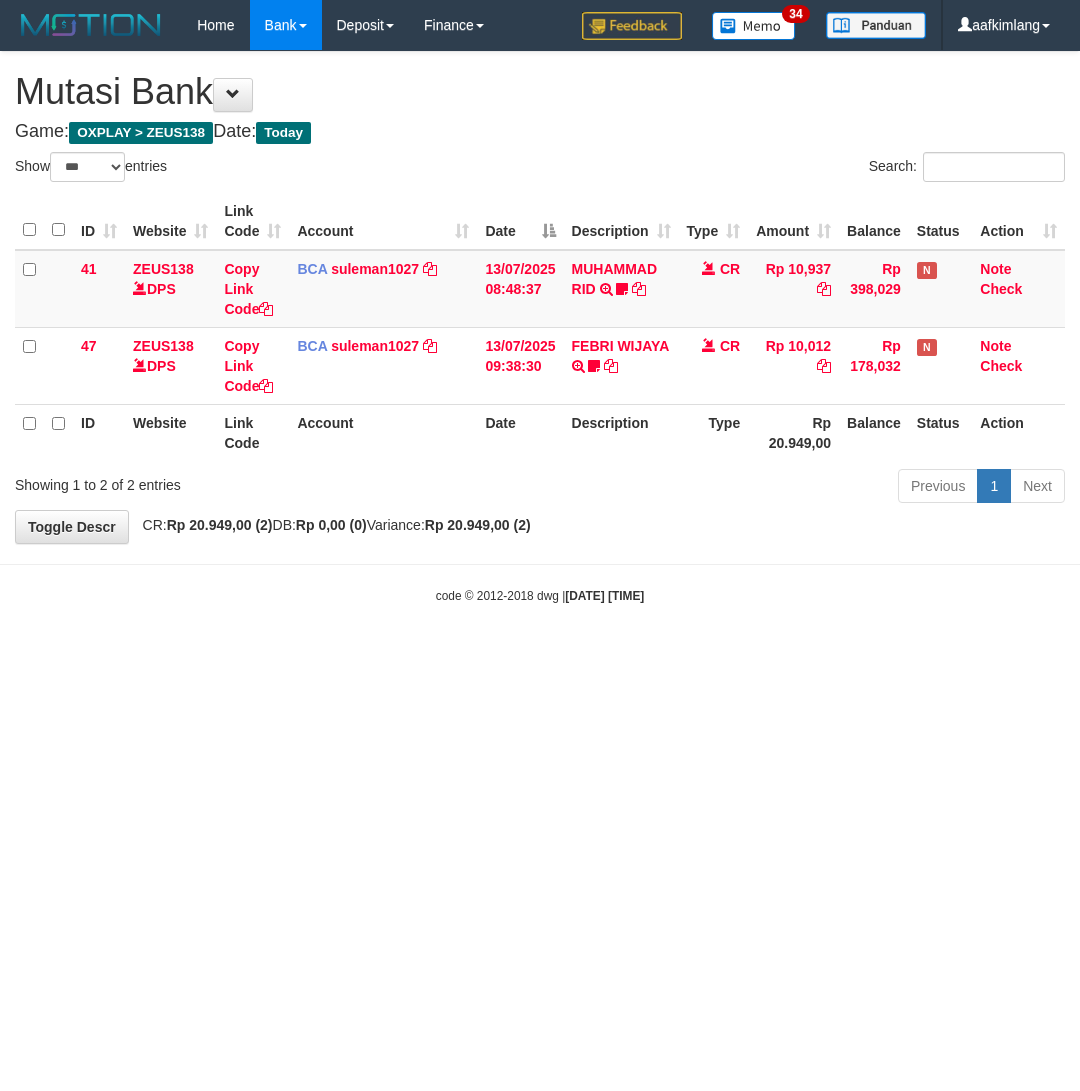 select on "***" 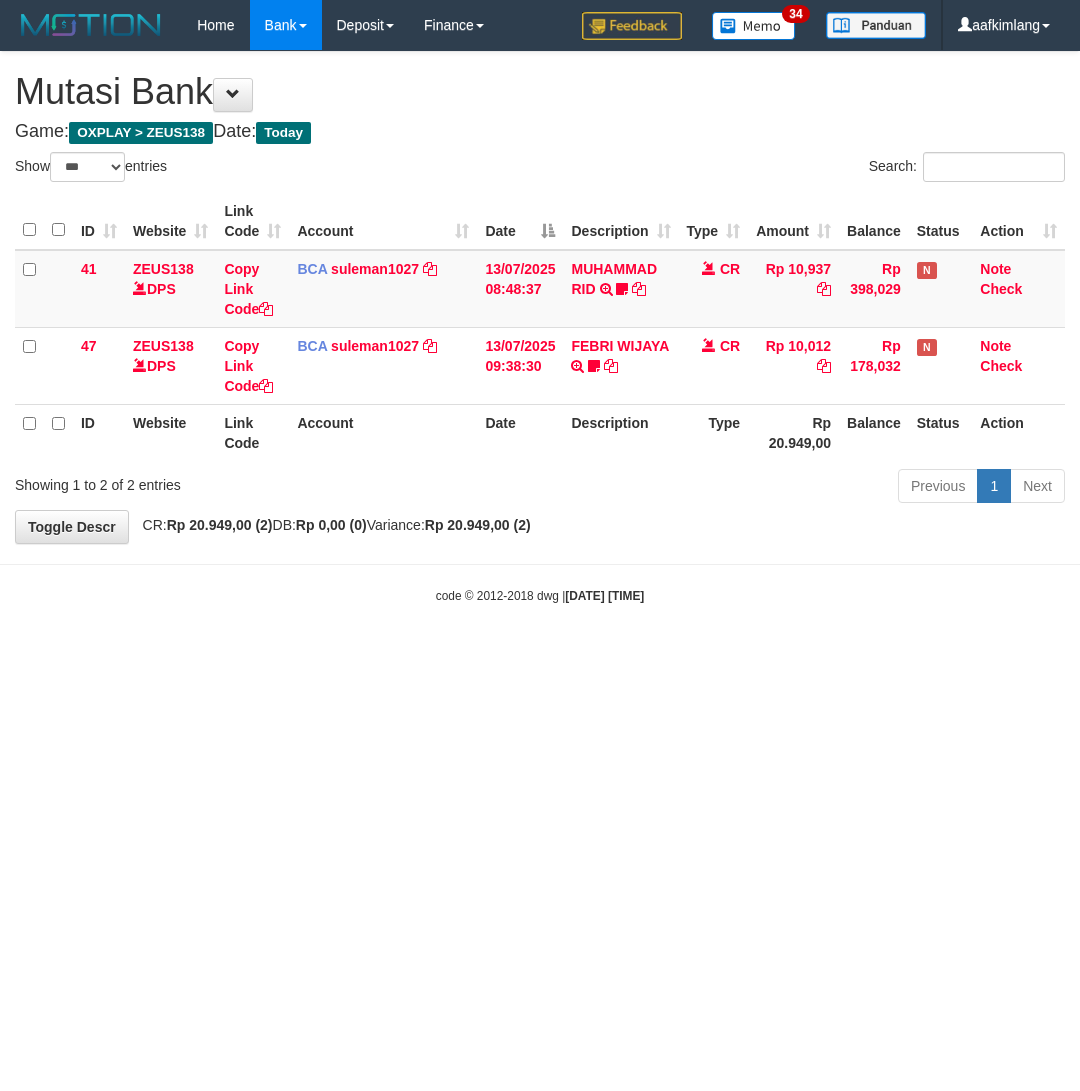 scroll, scrollTop: 0, scrollLeft: 0, axis: both 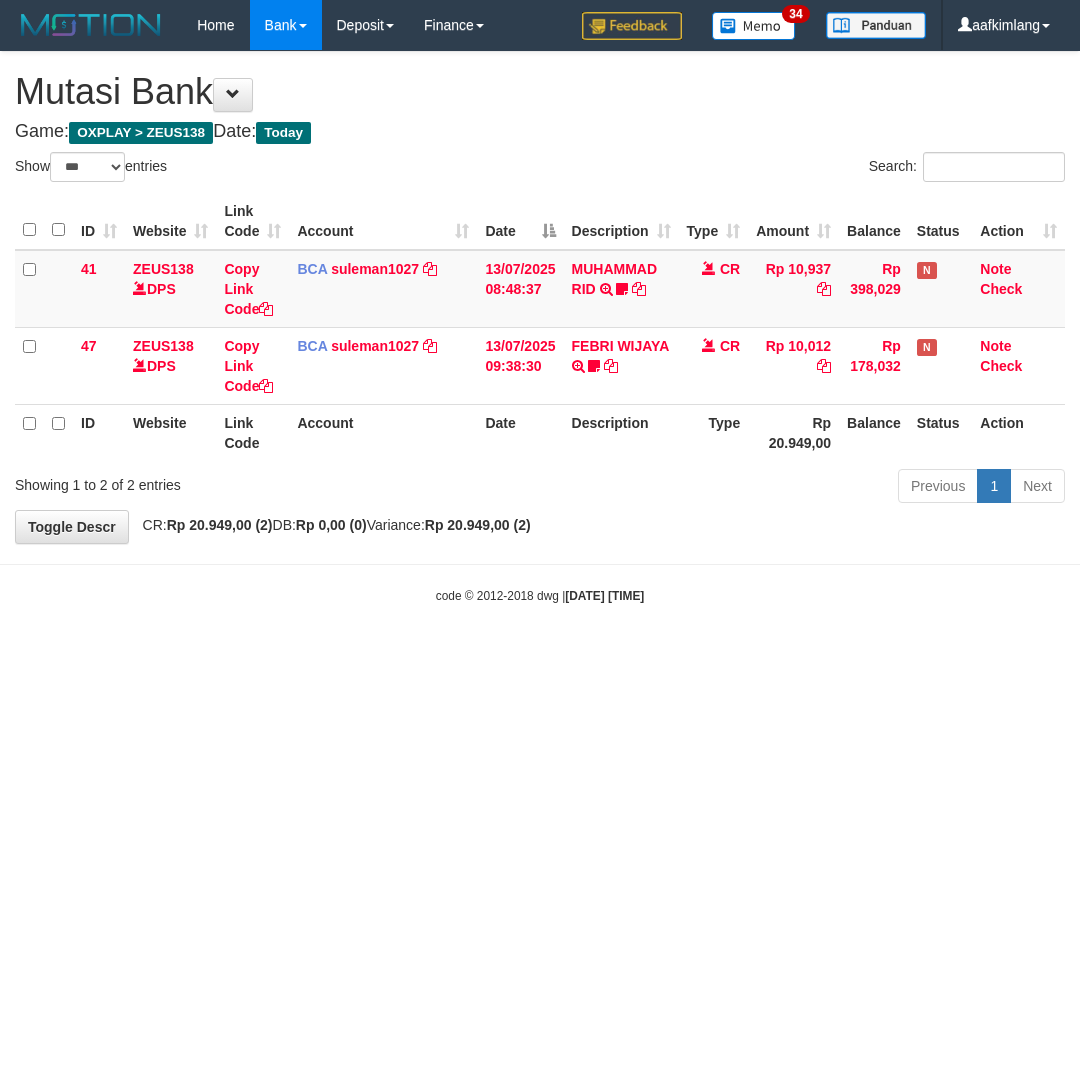 select on "***" 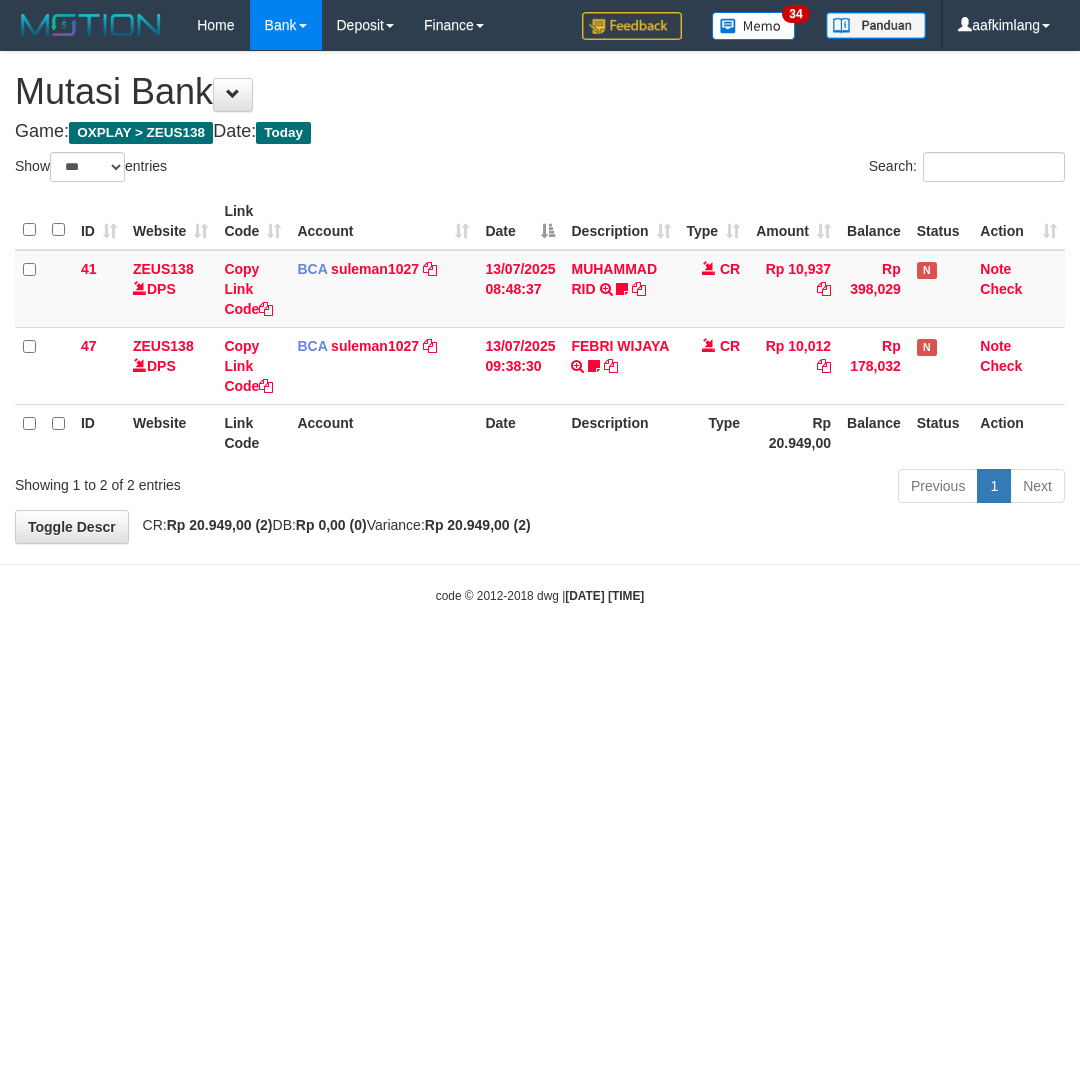scroll, scrollTop: 0, scrollLeft: 0, axis: both 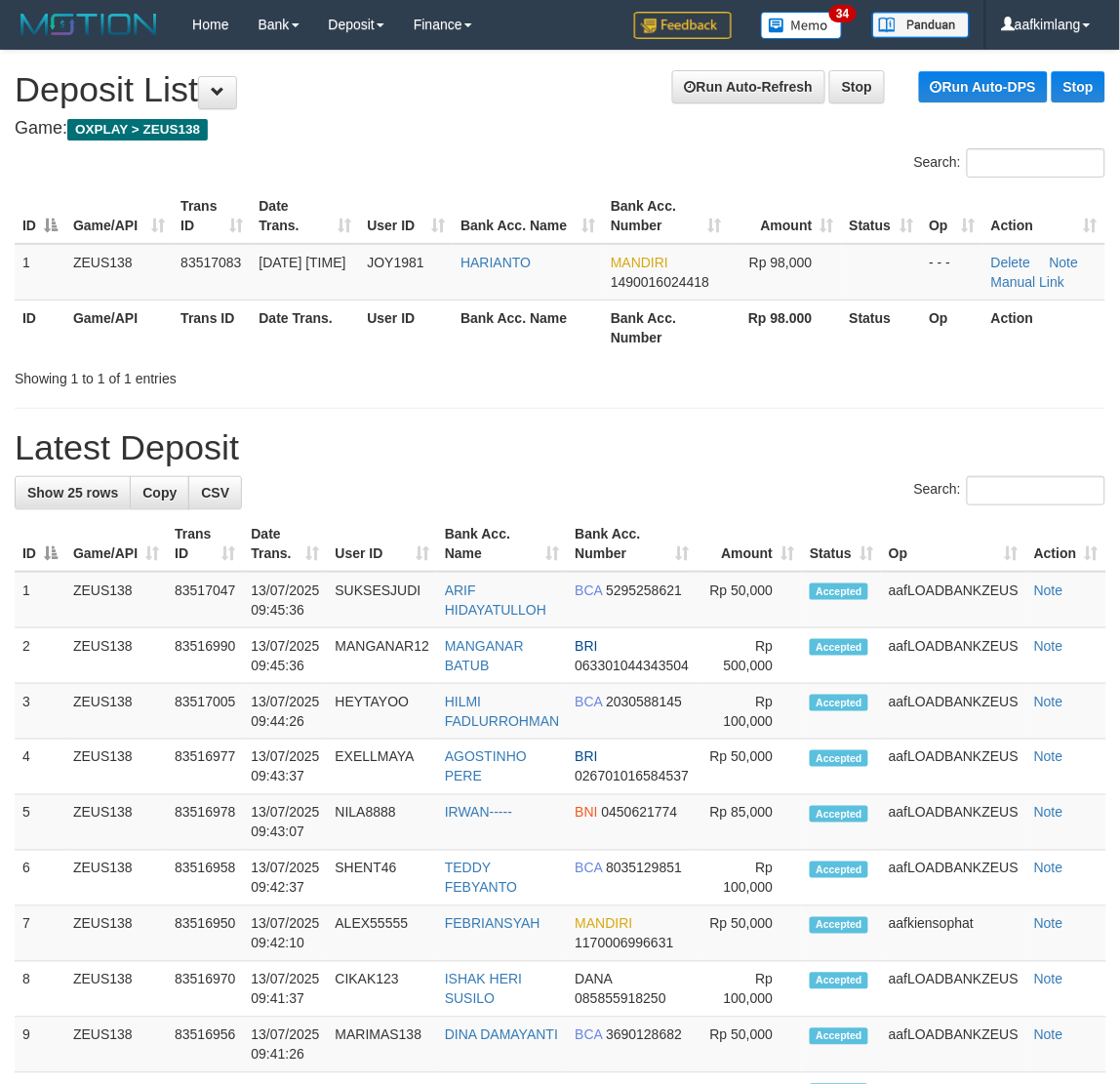 click on "**********" at bounding box center (560, 1081) 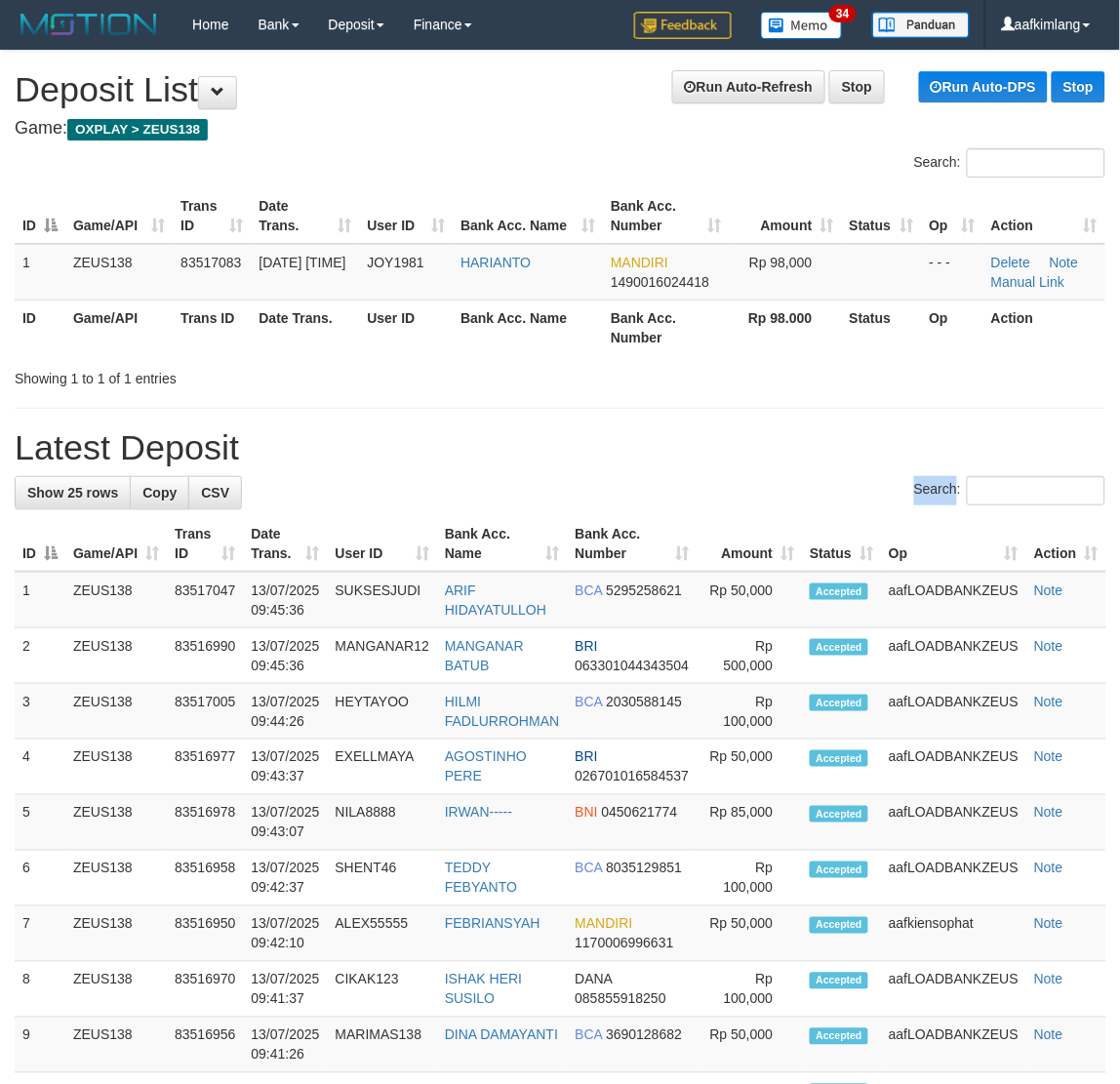 click on "**********" at bounding box center [560, 1081] 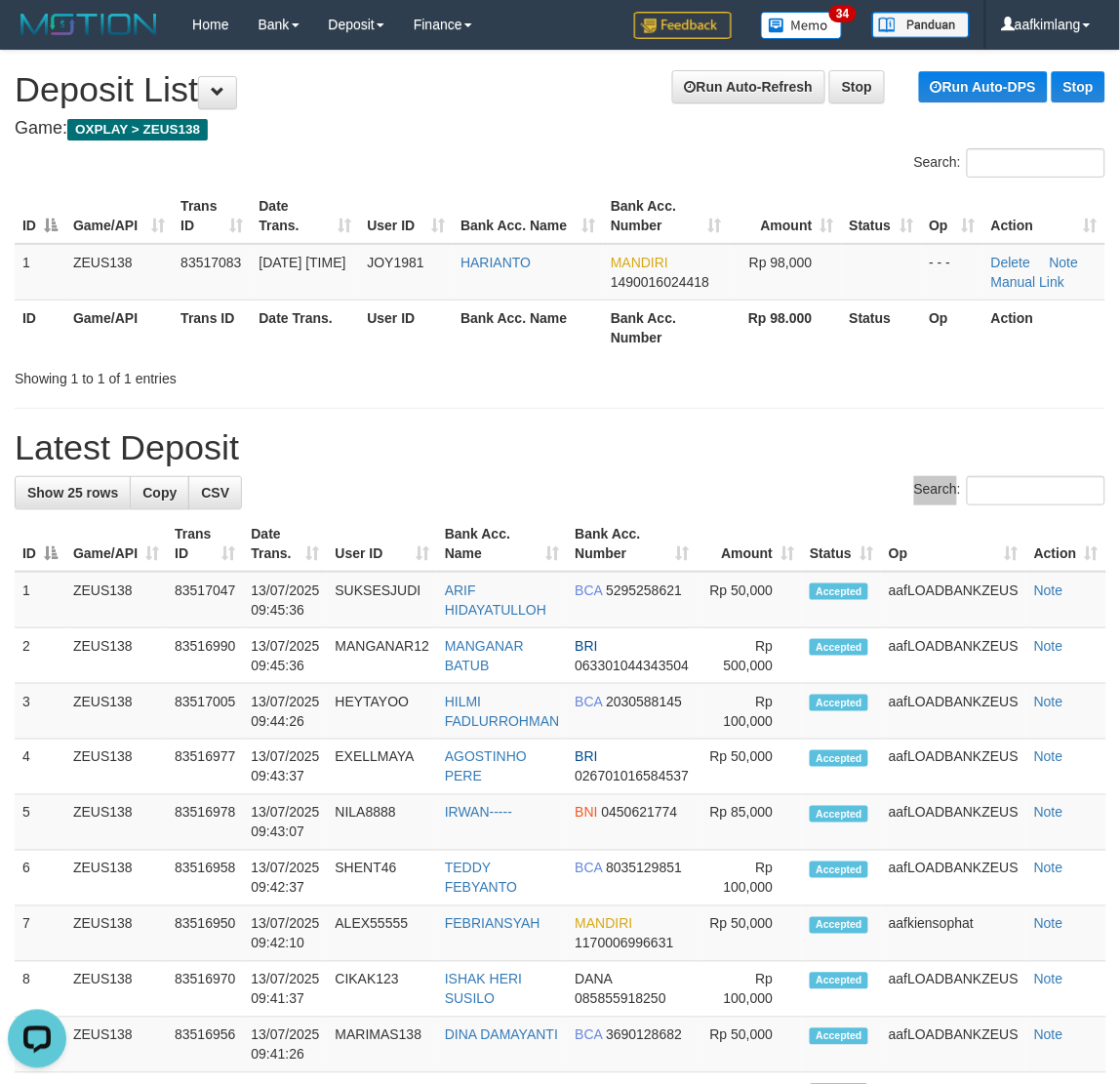 scroll, scrollTop: 0, scrollLeft: 0, axis: both 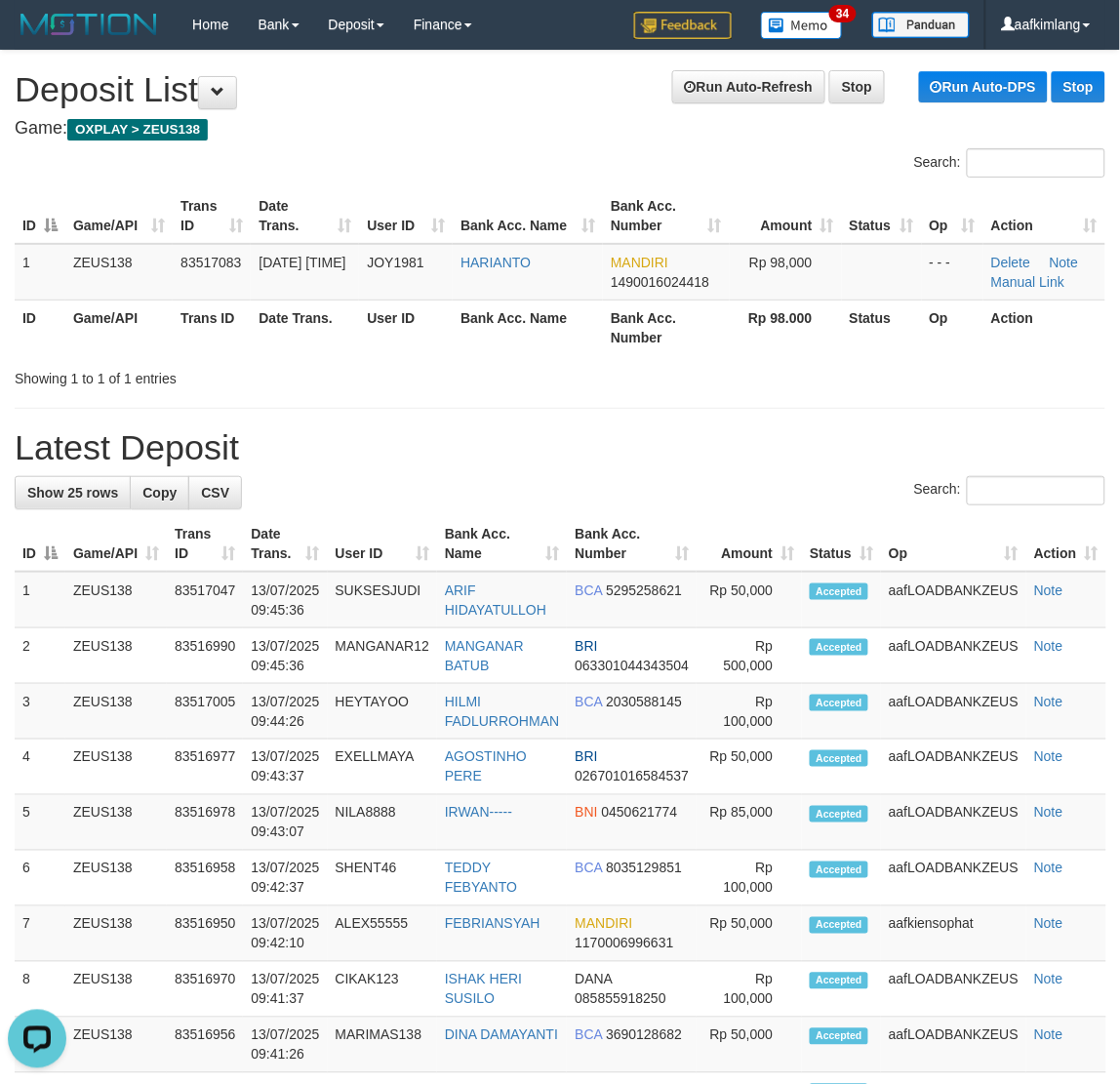 click on "**********" at bounding box center (560, 1081) 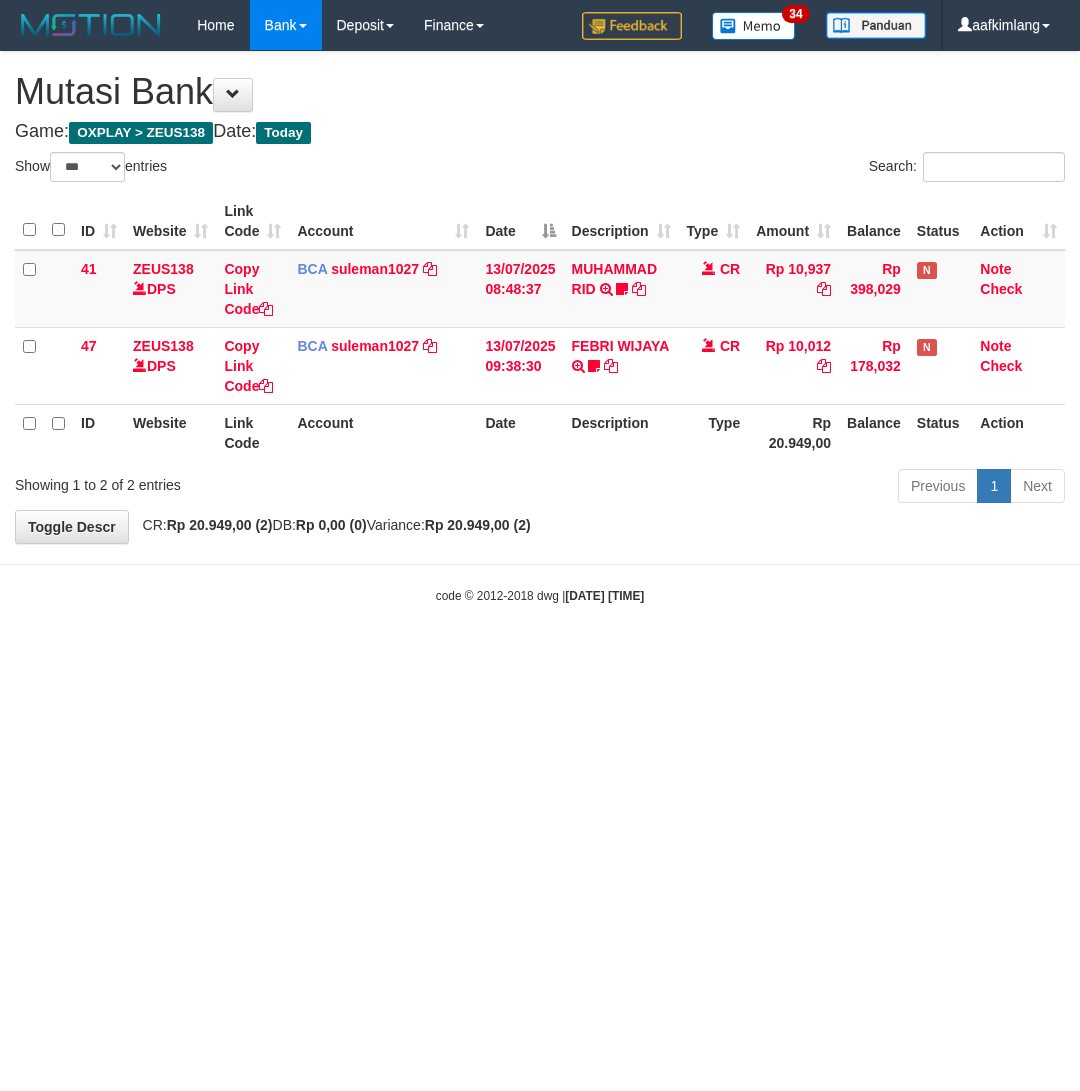 select on "***" 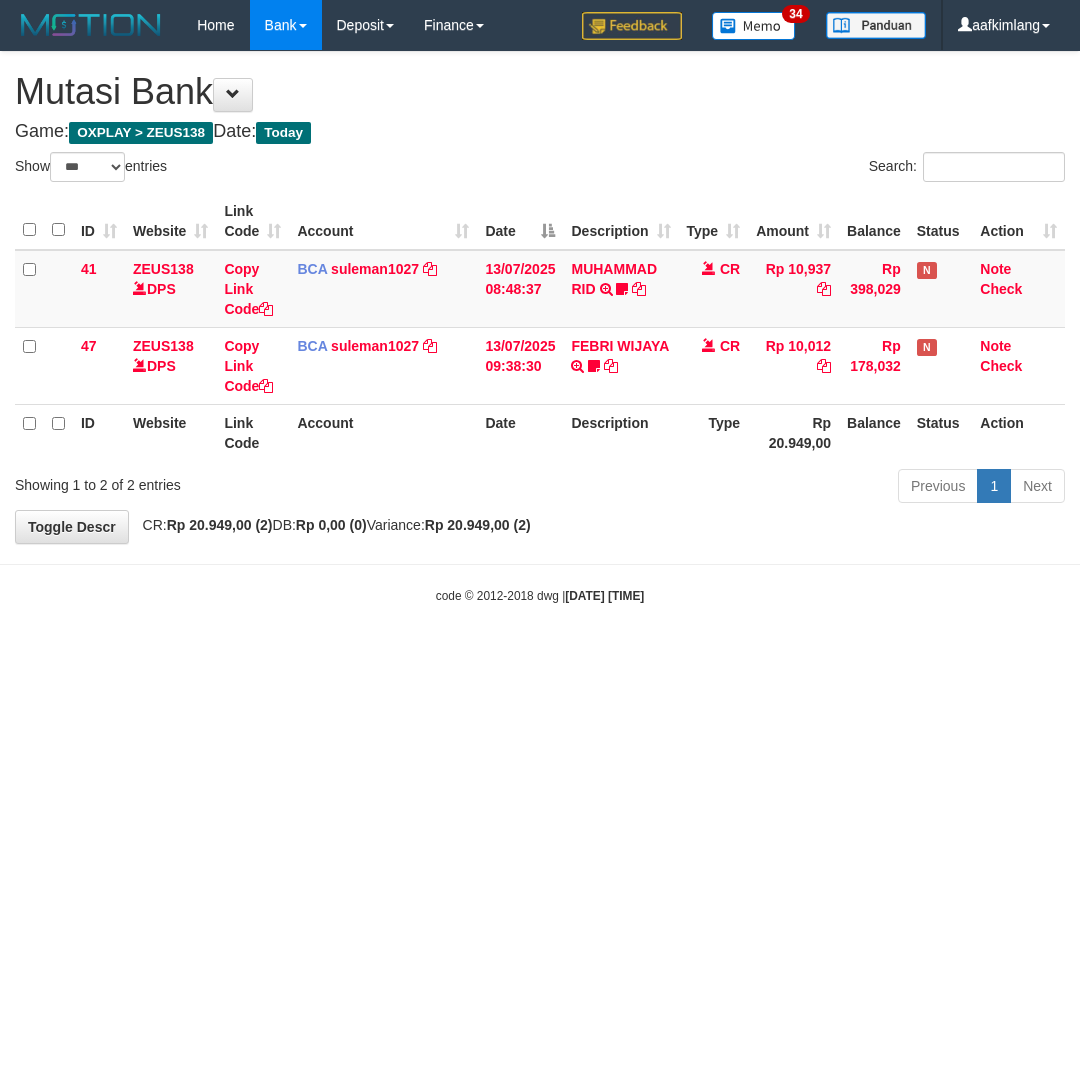 scroll, scrollTop: 0, scrollLeft: 0, axis: both 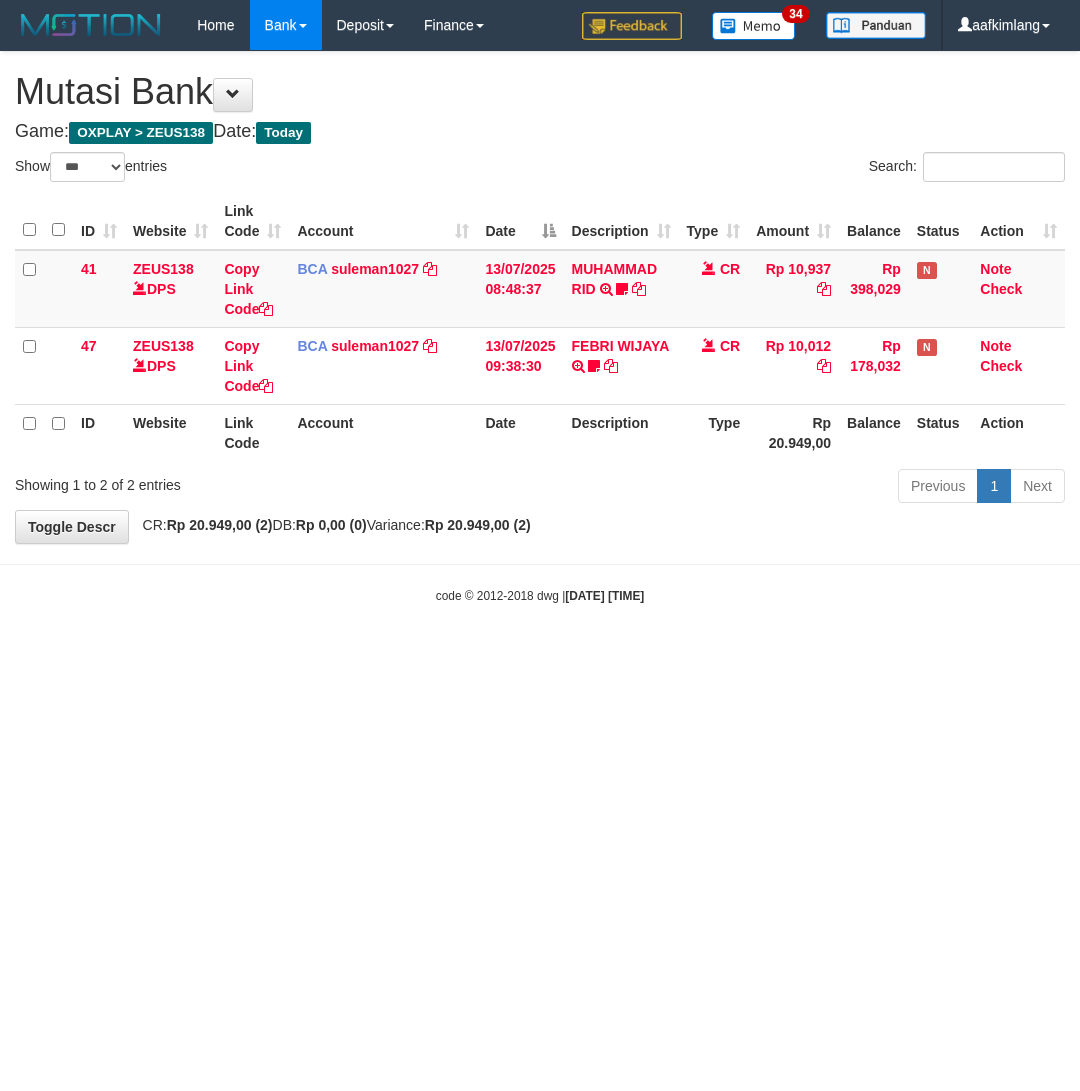 select on "***" 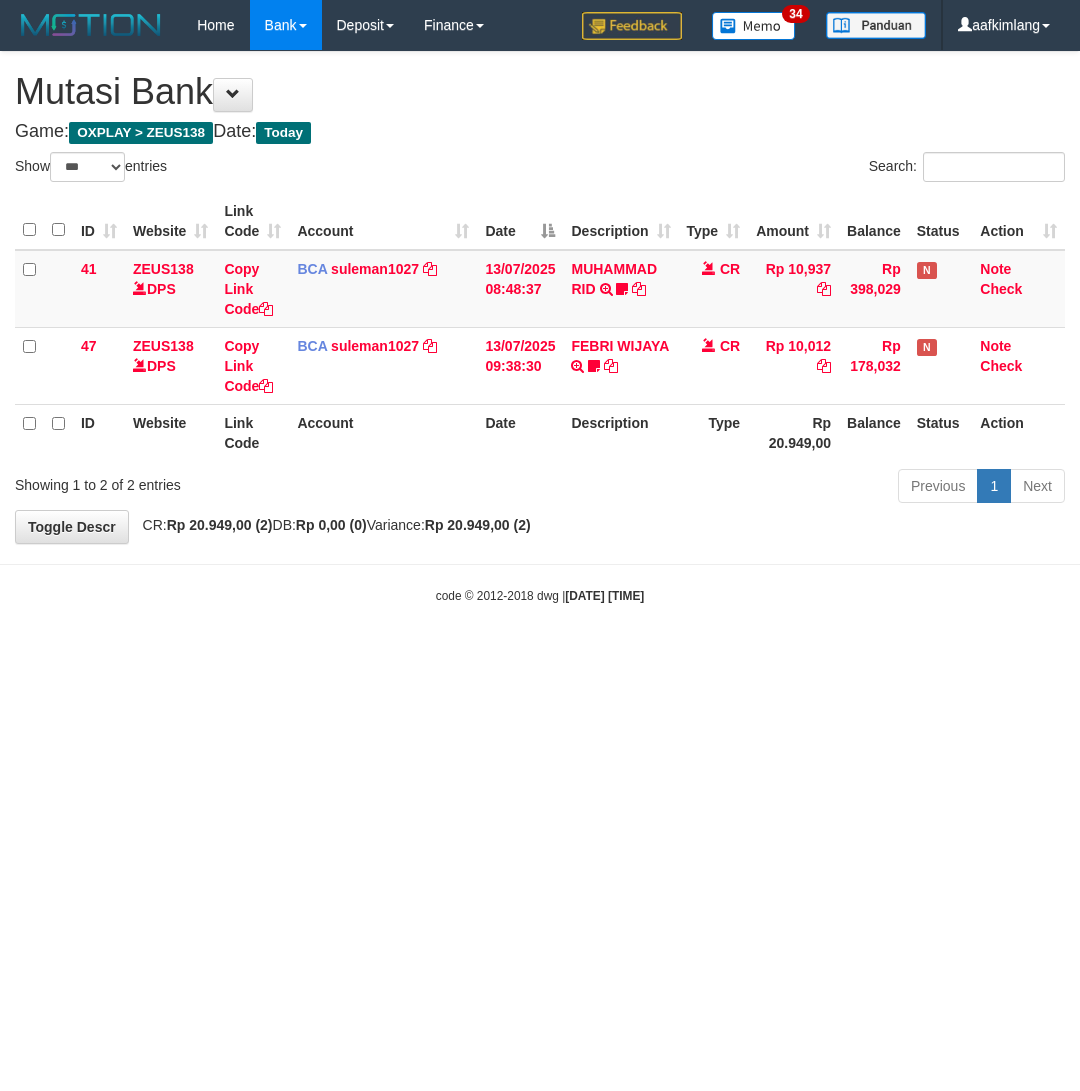 scroll, scrollTop: 0, scrollLeft: 0, axis: both 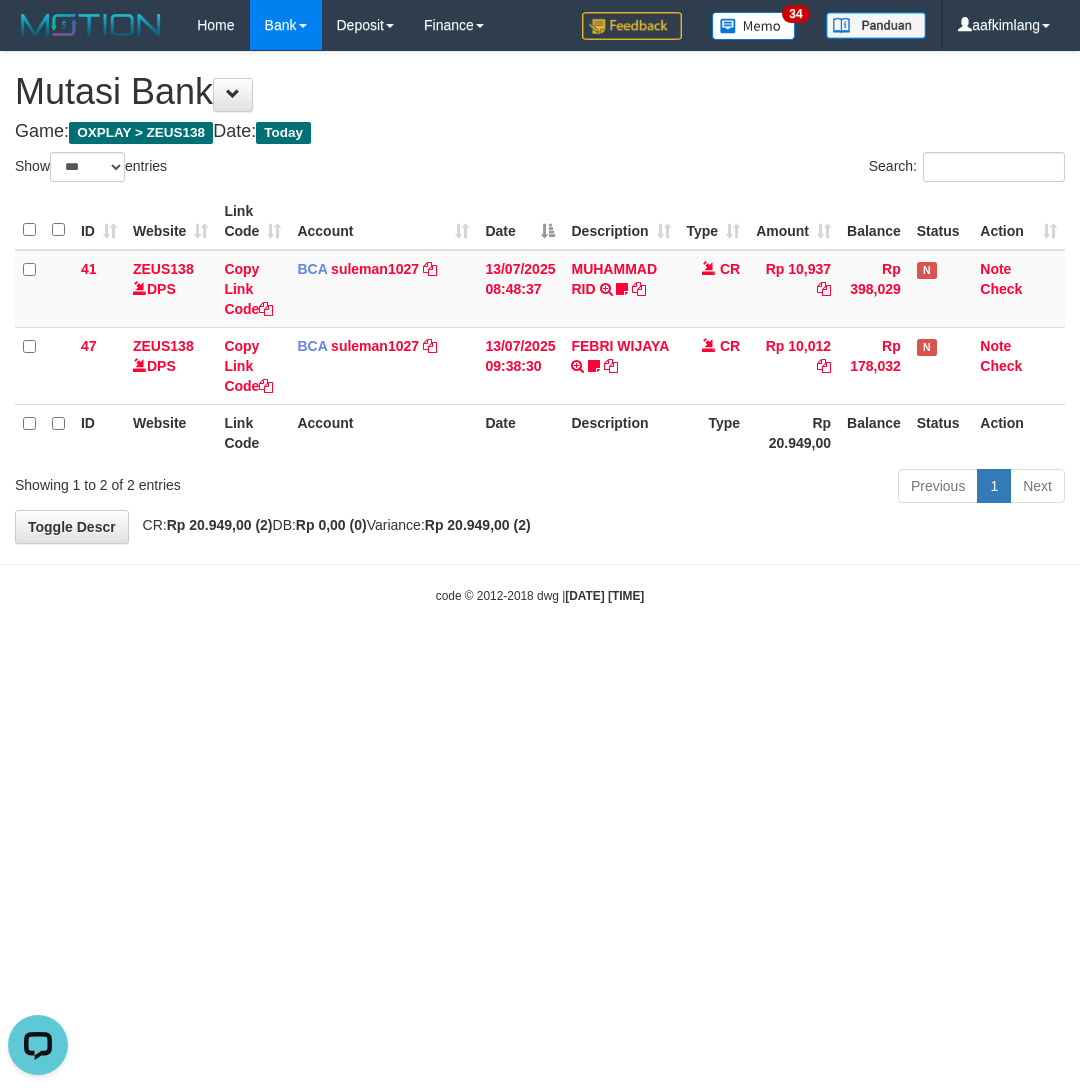 drag, startPoint x: 168, startPoint y: 920, endPoint x: 153, endPoint y: 913, distance: 16.552946 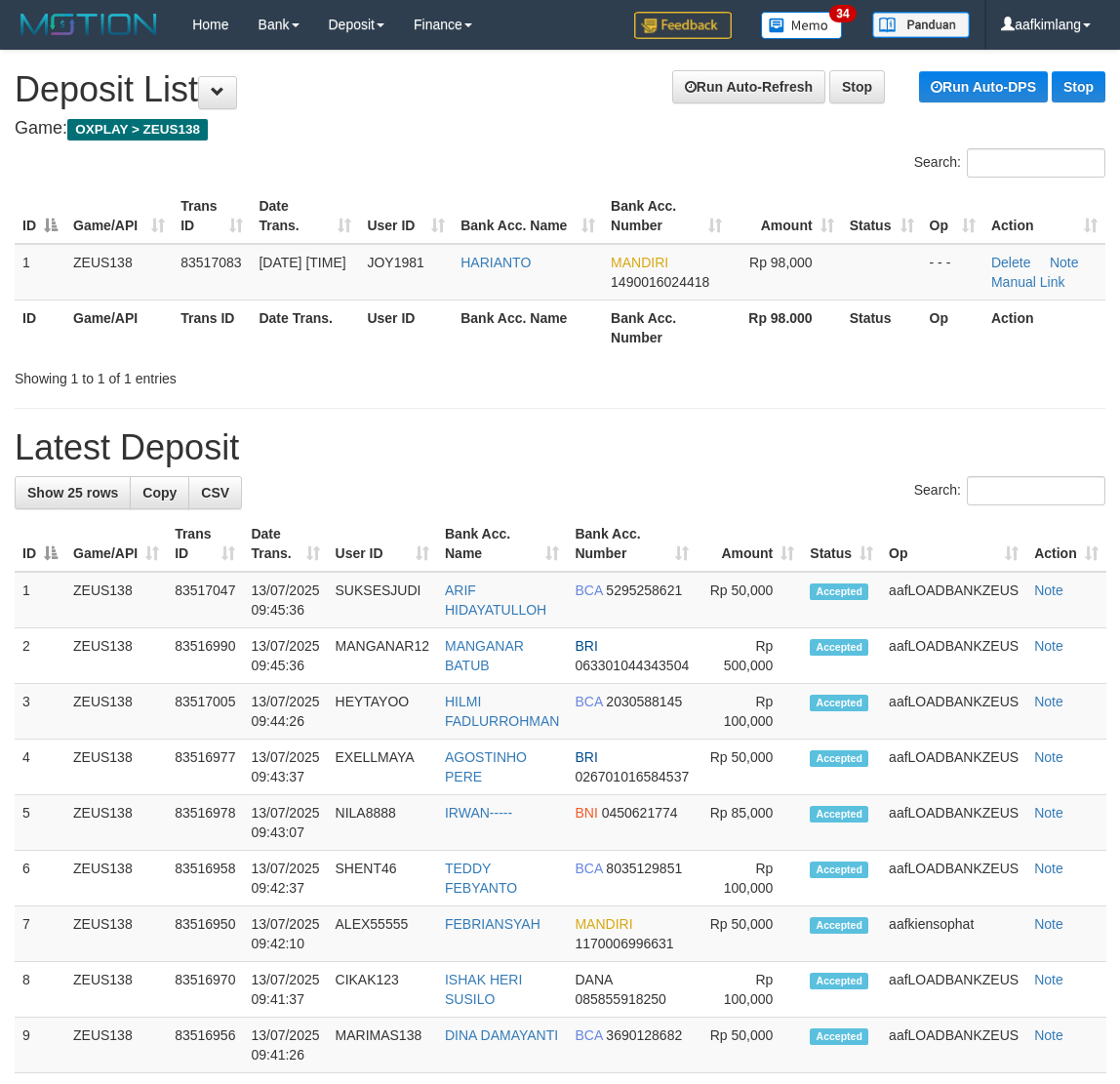 scroll, scrollTop: 0, scrollLeft: 0, axis: both 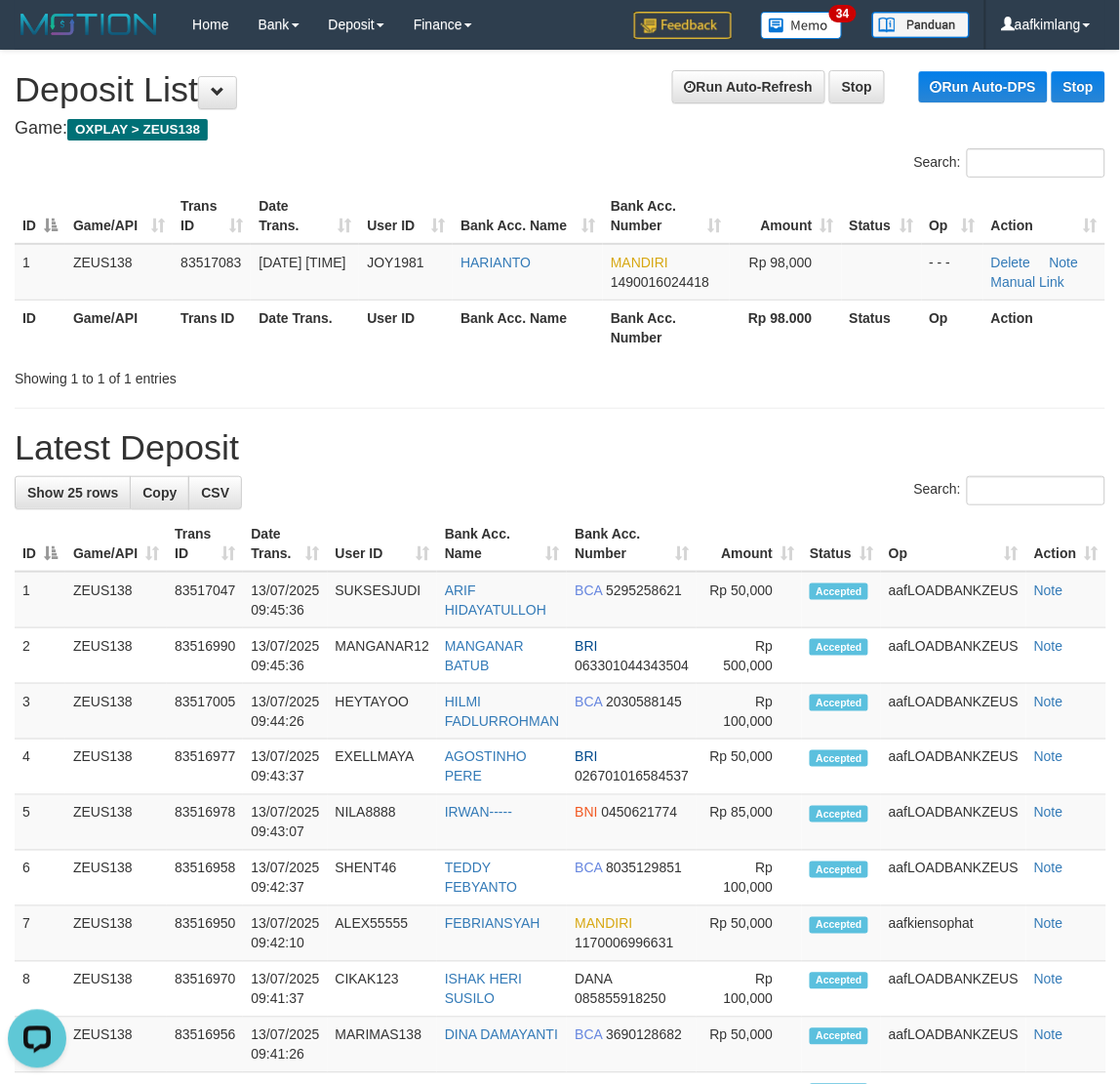 click on "Bank Acc. Name" at bounding box center (528, 327) 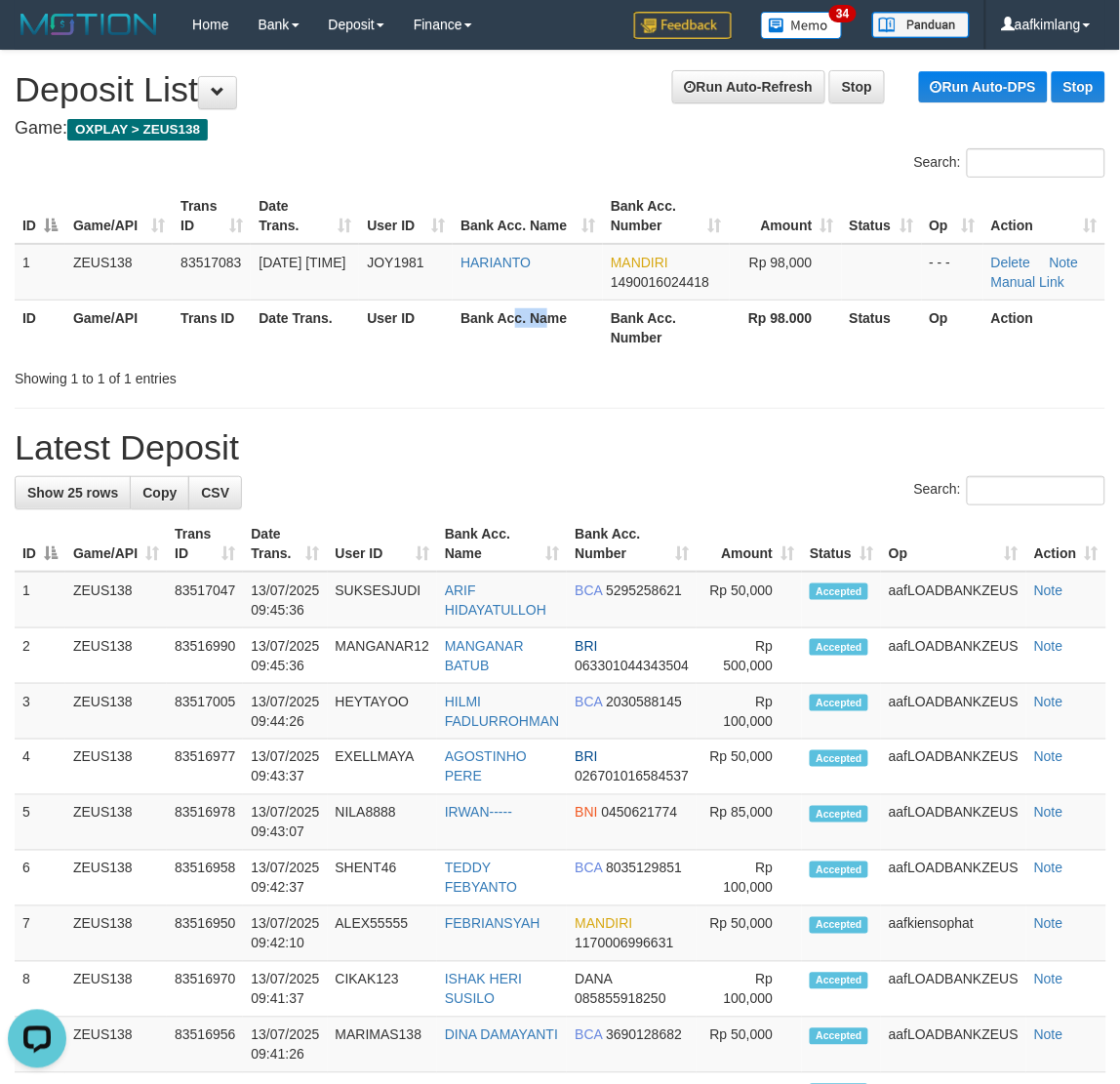 drag, startPoint x: 535, startPoint y: 318, endPoint x: 567, endPoint y: 299, distance: 37.215588 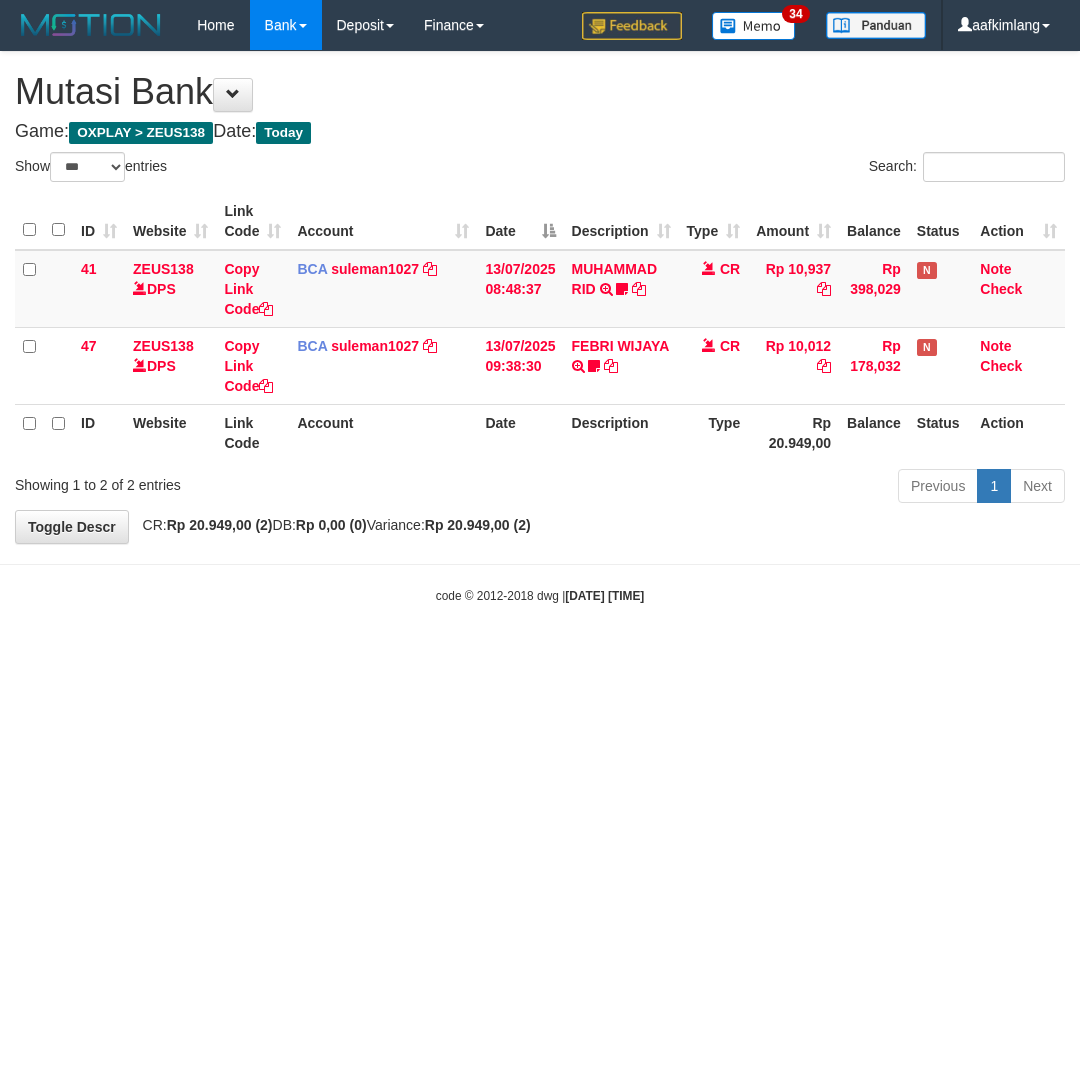 select on "***" 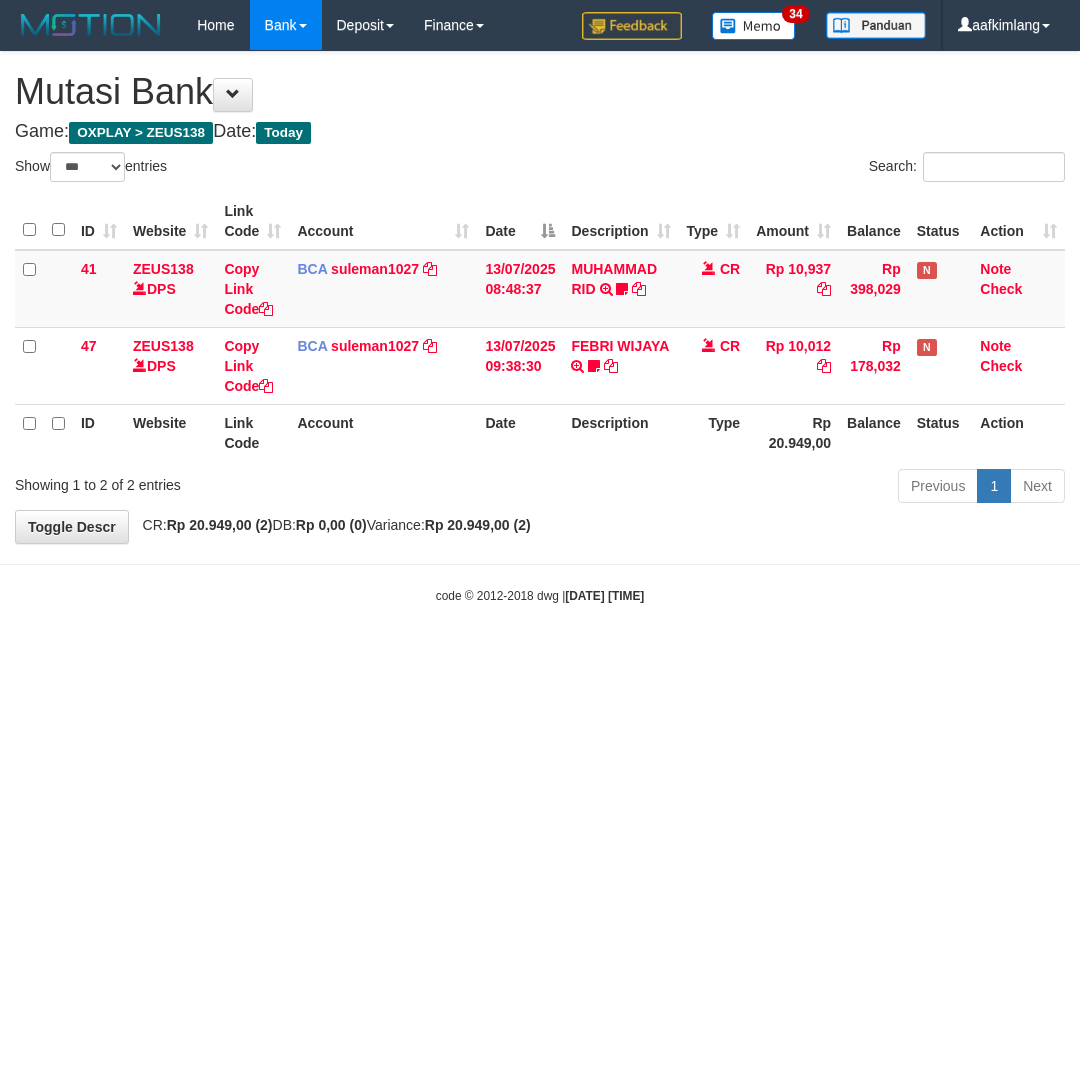 scroll, scrollTop: 0, scrollLeft: 0, axis: both 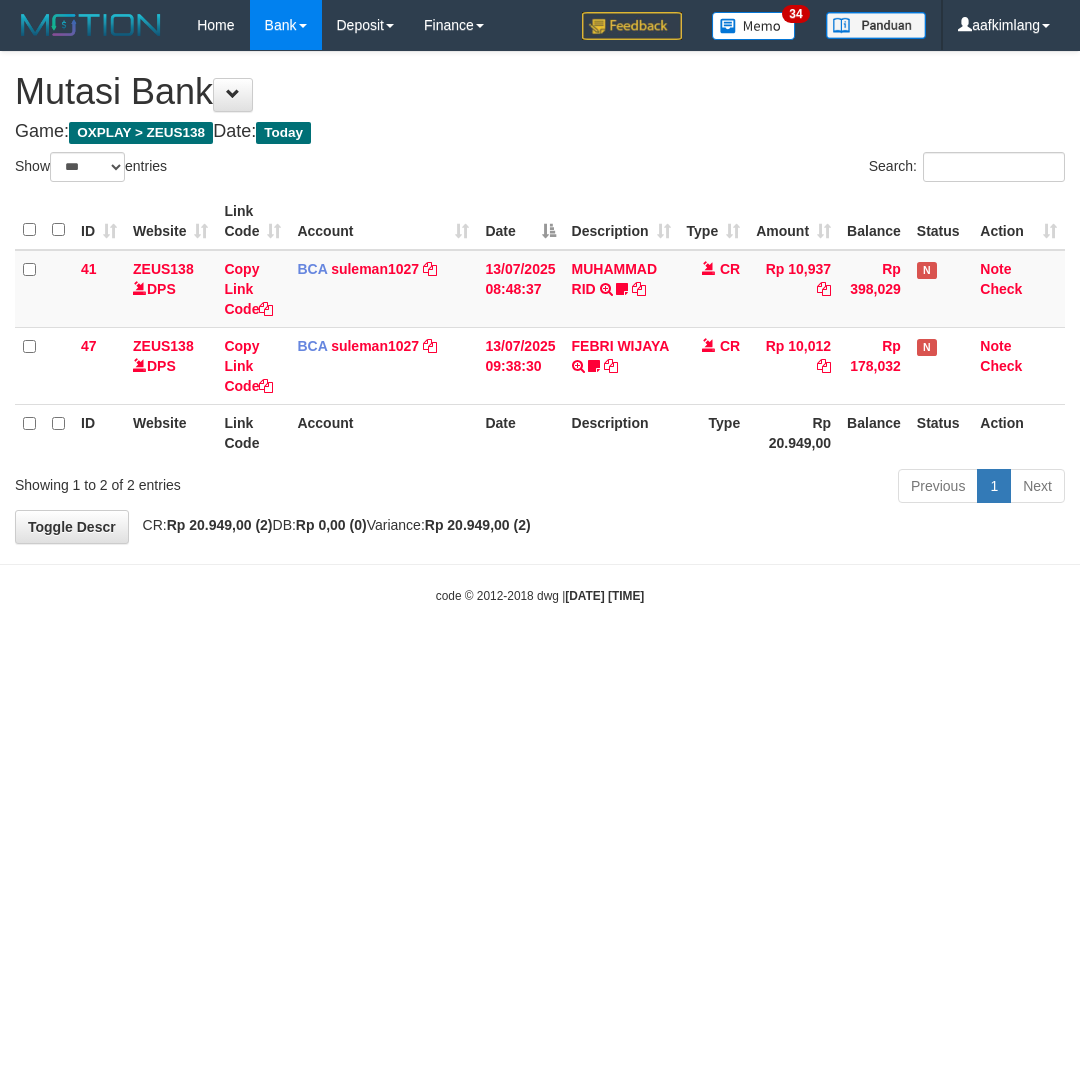 select on "***" 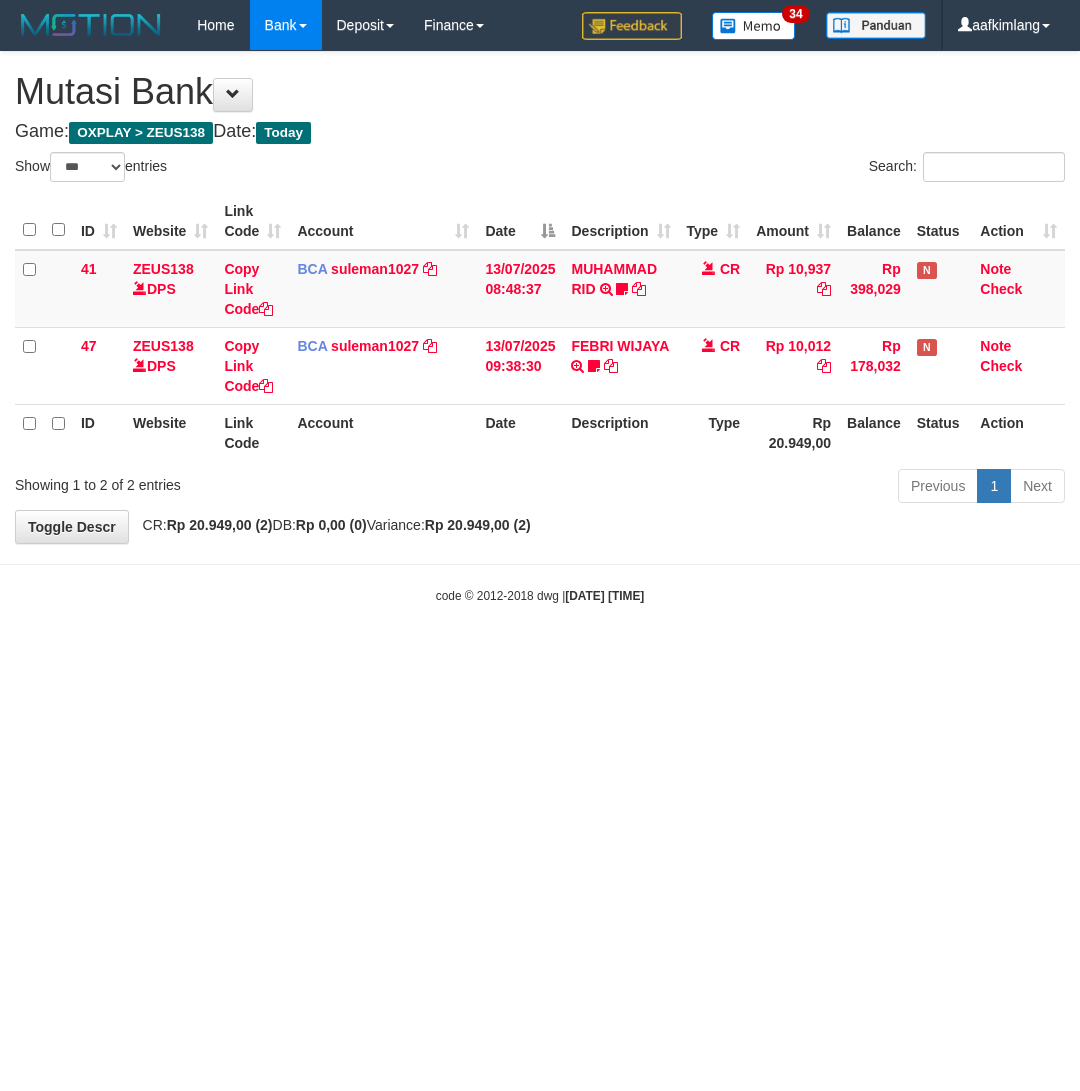 scroll, scrollTop: 0, scrollLeft: 0, axis: both 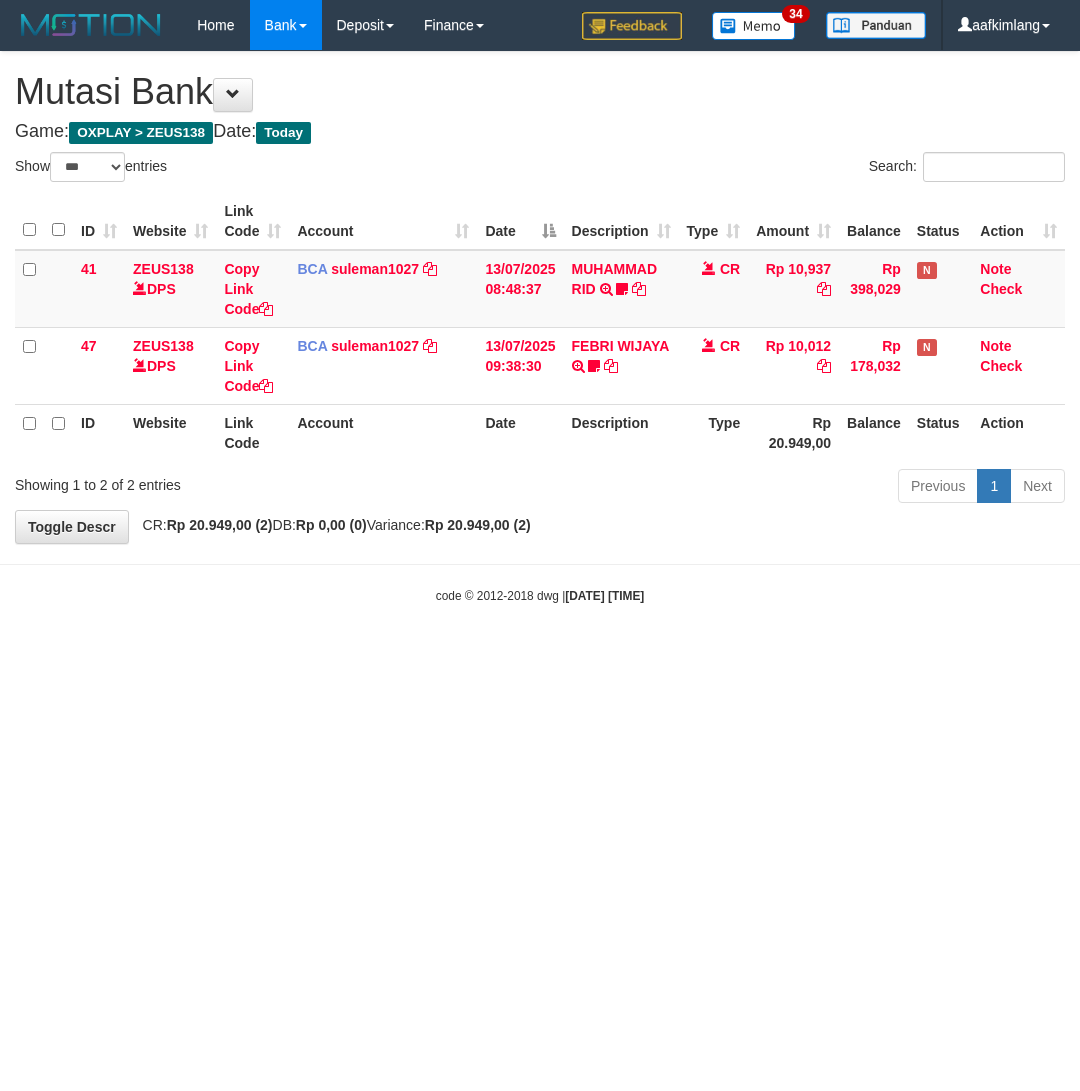 select on "***" 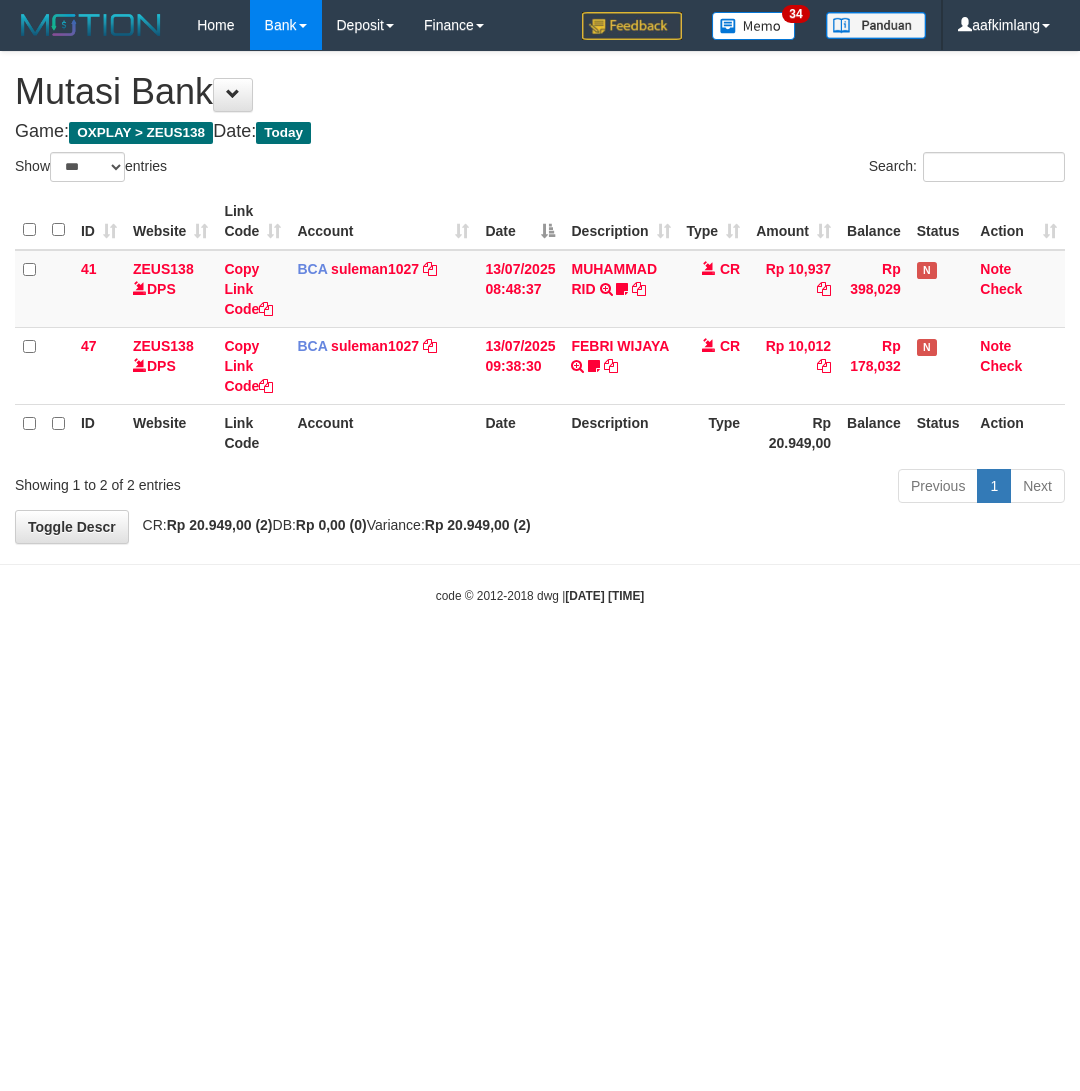 scroll, scrollTop: 0, scrollLeft: 0, axis: both 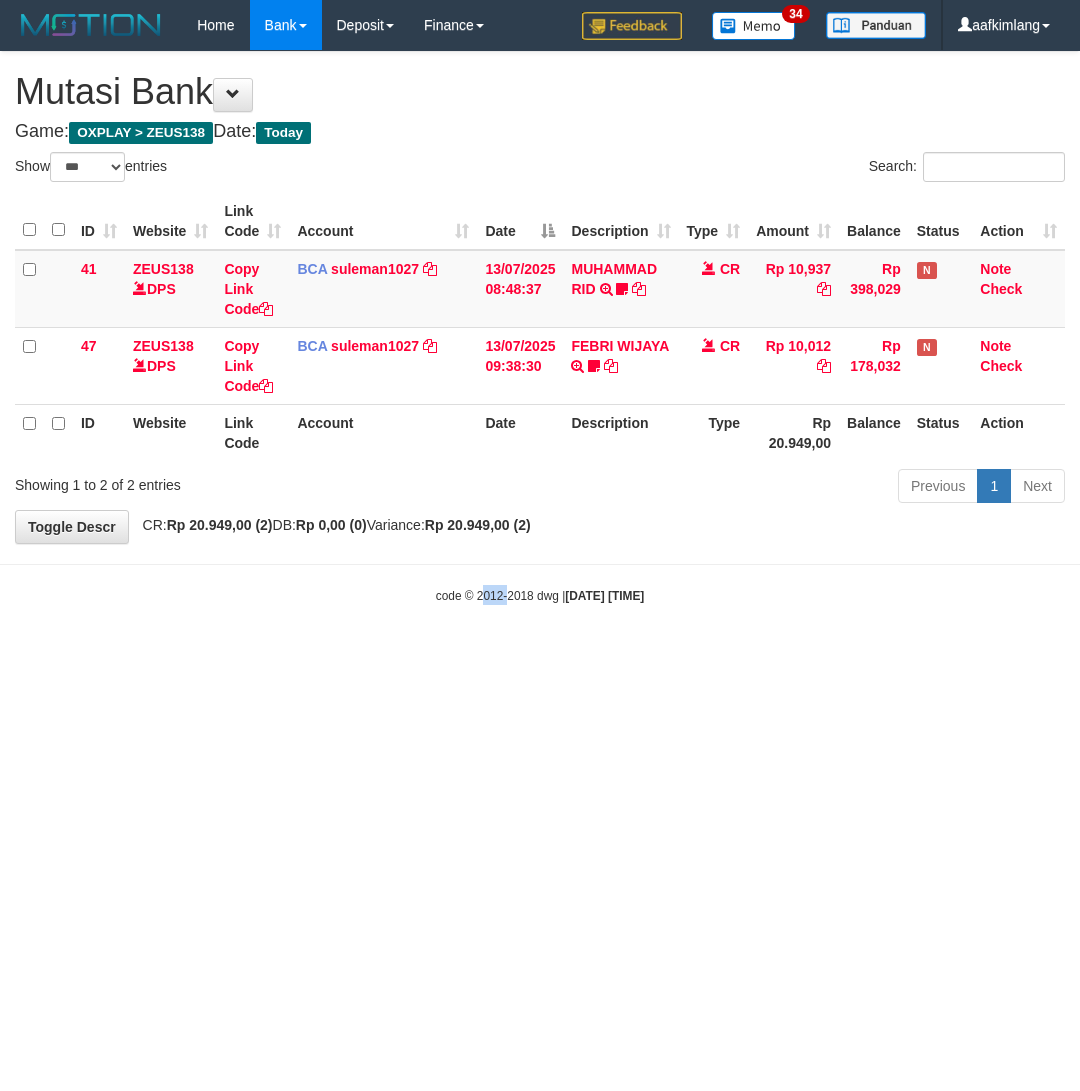 click on "Toggle navigation
Home
Bank
Account List
Mutasi Bank
Search
Note Mutasi
Deposit
DPS Fetch
DPS List
History
Note DPS
Finance
Financial Data
aafkimlang
My Profile
Log Out
34" at bounding box center (540, 327) 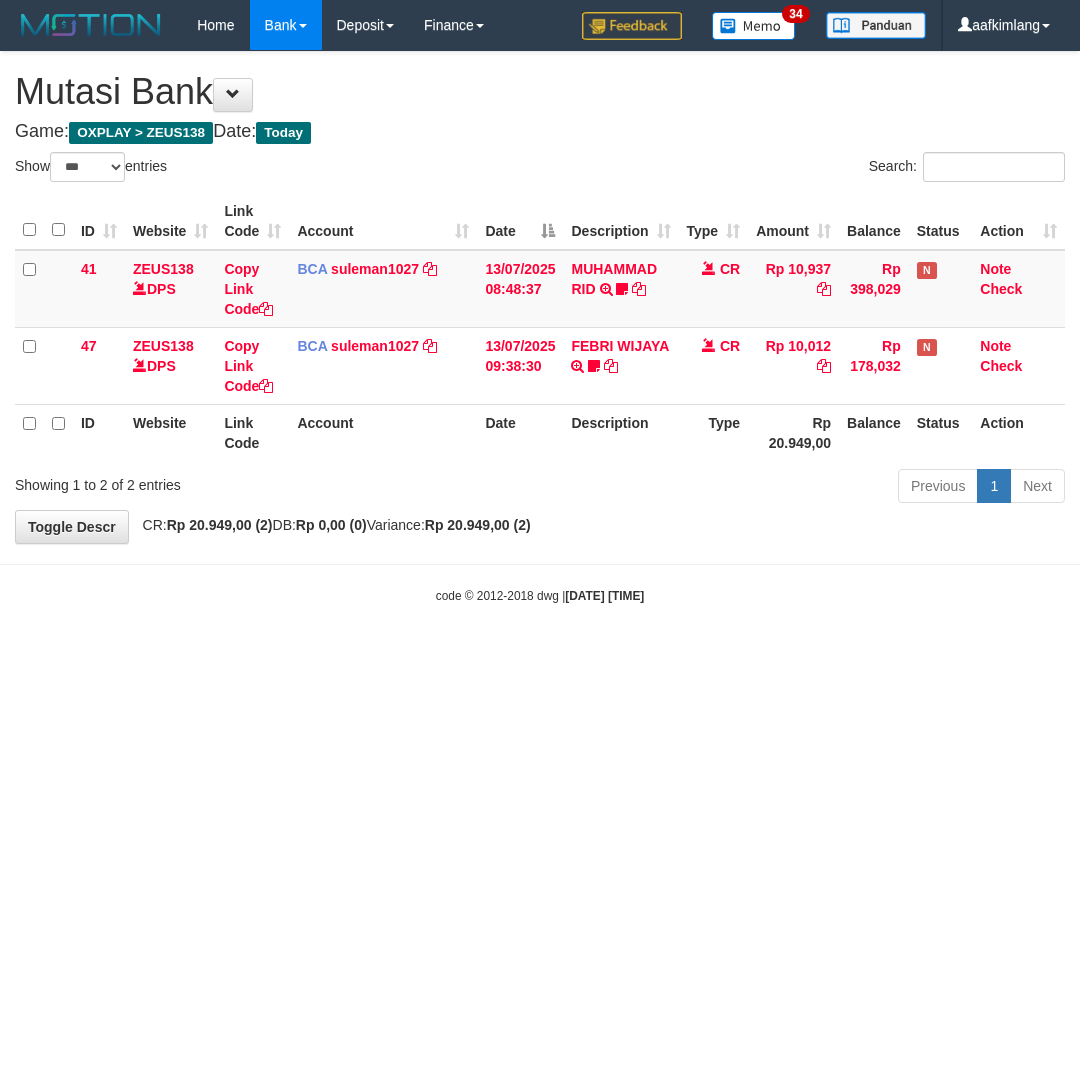 drag, startPoint x: 365, startPoint y: 697, endPoint x: 352, endPoint y: 680, distance: 21.400934 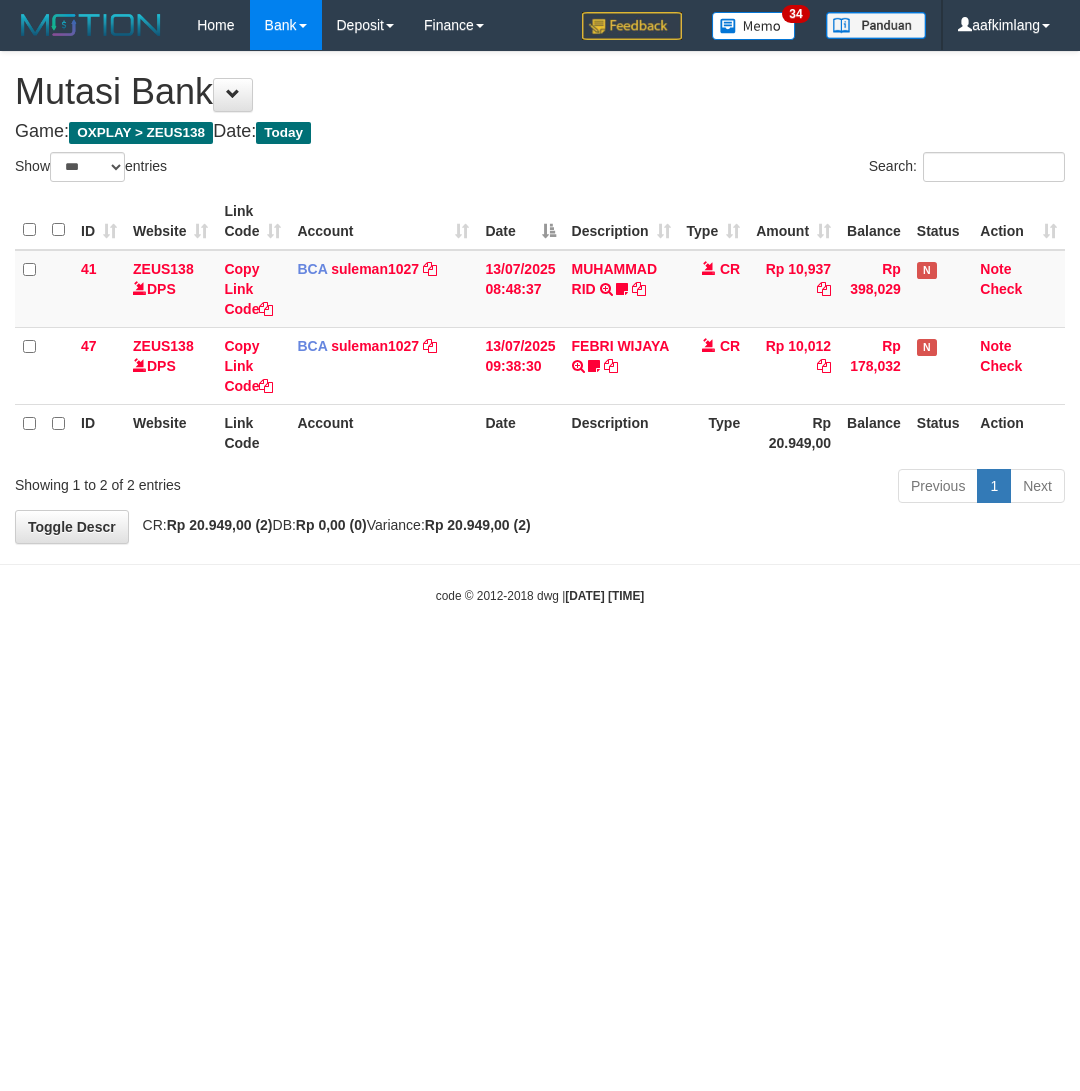 select on "***" 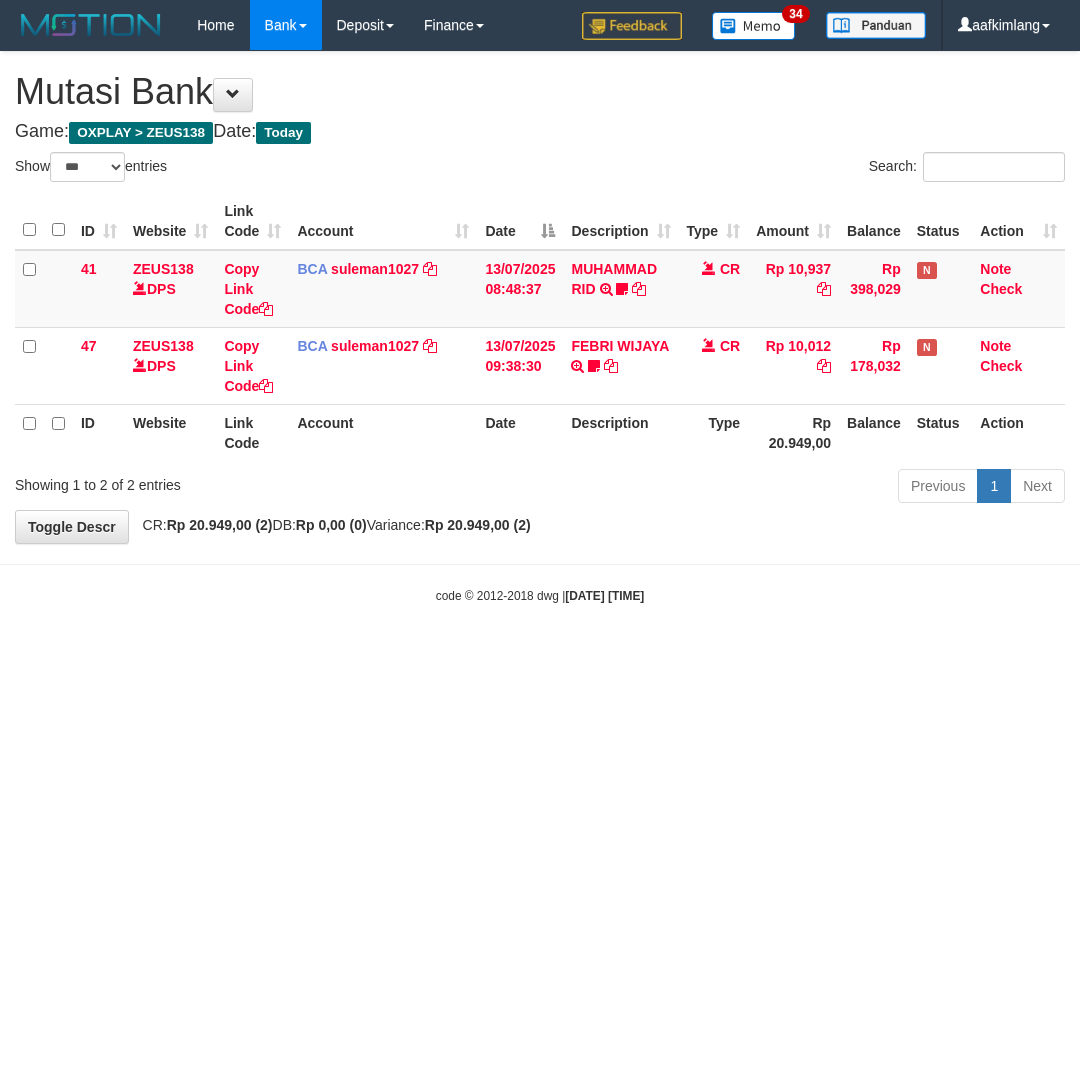 scroll, scrollTop: 0, scrollLeft: 0, axis: both 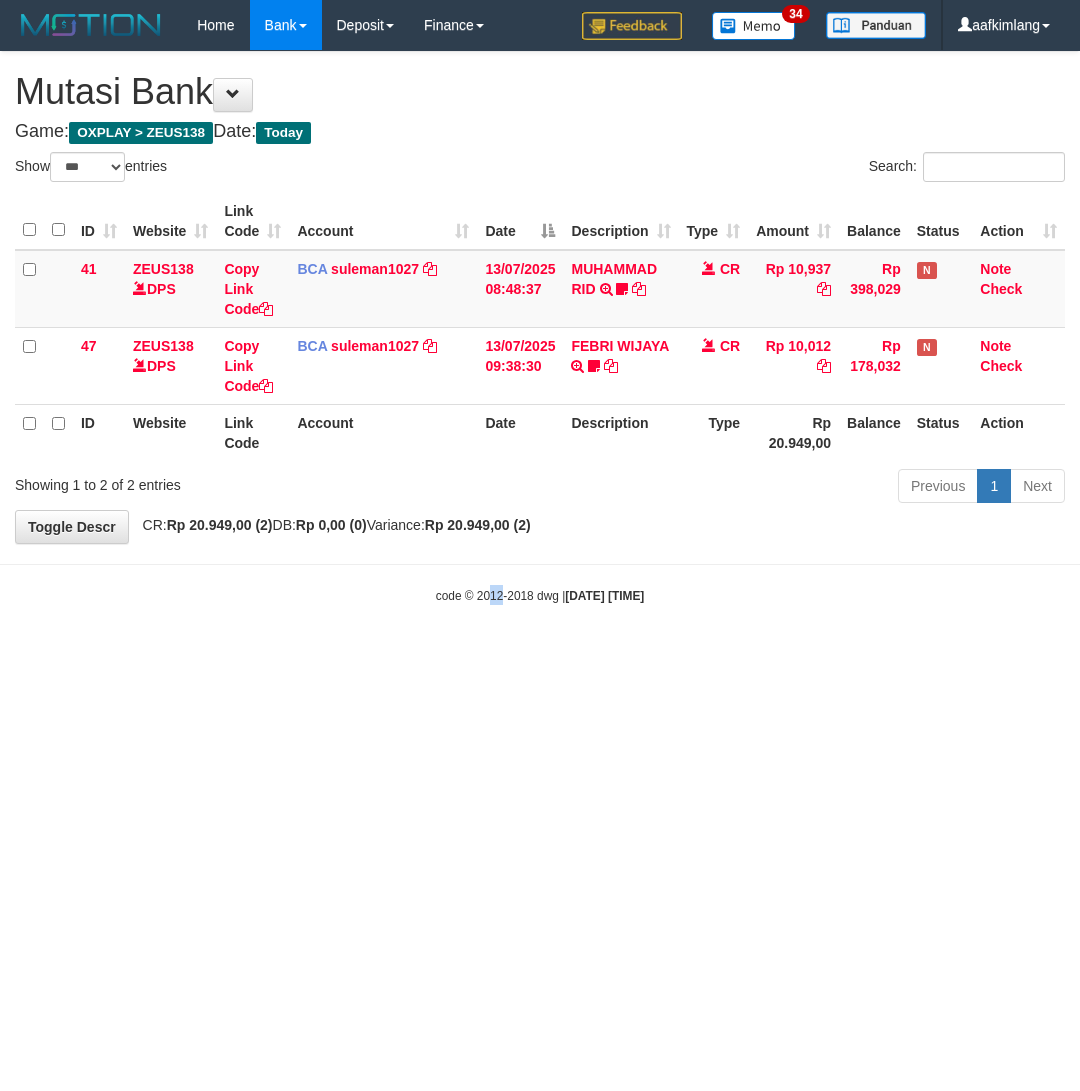 drag, startPoint x: 475, startPoint y: 845, endPoint x: 417, endPoint y: 816, distance: 64.84597 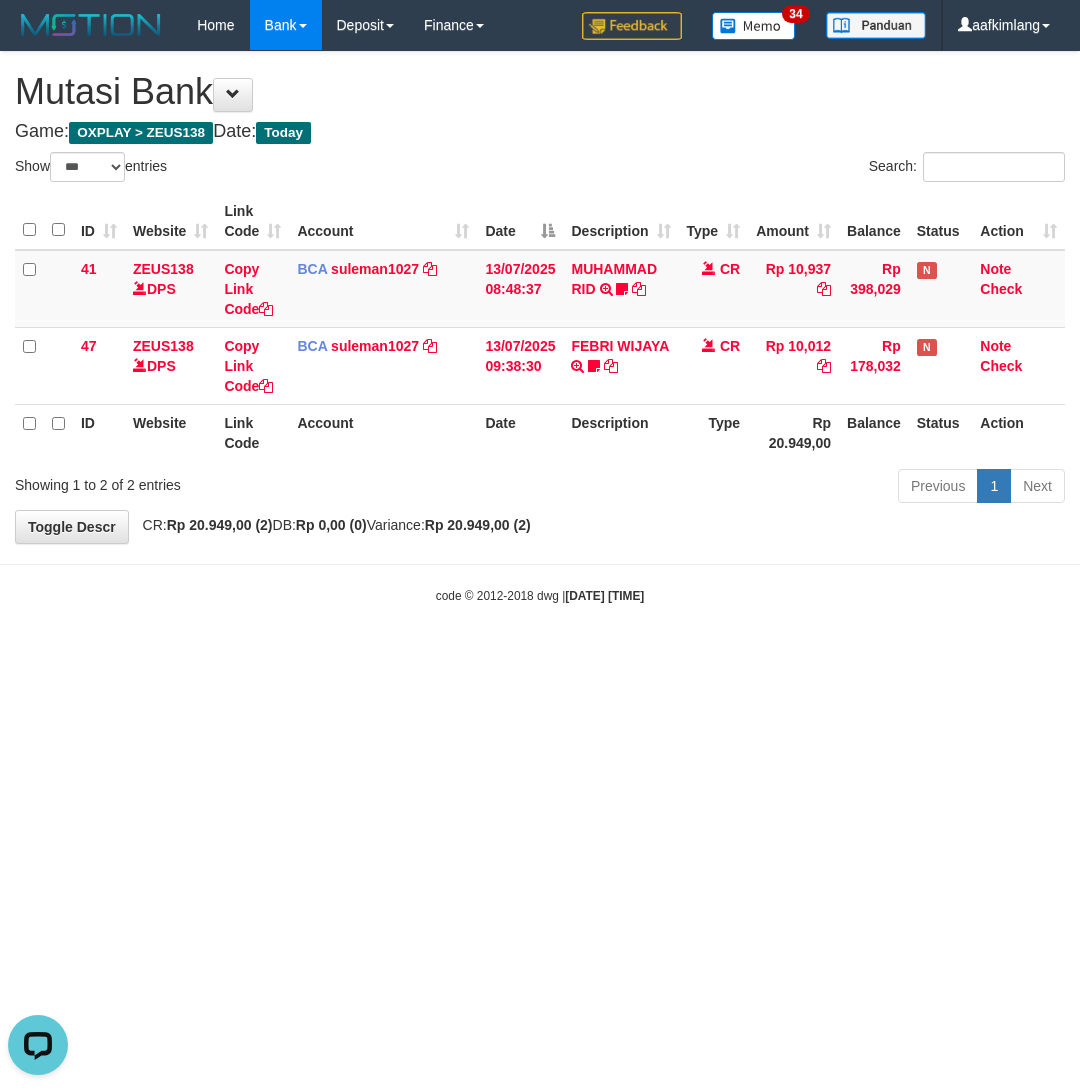 scroll, scrollTop: 0, scrollLeft: 0, axis: both 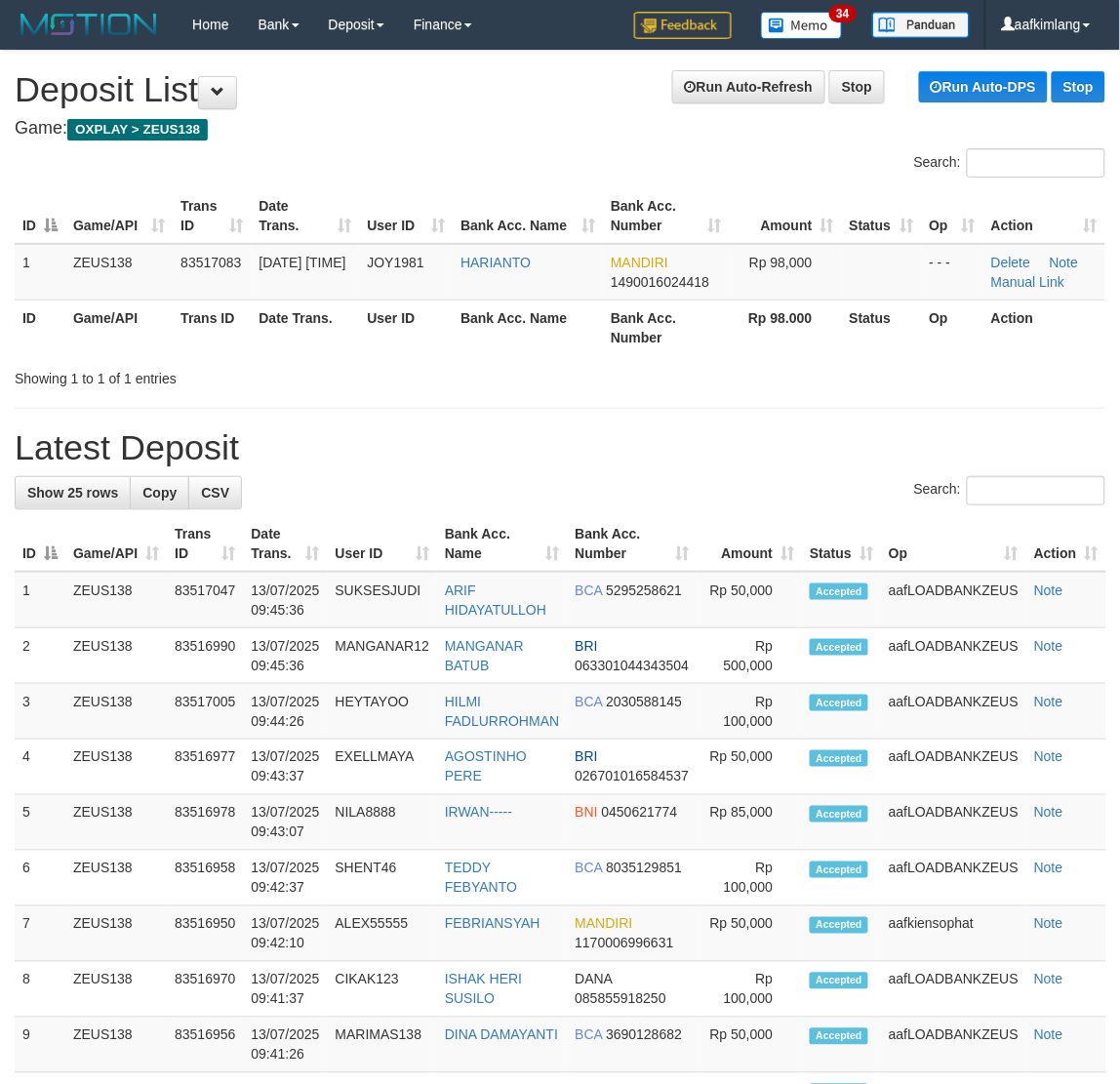 click on "**********" at bounding box center (560, 1081) 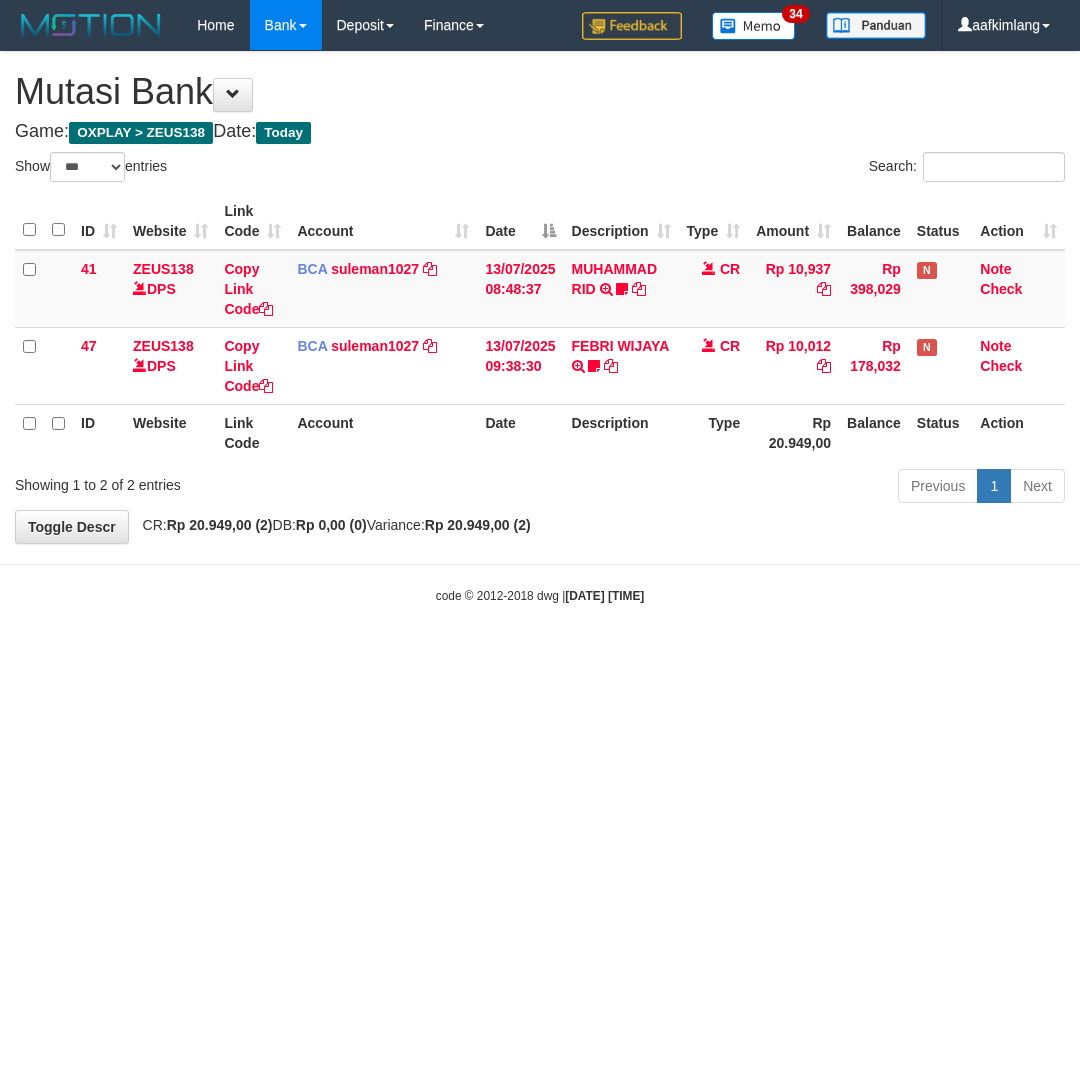 select on "***" 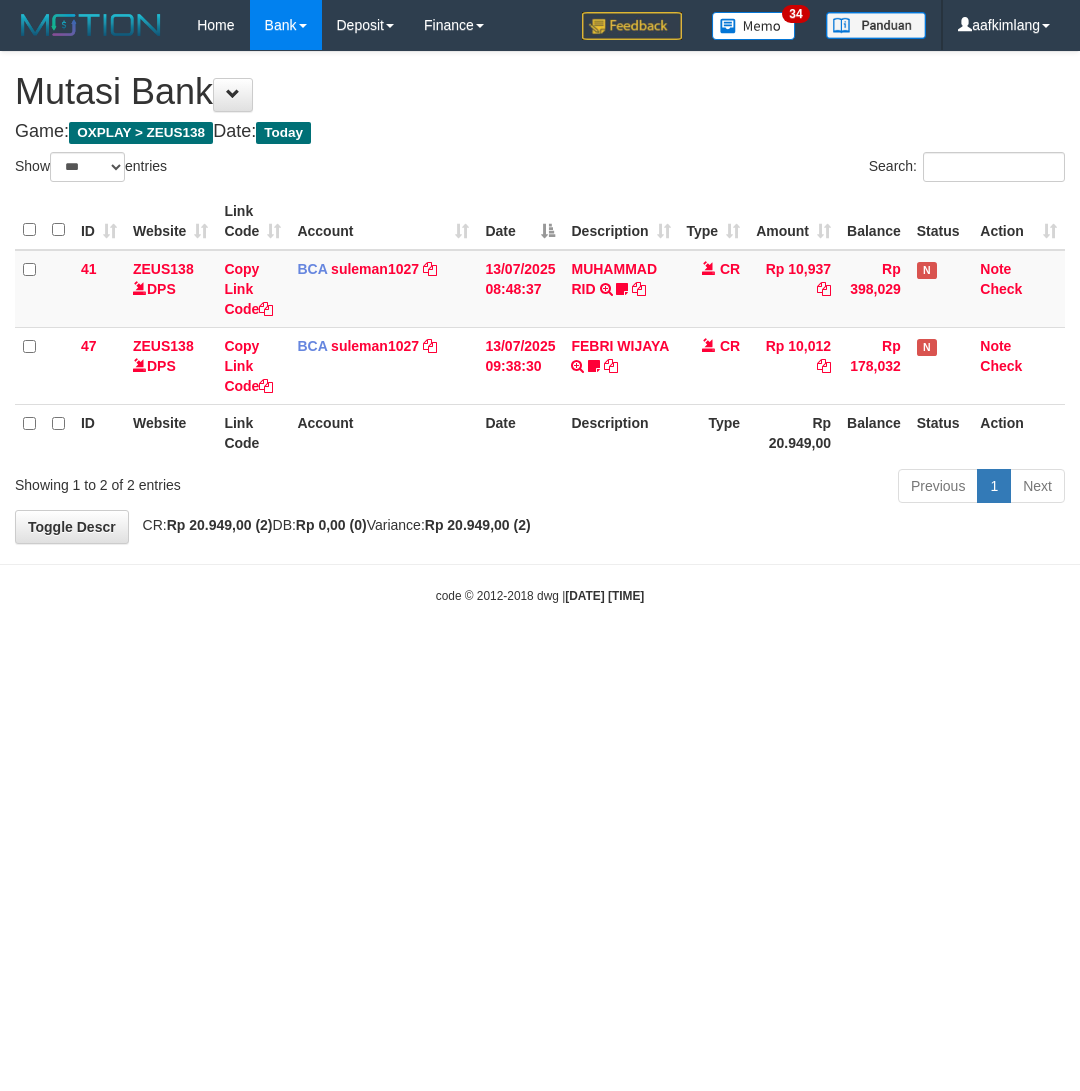 scroll, scrollTop: 0, scrollLeft: 0, axis: both 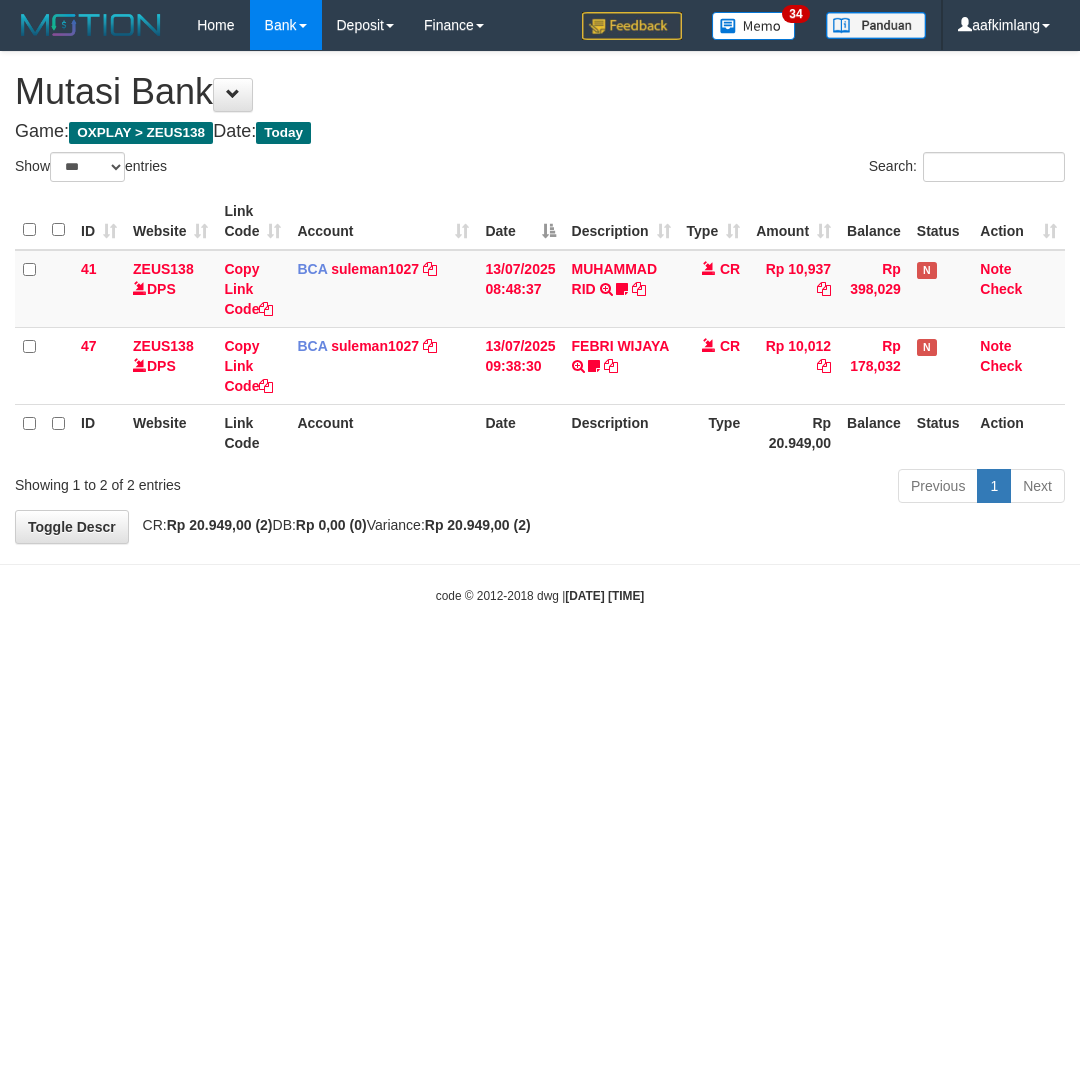 select on "***" 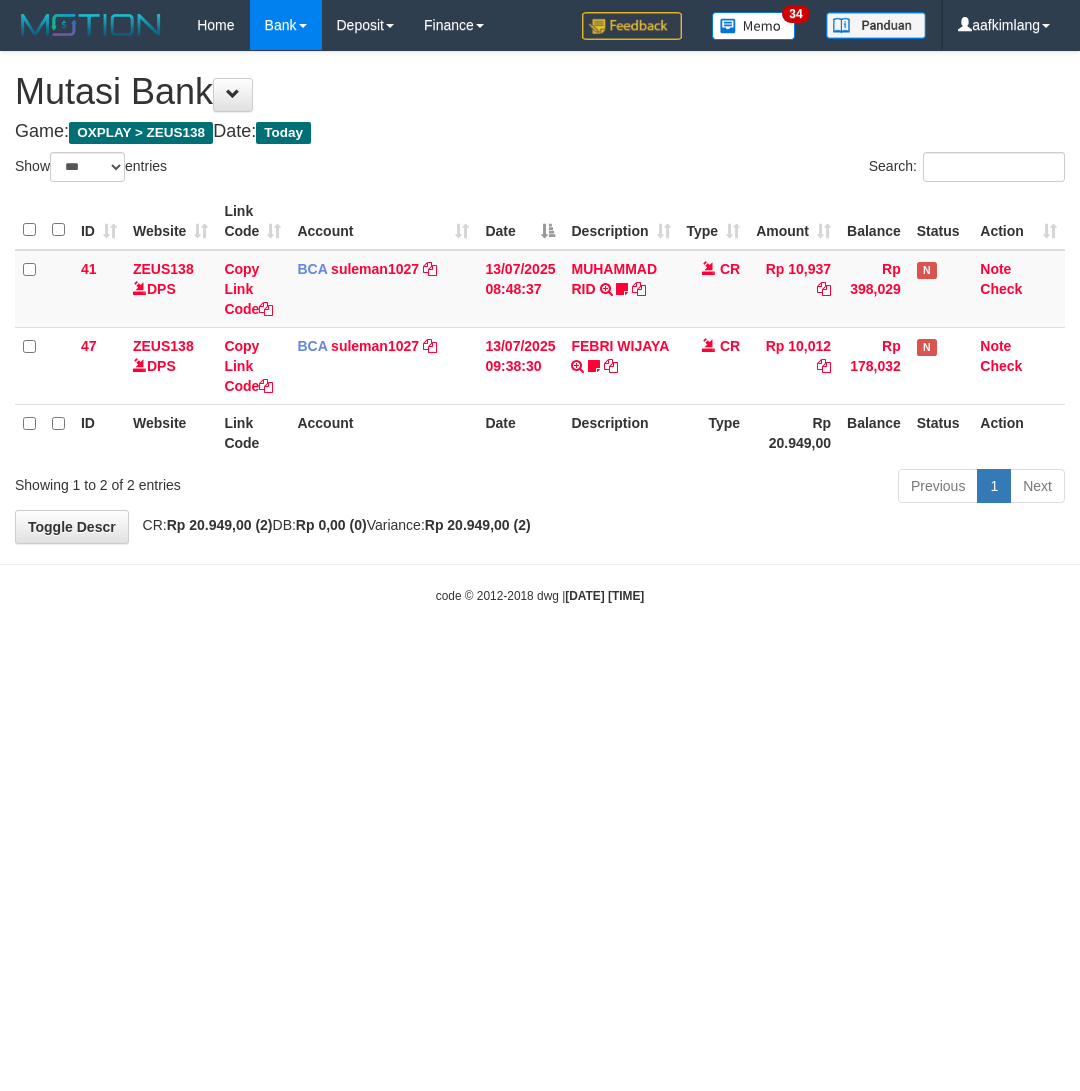 scroll, scrollTop: 0, scrollLeft: 0, axis: both 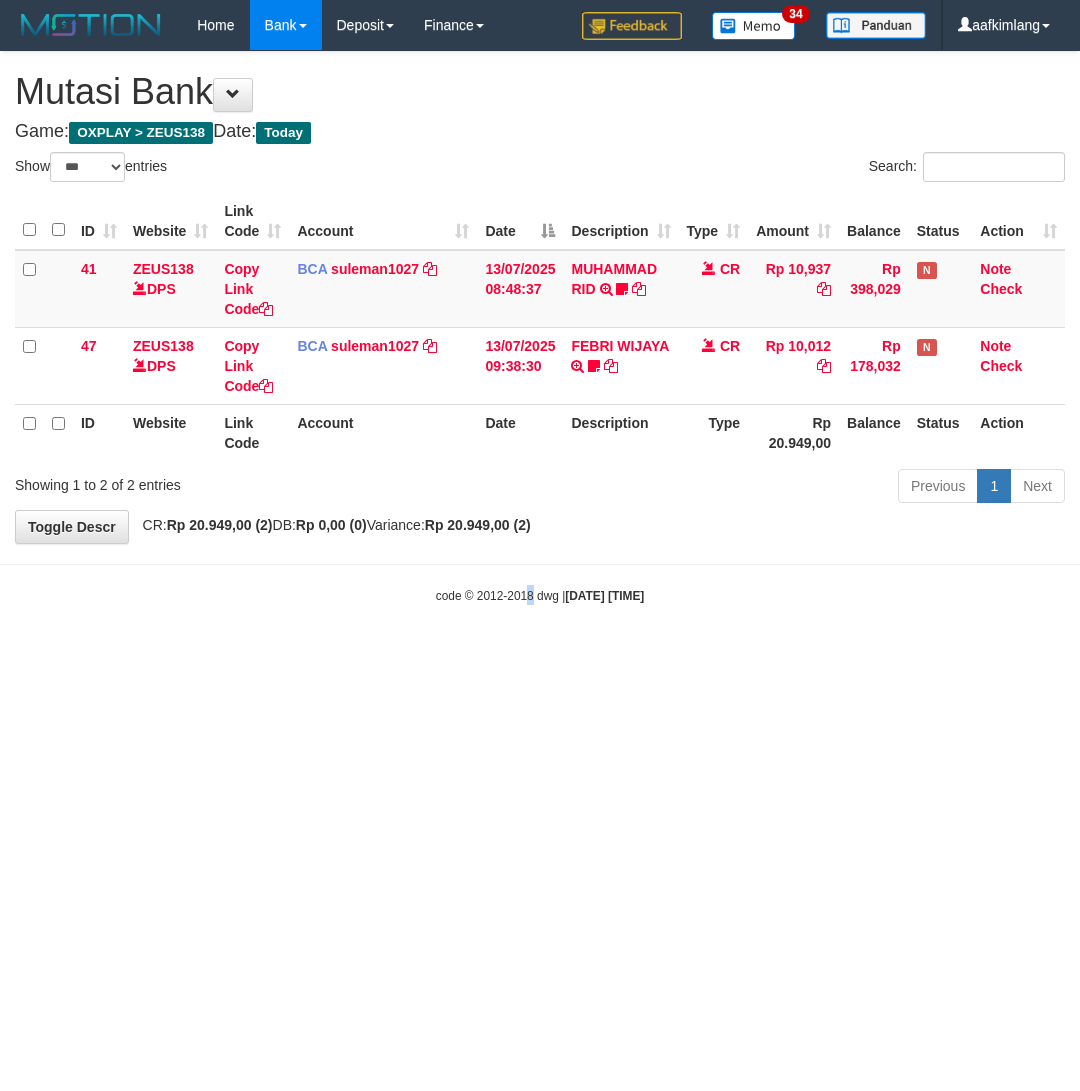 drag, startPoint x: 515, startPoint y: 795, endPoint x: 498, endPoint y: 798, distance: 17.262676 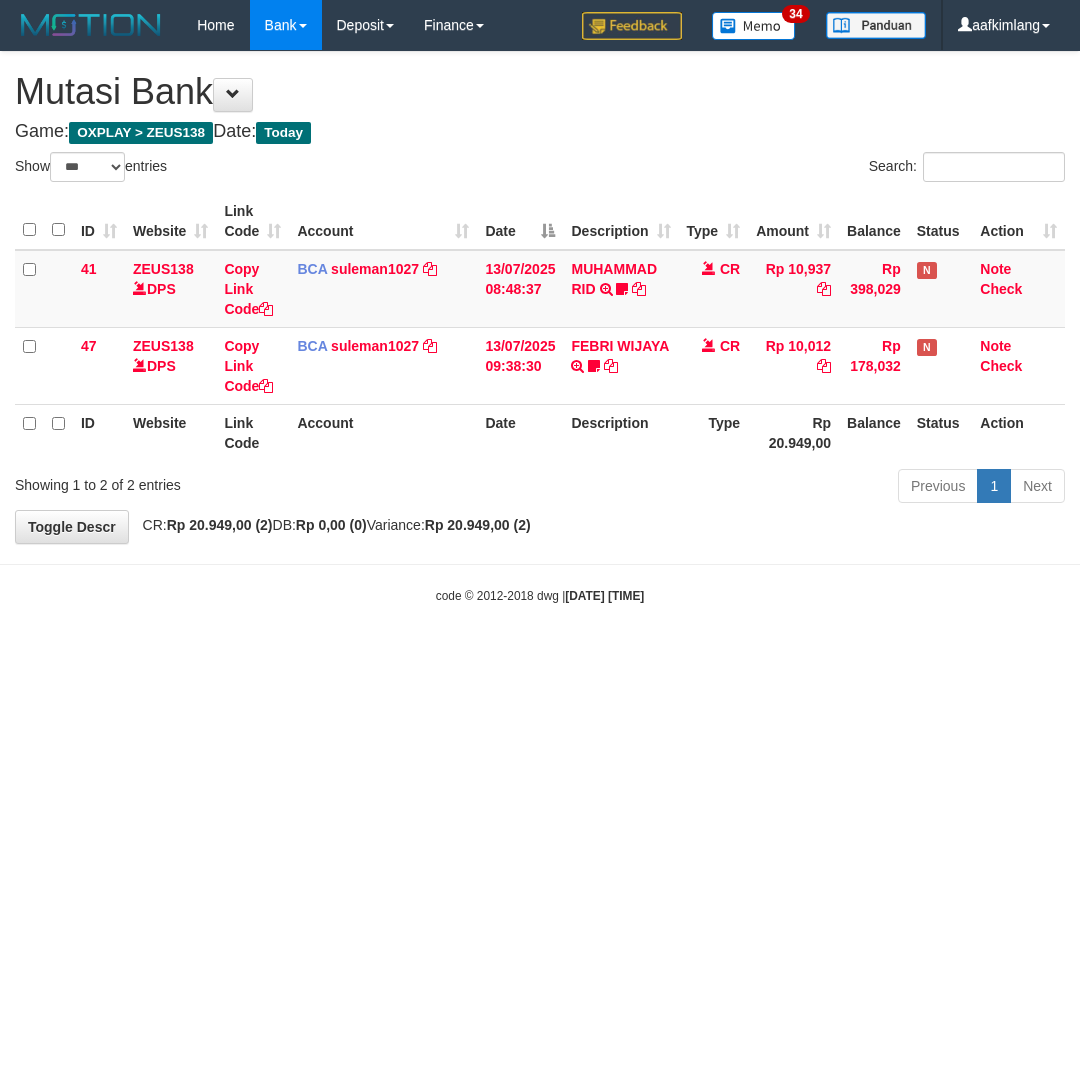 click on "Toggle navigation
Home
Bank
Account List
Mutasi Bank
Search
Note Mutasi
Deposit
DPS Fetch
DPS List
History
Note DPS
Finance
Financial Data
aafkimlang
My Profile
Log Out
34" at bounding box center (540, 327) 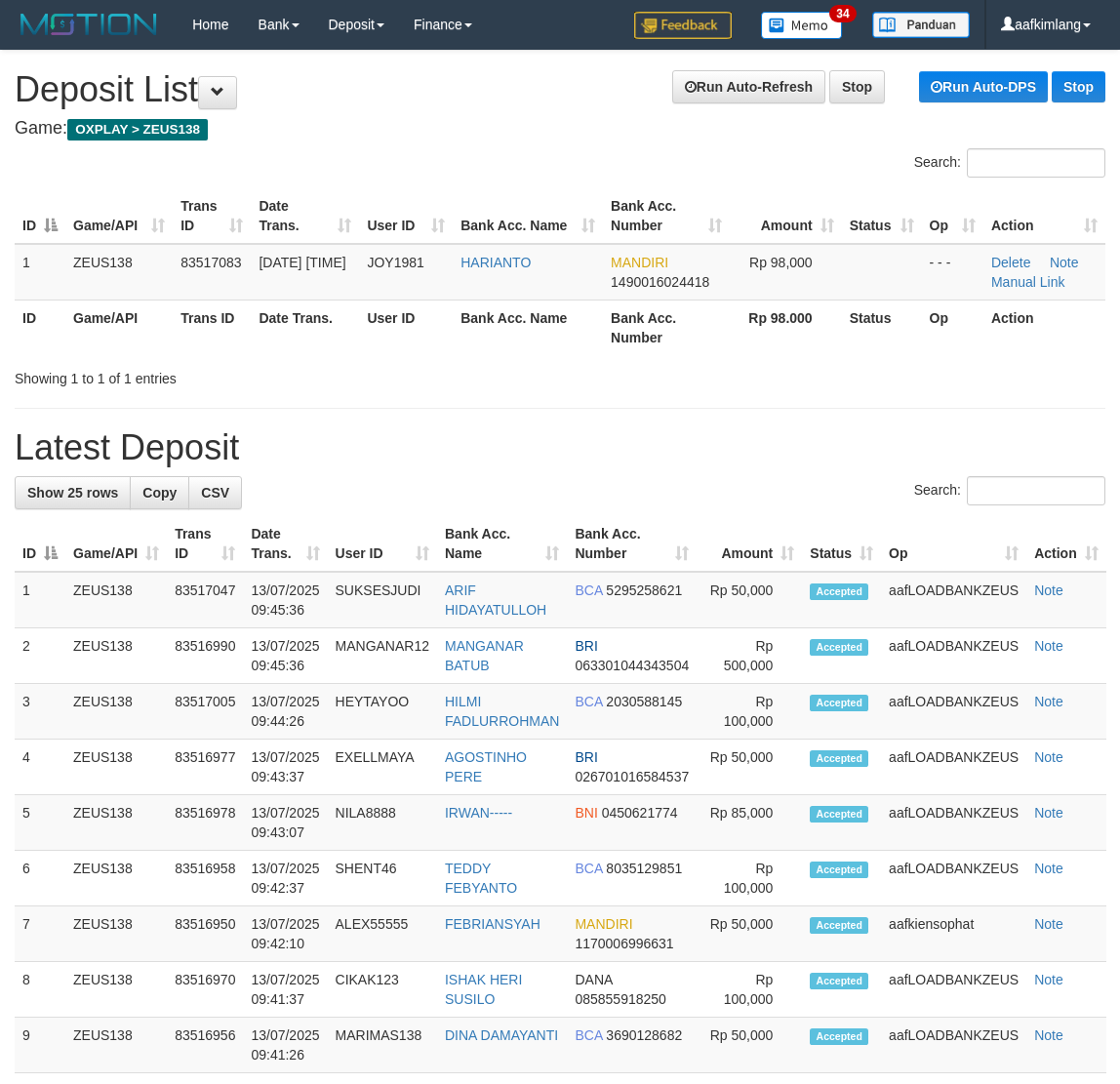 scroll, scrollTop: 0, scrollLeft: 0, axis: both 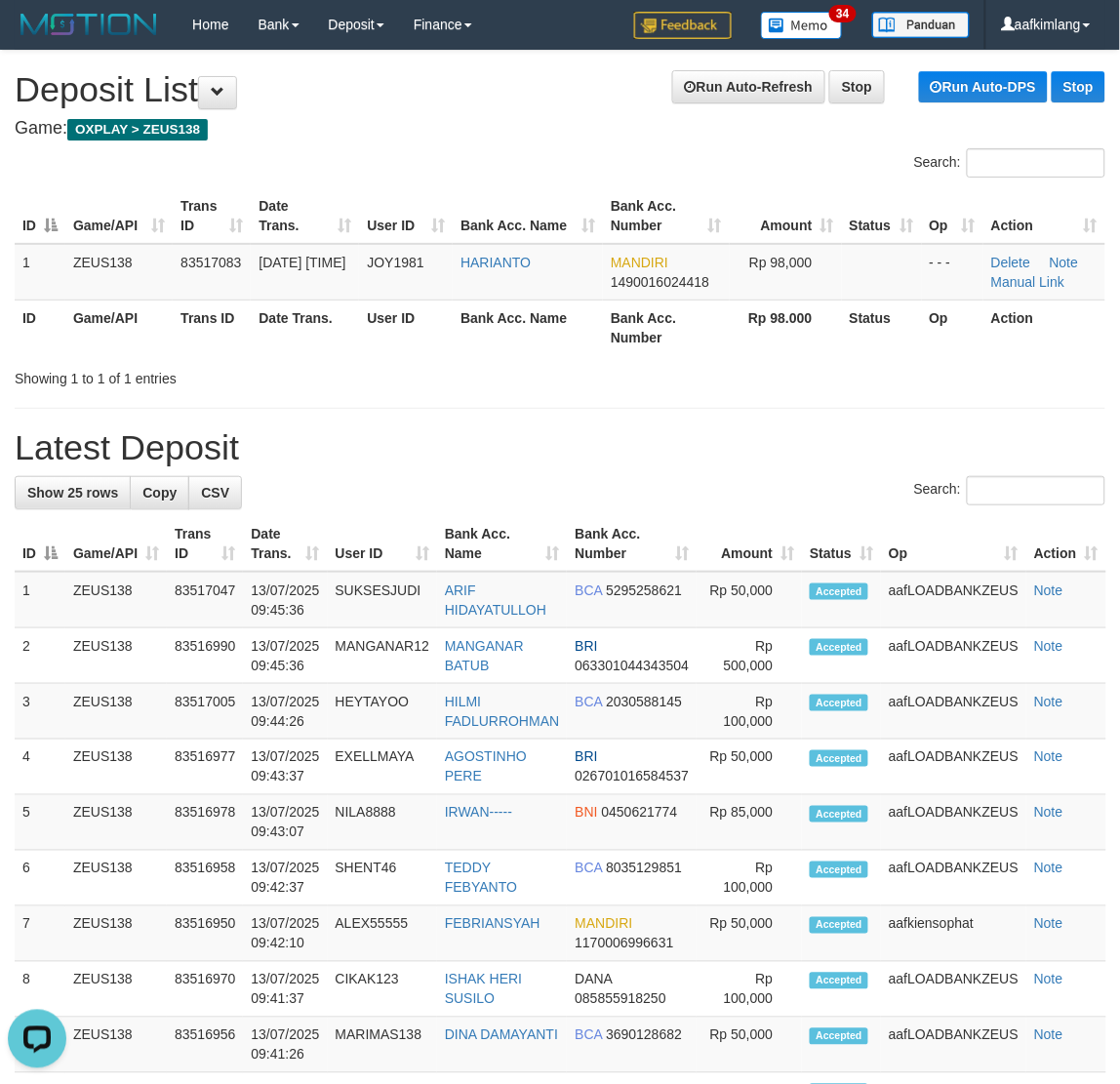 click on "**********" at bounding box center (560, 1081) 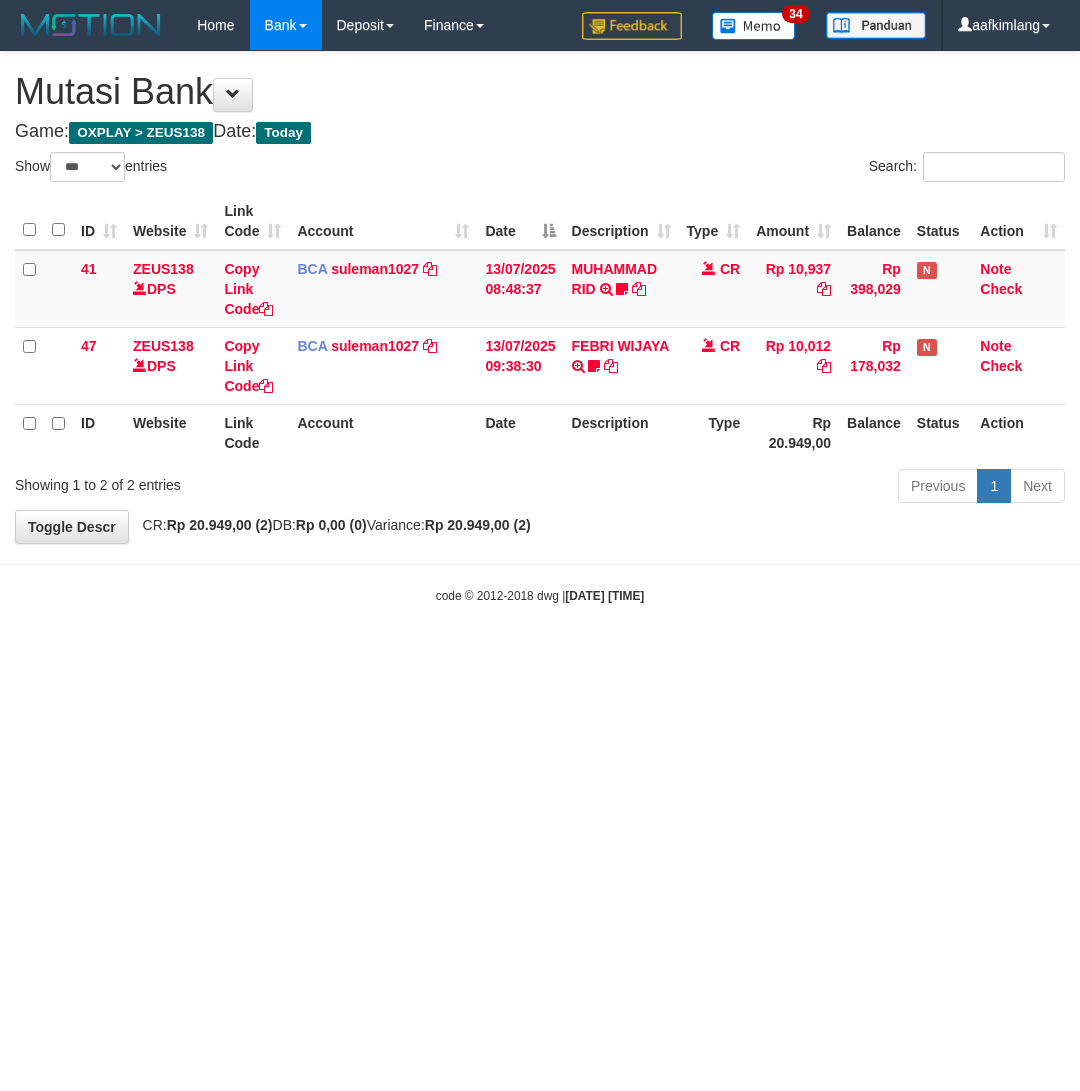 select on "***" 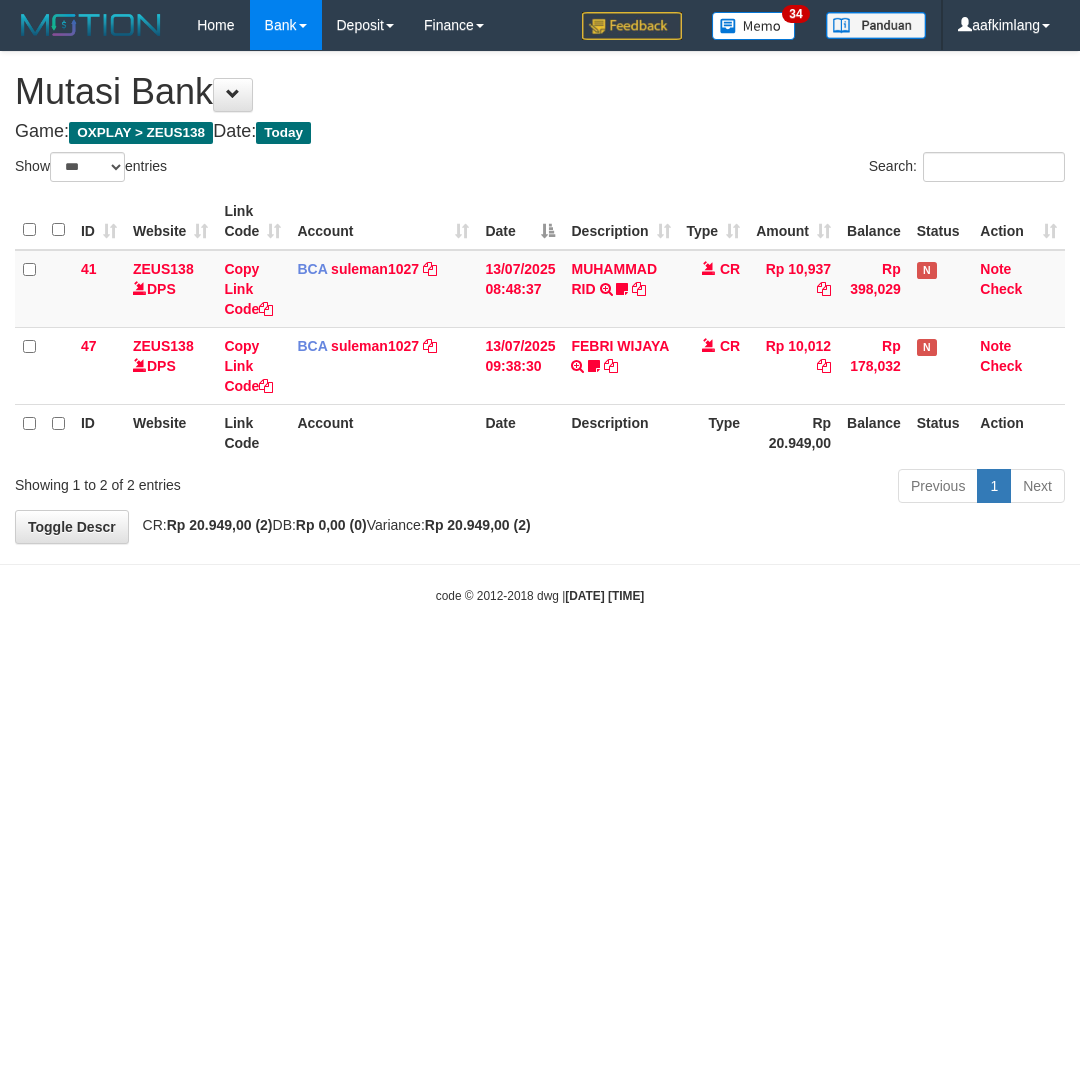 scroll, scrollTop: 0, scrollLeft: 0, axis: both 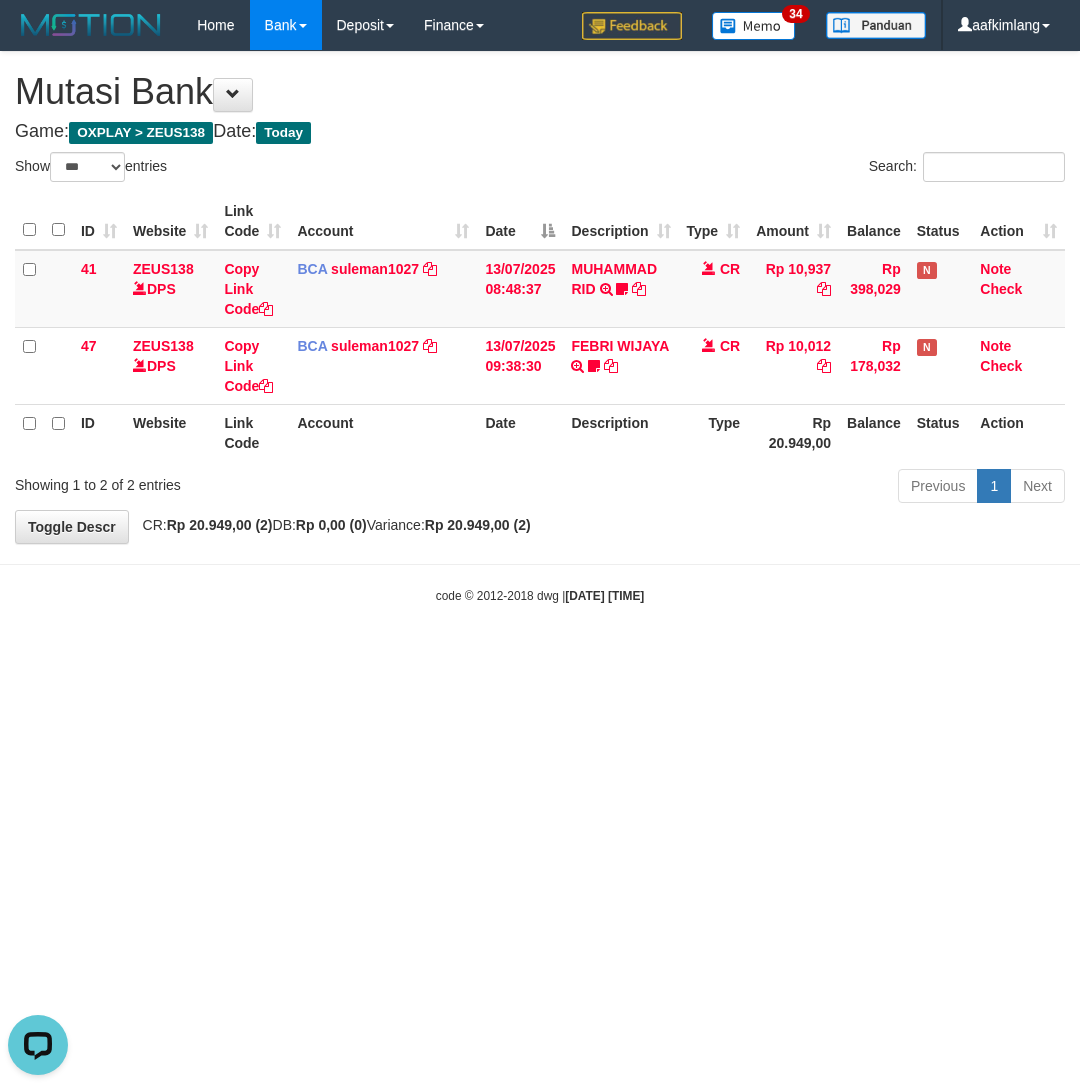 click on "Toggle navigation
Home
Bank
Account List
Mutasi Bank
Search
Note Mutasi
Deposit
DPS Fetch
DPS List
History
Note DPS
Finance
Financial Data
aafkimlang
My Profile
Log Out
34" at bounding box center (540, 327) 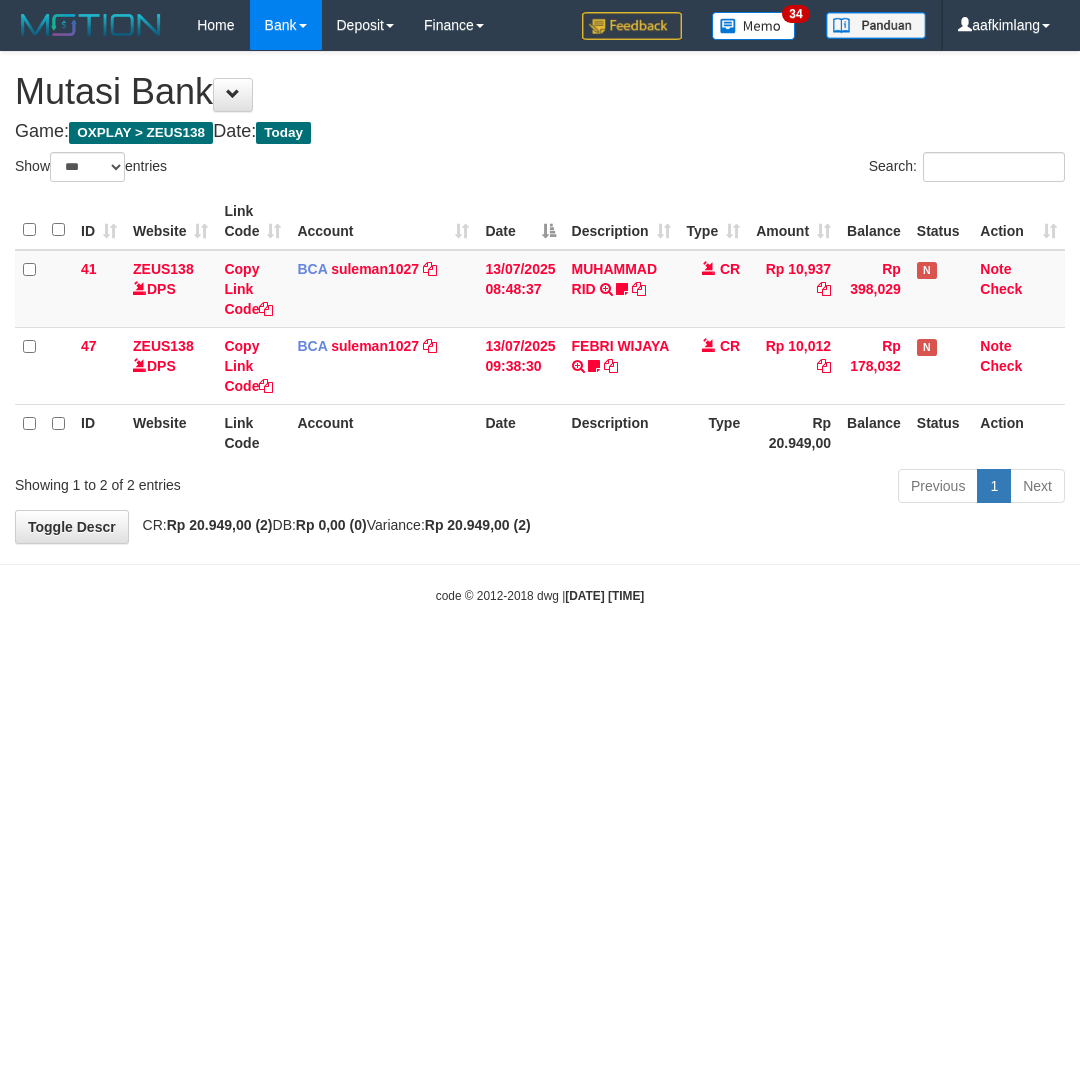 select on "***" 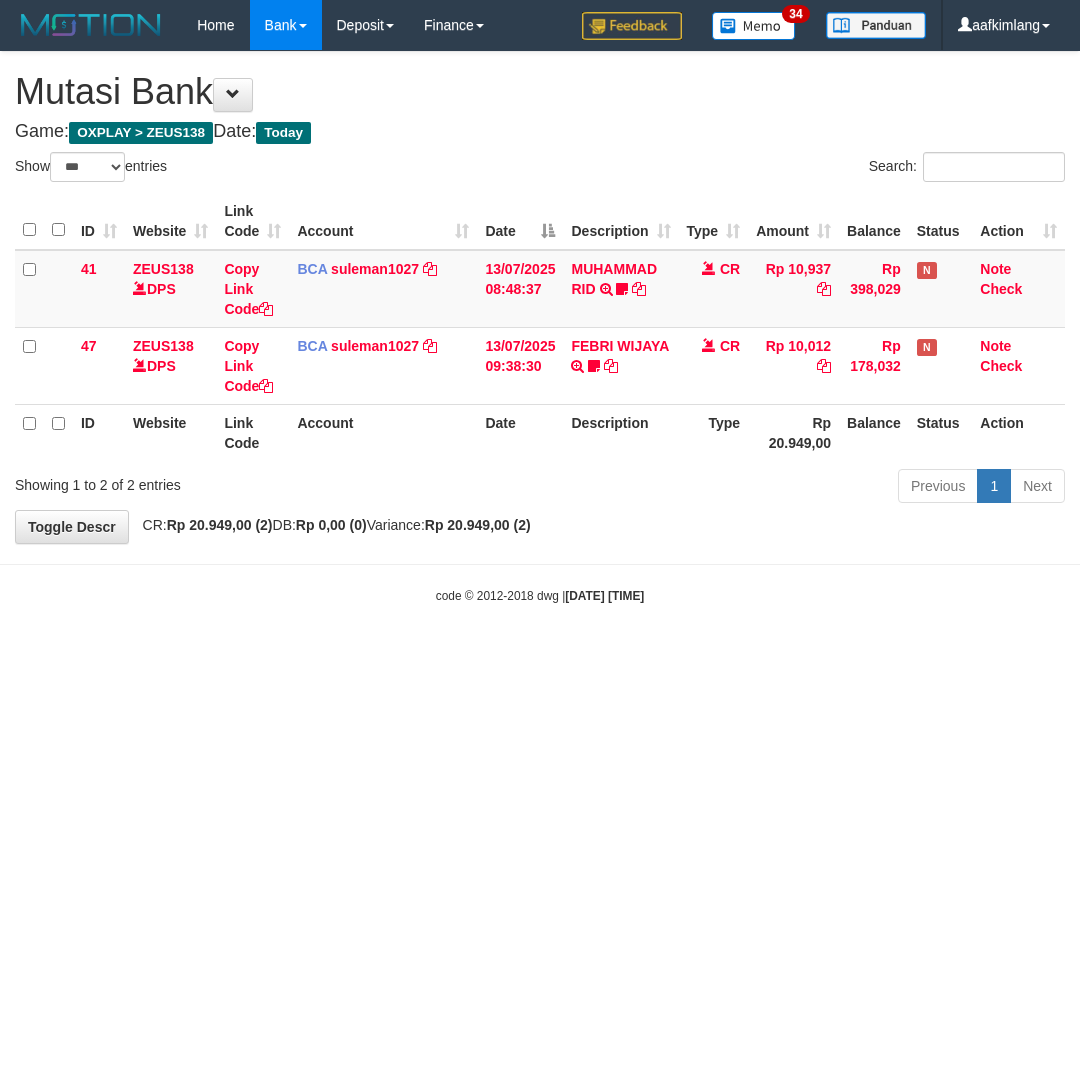 scroll, scrollTop: 0, scrollLeft: 0, axis: both 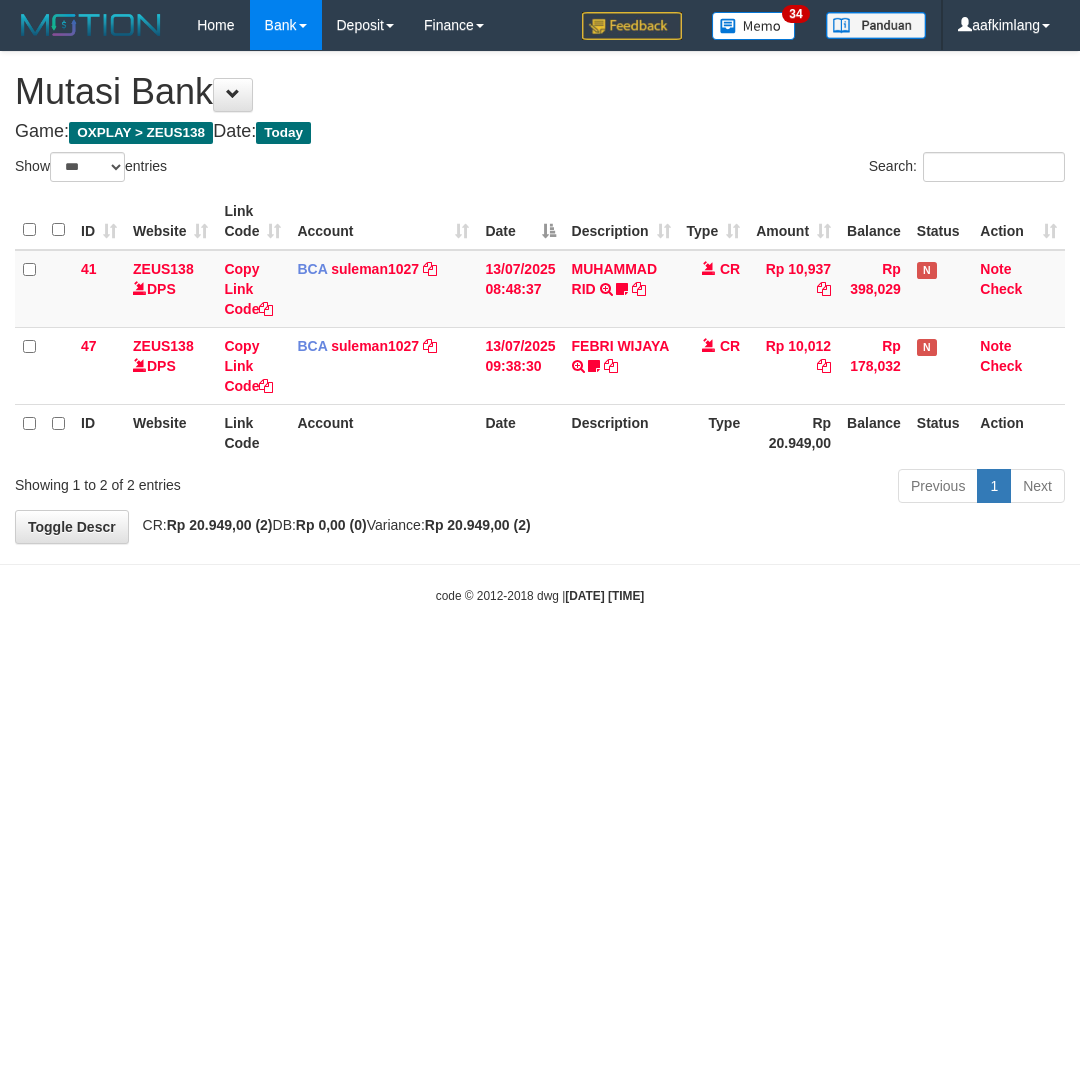 select on "***" 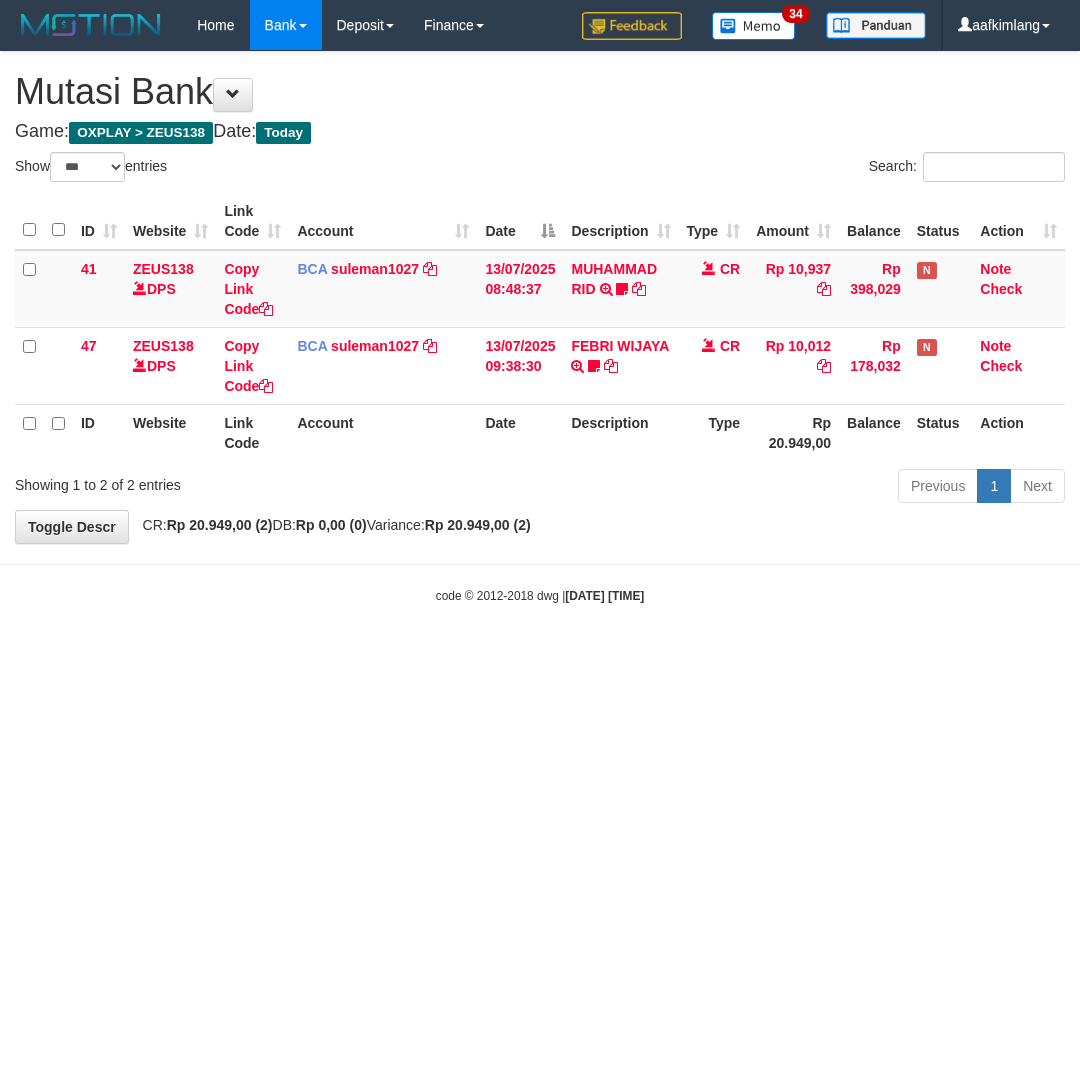 scroll, scrollTop: 0, scrollLeft: 0, axis: both 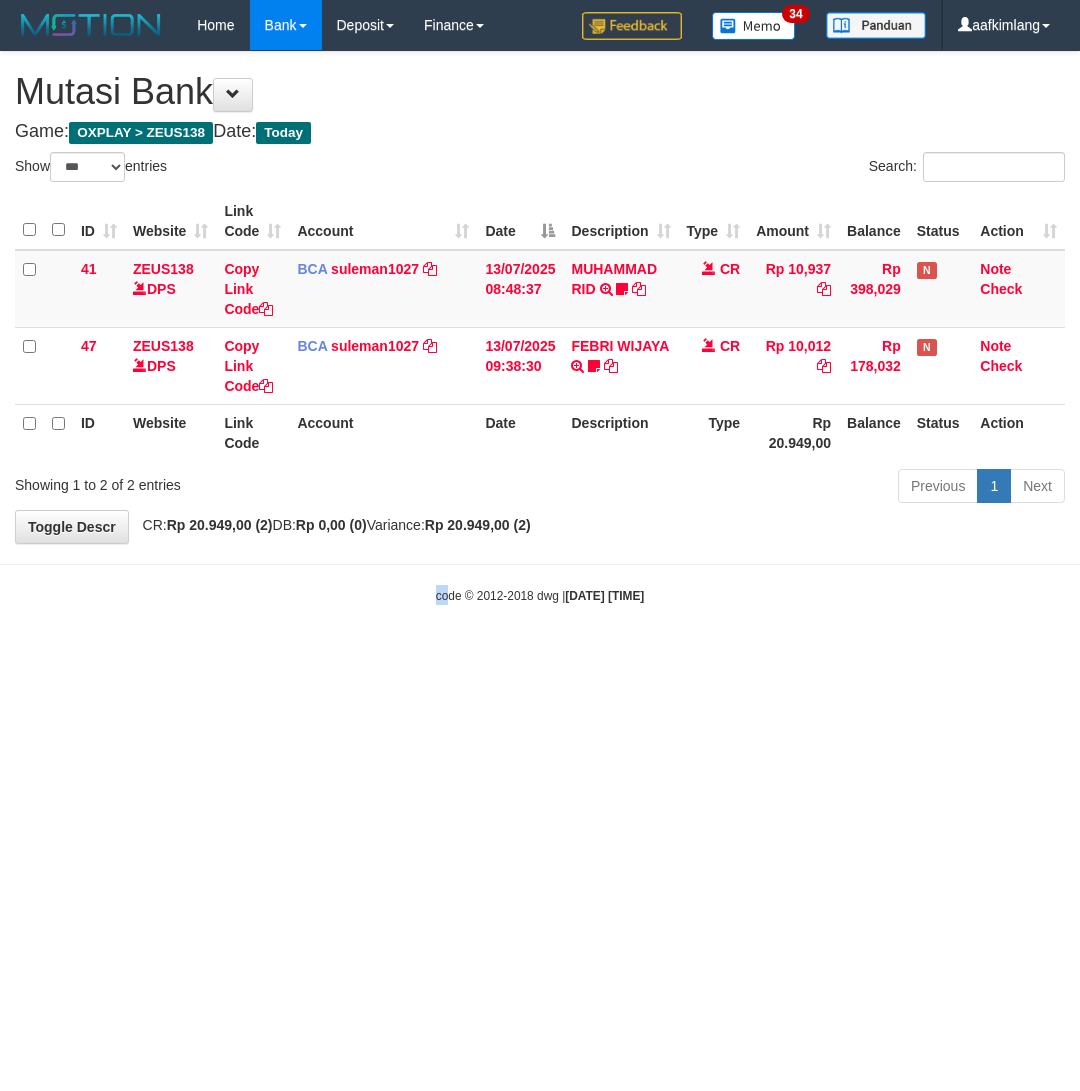 click on "Toggle navigation
Home
Bank
Account List
Mutasi Bank
Search
Note Mutasi
Deposit
DPS Fetch
DPS List
History
Note DPS
Finance
Financial Data
aafkimlang
My Profile
Log Out
34" at bounding box center (540, 327) 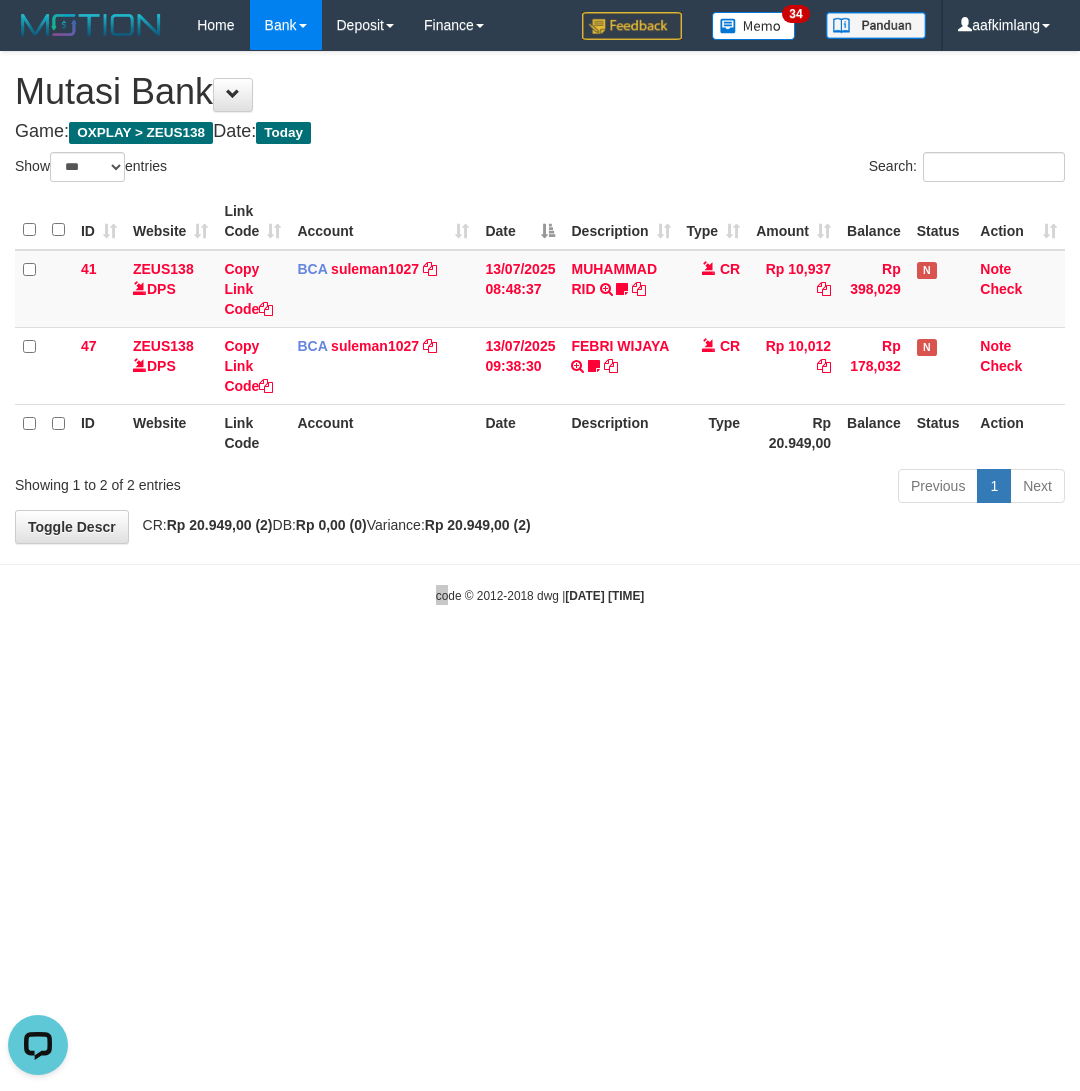 scroll, scrollTop: 0, scrollLeft: 0, axis: both 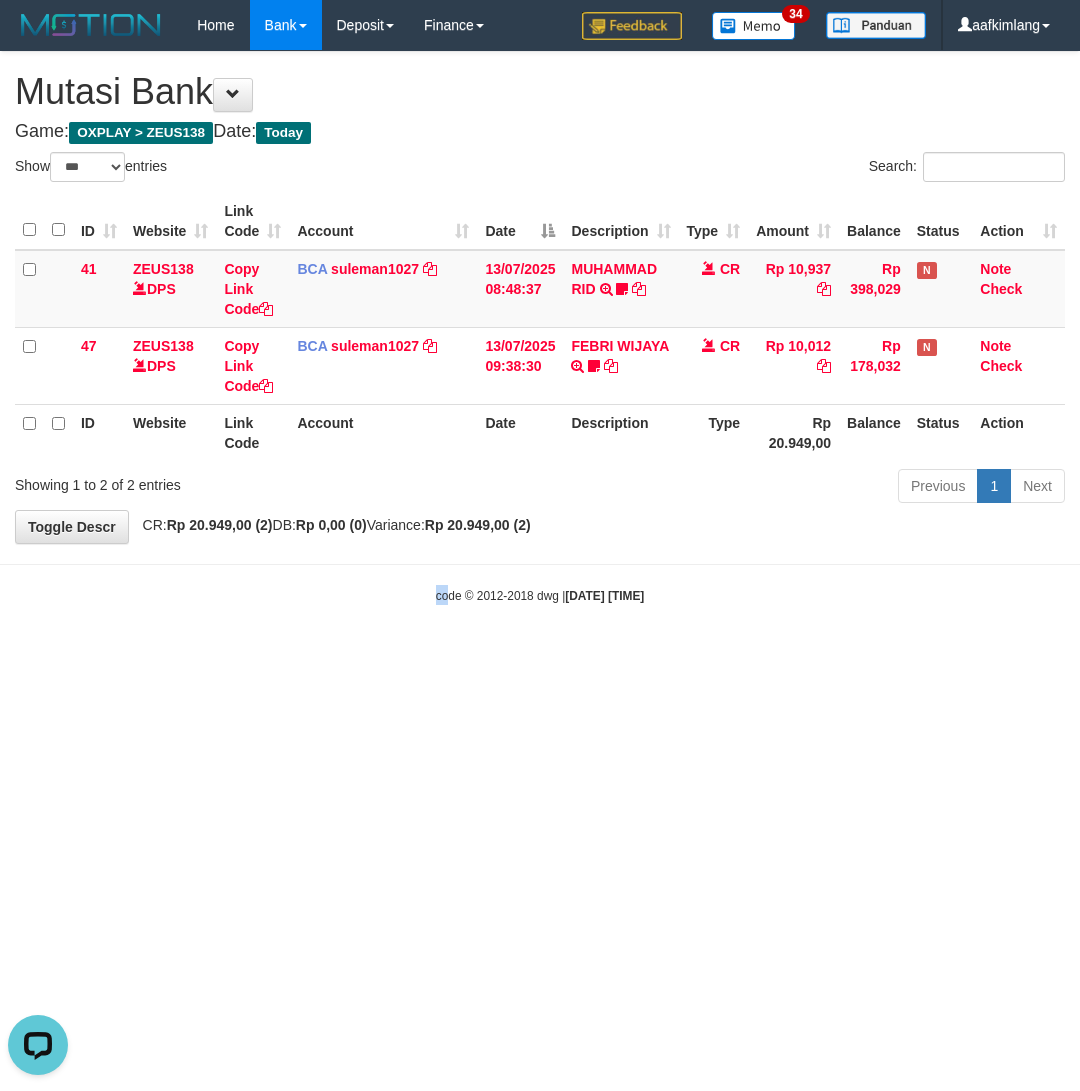 click on "Toggle navigation
Home
Bank
Account List
Mutasi Bank
Search
Note Mutasi
Deposit
DPS Fetch
DPS List
History
Note DPS
Finance
Financial Data
aafkimlang
My Profile
Log Out
34" at bounding box center (540, 327) 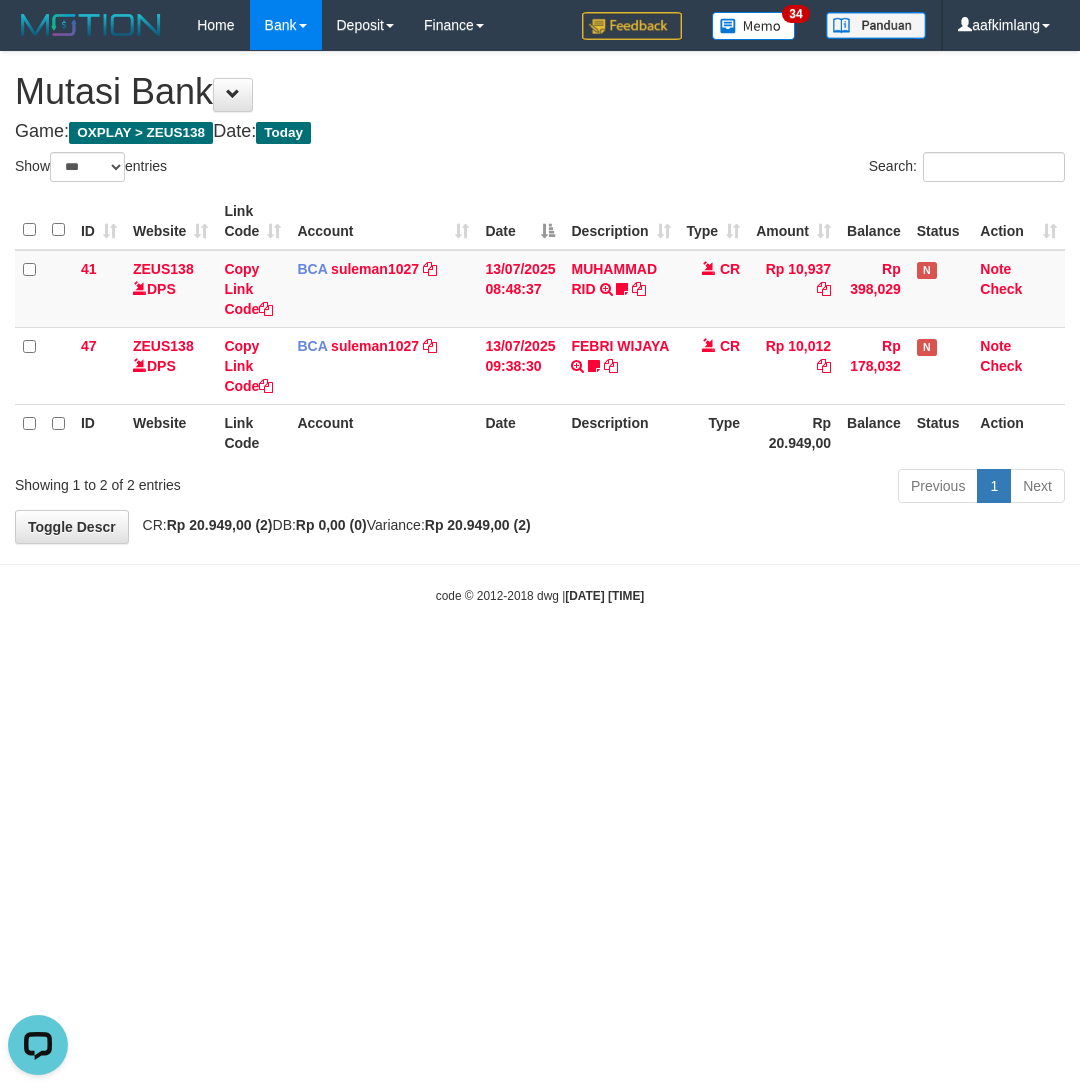 drag, startPoint x: 253, startPoint y: 757, endPoint x: 237, endPoint y: 746, distance: 19.416489 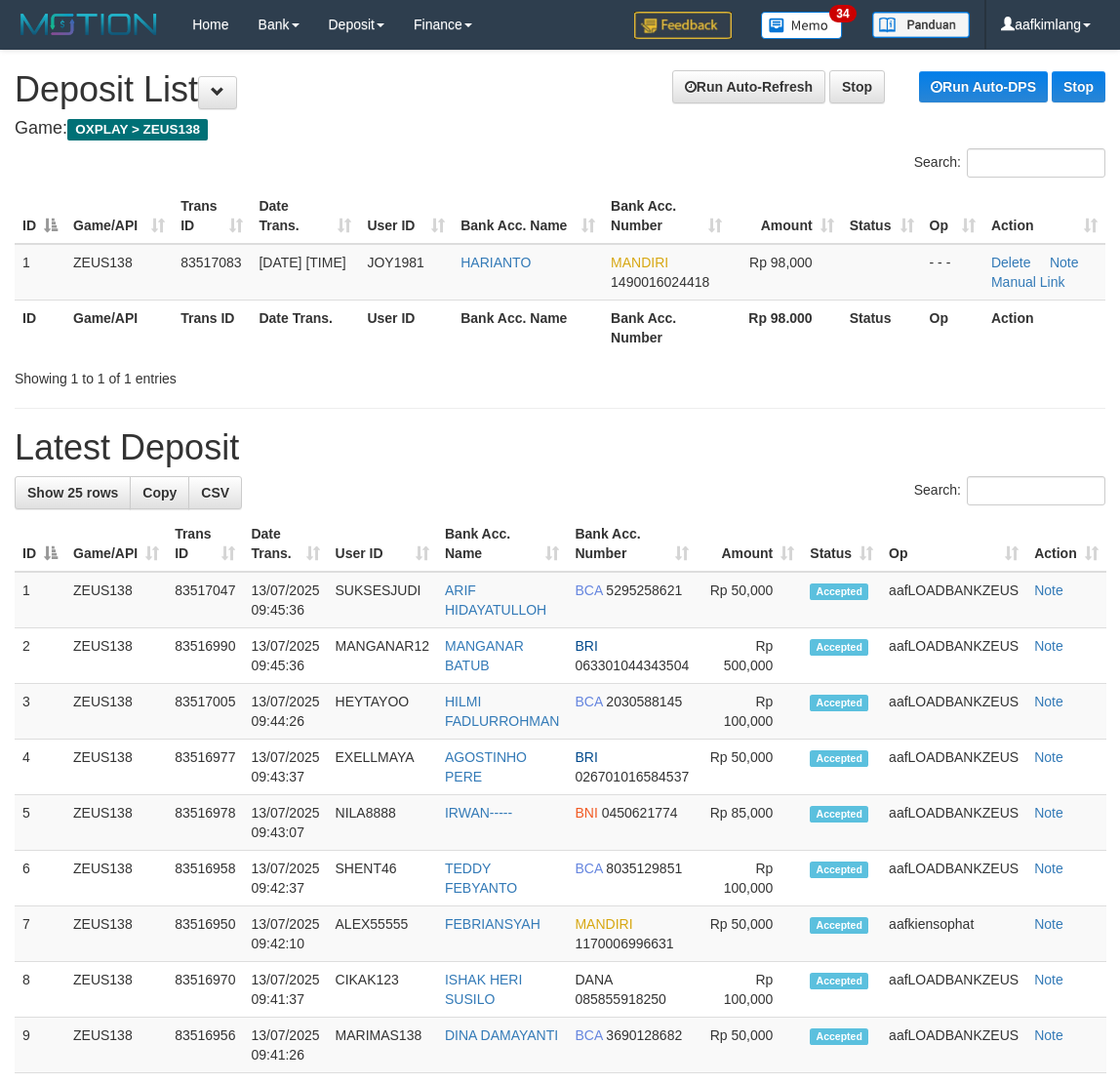 scroll, scrollTop: 0, scrollLeft: 0, axis: both 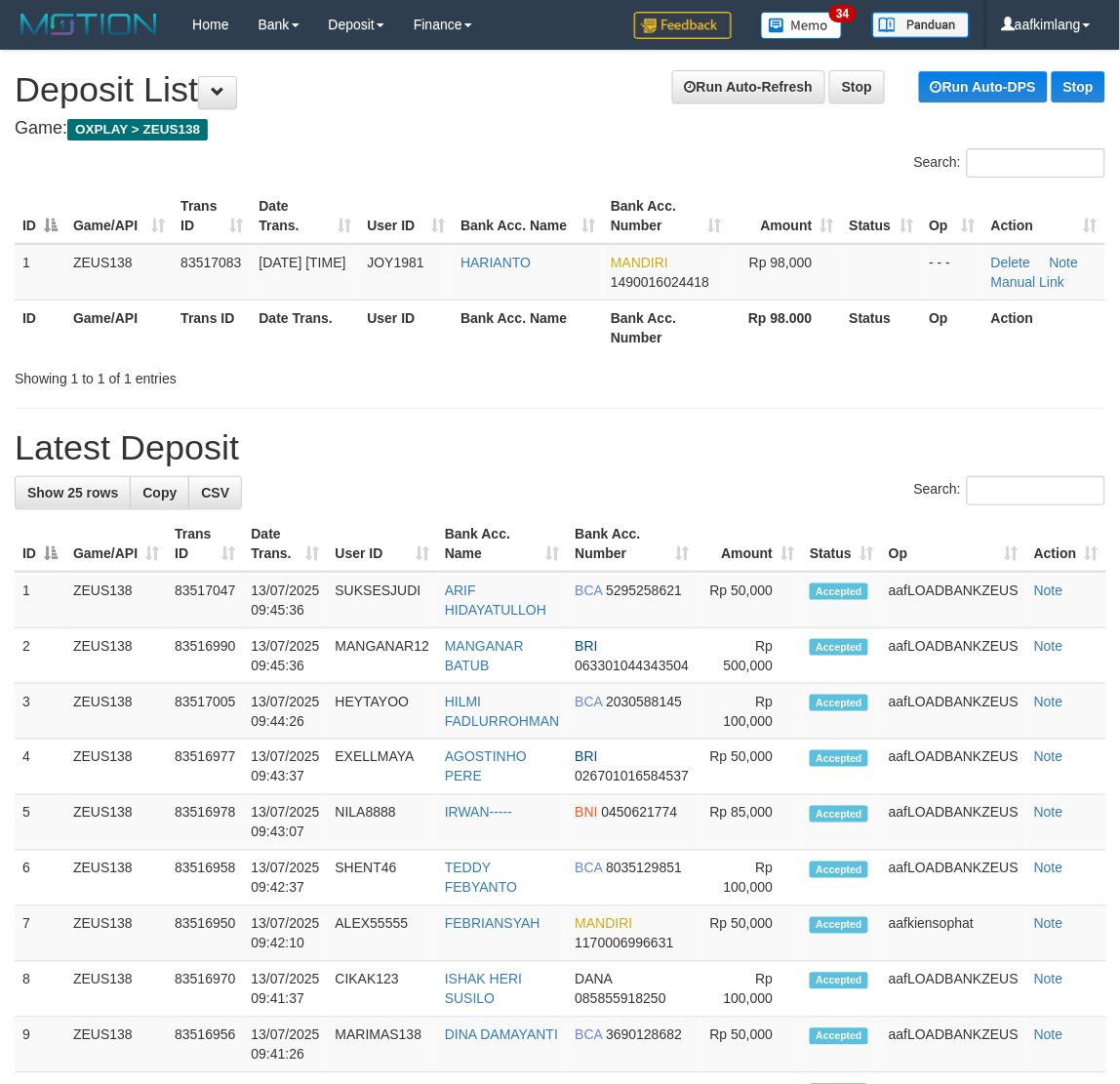 click on "Showing 1 to 1 of 1 entries" at bounding box center [560, 375] 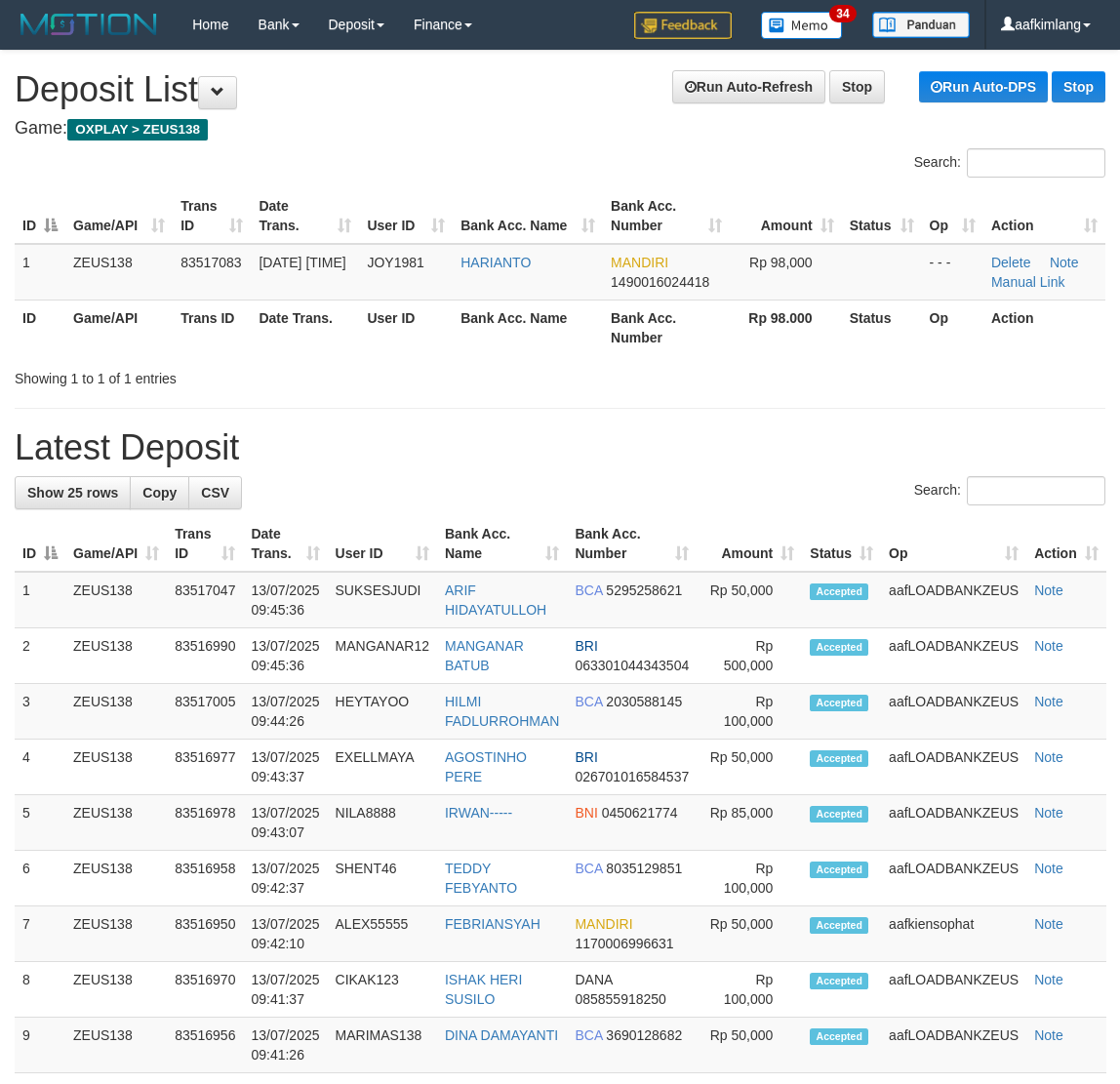 scroll, scrollTop: 0, scrollLeft: 0, axis: both 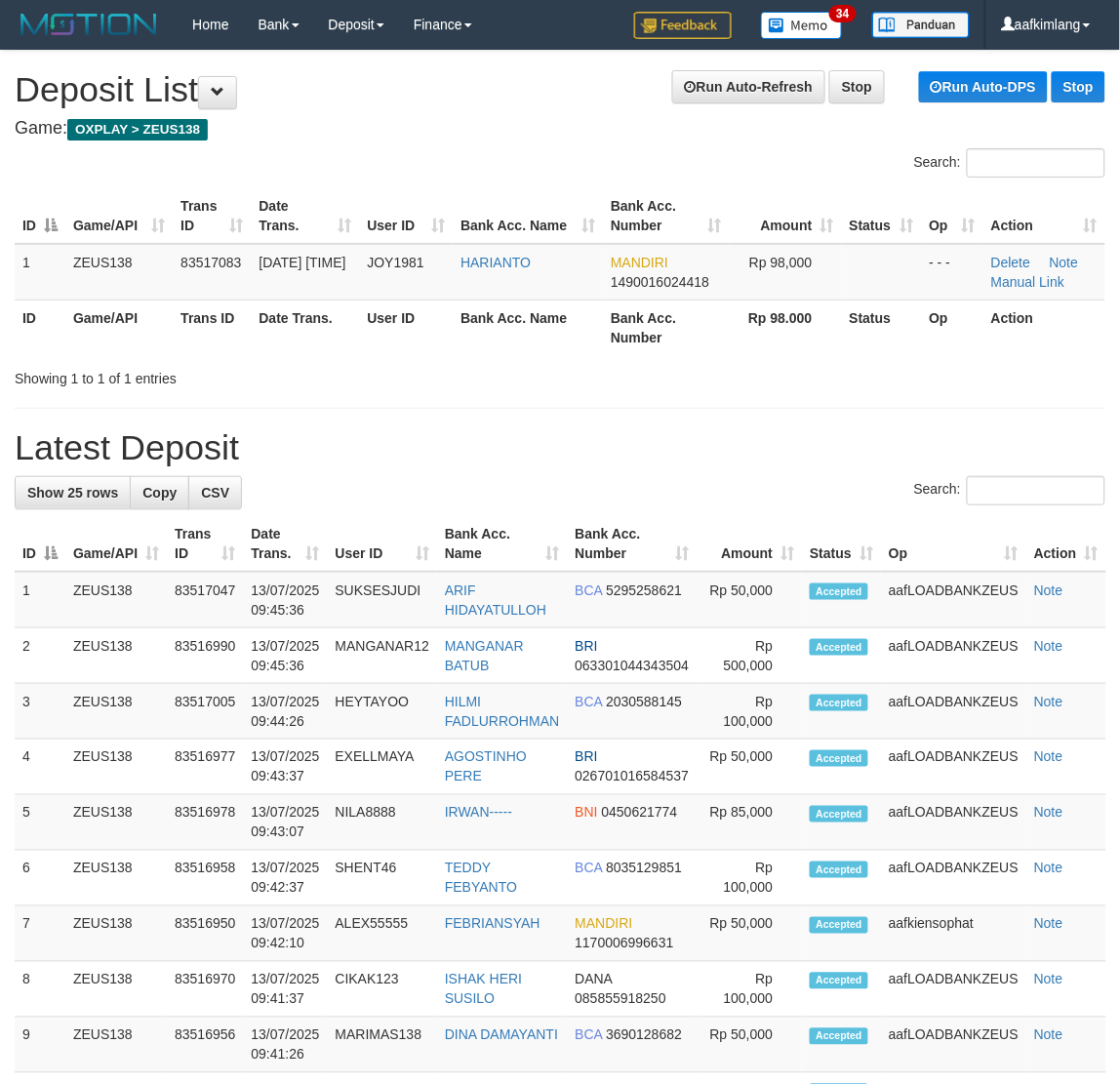 click on "**********" at bounding box center (560, 1081) 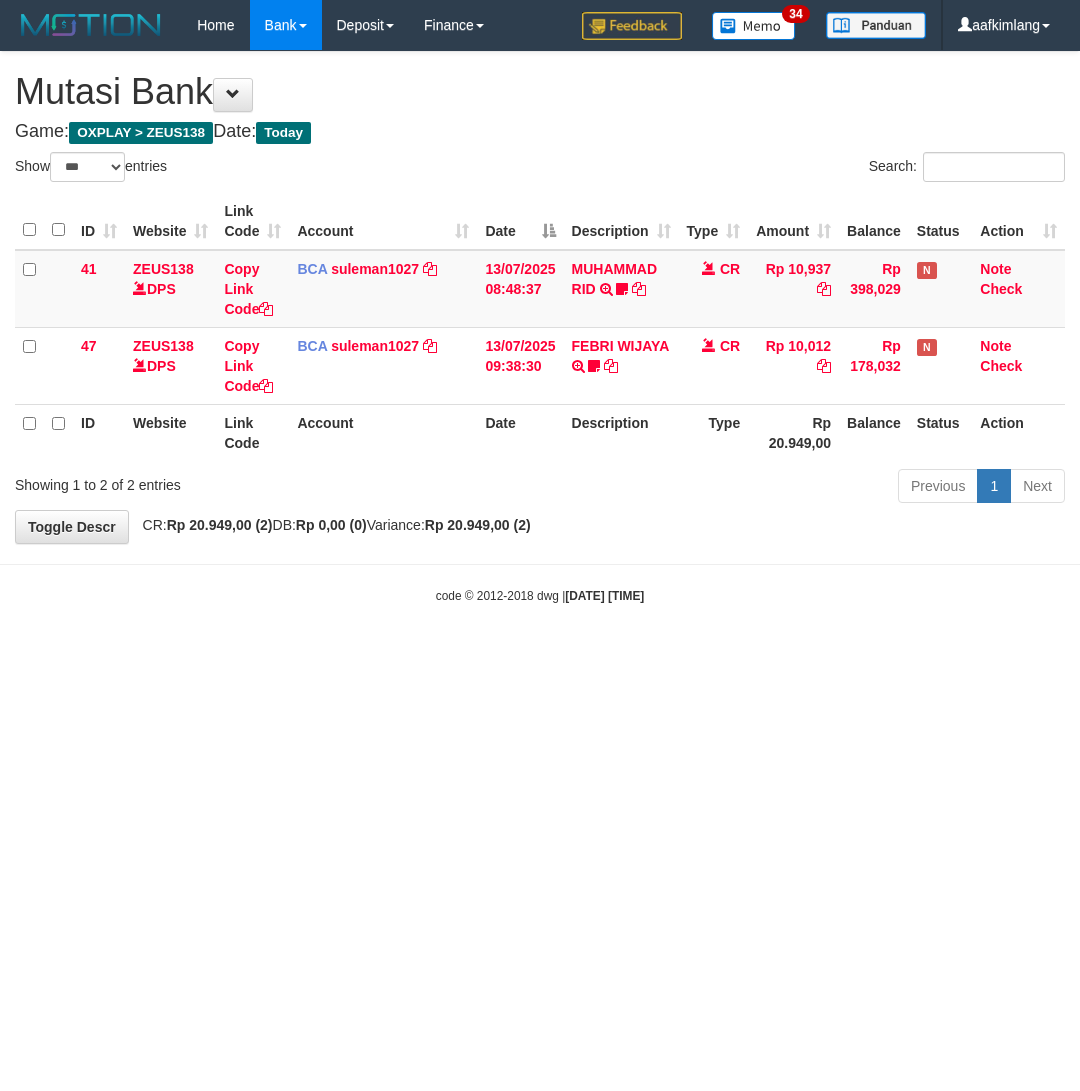 select on "***" 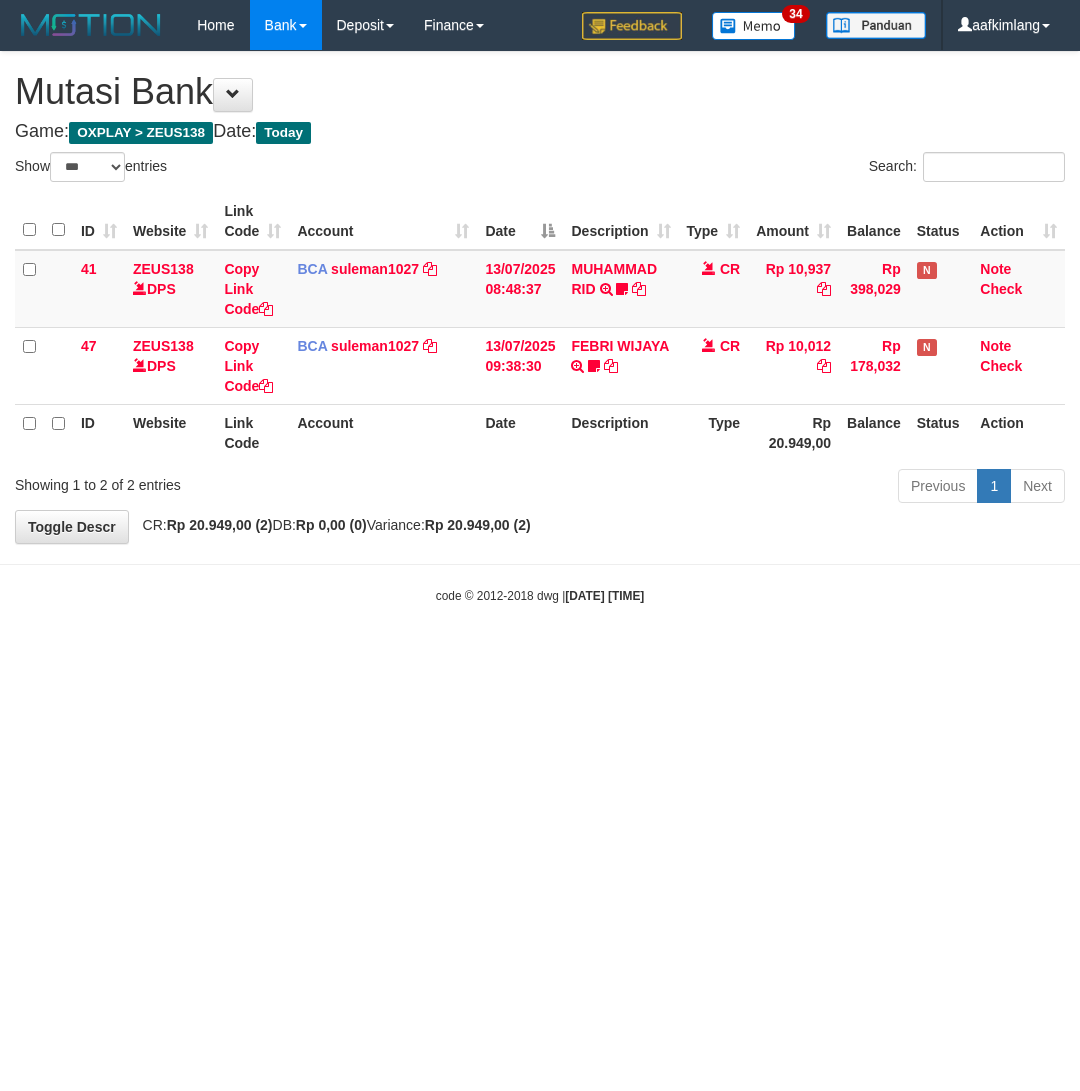 scroll, scrollTop: 0, scrollLeft: 0, axis: both 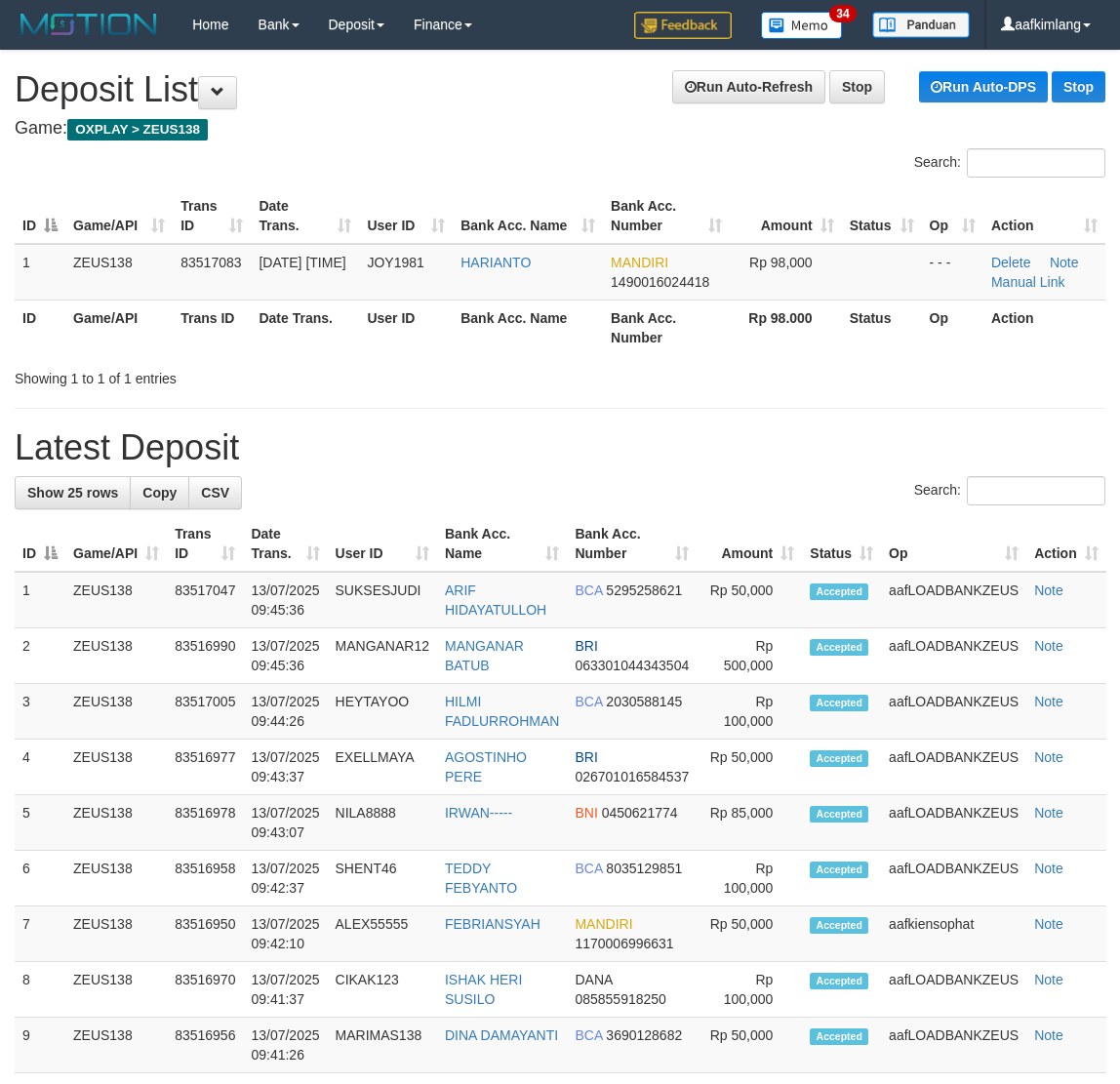 click on "Latest Deposit" at bounding box center [560, 448] 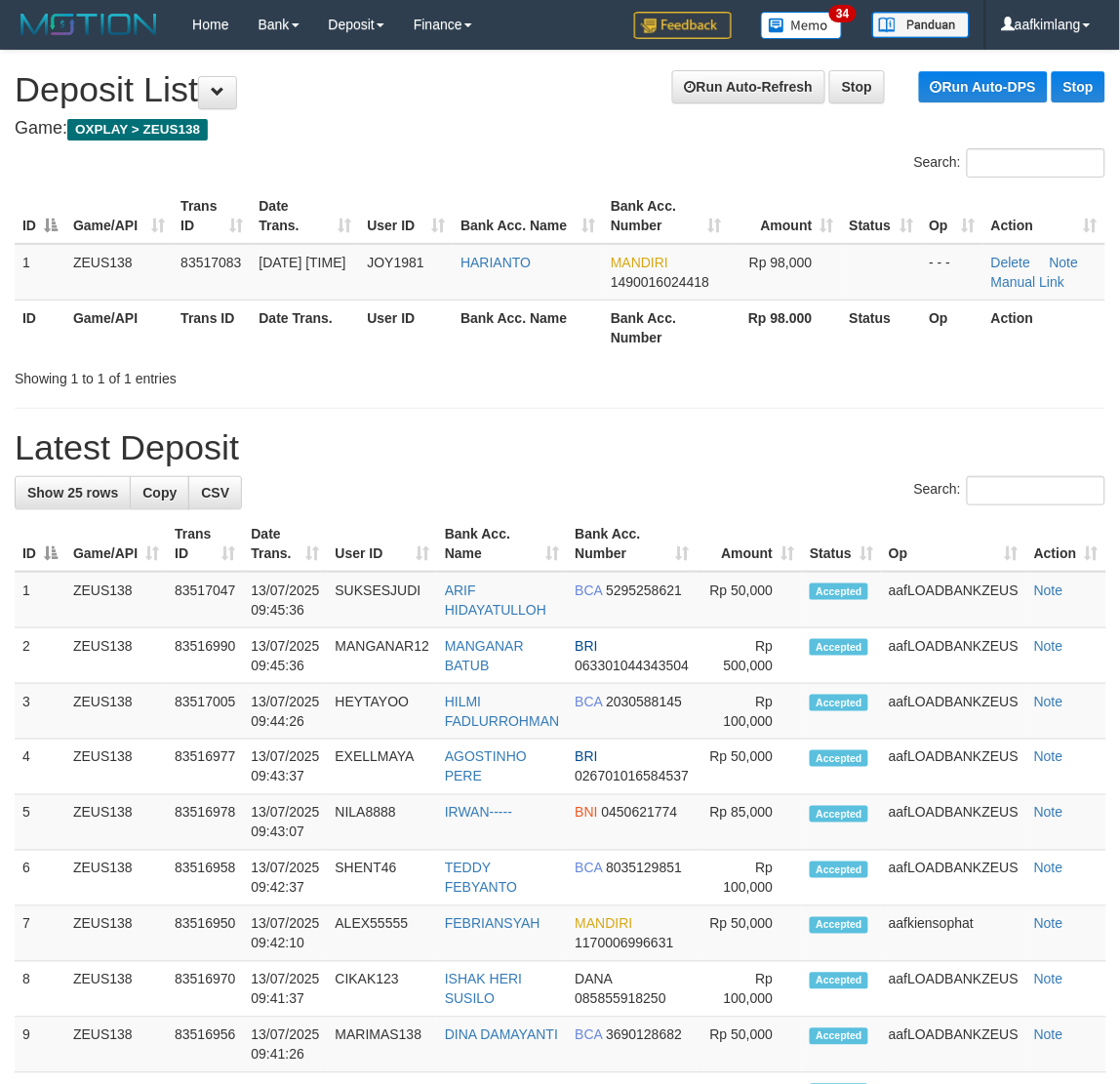 click on "Latest Deposit" at bounding box center [560, 448] 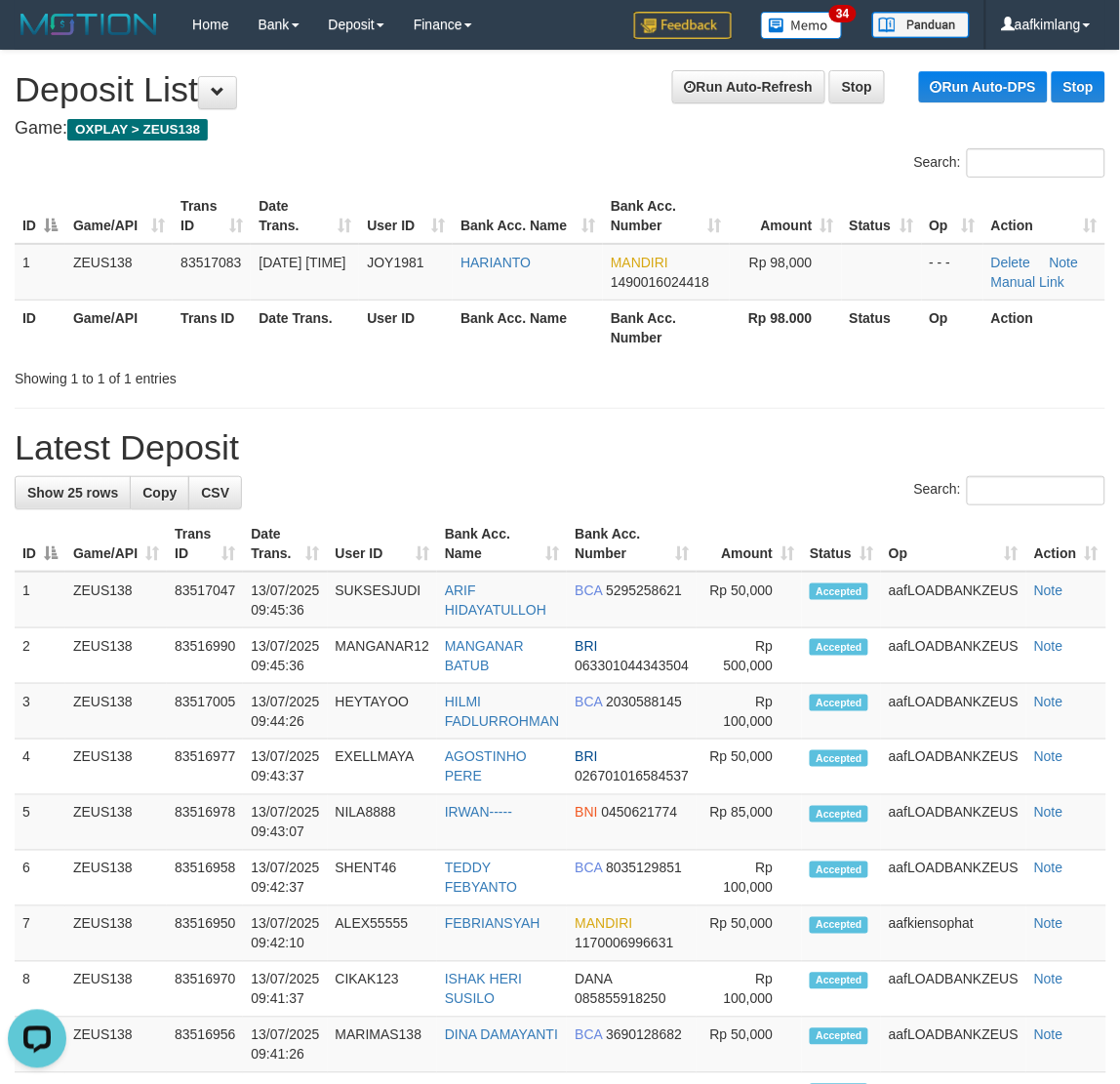 scroll, scrollTop: 0, scrollLeft: 0, axis: both 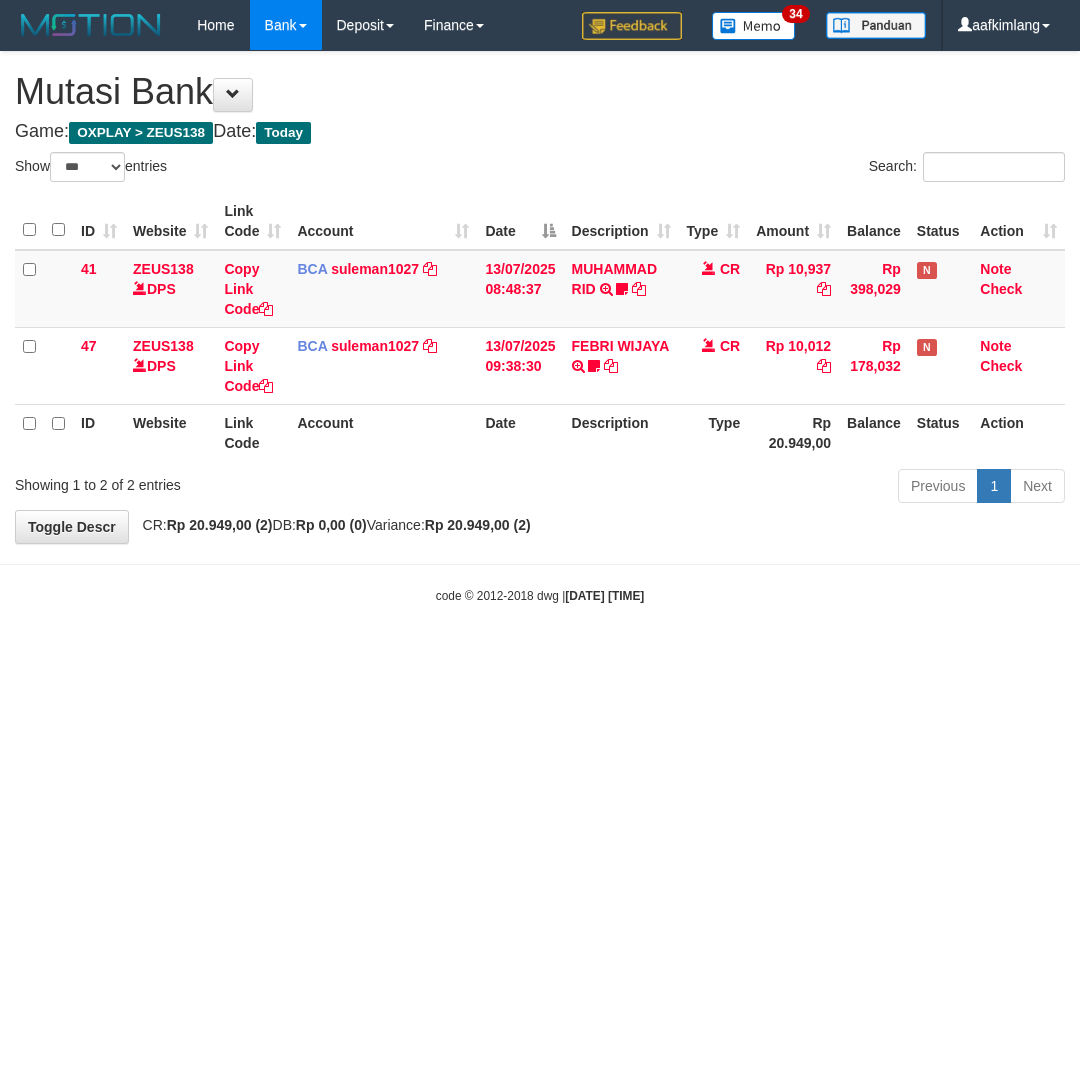 select on "***" 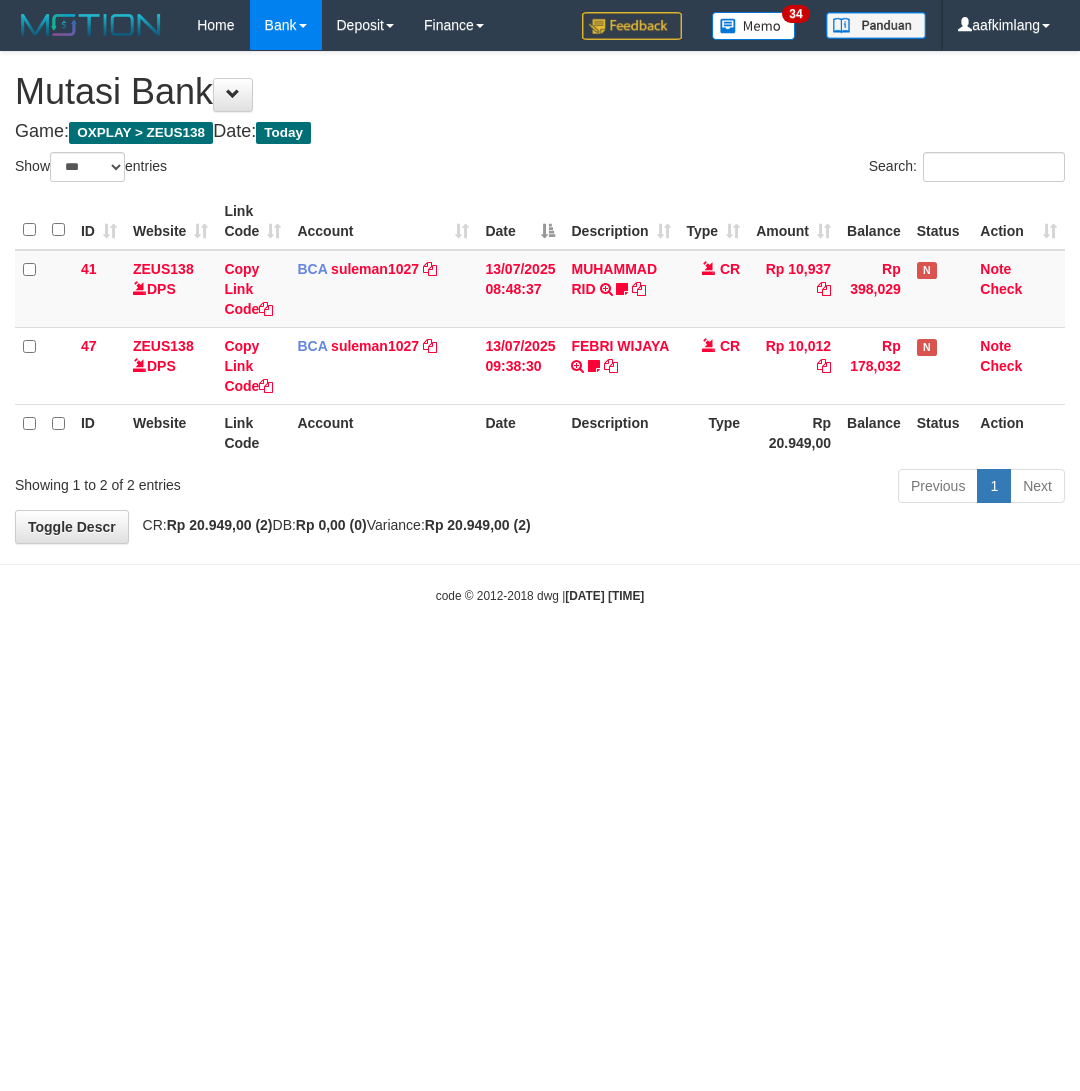 scroll, scrollTop: 0, scrollLeft: 0, axis: both 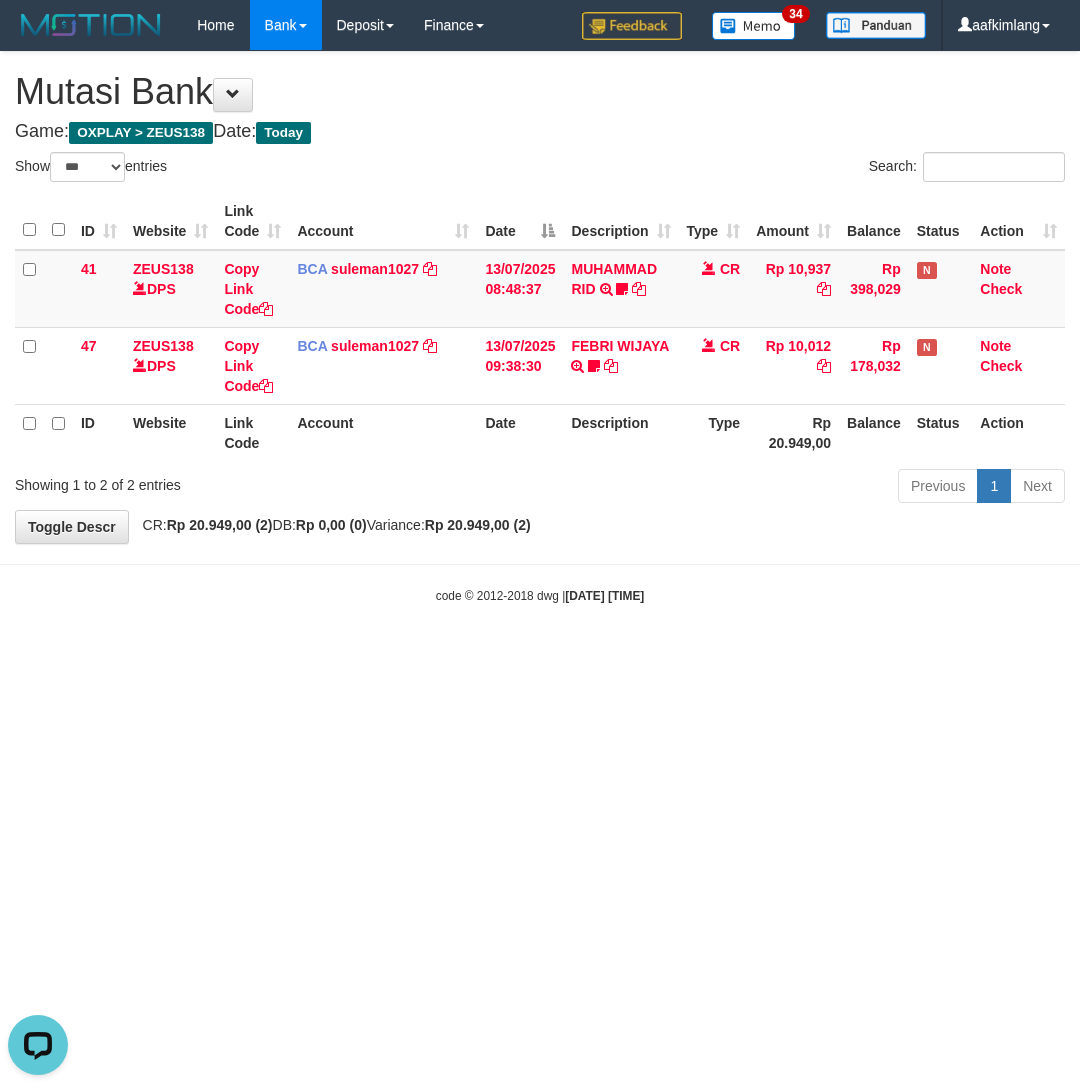 drag, startPoint x: 748, startPoint y: 811, endPoint x: 737, endPoint y: 807, distance: 11.7046995 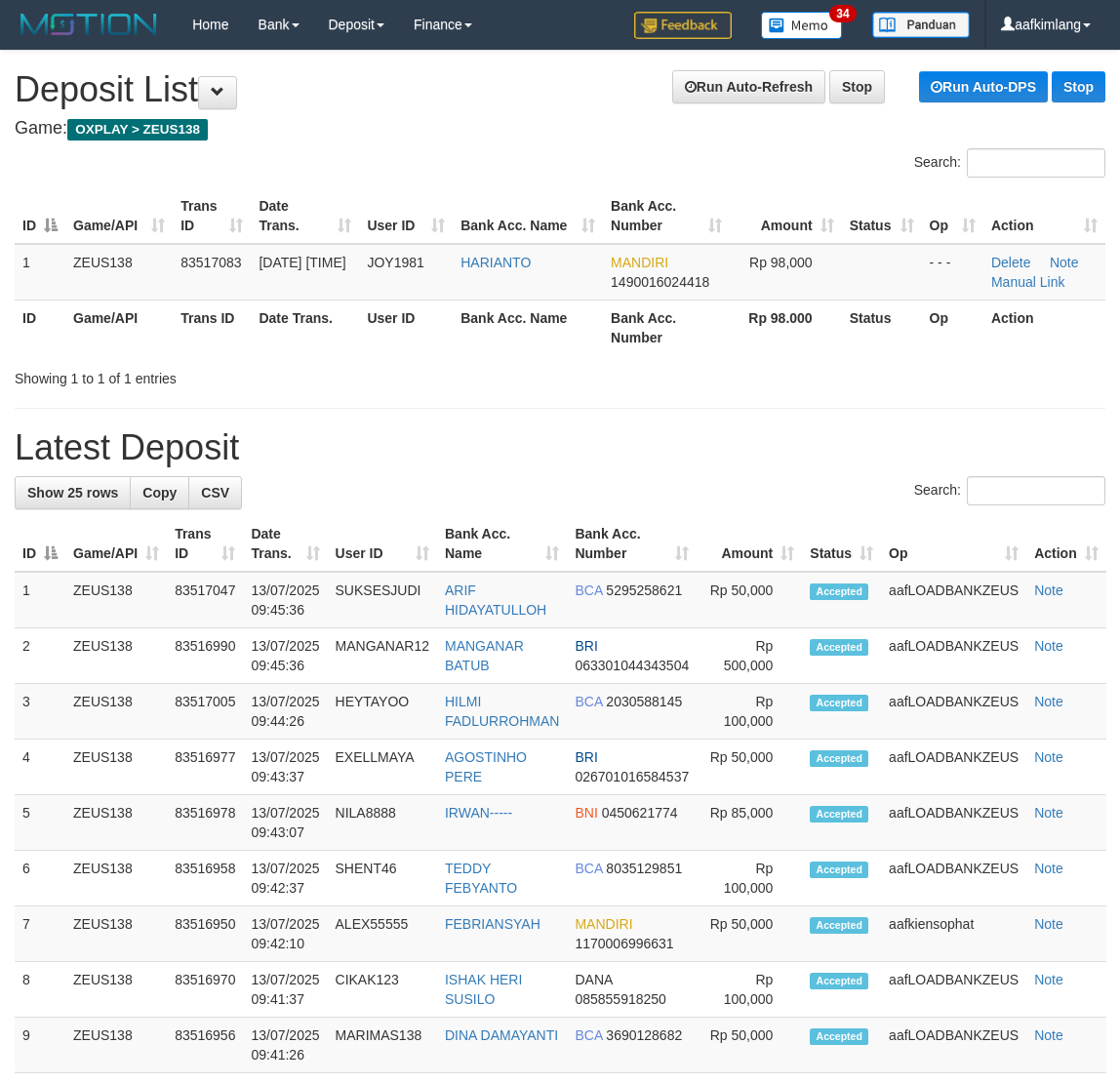 scroll, scrollTop: 0, scrollLeft: 0, axis: both 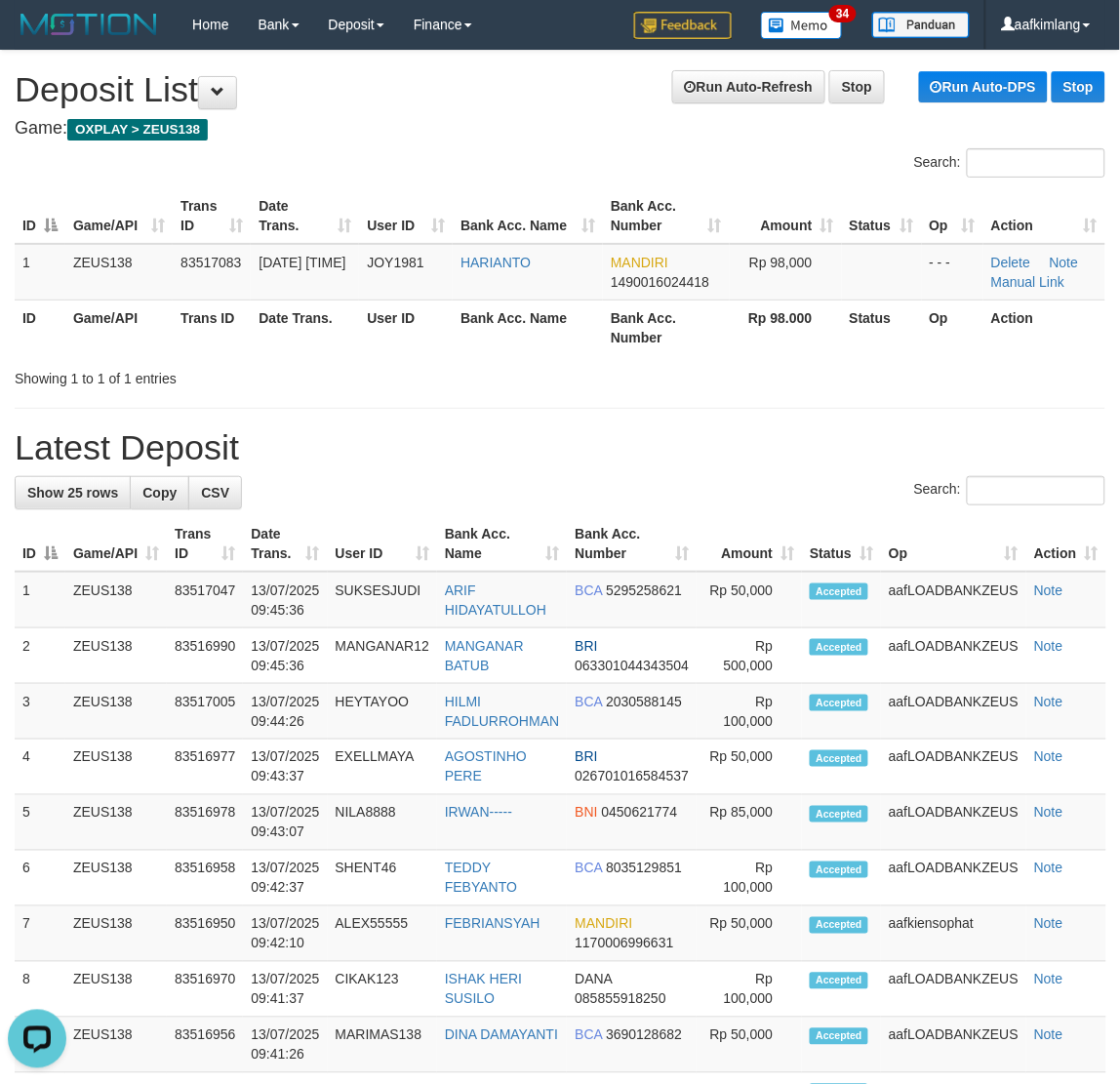 drag, startPoint x: 639, startPoint y: 479, endPoint x: 645, endPoint y: 463, distance: 17.088007 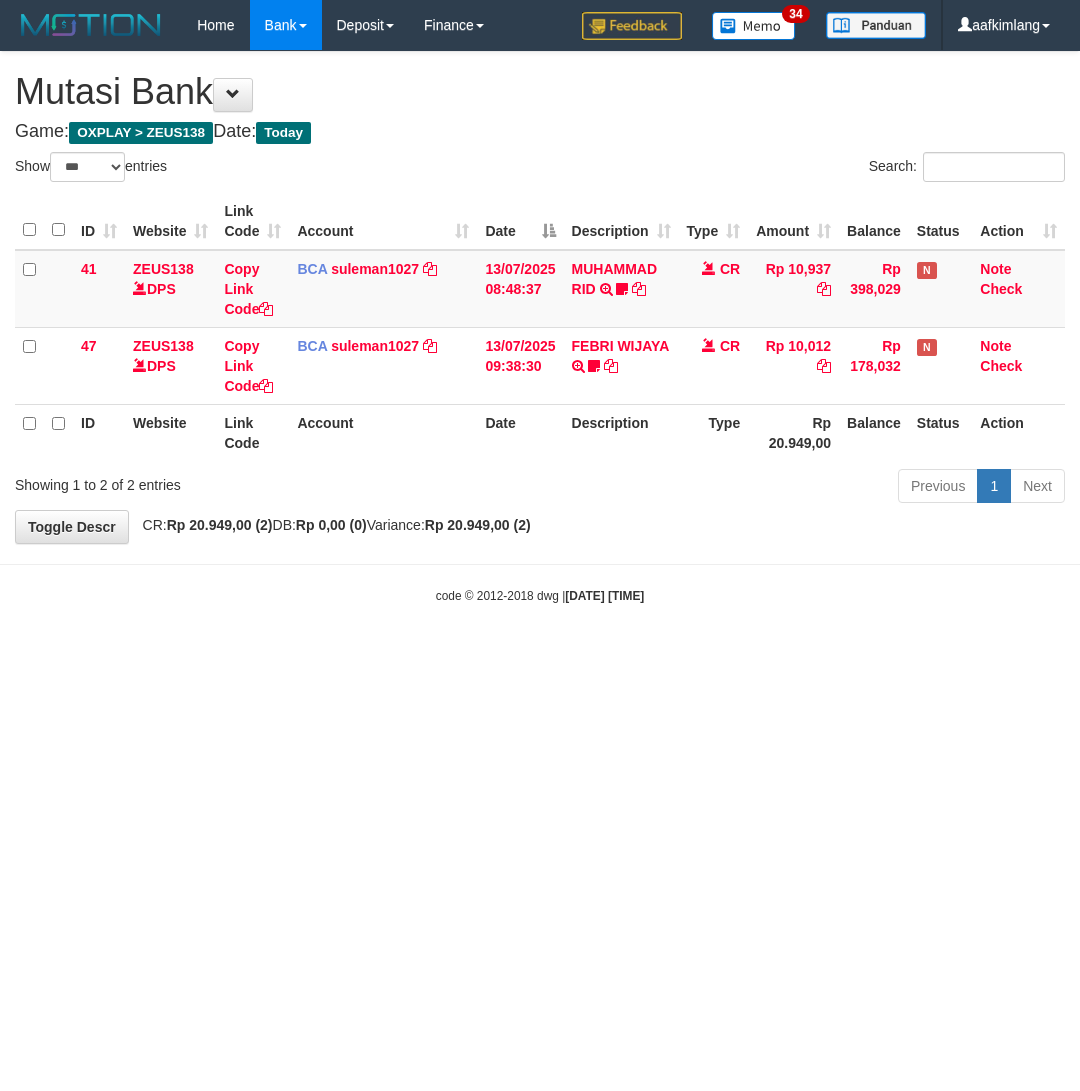 select on "***" 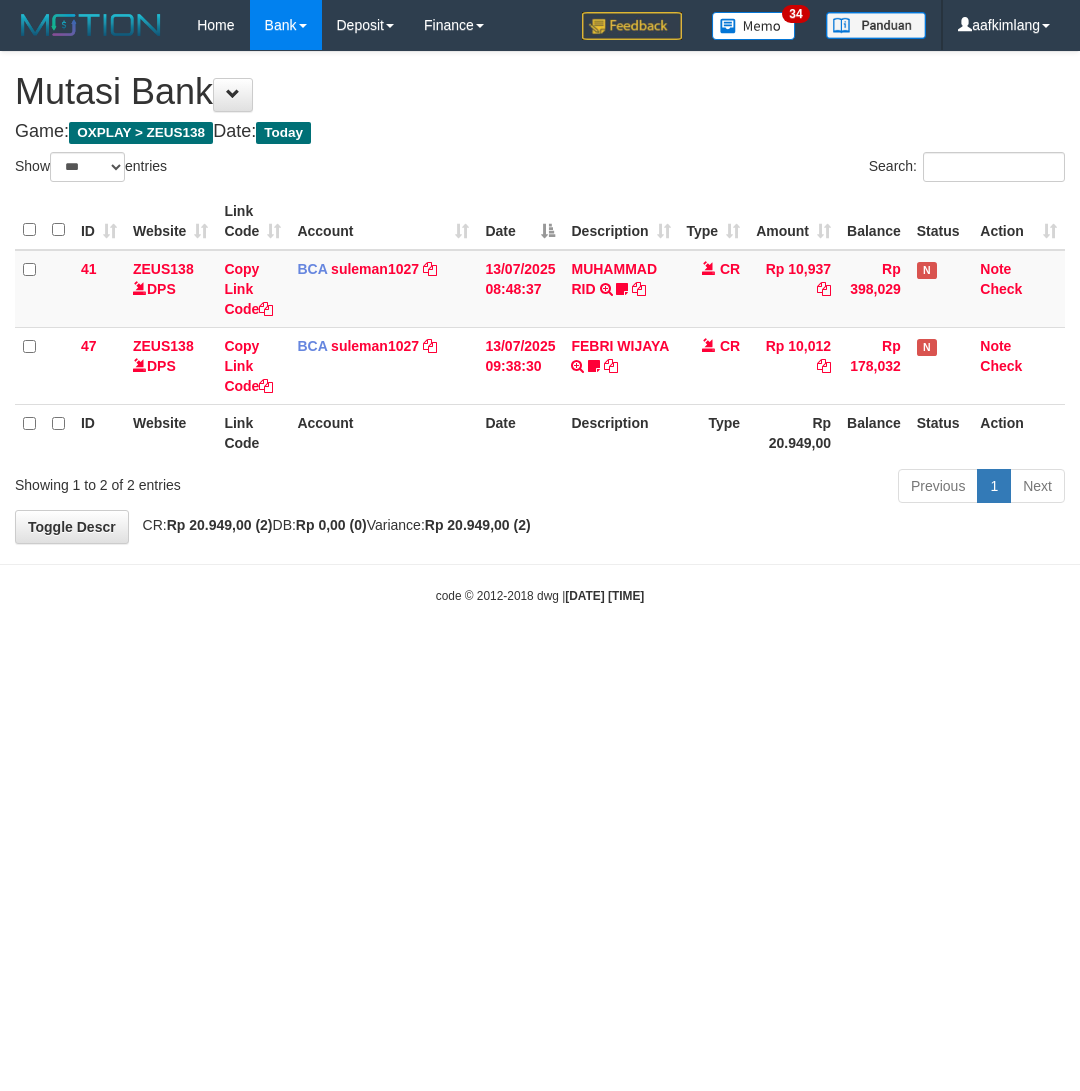 scroll, scrollTop: 0, scrollLeft: 0, axis: both 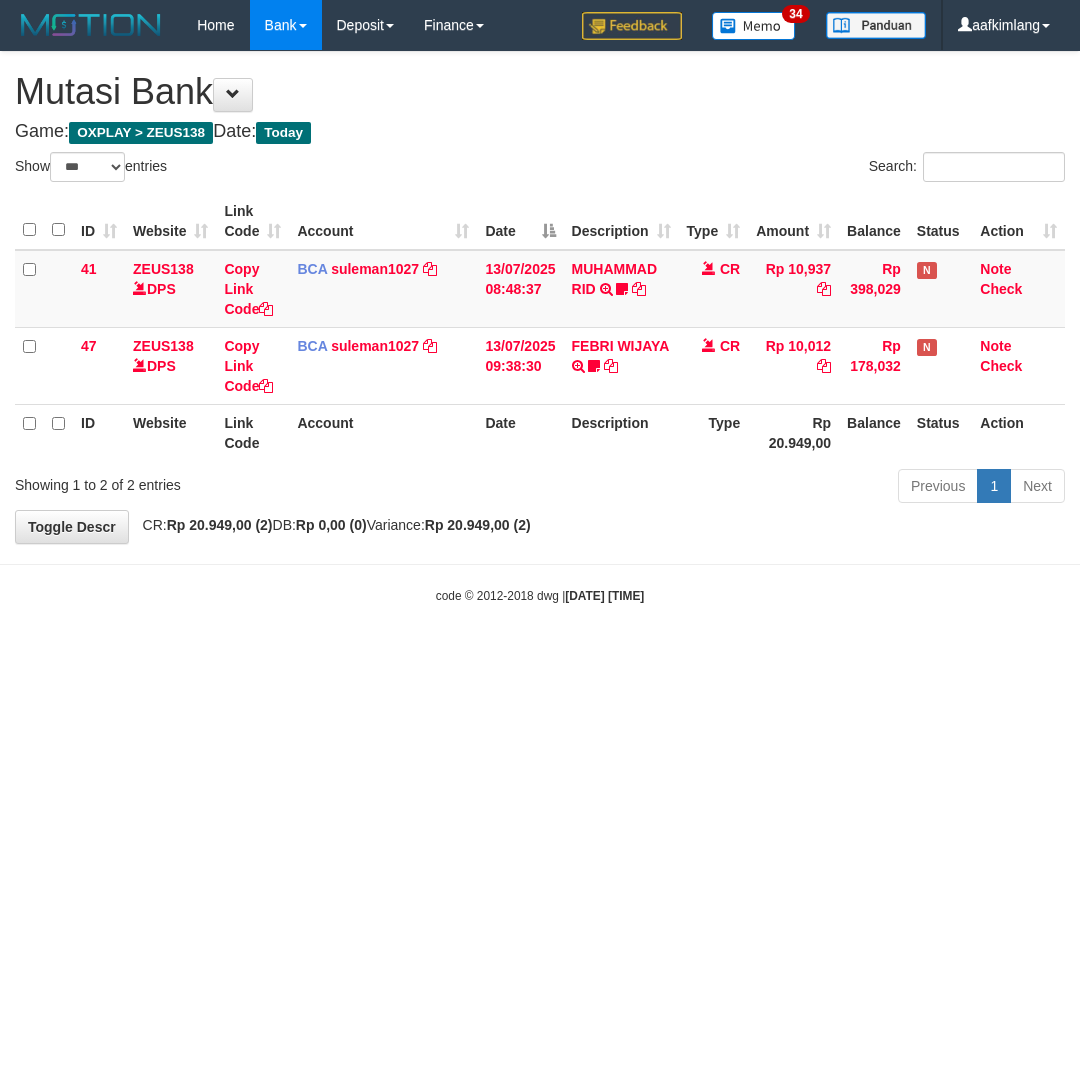 select on "***" 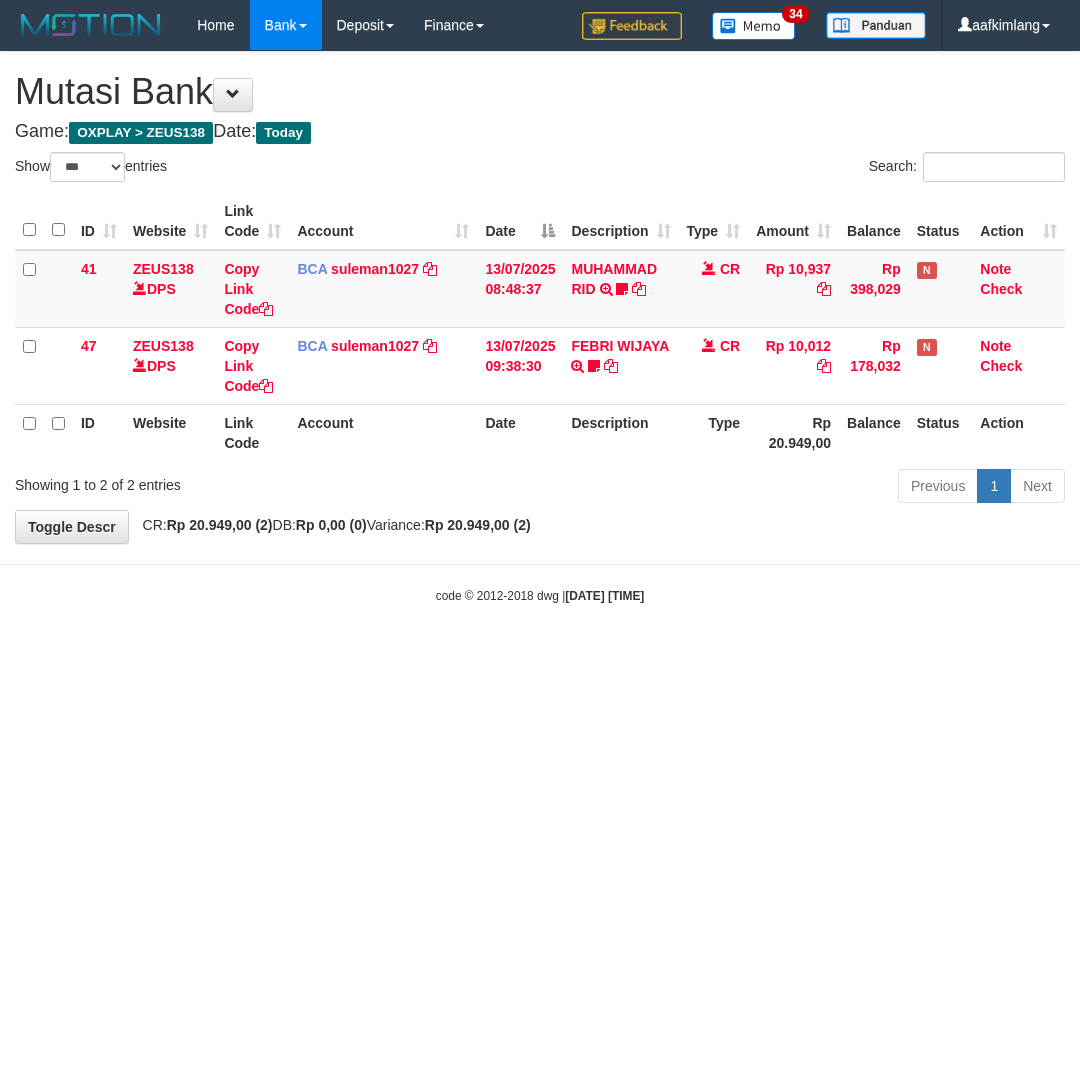scroll, scrollTop: 0, scrollLeft: 0, axis: both 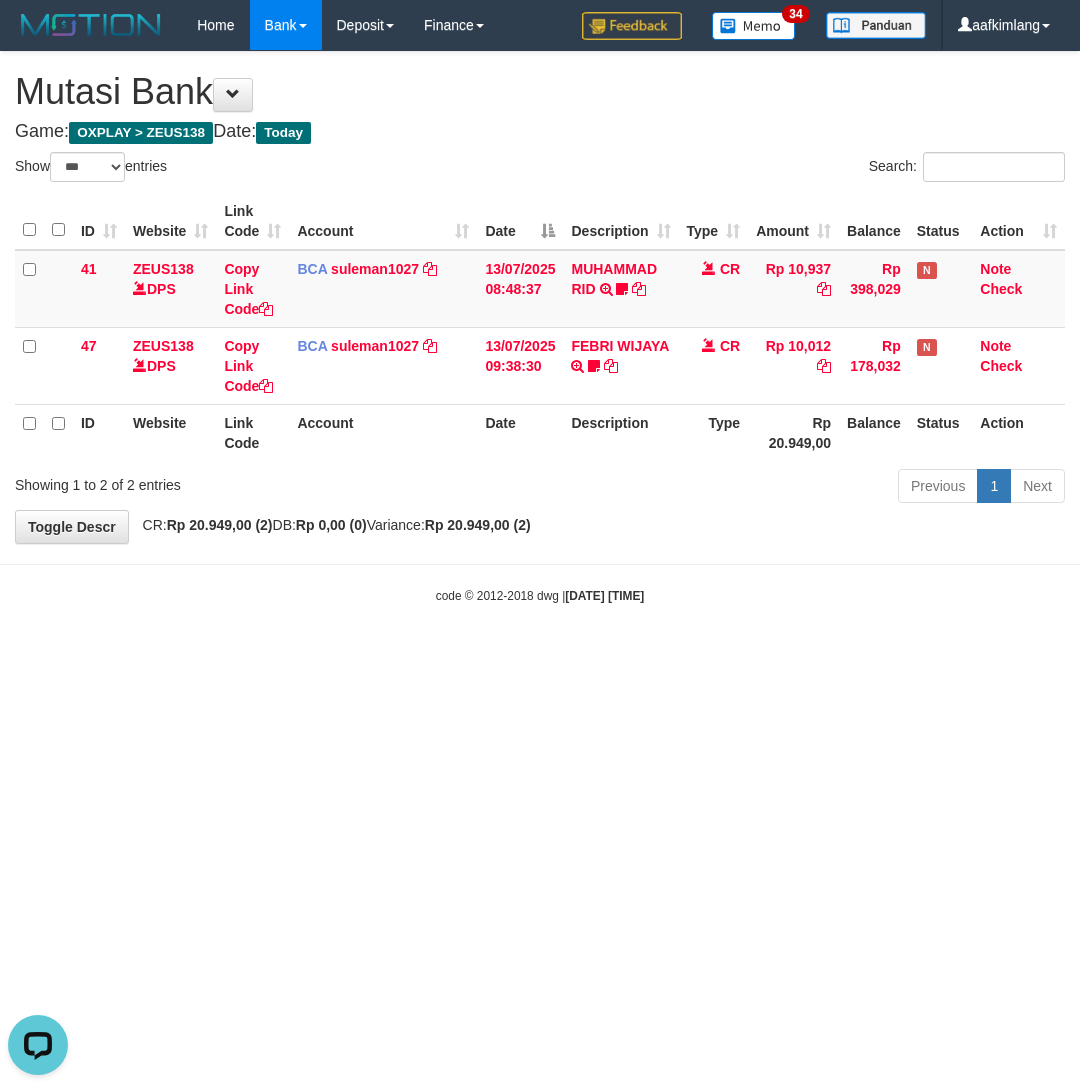 click on "Toggle navigation
Home
Bank
Account List
Mutasi Bank
Search
Note Mutasi
Deposit
DPS Fetch
DPS List
History
Note DPS
Finance
Financial Data
aafkimlang
My Profile
Log Out
34" at bounding box center [540, 327] 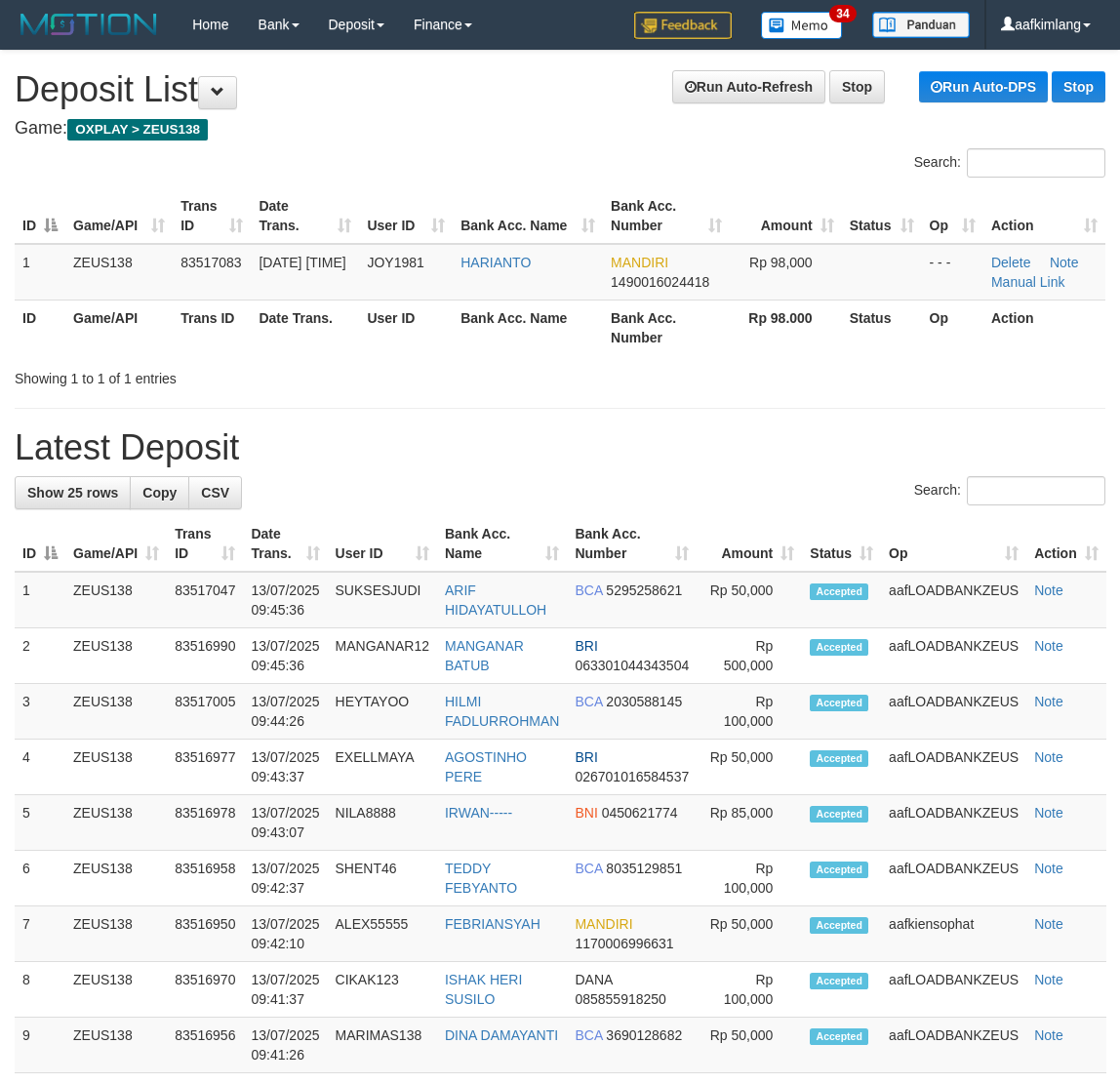 scroll, scrollTop: 0, scrollLeft: 0, axis: both 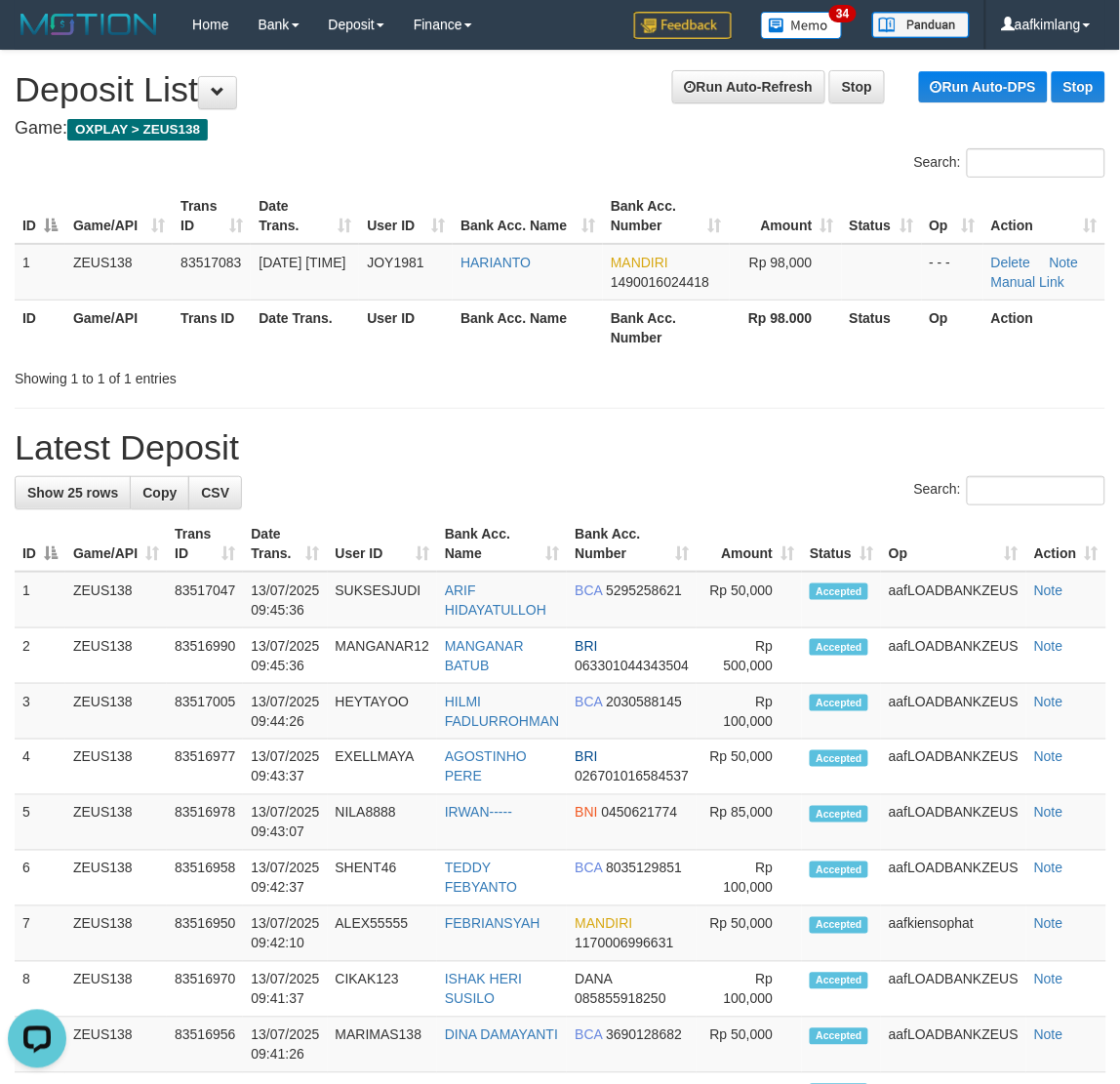 drag, startPoint x: 608, startPoint y: 413, endPoint x: 581, endPoint y: 417, distance: 27.294688 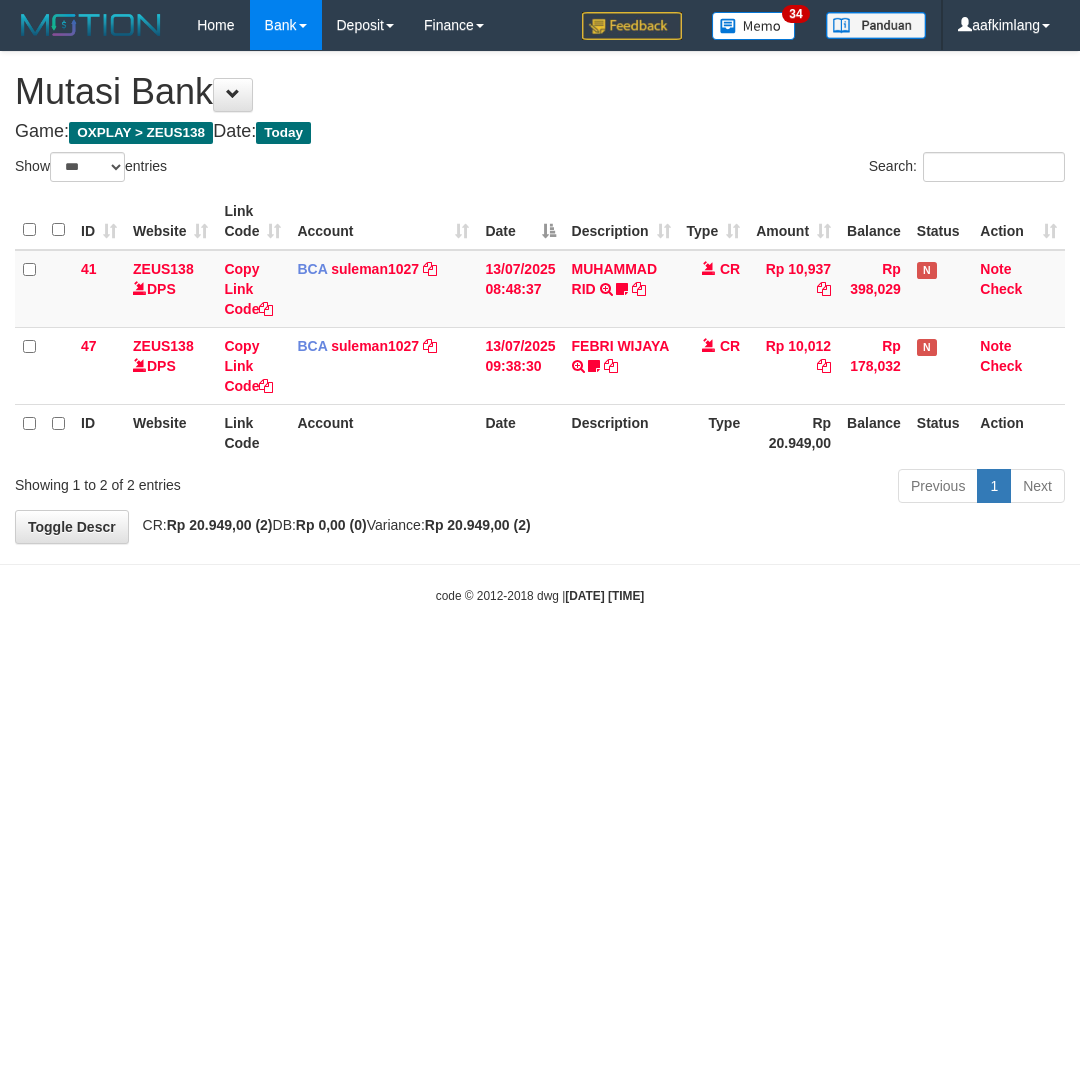 select on "***" 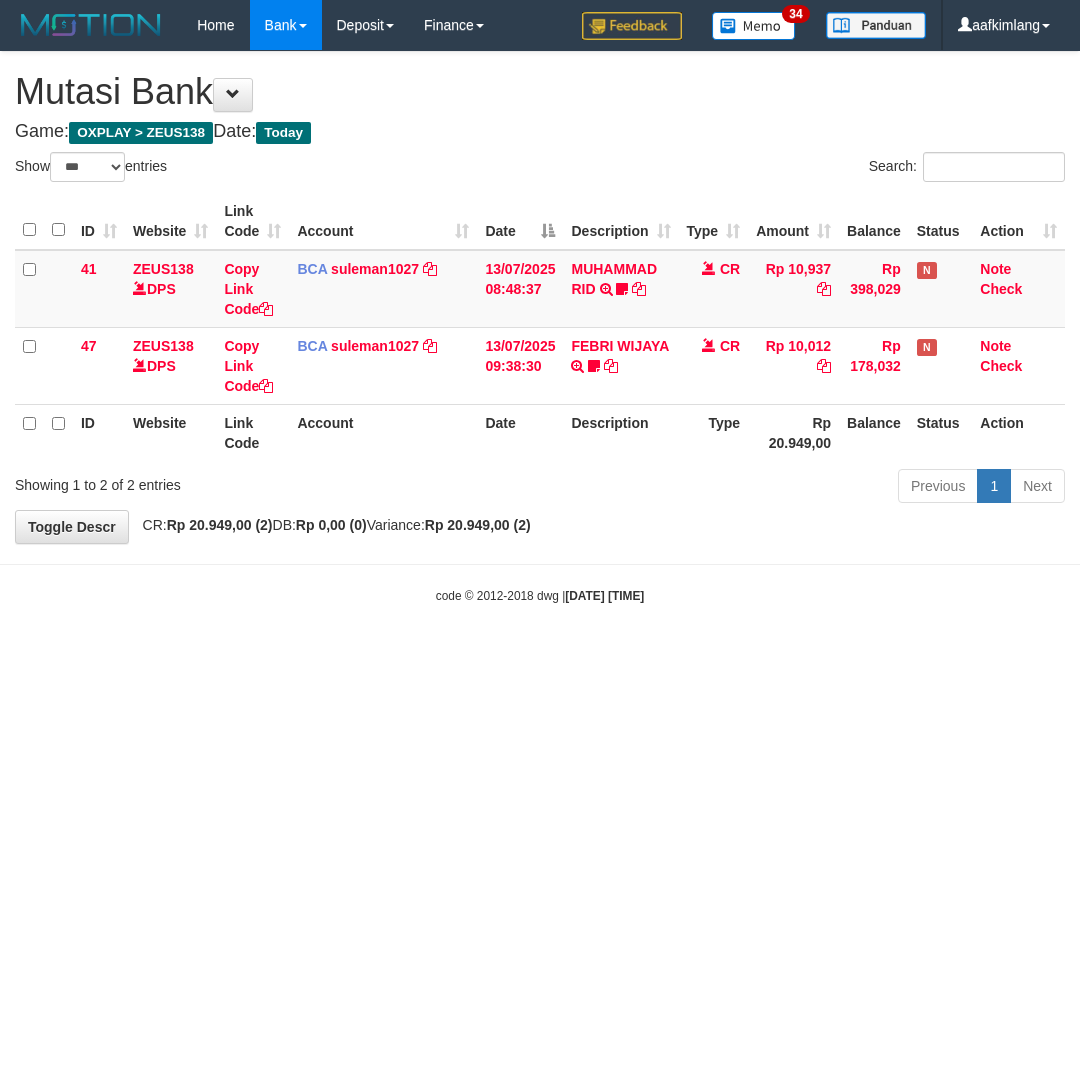 scroll, scrollTop: 0, scrollLeft: 0, axis: both 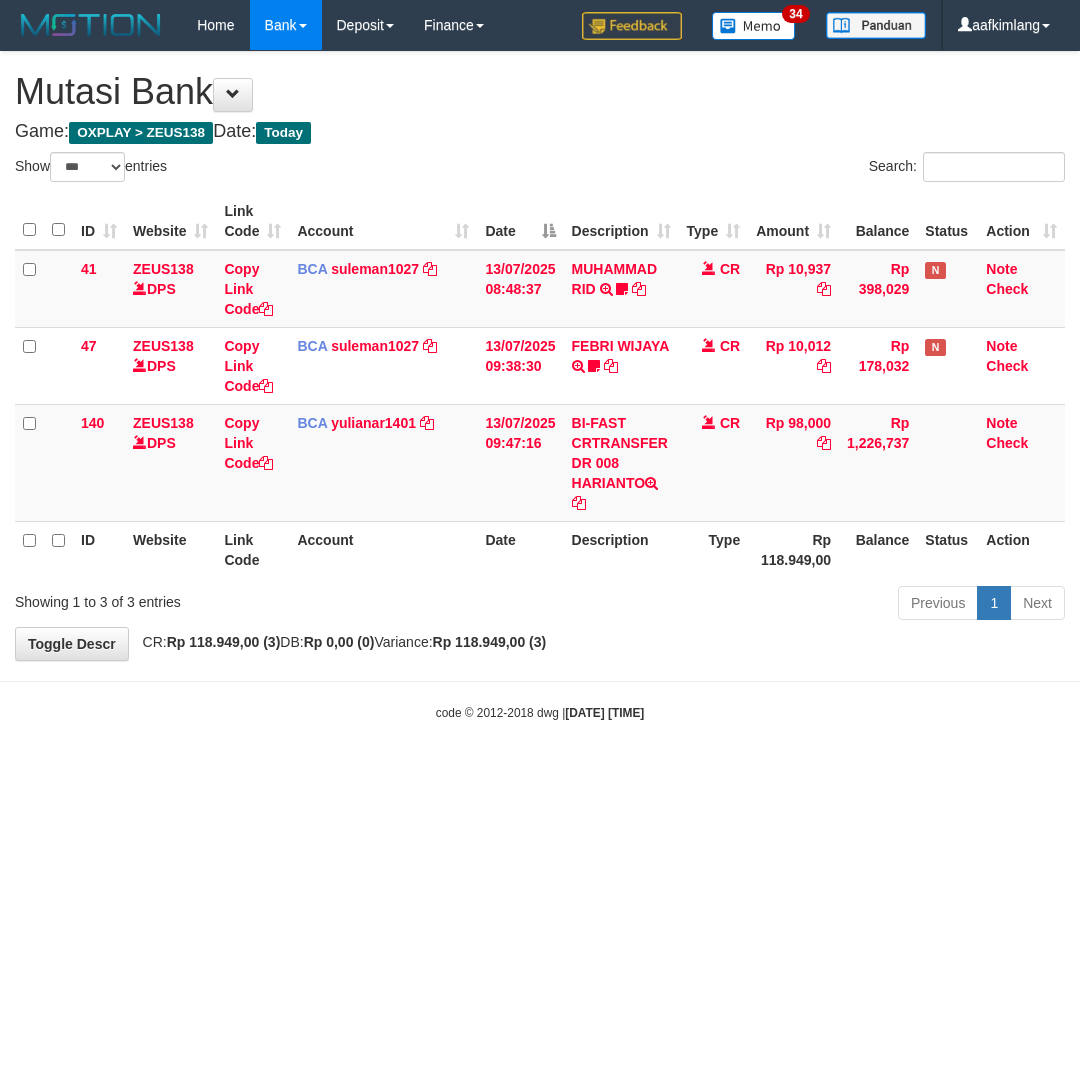 select on "***" 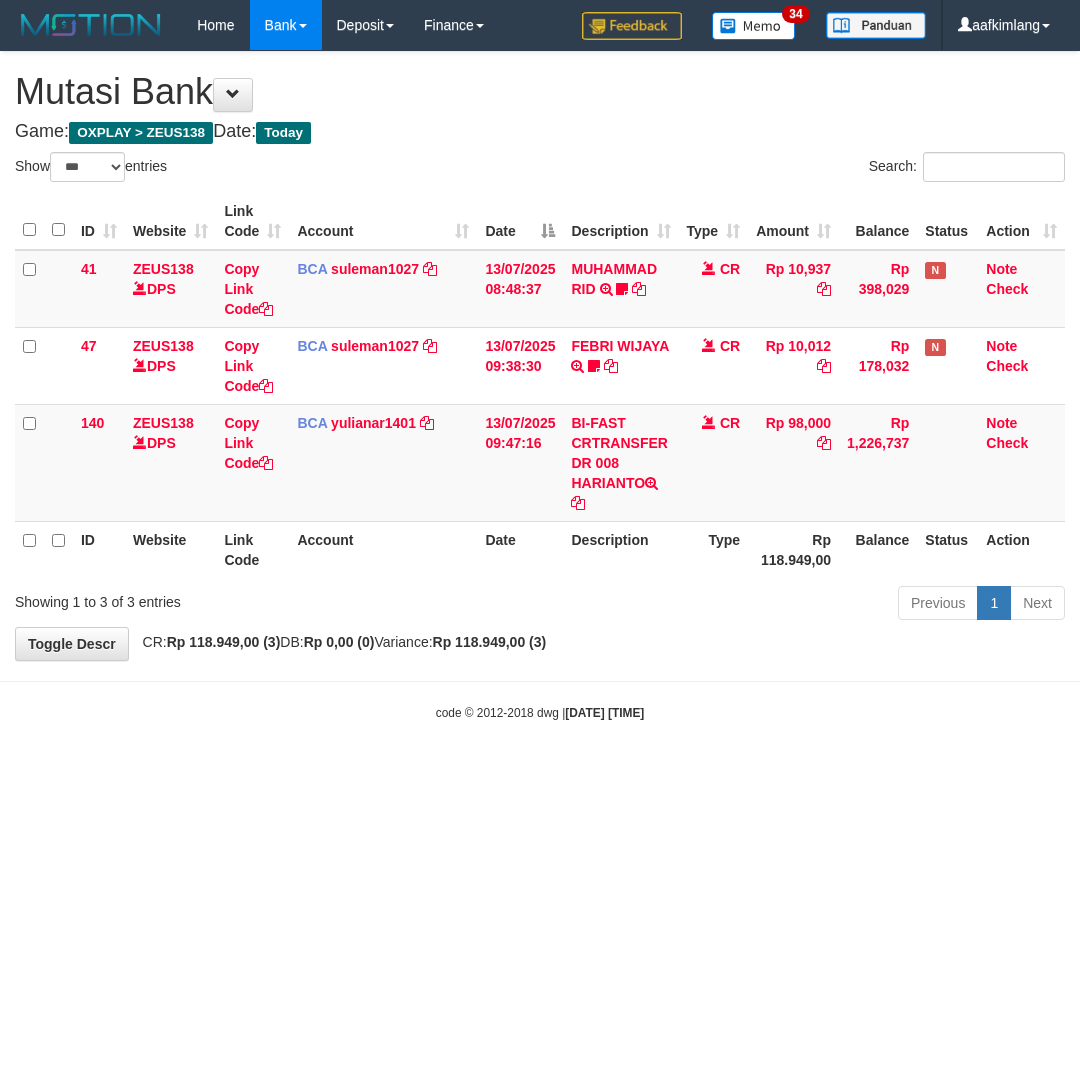 scroll, scrollTop: 0, scrollLeft: 0, axis: both 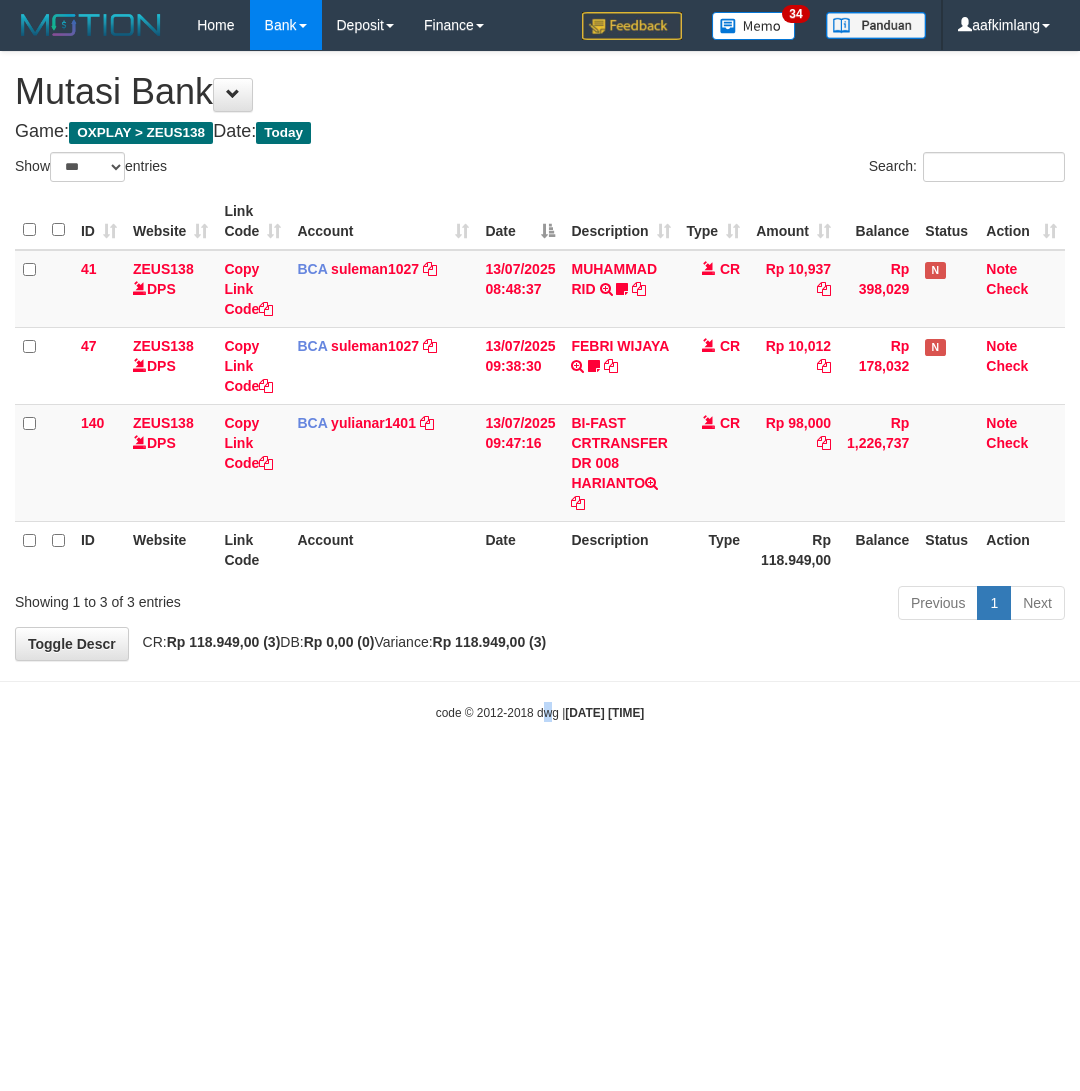 click on "Toggle navigation
Home
Bank
Account List
Mutasi Bank
Search
Note Mutasi
Deposit
DPS Fetch
DPS List
History
Note DPS
Finance
Financial Data
aafkimlang
My Profile
Log Out
34" at bounding box center (540, 386) 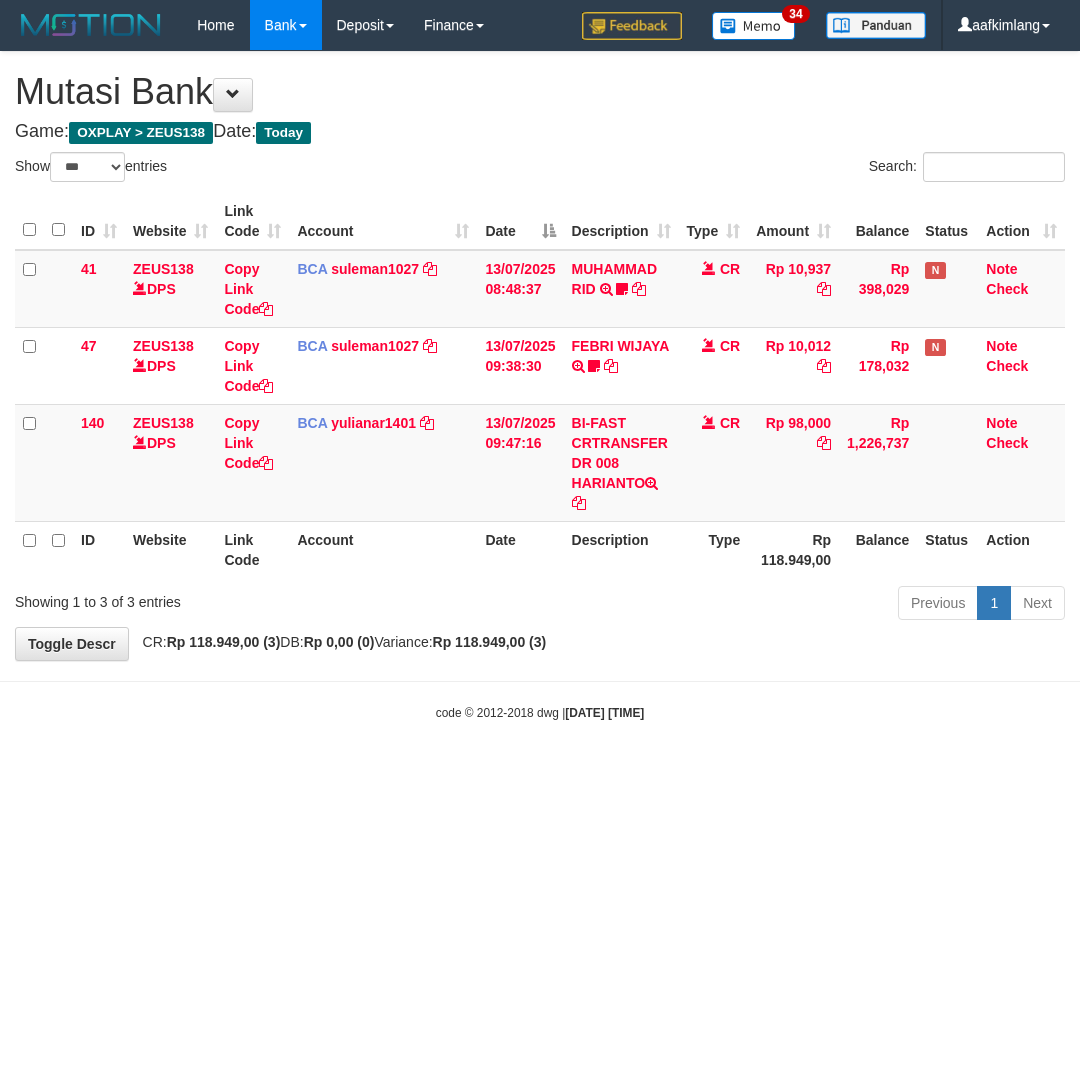 select on "***" 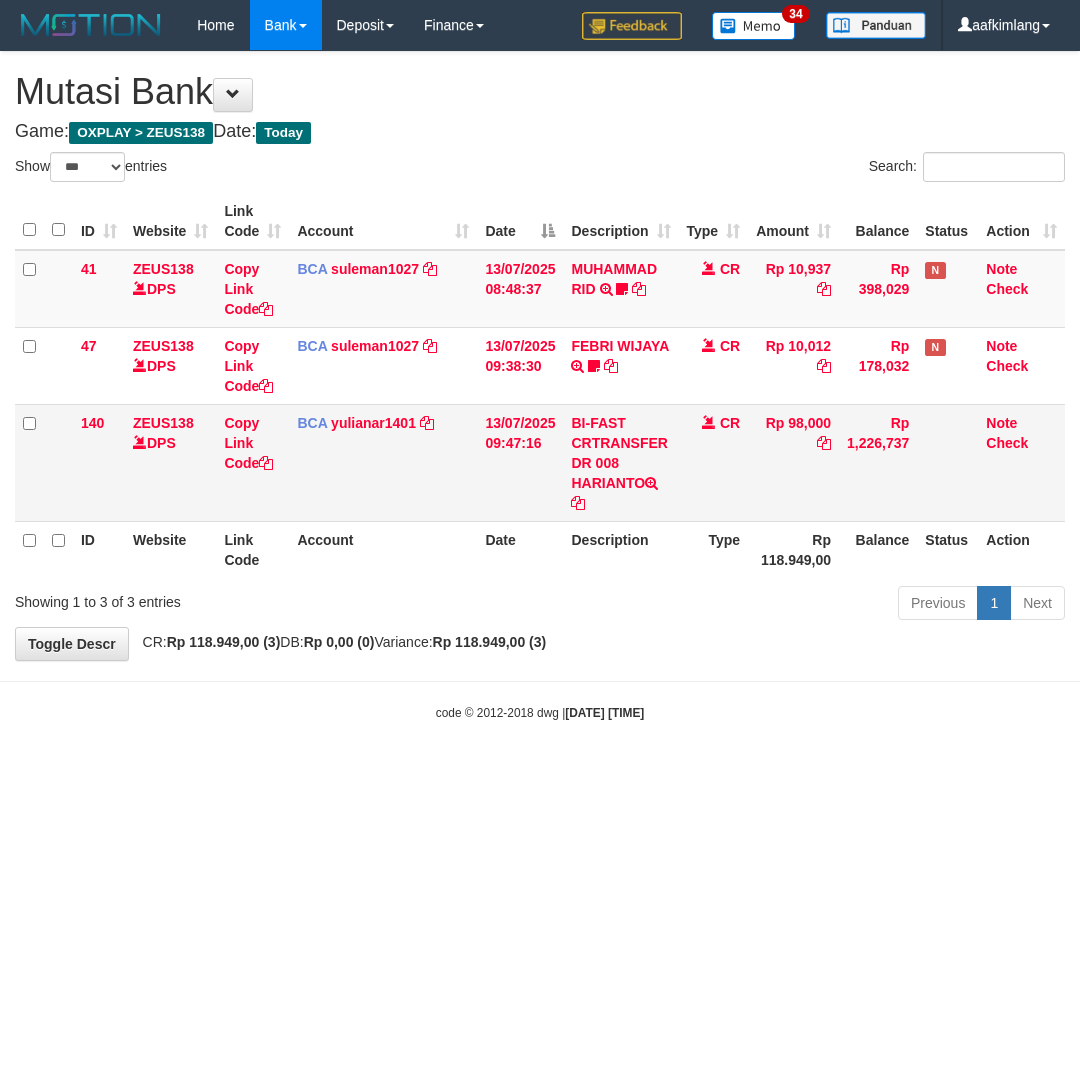 scroll, scrollTop: 0, scrollLeft: 0, axis: both 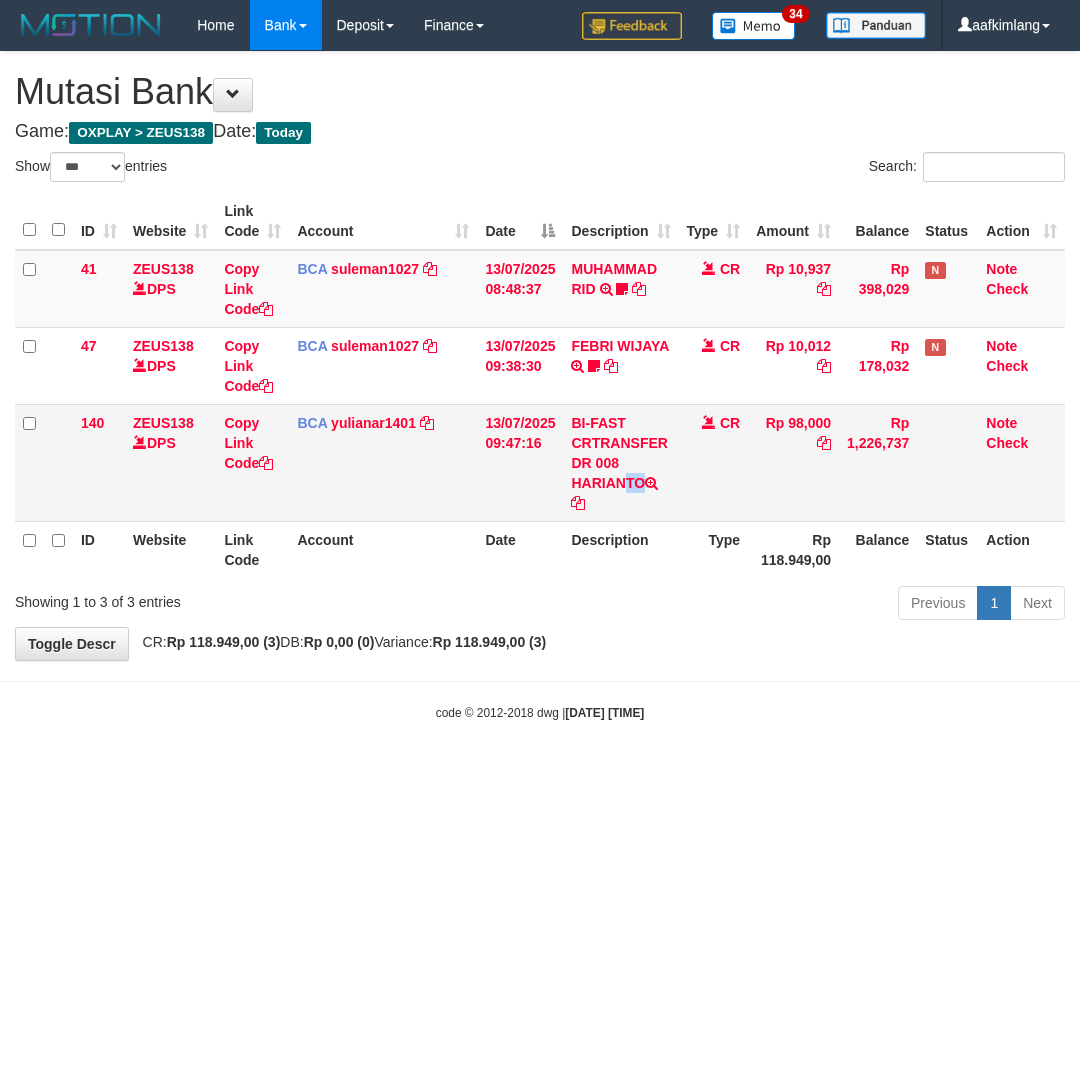 drag, startPoint x: 575, startPoint y: 481, endPoint x: 650, endPoint y: 473, distance: 75.42546 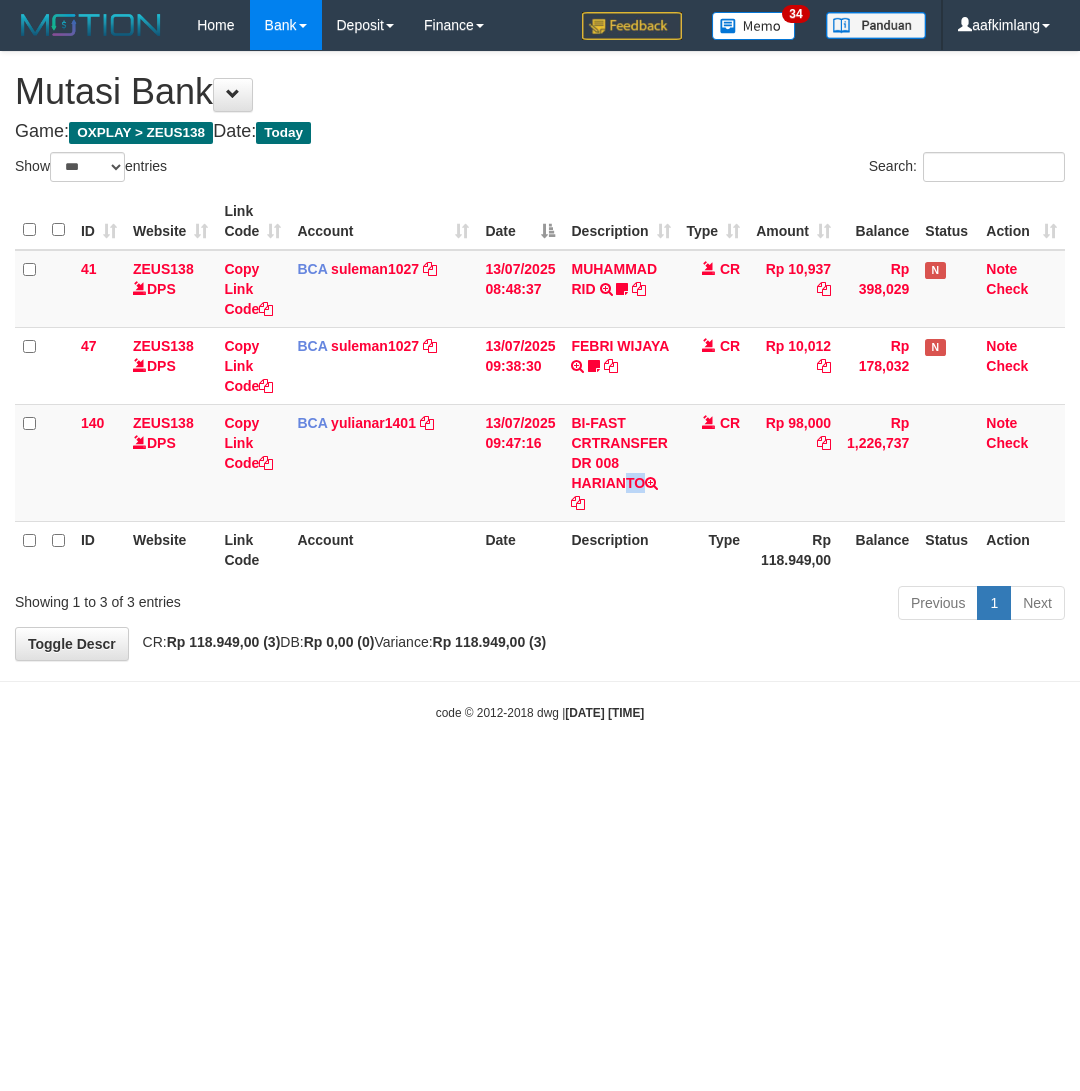 copy on "HARIANTO" 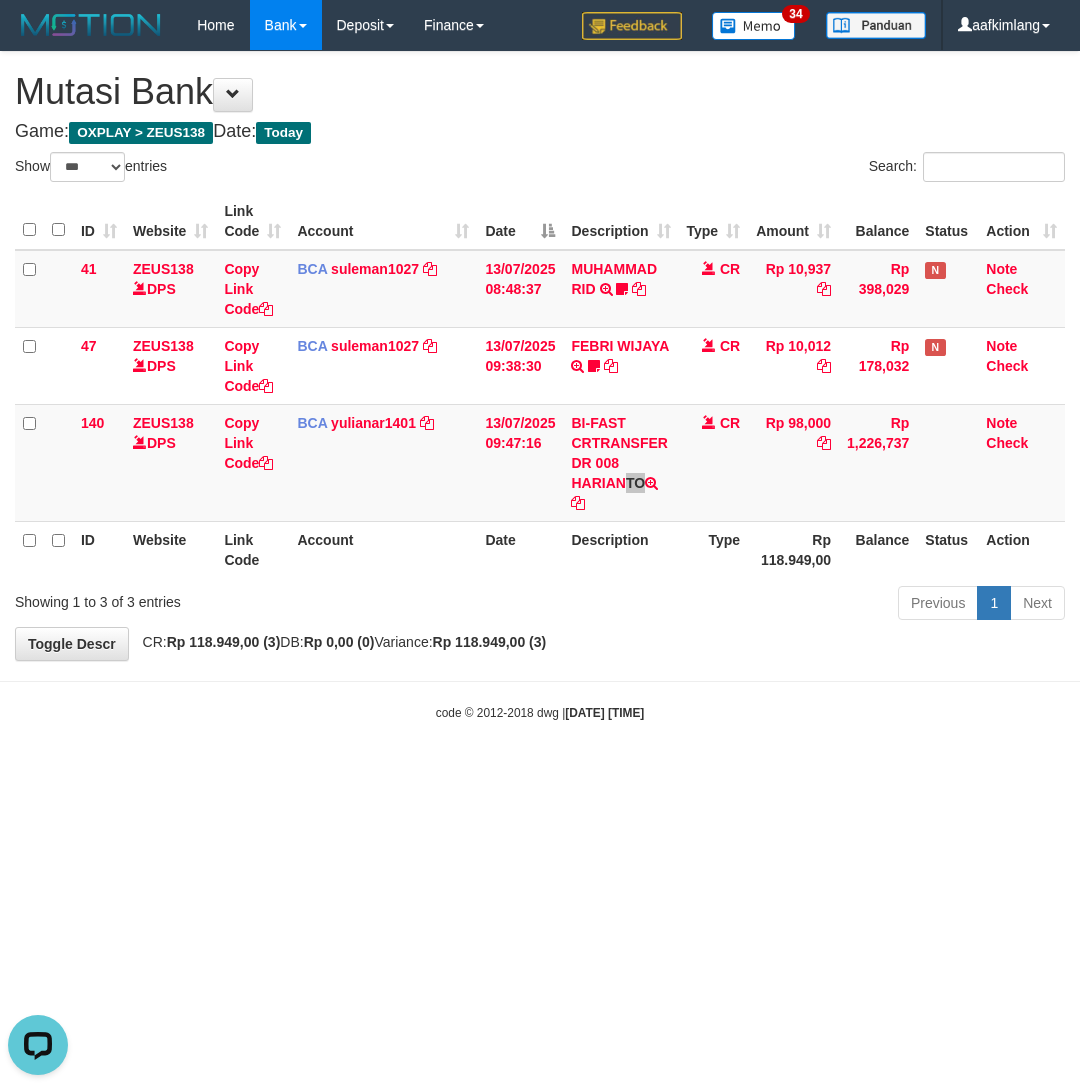 scroll, scrollTop: 0, scrollLeft: 0, axis: both 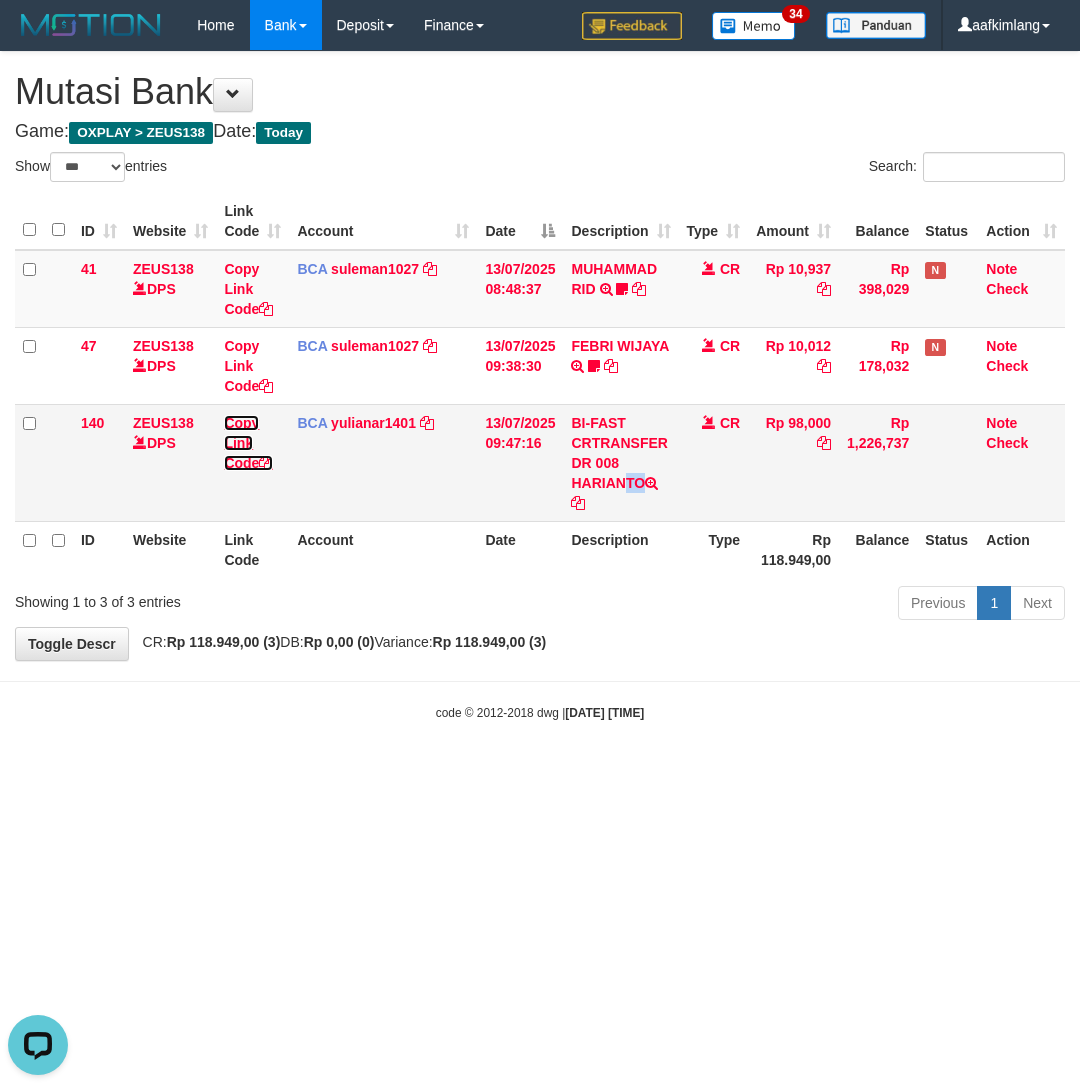 click at bounding box center [266, 463] 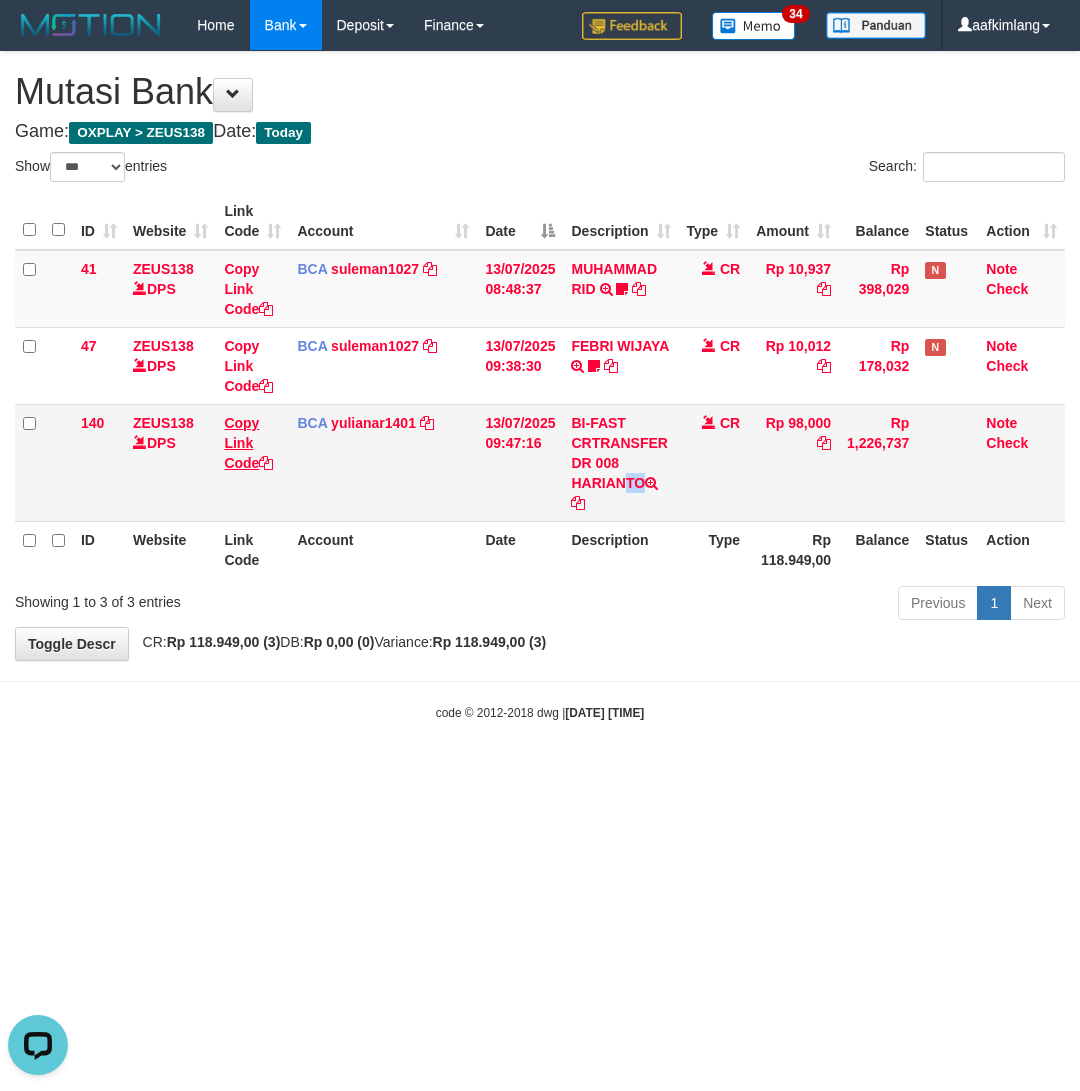 copy on "HARIANTO" 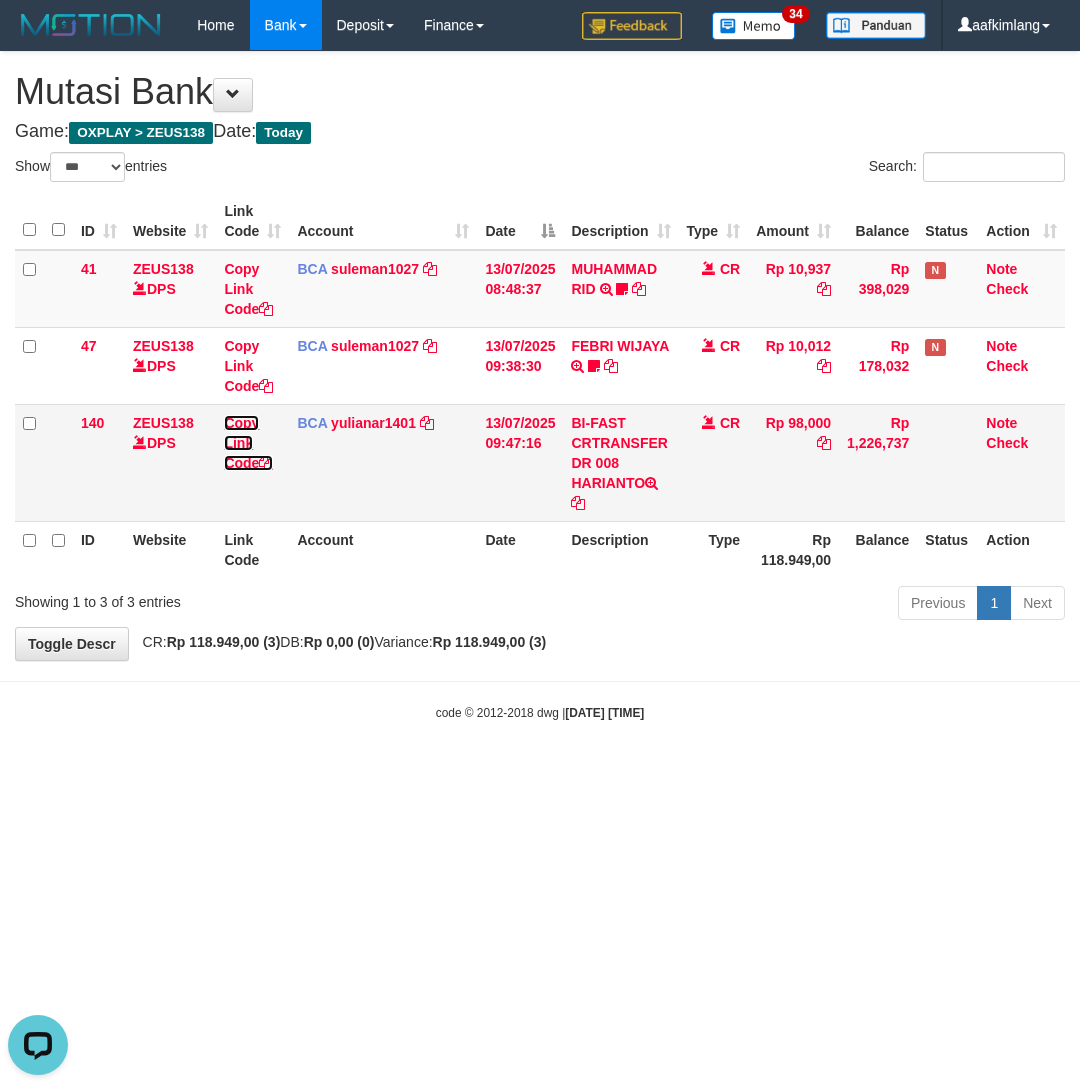 click at bounding box center (266, 463) 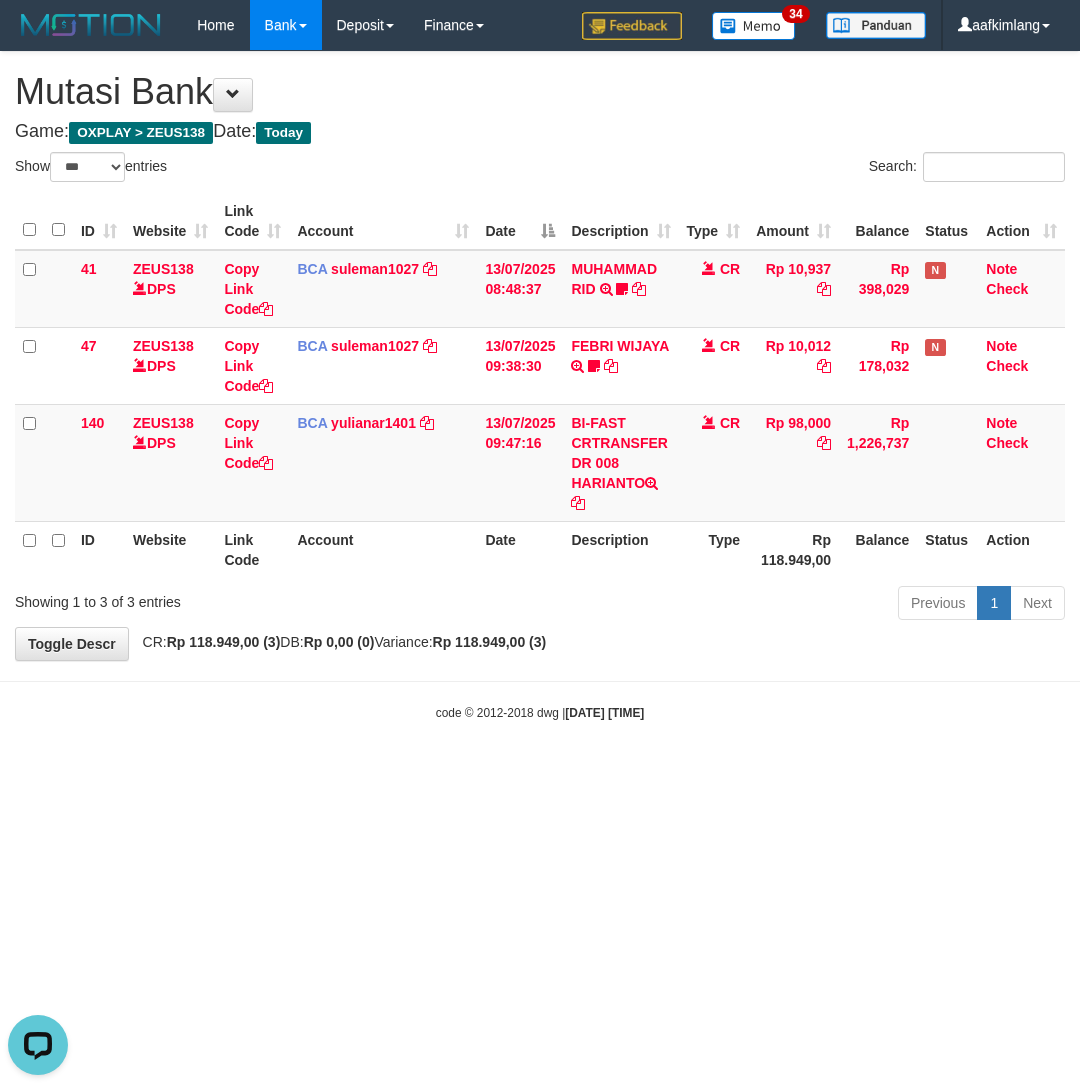 scroll, scrollTop: 320, scrollLeft: 0, axis: vertical 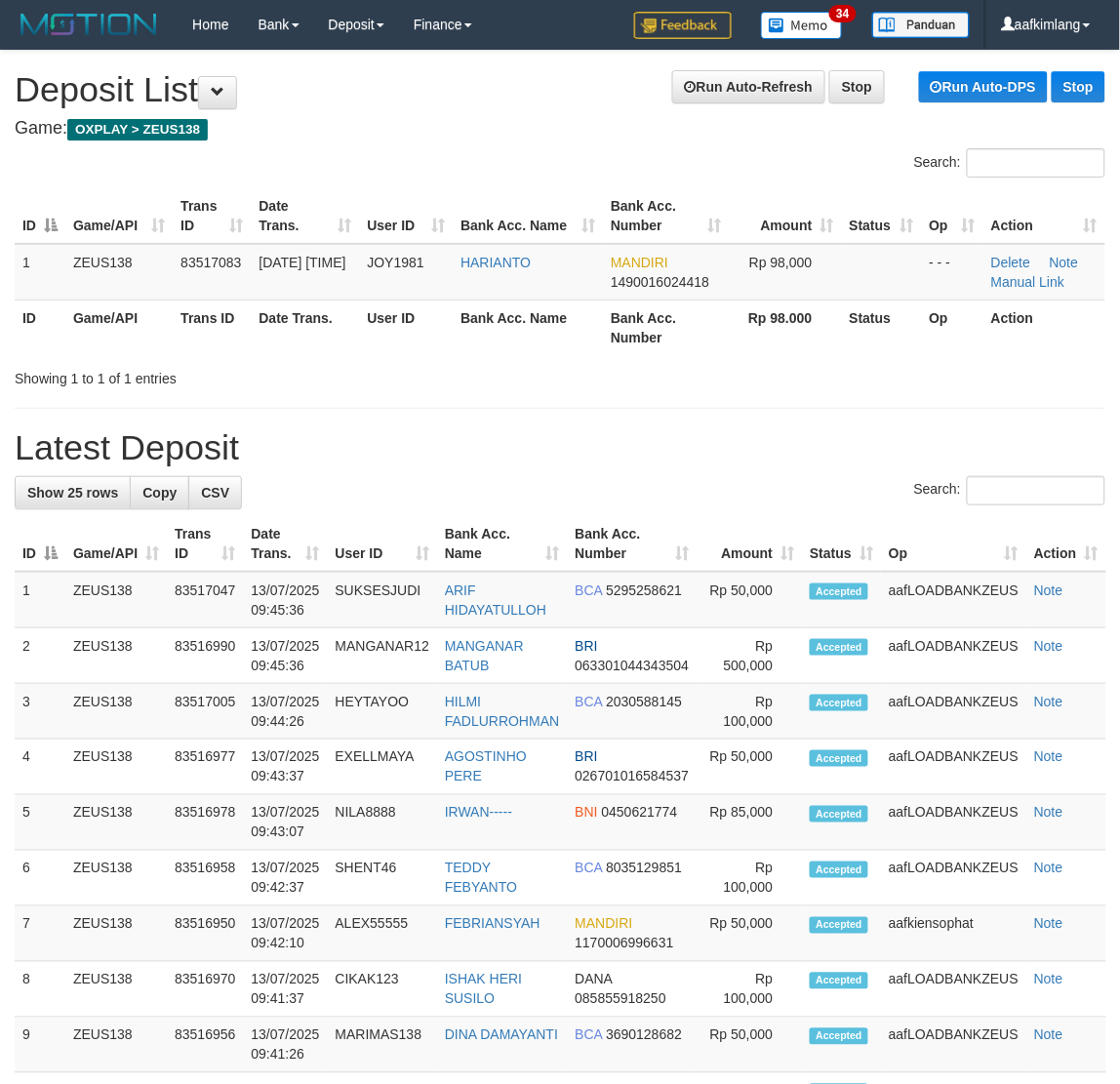 click on "Search:" at bounding box center (560, 493) 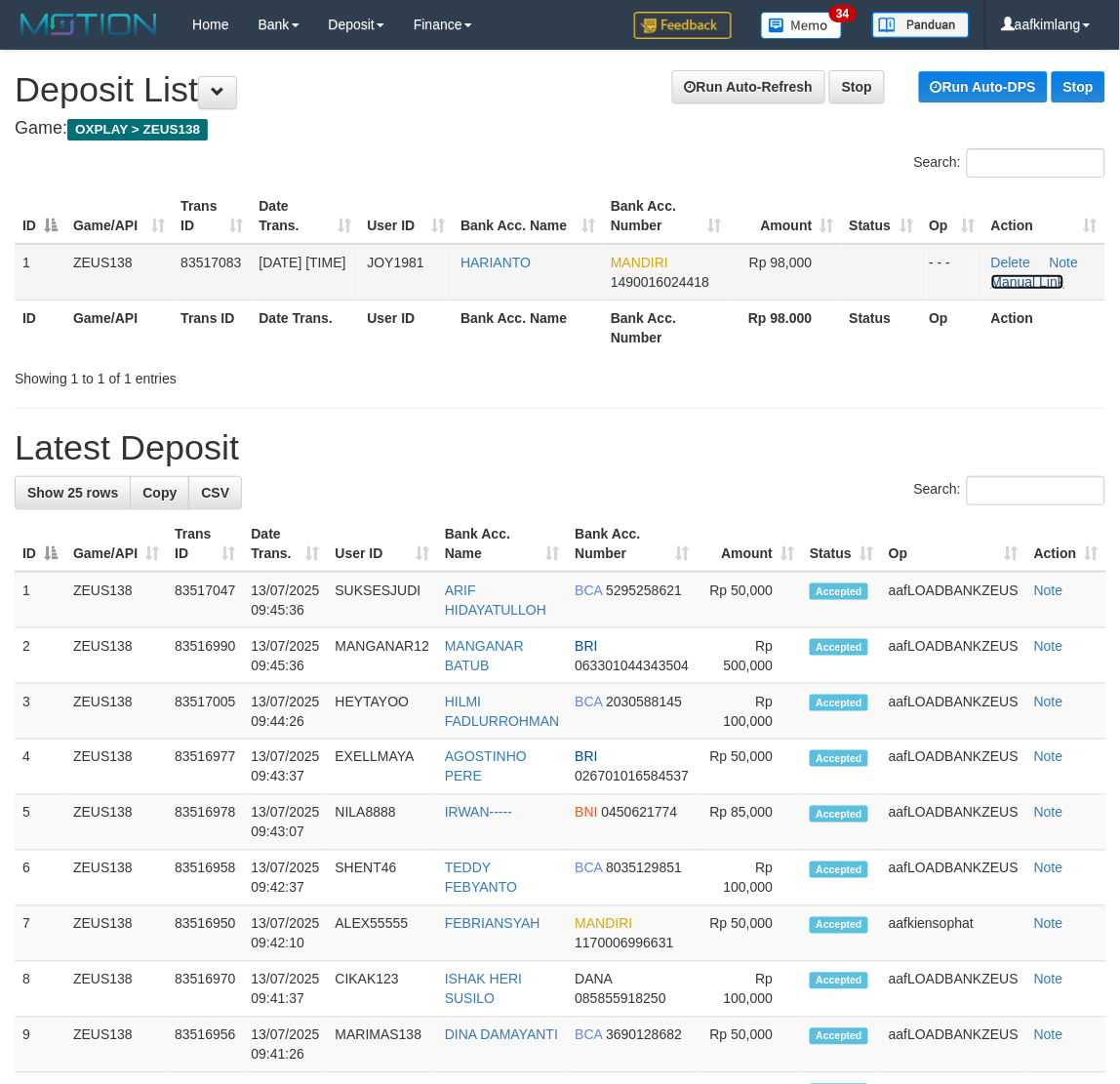 click on "Manual Link" at bounding box center [1028, 282] 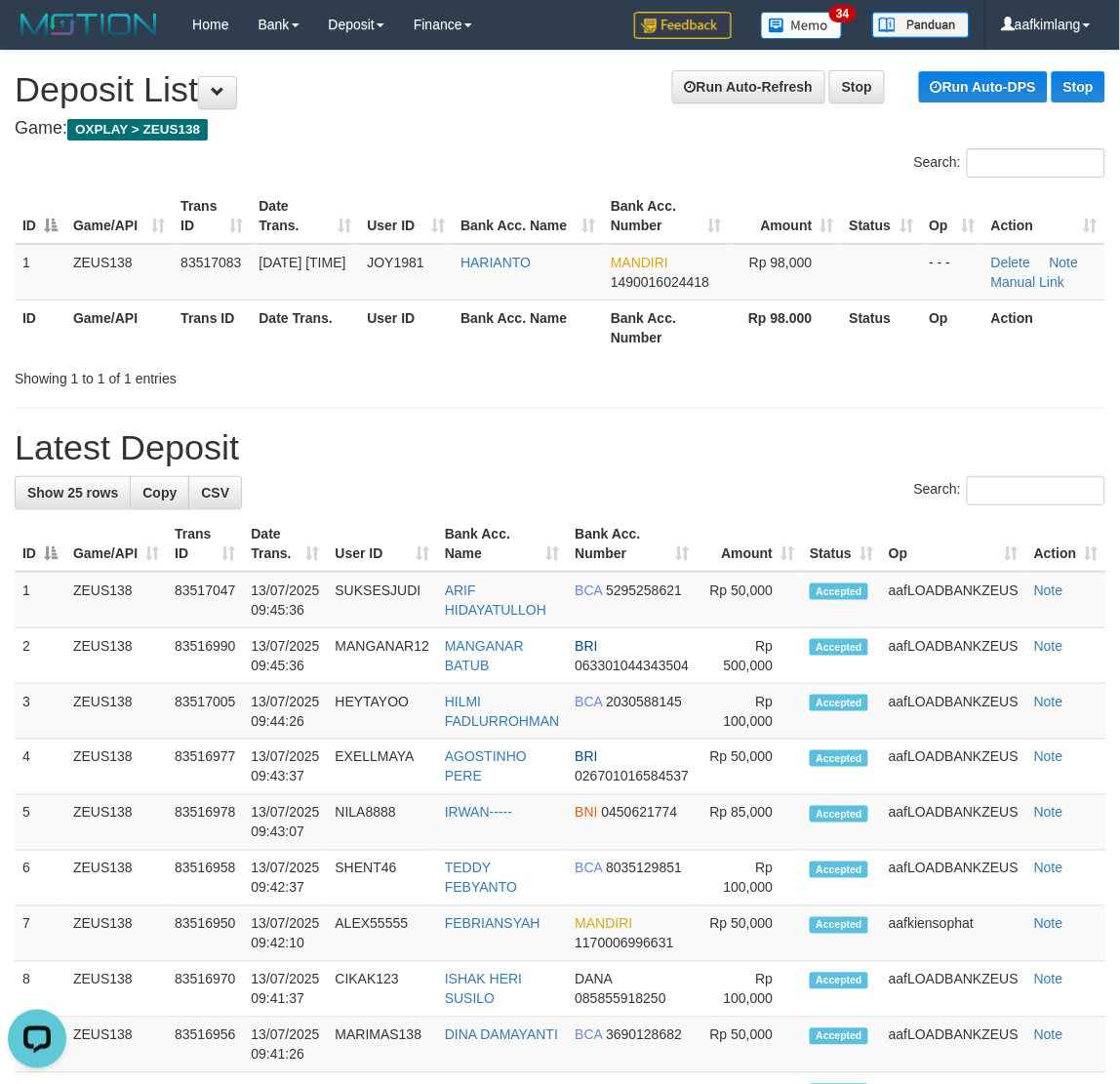 scroll, scrollTop: 0, scrollLeft: 0, axis: both 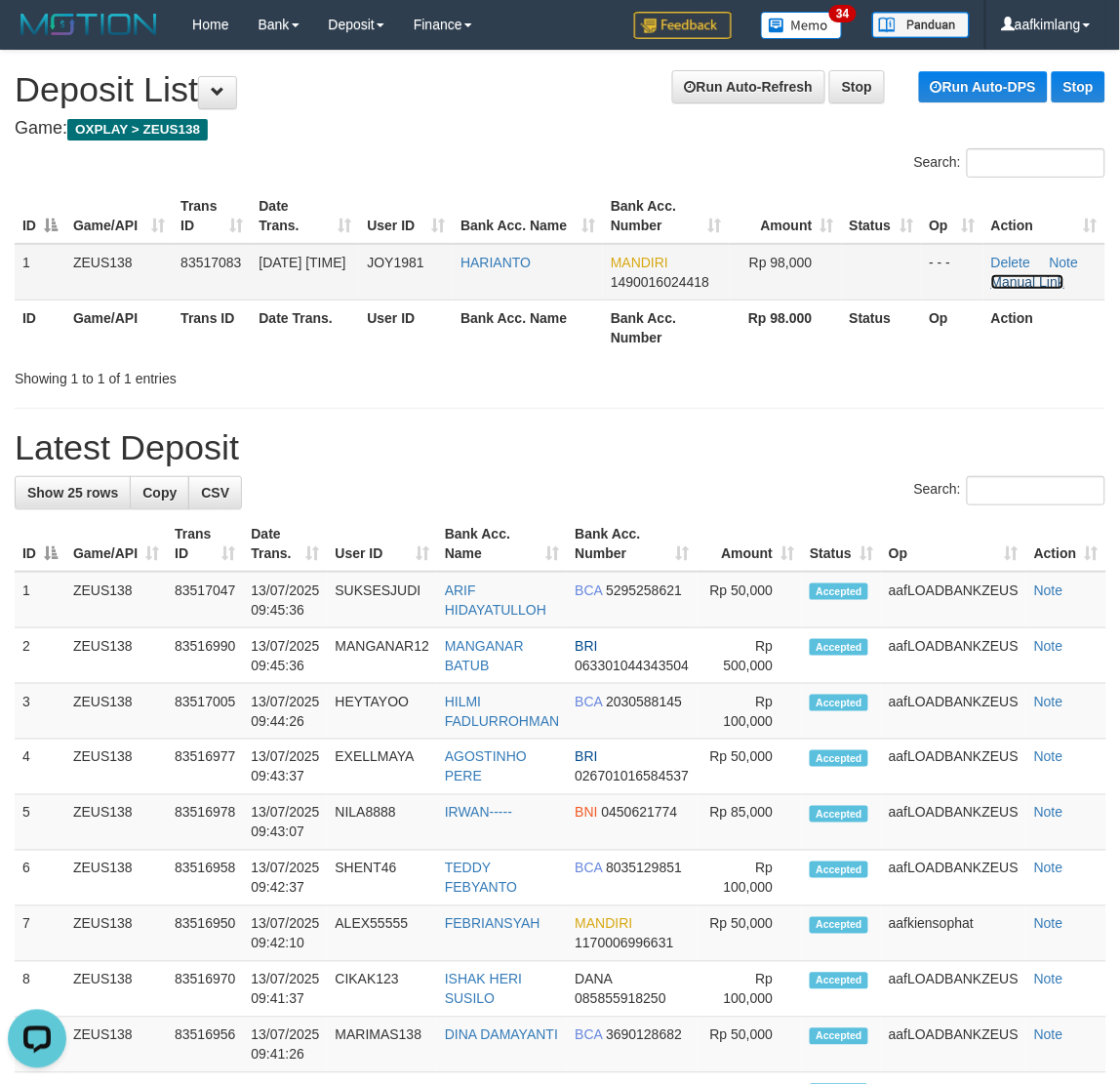 click on "Manual Link" at bounding box center (1028, 282) 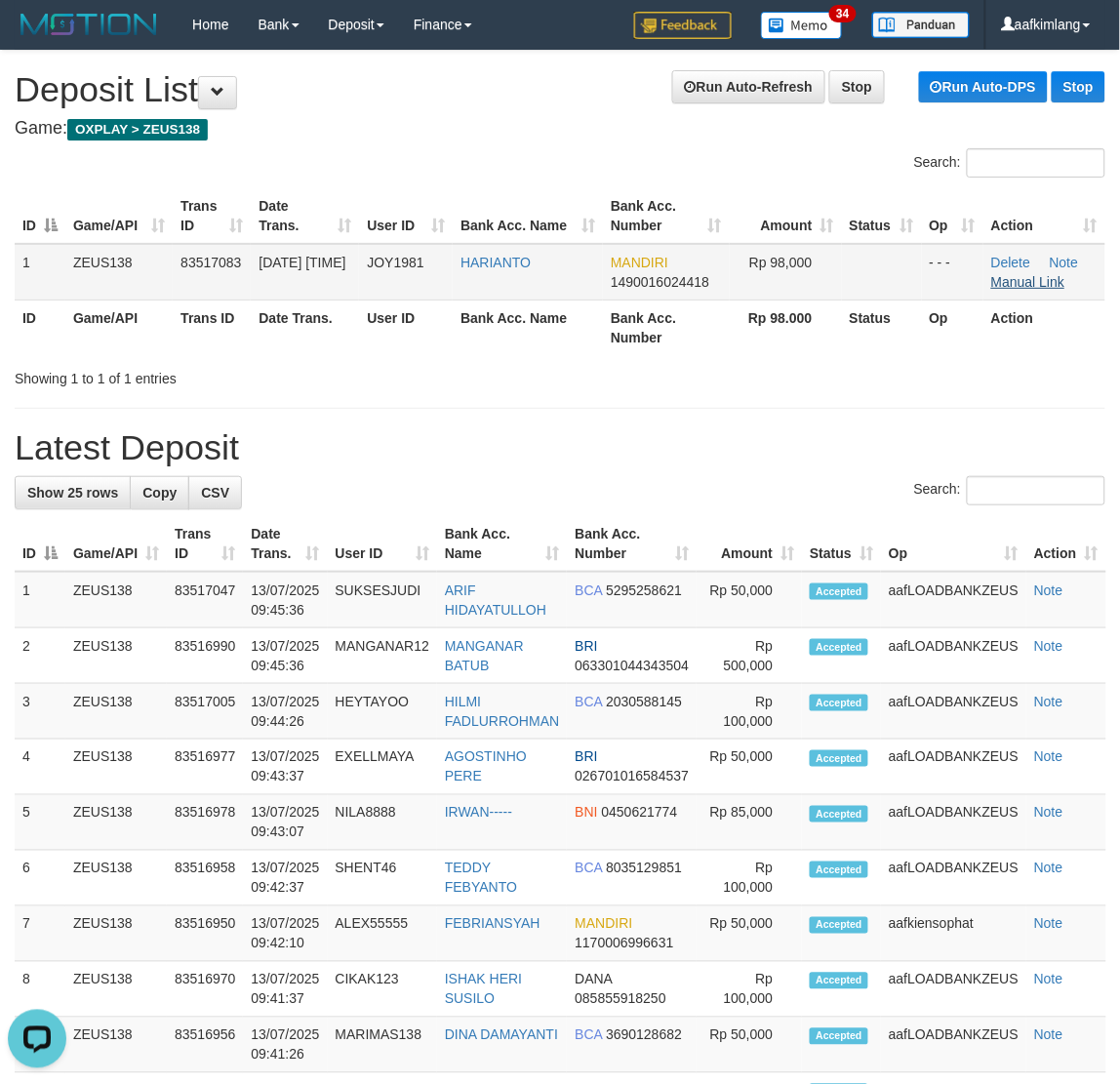 click on "Manual Link" at bounding box center [1028, 282] 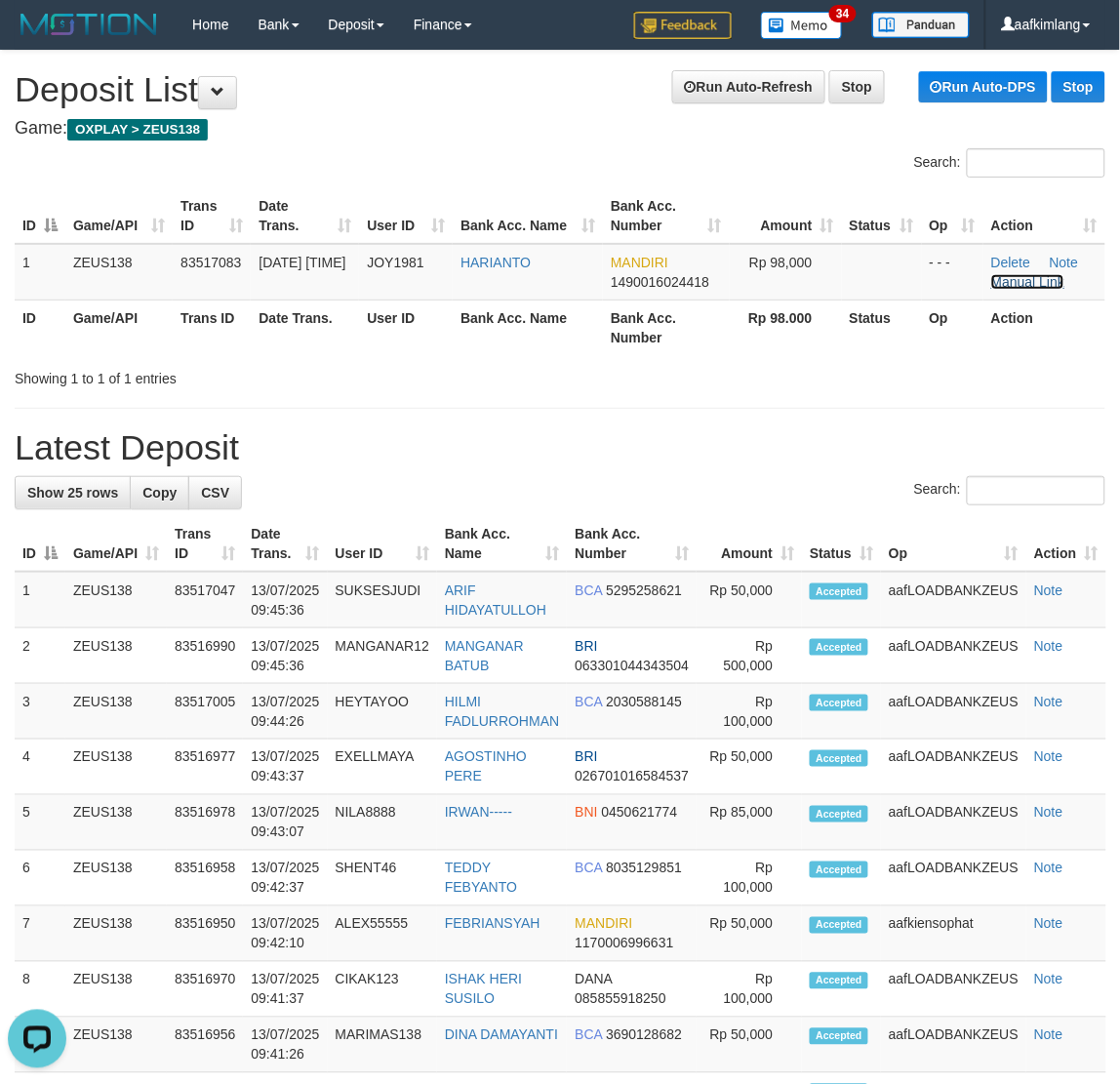 click on "Manual Link" at bounding box center [1028, 282] 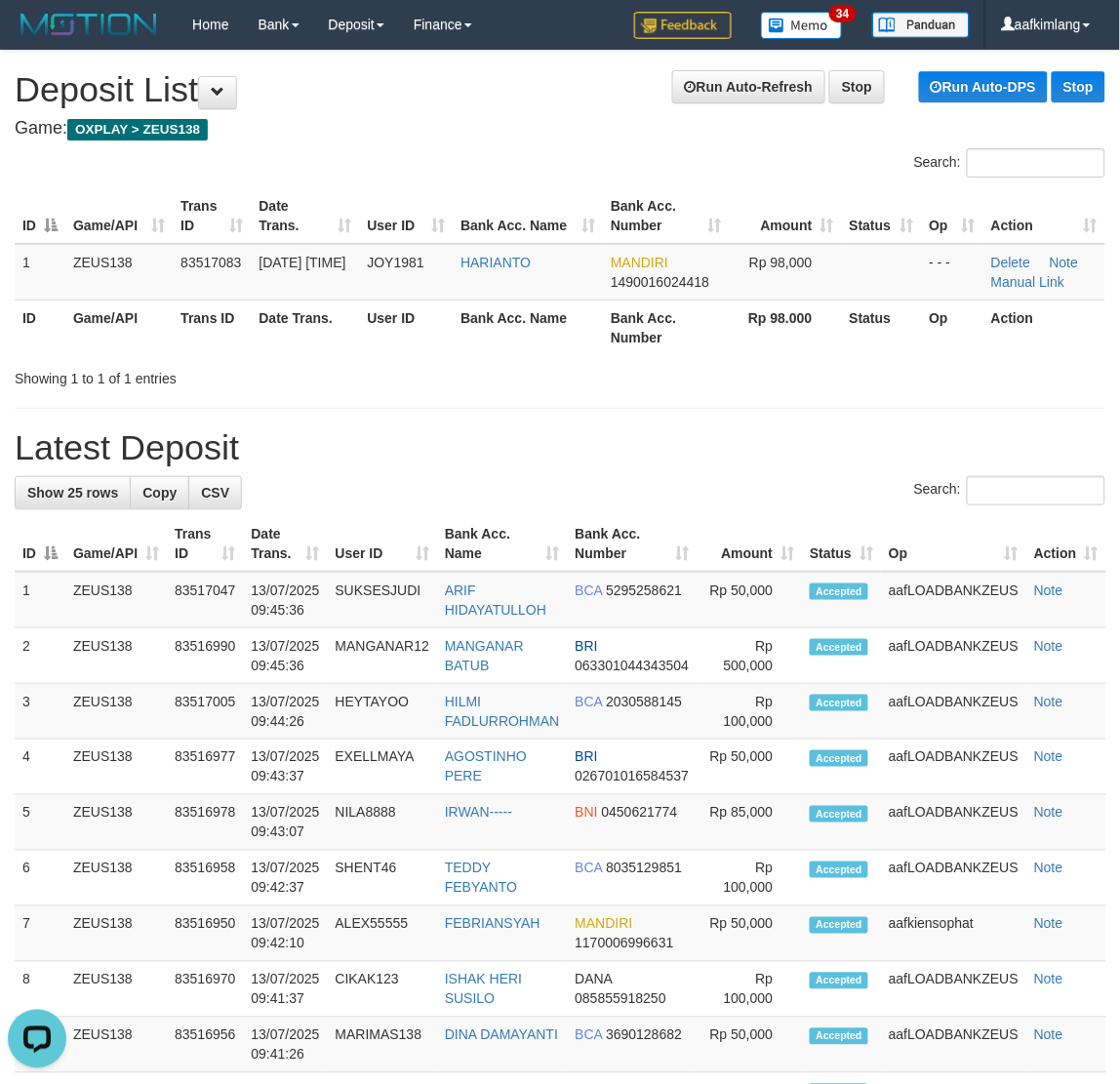 drag, startPoint x: 624, startPoint y: 491, endPoint x: 611, endPoint y: 455, distance: 38.27532 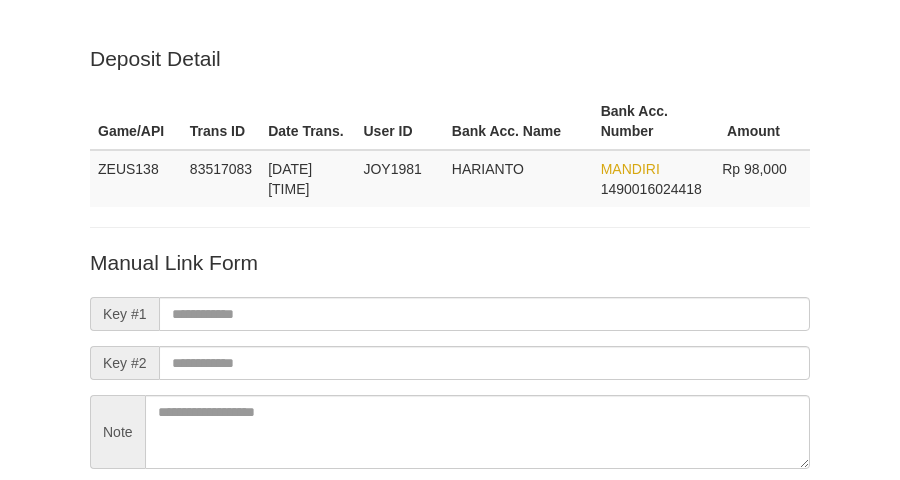 scroll, scrollTop: 176, scrollLeft: 0, axis: vertical 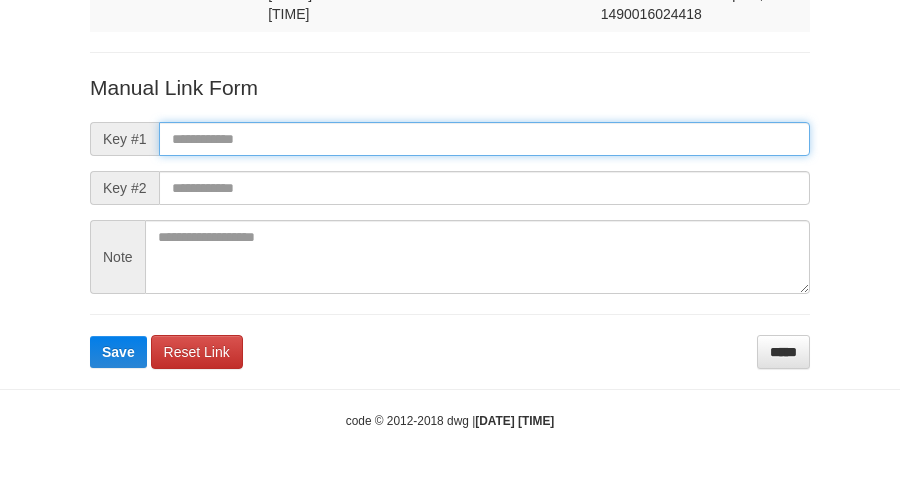 paste on "**********" 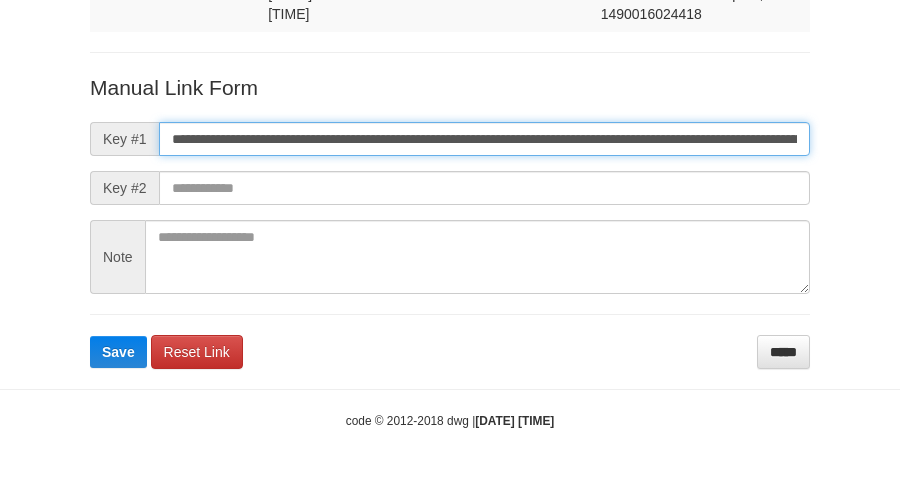 scroll, scrollTop: 0, scrollLeft: 1431, axis: horizontal 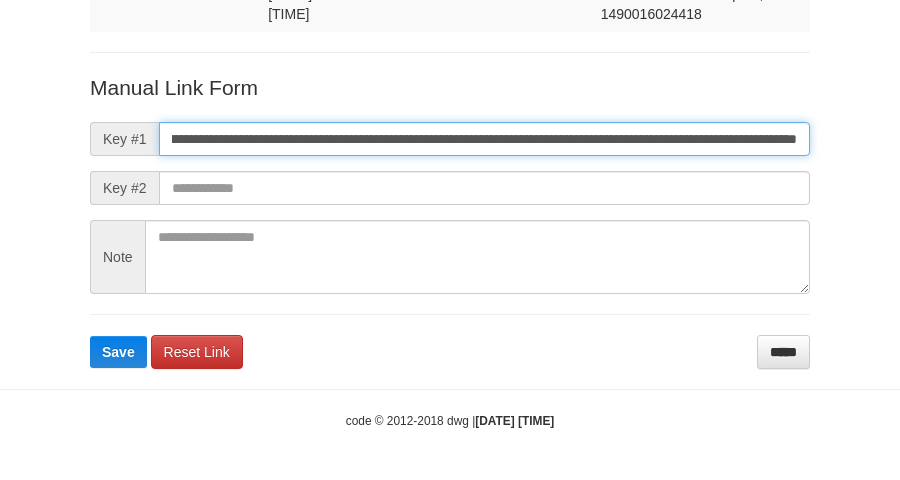type on "**********" 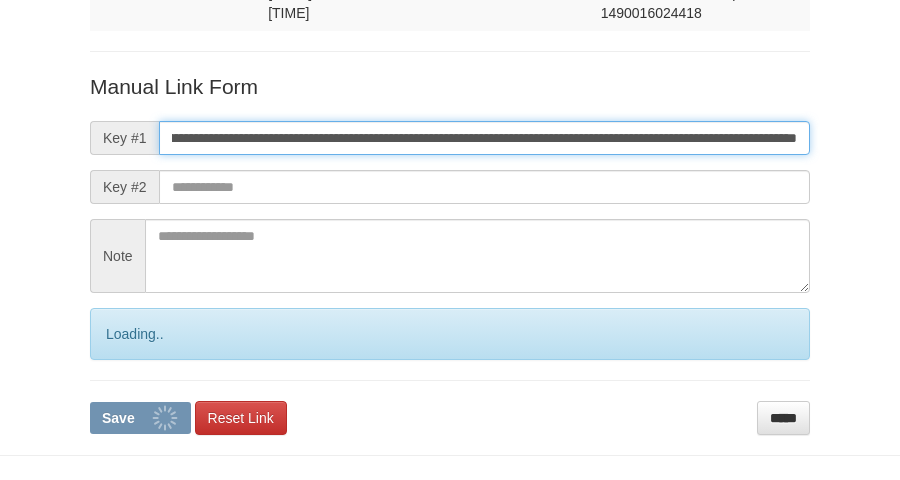 click on "Save" at bounding box center (140, 418) 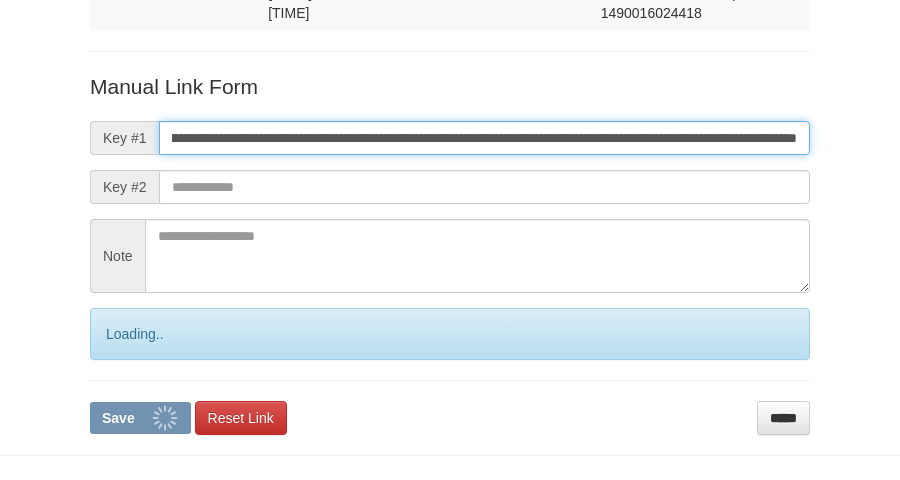 click on "Save" at bounding box center [140, 418] 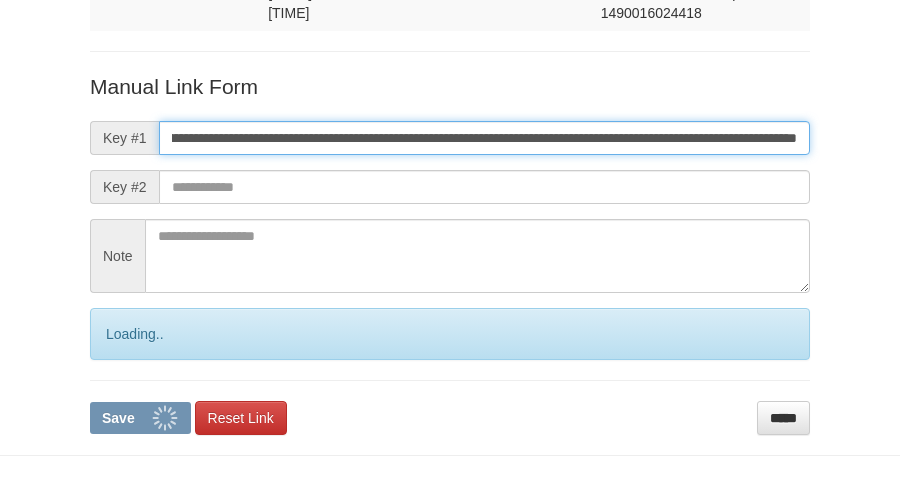 click on "Save" at bounding box center [140, 418] 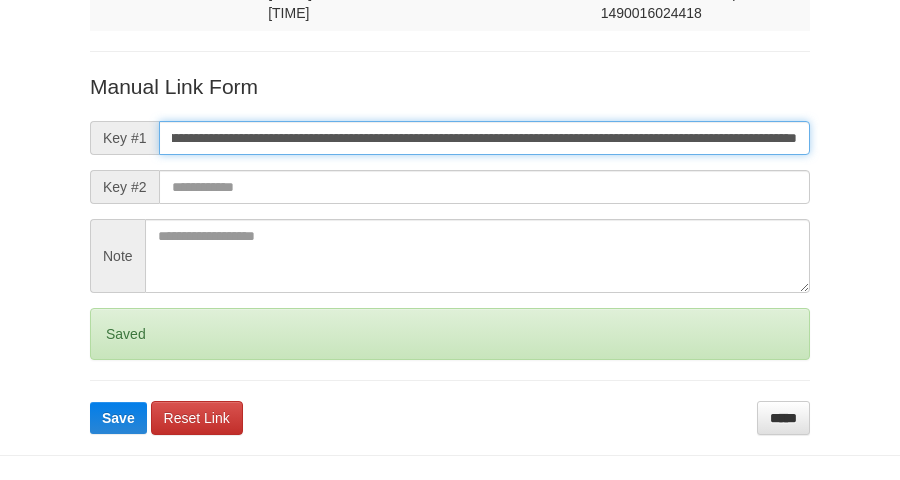 click on "Save" at bounding box center (118, 418) 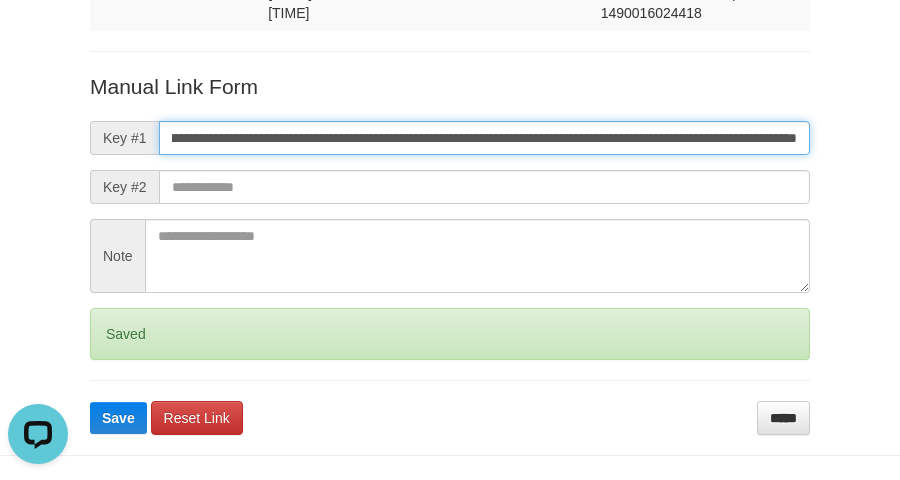 scroll, scrollTop: 0, scrollLeft: 0, axis: both 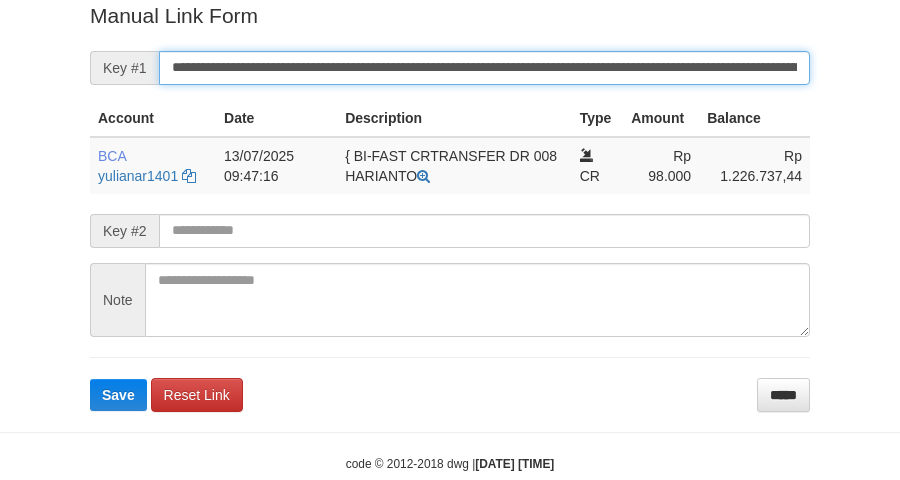 click on "Save" at bounding box center [118, 395] 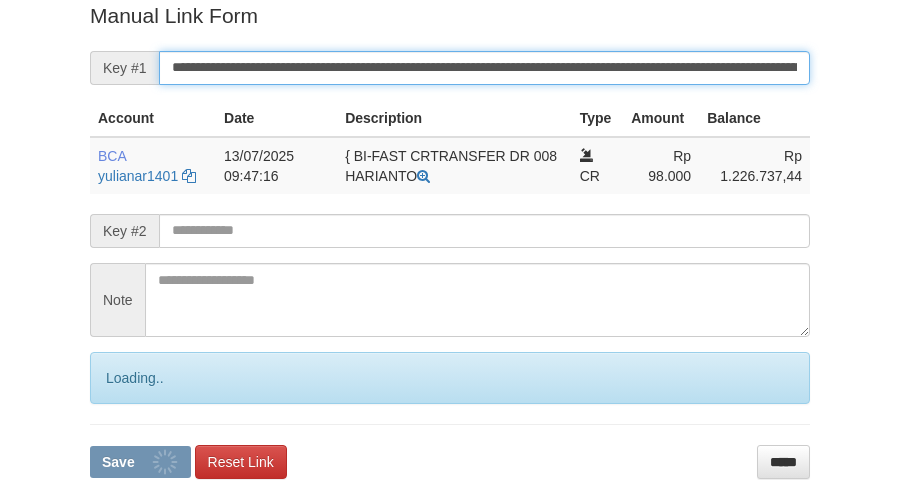 scroll, scrollTop: 410, scrollLeft: 0, axis: vertical 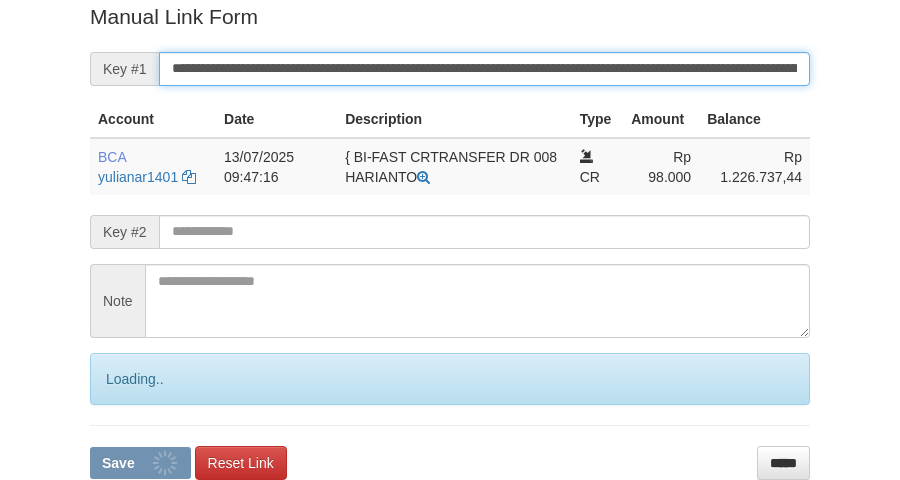 click on "Save" at bounding box center [140, 463] 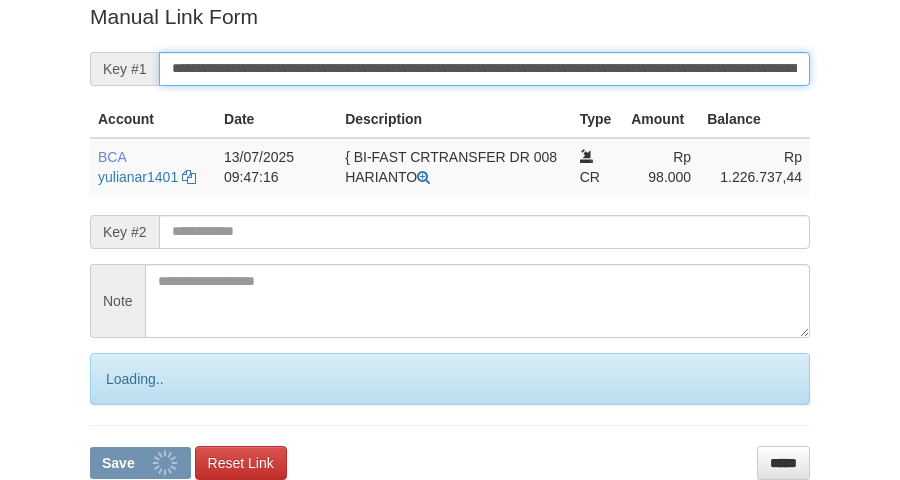 click on "Save" at bounding box center [140, 463] 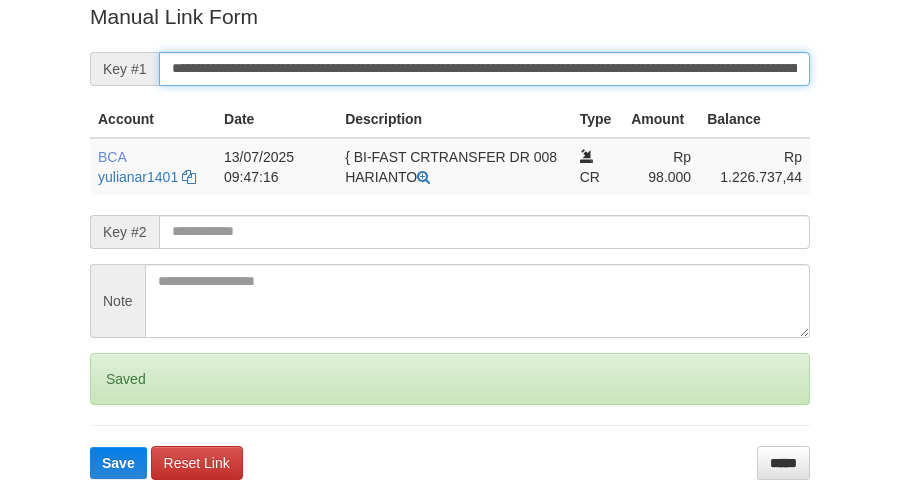 click on "Save" at bounding box center (118, 463) 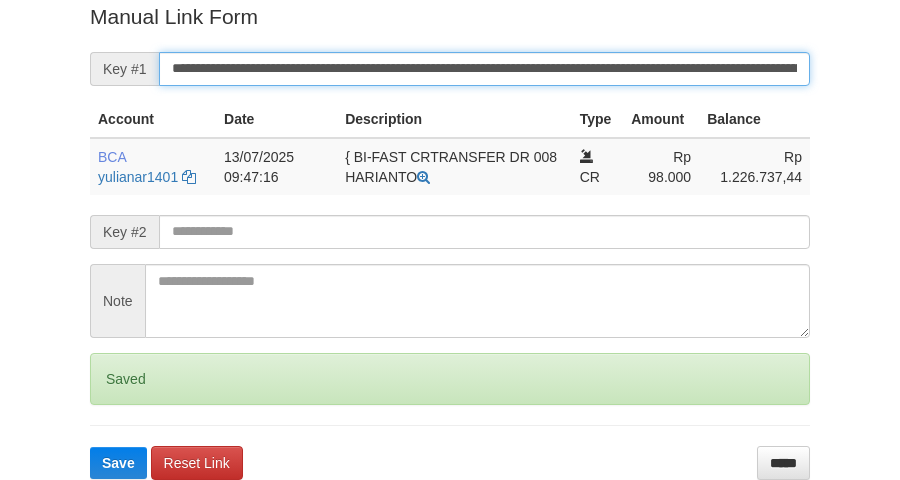 click on "Save" at bounding box center (118, 463) 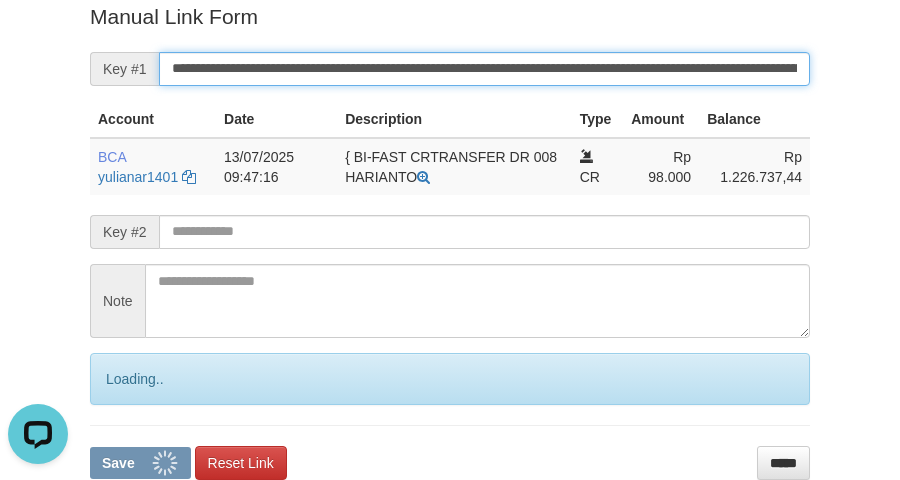 scroll, scrollTop: 0, scrollLeft: 0, axis: both 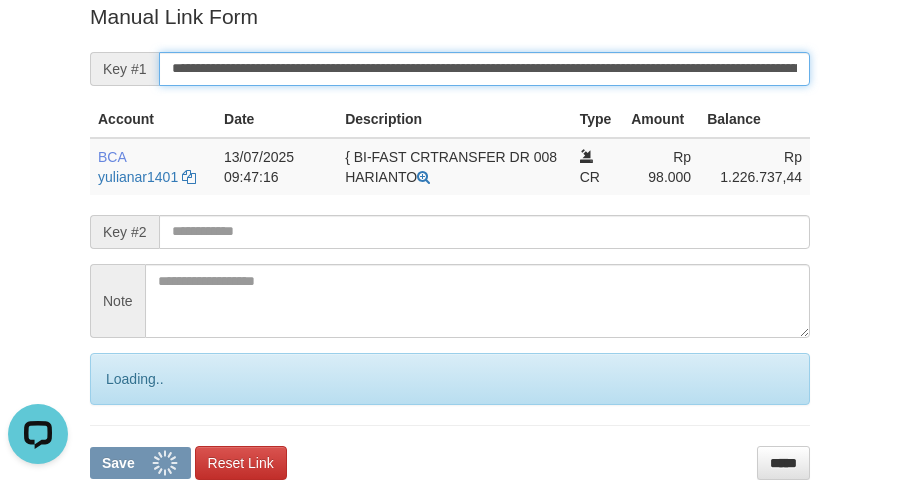 click on "Save" at bounding box center (140, 463) 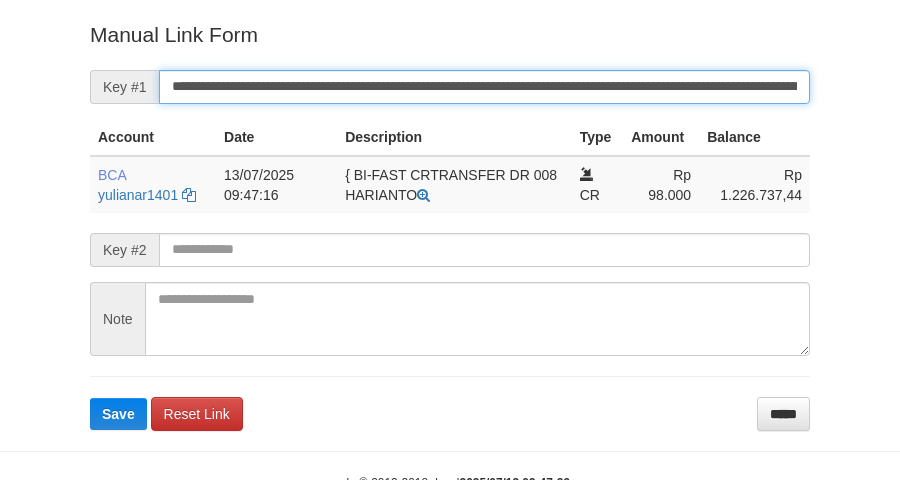 click on "Save" at bounding box center [118, 414] 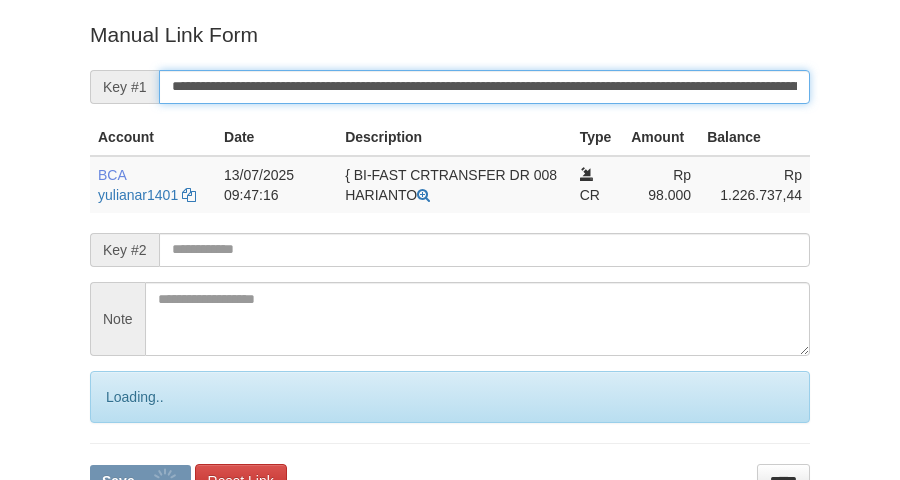 drag, startPoint x: 753, startPoint y: 68, endPoint x: 750, endPoint y: 82, distance: 14.3178215 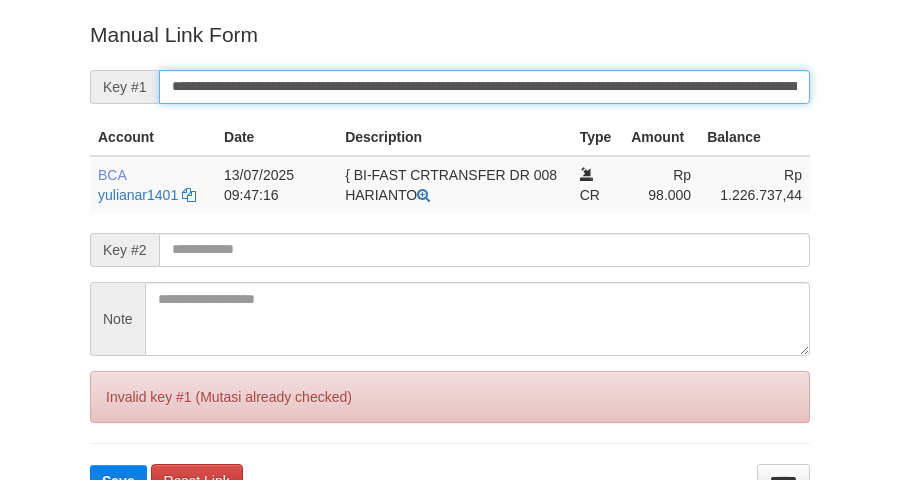 click on "Save" at bounding box center (118, 481) 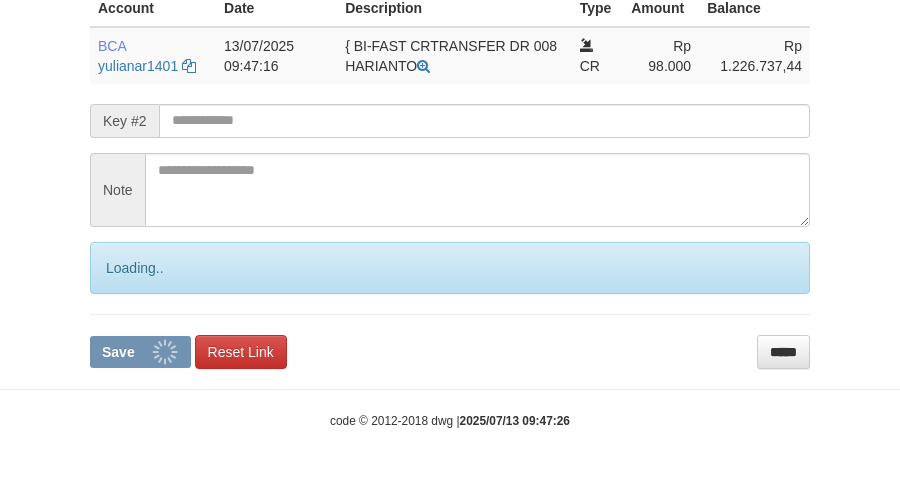 scroll, scrollTop: 355, scrollLeft: 0, axis: vertical 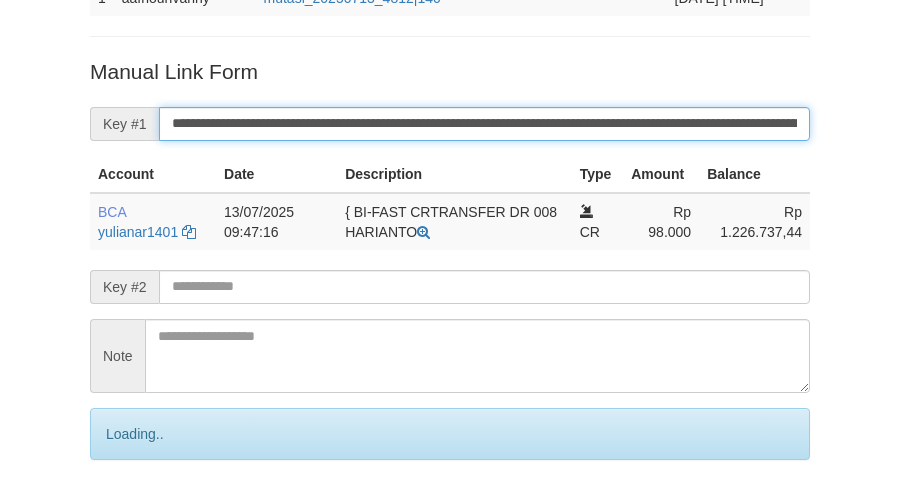click on "Save" at bounding box center [140, 518] 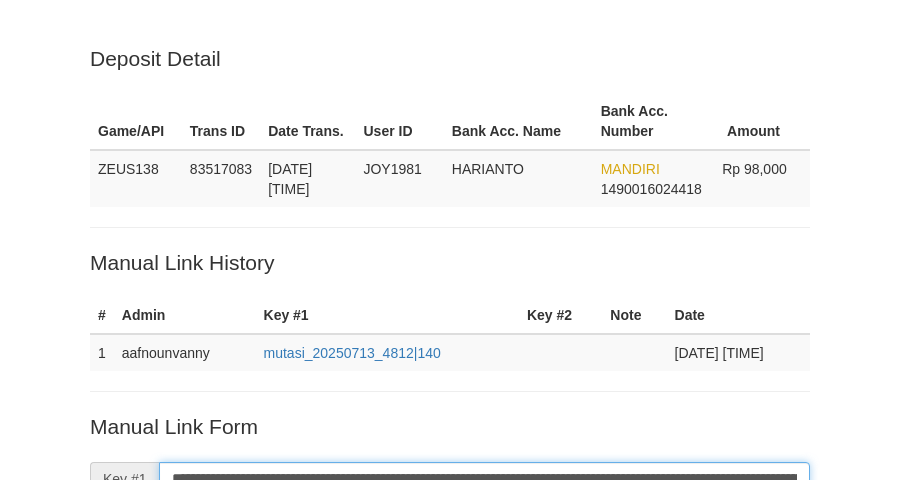 click on "Save" at bounding box center (118, 873) 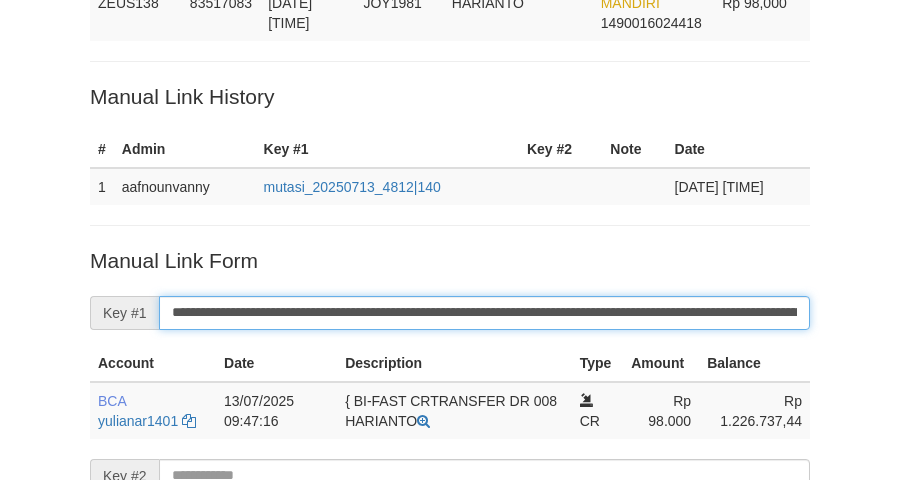 click on "Save" at bounding box center [118, 707] 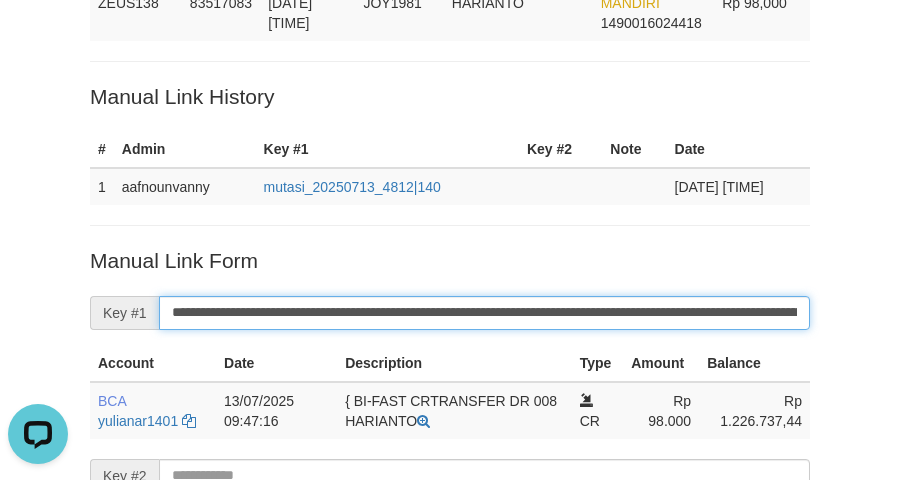 scroll, scrollTop: 0, scrollLeft: 0, axis: both 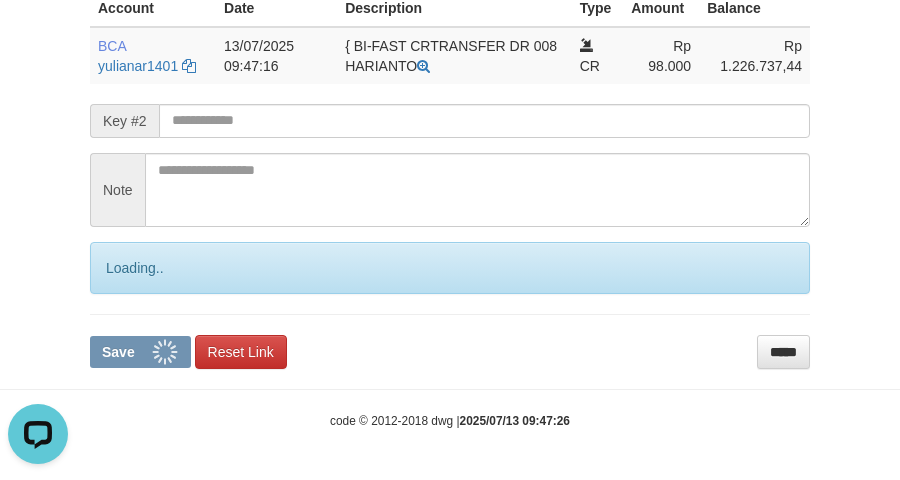 click on "Save" at bounding box center (140, 352) 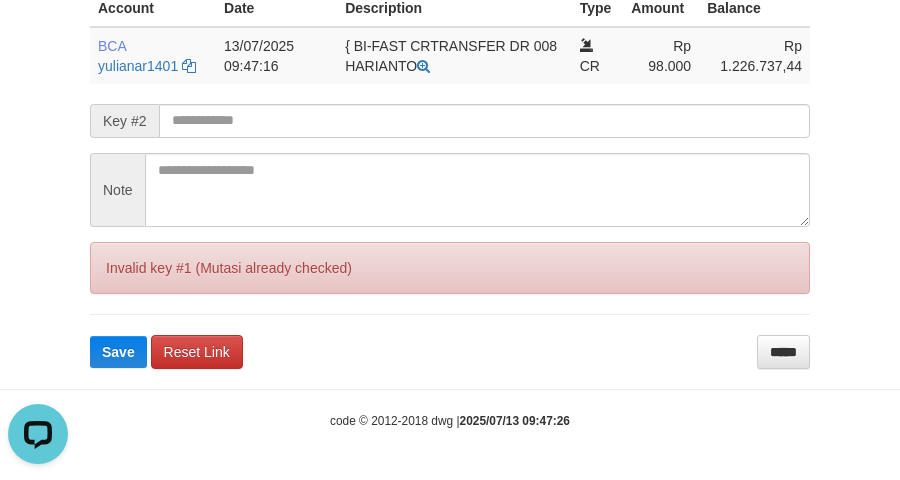 click on "Save" at bounding box center (118, 352) 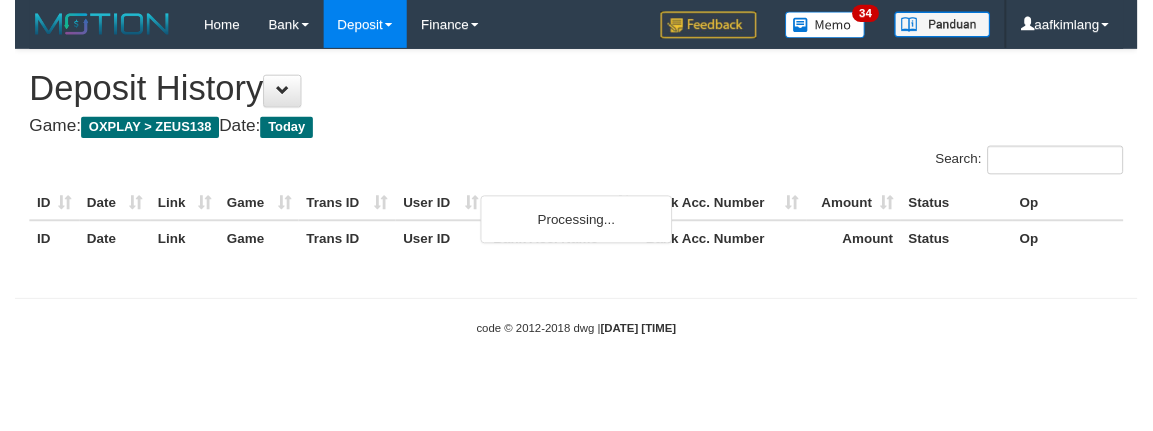 scroll, scrollTop: 0, scrollLeft: 0, axis: both 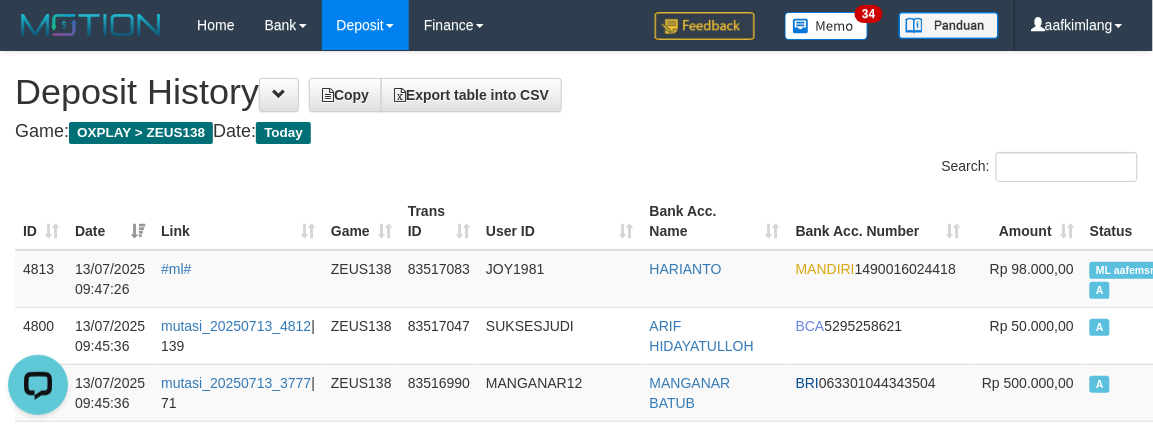 drag, startPoint x: 687, startPoint y: 152, endPoint x: 683, endPoint y: 170, distance: 18.439089 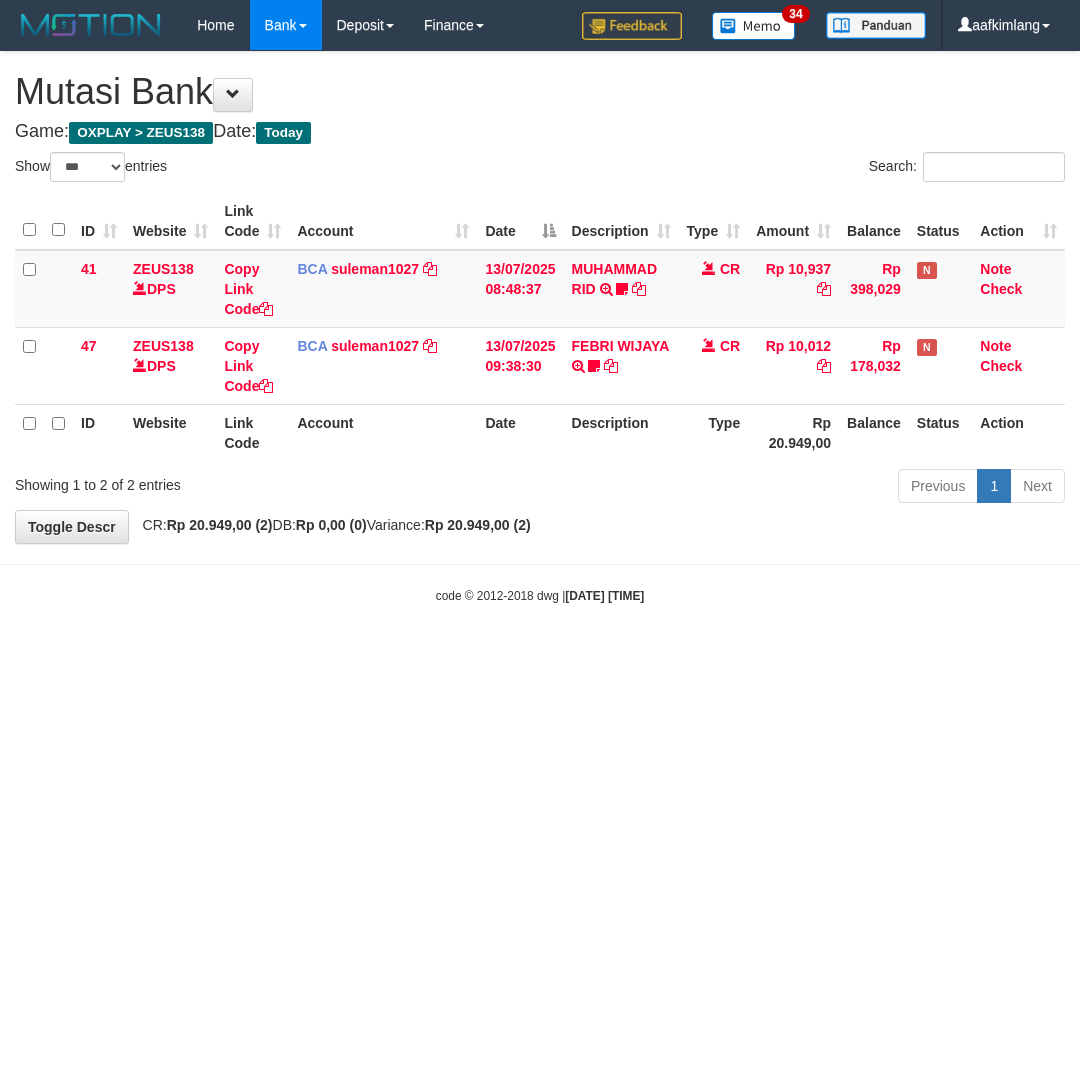 select on "***" 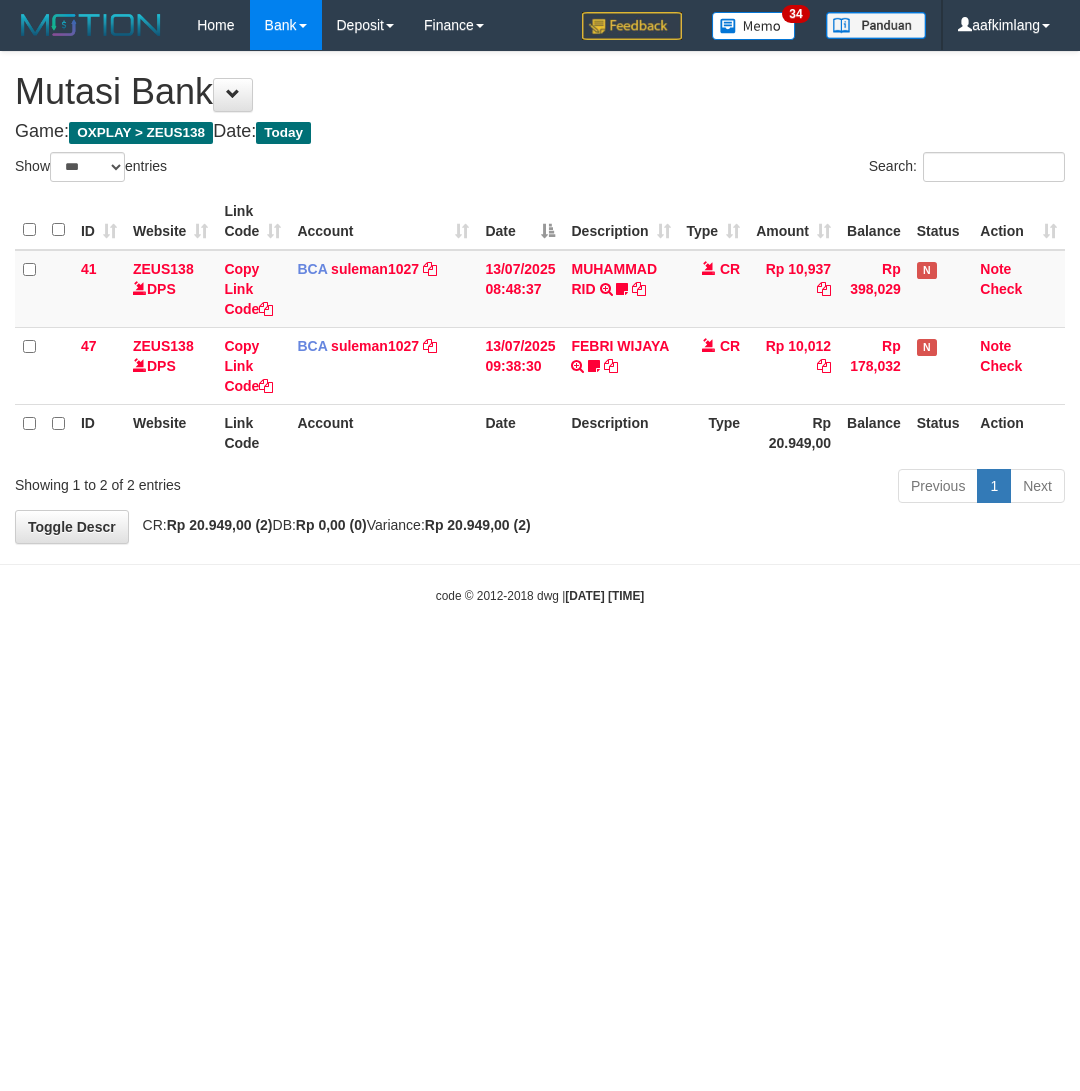 scroll, scrollTop: 0, scrollLeft: 0, axis: both 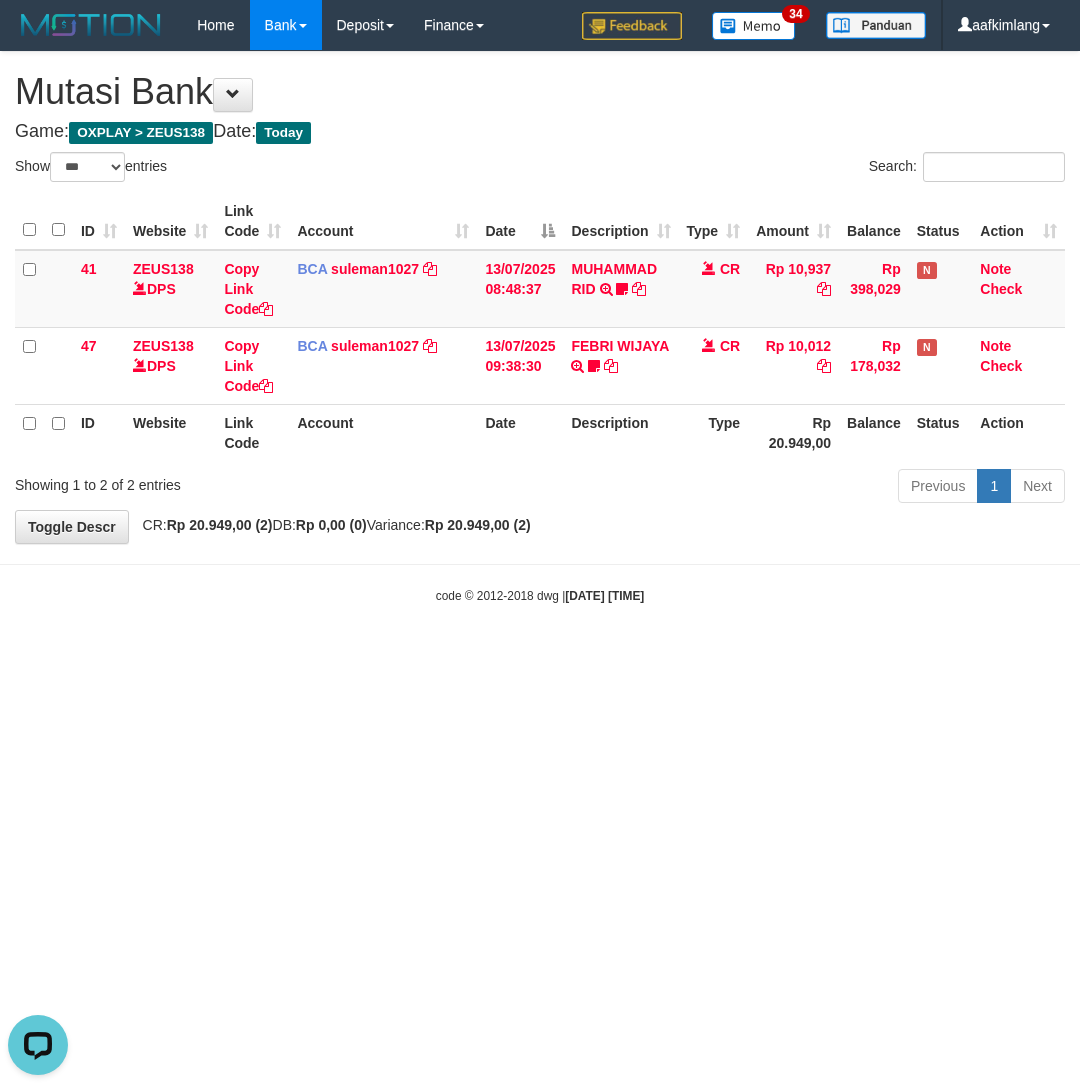 click on "Toggle navigation
Home
Bank
Account List
Mutasi Bank
Search
Note Mutasi
Deposit
DPS Fetch
DPS List
History
Note DPS
Finance
Financial Data
aafkimlang
My Profile
Log Out
34" at bounding box center [540, 327] 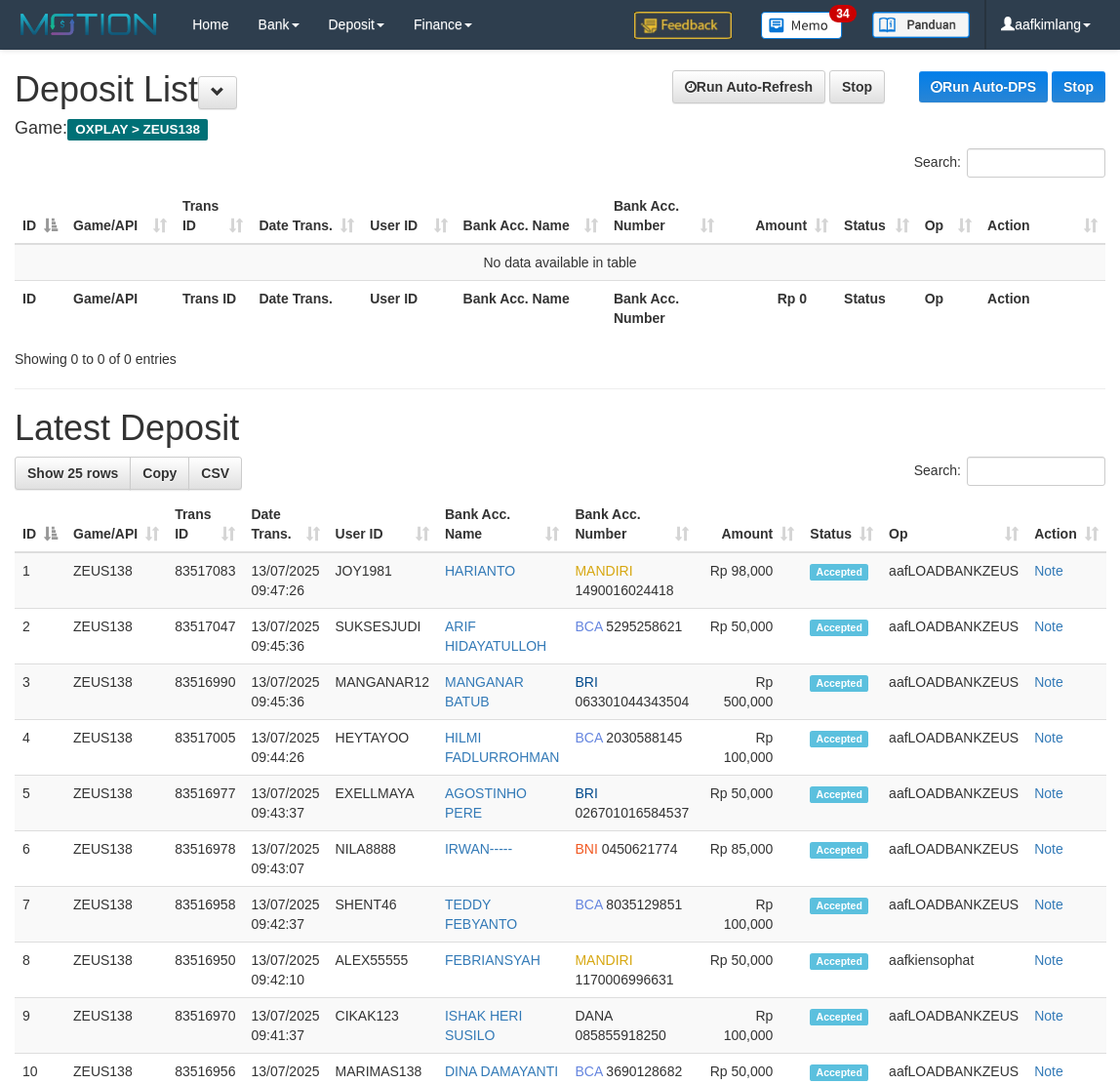 scroll, scrollTop: 0, scrollLeft: 0, axis: both 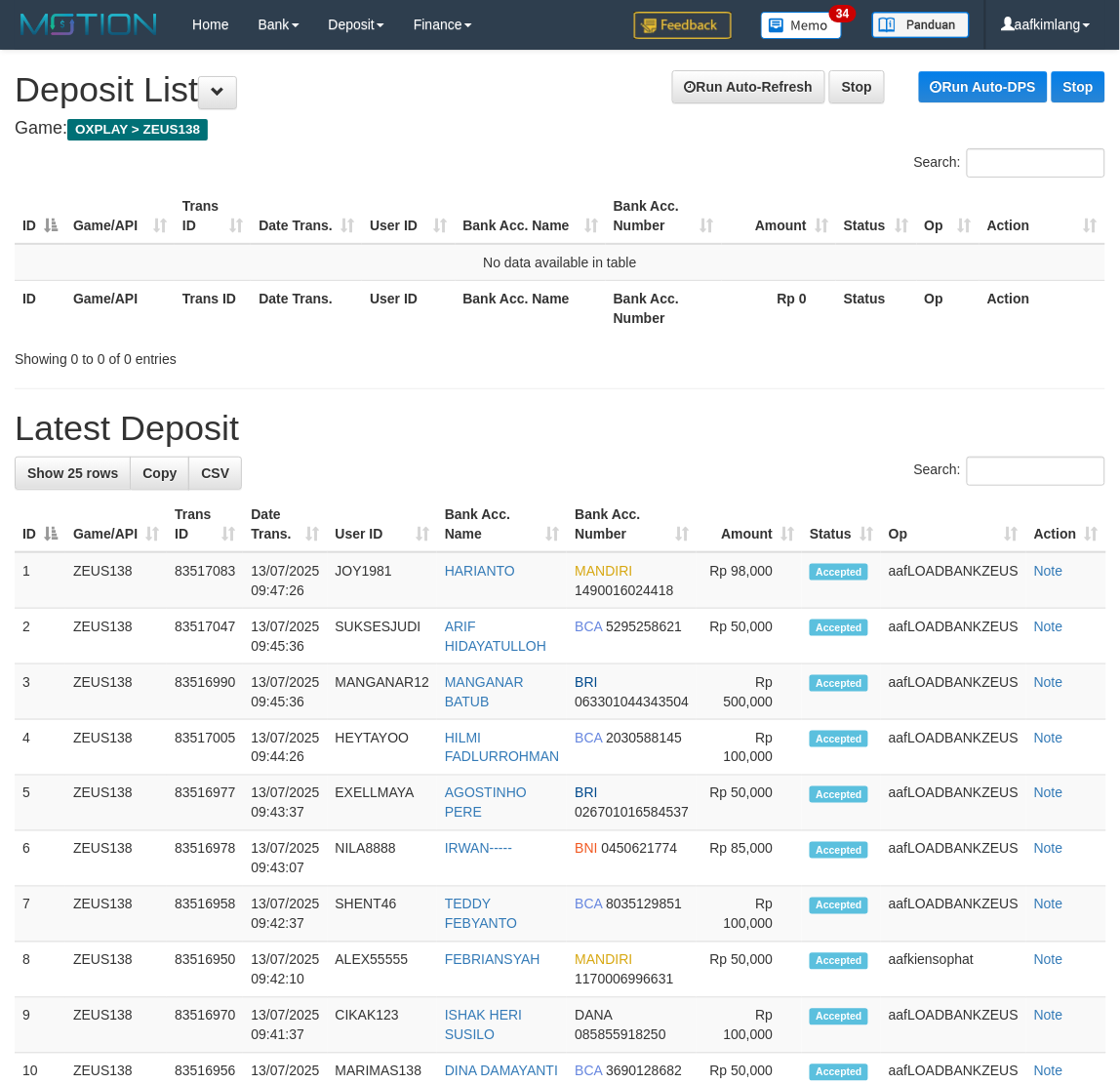 click on "**********" at bounding box center (560, 1071) 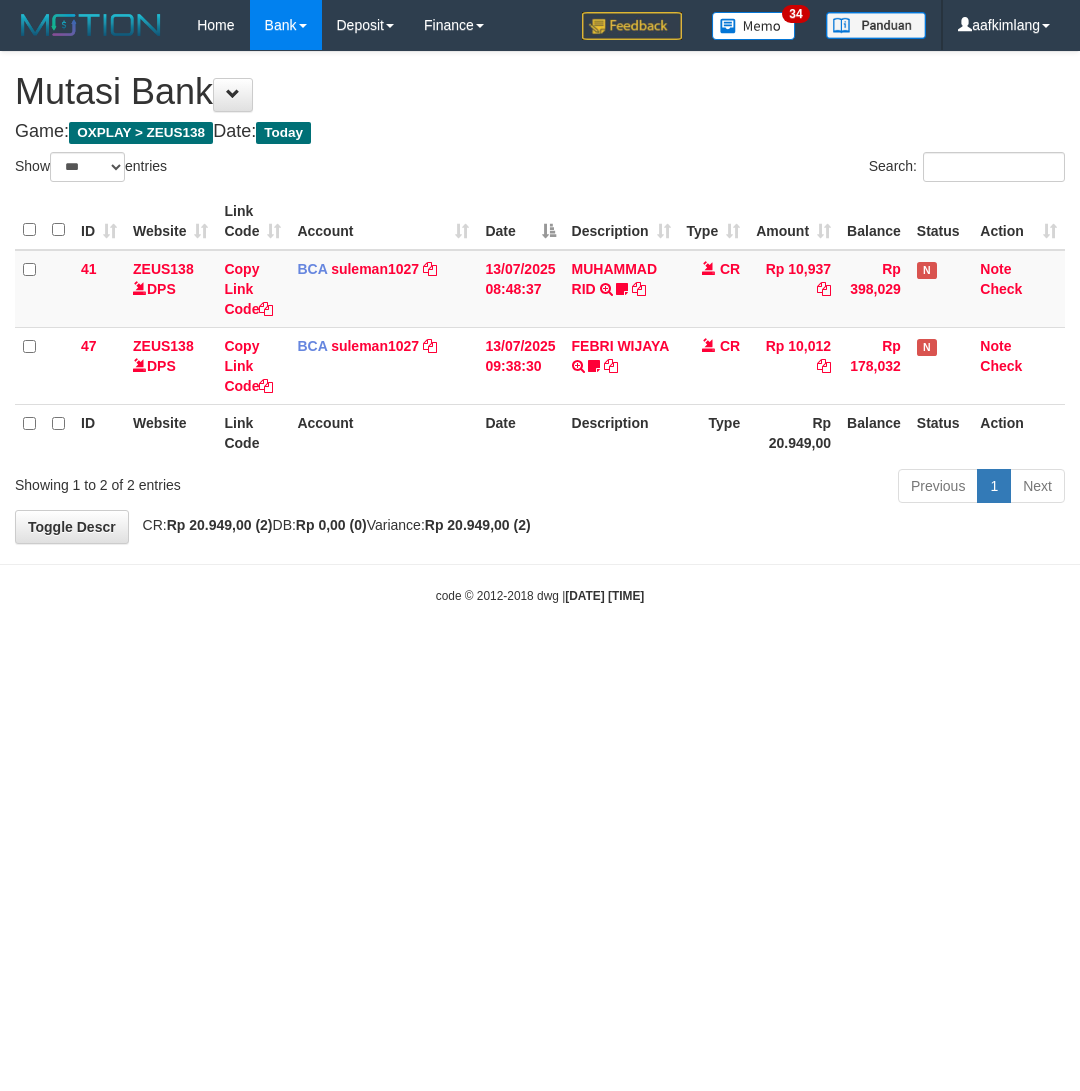 select on "***" 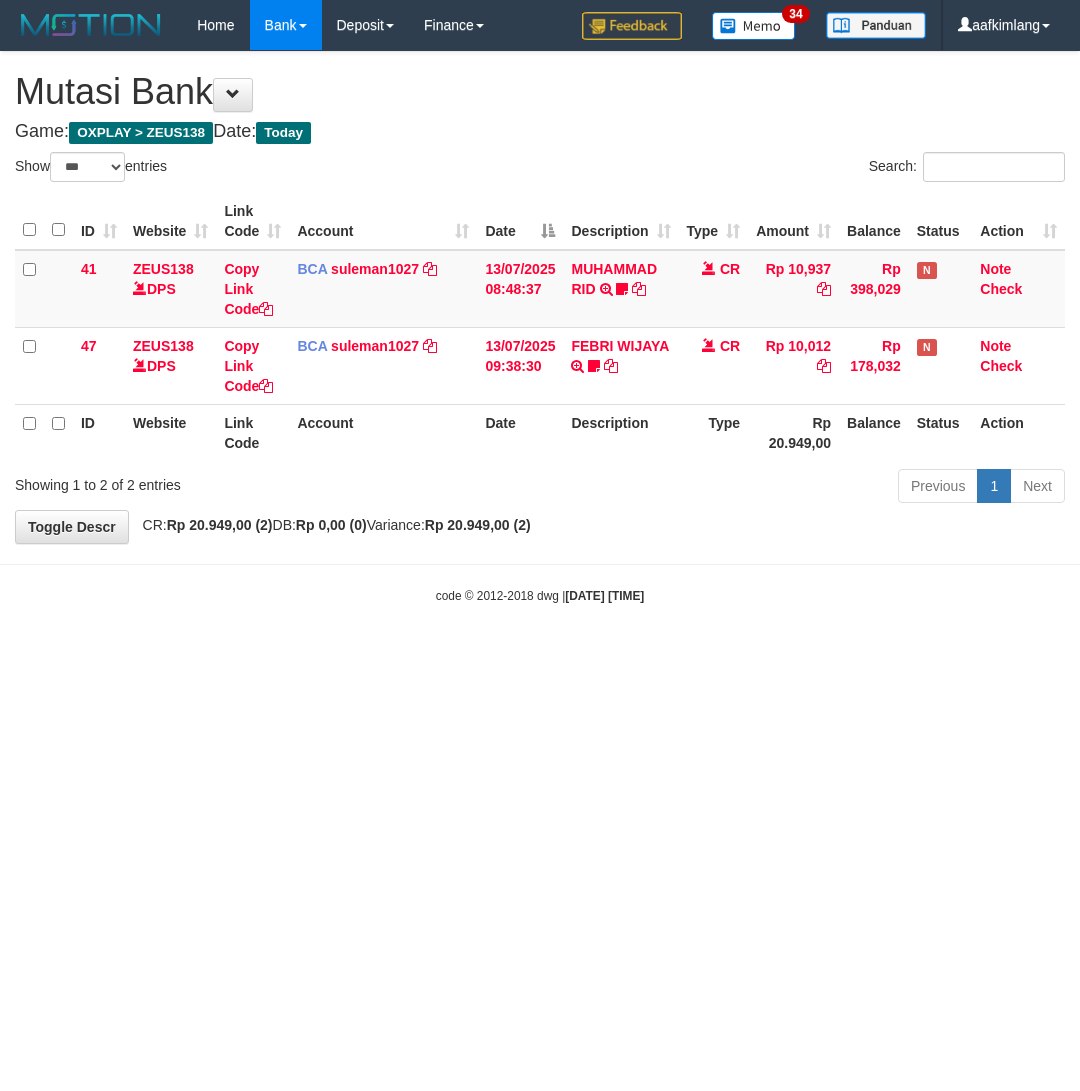 scroll, scrollTop: 0, scrollLeft: 0, axis: both 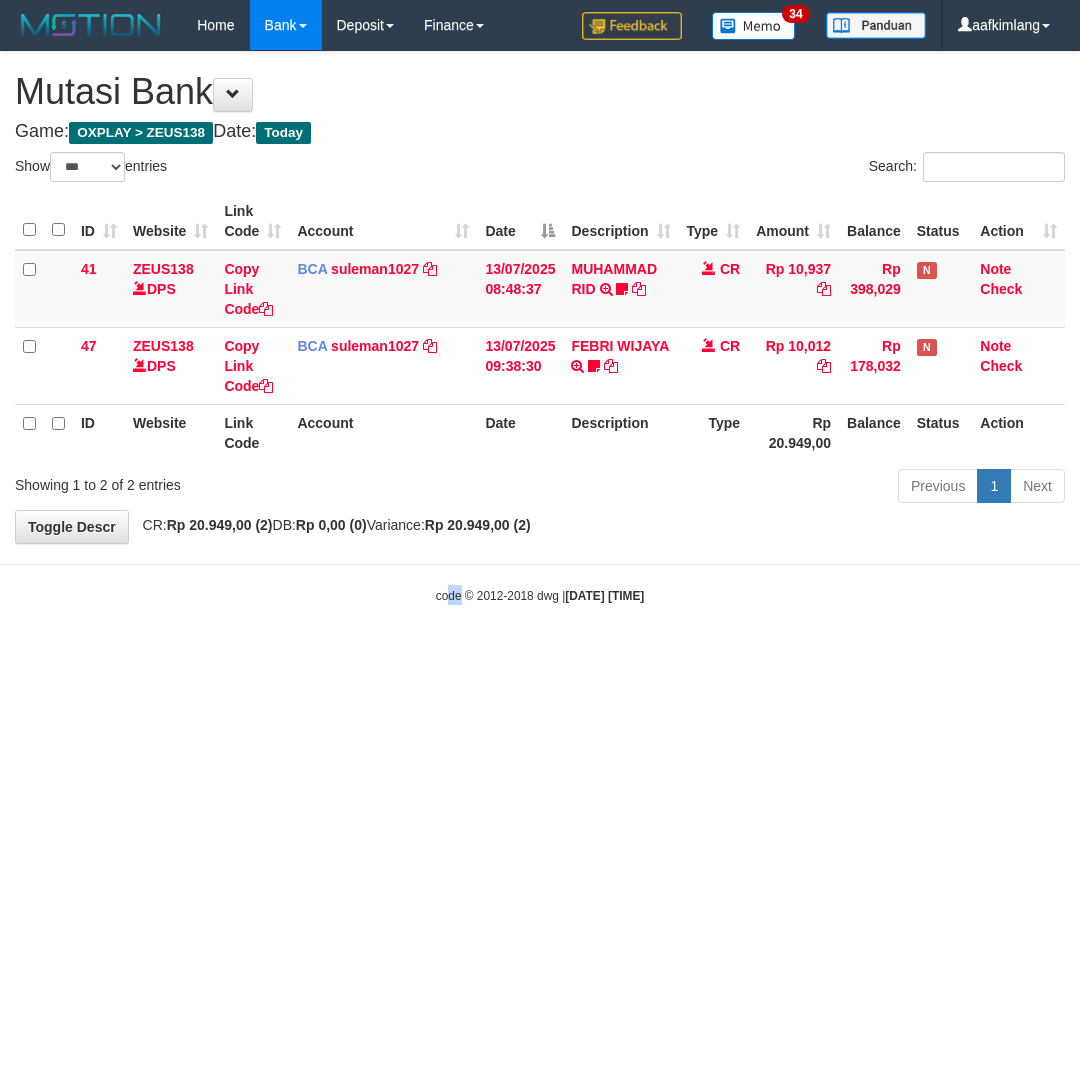 drag, startPoint x: 446, startPoint y: 750, endPoint x: 416, endPoint y: 737, distance: 32.695564 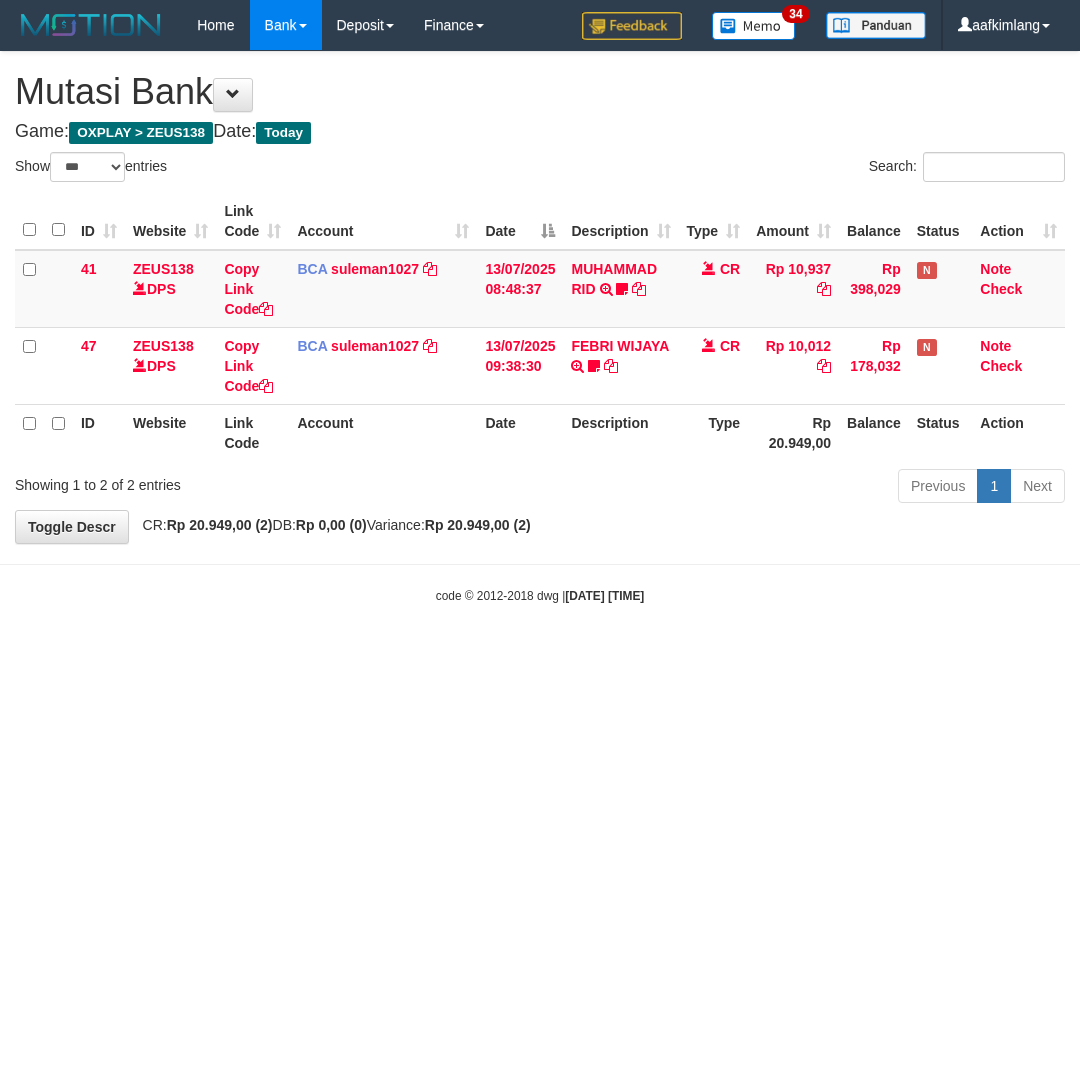 drag, startPoint x: 416, startPoint y: 737, endPoint x: 0, endPoint y: 637, distance: 427.85043 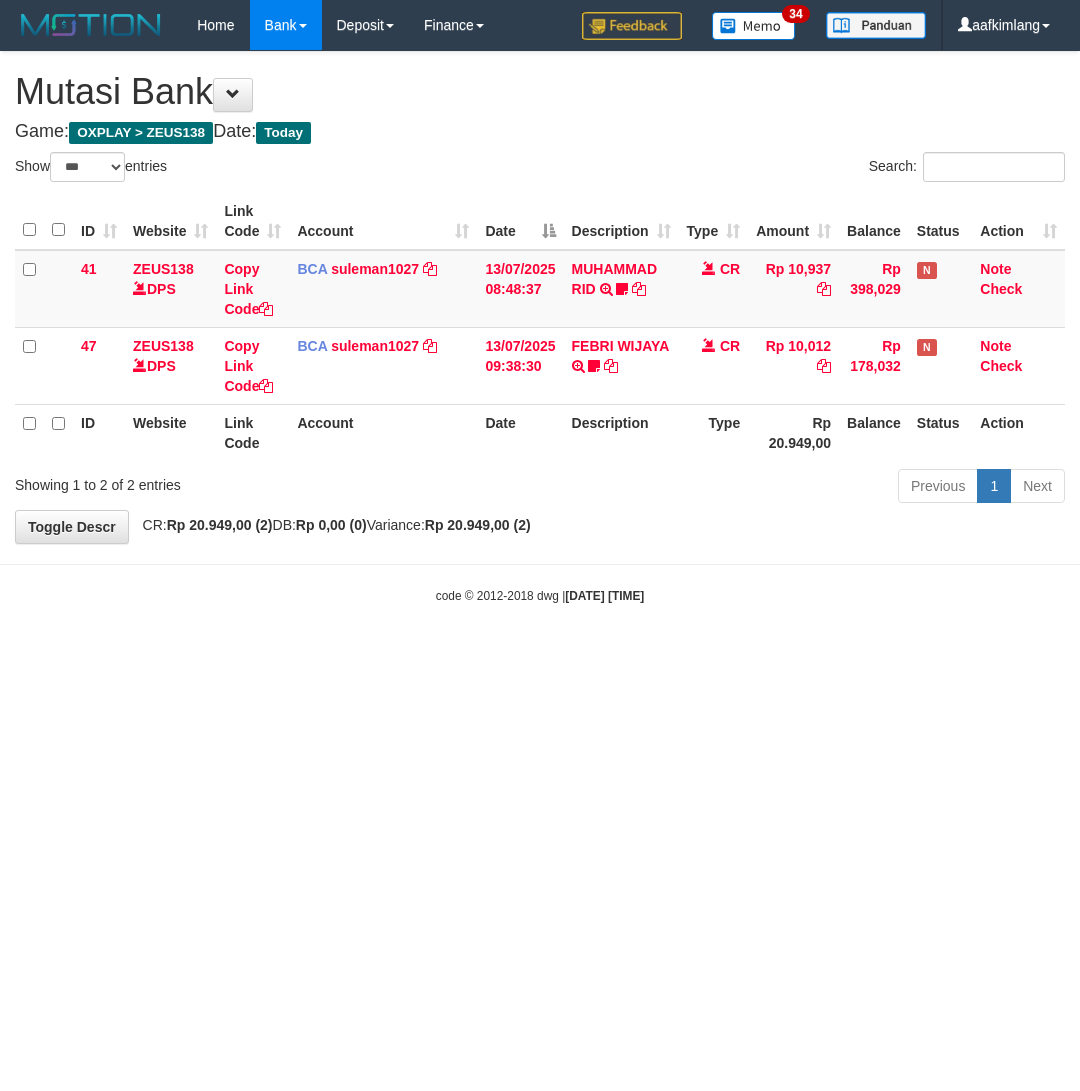 select on "***" 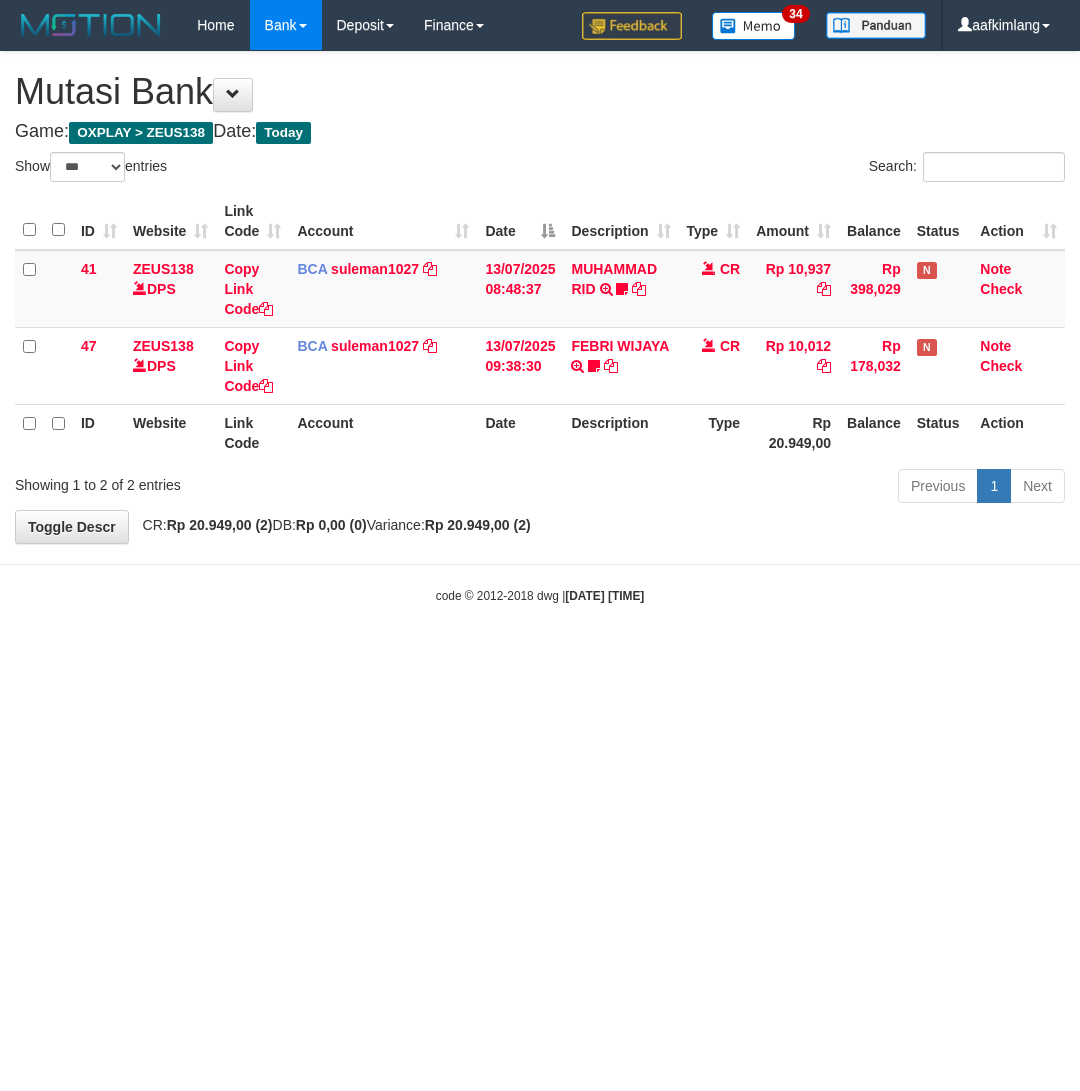 scroll, scrollTop: 0, scrollLeft: 0, axis: both 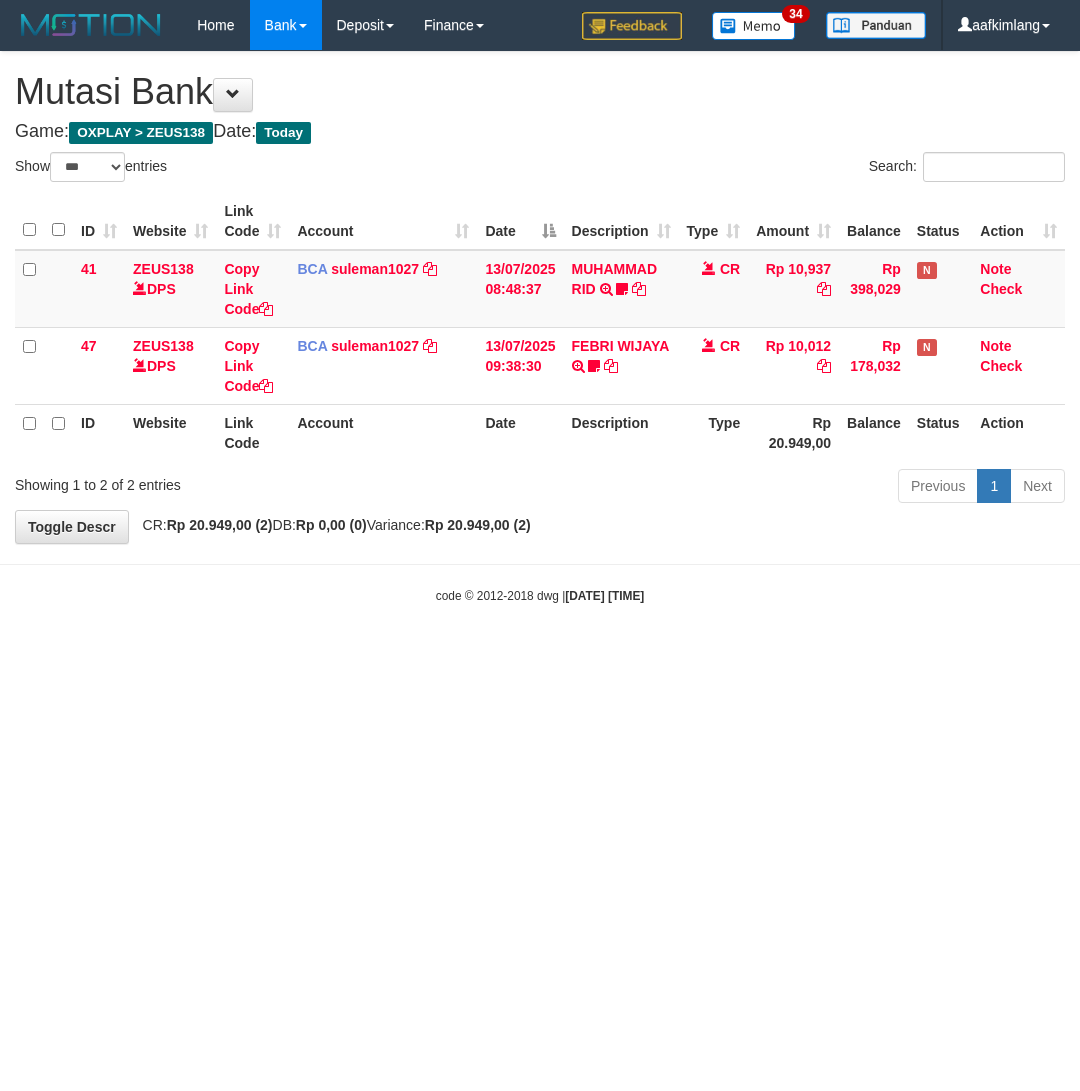 select on "***" 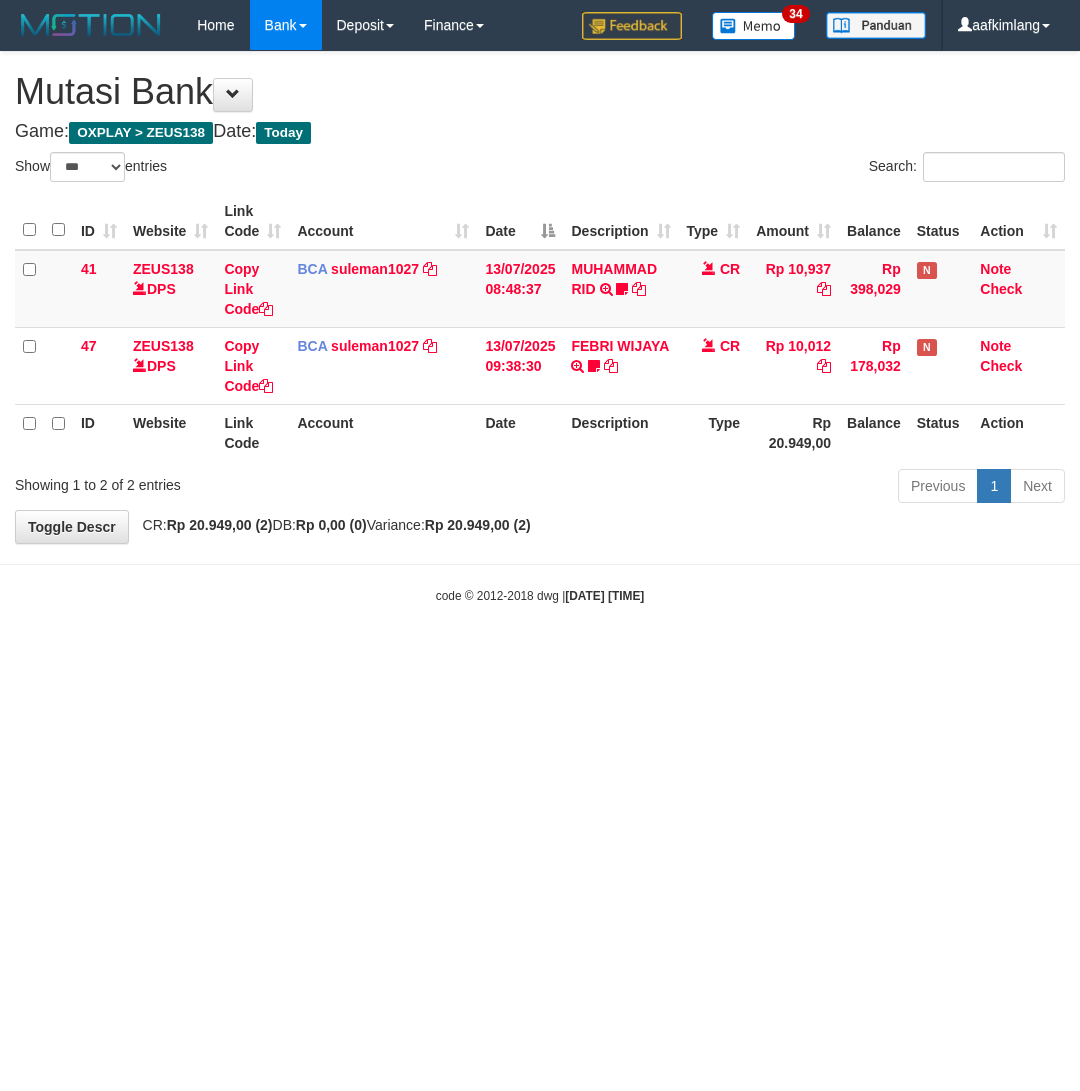 scroll, scrollTop: 0, scrollLeft: 0, axis: both 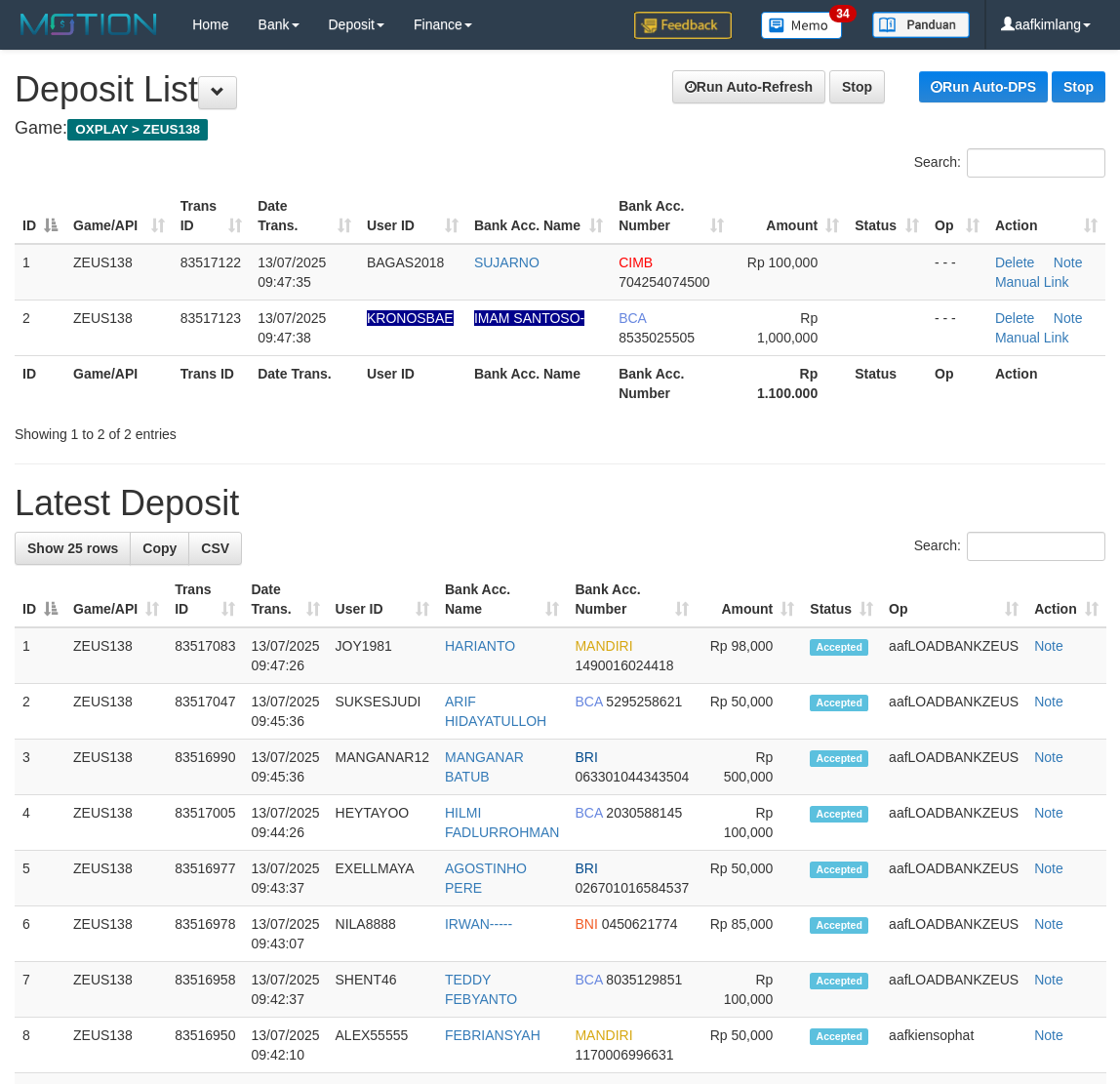 click on "Latest Deposit" at bounding box center (560, 503) 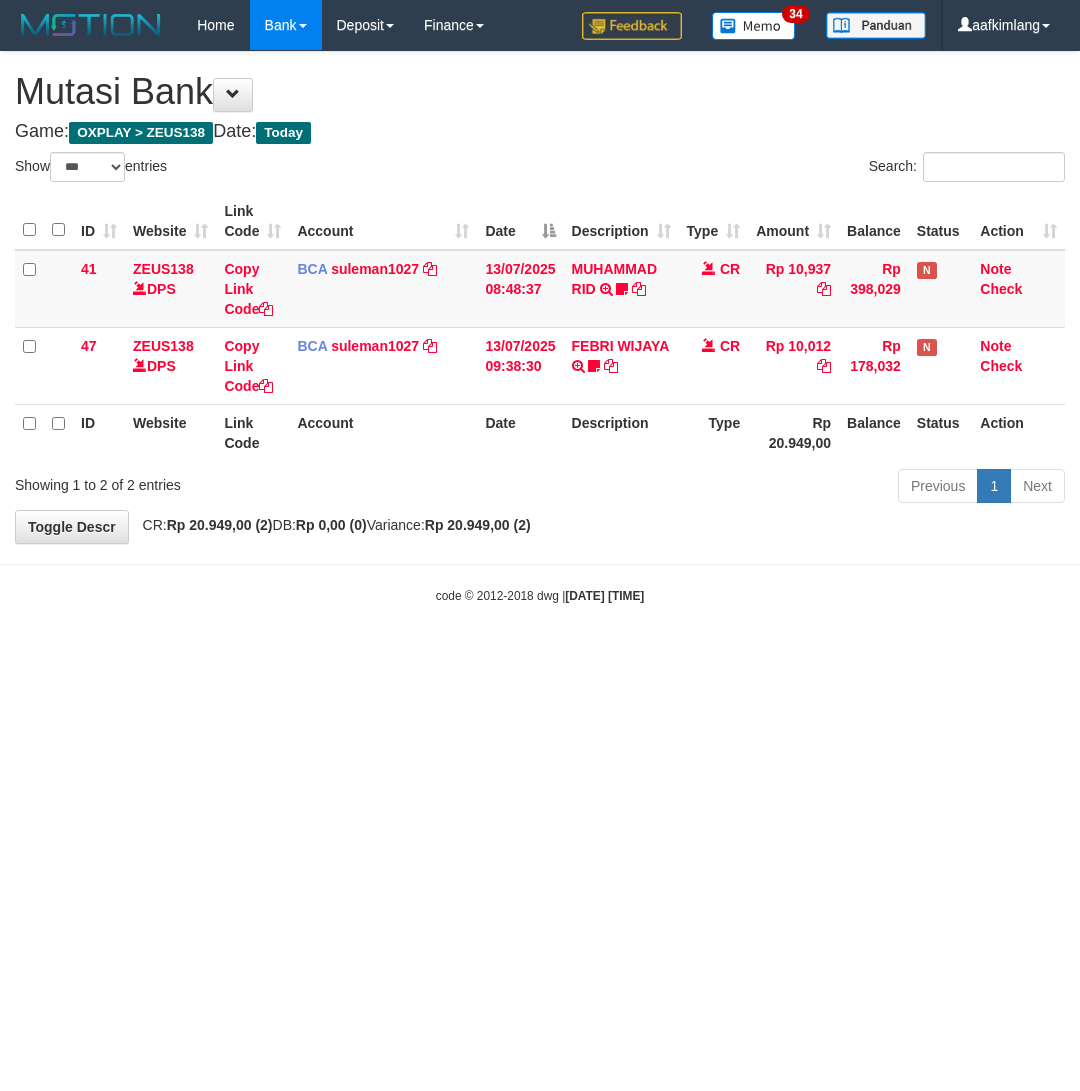 select on "***" 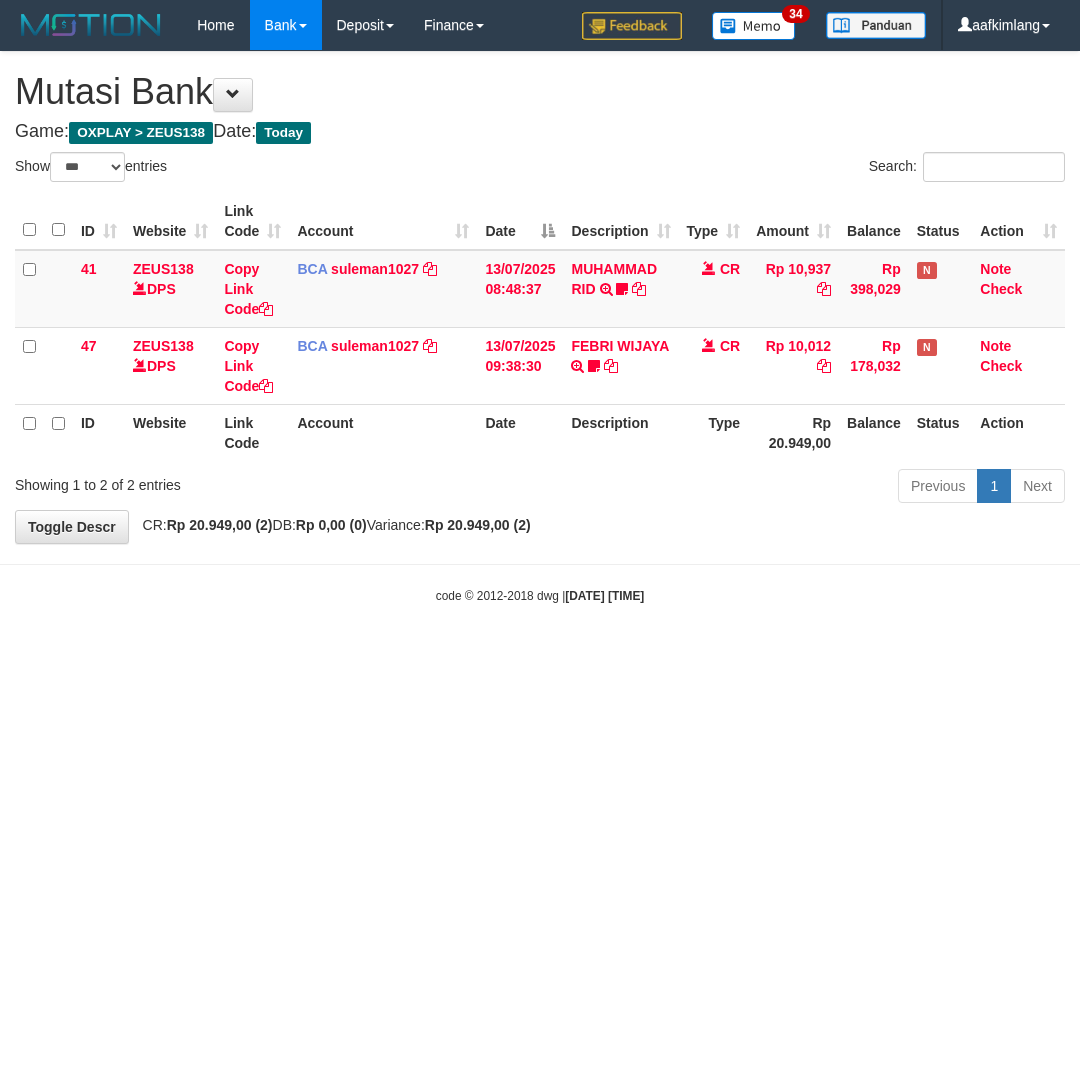 scroll, scrollTop: 0, scrollLeft: 0, axis: both 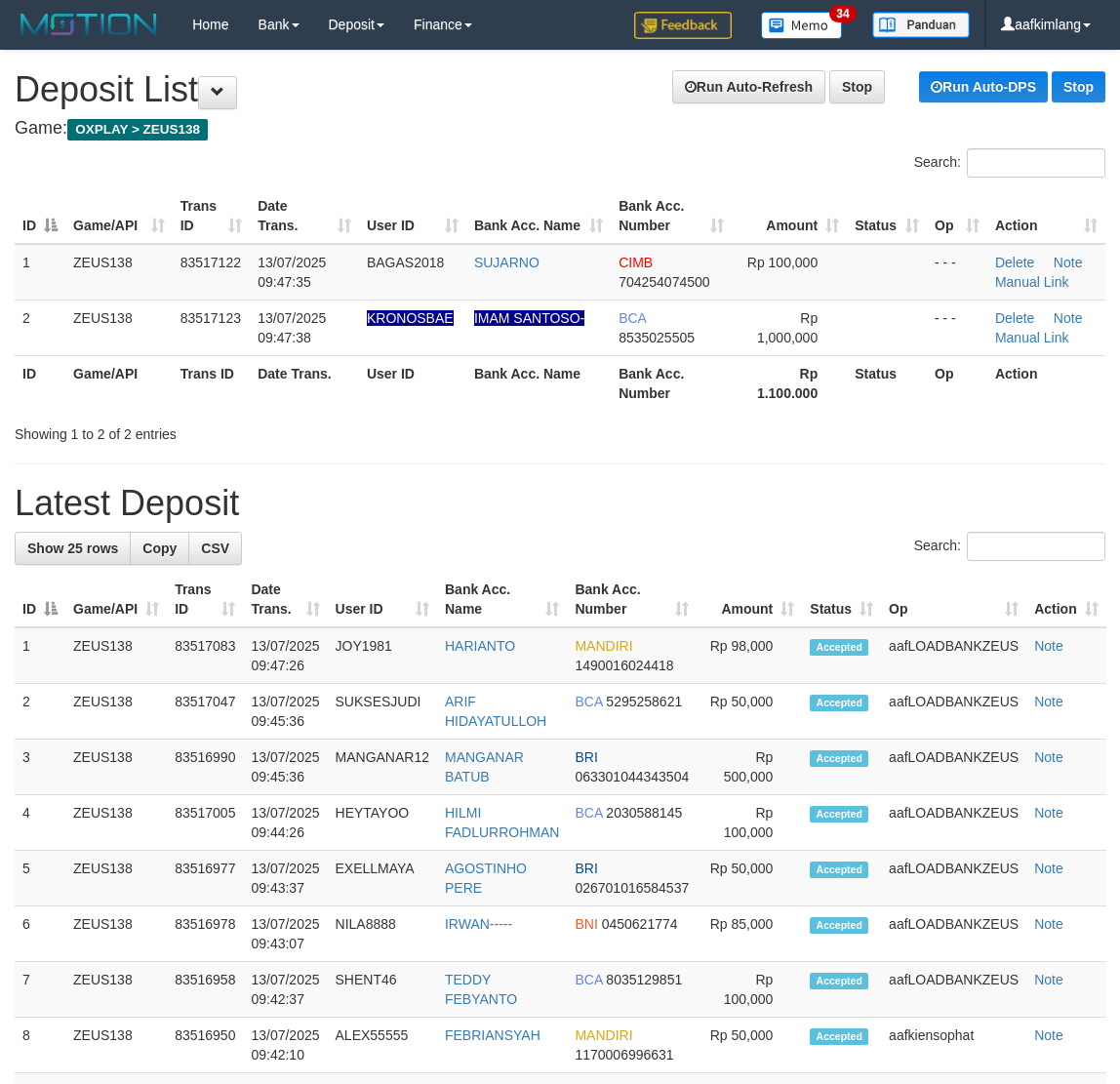 click on "Bank Acc. Number" at bounding box center (671, 382) 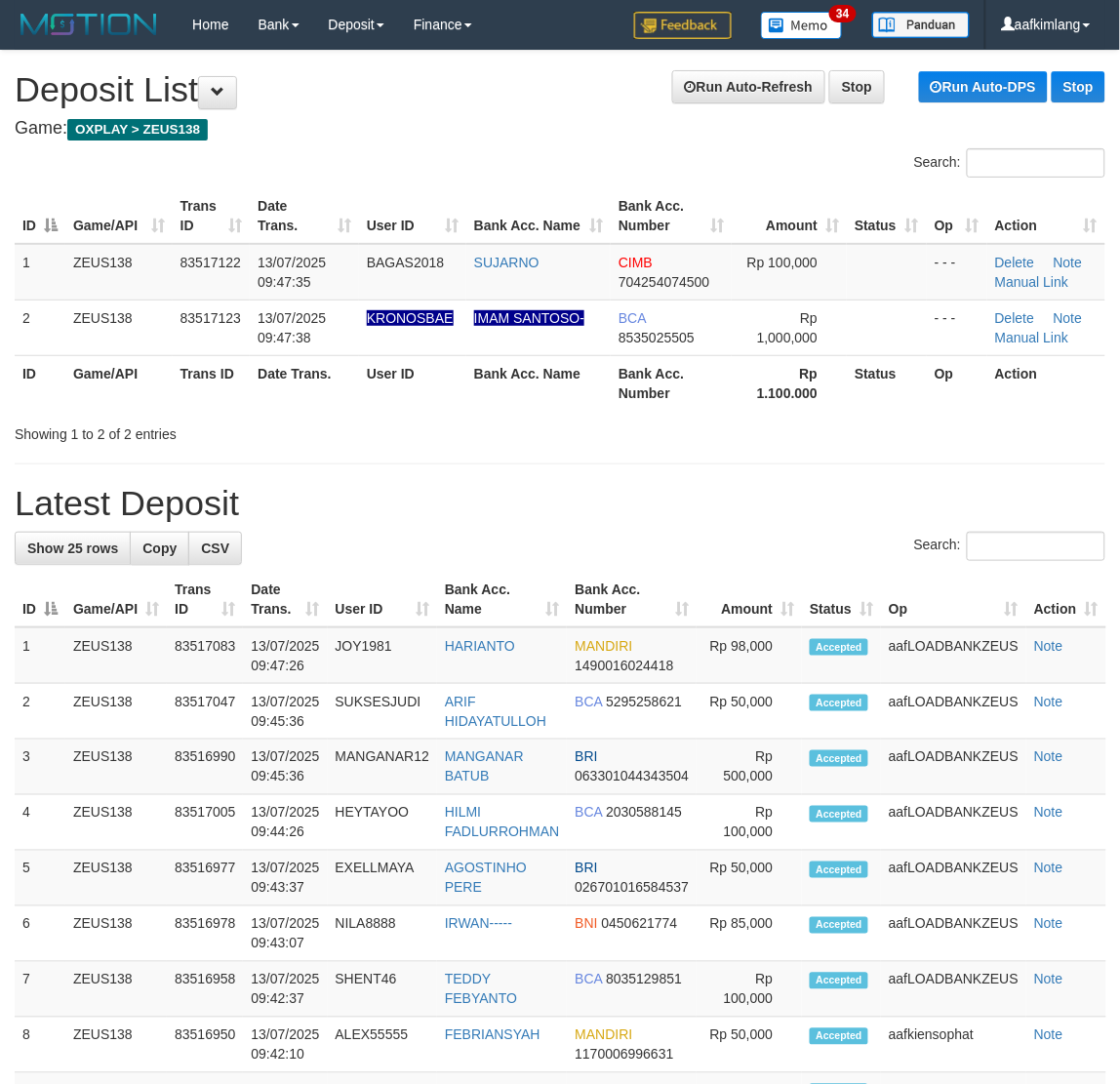 click on "Latest Deposit" at bounding box center [560, 503] 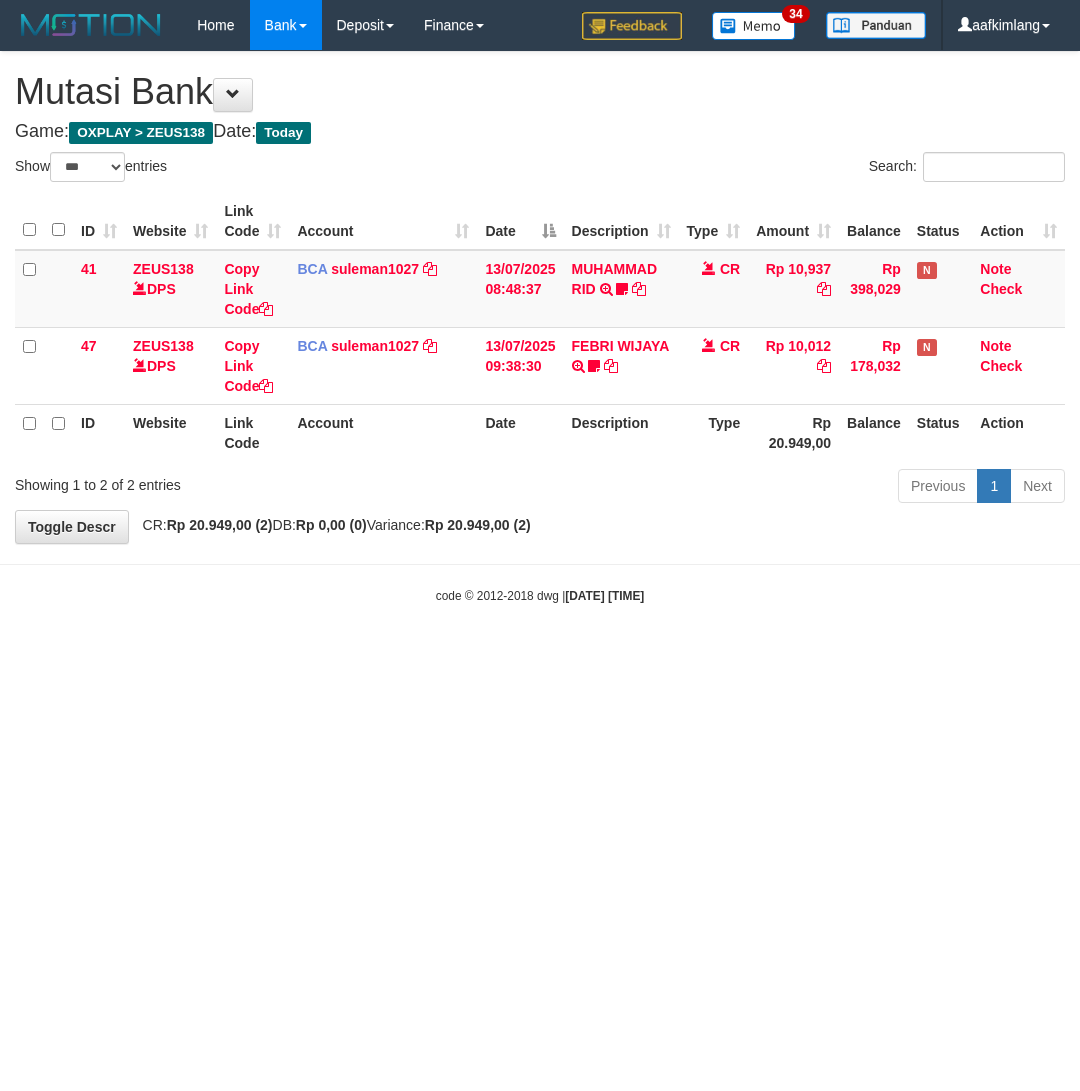 select on "***" 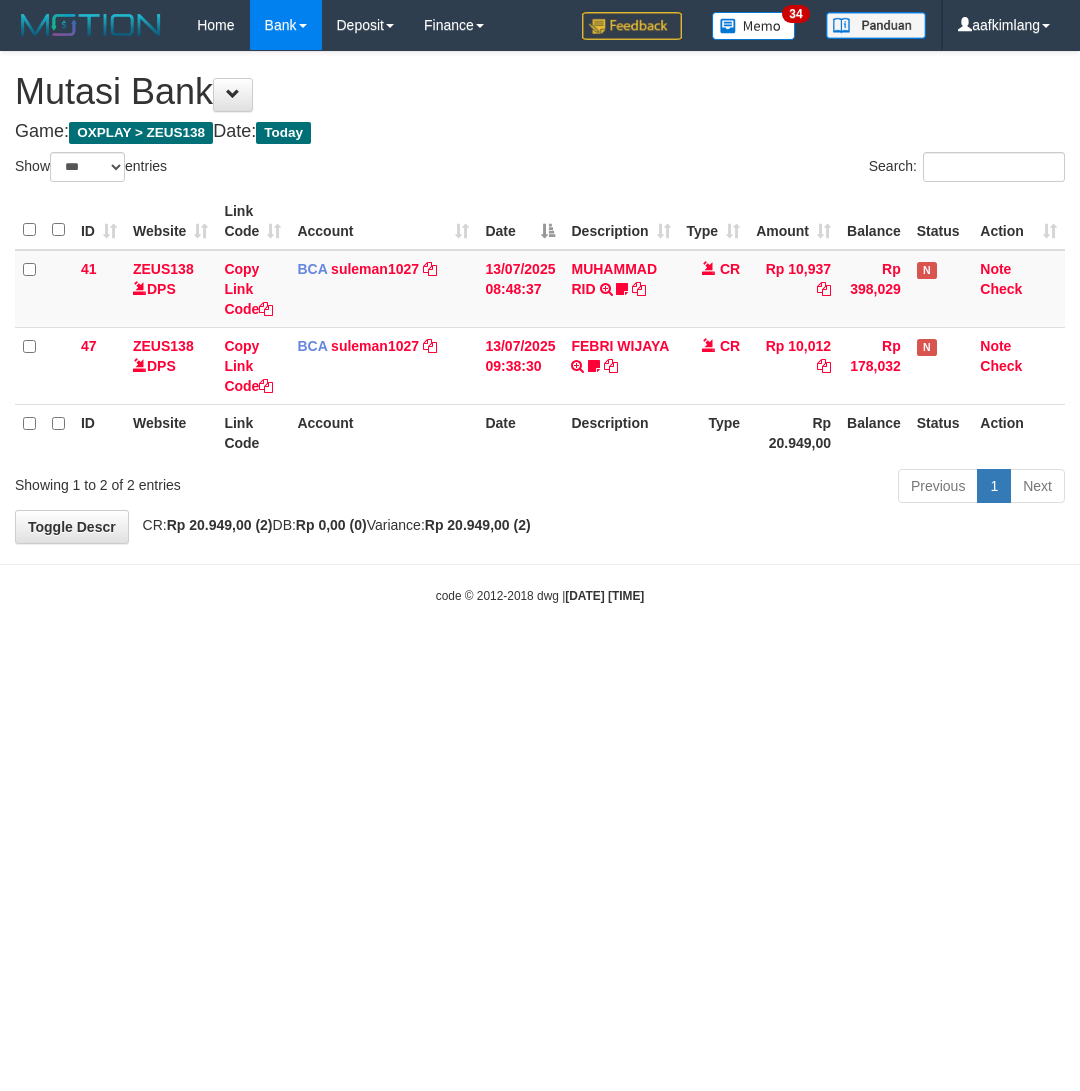 scroll, scrollTop: 0, scrollLeft: 0, axis: both 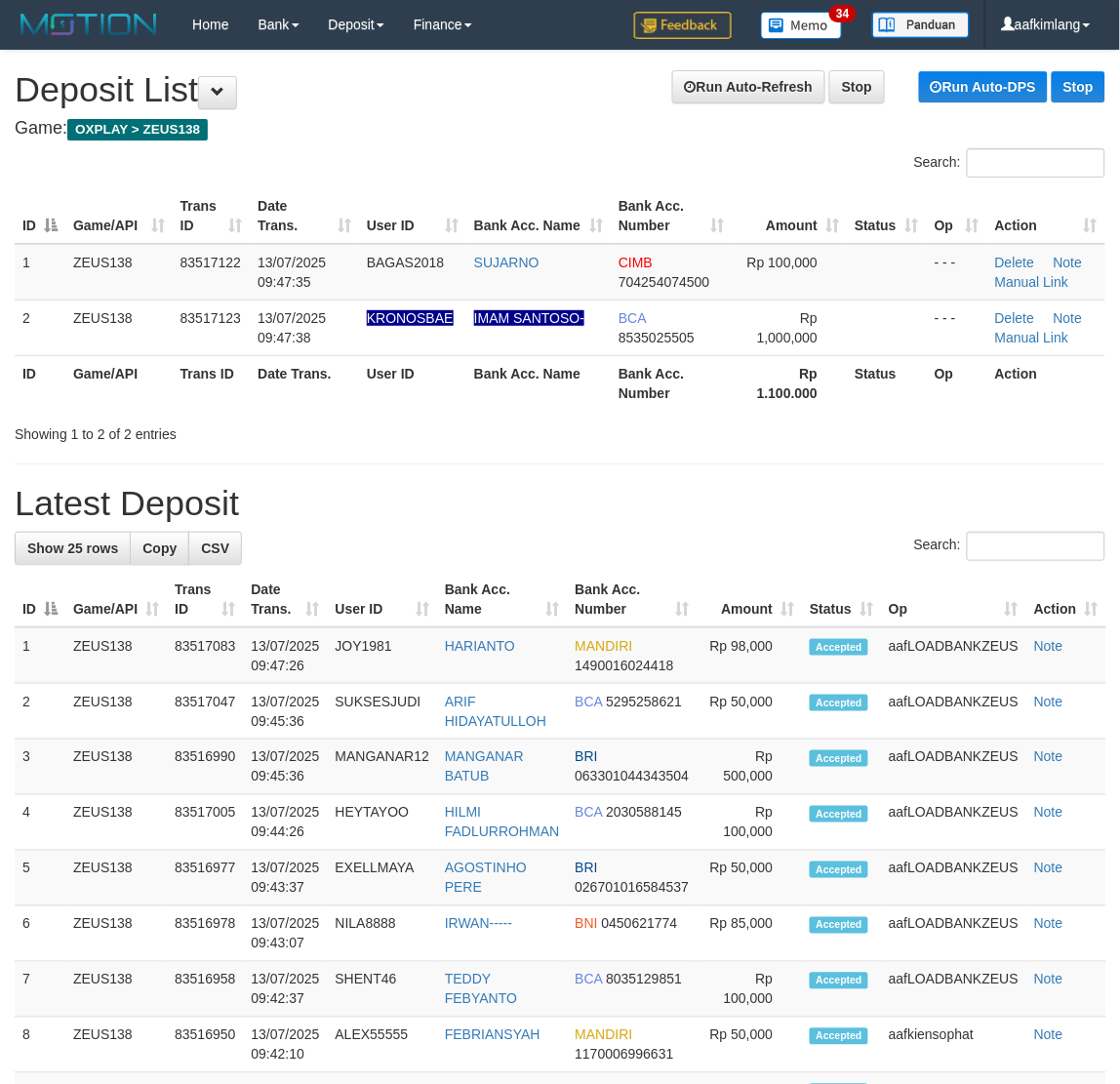 click on "Bank Acc. Number" at bounding box center (671, 382) 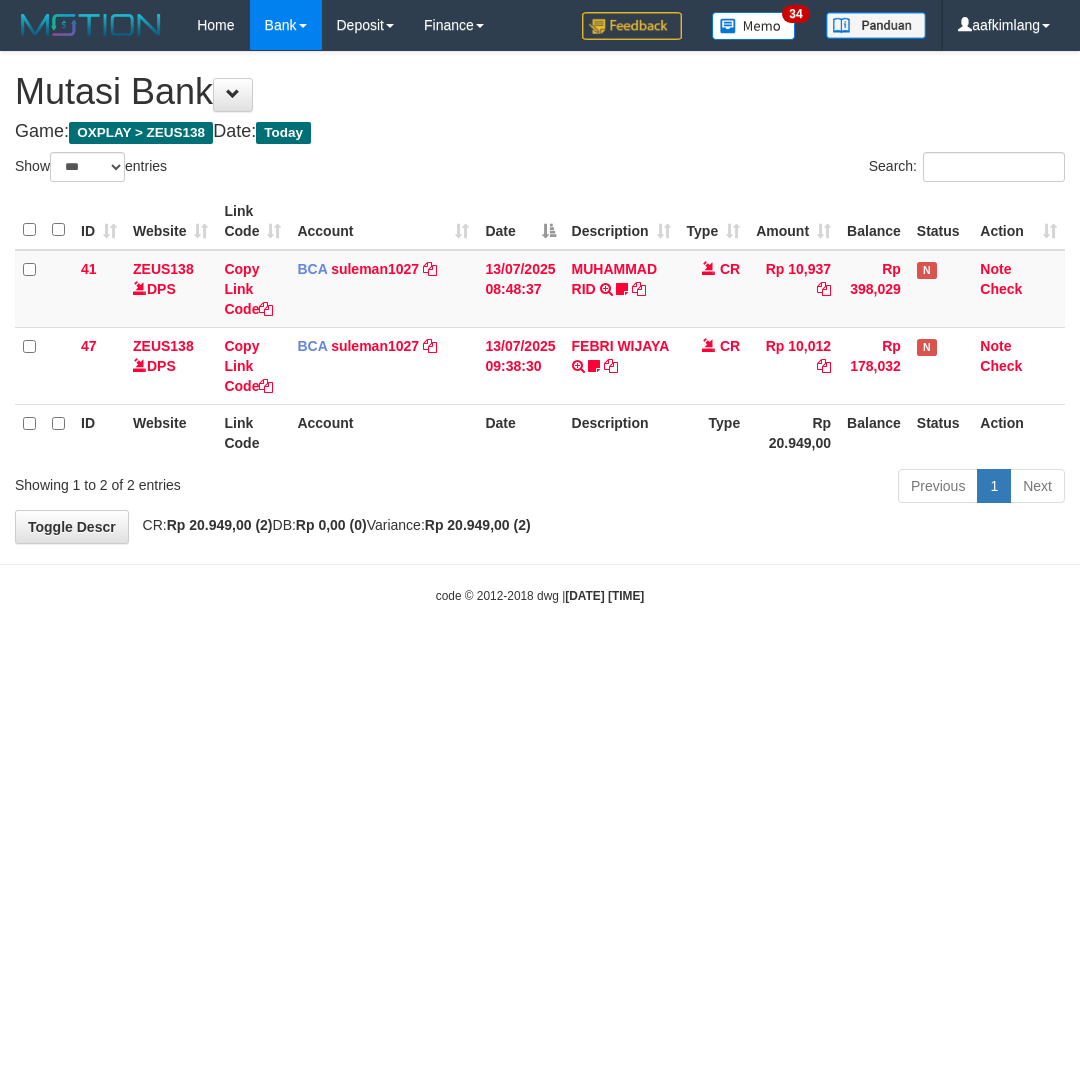 select on "***" 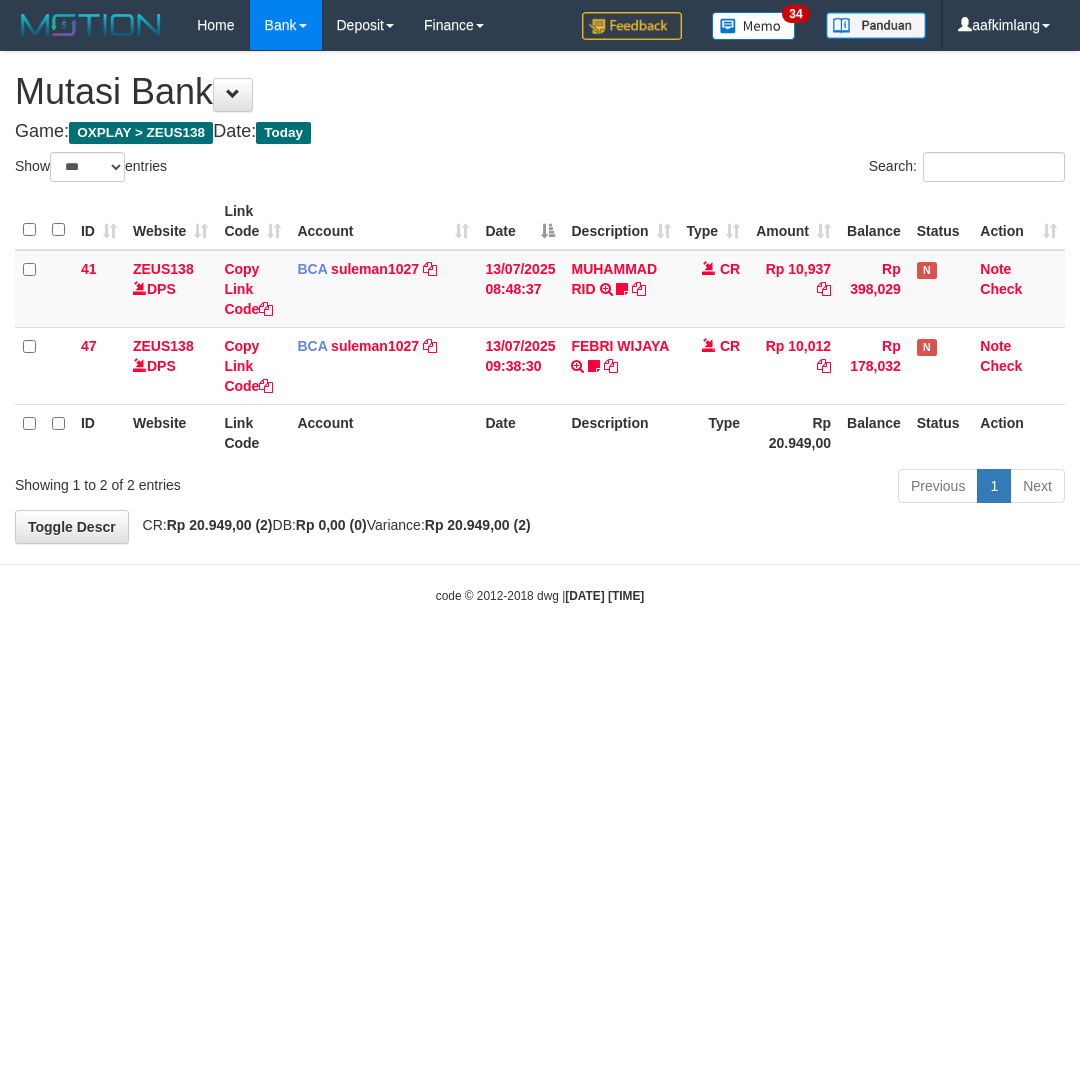 scroll, scrollTop: 0, scrollLeft: 0, axis: both 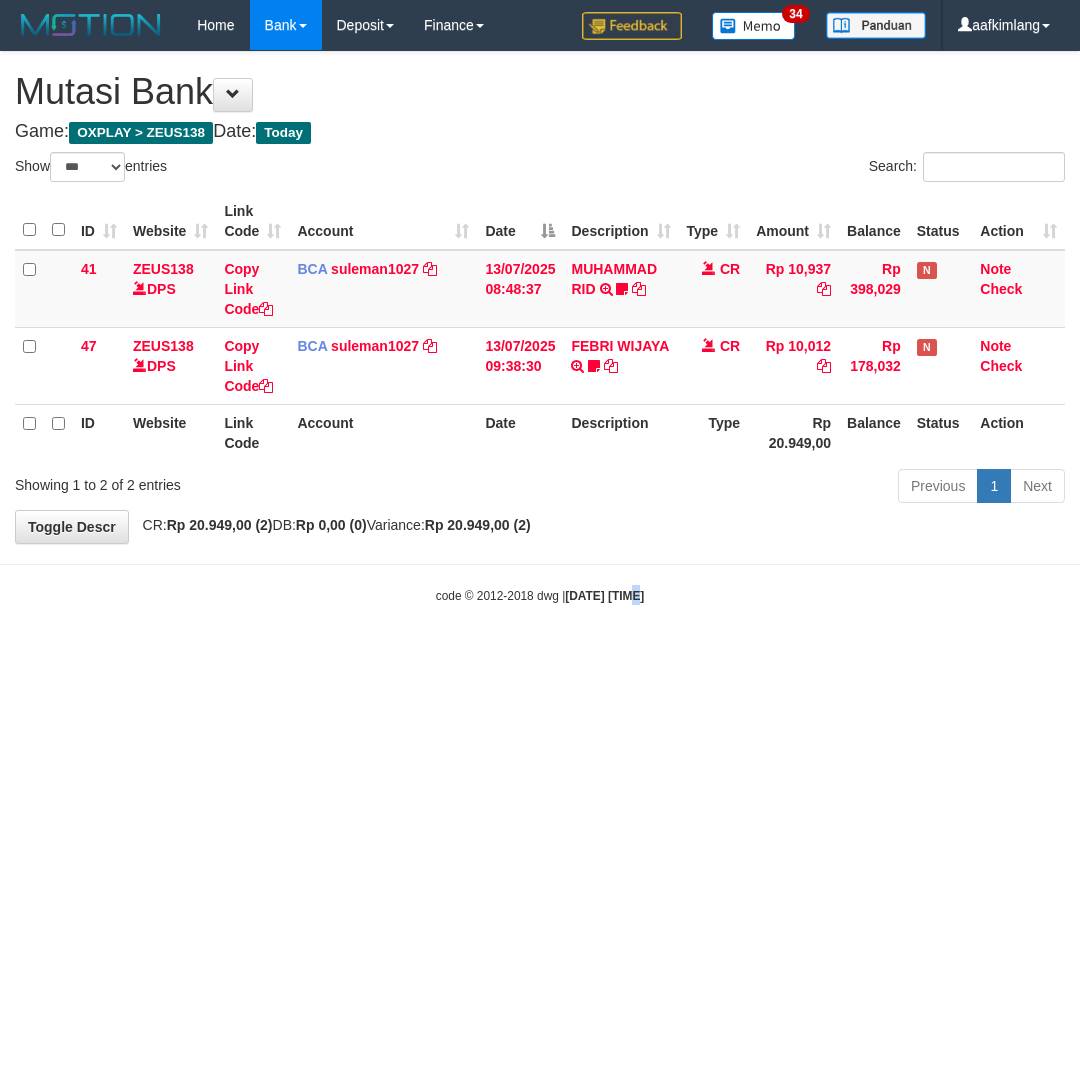 drag, startPoint x: 620, startPoint y: 878, endPoint x: 550, endPoint y: 871, distance: 70.34913 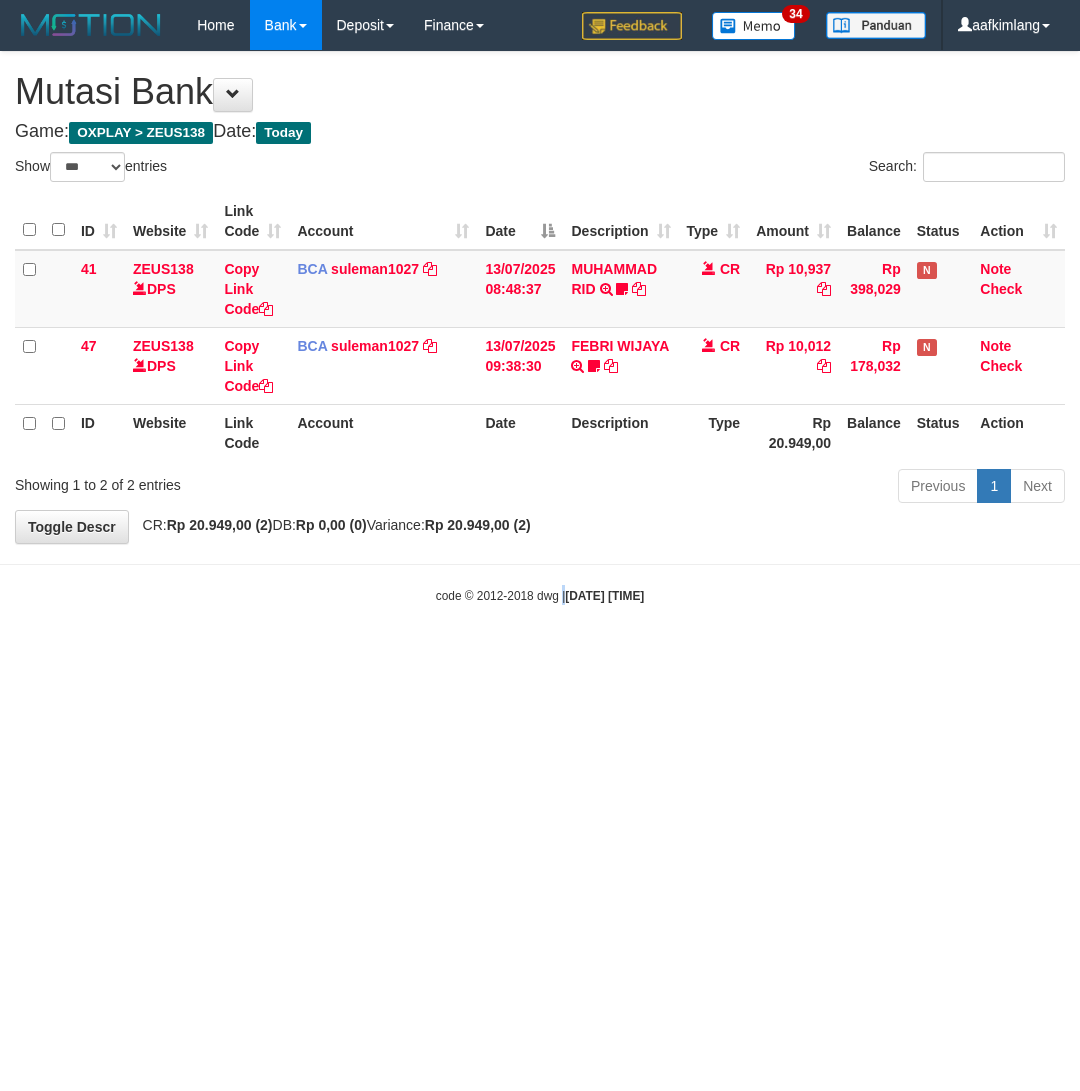click on "Toggle navigation
Home
Bank
Account List
Mutasi Bank
Search
Note Mutasi
Deposit
DPS Fetch
DPS List
History
Note DPS
Finance
Financial Data
aafkimlang
My Profile
Log Out
34" at bounding box center [540, 327] 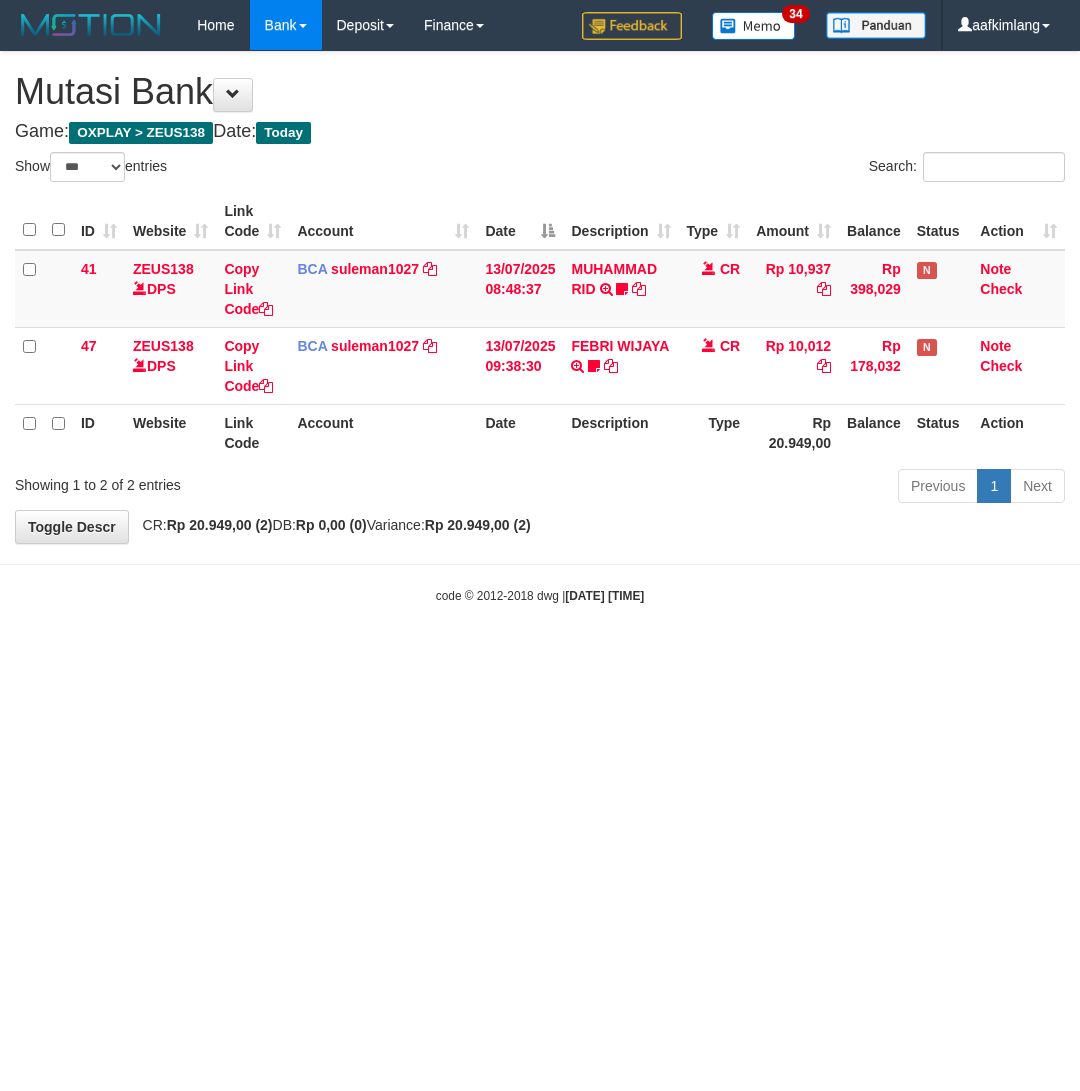 drag, startPoint x: 440, startPoint y: 838, endPoint x: 7, endPoint y: 673, distance: 463.3724 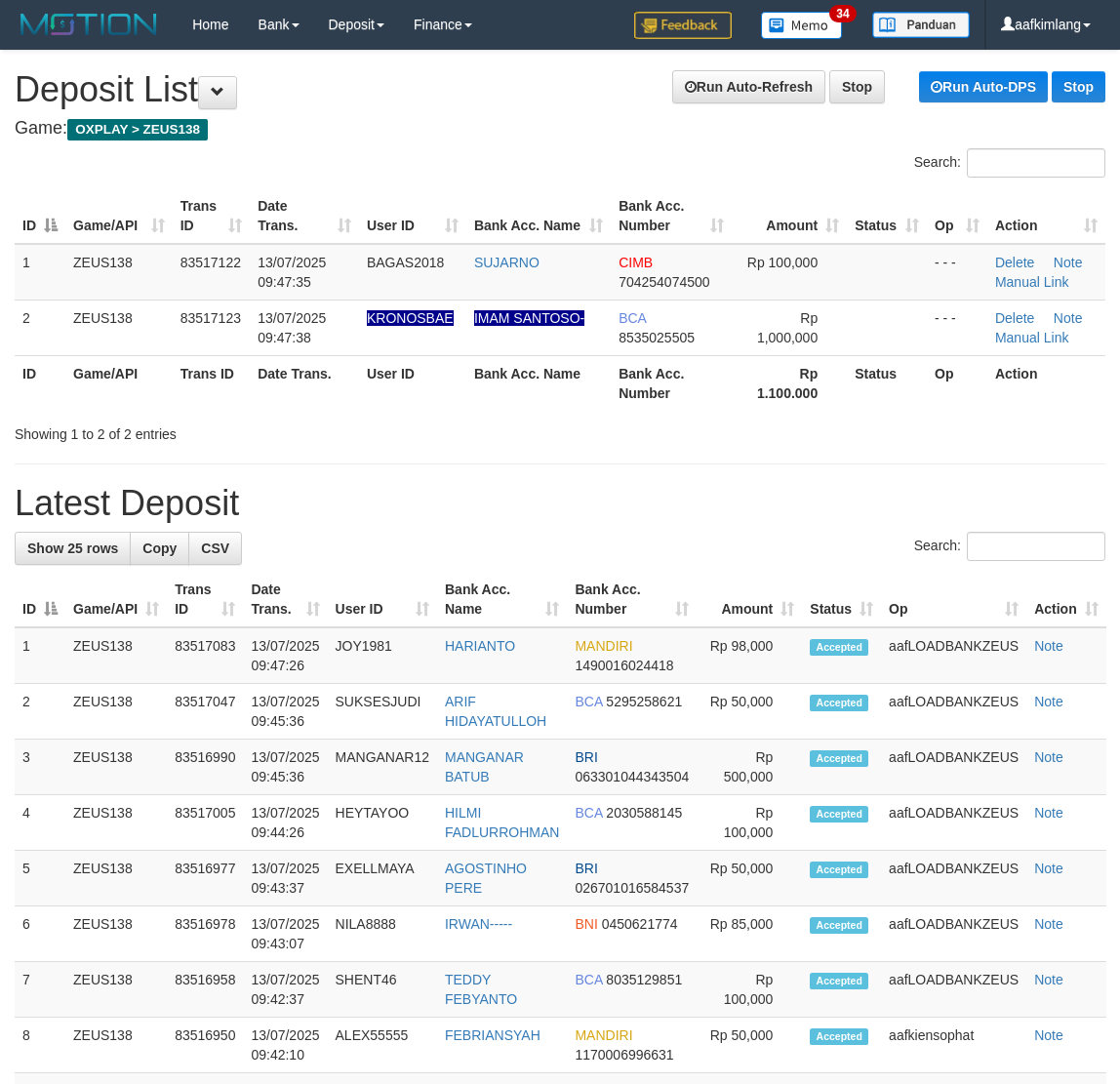 scroll, scrollTop: 0, scrollLeft: 0, axis: both 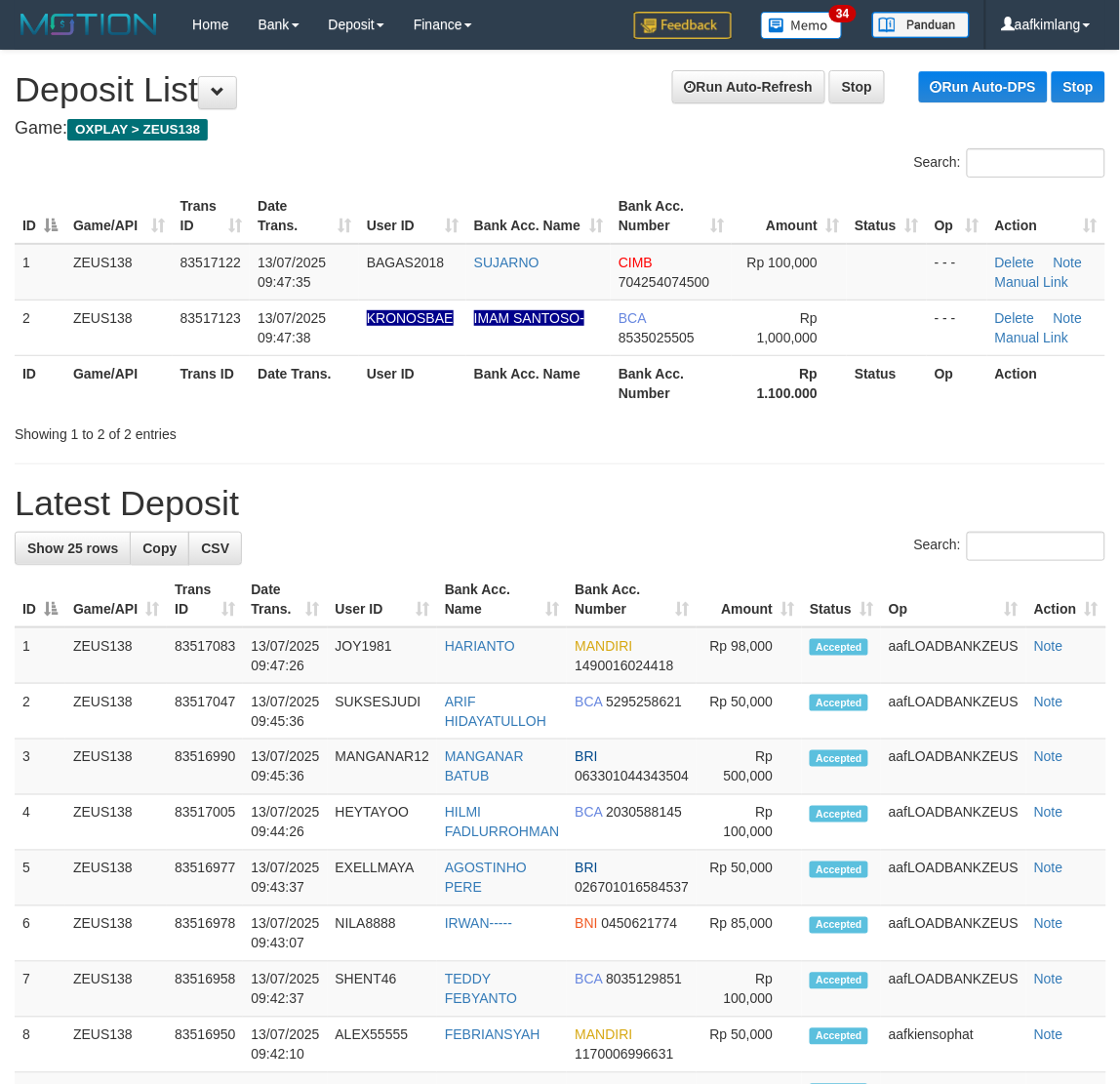 click on "**********" at bounding box center (560, 1109) 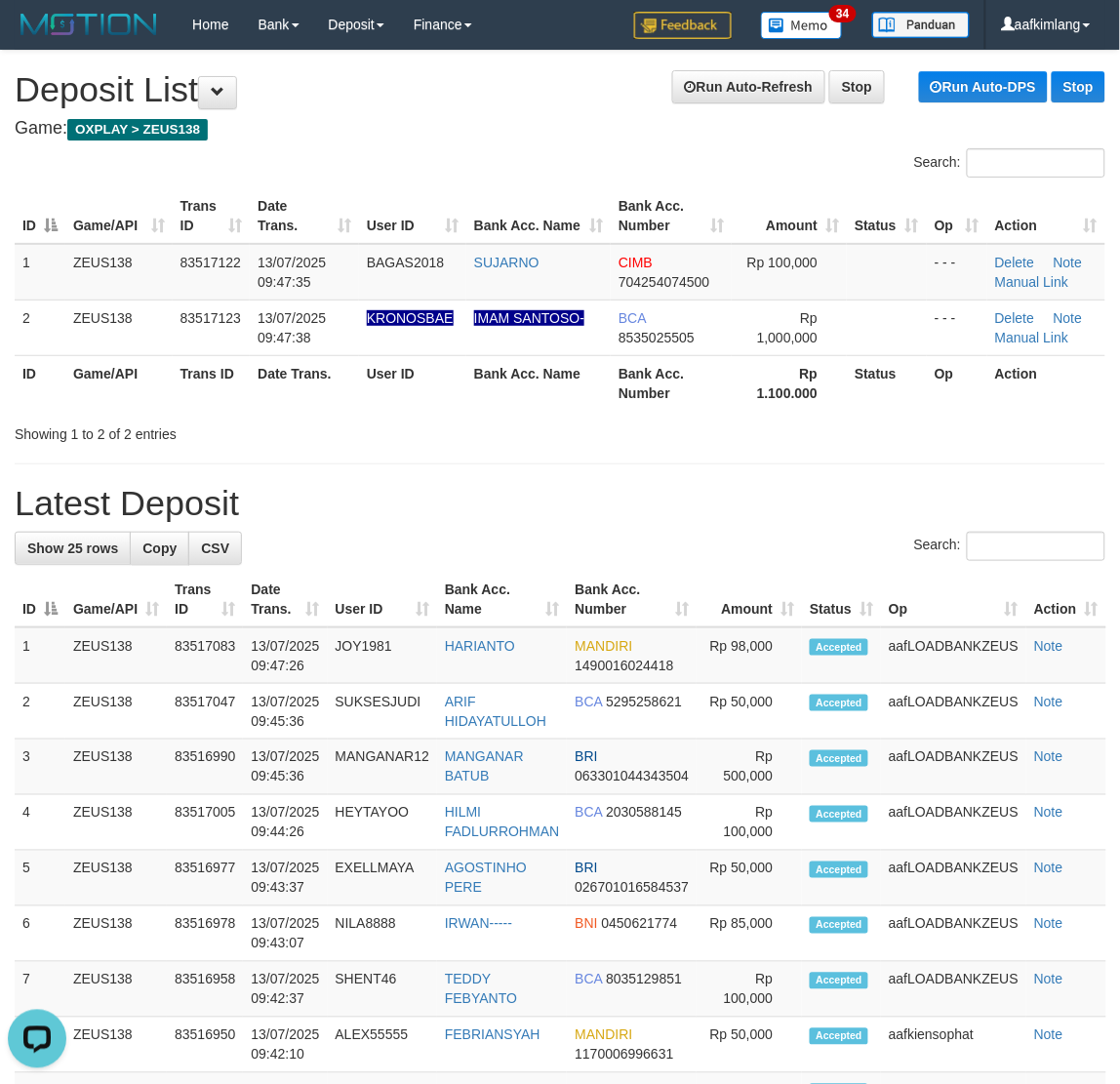 scroll, scrollTop: 0, scrollLeft: 0, axis: both 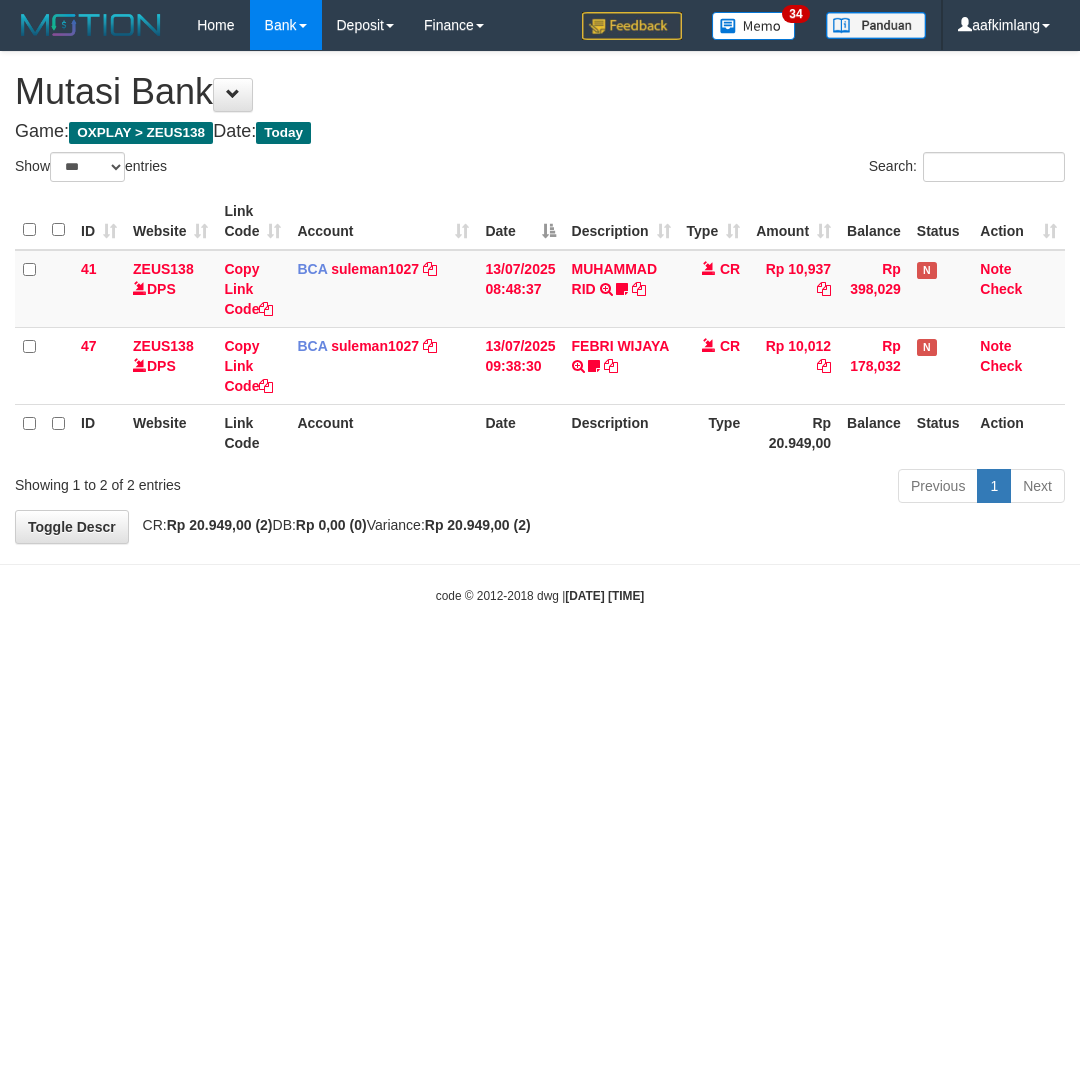 select on "***" 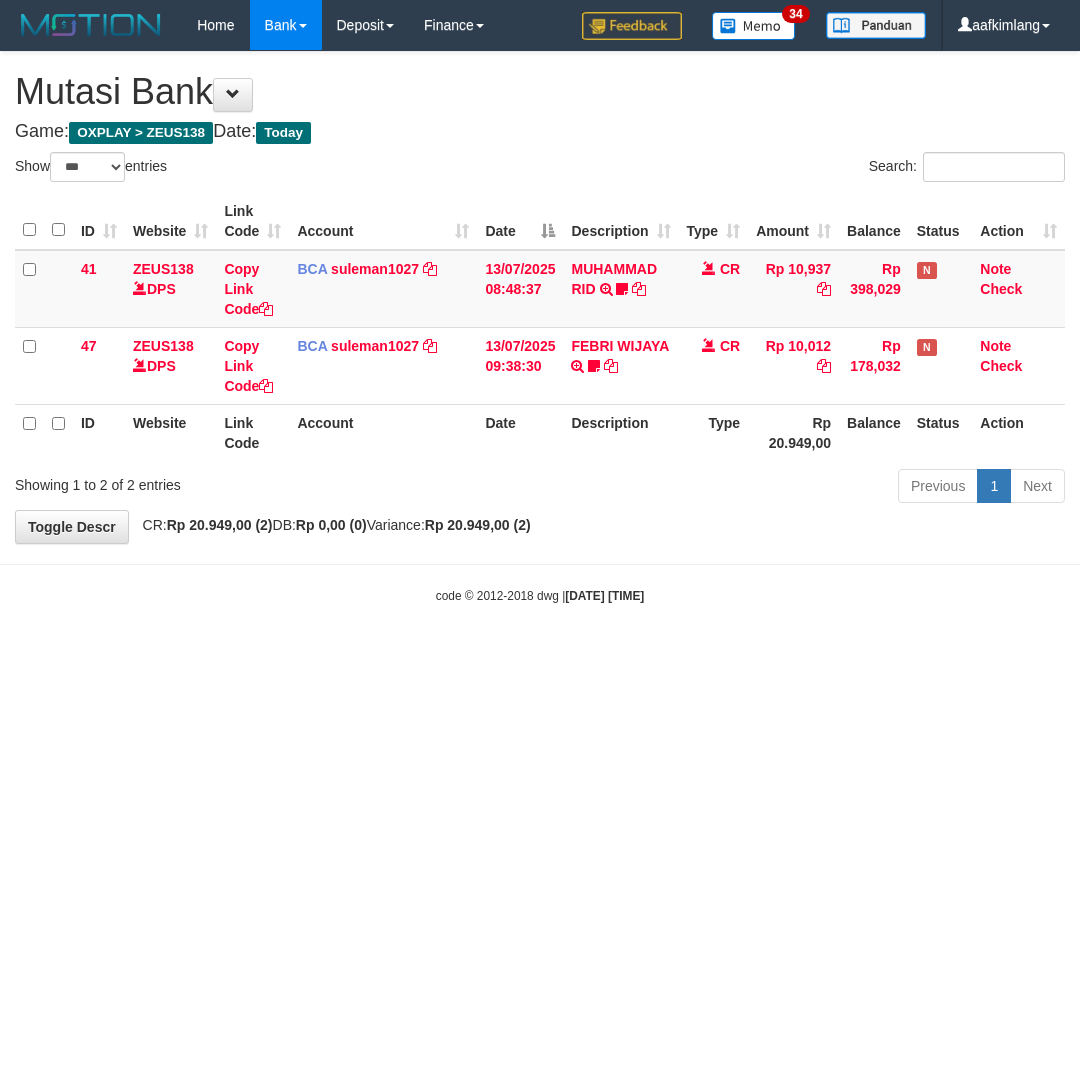 scroll, scrollTop: 0, scrollLeft: 0, axis: both 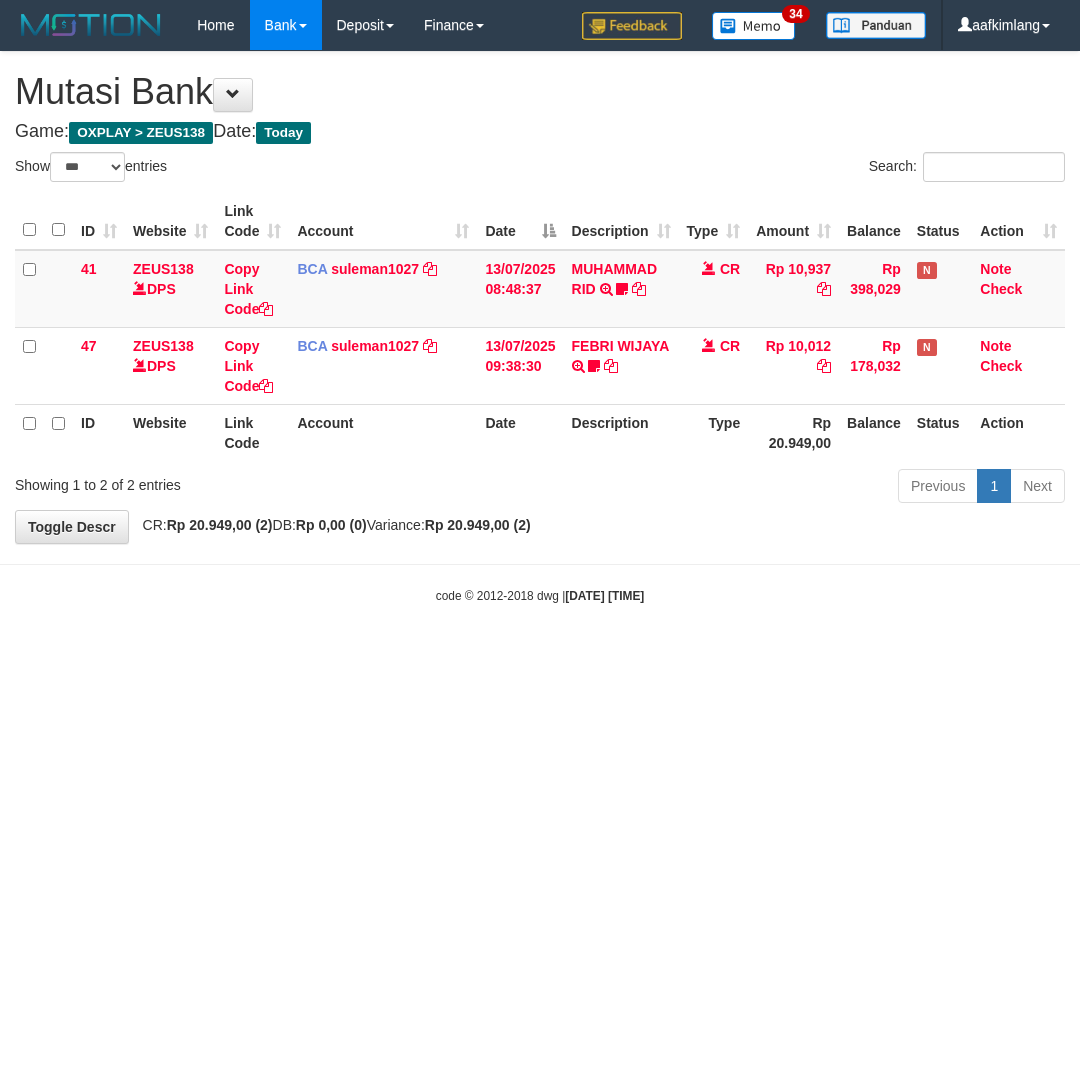 select on "***" 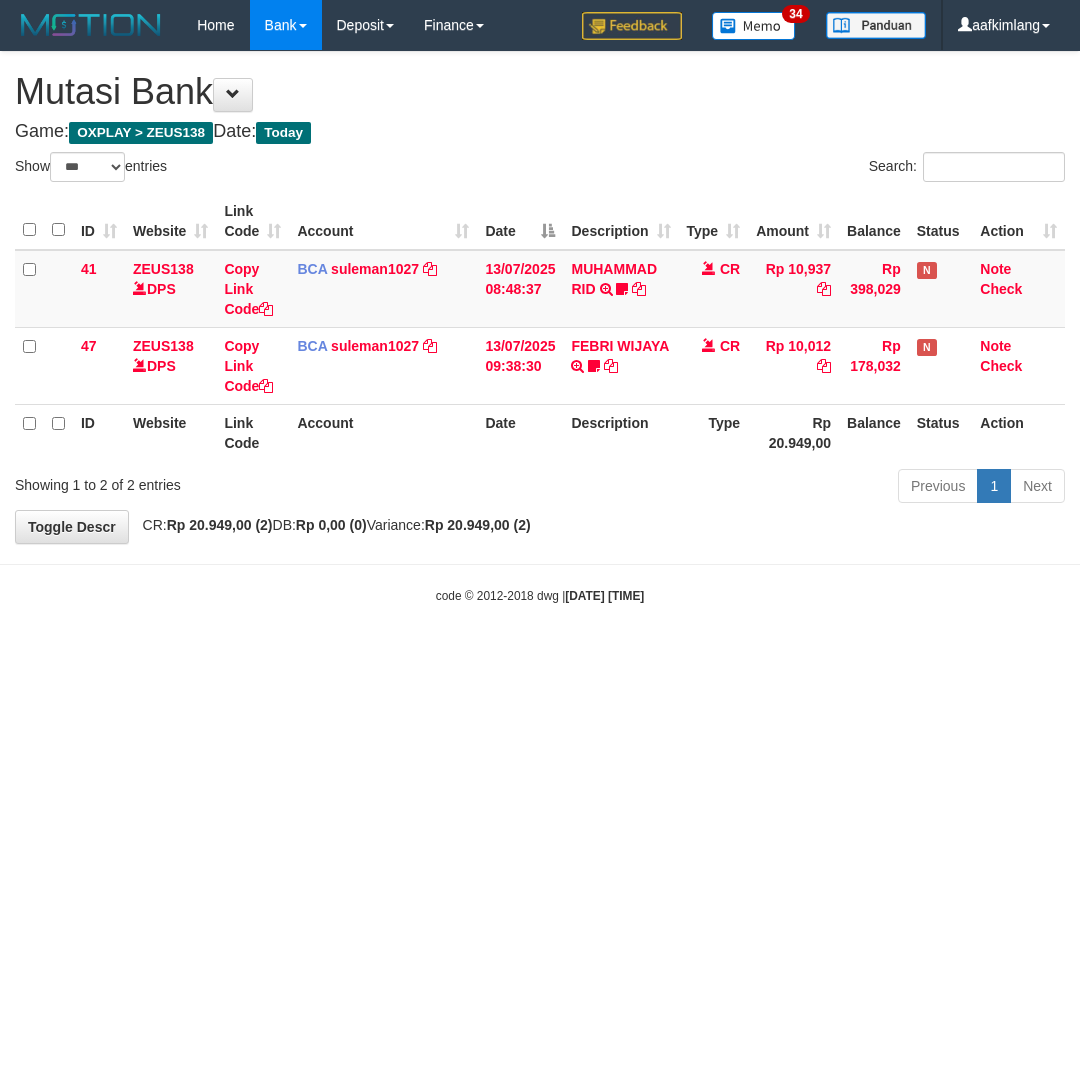 scroll, scrollTop: 0, scrollLeft: 0, axis: both 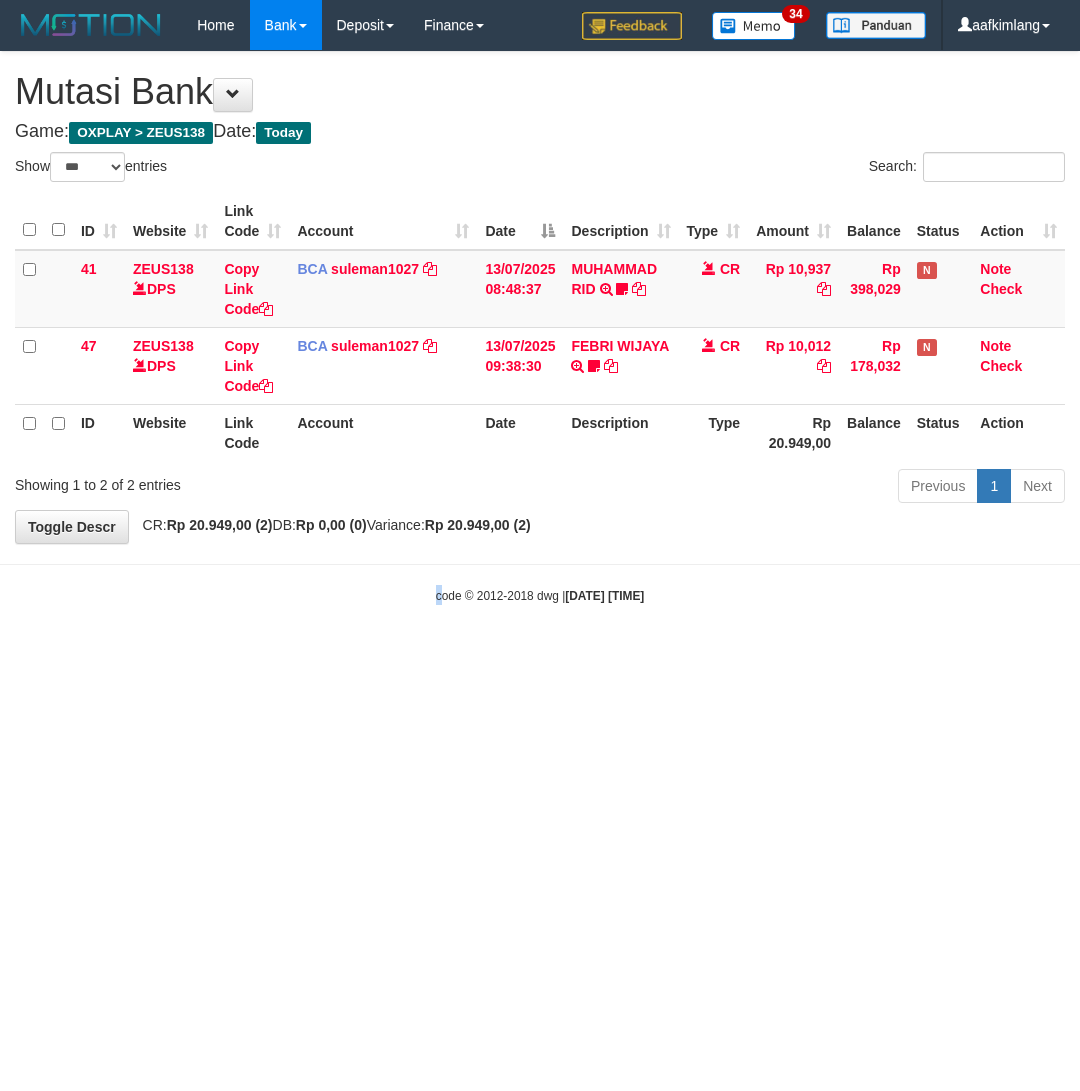 click on "Toggle navigation
Home
Bank
Account List
Mutasi Bank
Search
Note Mutasi
Deposit
DPS Fetch
DPS List
History
Note DPS
Finance
Financial Data
aafkimlang
My Profile
Log Out
34" at bounding box center (540, 327) 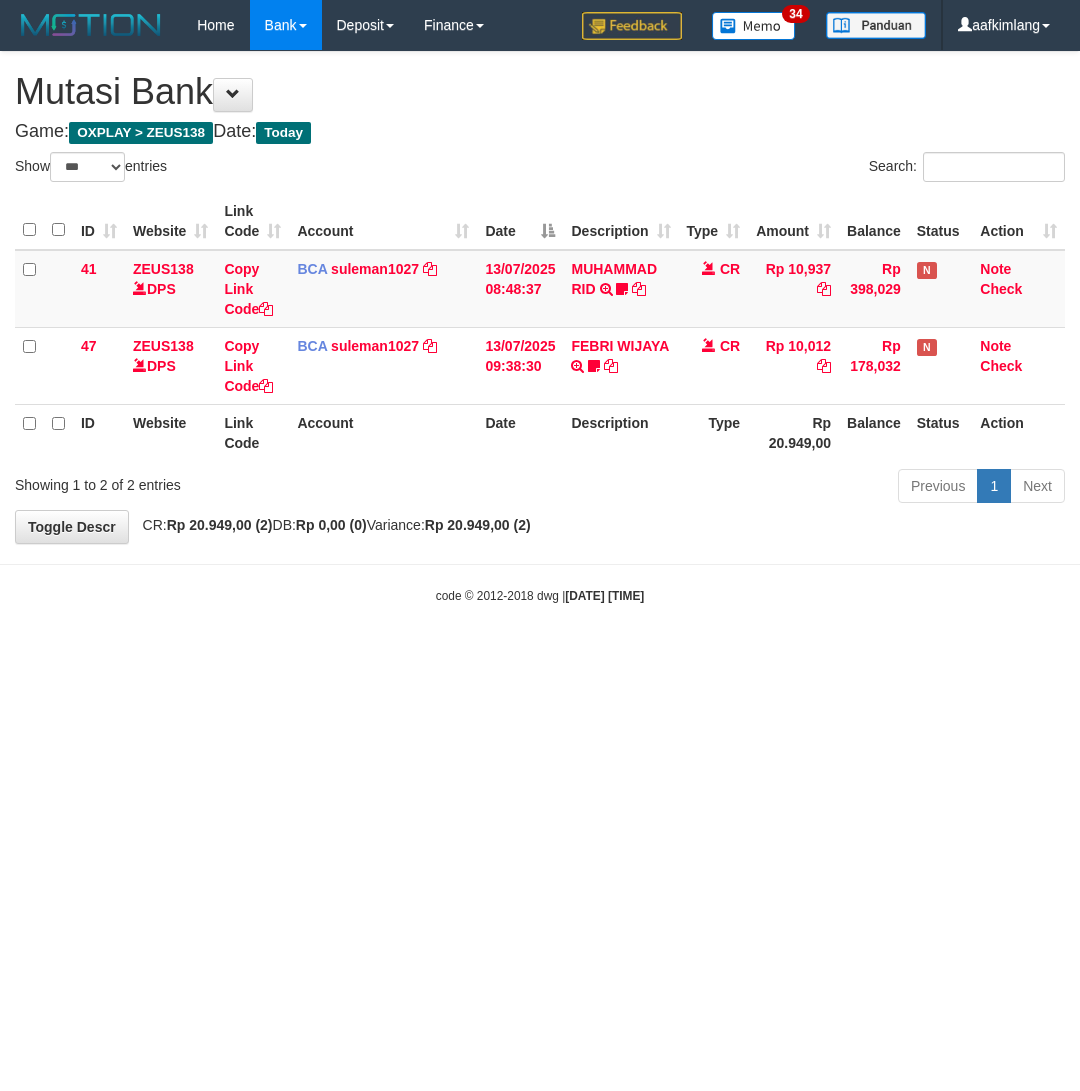 click on "Toggle navigation
Home
Bank
Account List
Mutasi Bank
Search
Note Mutasi
Deposit
DPS Fetch
DPS List
History
Note DPS
Finance
Financial Data
aafkimlang
My Profile
Log Out
34" at bounding box center (540, 327) 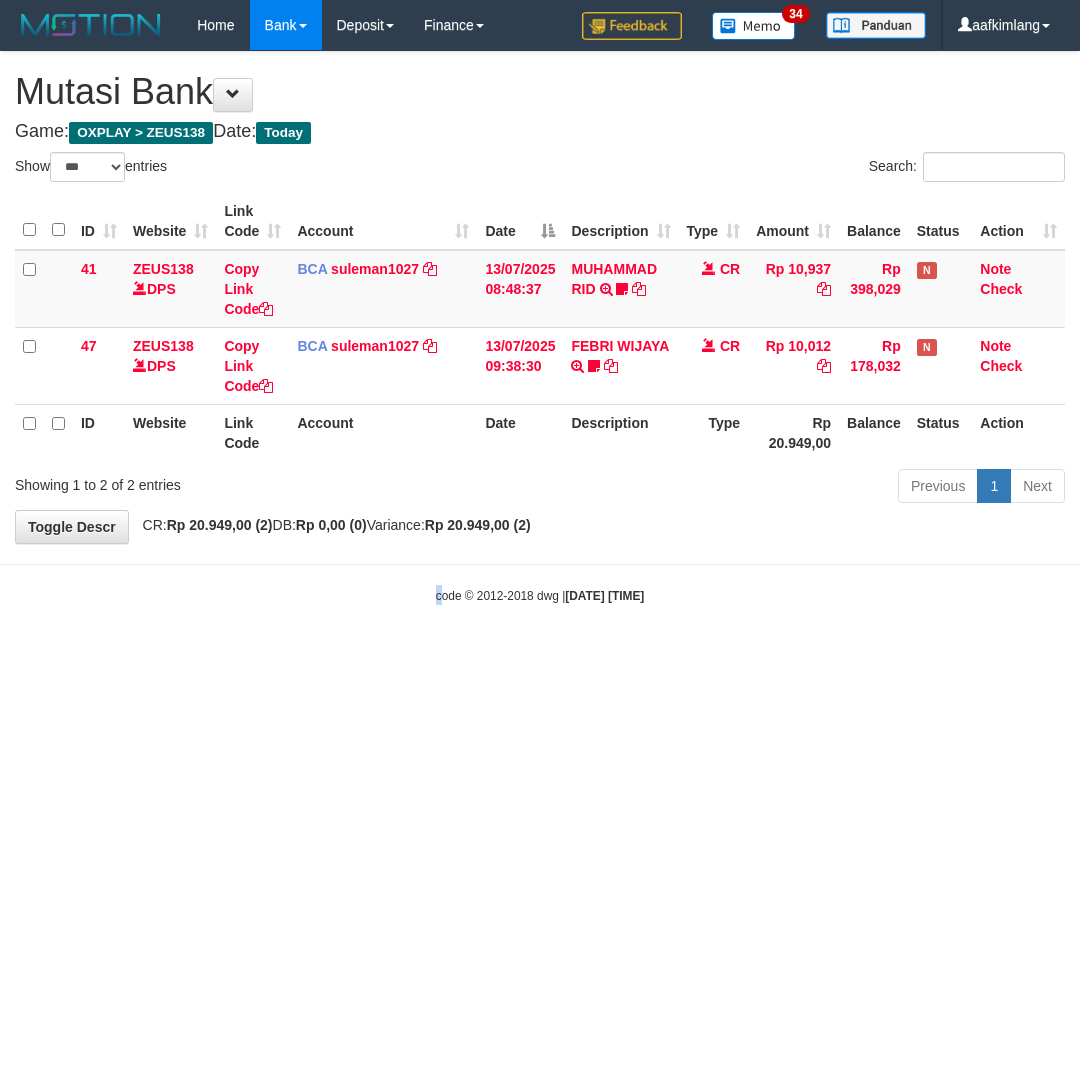click on "Toggle navigation
Home
Bank
Account List
Mutasi Bank
Search
Note Mutasi
Deposit
DPS Fetch
DPS List
History
Note DPS
Finance
Financial Data
aafkimlang
My Profile
Log Out
34" at bounding box center [540, 327] 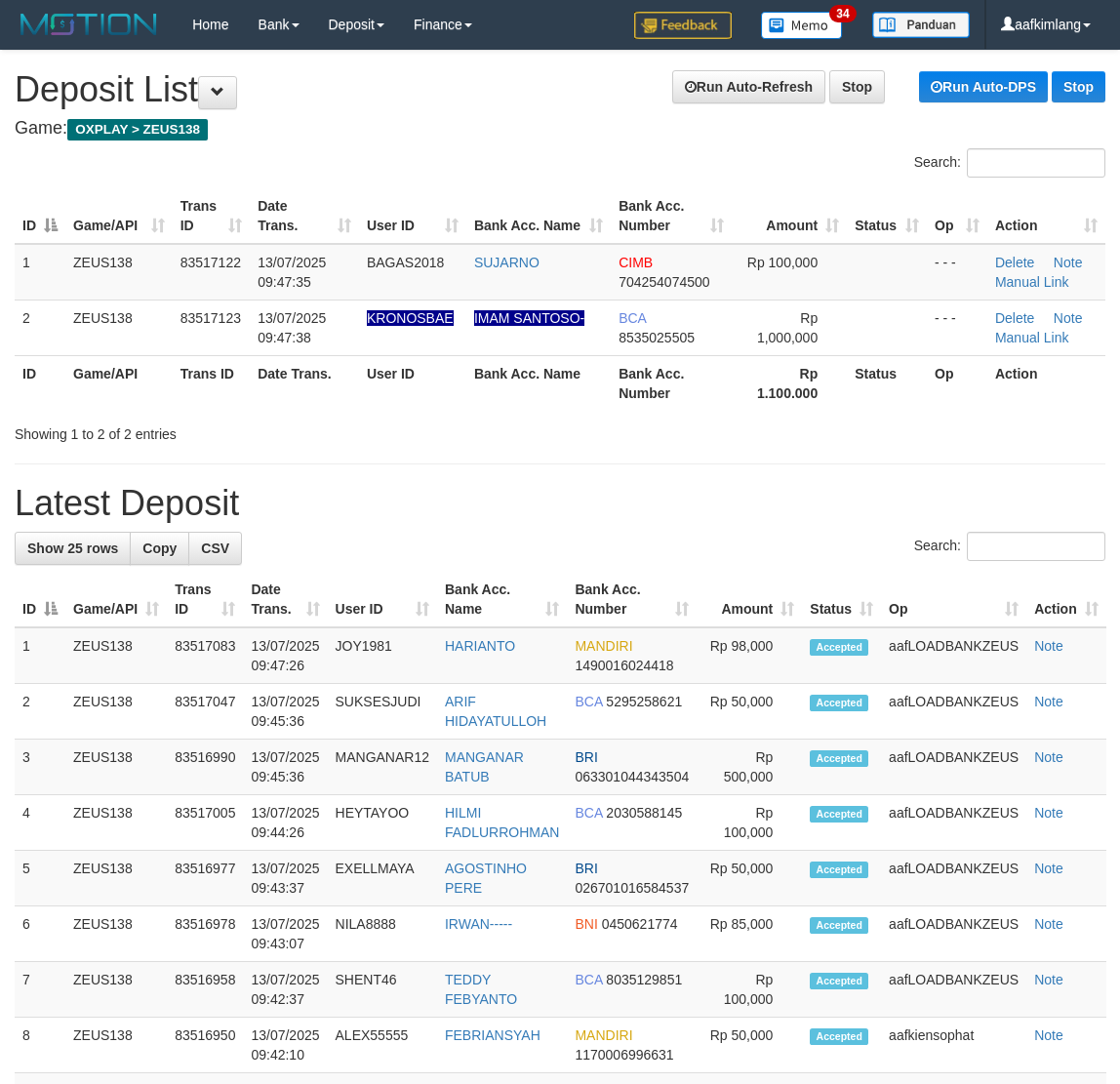 scroll, scrollTop: 0, scrollLeft: 0, axis: both 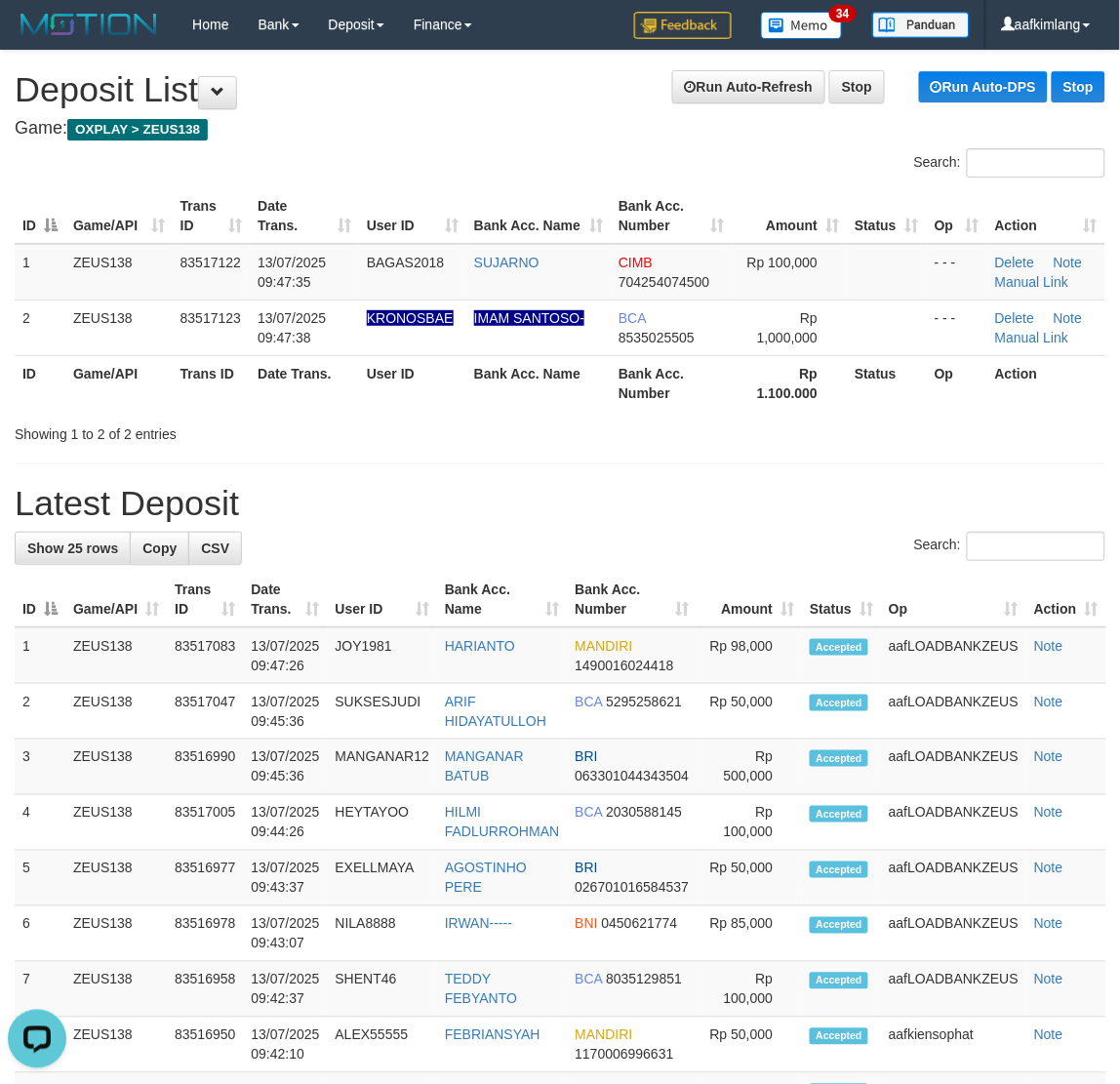 click on "Latest Deposit" at bounding box center (560, 503) 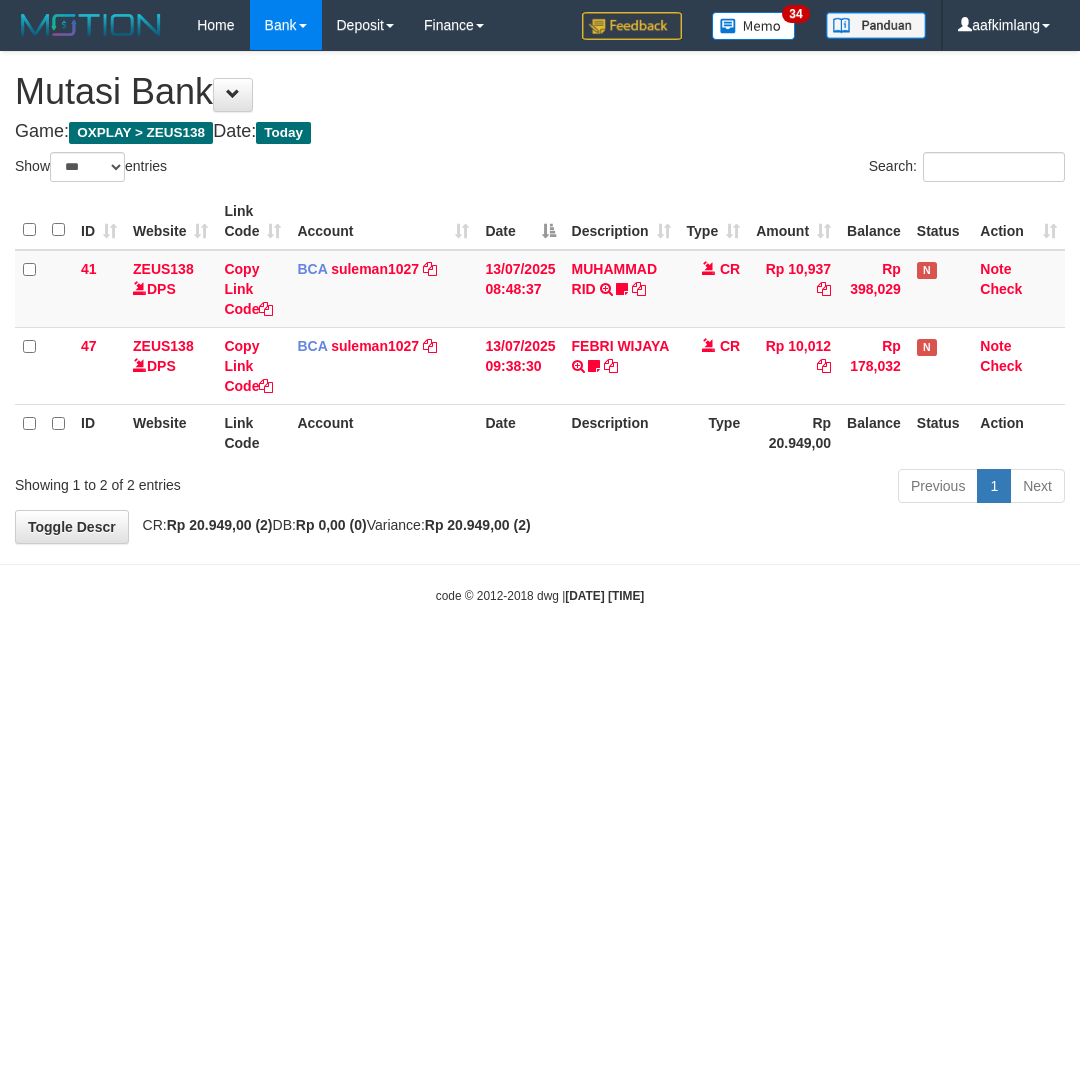 select on "***" 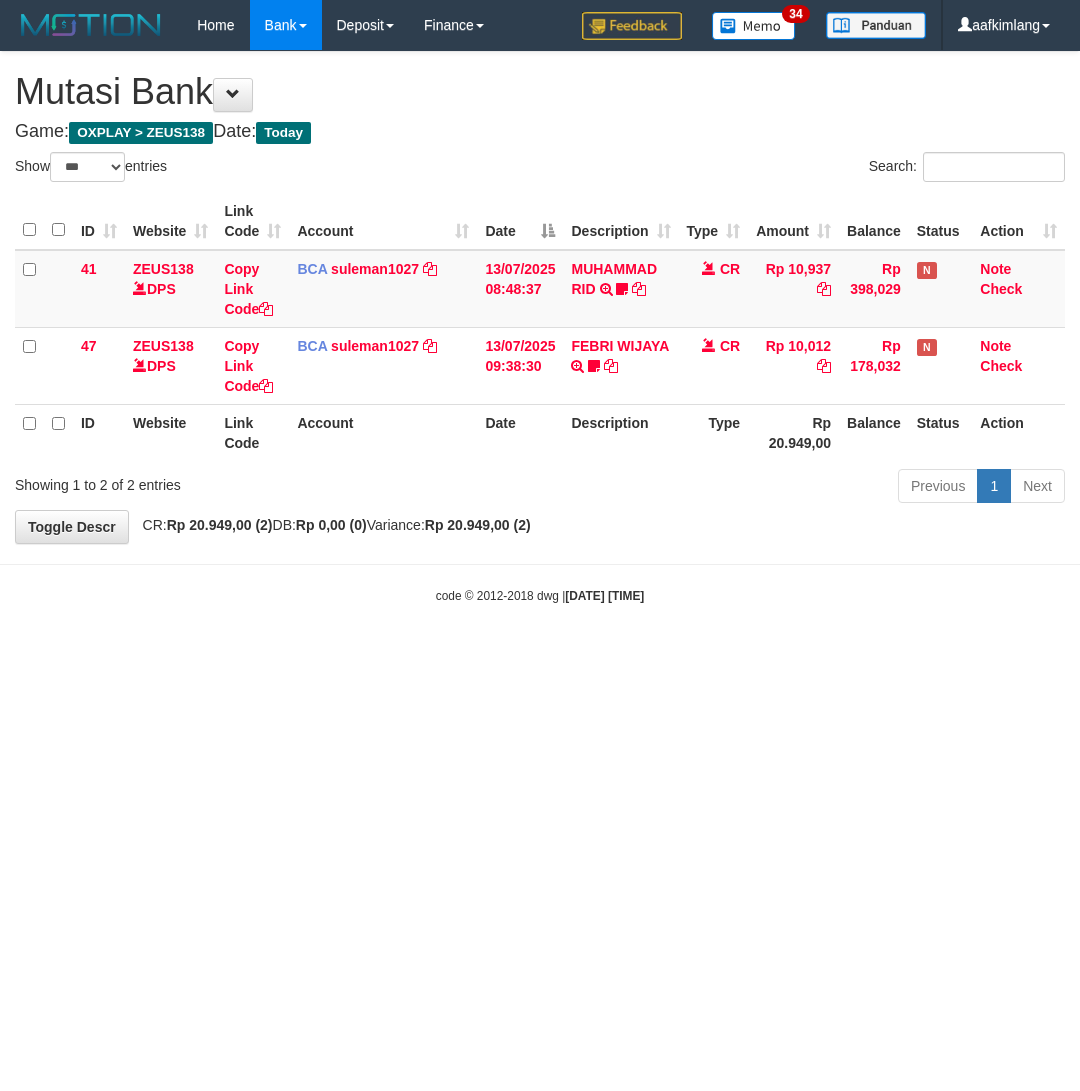 scroll, scrollTop: 0, scrollLeft: 0, axis: both 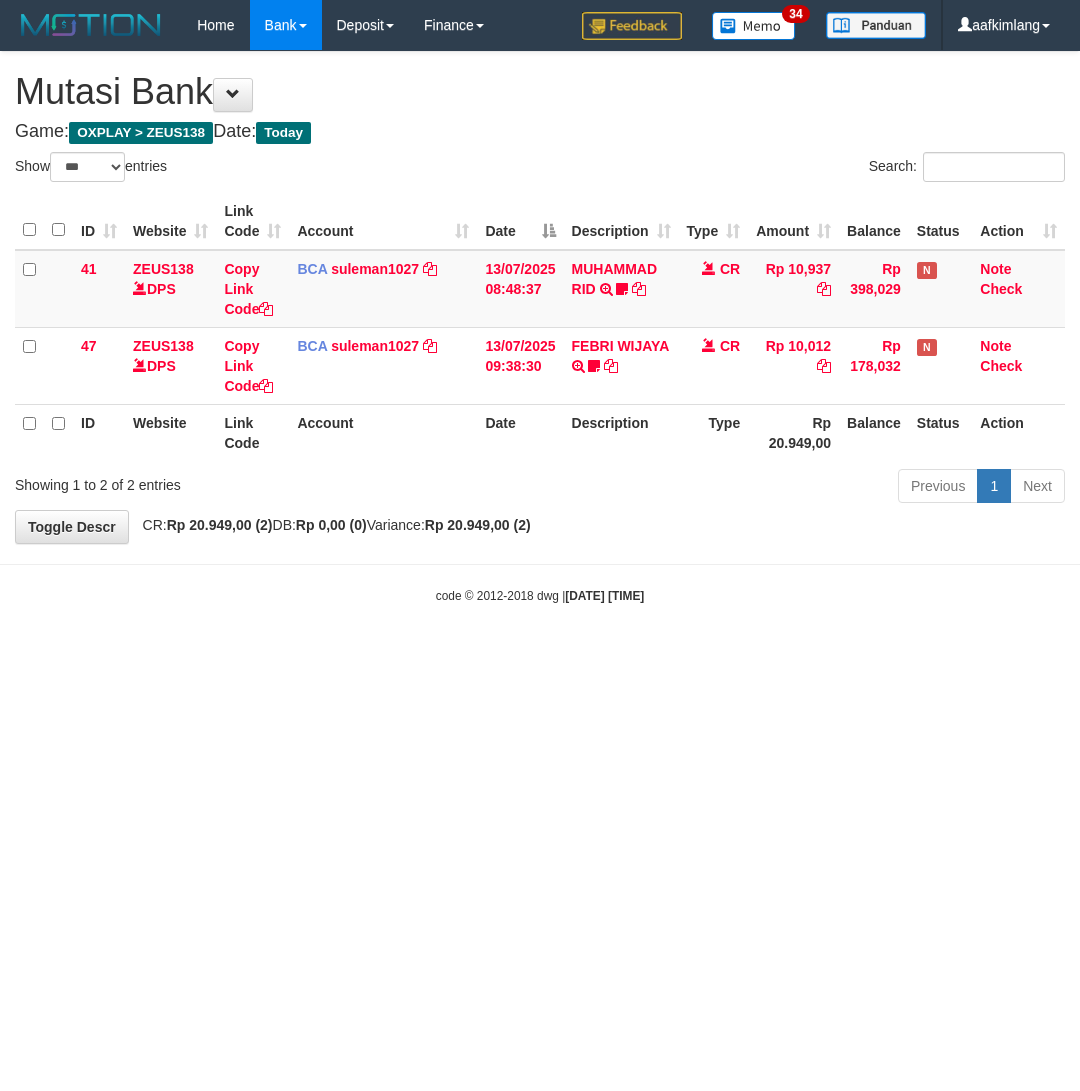 select on "***" 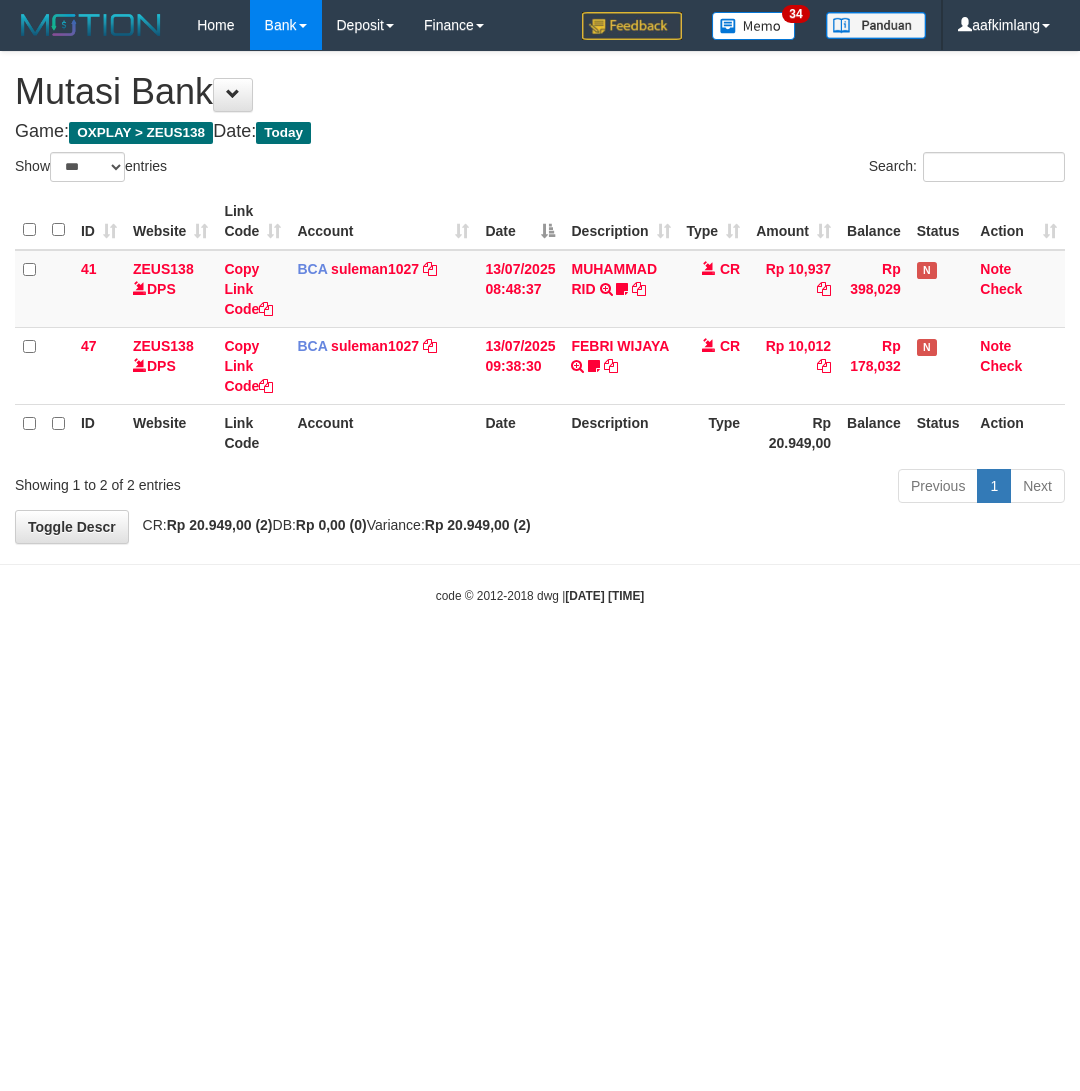 scroll, scrollTop: 0, scrollLeft: 0, axis: both 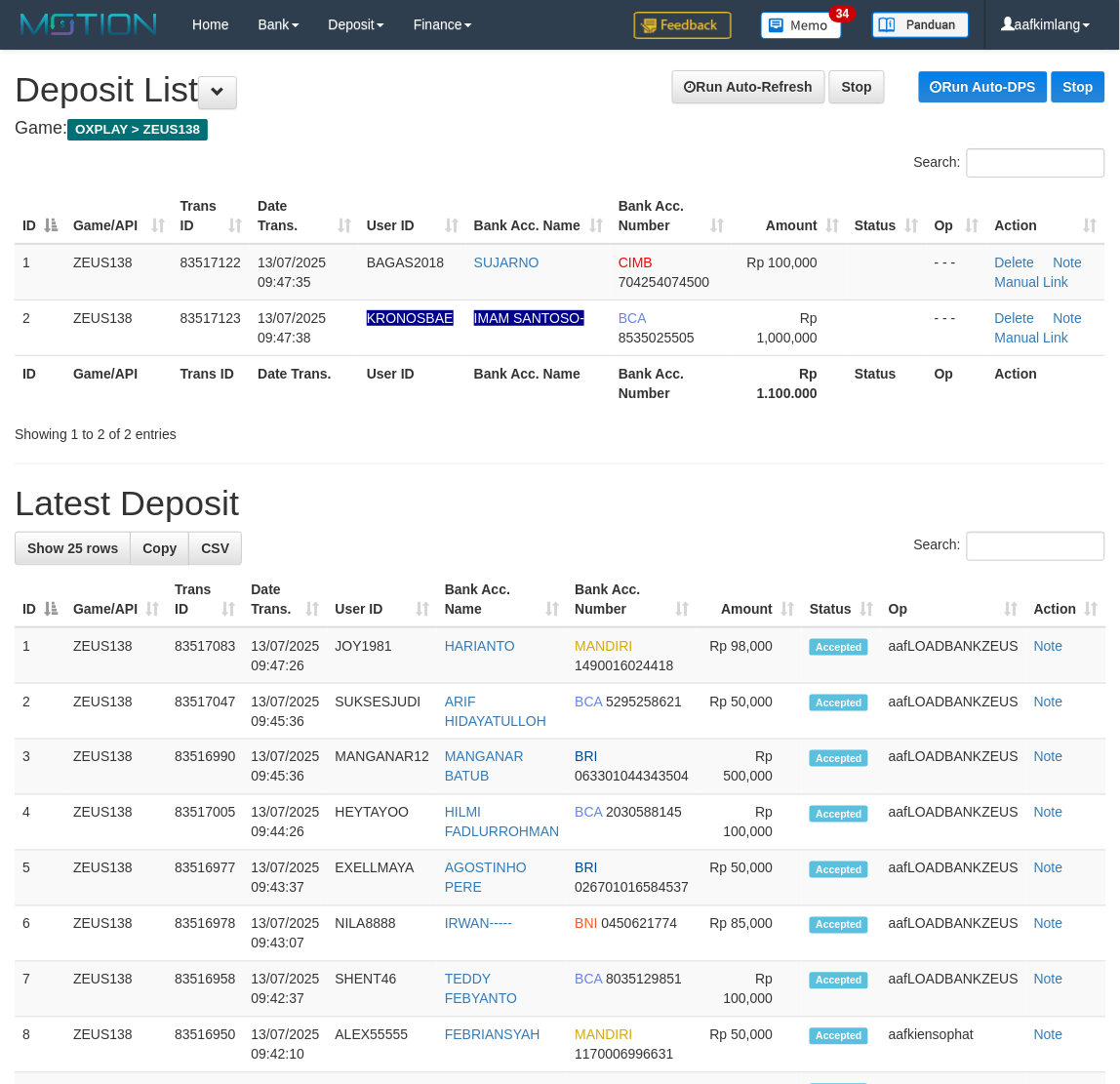 click on "Latest Deposit" at bounding box center (560, 503) 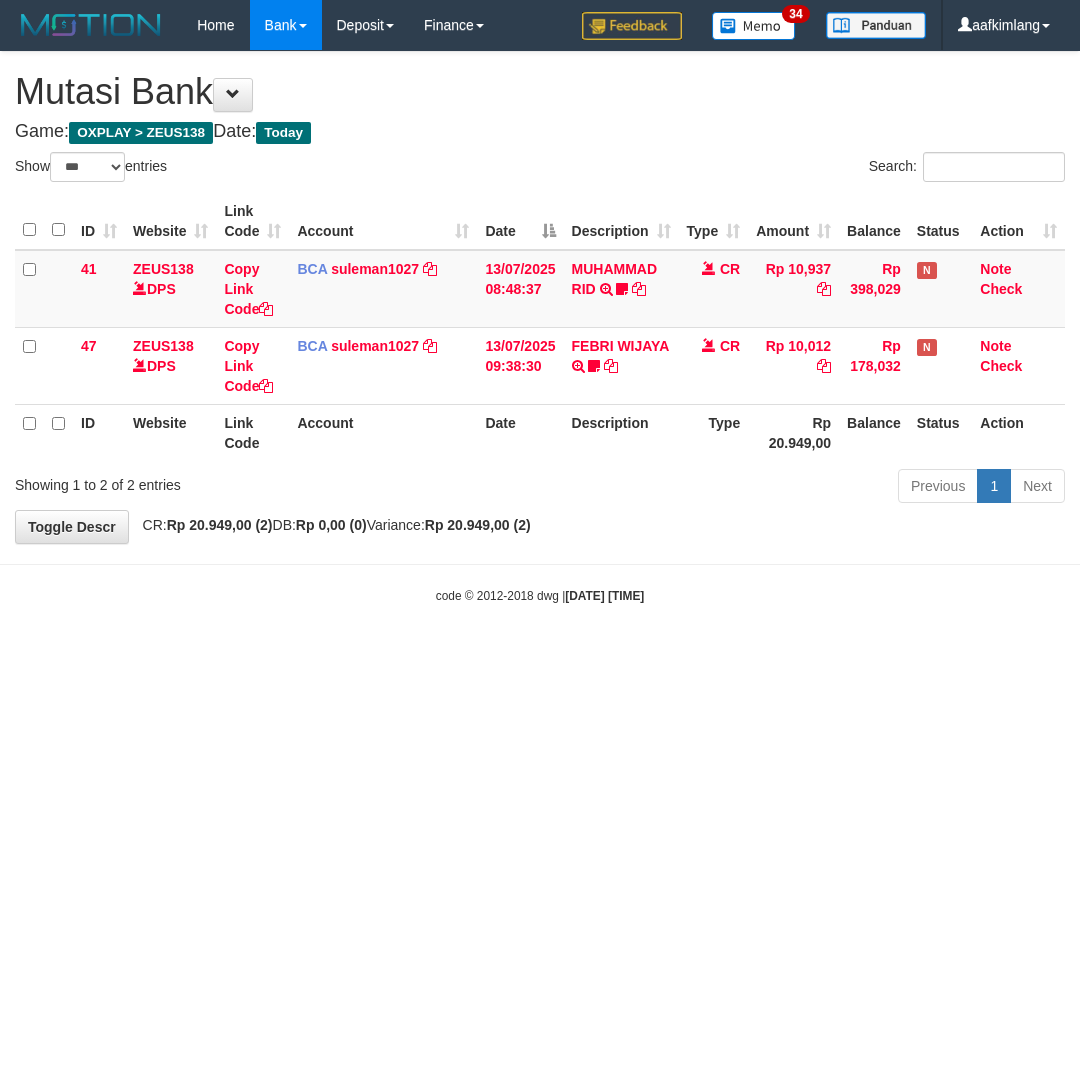 select on "***" 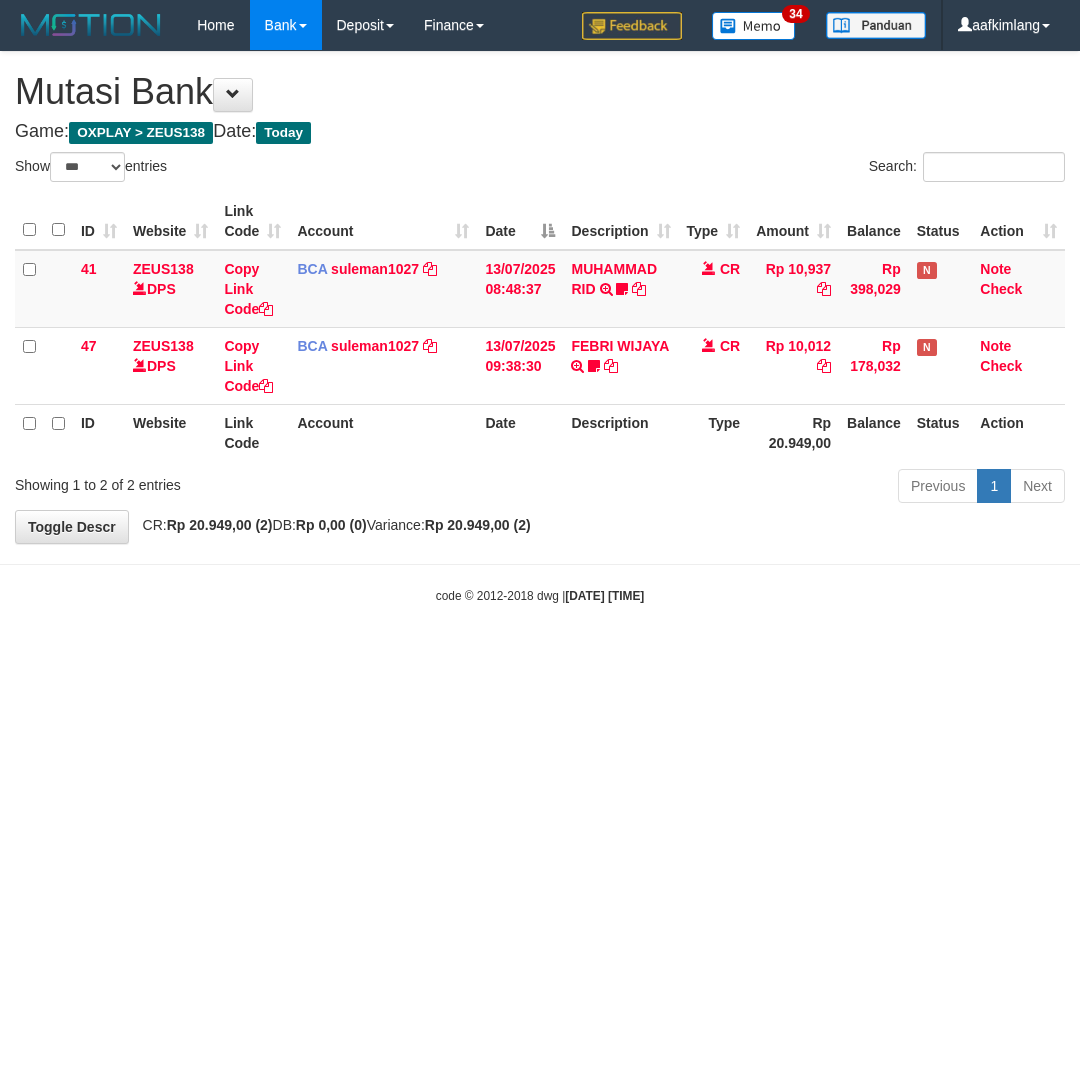 scroll, scrollTop: 0, scrollLeft: 0, axis: both 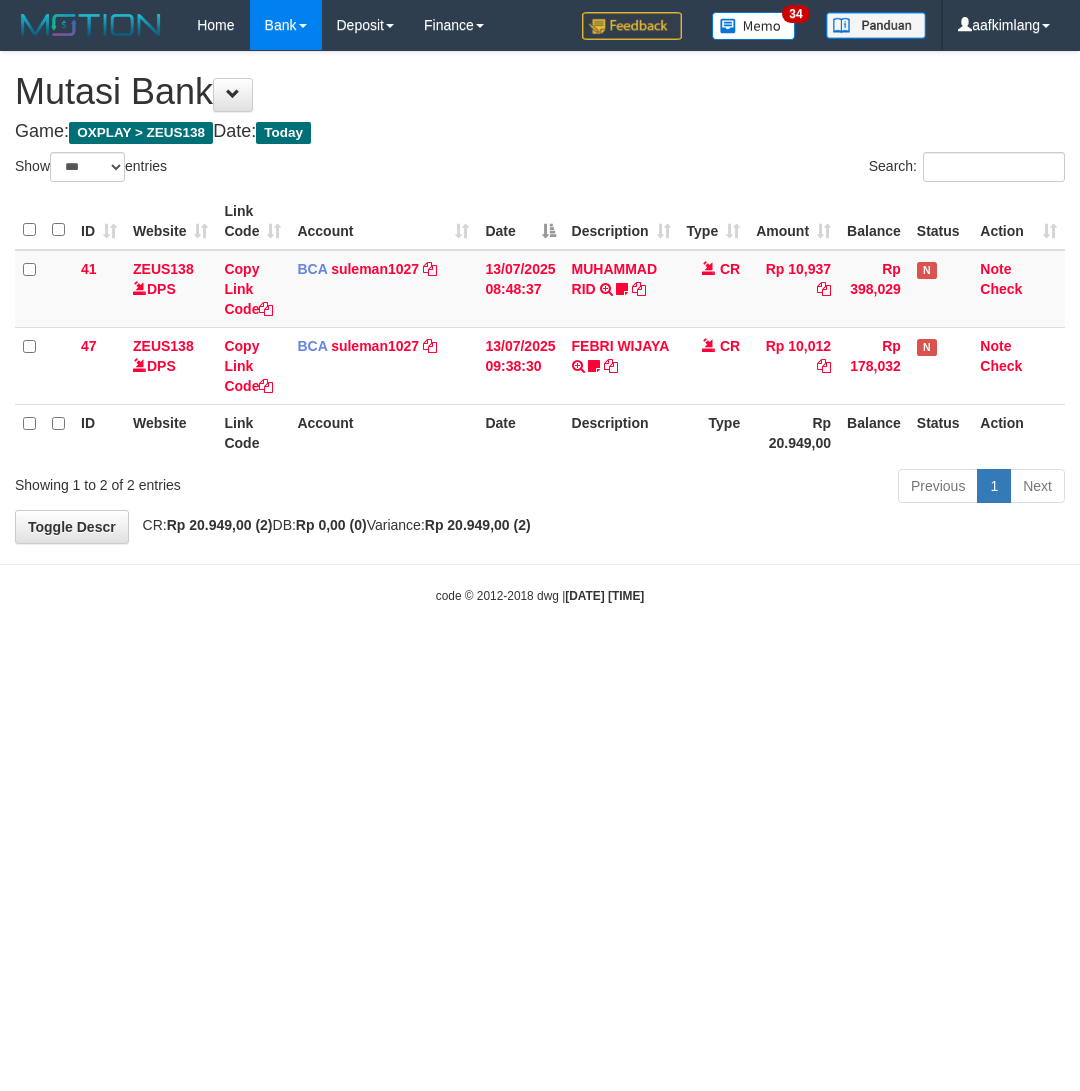 select on "***" 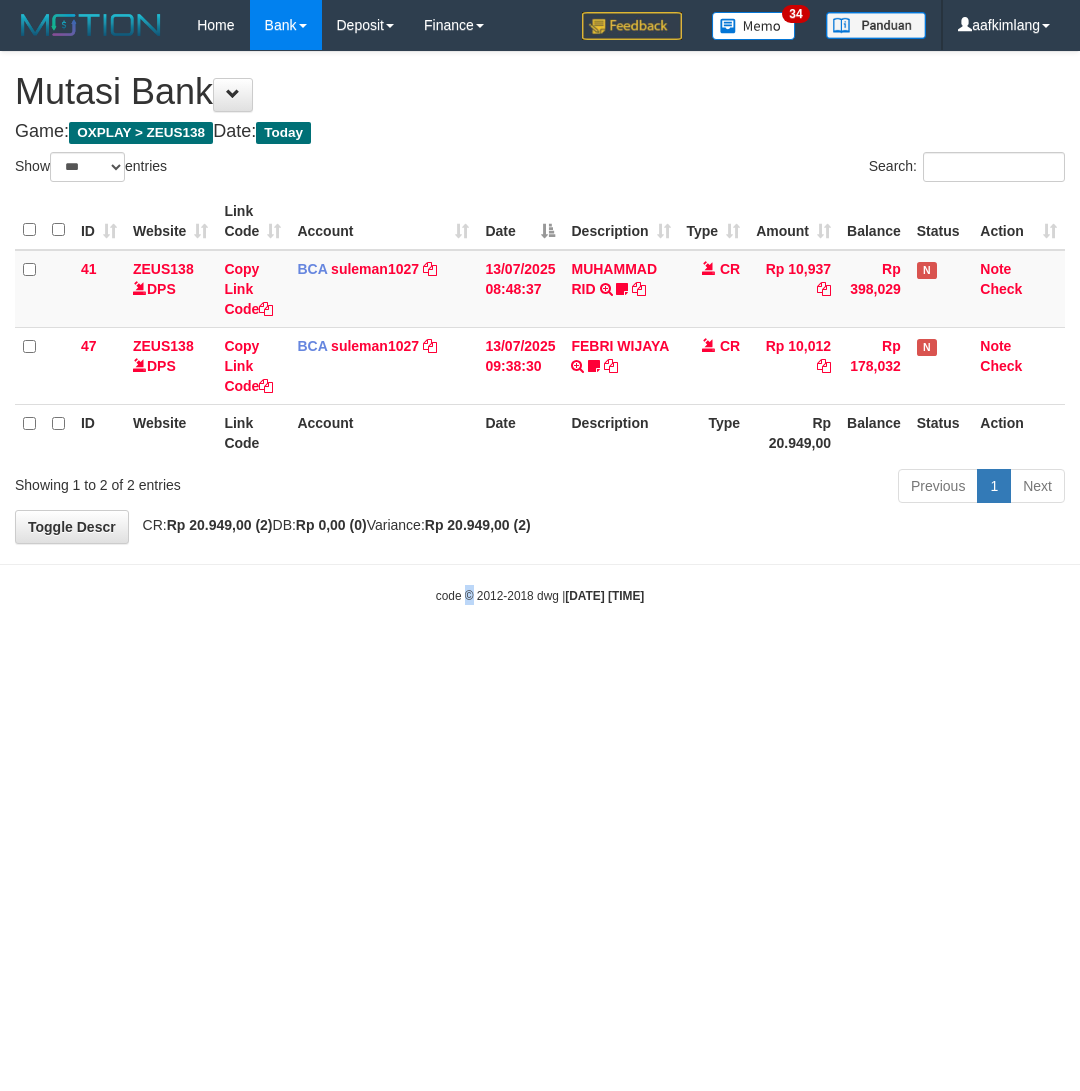 click on "Toggle navigation
Home
Bank
Account List
Mutasi Bank
Search
Note Mutasi
Deposit
DPS Fetch
DPS List
History
Note DPS
Finance
Financial Data
aafkimlang
My Profile
Log Out
34" at bounding box center [540, 327] 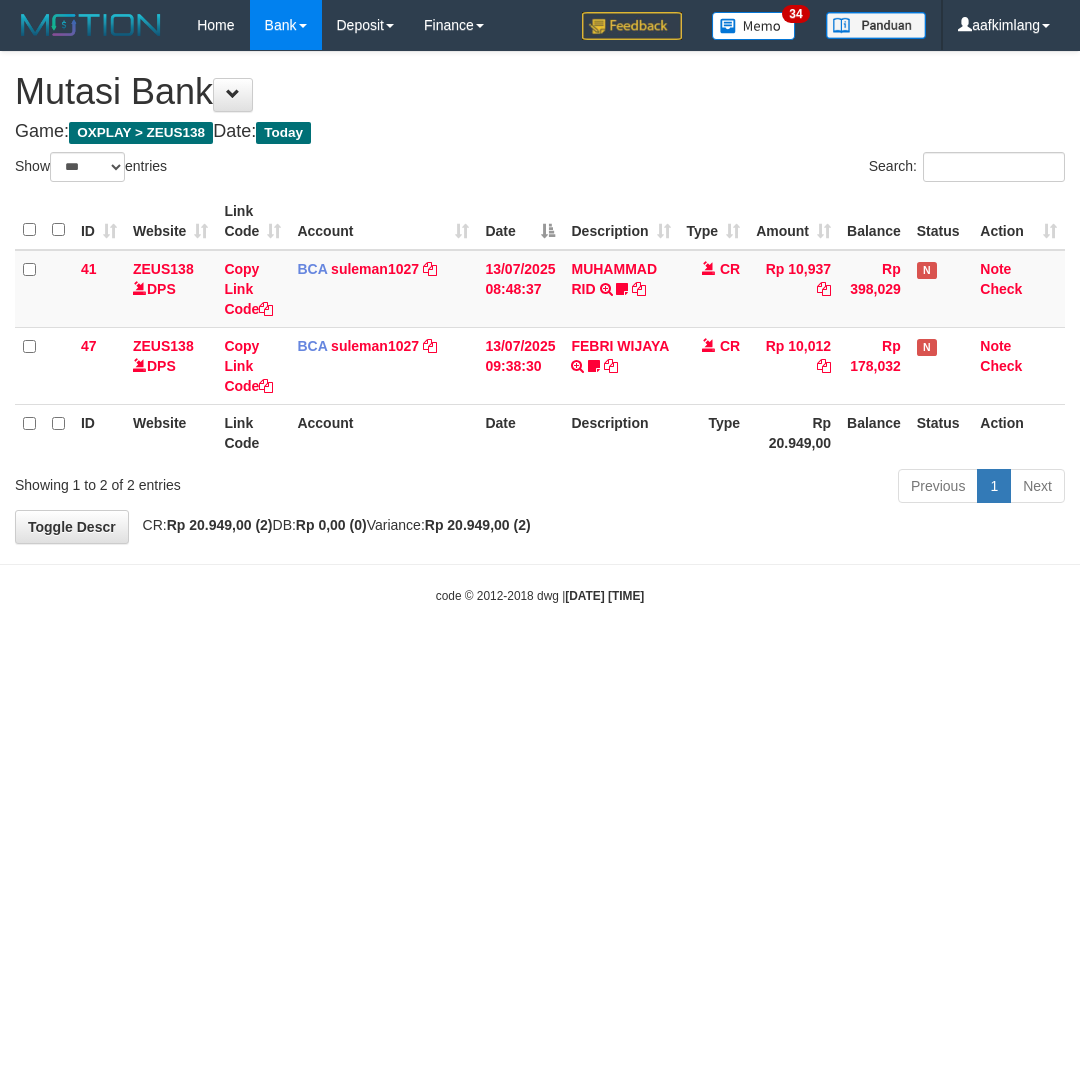 drag, startPoint x: 426, startPoint y: 776, endPoint x: 231, endPoint y: 696, distance: 210.77238 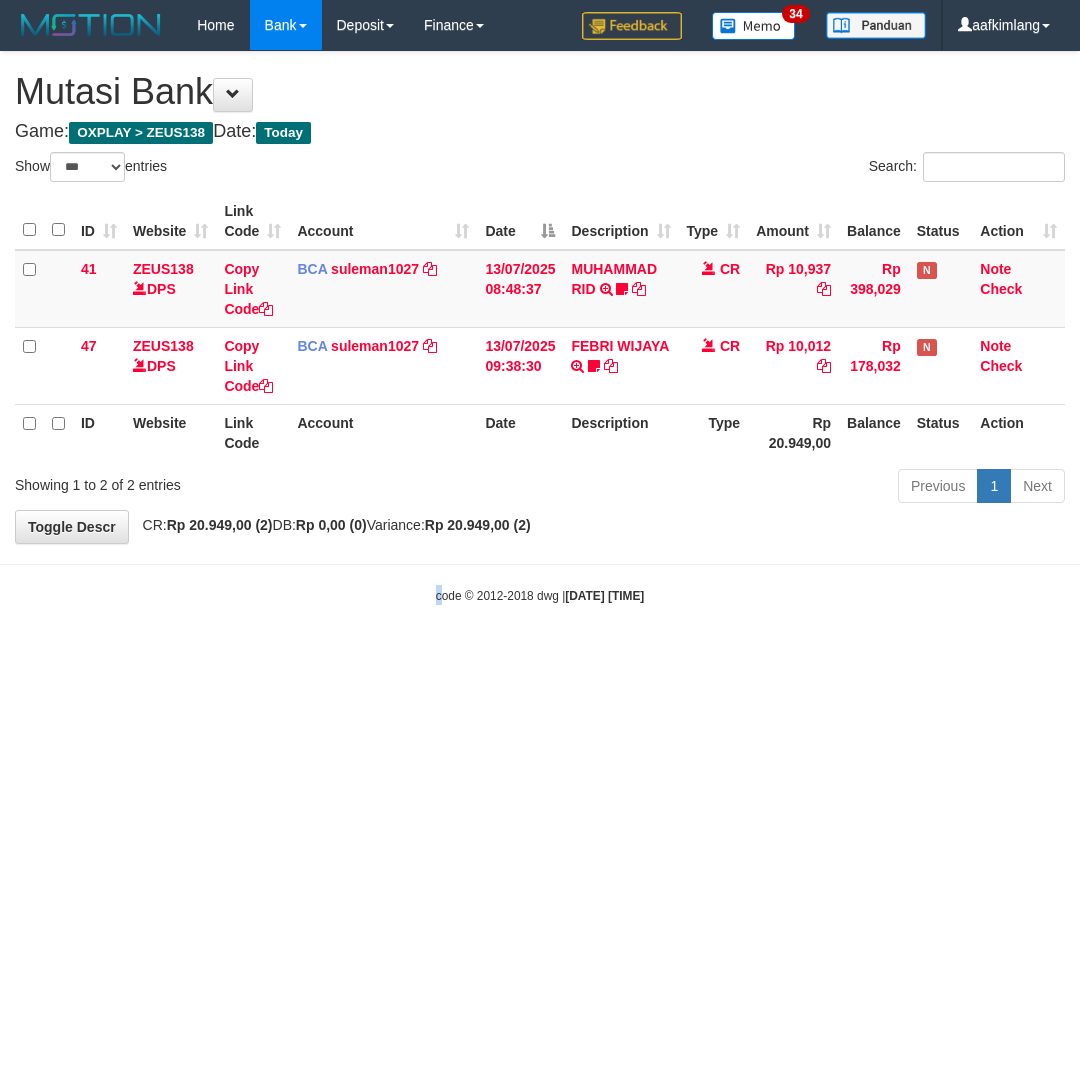 click on "Toggle navigation
Home
Bank
Account List
Mutasi Bank
Search
Note Mutasi
Deposit
DPS Fetch
DPS List
History
Note DPS
Finance
Financial Data
aafkimlang
My Profile
Log Out
34" at bounding box center (540, 327) 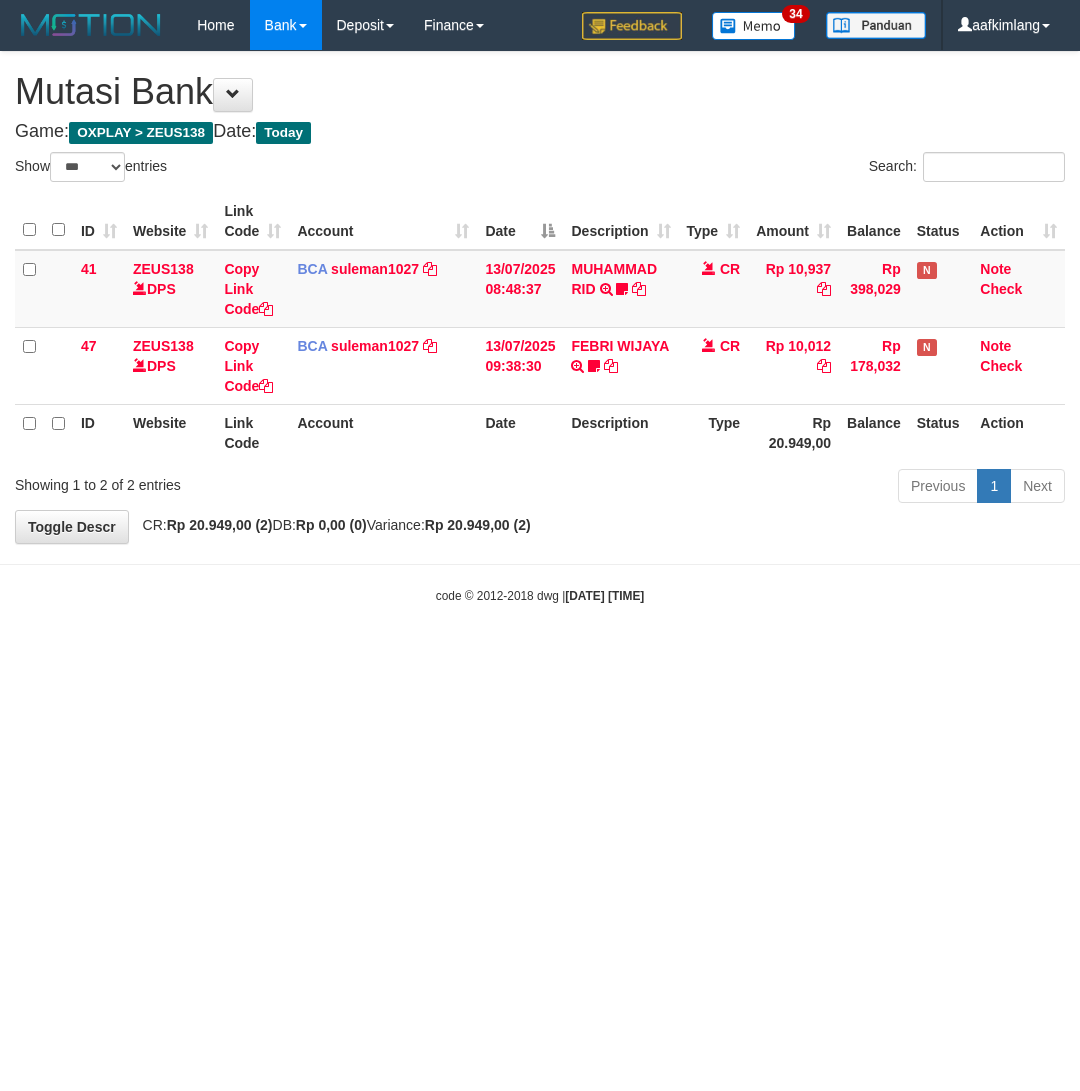 drag, startPoint x: 243, startPoint y: 683, endPoint x: 6, endPoint y: 605, distance: 249.50551 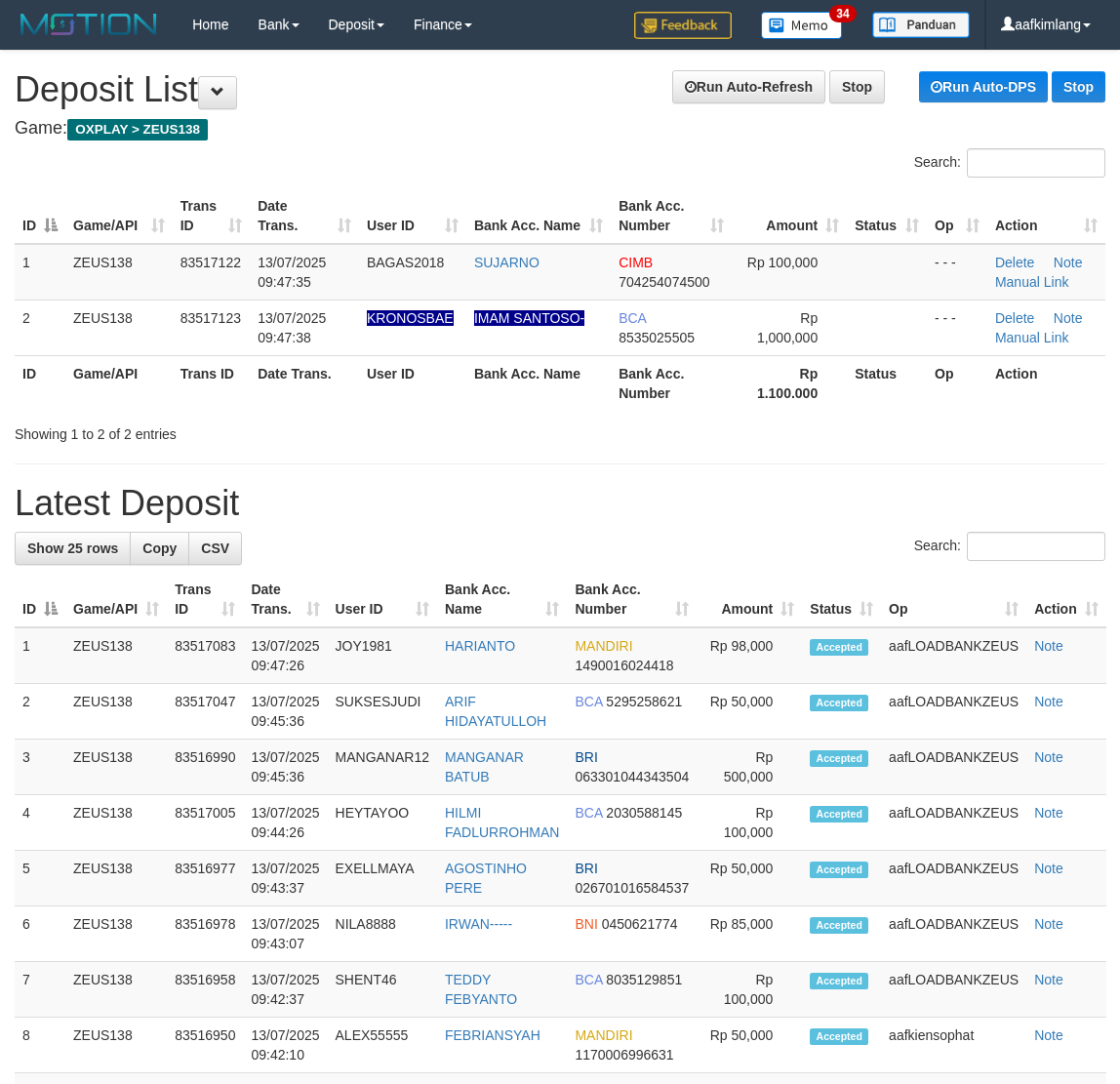 scroll, scrollTop: 0, scrollLeft: 0, axis: both 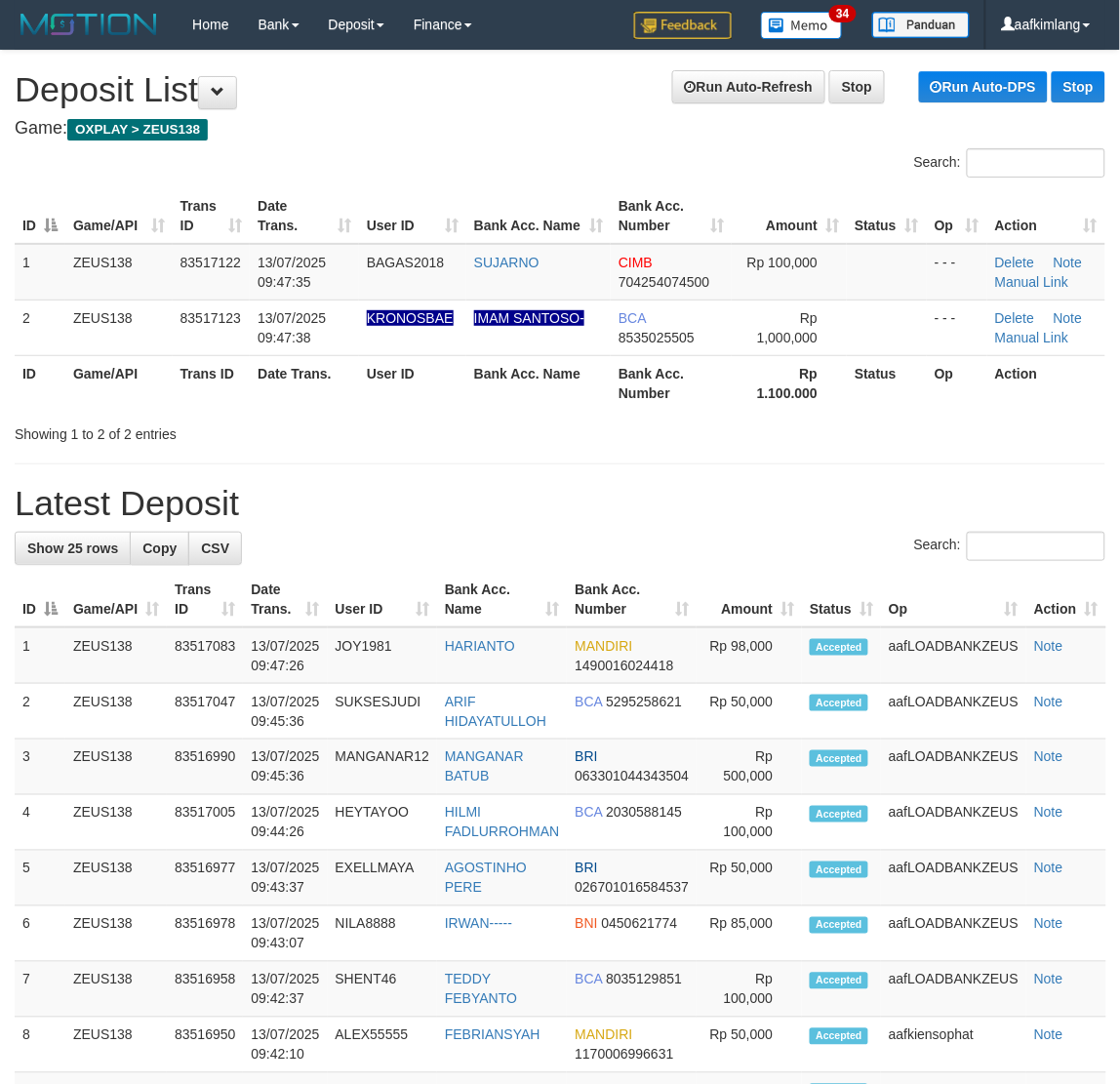 click on "Latest Deposit" at bounding box center (560, 503) 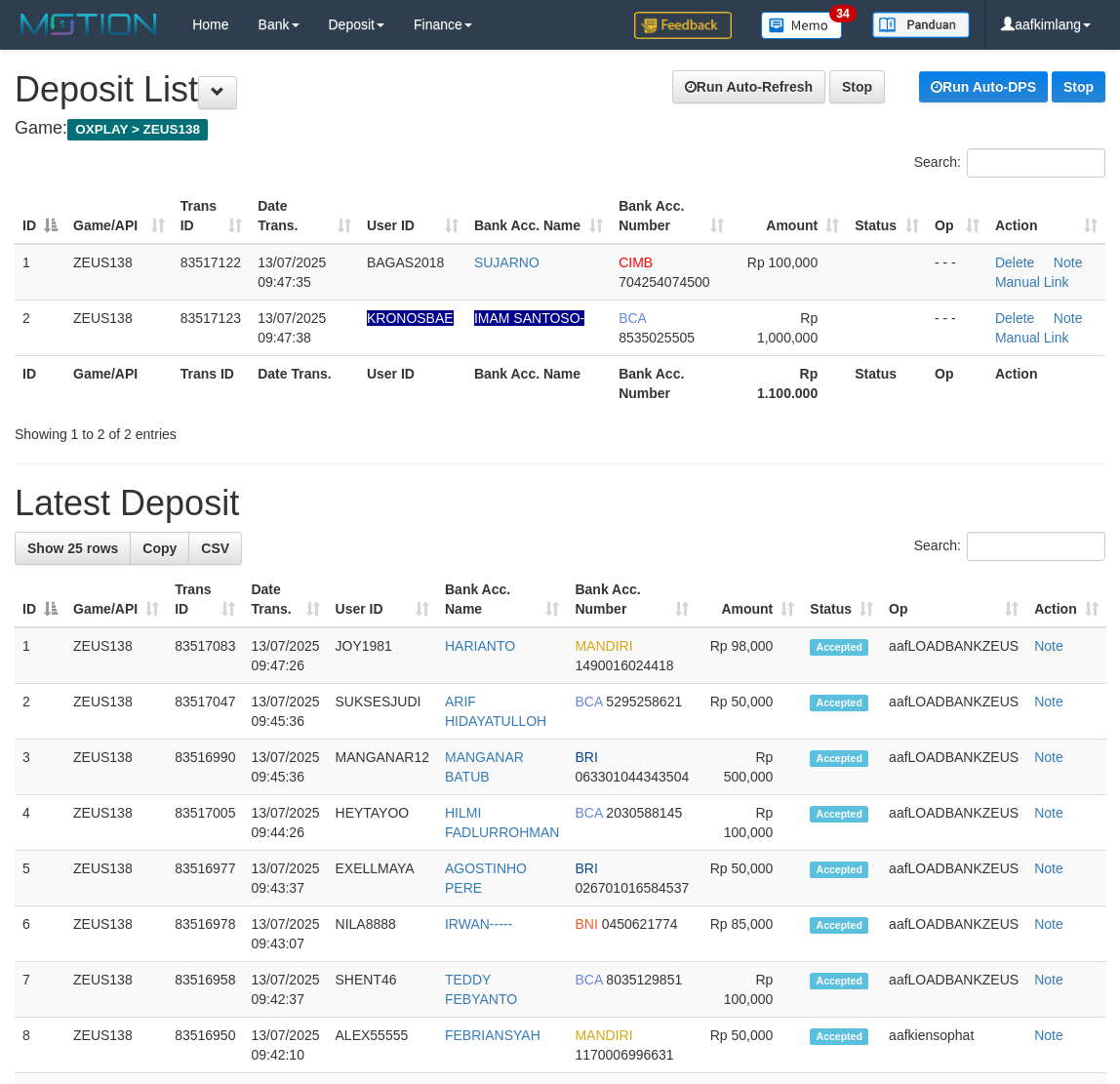 scroll, scrollTop: 0, scrollLeft: 0, axis: both 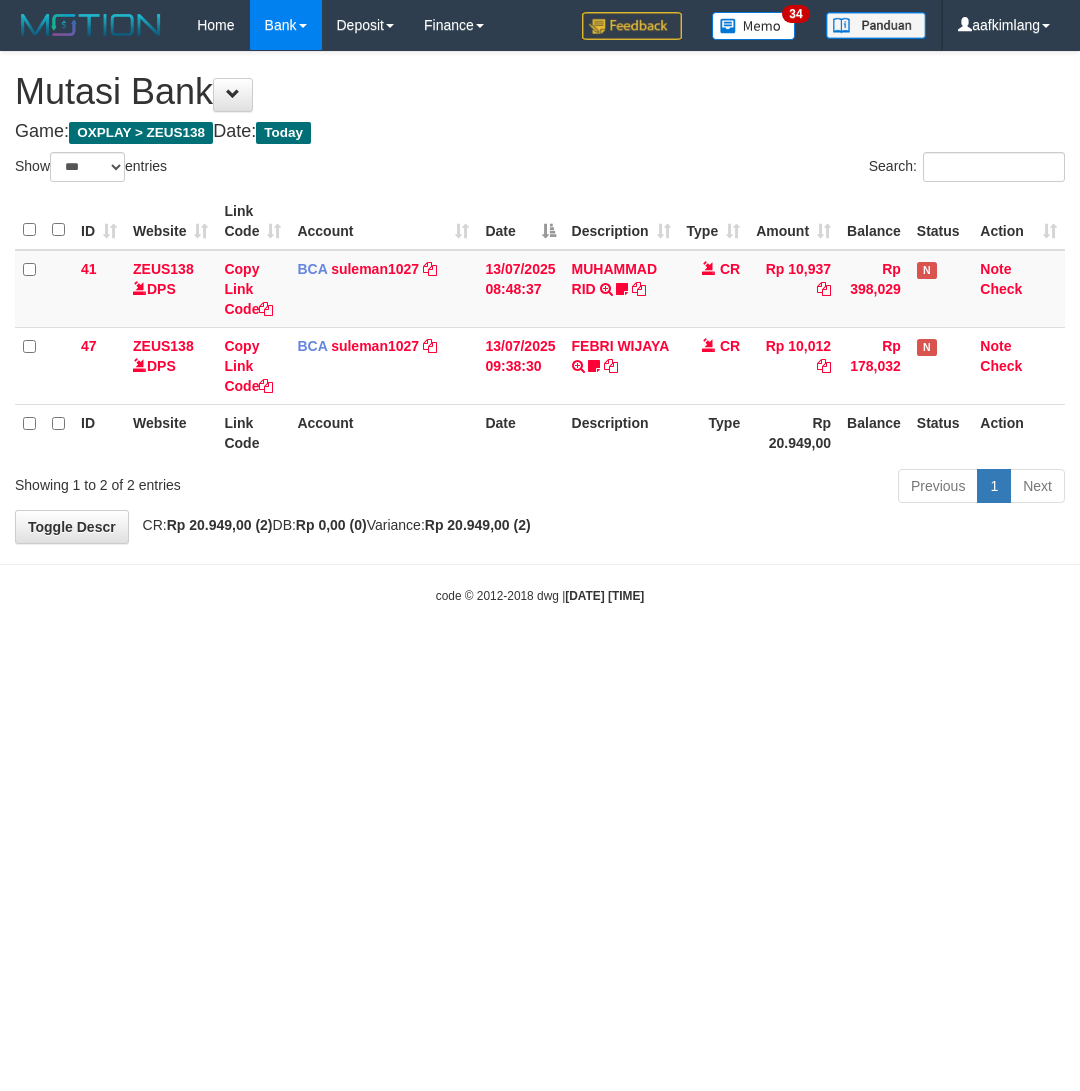 select on "***" 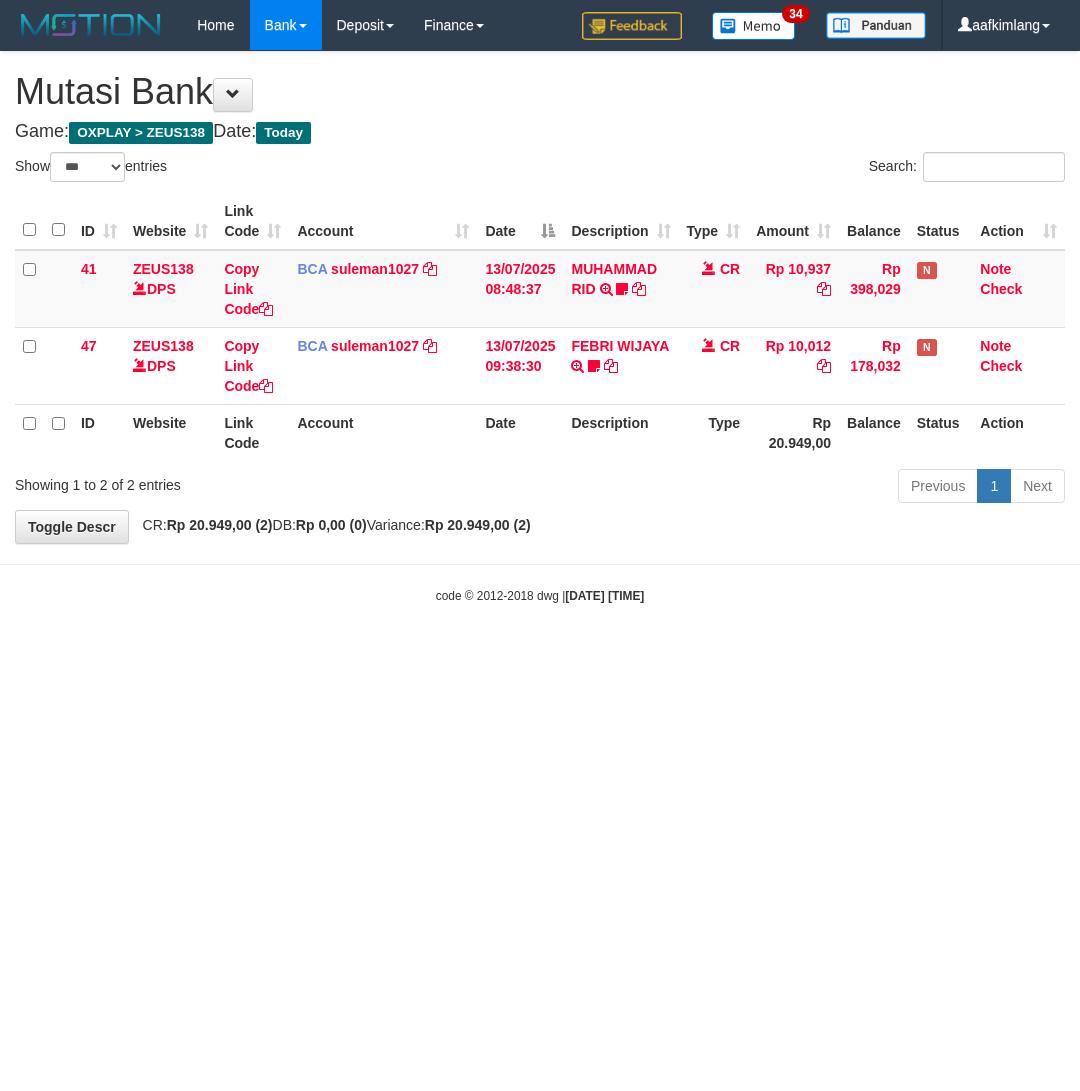 scroll, scrollTop: 0, scrollLeft: 0, axis: both 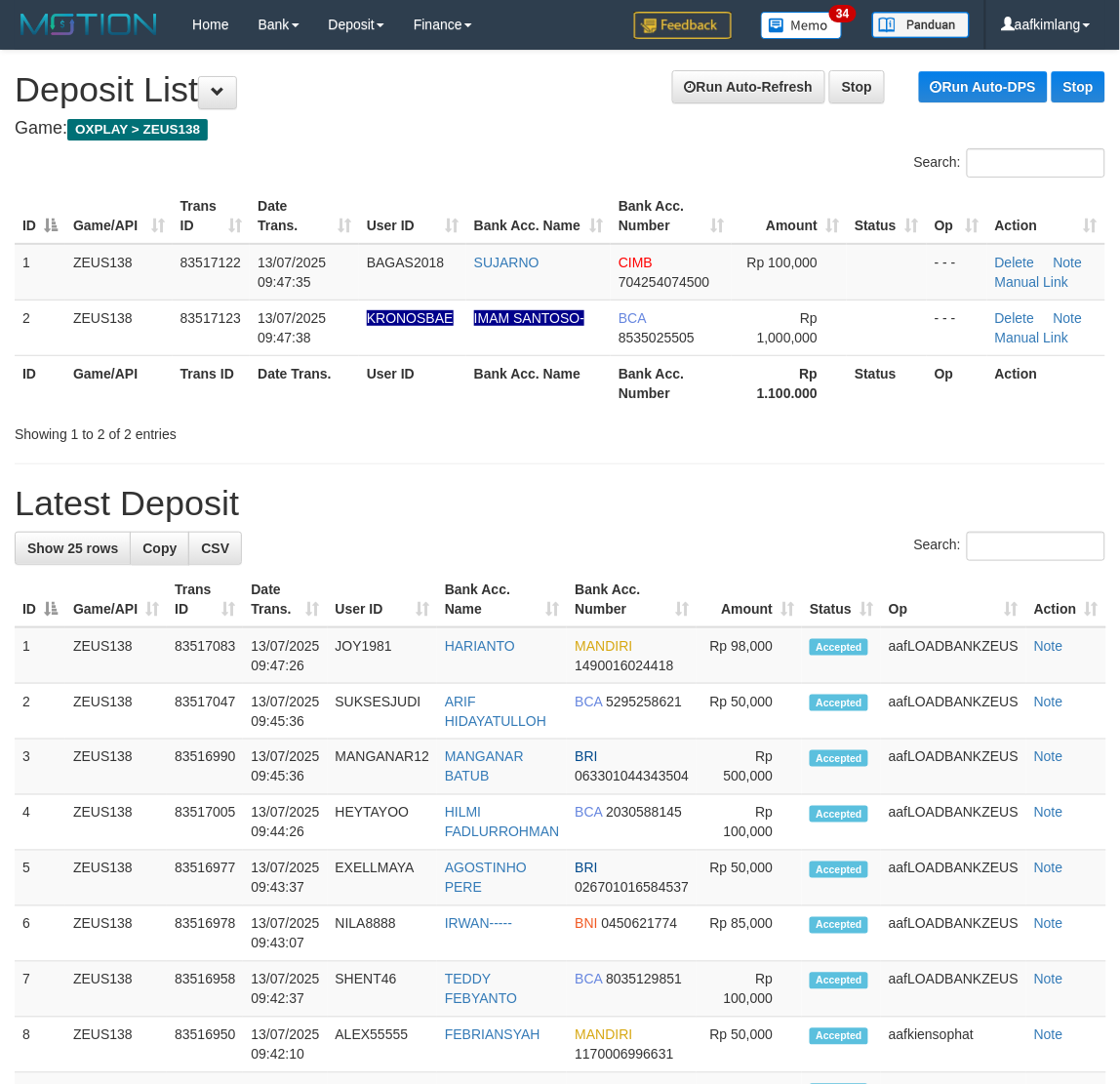 click on "**********" at bounding box center [560, 1109] 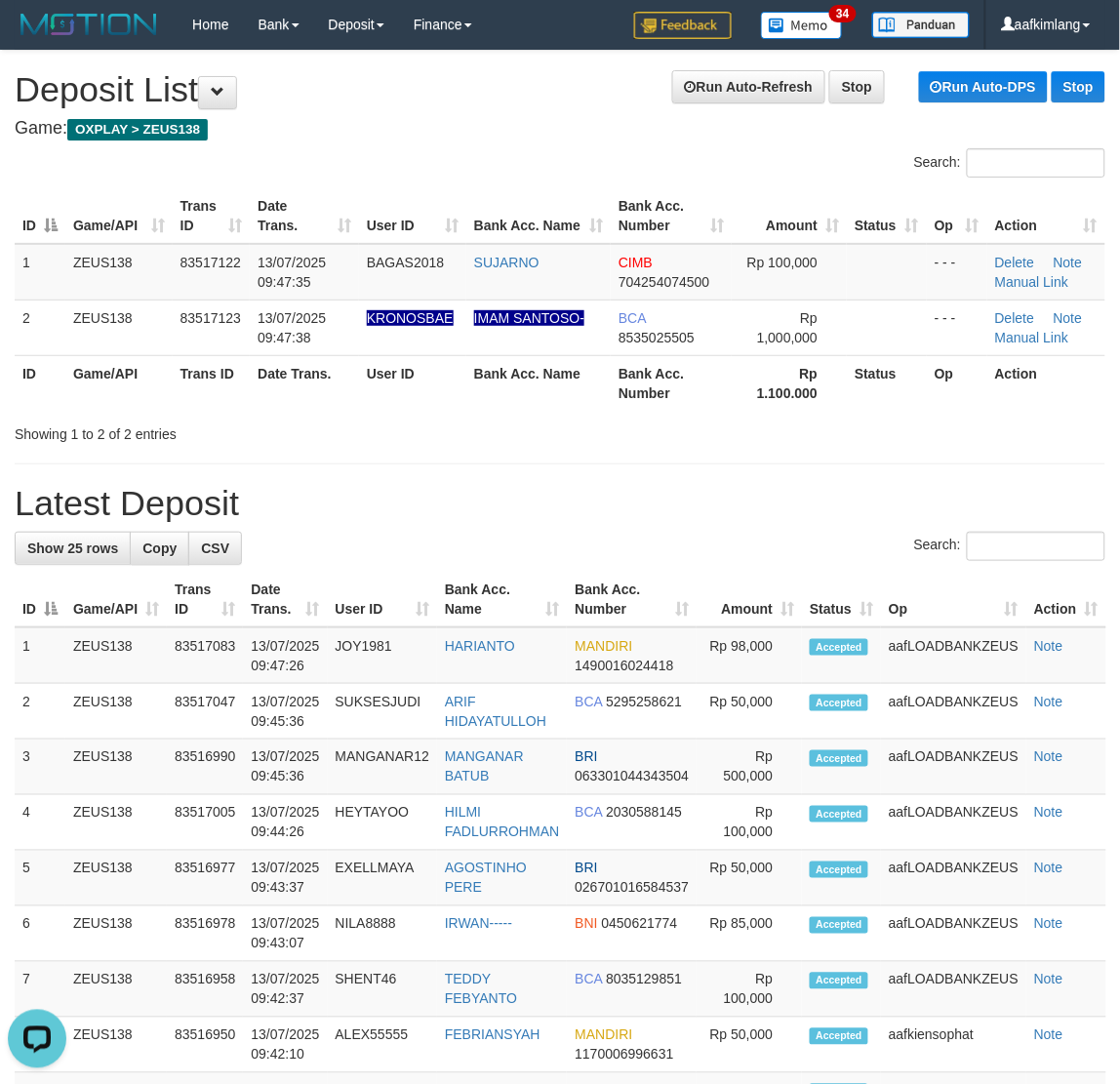 scroll, scrollTop: 0, scrollLeft: 0, axis: both 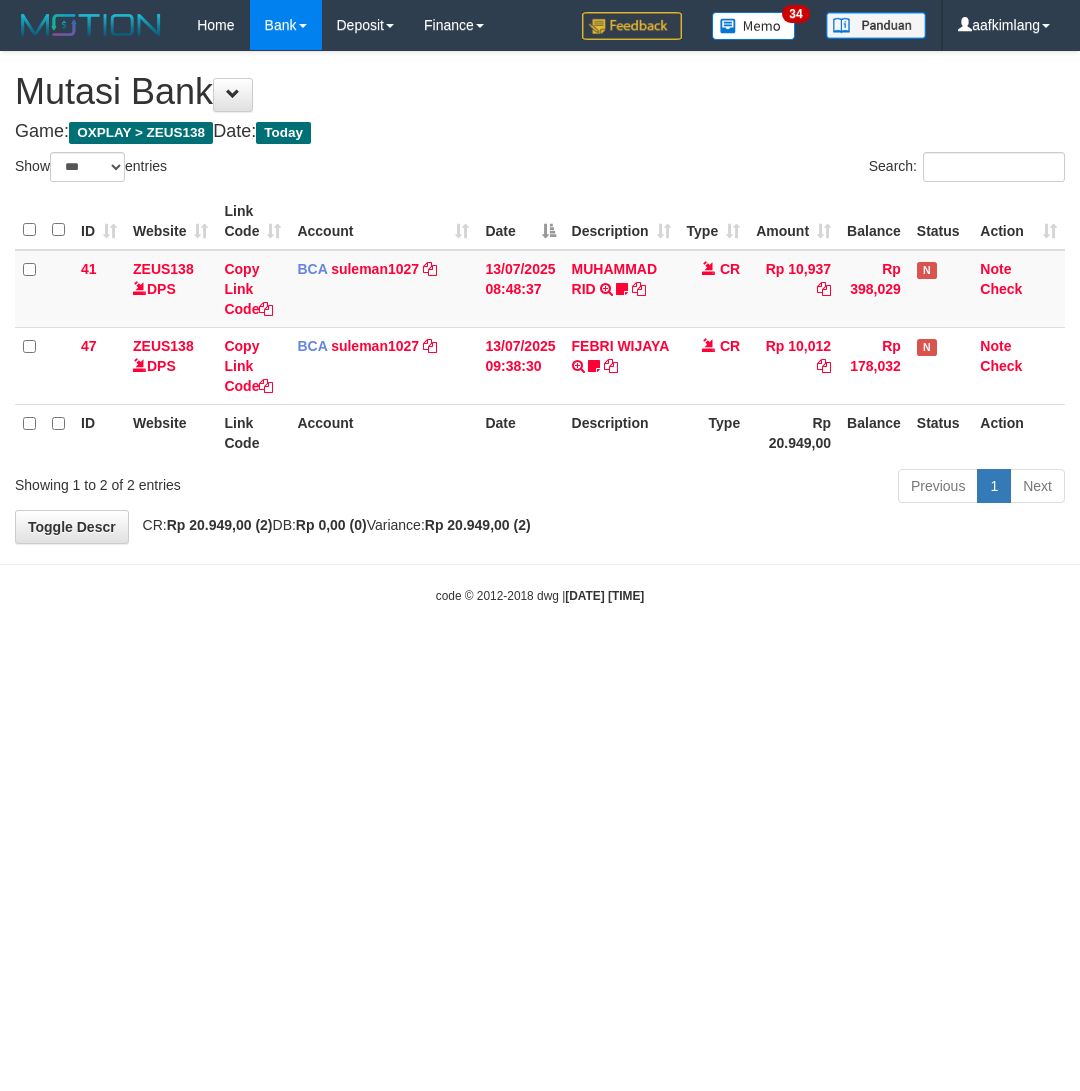 select on "***" 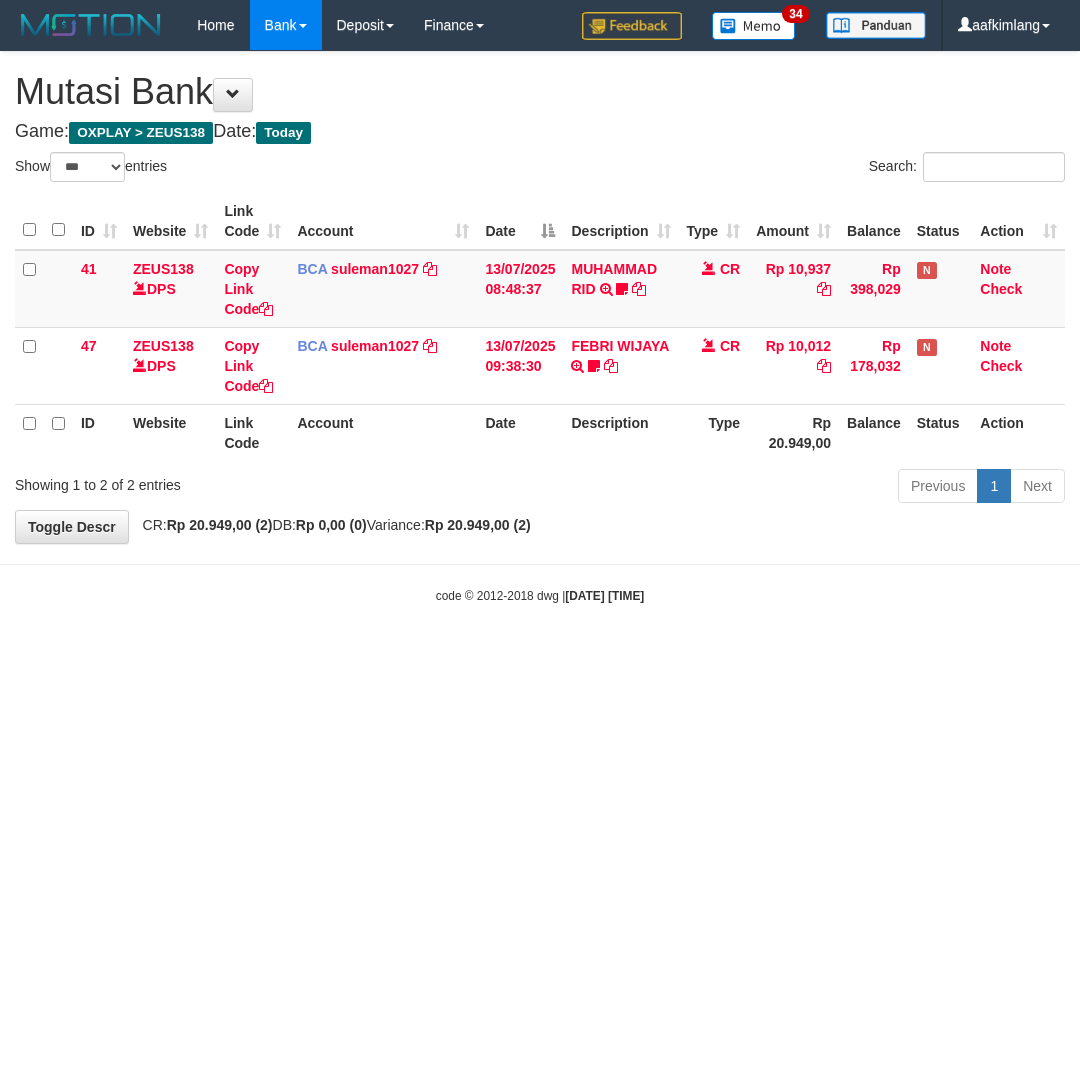 scroll, scrollTop: 0, scrollLeft: 0, axis: both 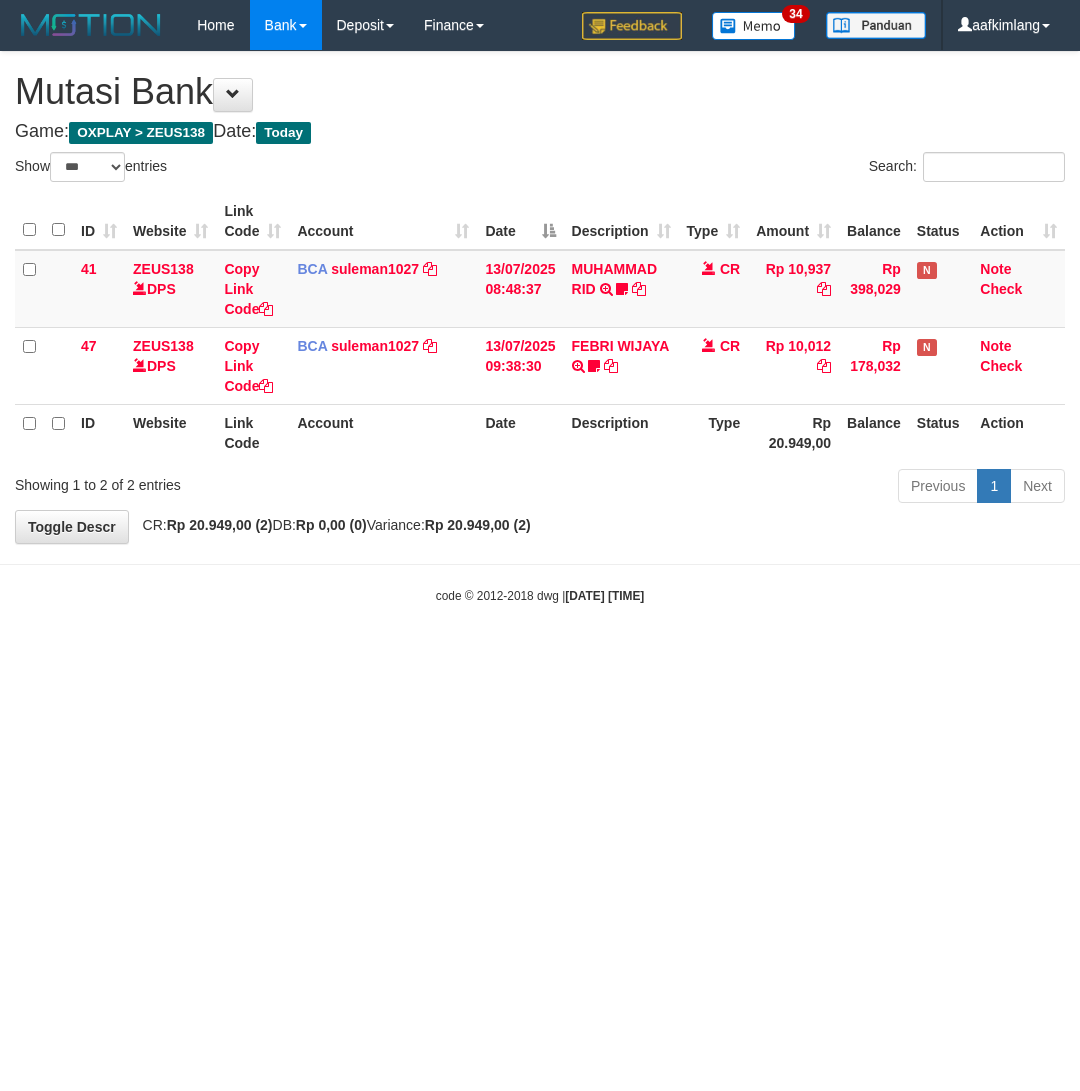 select on "***" 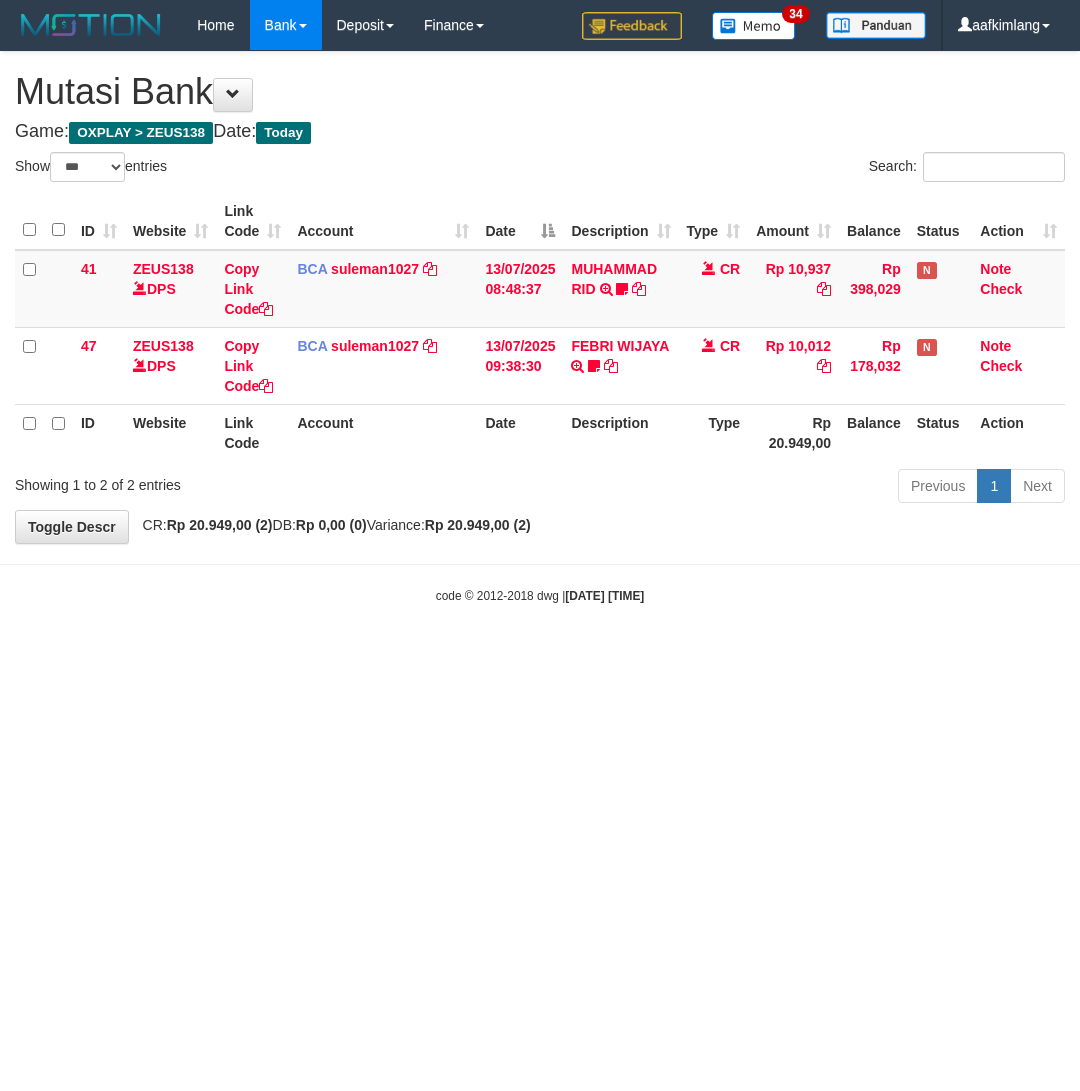 scroll, scrollTop: 0, scrollLeft: 0, axis: both 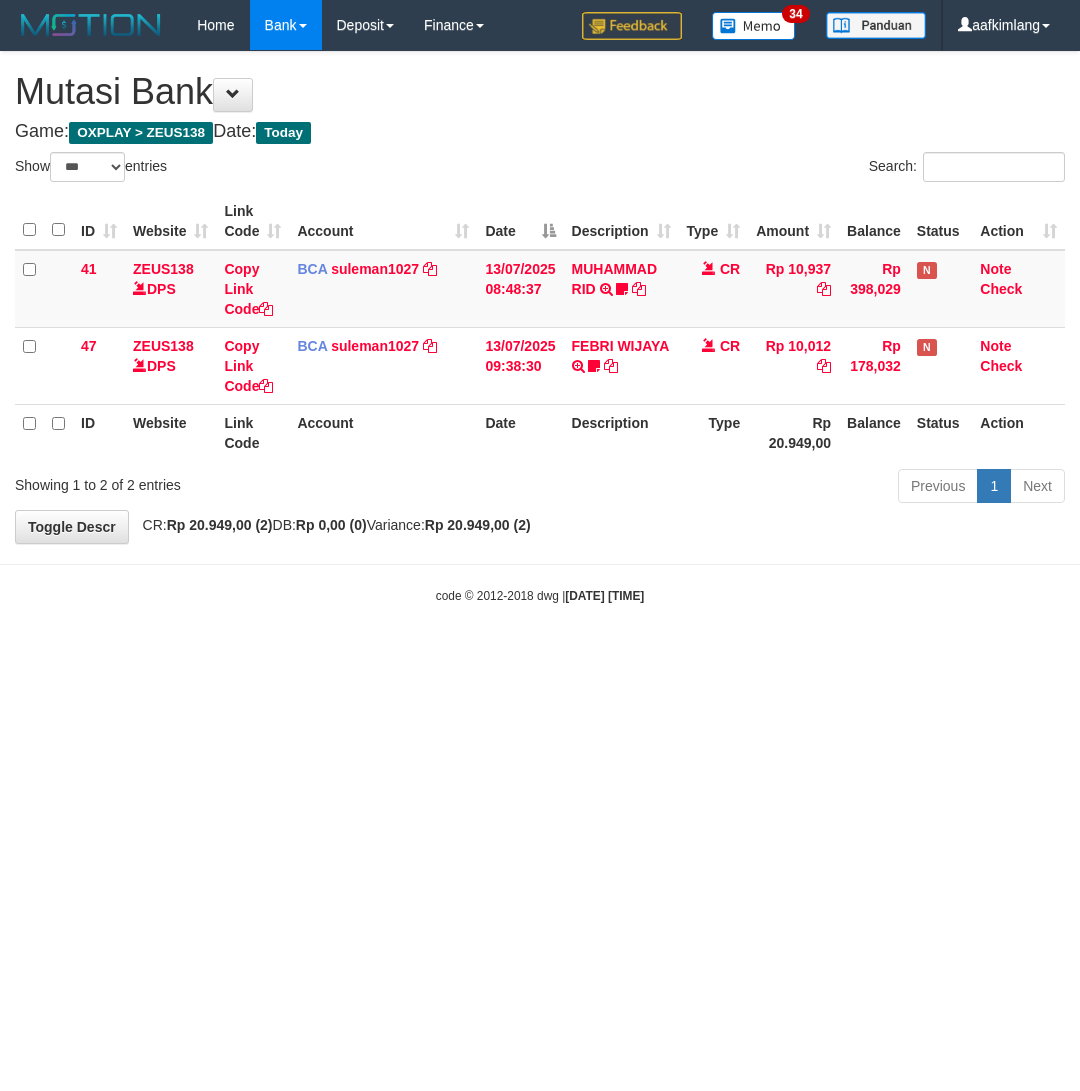select on "***" 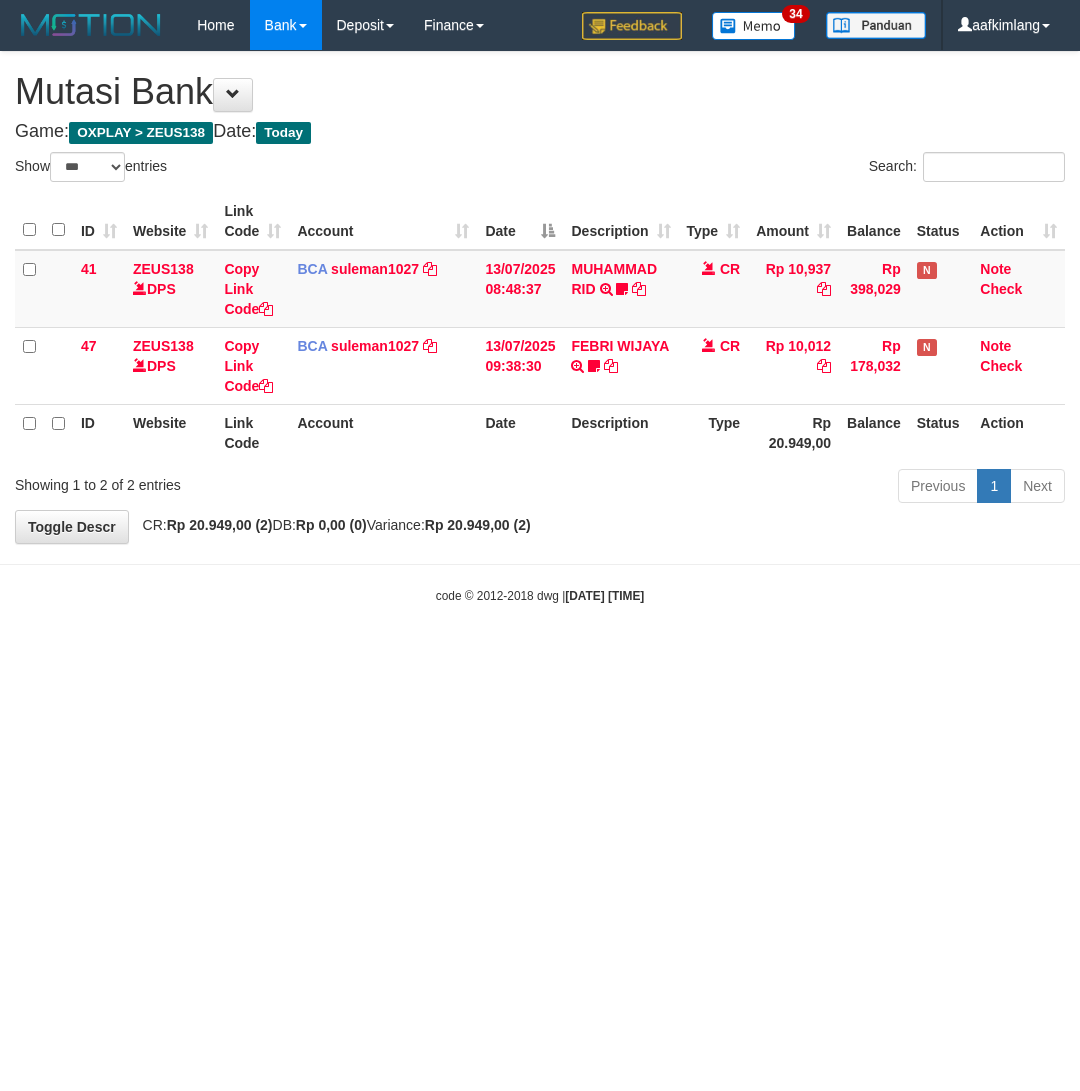 scroll, scrollTop: 0, scrollLeft: 0, axis: both 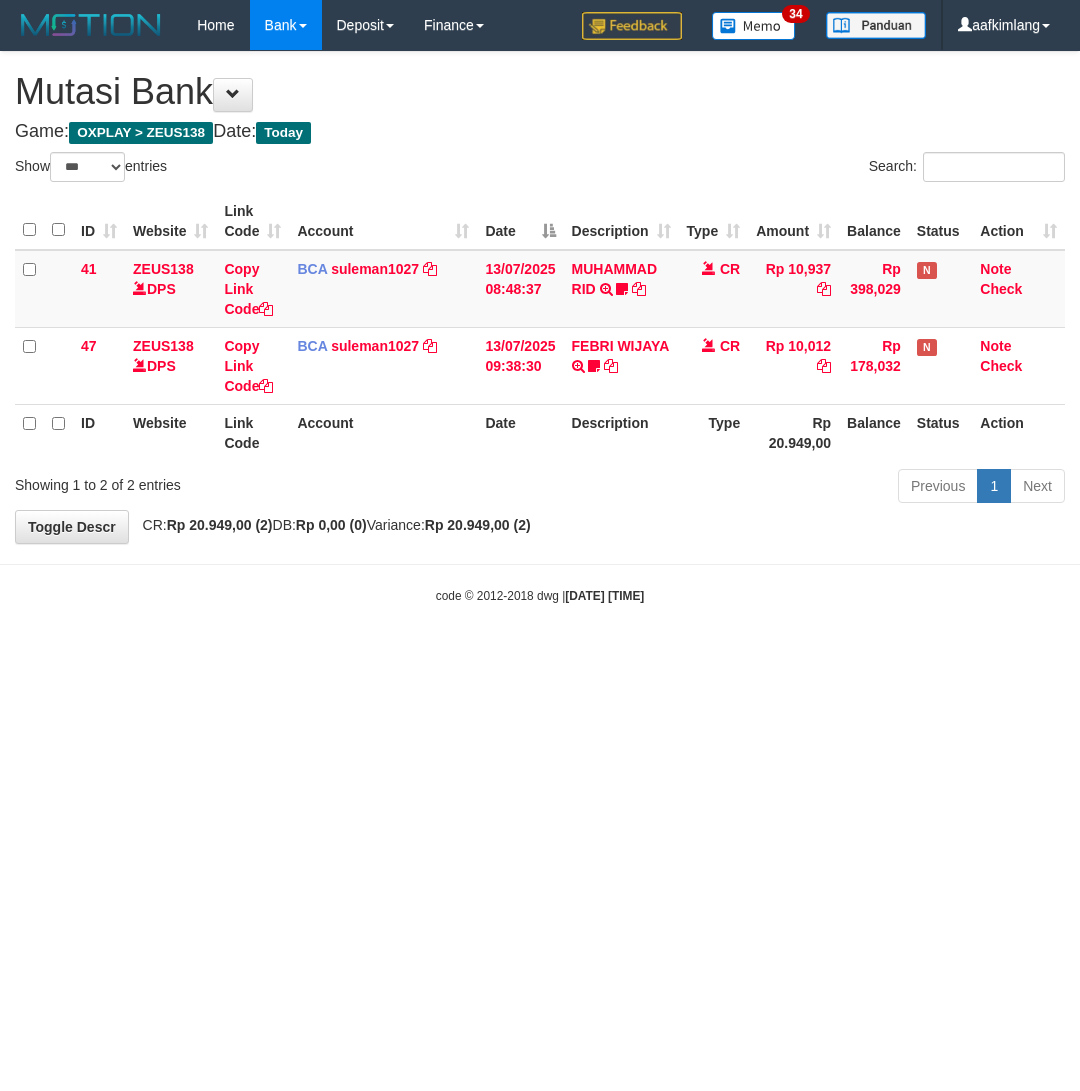 select on "***" 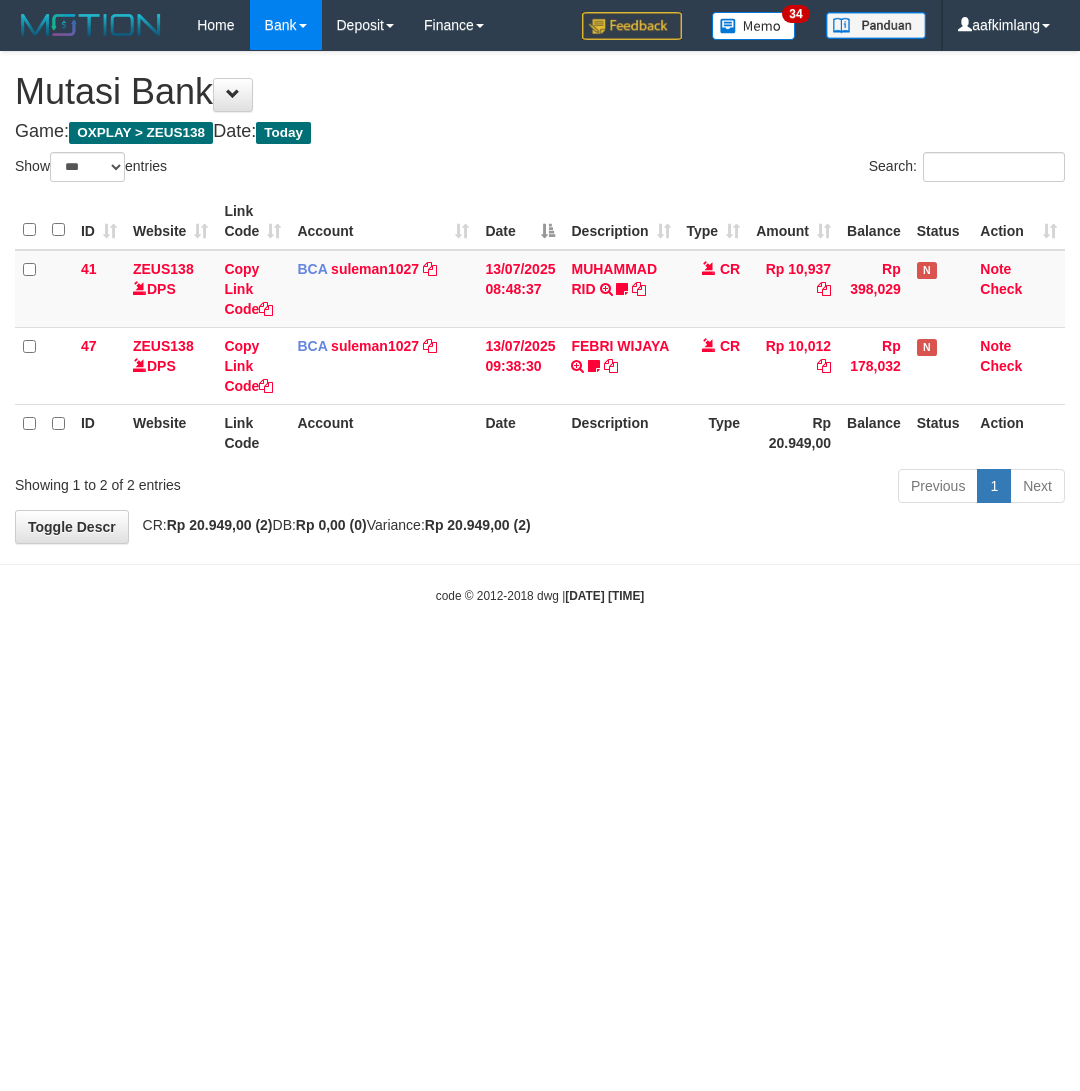 scroll, scrollTop: 0, scrollLeft: 0, axis: both 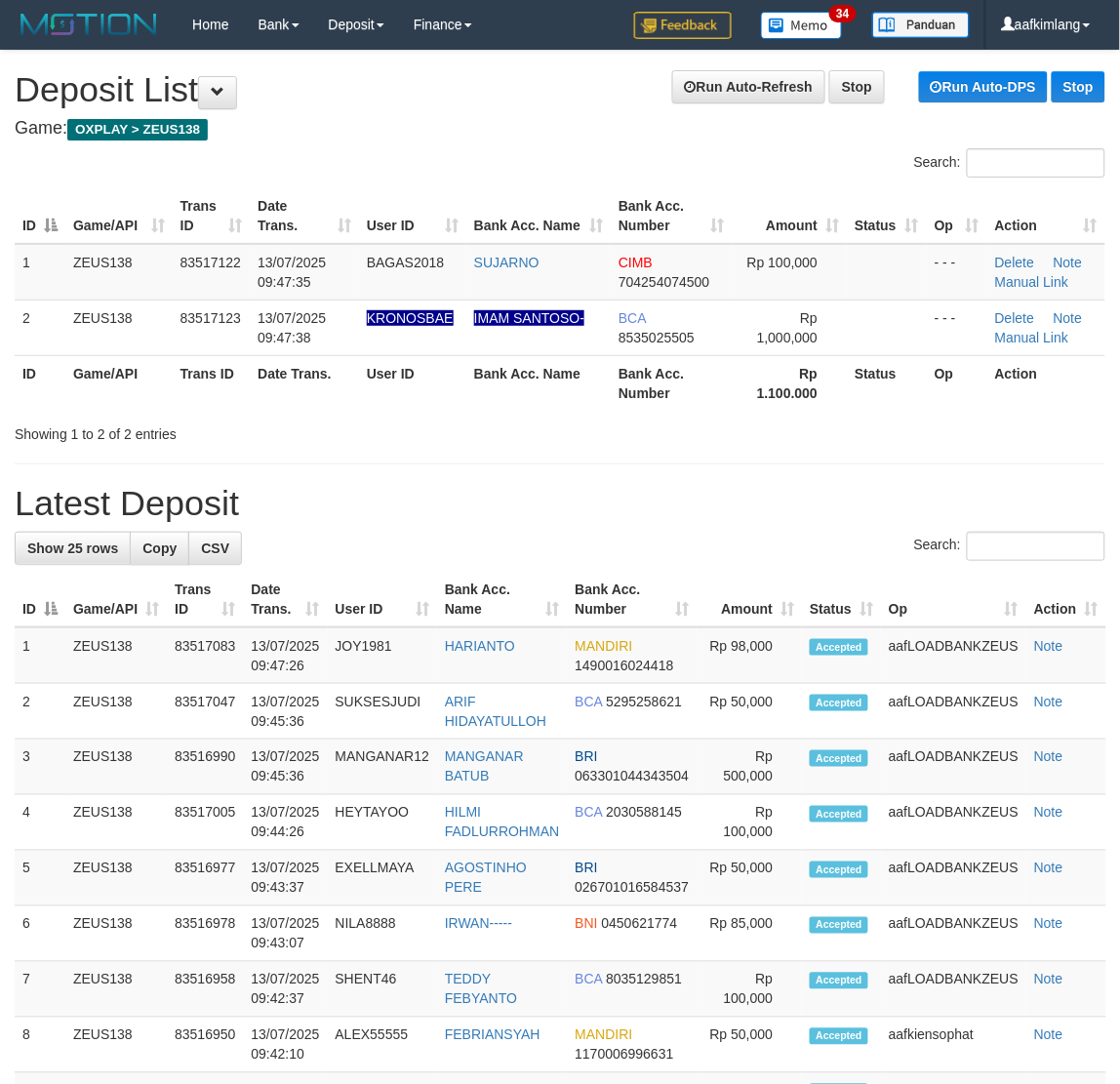 drag, startPoint x: 727, startPoint y: 447, endPoint x: 717, endPoint y: 449, distance: 10.198039 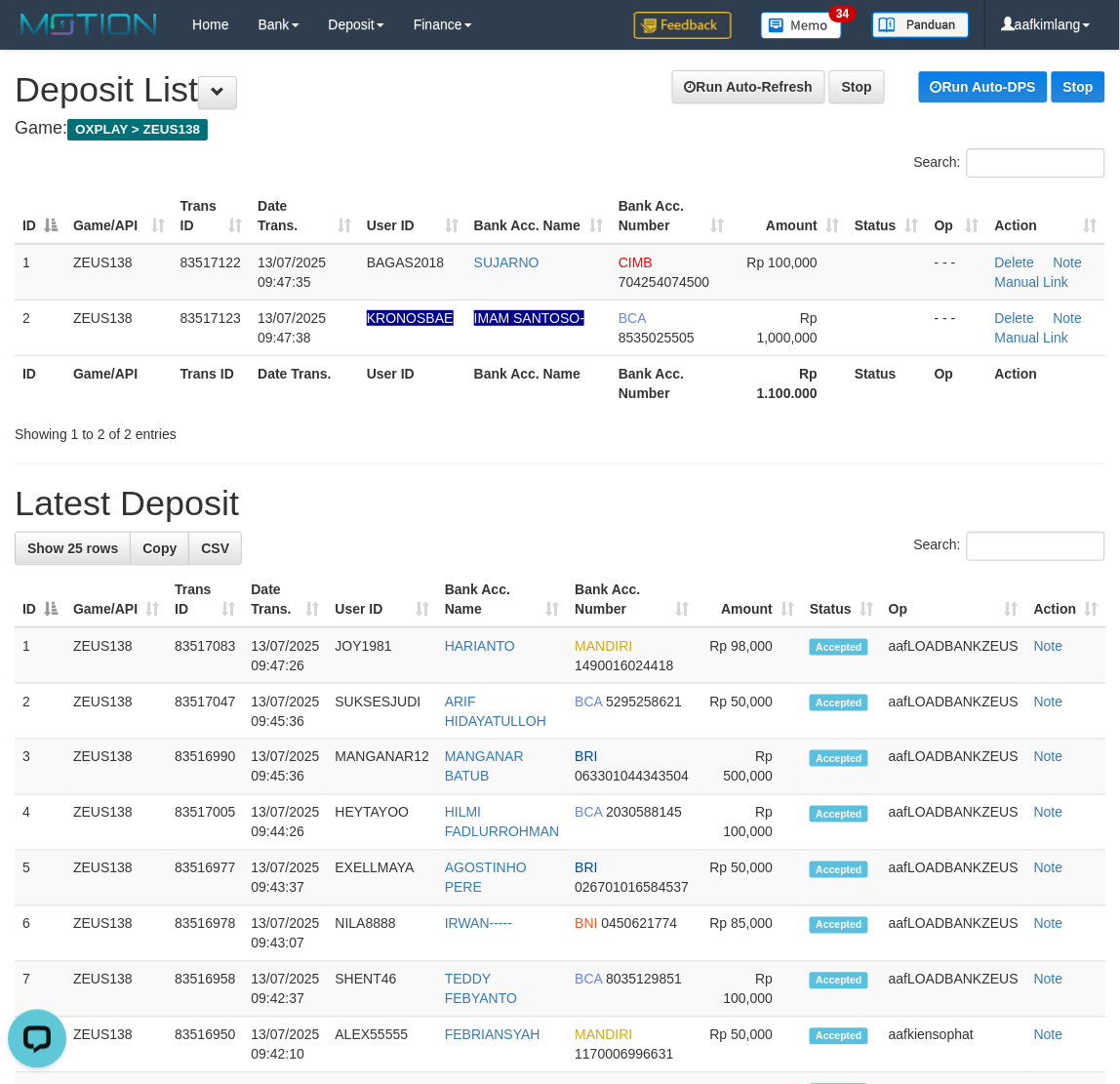 scroll, scrollTop: 0, scrollLeft: 0, axis: both 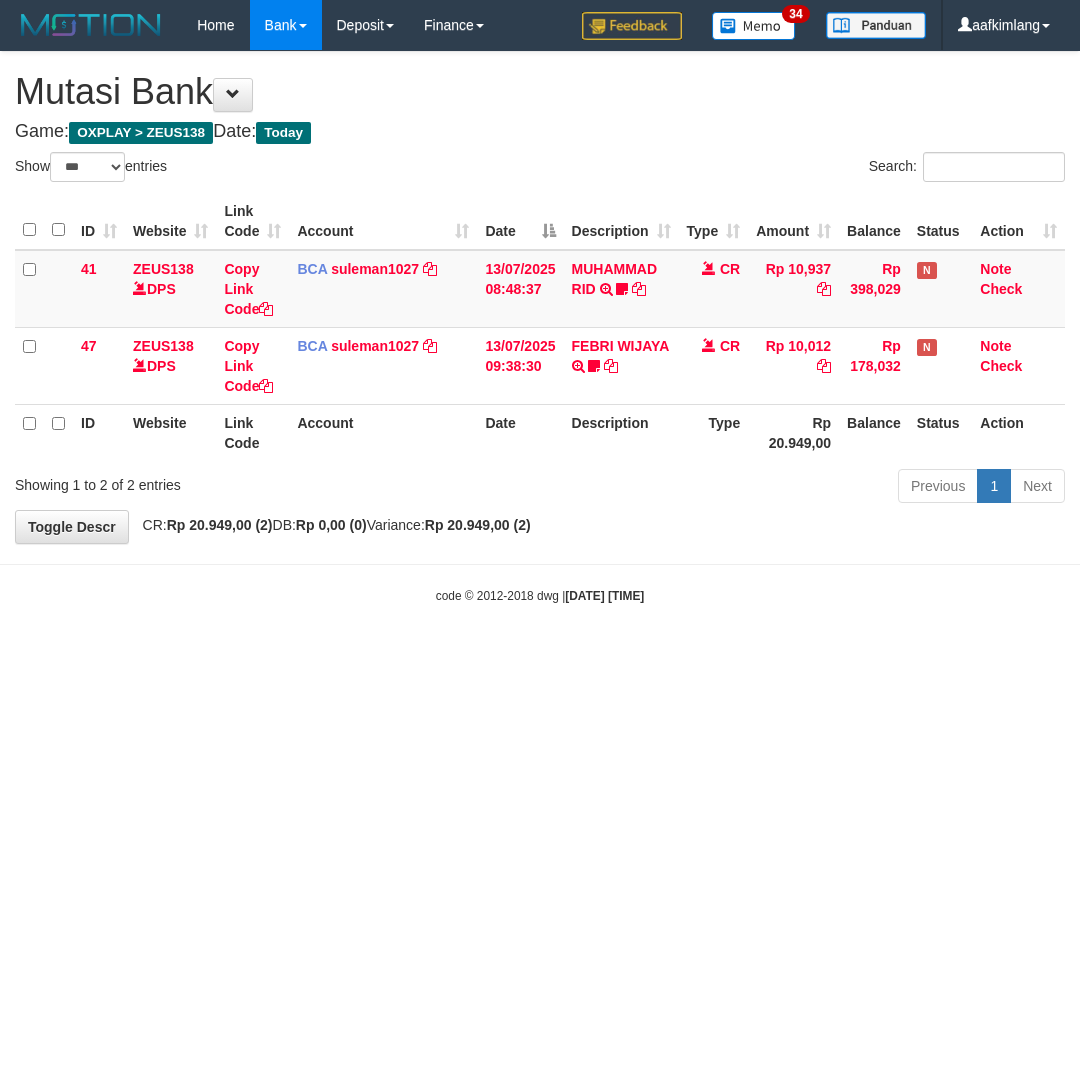 select on "***" 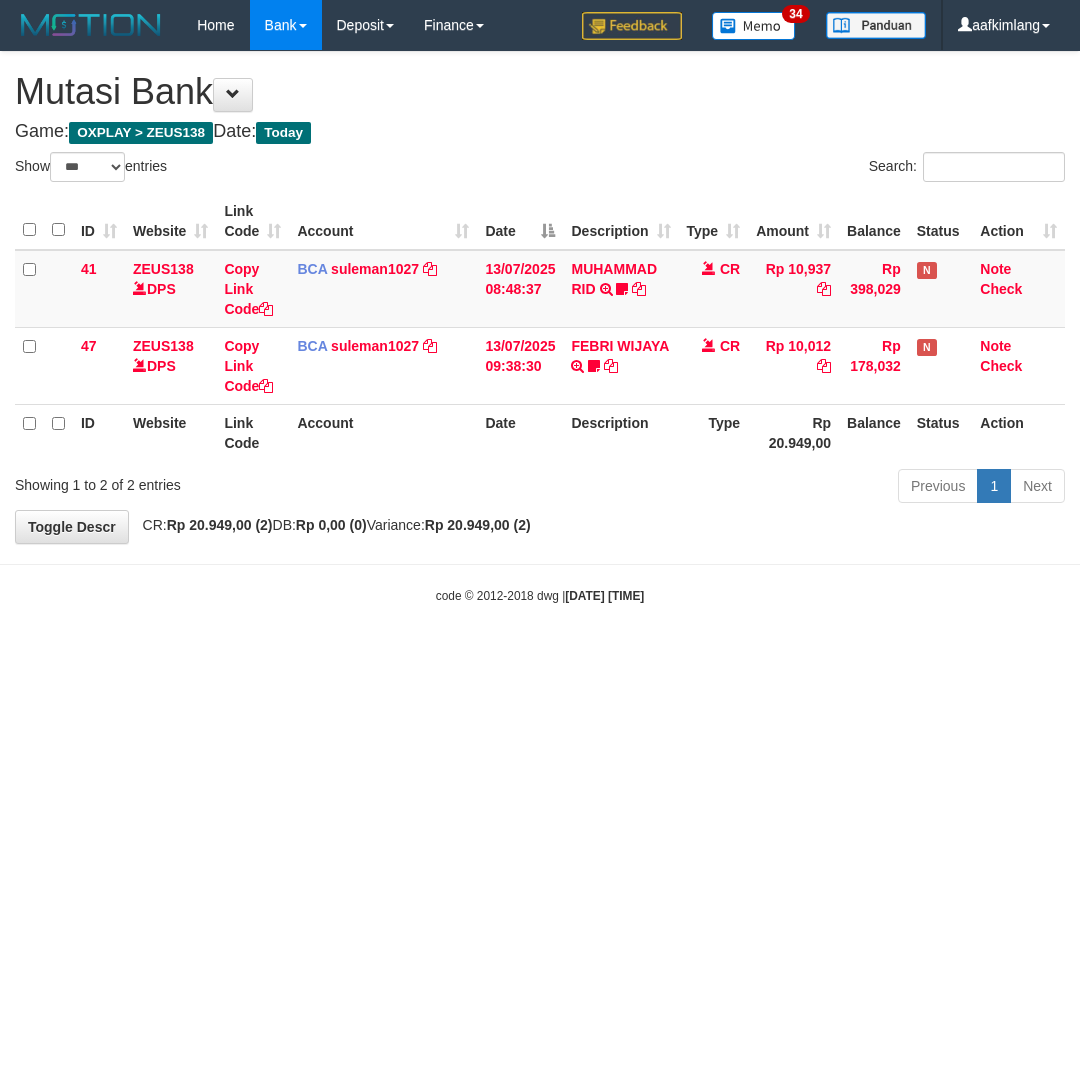 scroll, scrollTop: 0, scrollLeft: 0, axis: both 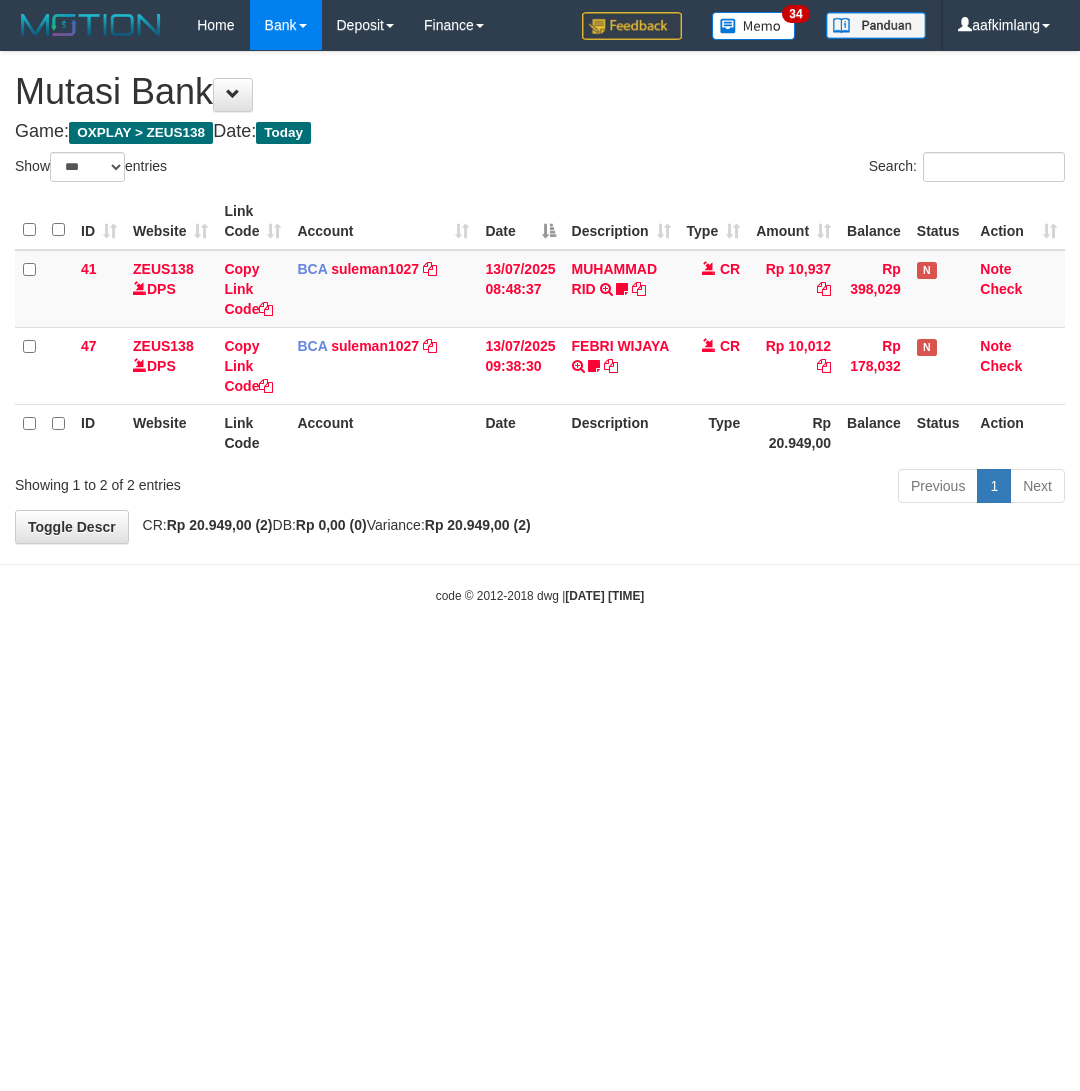 select on "***" 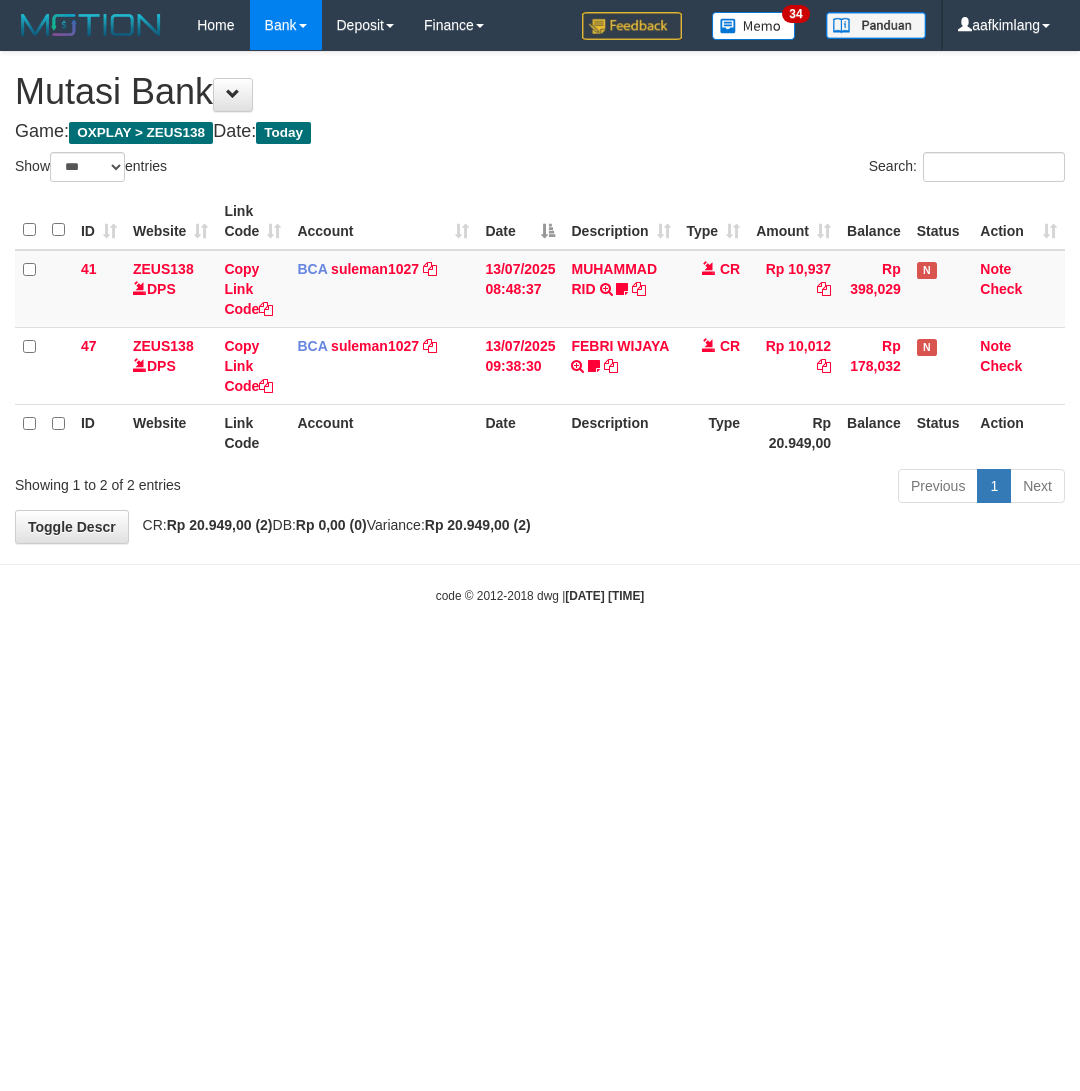 scroll, scrollTop: 0, scrollLeft: 0, axis: both 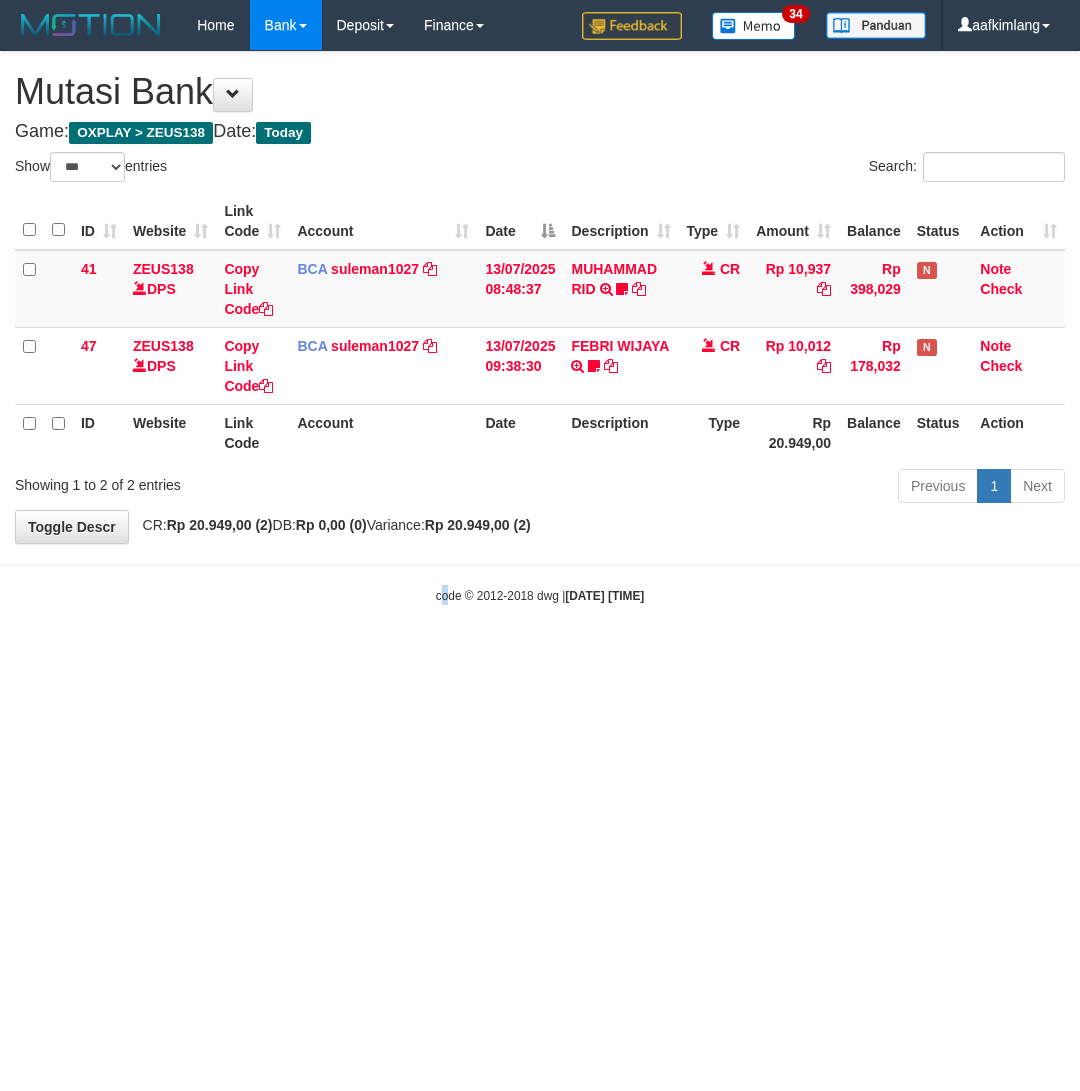 drag, startPoint x: 423, startPoint y: 728, endPoint x: 406, endPoint y: 720, distance: 18.788294 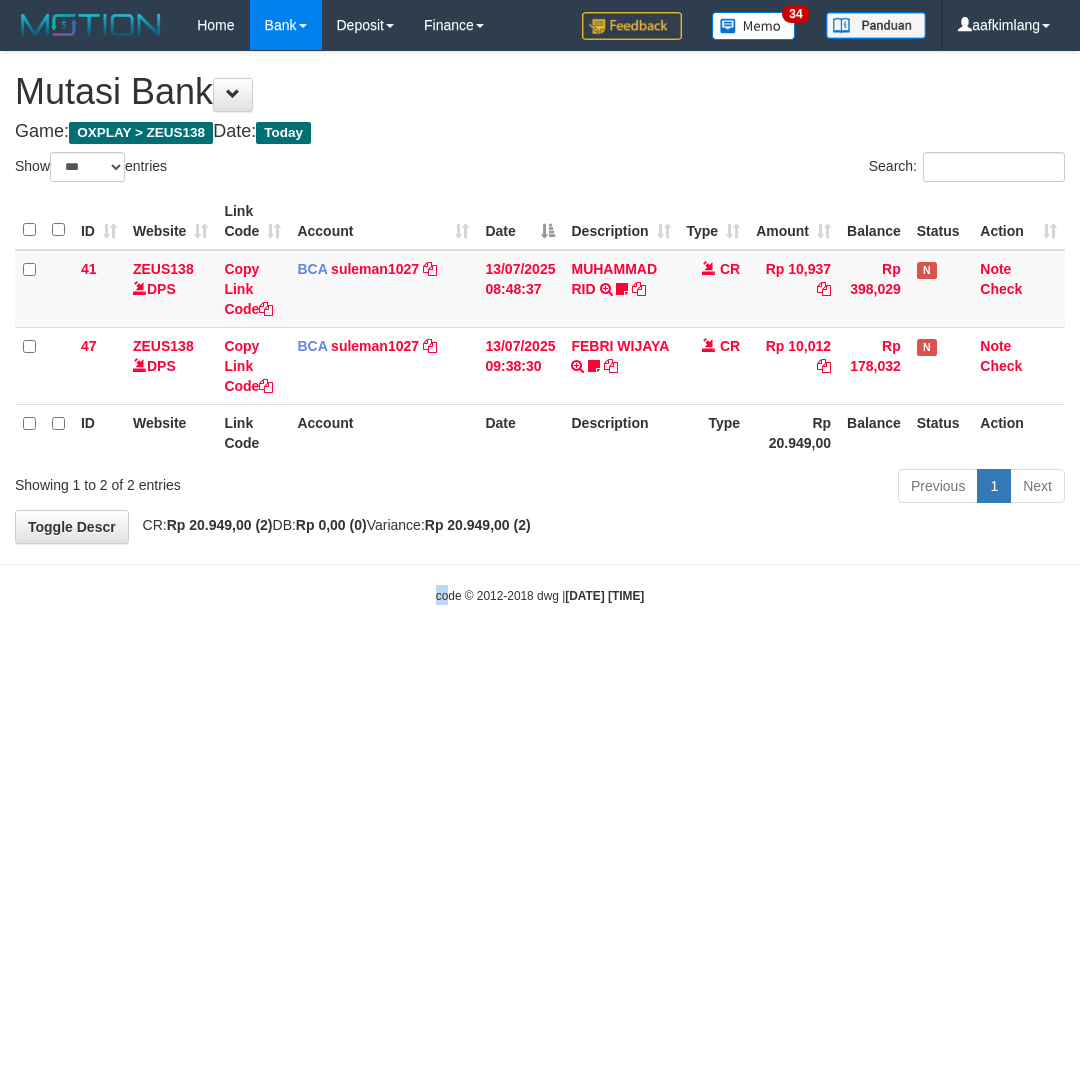 drag, startPoint x: 398, startPoint y: 717, endPoint x: 400, endPoint y: 702, distance: 15.132746 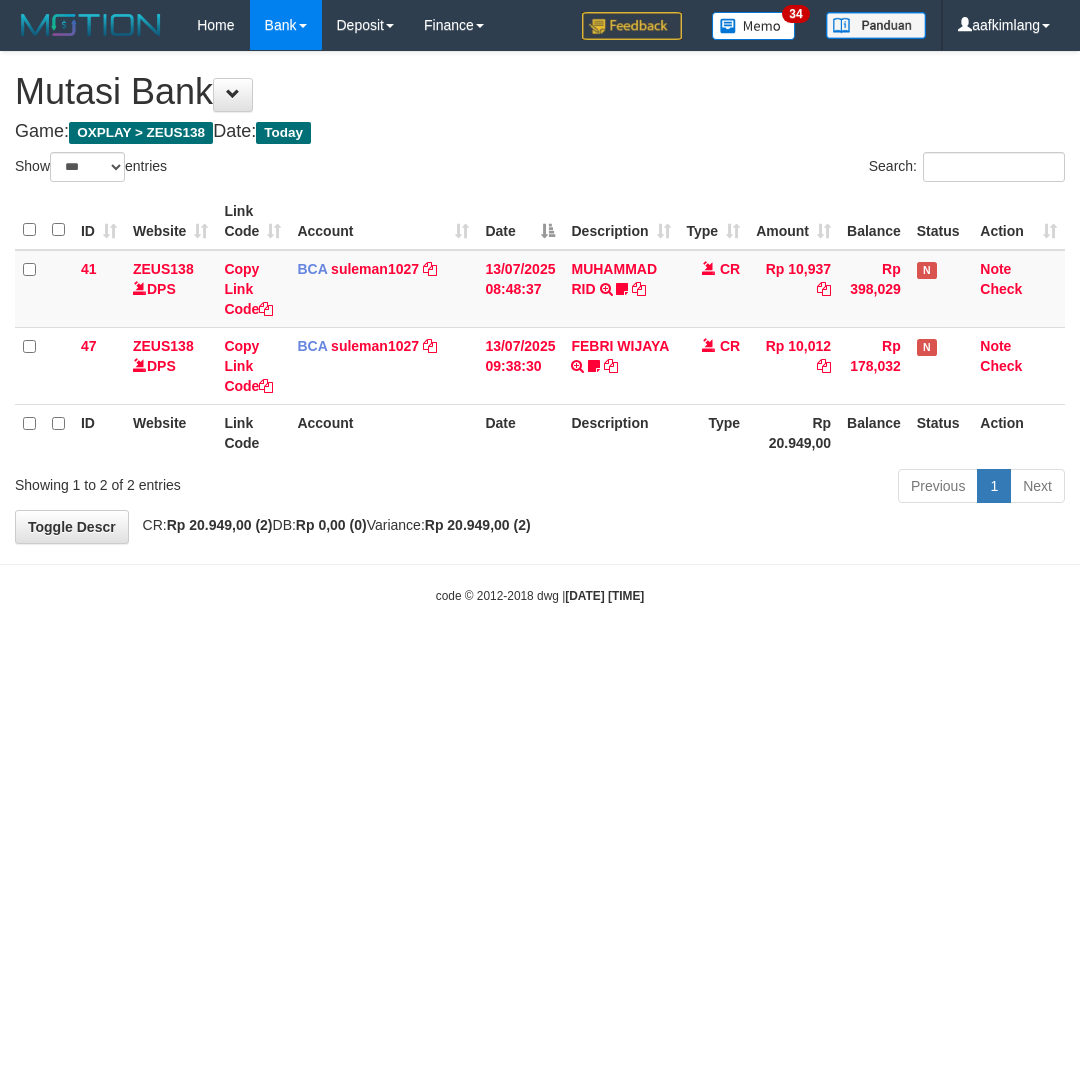 click on "Toggle navigation
Home
Bank
Account List
Mutasi Bank
Search
Note Mutasi
Deposit
DPS Fetch
DPS List
History
Note DPS
Finance
Financial Data
aafkimlang
My Profile
Log Out
34" at bounding box center [540, 327] 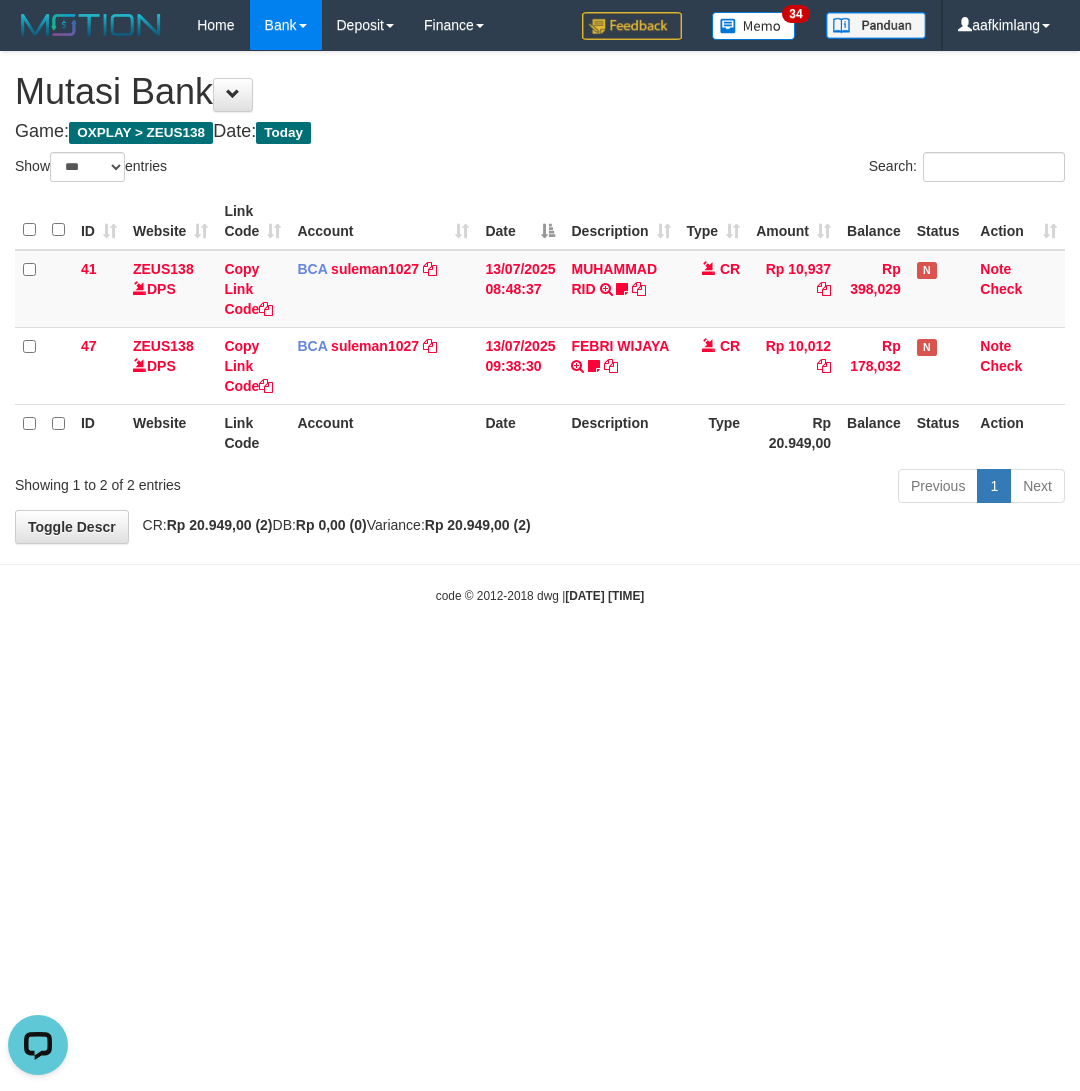 scroll, scrollTop: 0, scrollLeft: 0, axis: both 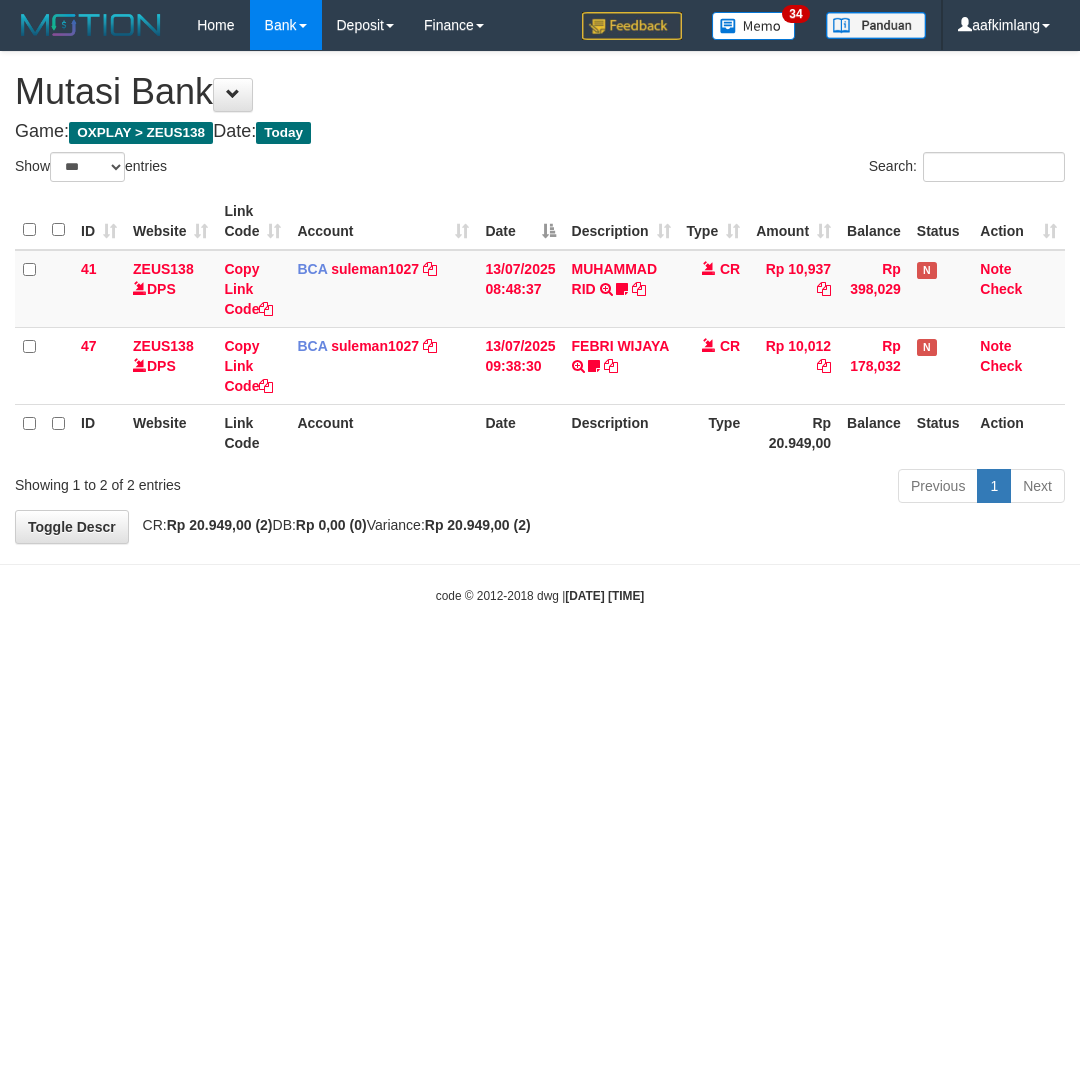 select on "***" 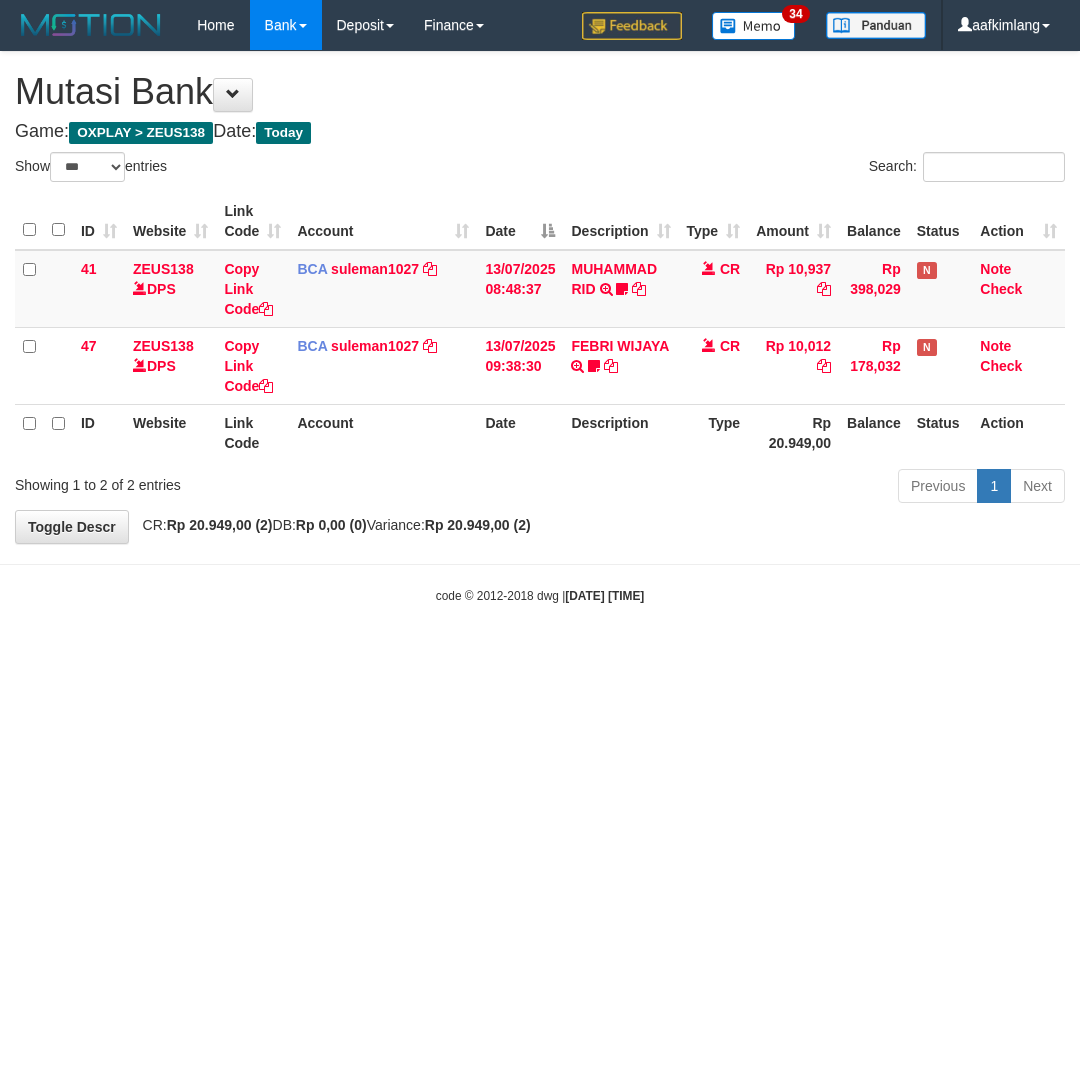 scroll, scrollTop: 0, scrollLeft: 0, axis: both 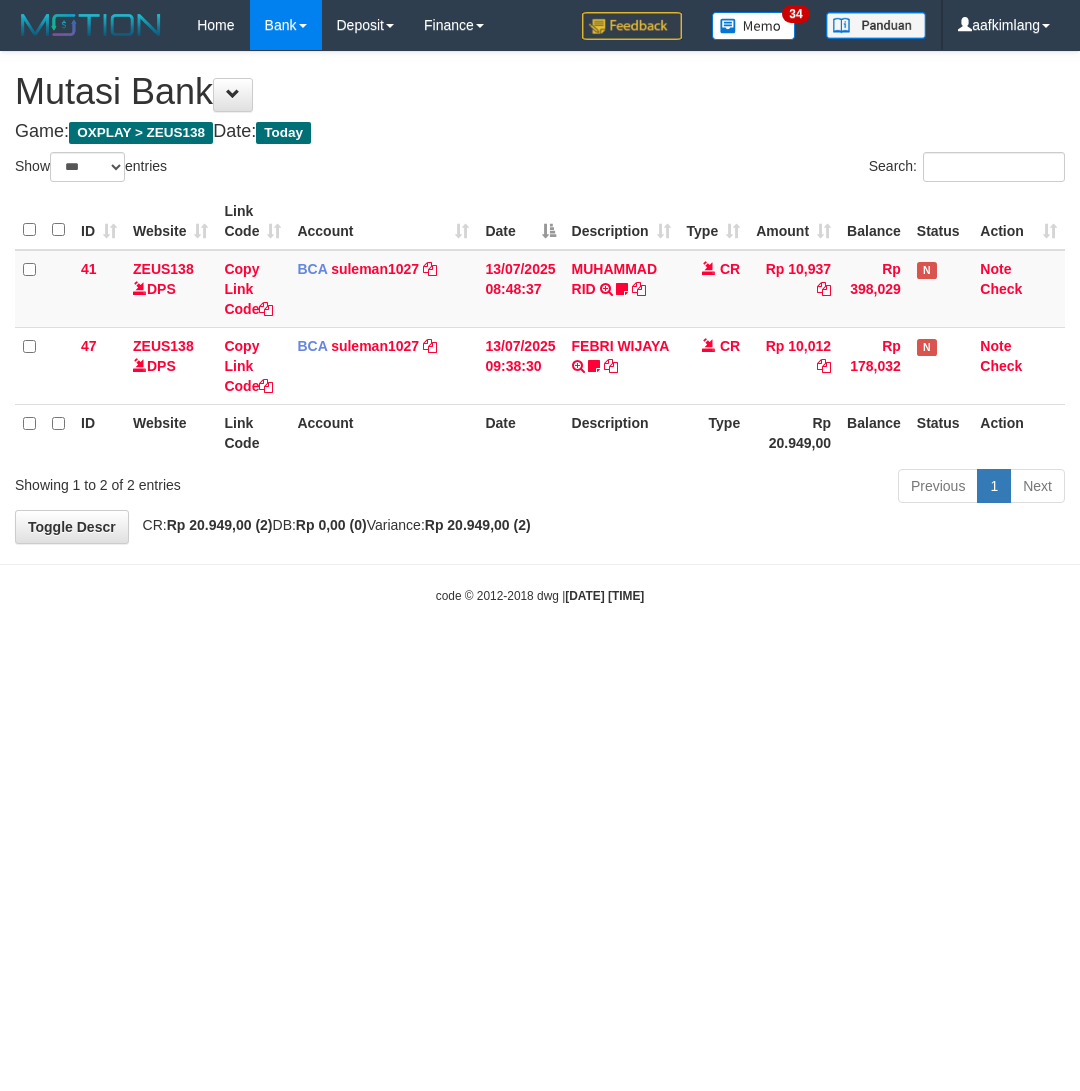 select on "***" 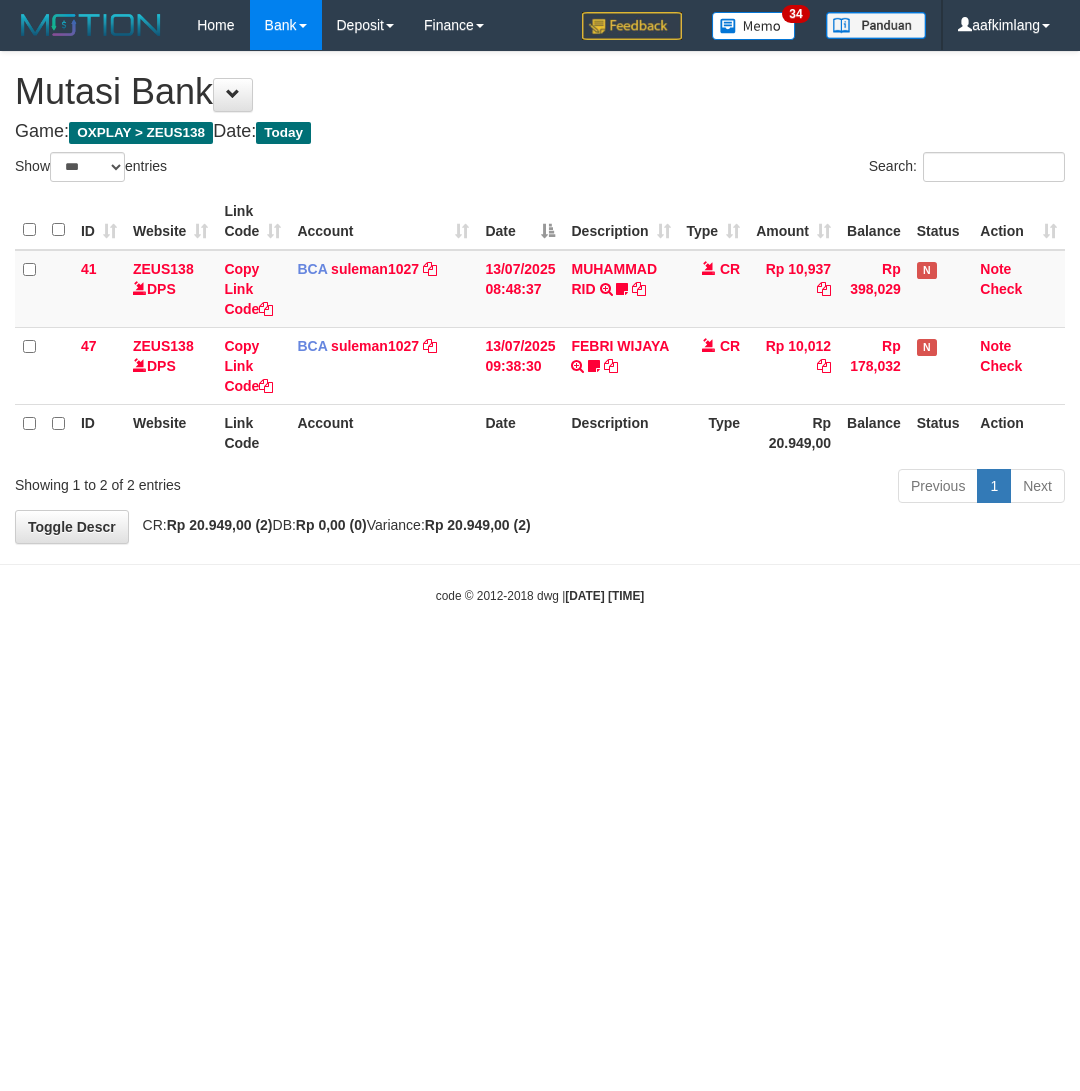 scroll, scrollTop: 0, scrollLeft: 0, axis: both 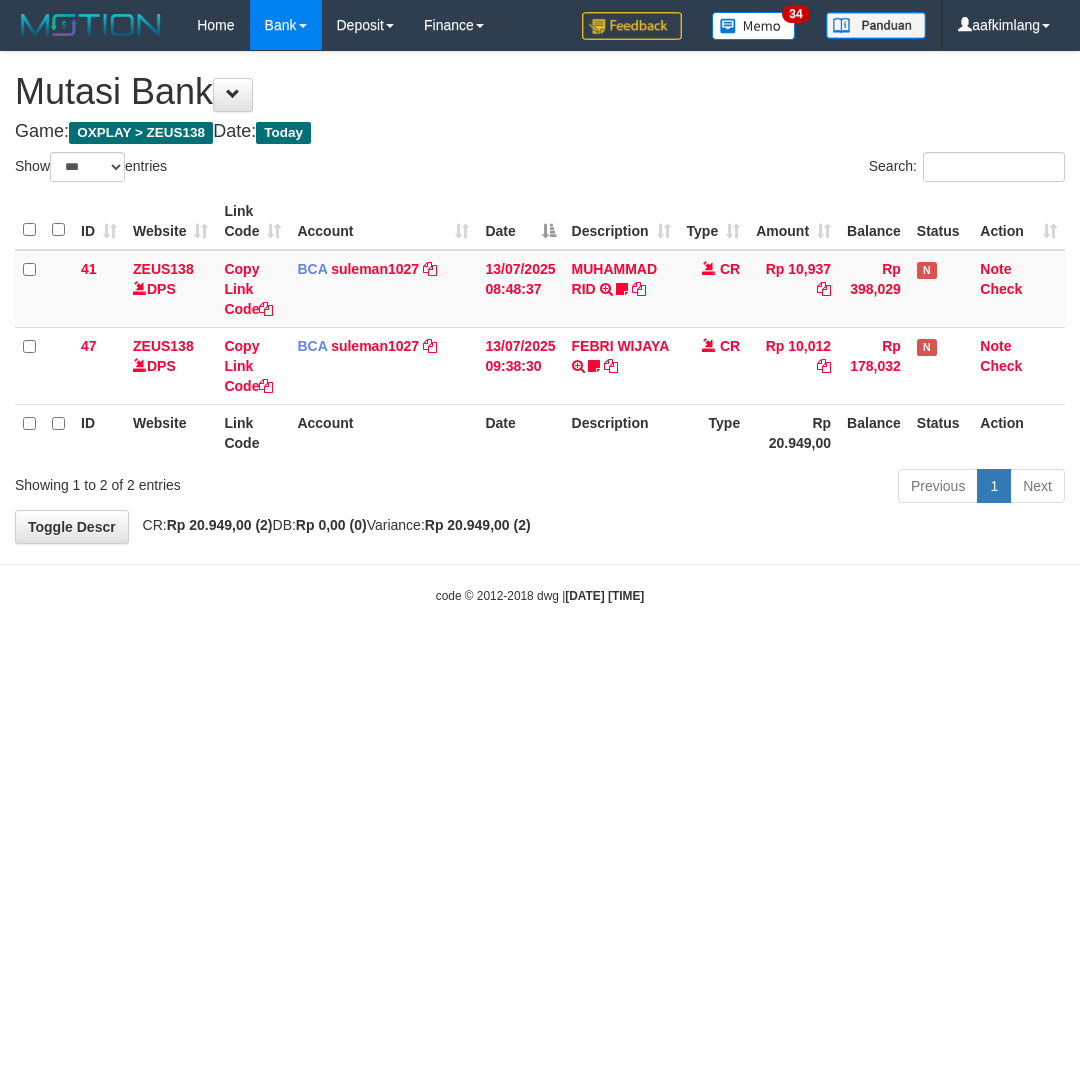 select on "***" 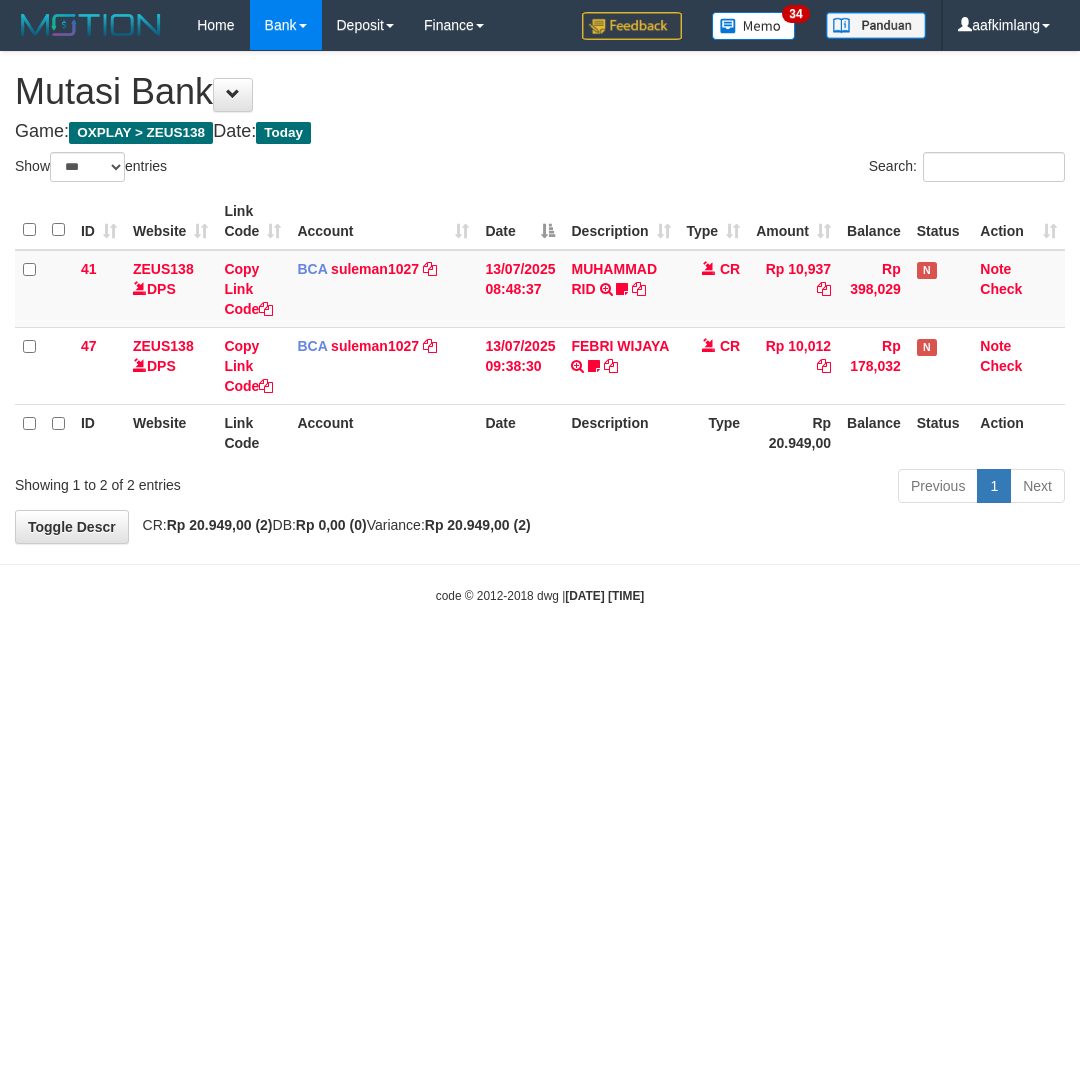 scroll, scrollTop: 0, scrollLeft: 0, axis: both 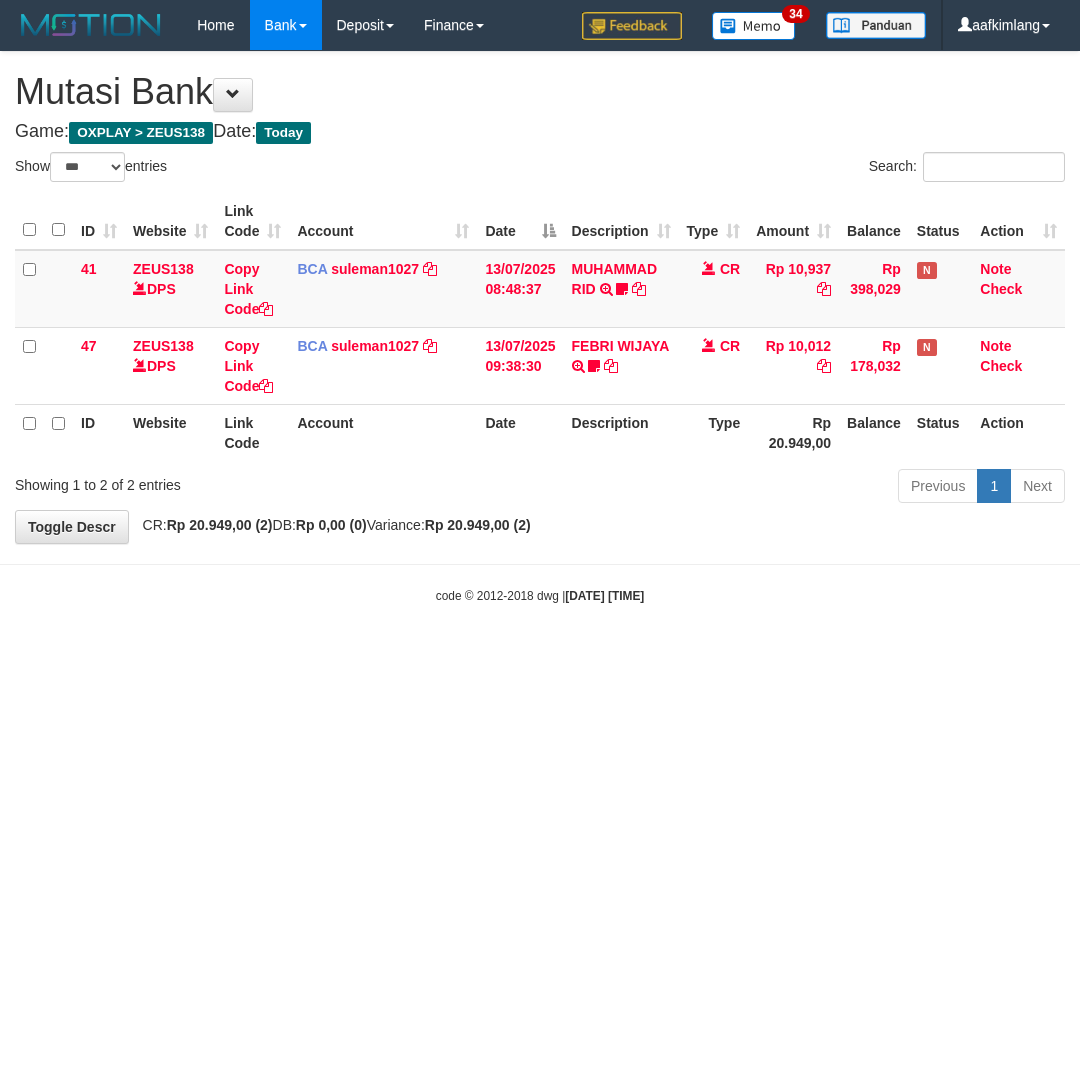 select on "***" 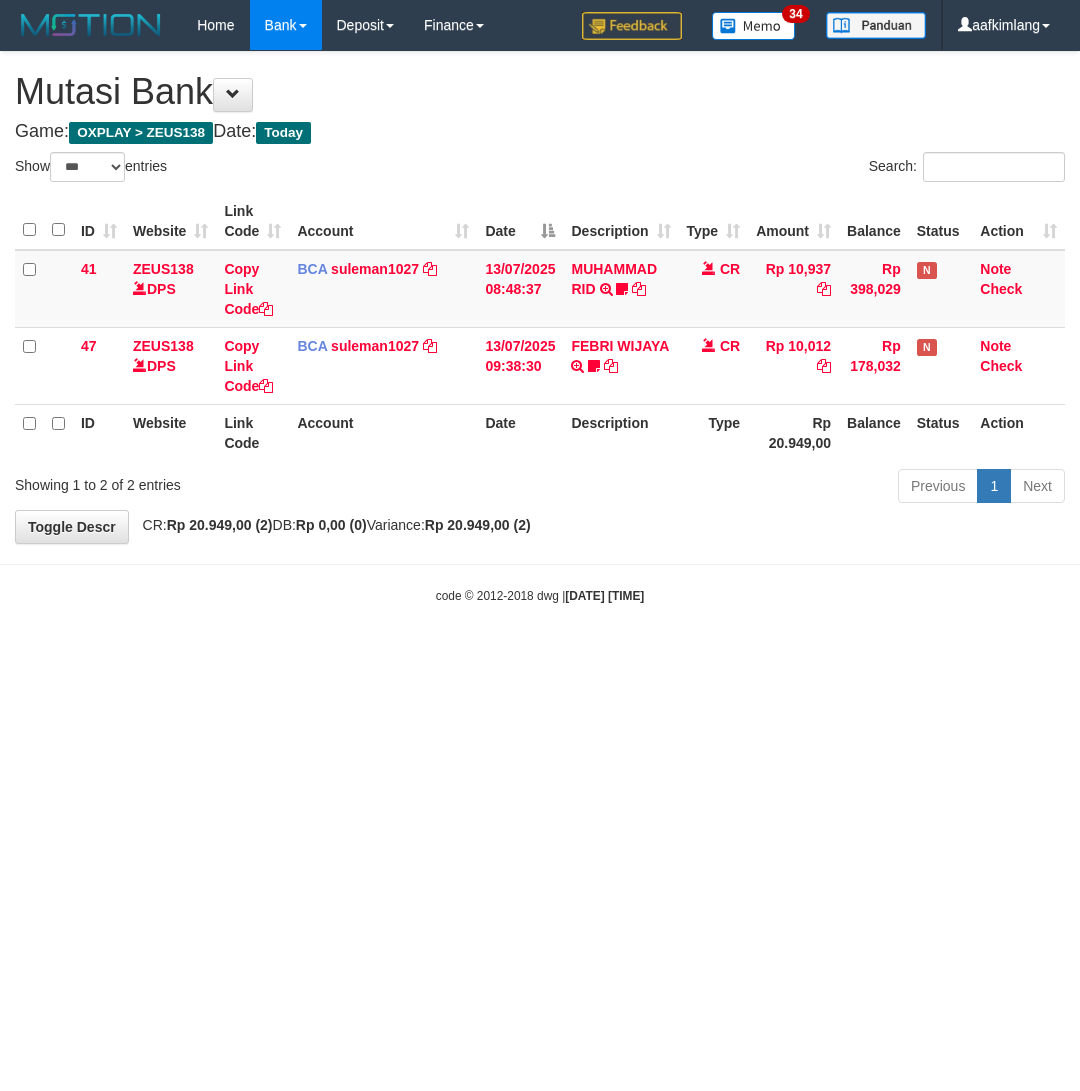 scroll, scrollTop: 0, scrollLeft: 0, axis: both 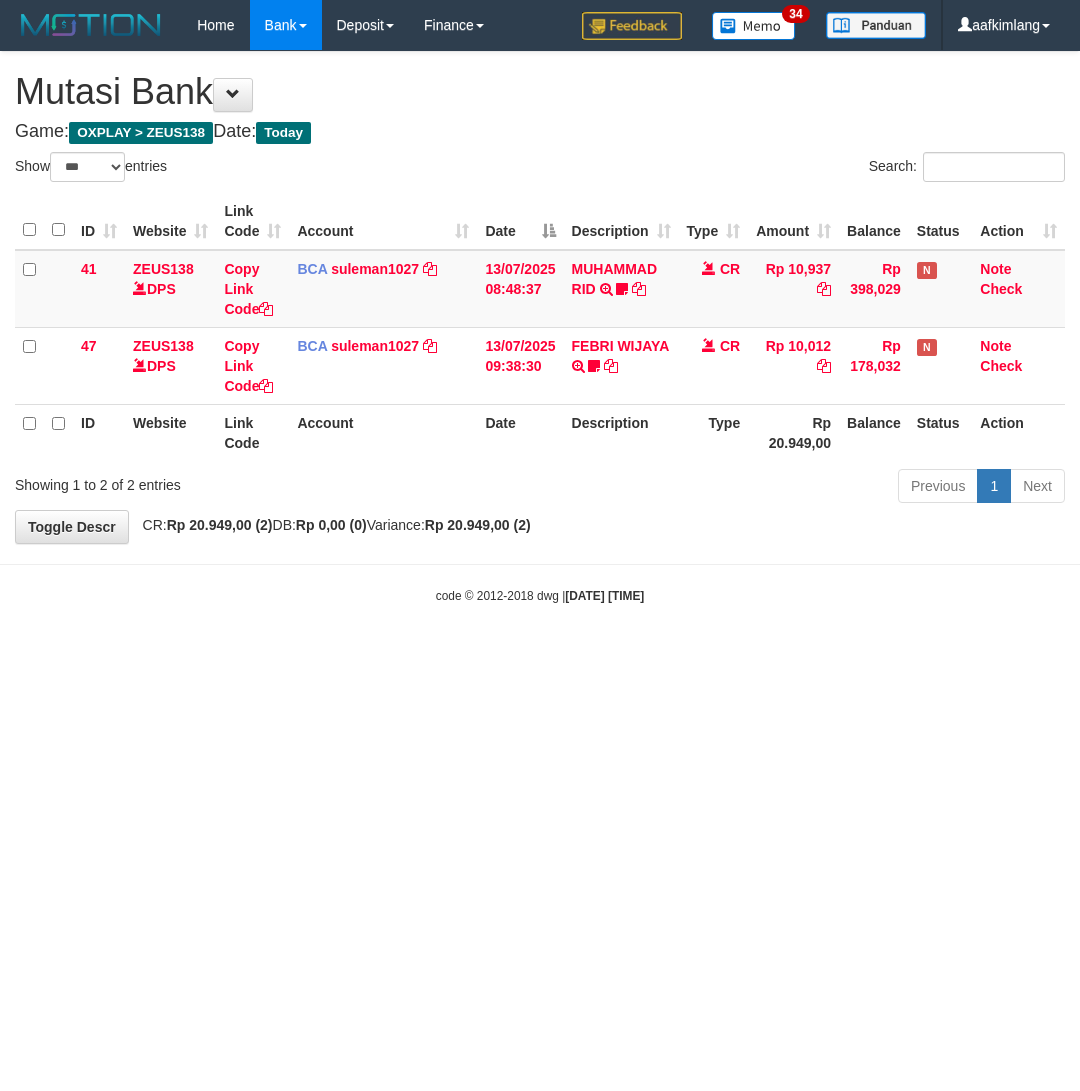 select on "***" 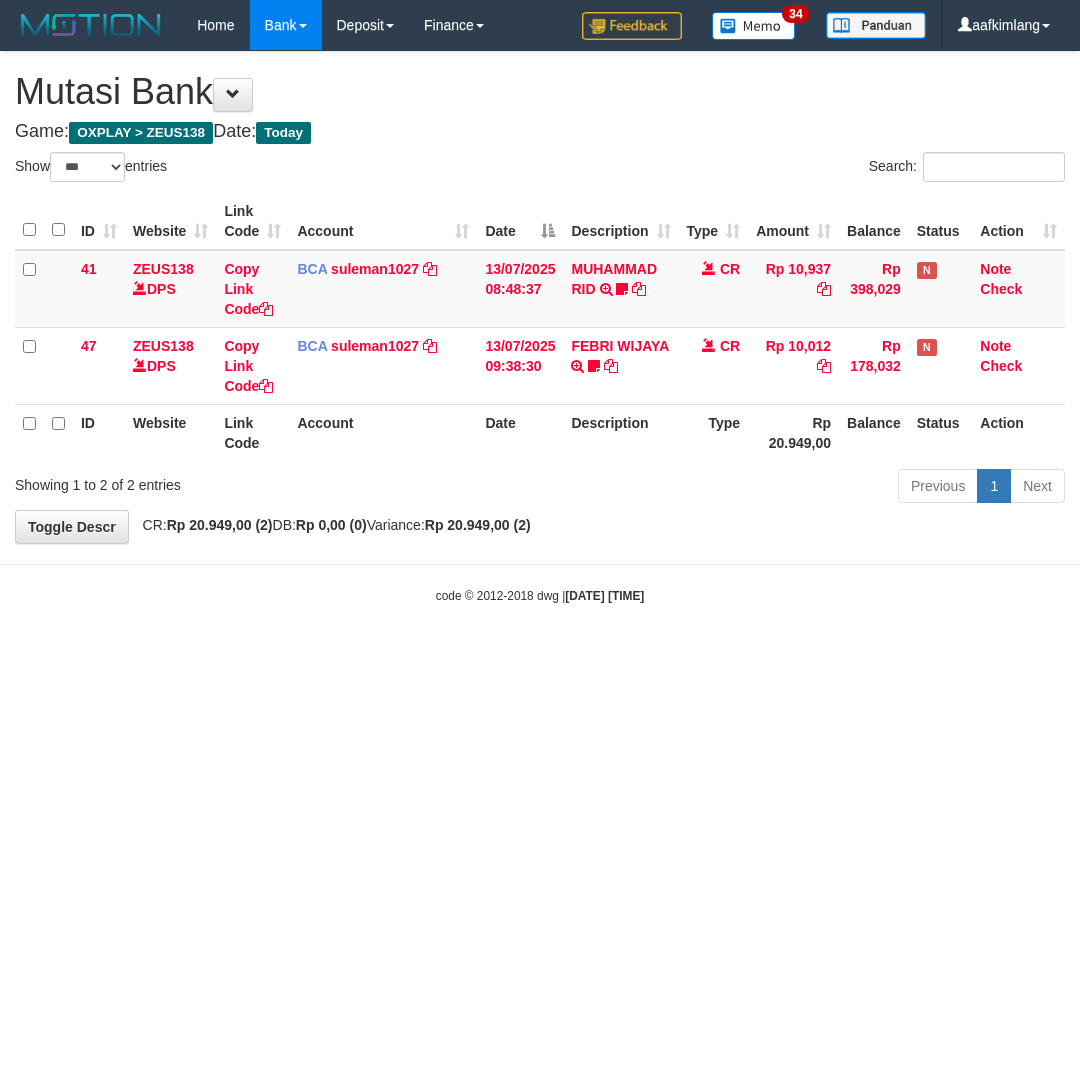 scroll, scrollTop: 0, scrollLeft: 0, axis: both 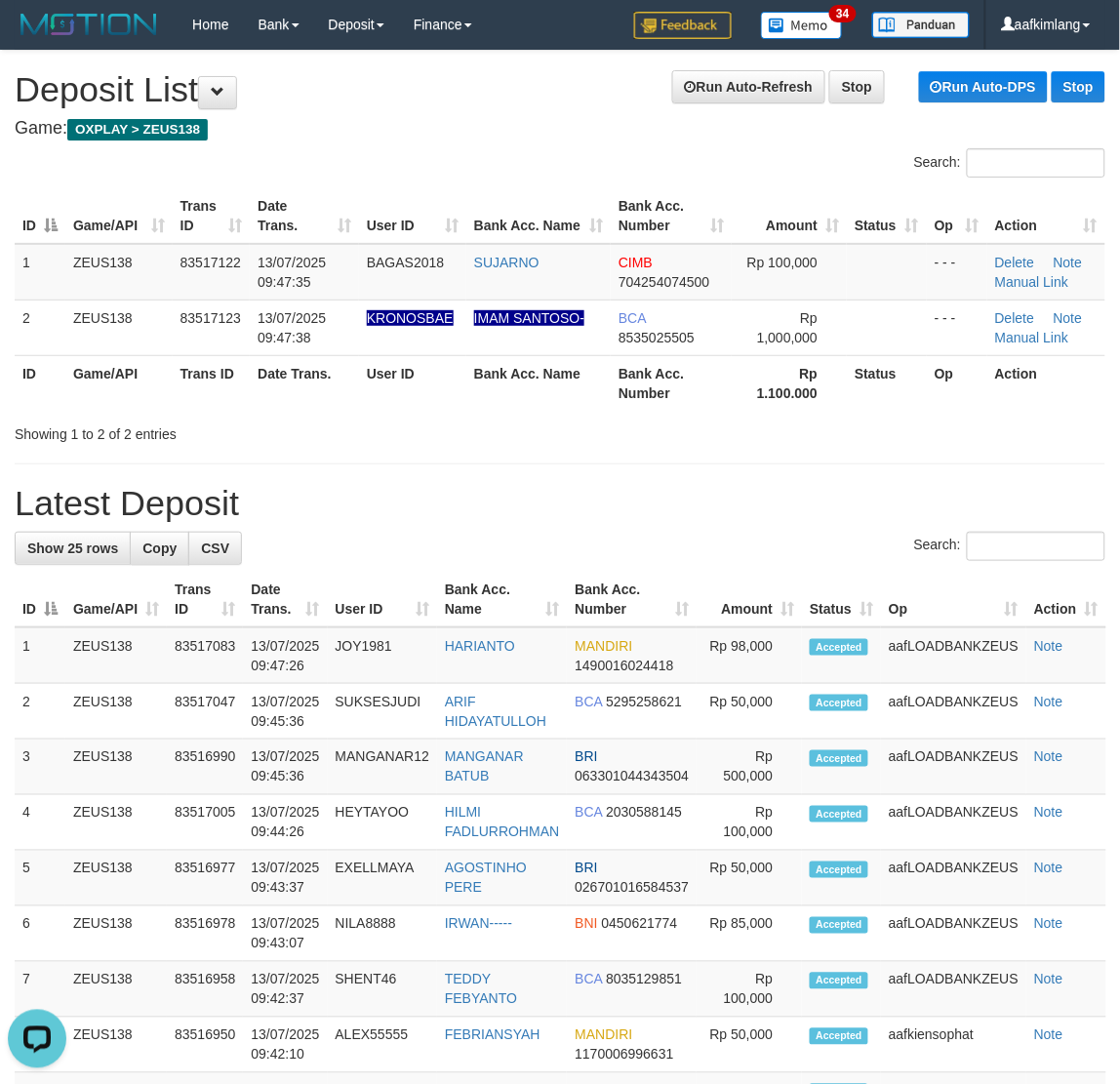 click on "Latest Deposit" at bounding box center [560, 503] 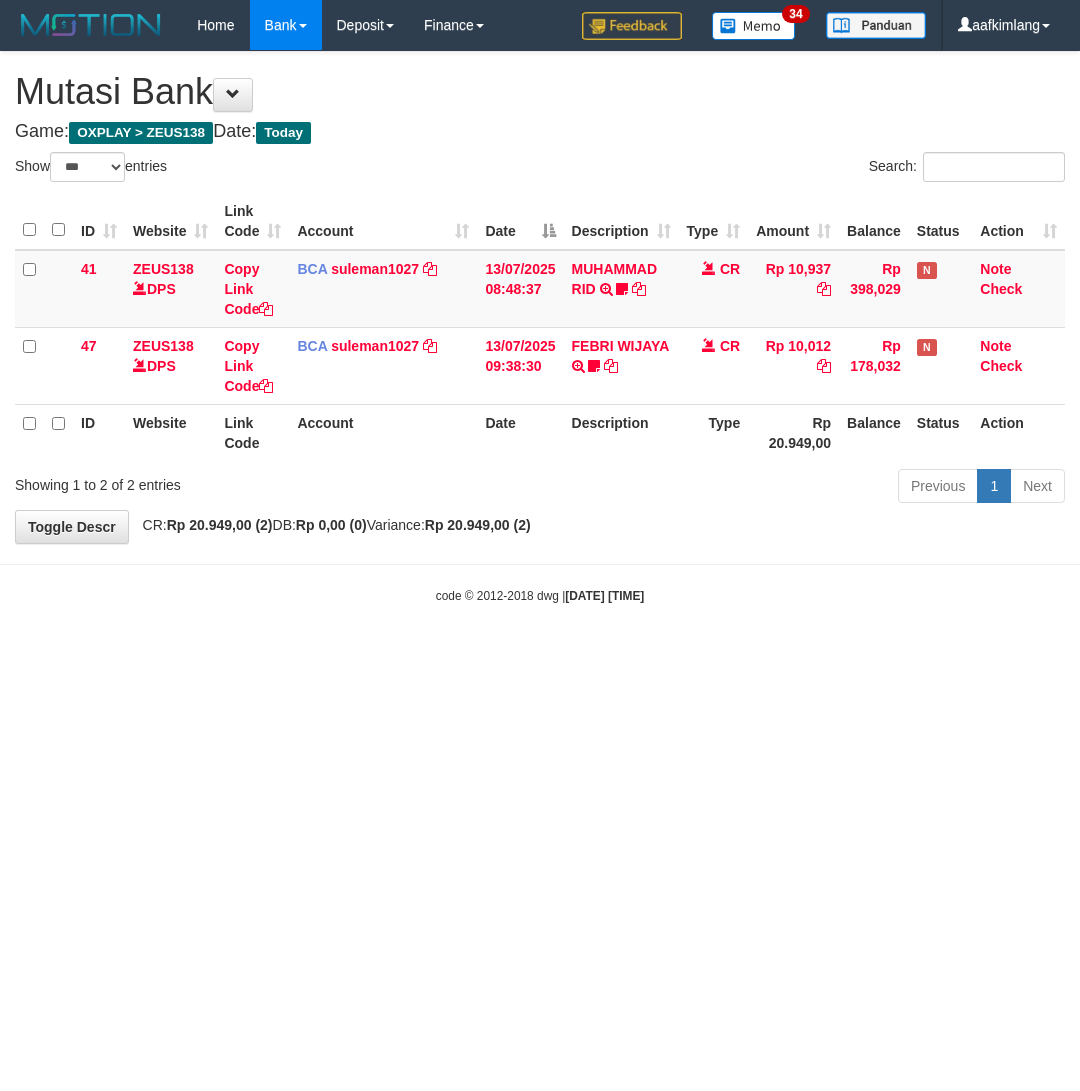 select on "***" 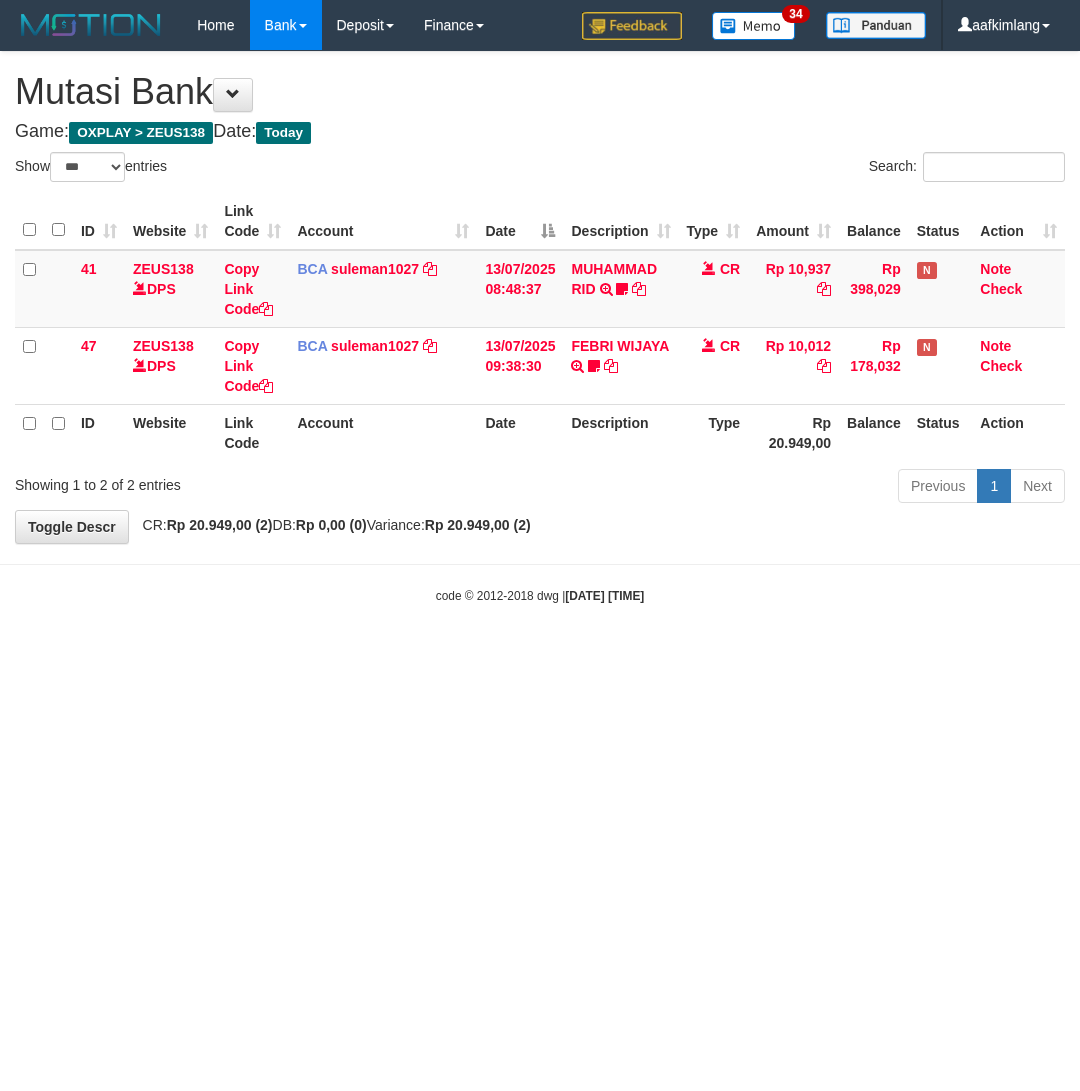scroll, scrollTop: 0, scrollLeft: 0, axis: both 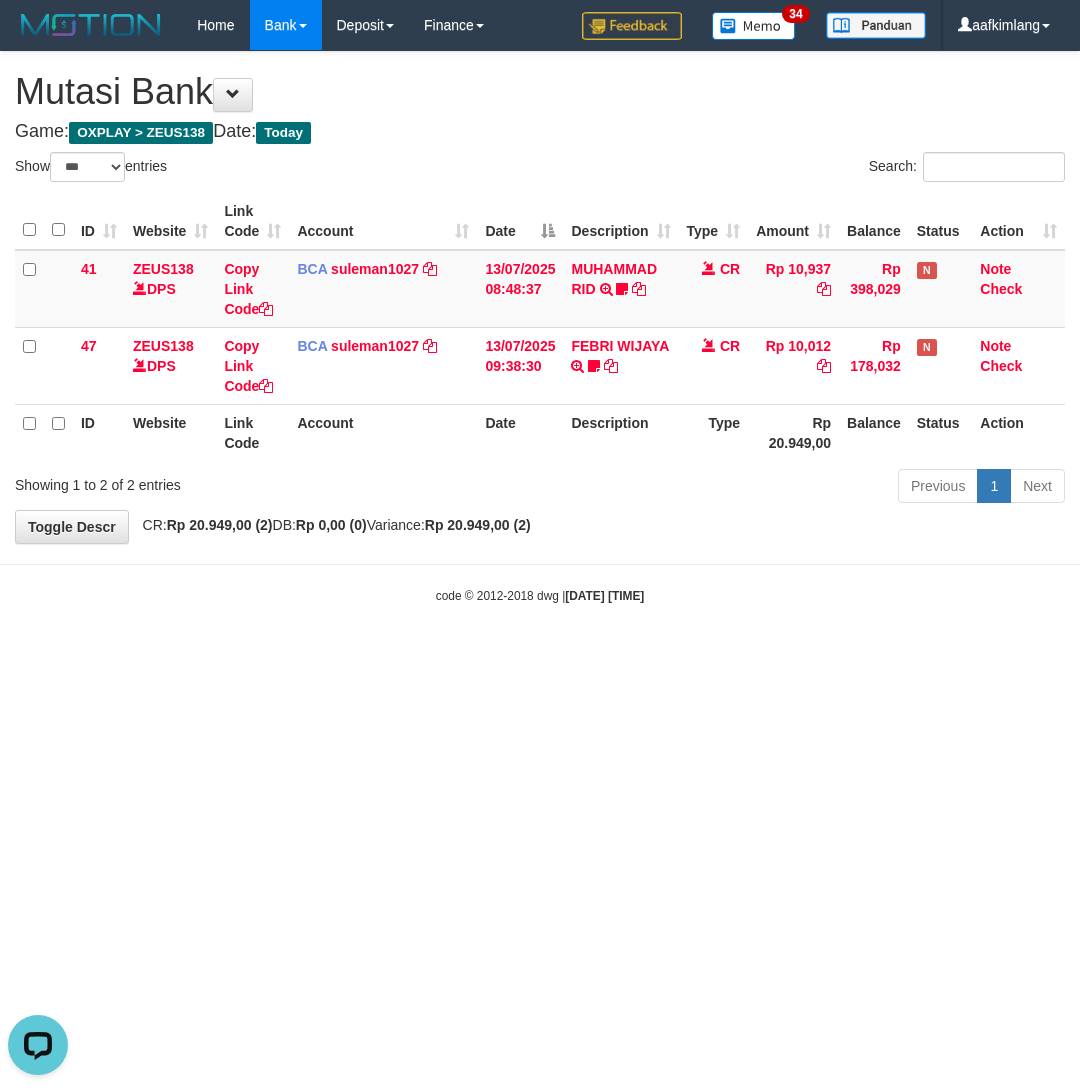 drag, startPoint x: 448, startPoint y: 816, endPoint x: 453, endPoint y: 832, distance: 16.763054 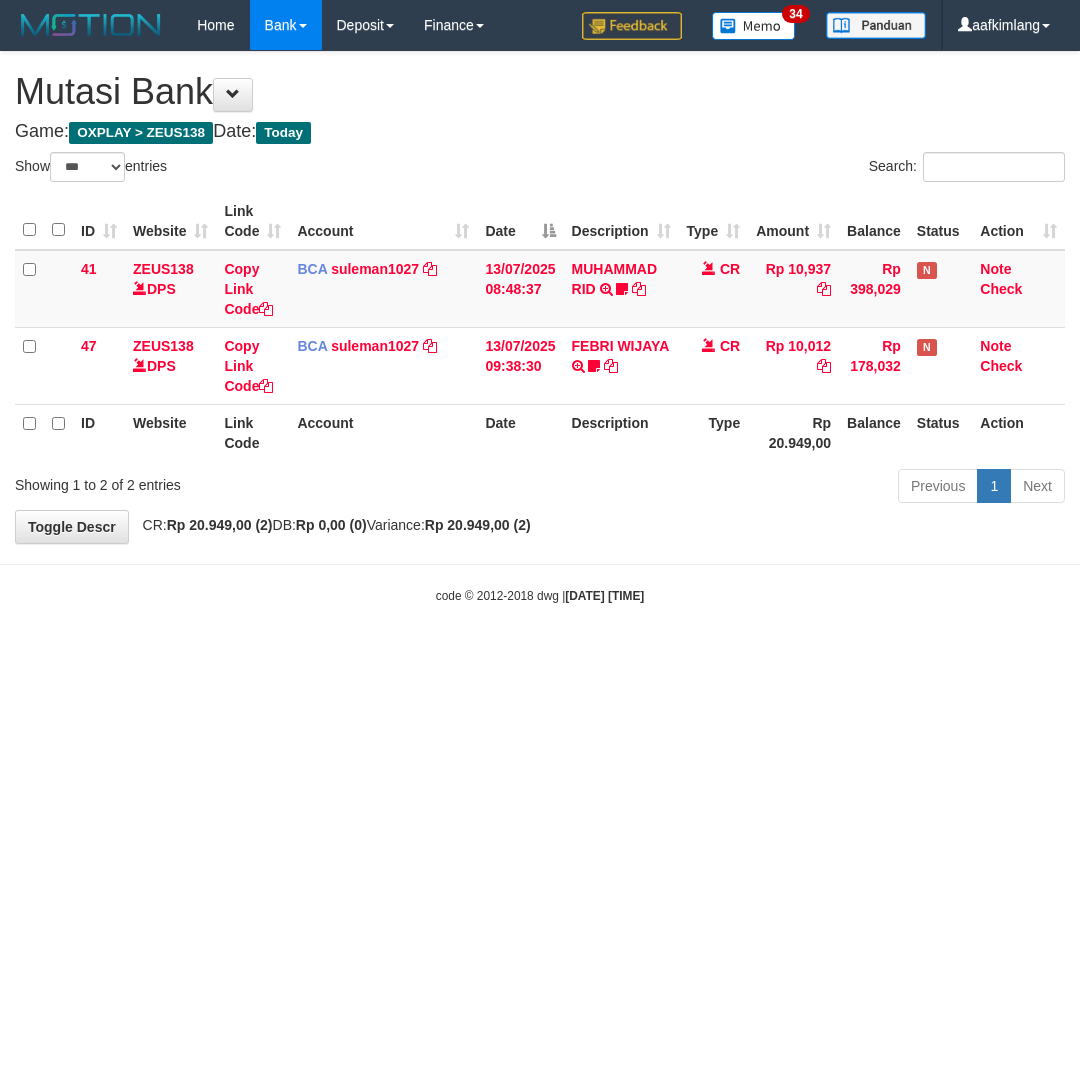 select on "***" 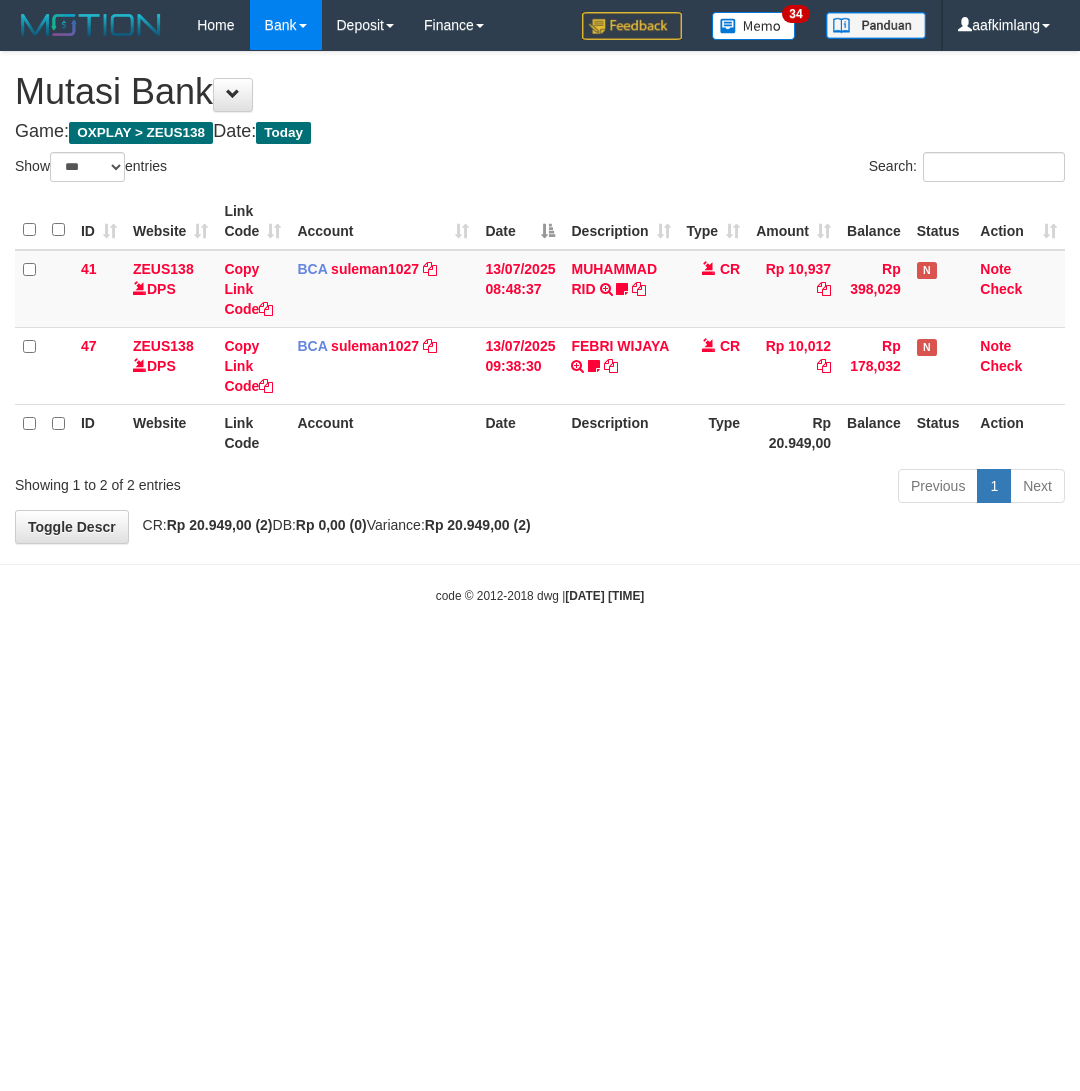 scroll, scrollTop: 0, scrollLeft: 0, axis: both 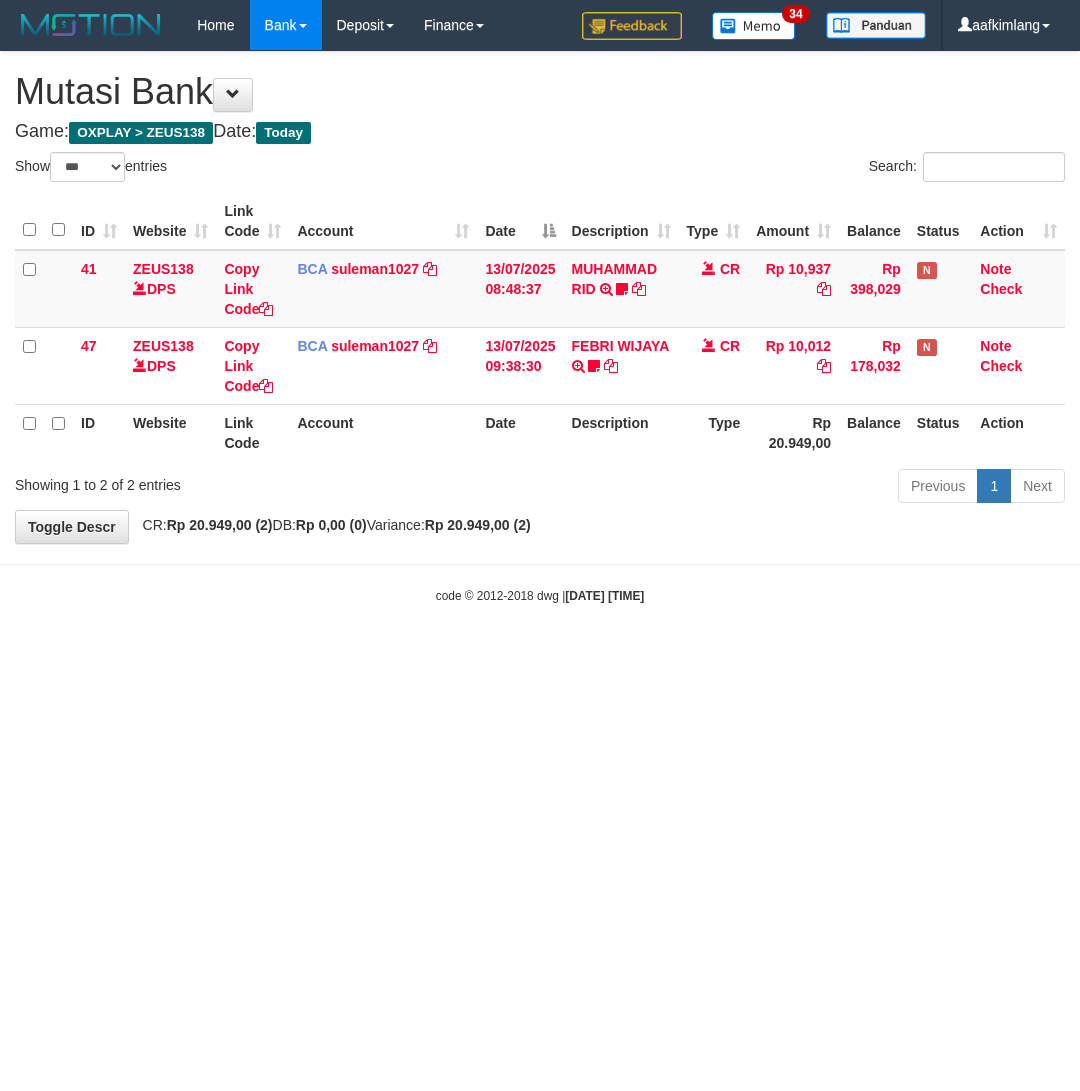 select on "***" 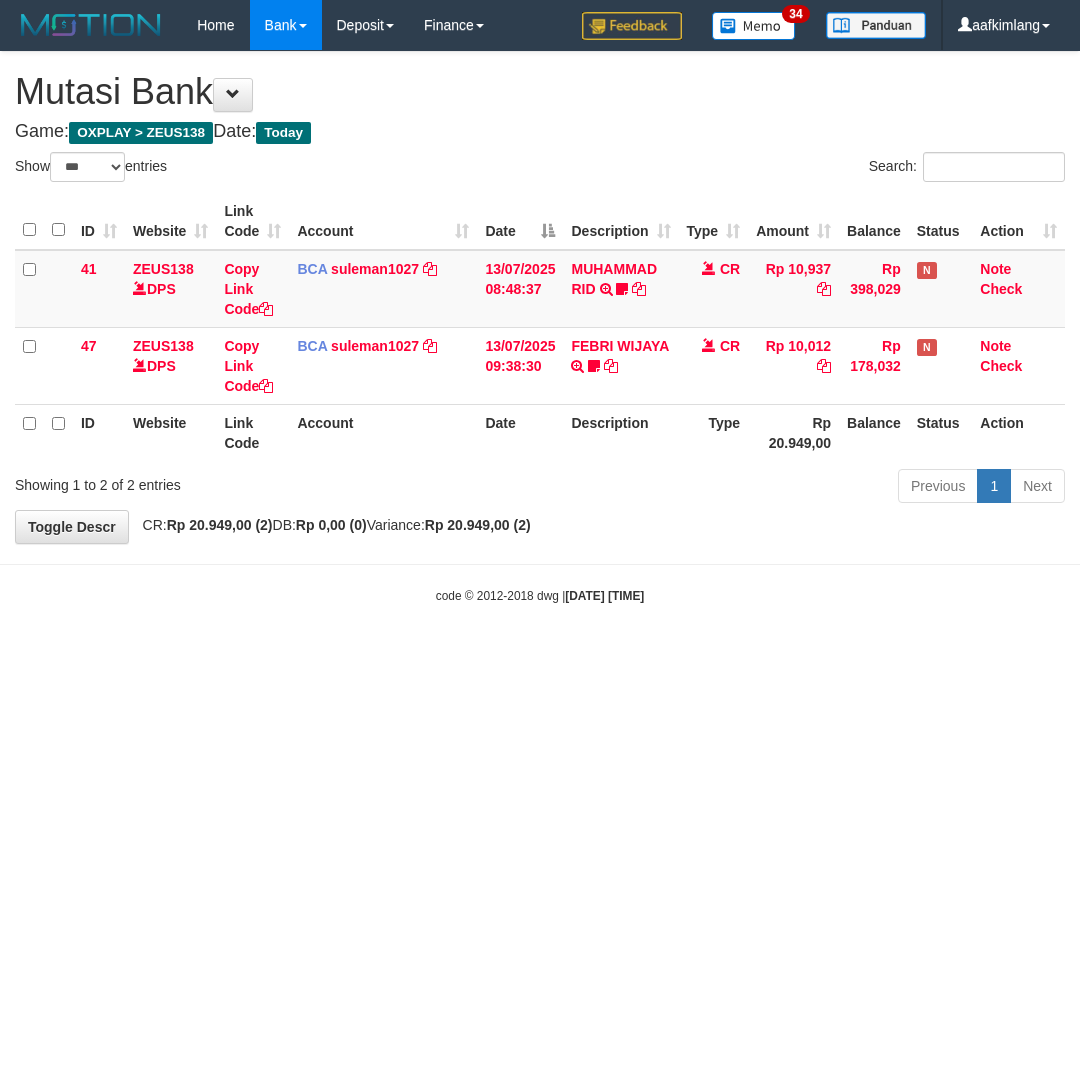scroll, scrollTop: 0, scrollLeft: 0, axis: both 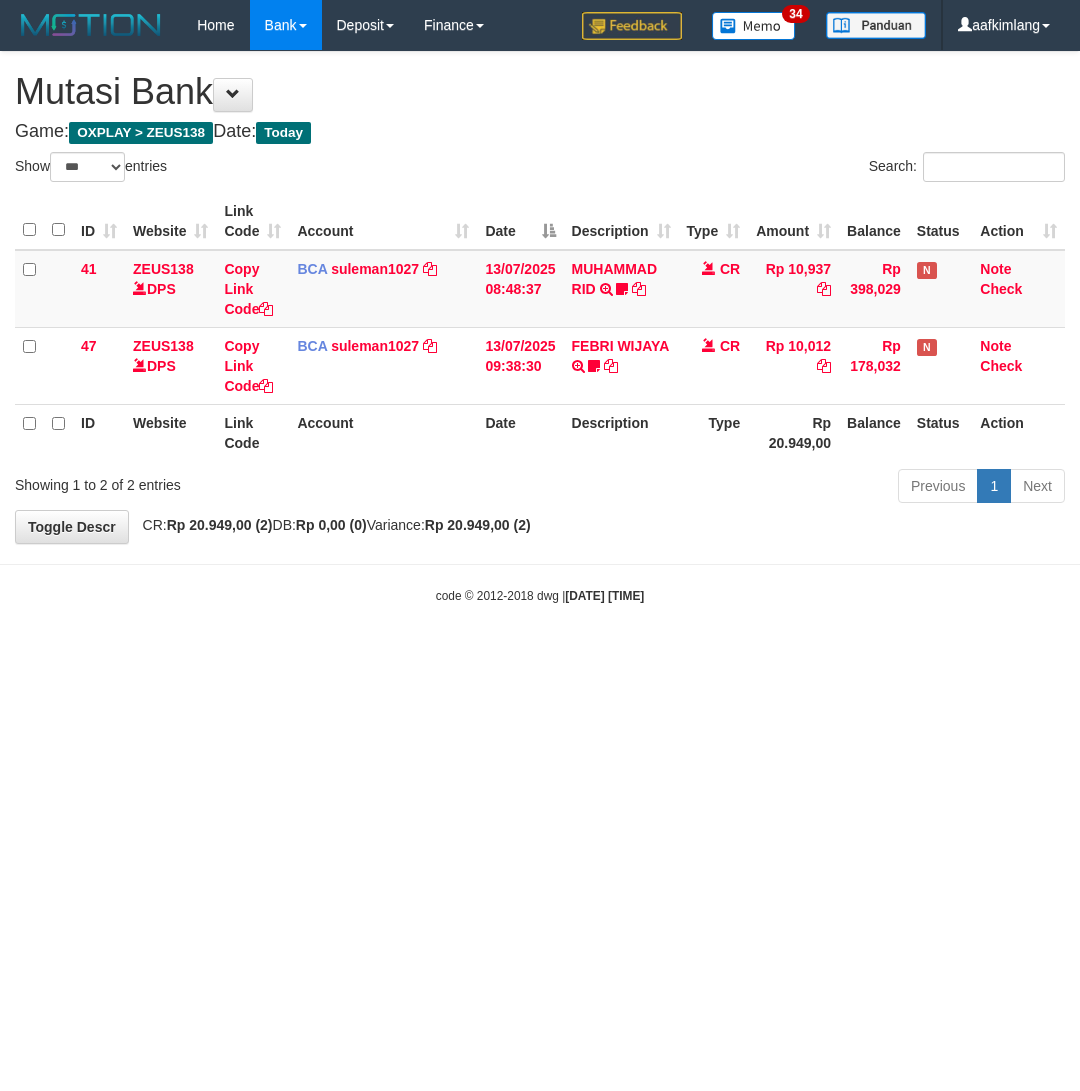 select on "***" 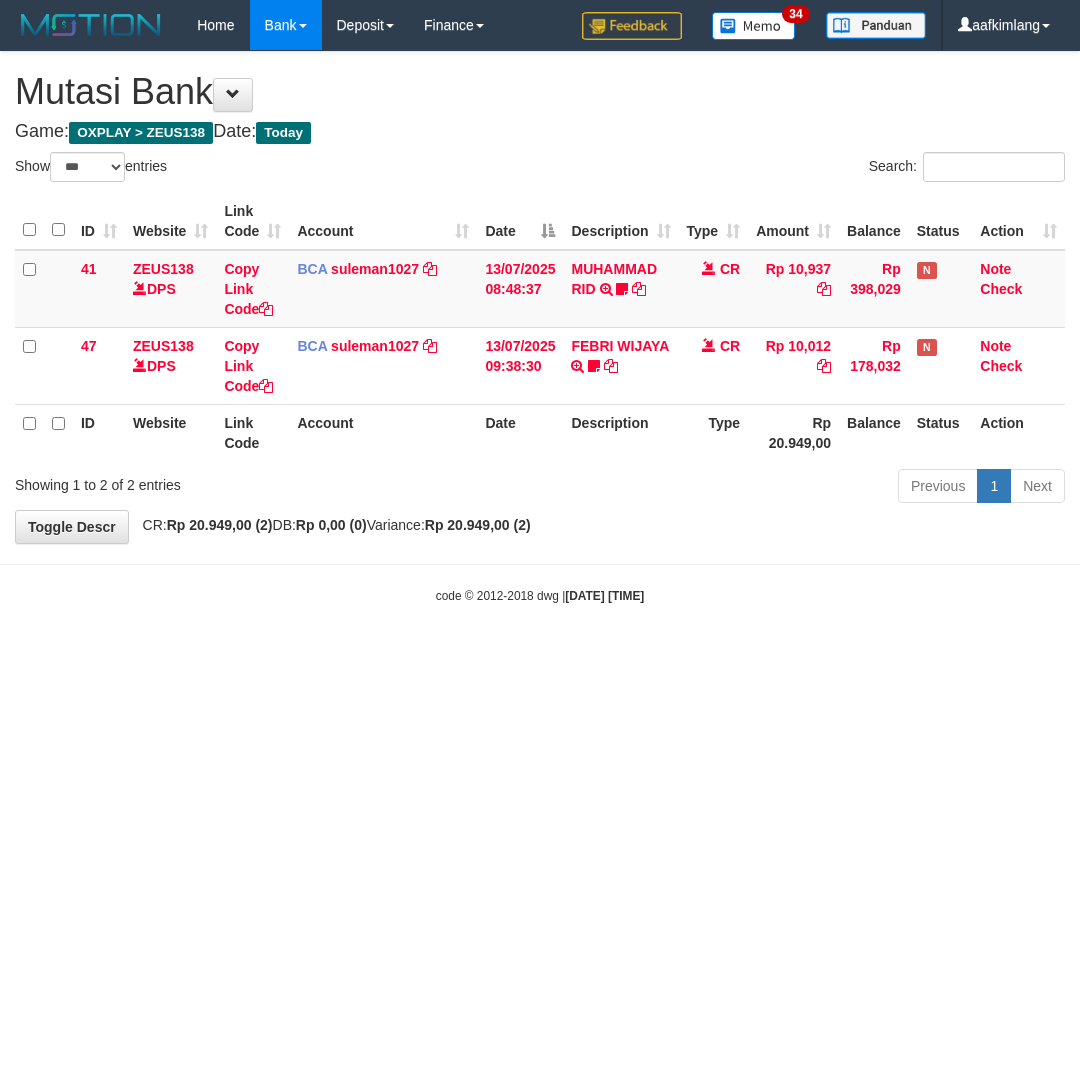 scroll, scrollTop: 0, scrollLeft: 0, axis: both 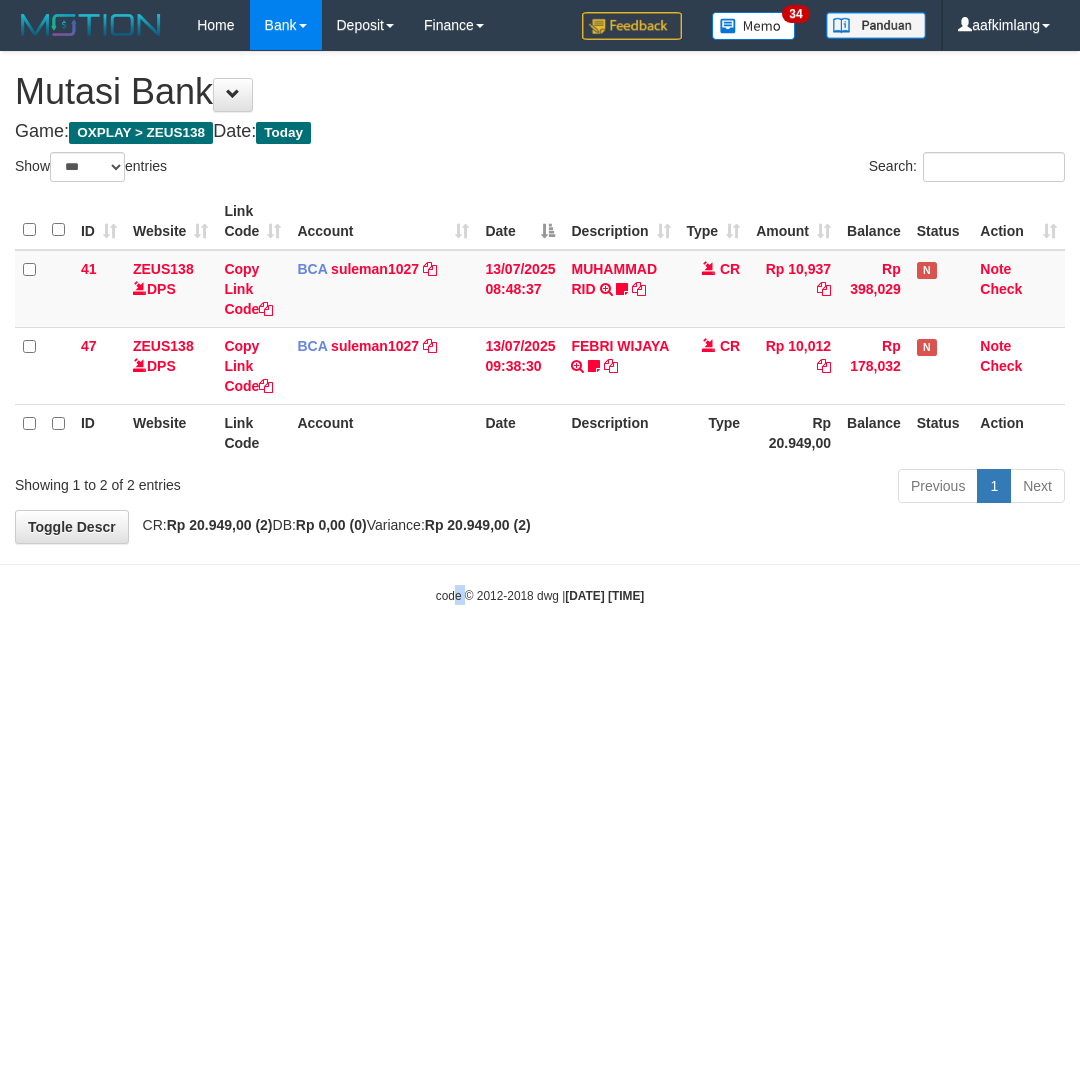 drag, startPoint x: 446, startPoint y: 838, endPoint x: 383, endPoint y: 818, distance: 66.09841 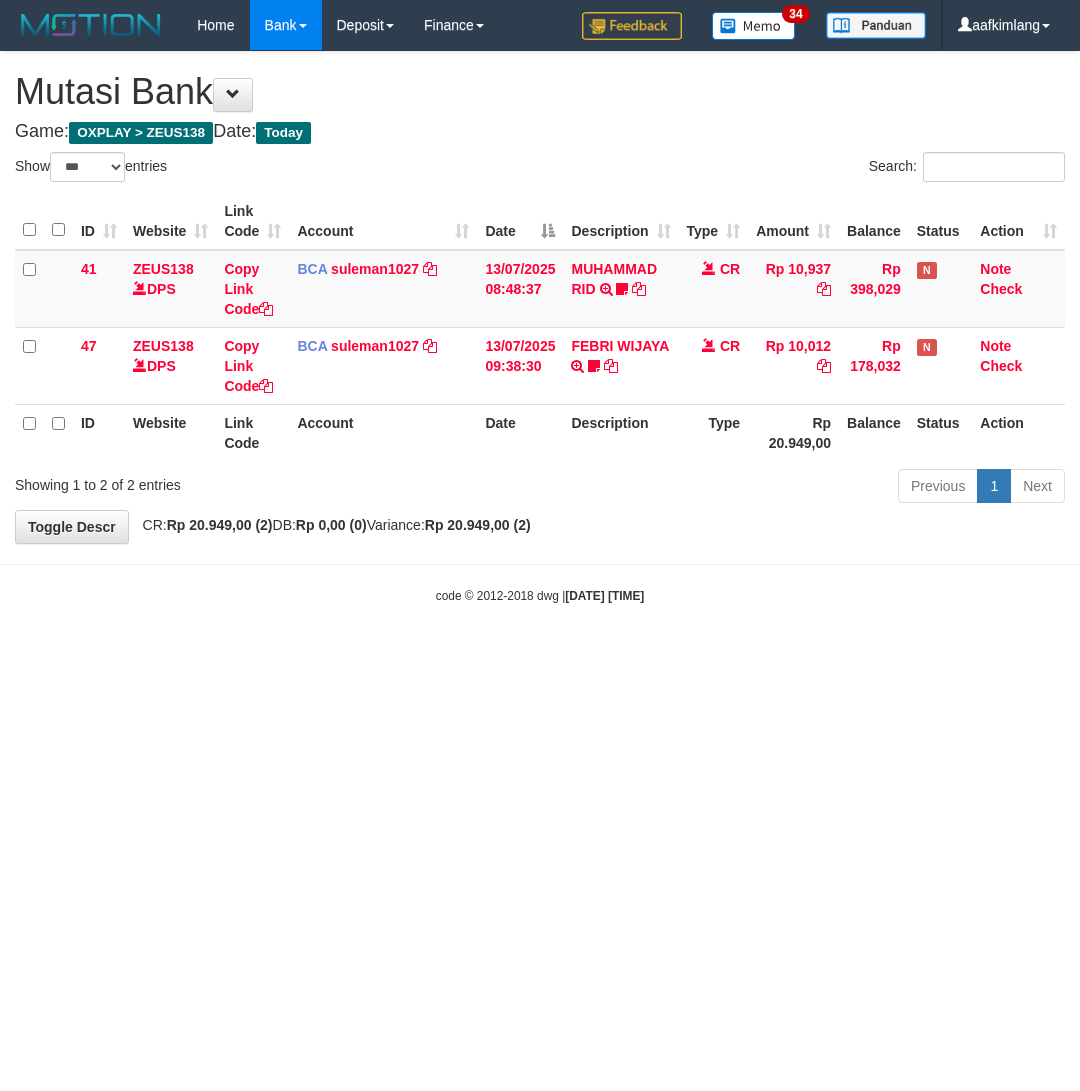 click on "Toggle navigation
Home
Bank
Account List
Mutasi Bank
Search
Note Mutasi
Deposit
DPS Fetch
DPS List
History
Note DPS
Finance
Financial Data
aafkimlang
My Profile
Log Out
34" at bounding box center [540, 327] 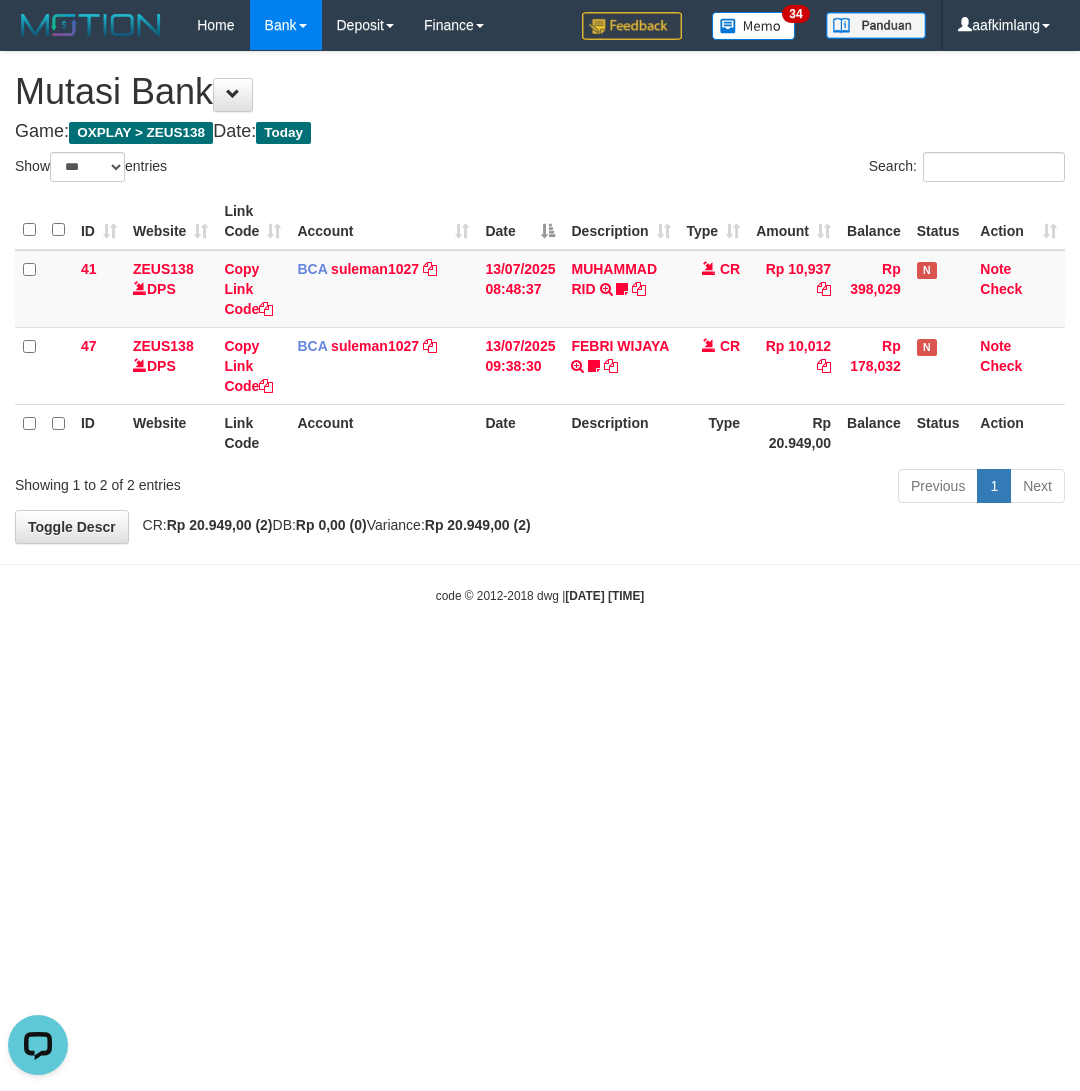 scroll, scrollTop: 0, scrollLeft: 0, axis: both 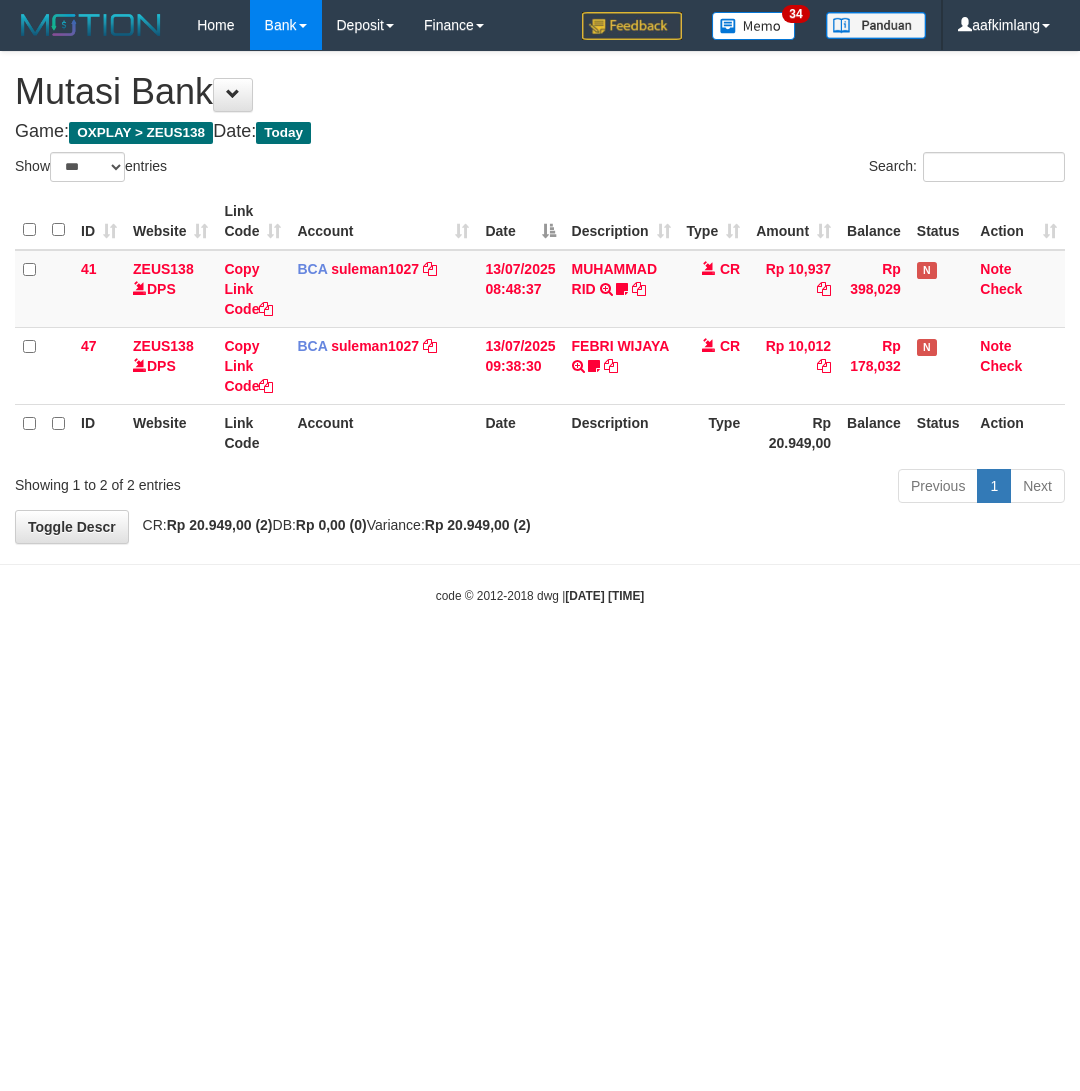 select on "***" 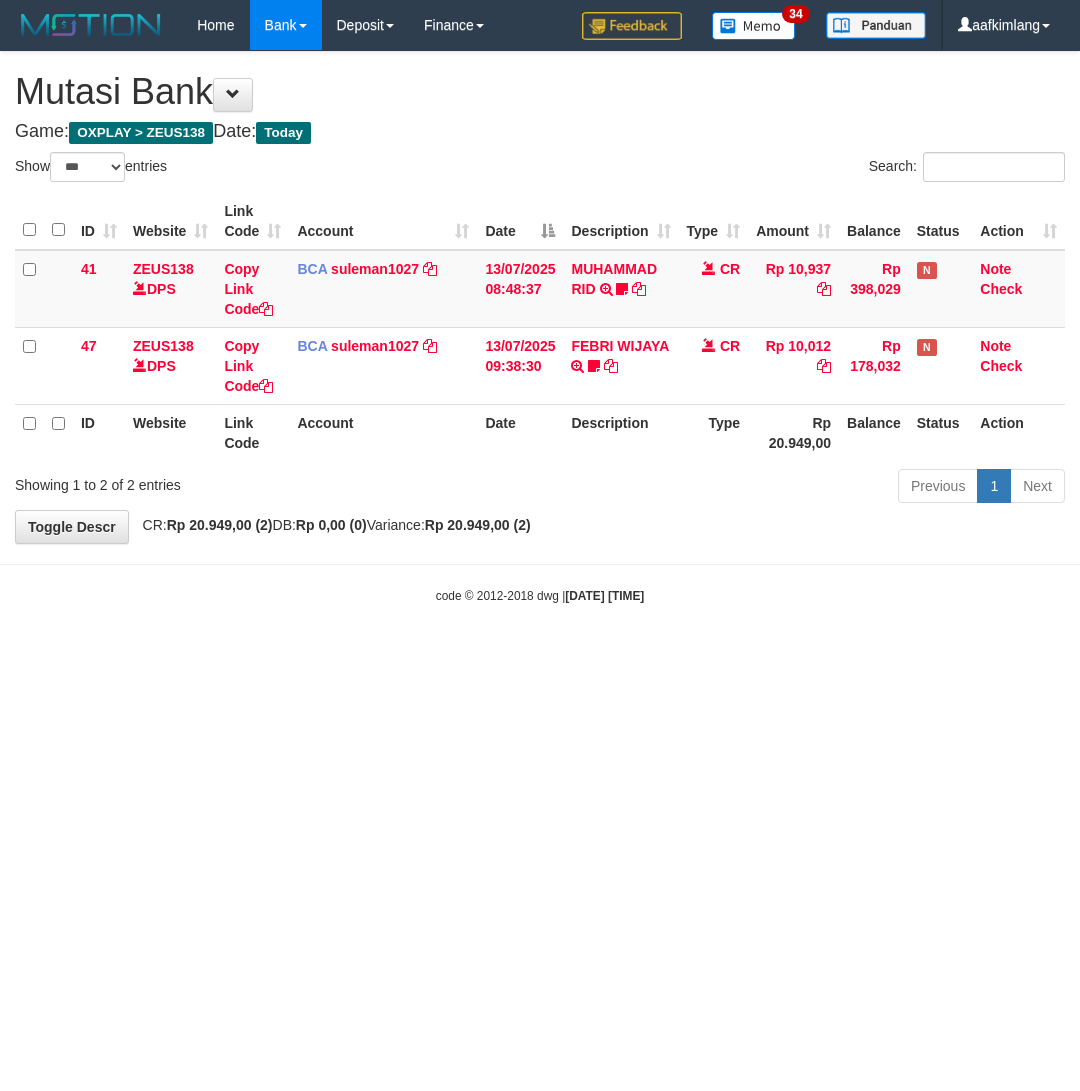 scroll, scrollTop: 0, scrollLeft: 0, axis: both 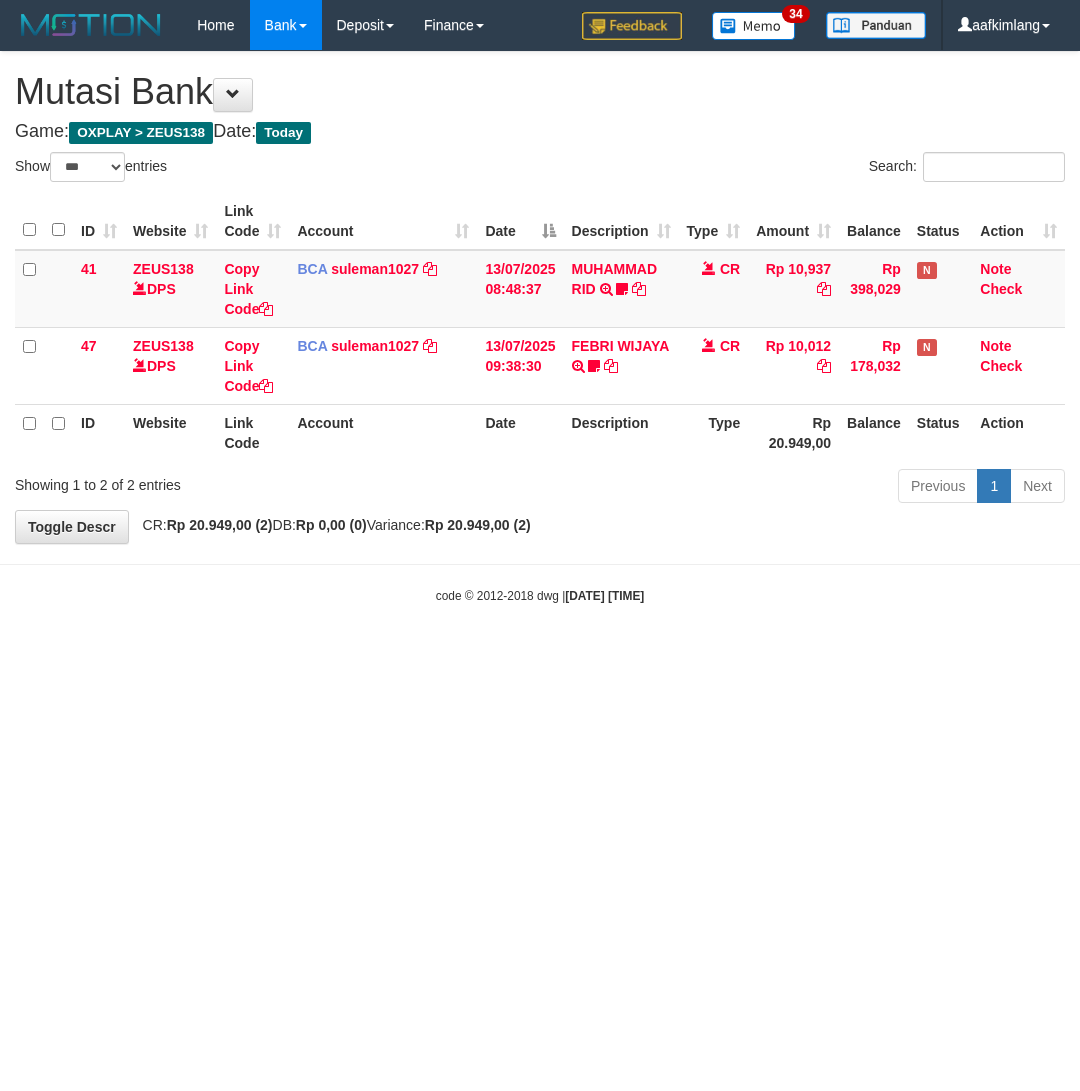 select on "***" 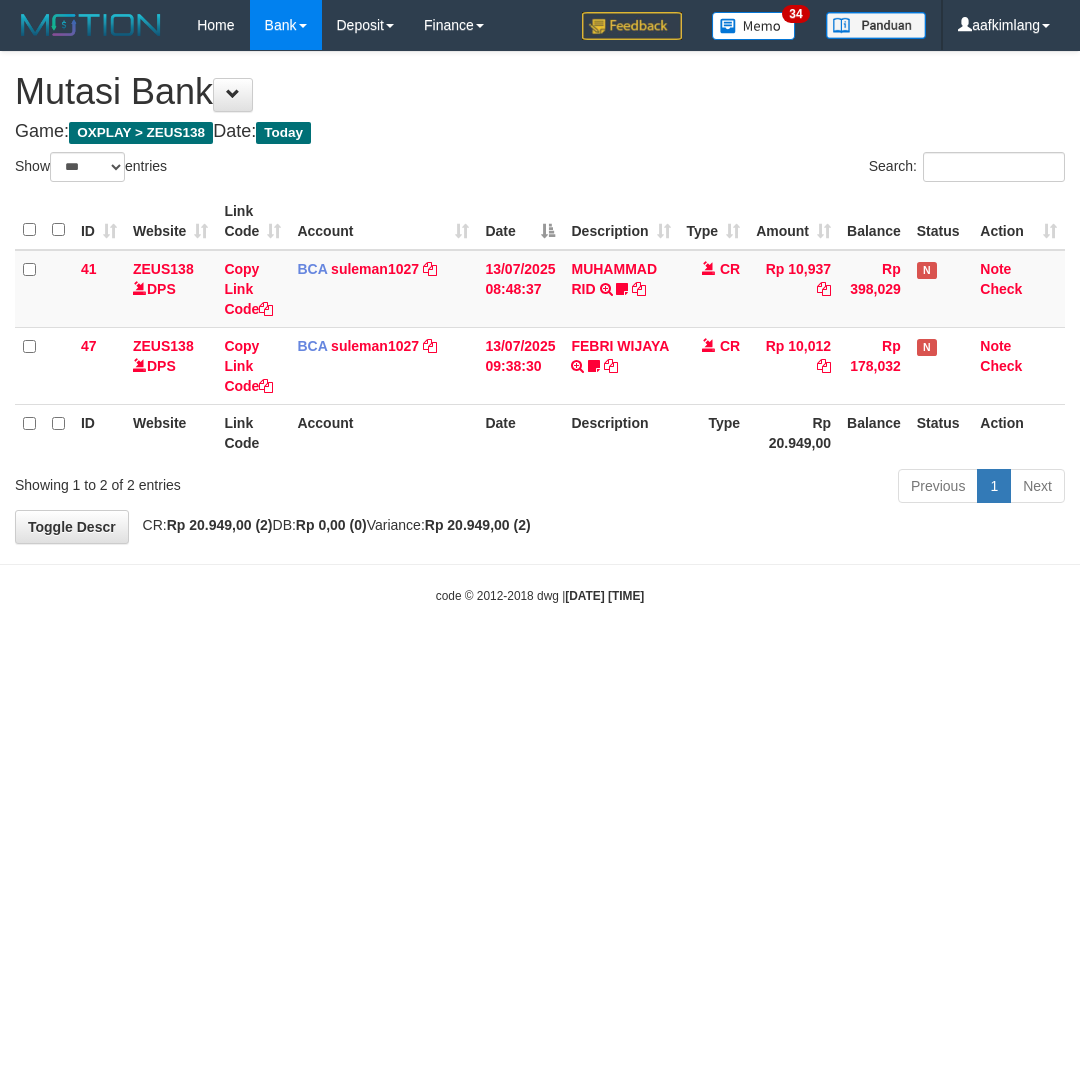 scroll, scrollTop: 0, scrollLeft: 0, axis: both 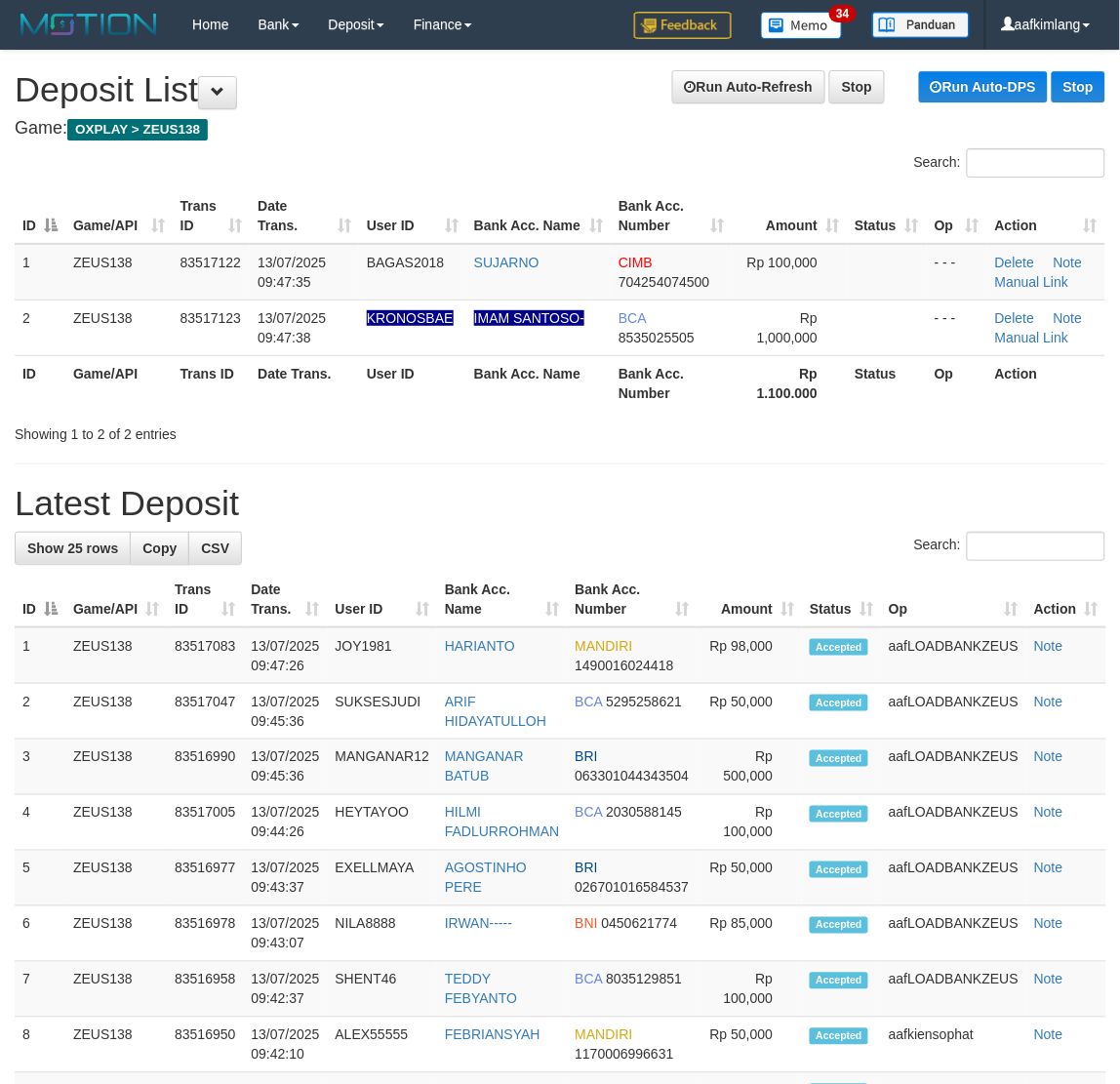 click on "Latest Deposit" at bounding box center (560, 503) 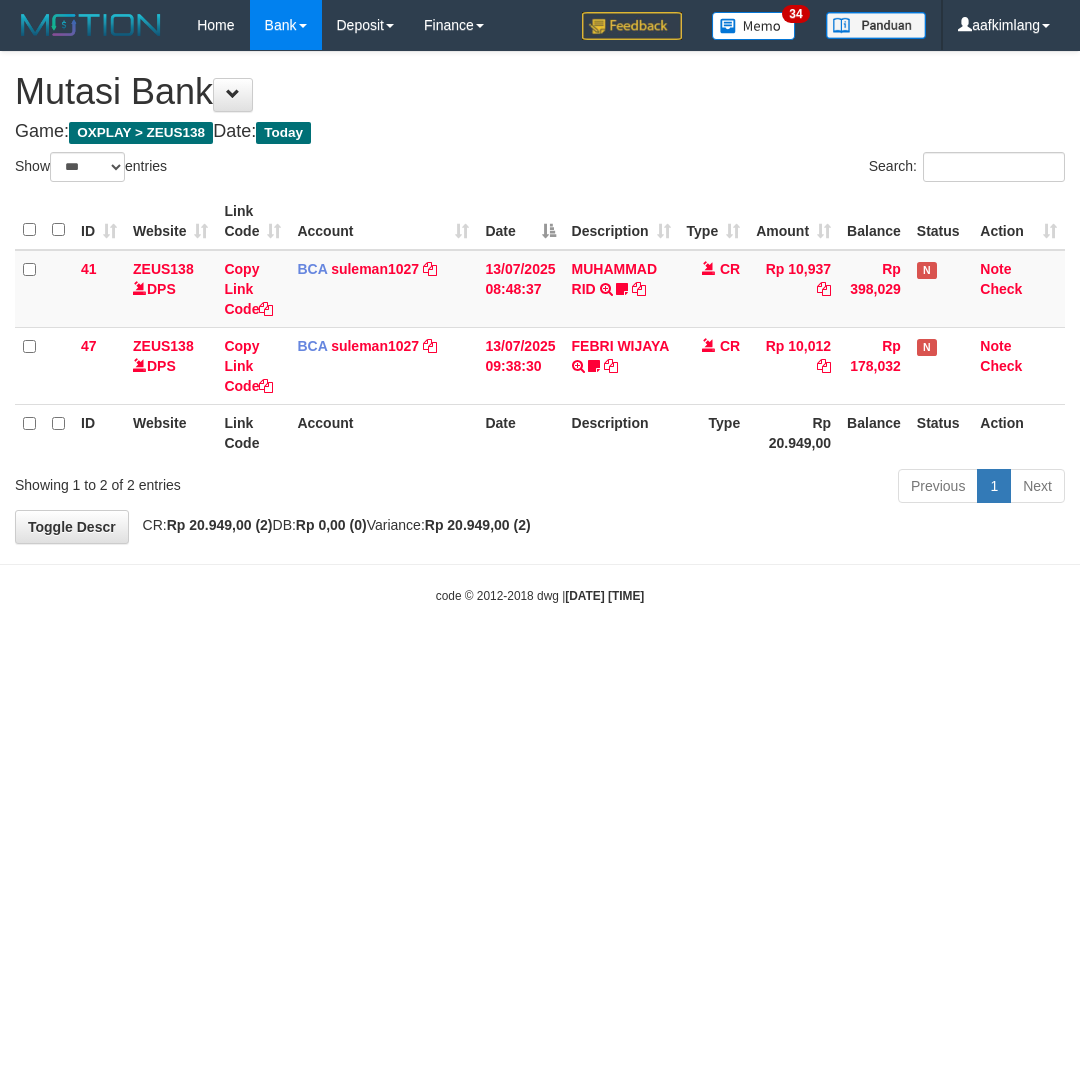 select on "***" 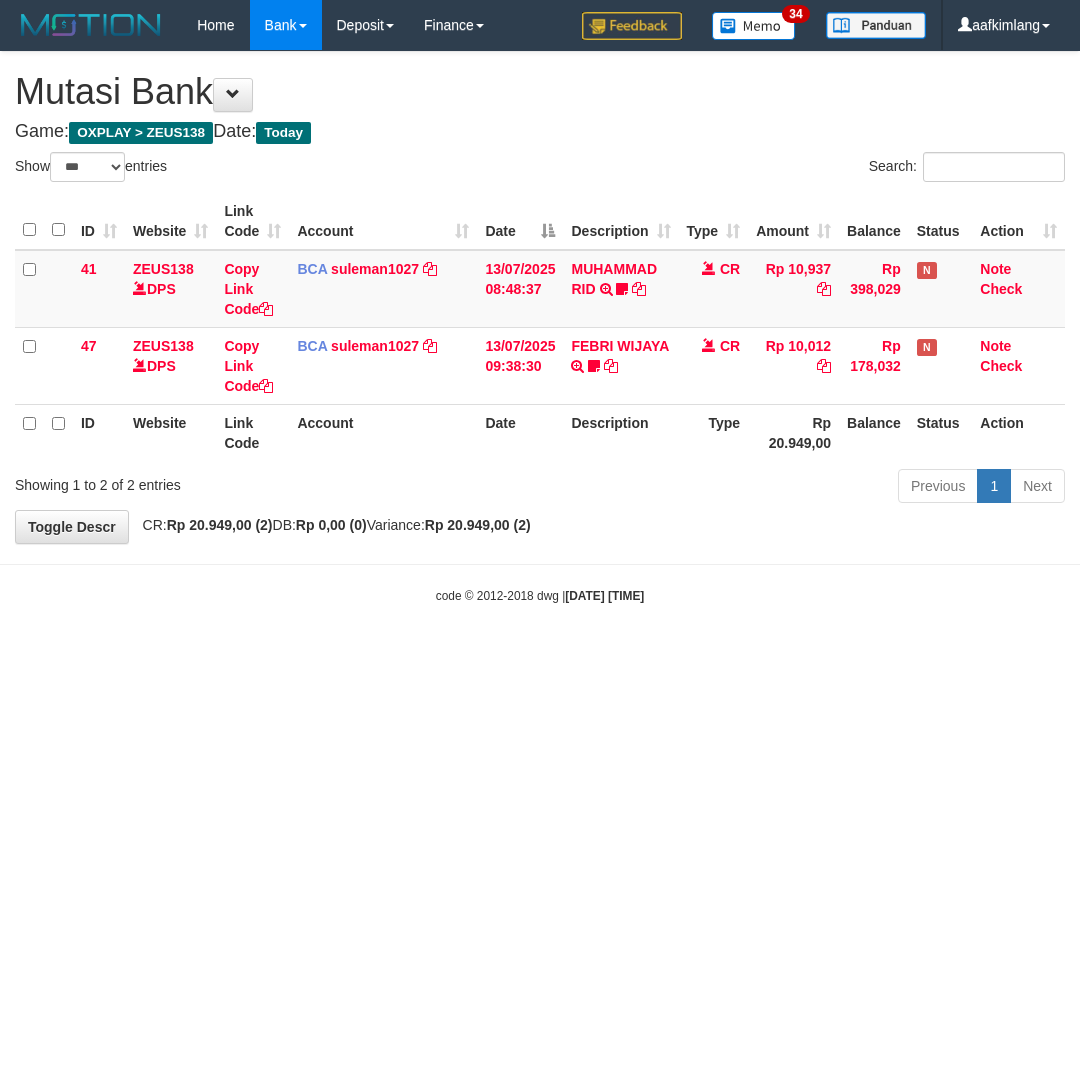 scroll, scrollTop: 0, scrollLeft: 0, axis: both 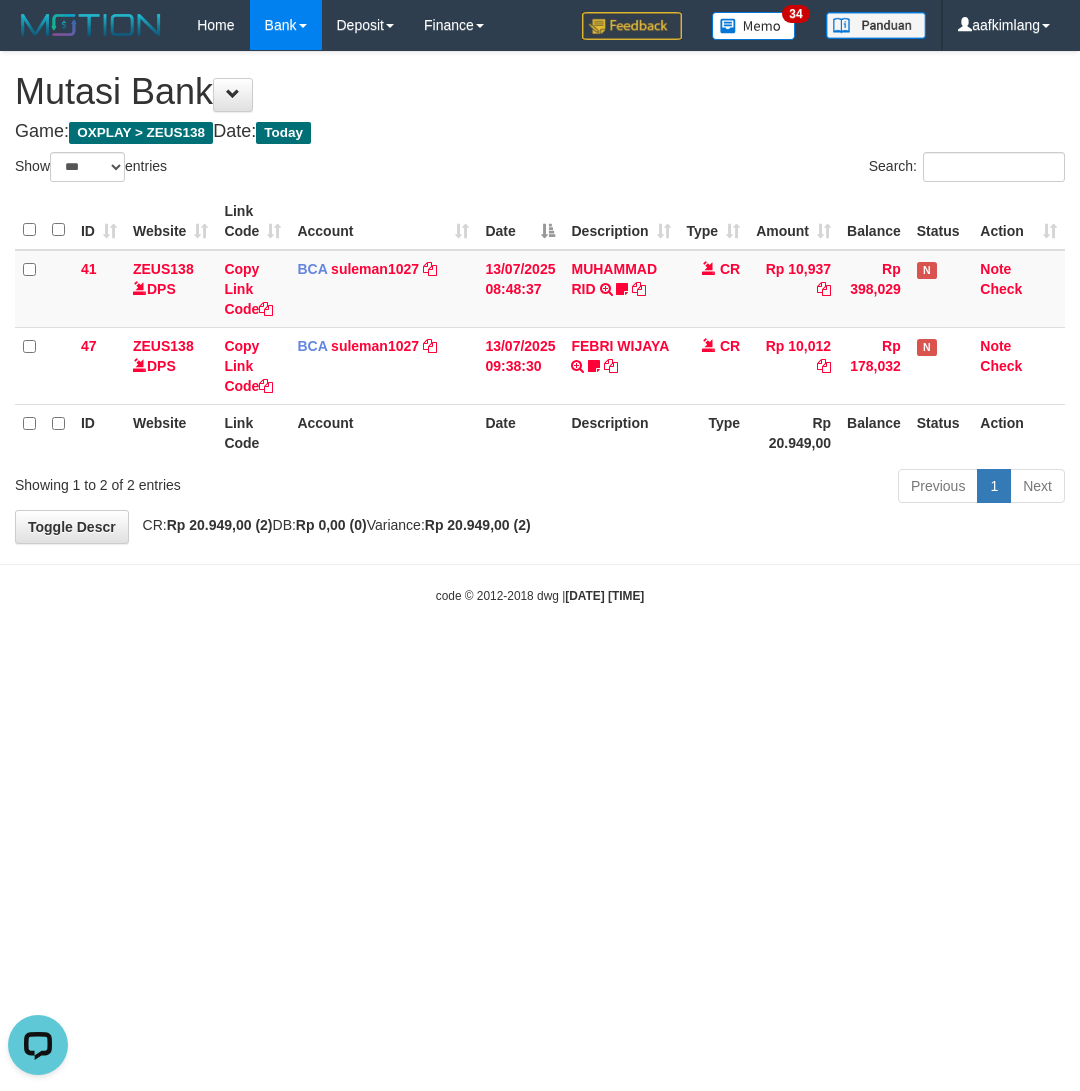 click on "Toggle navigation
Home
Bank
Account List
Mutasi Bank
Search
Note Mutasi
Deposit
DPS Fetch
DPS List
History
Note DPS
Finance
Financial Data
aafkimlang
My Profile
Log Out
34" at bounding box center [540, 327] 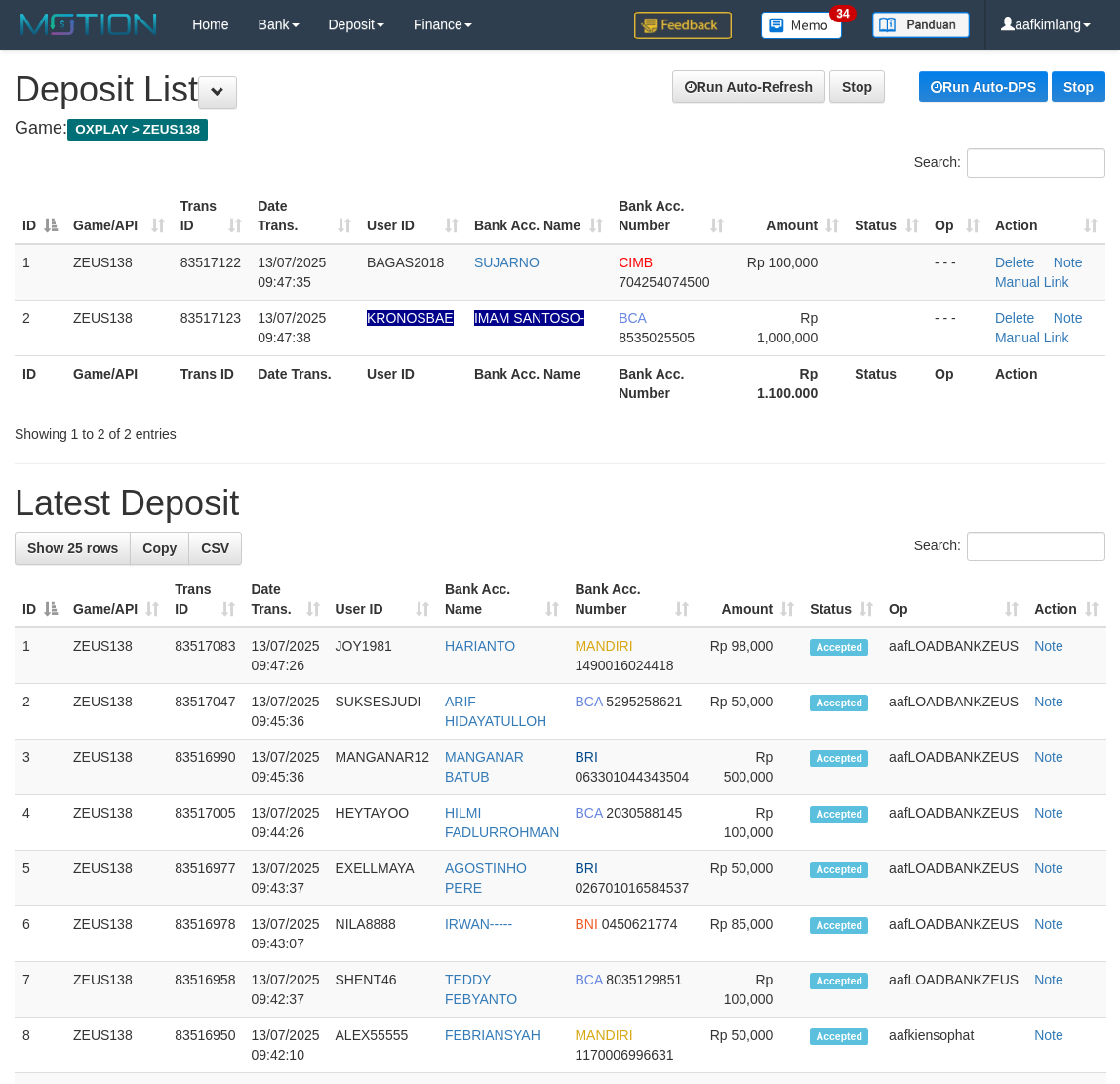 scroll, scrollTop: 0, scrollLeft: 0, axis: both 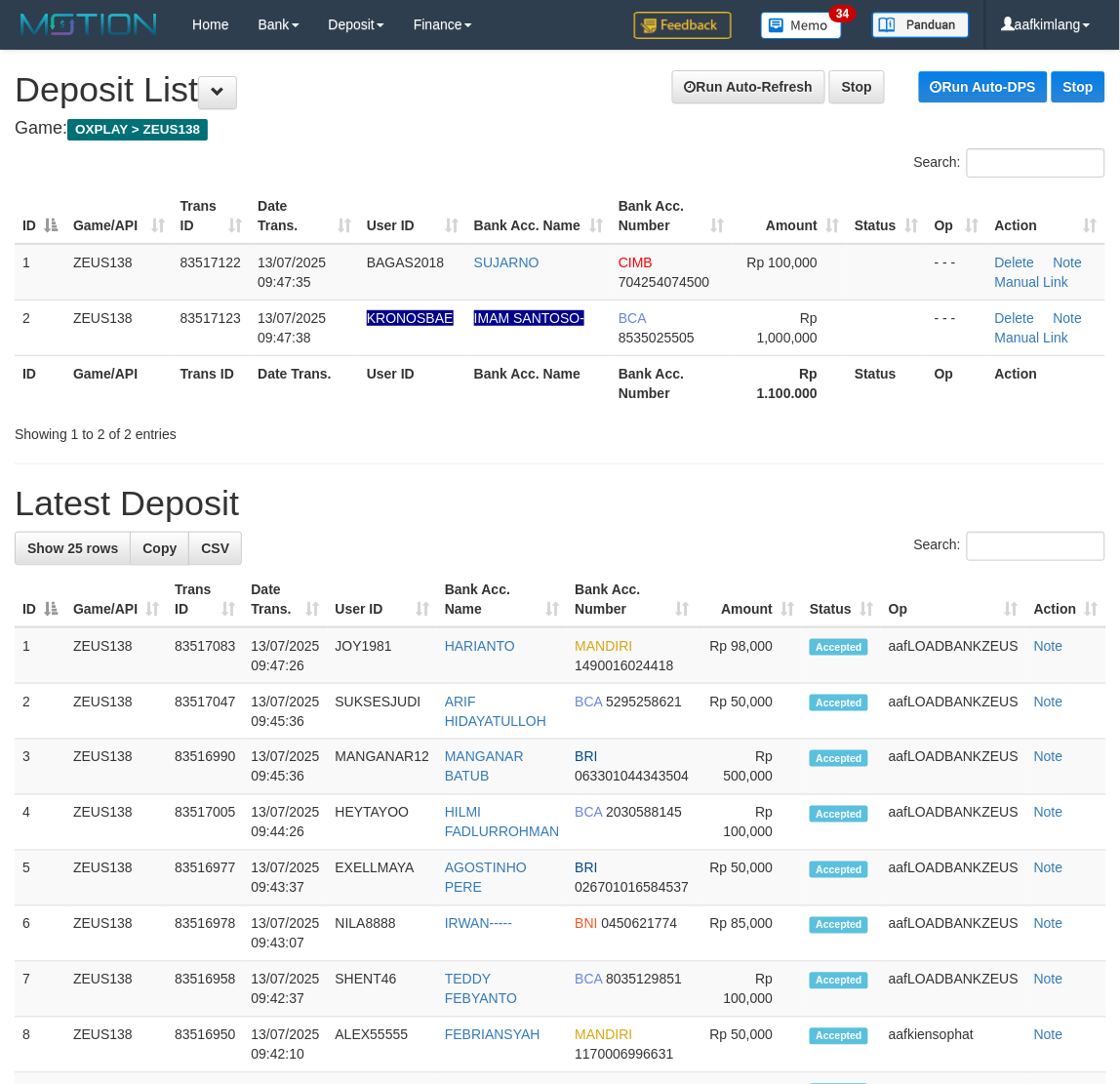 click on "Manual Link" at bounding box center (1032, 338) 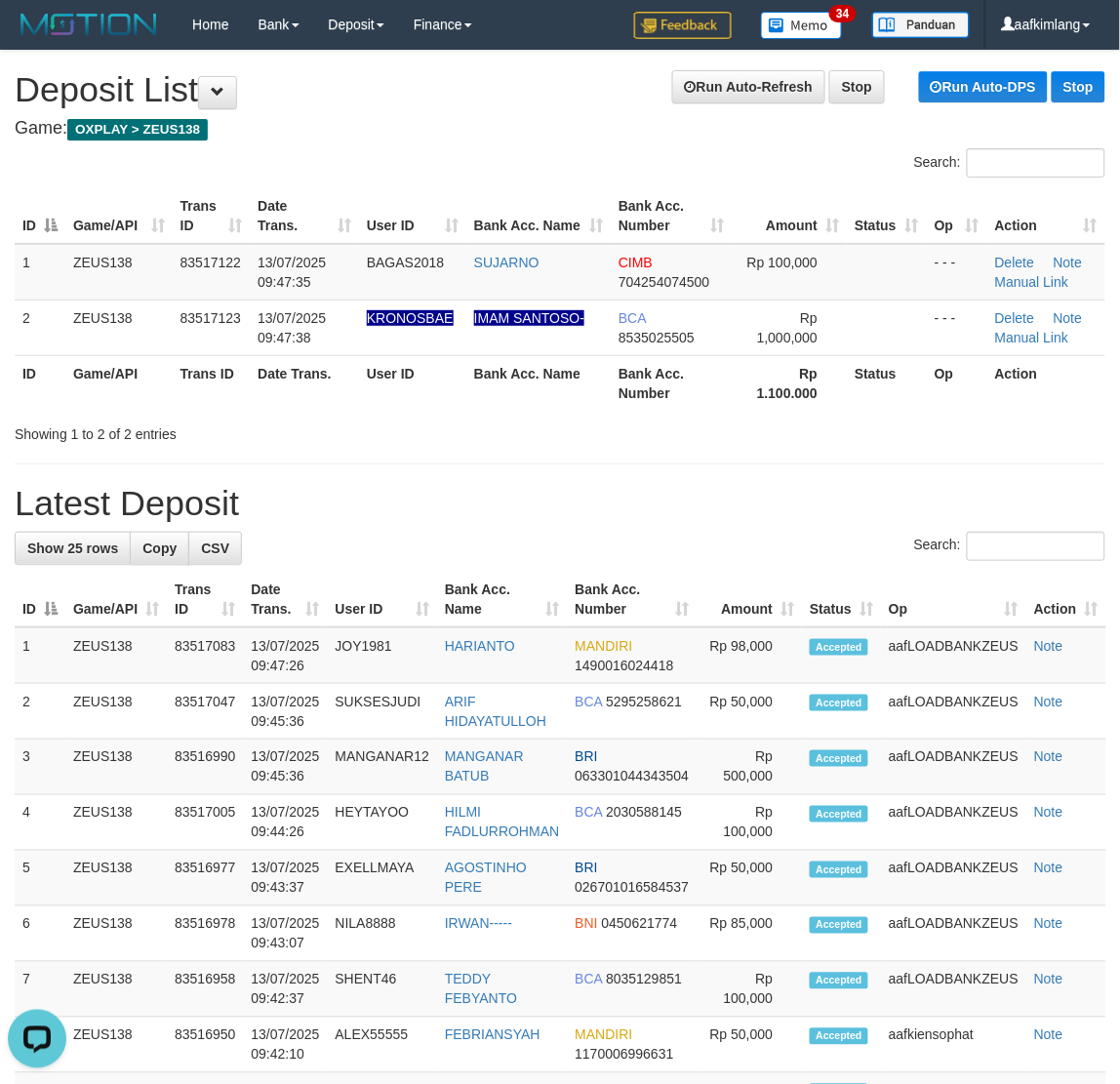 scroll, scrollTop: 0, scrollLeft: 0, axis: both 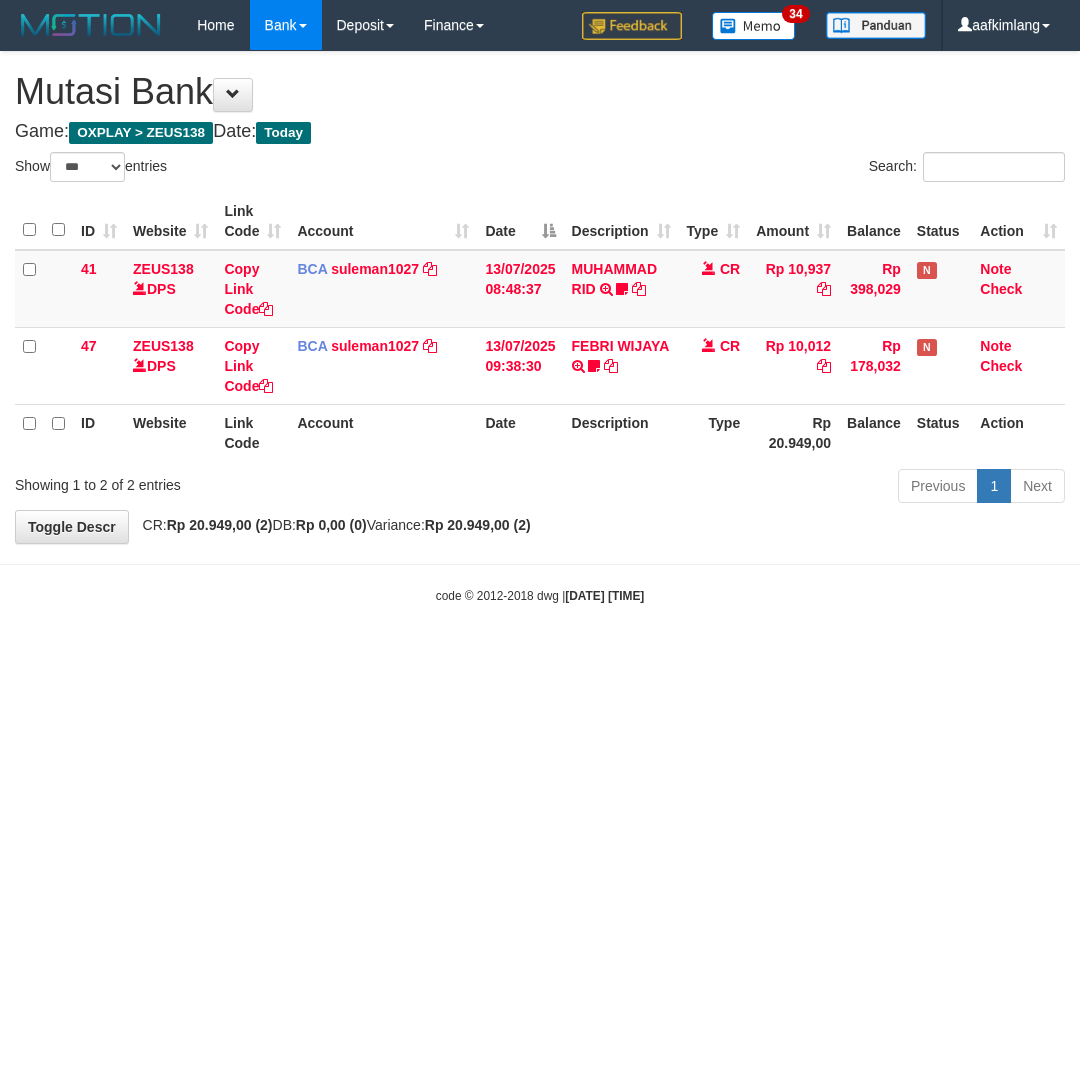 select on "***" 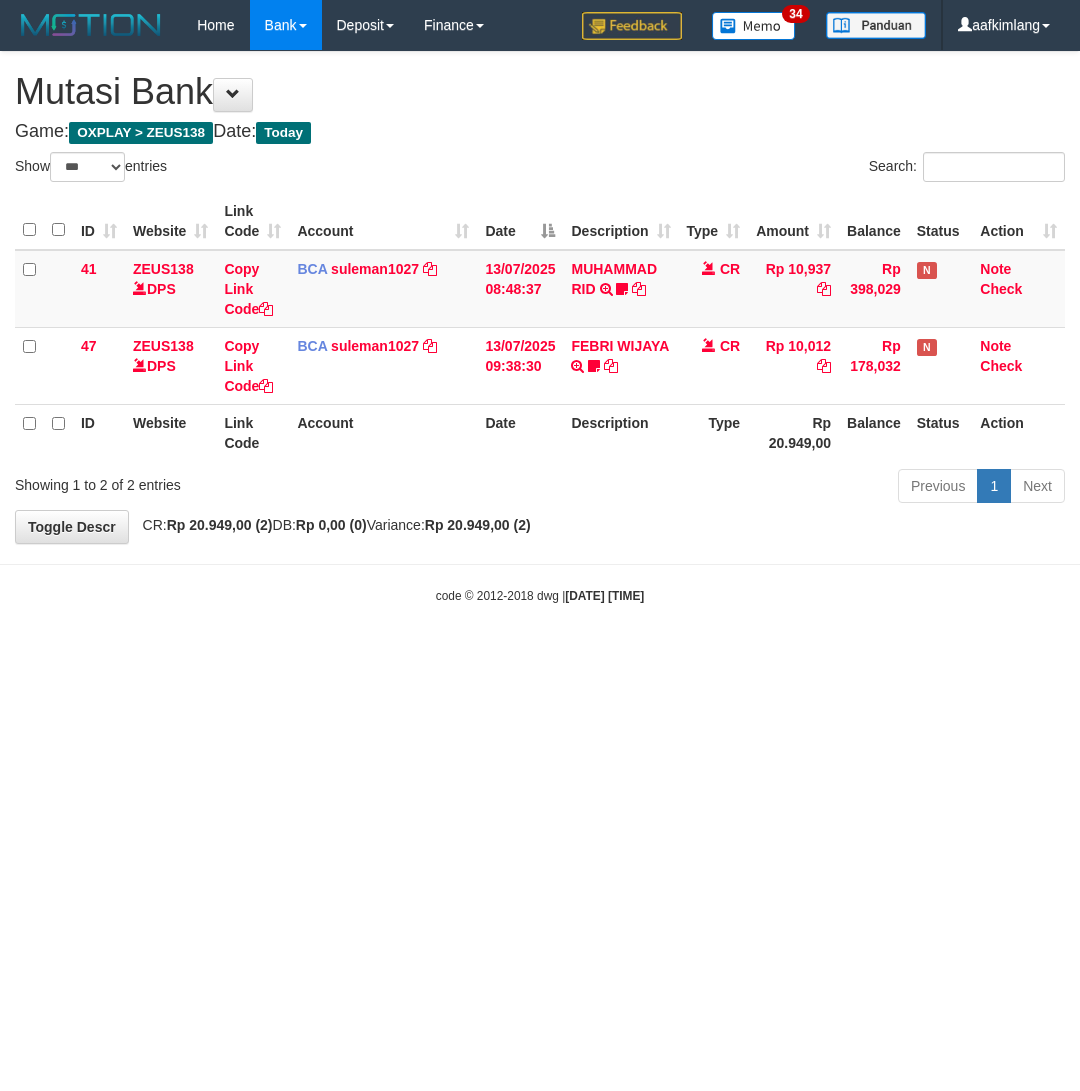 scroll, scrollTop: 0, scrollLeft: 0, axis: both 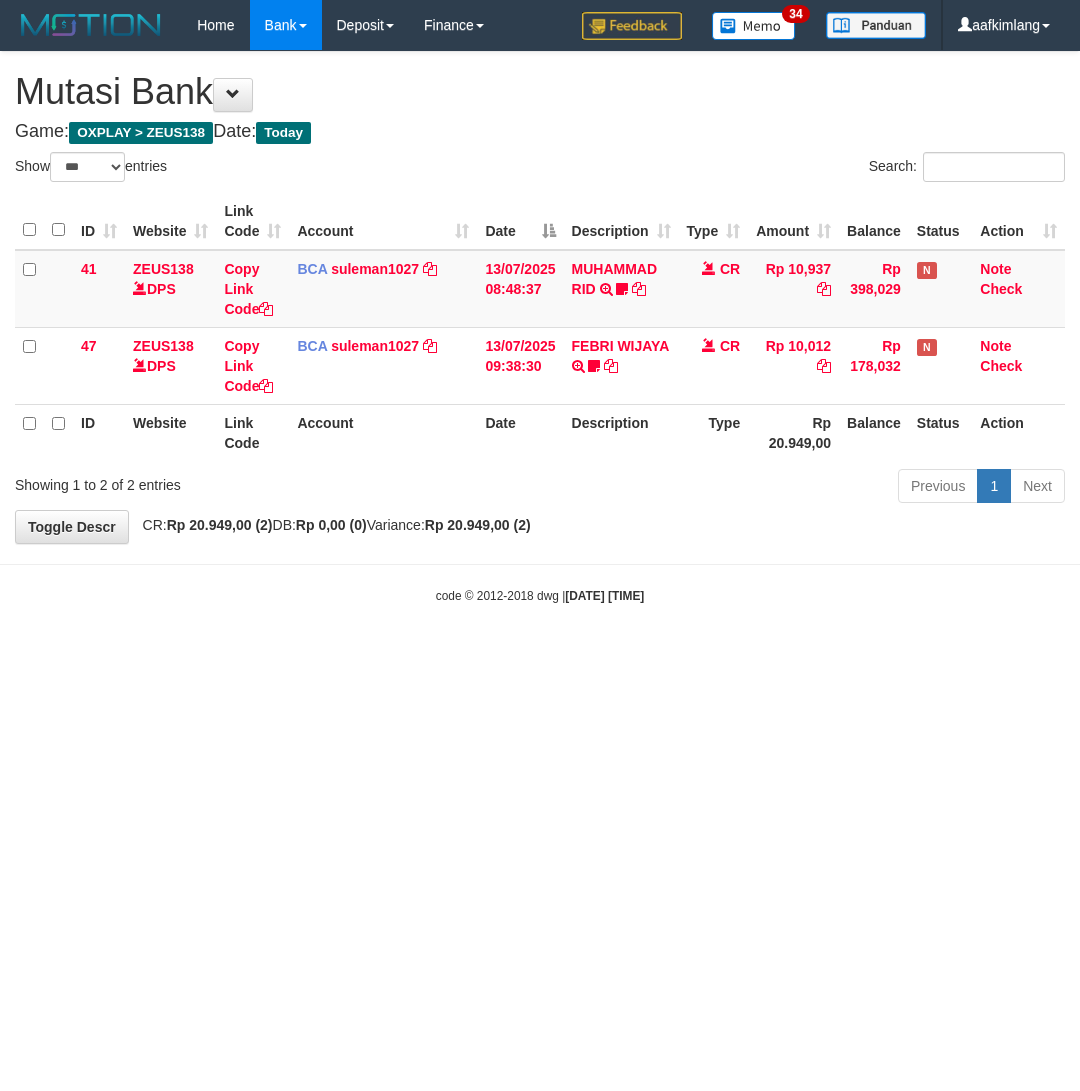 select on "***" 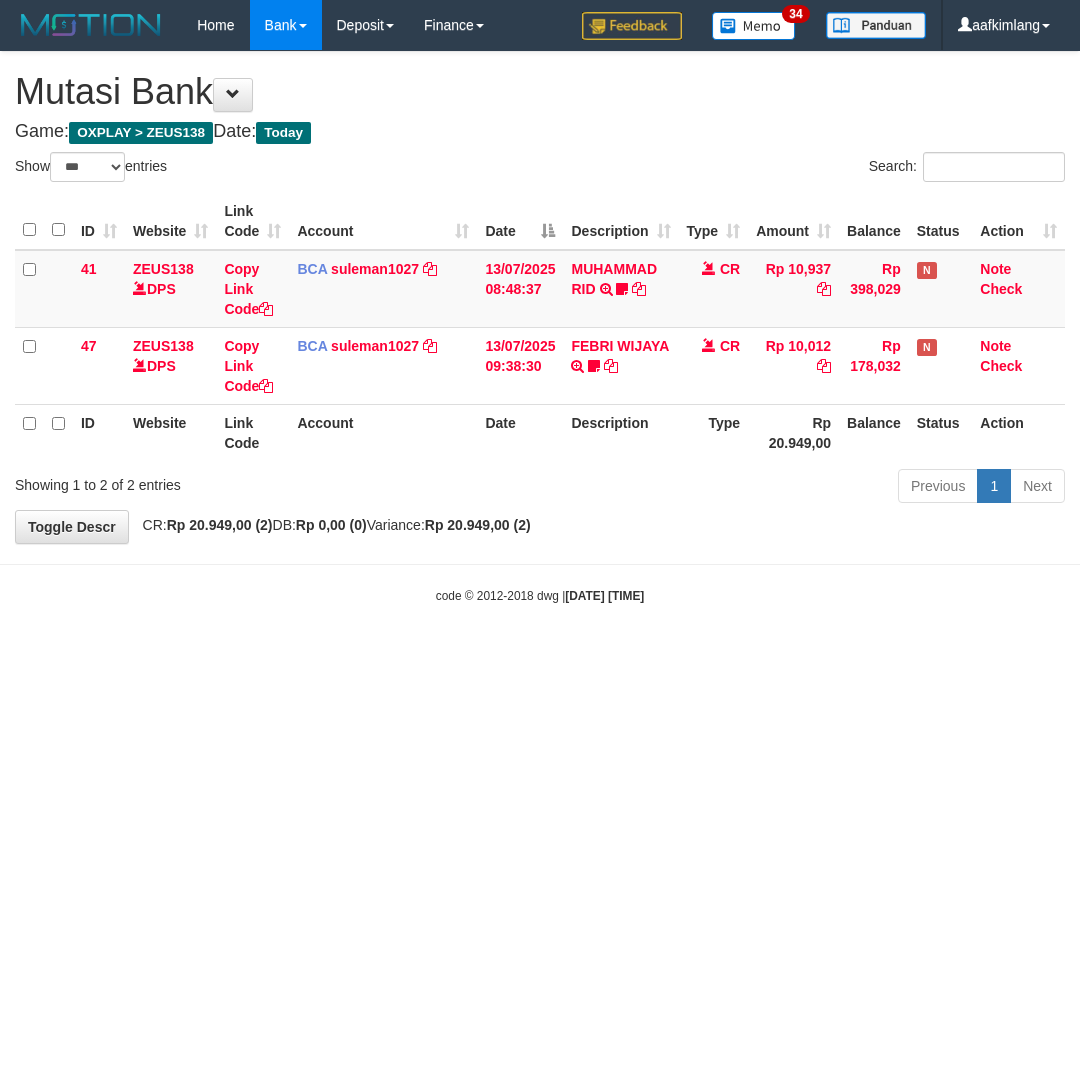 scroll, scrollTop: 0, scrollLeft: 0, axis: both 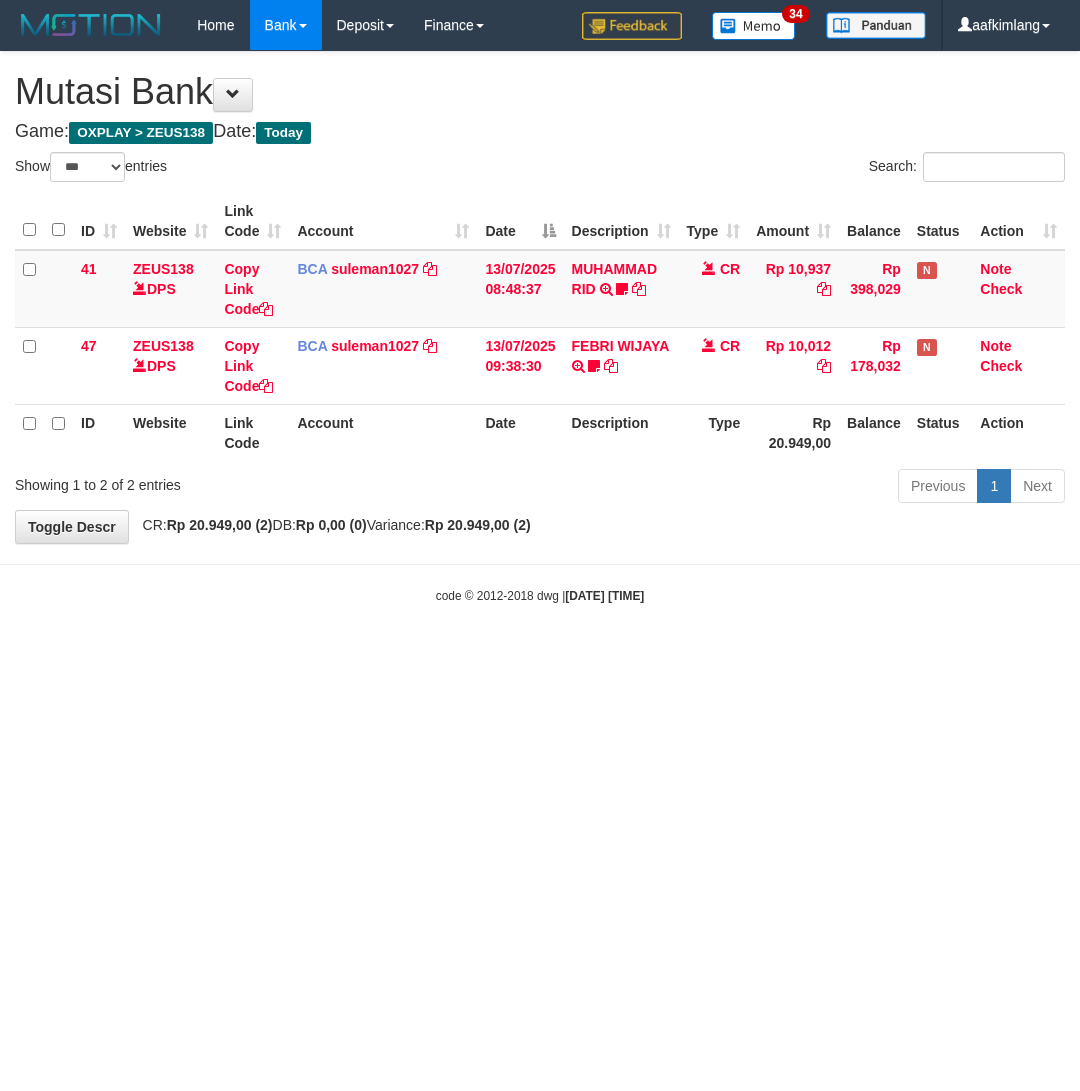 select on "***" 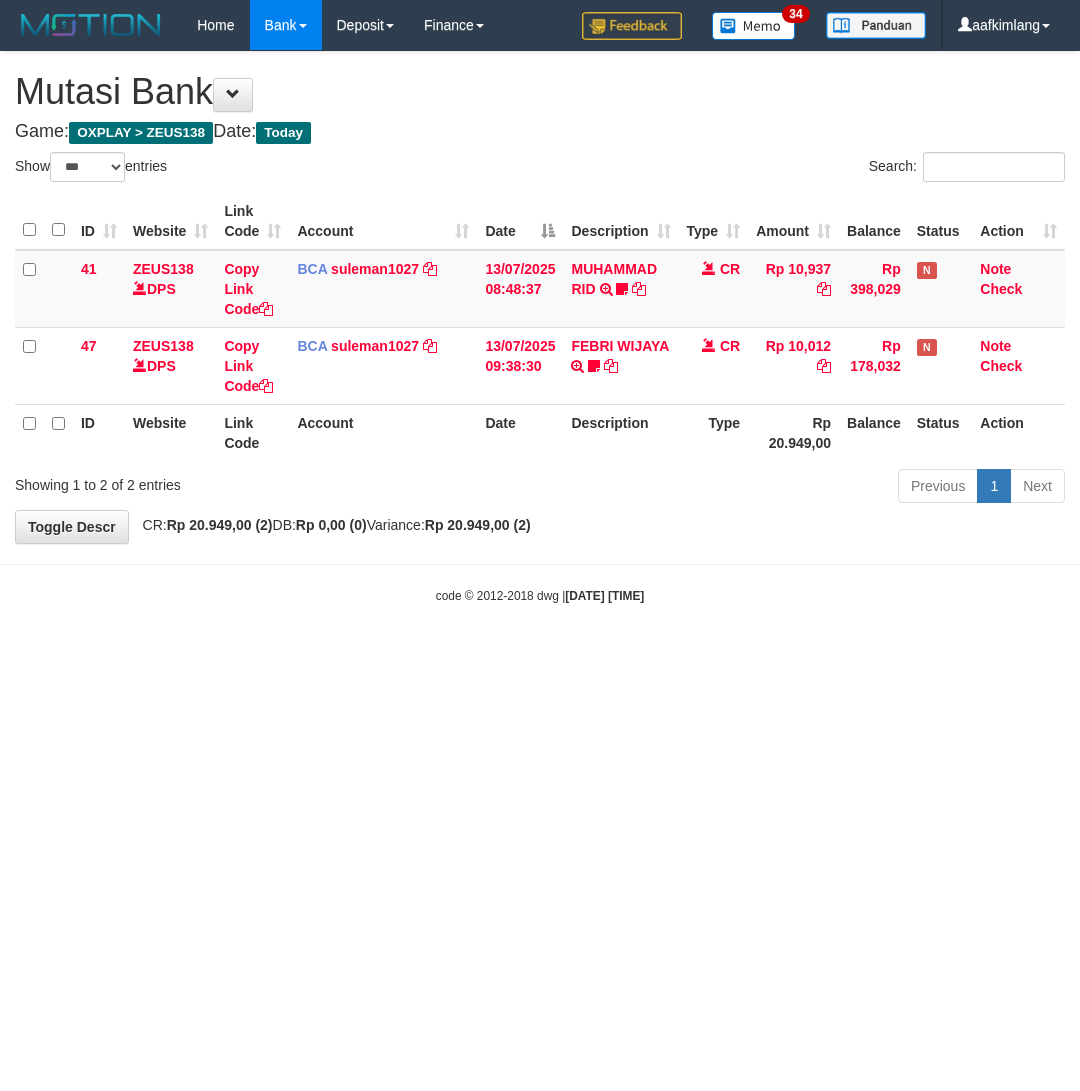 scroll, scrollTop: 0, scrollLeft: 0, axis: both 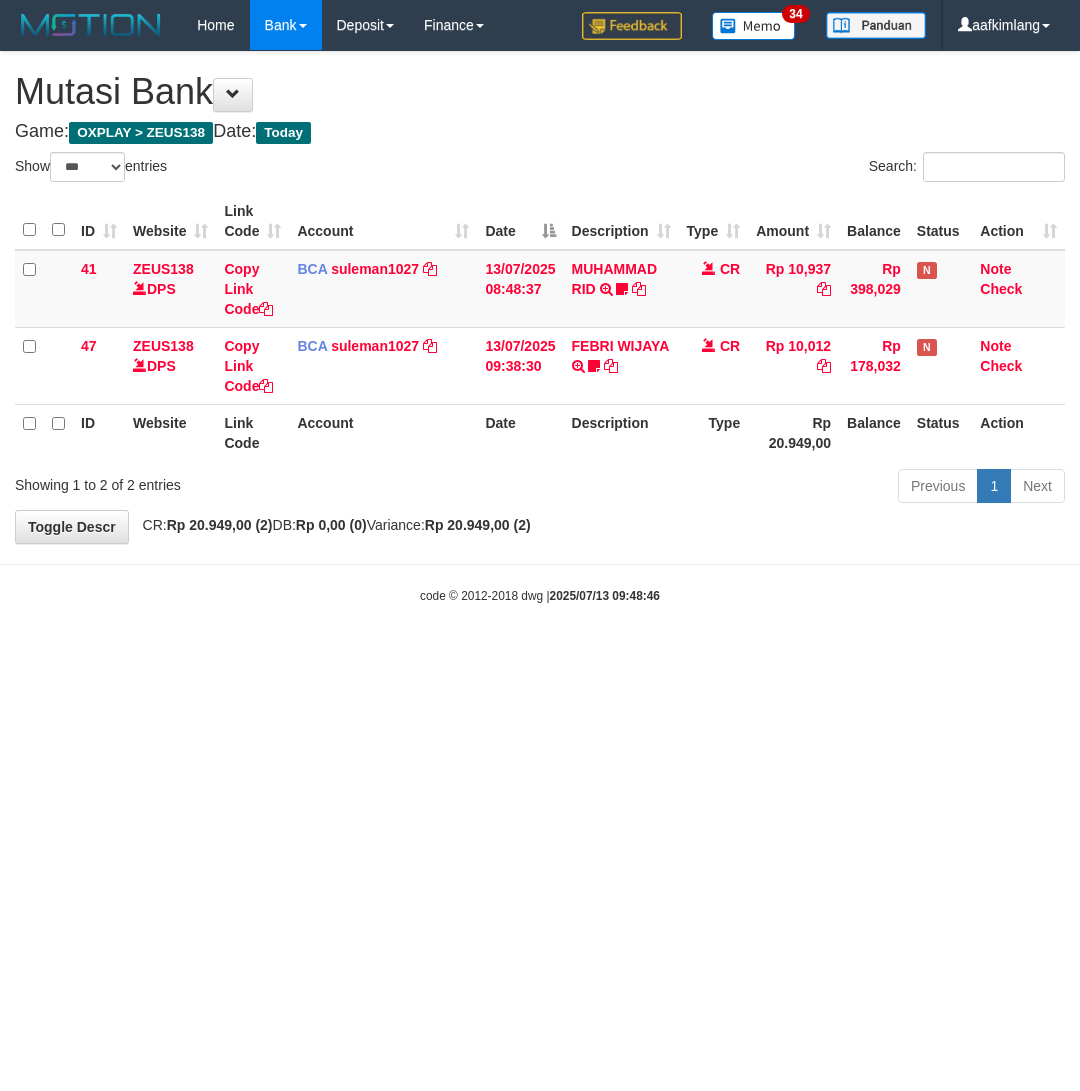 select on "***" 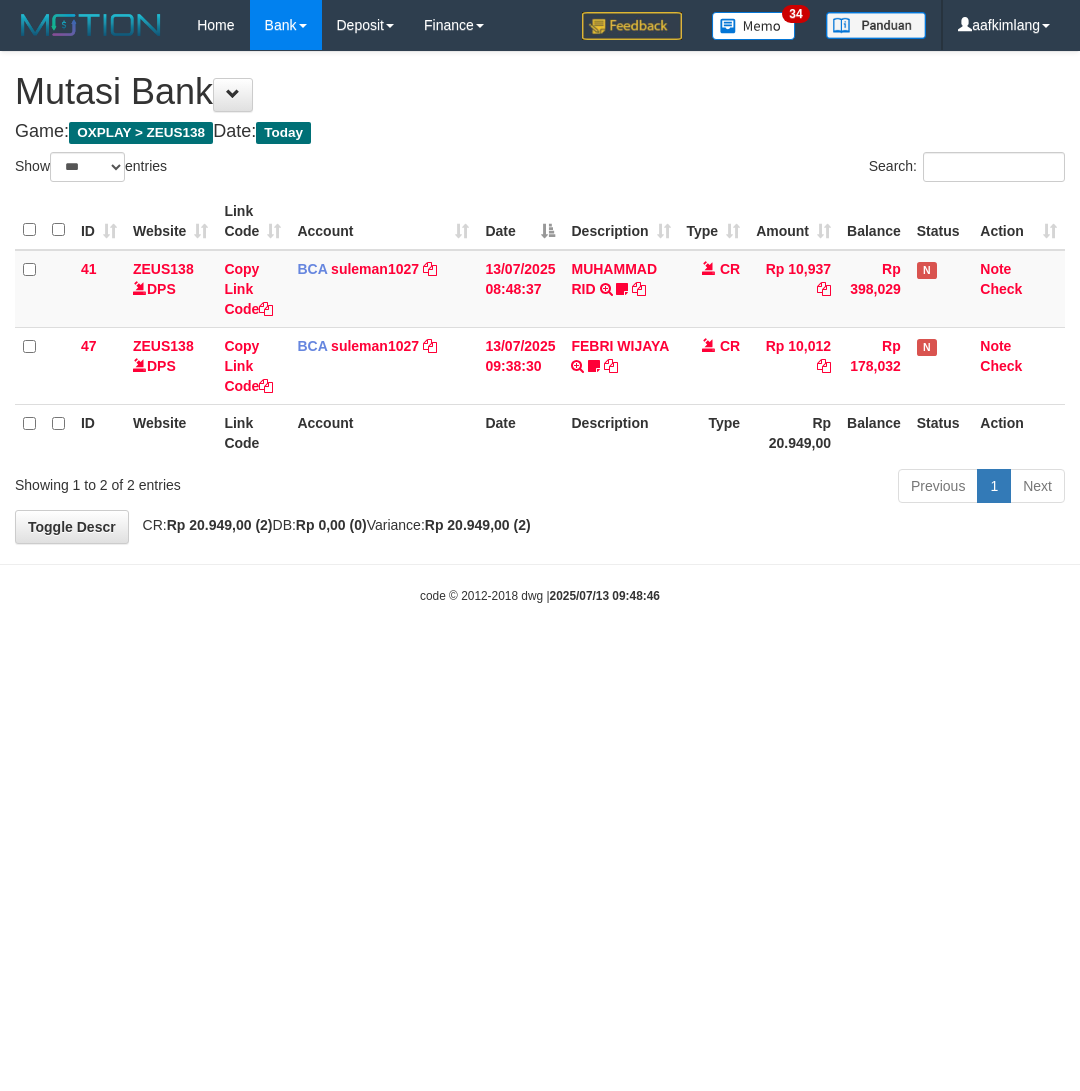 scroll, scrollTop: 0, scrollLeft: 0, axis: both 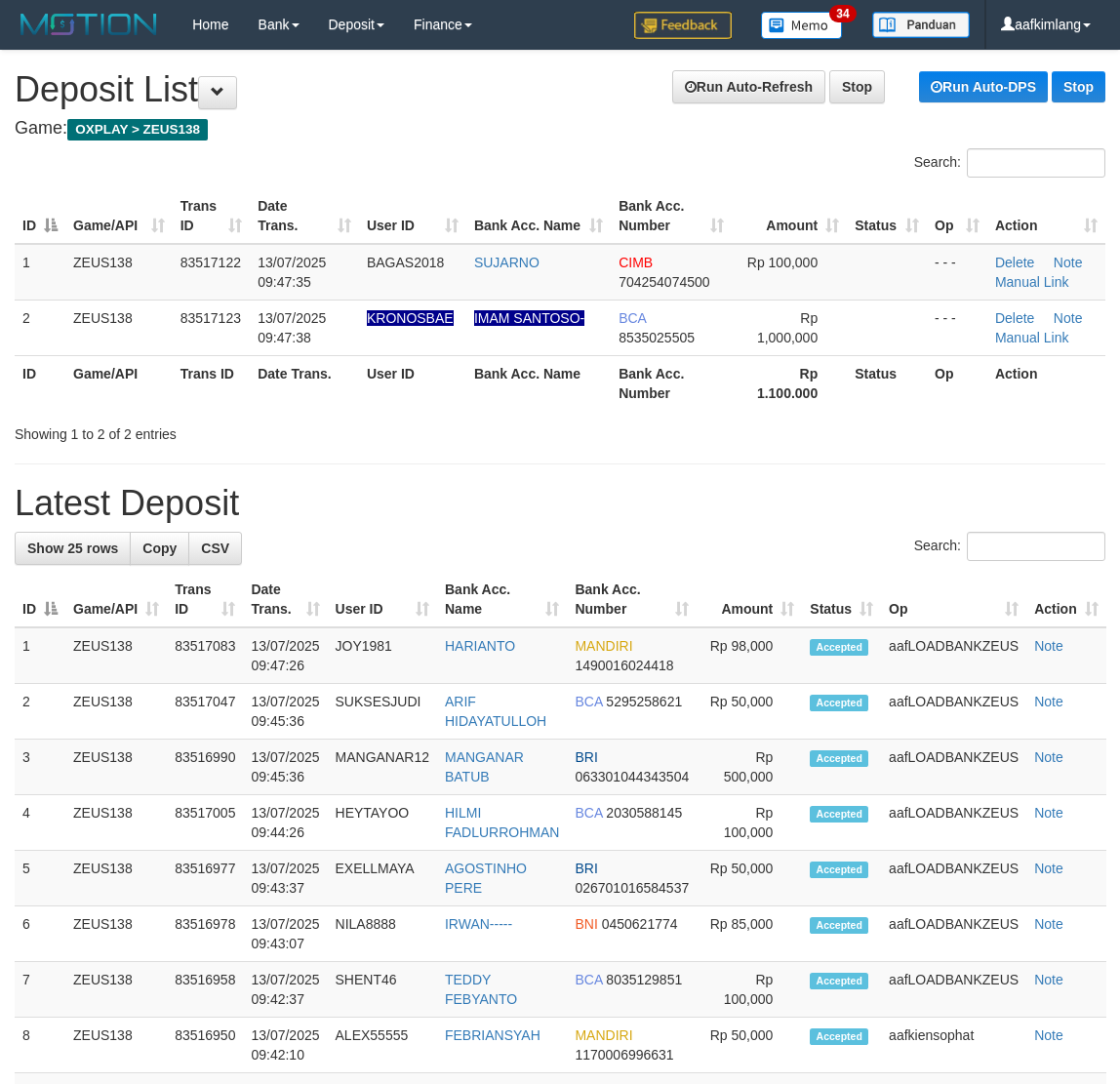 click on "**********" at bounding box center [560, 1109] 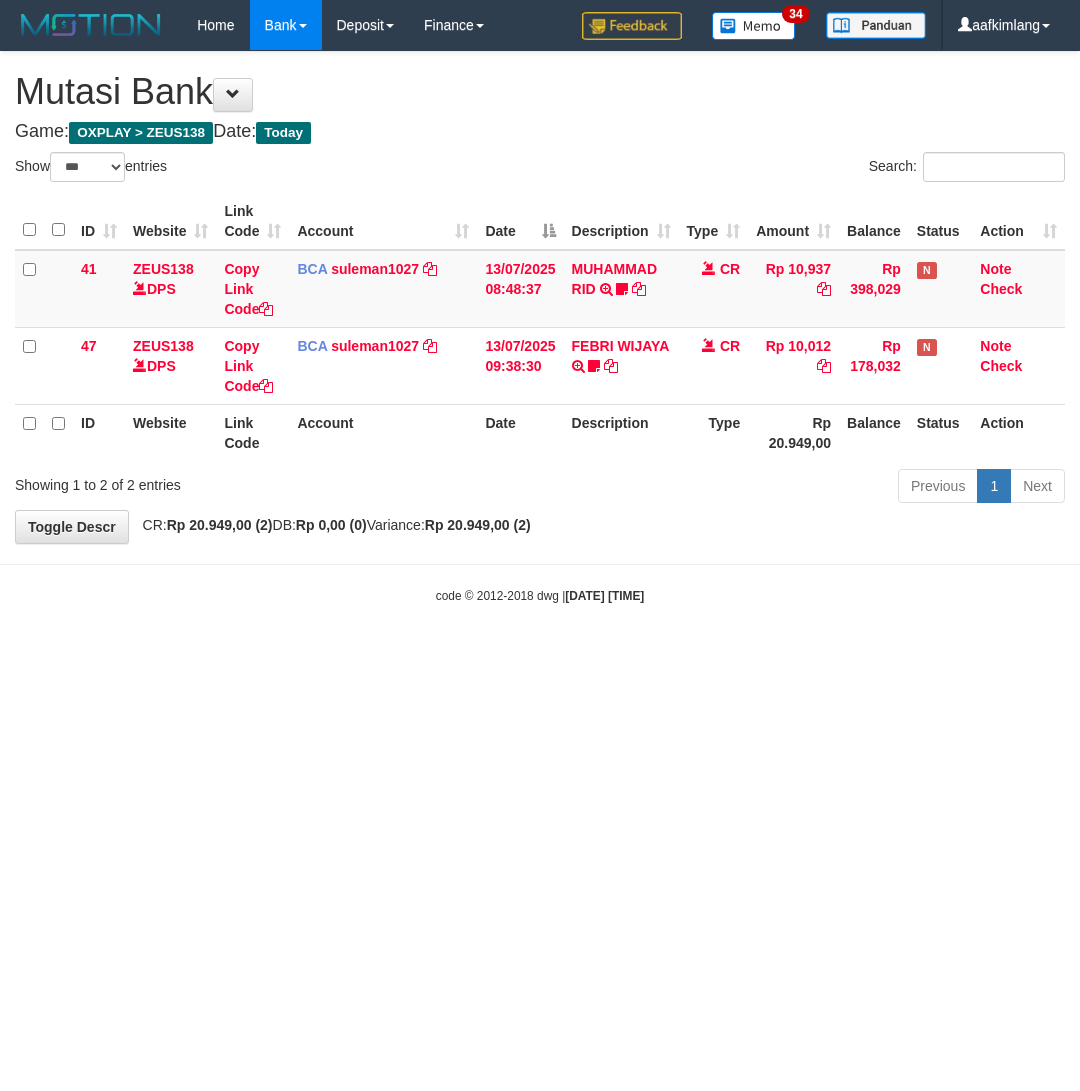 select on "***" 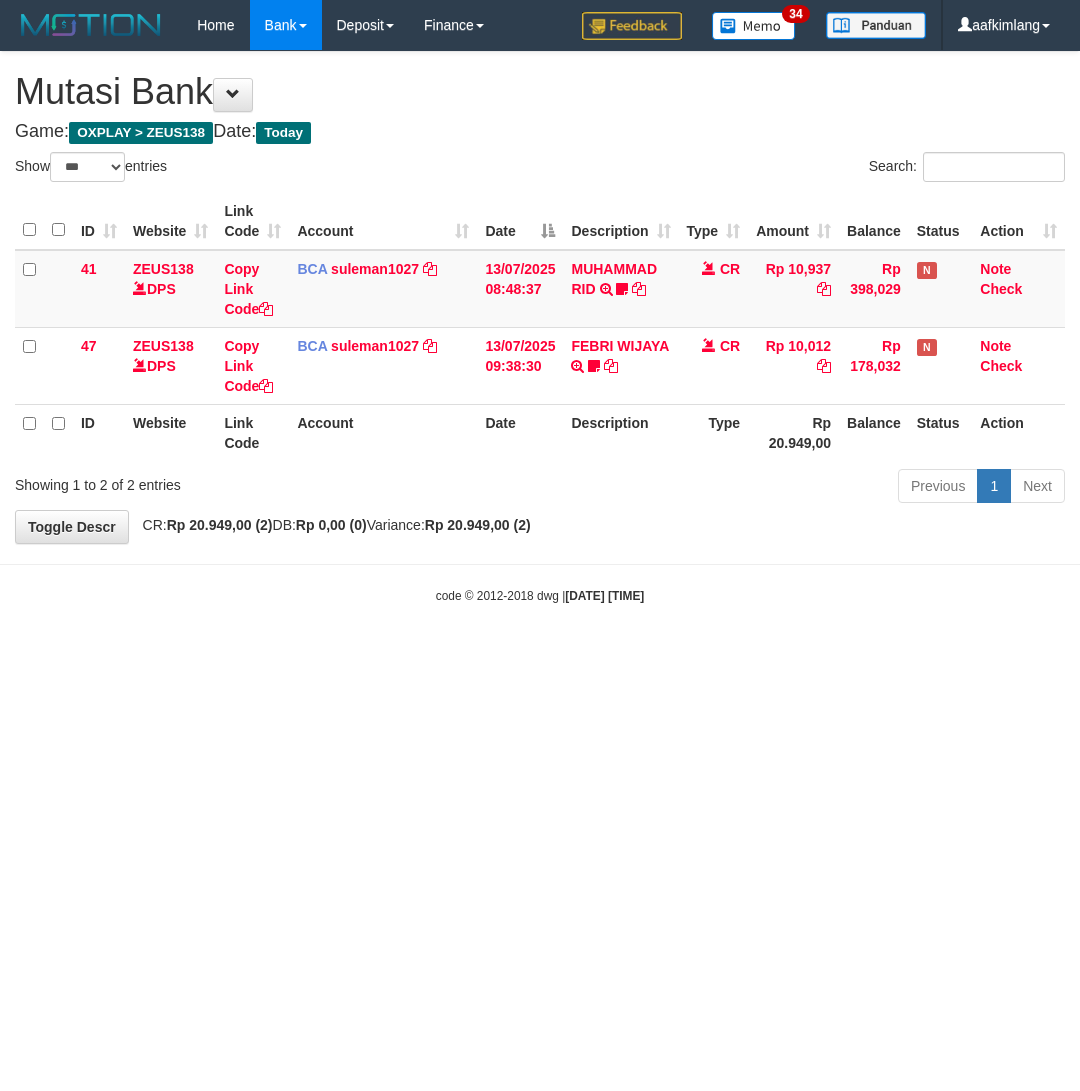 scroll, scrollTop: 0, scrollLeft: 0, axis: both 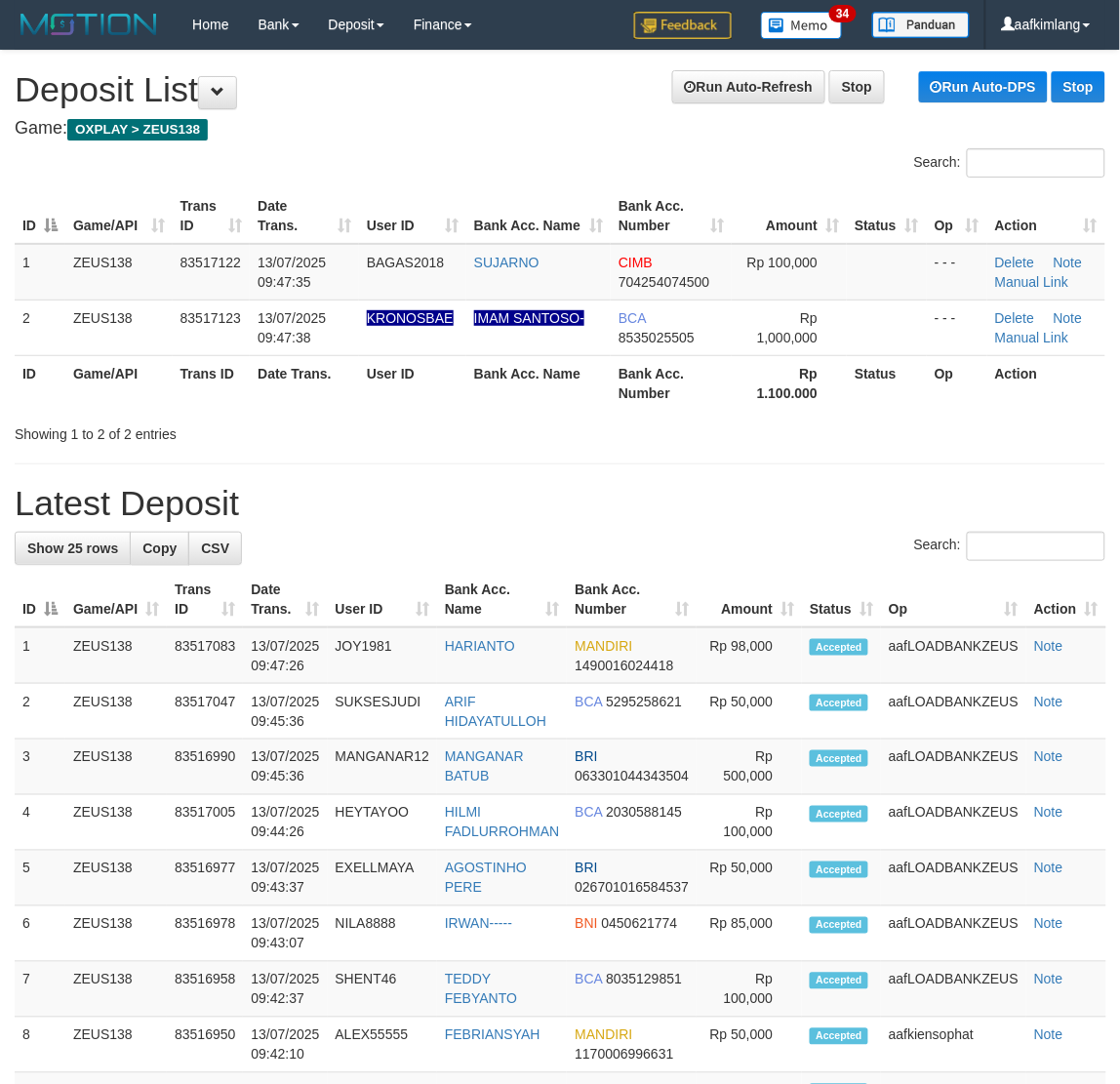 click on "Latest Deposit" at bounding box center (560, 503) 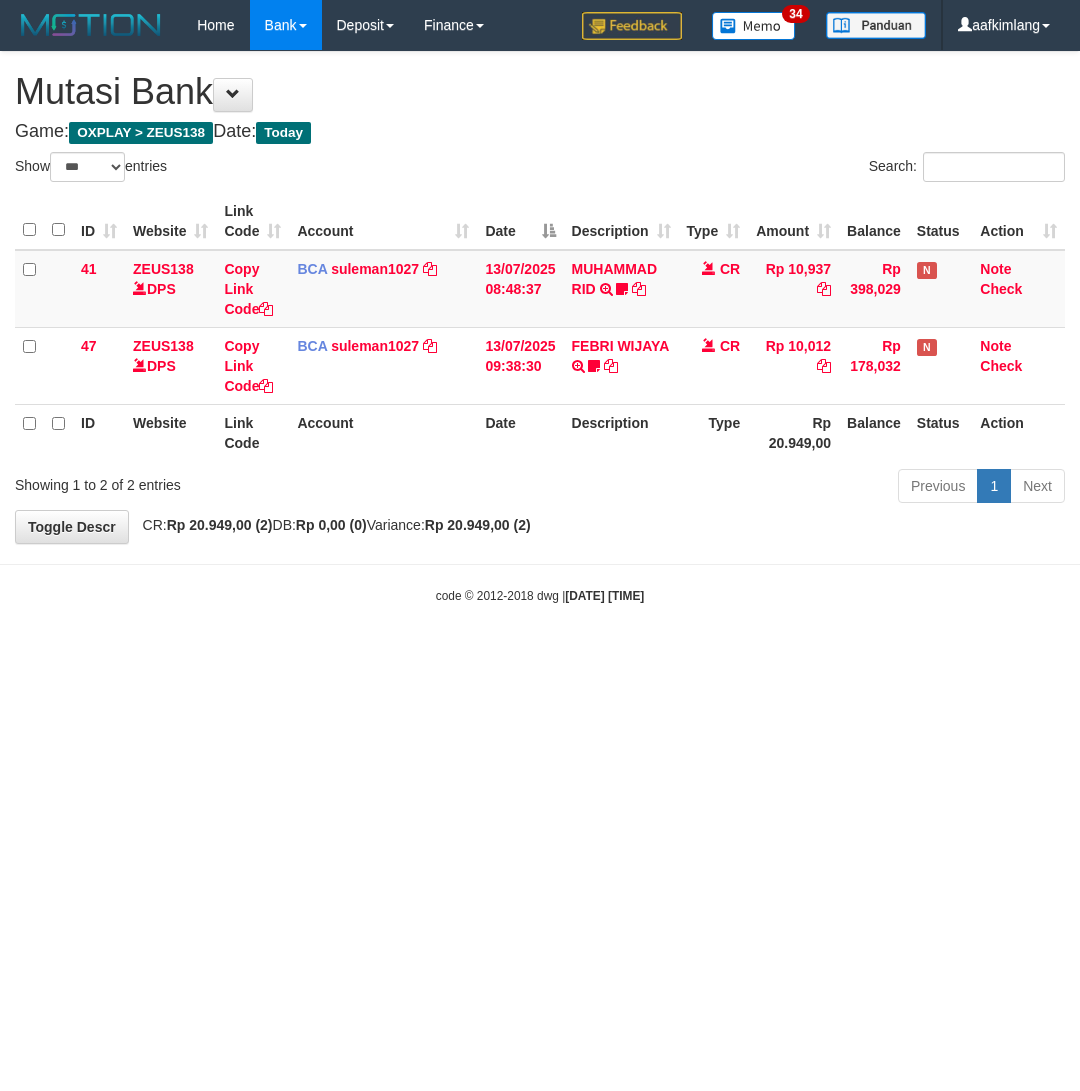 select on "***" 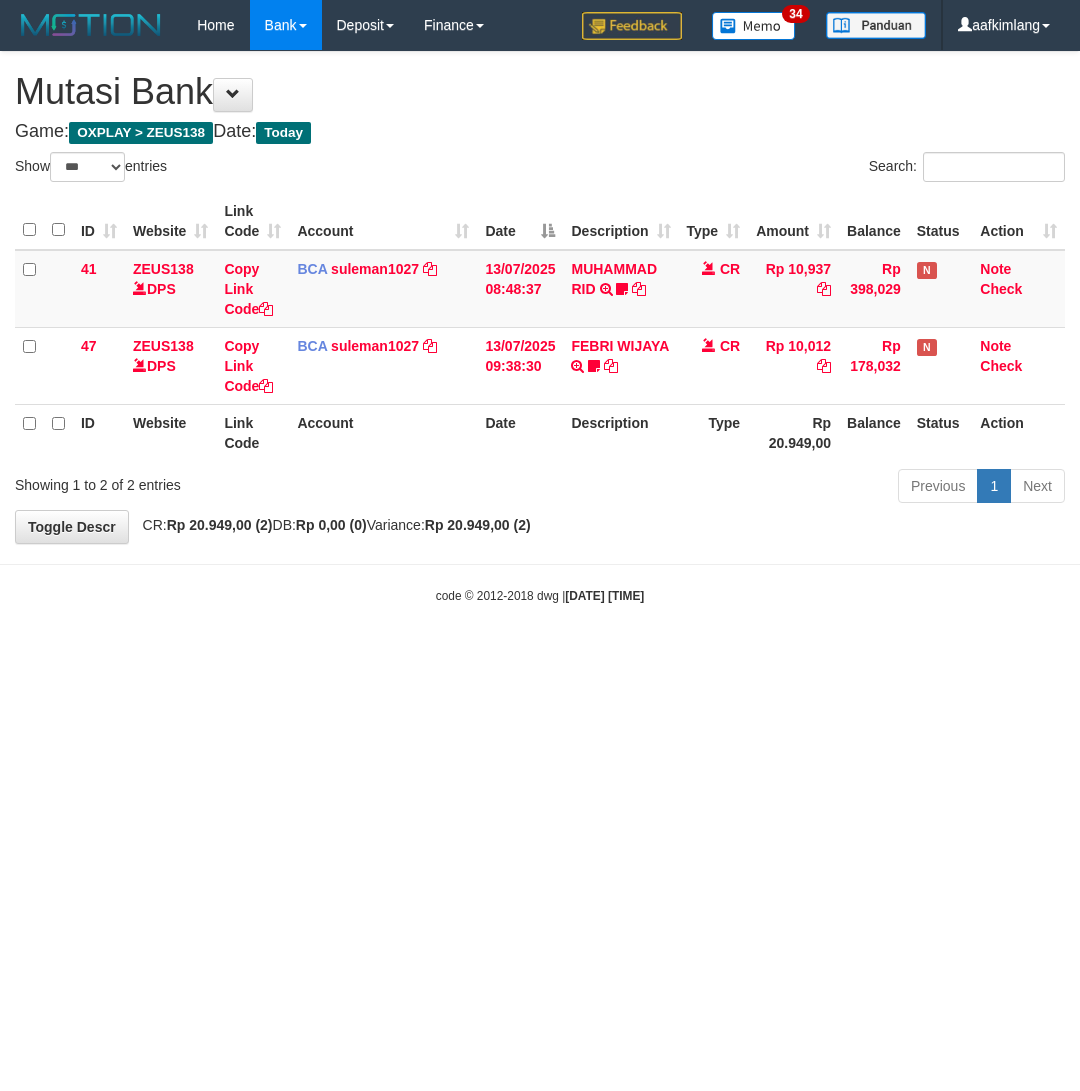 scroll, scrollTop: 0, scrollLeft: 0, axis: both 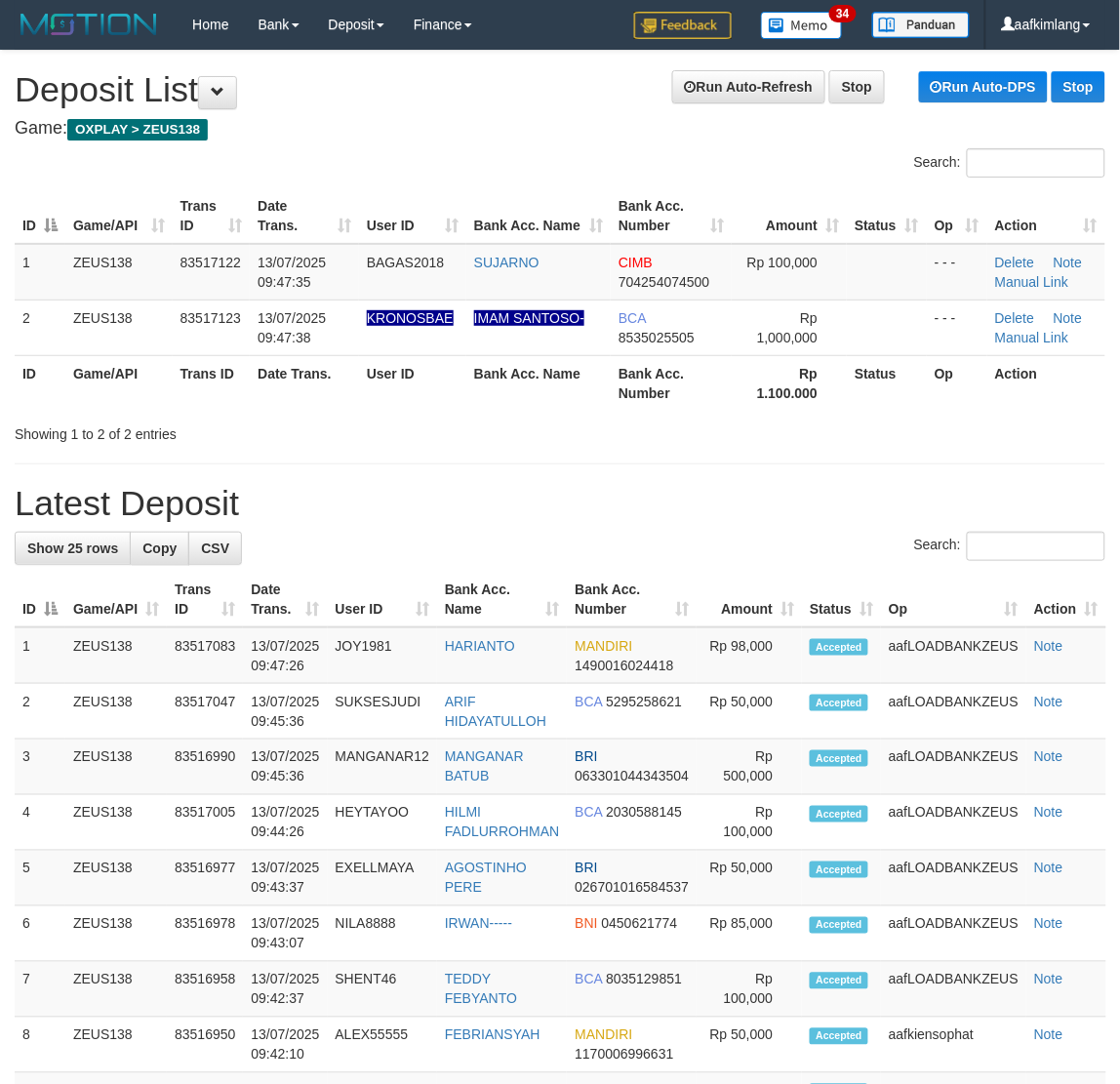 click on "**********" at bounding box center [560, 1109] 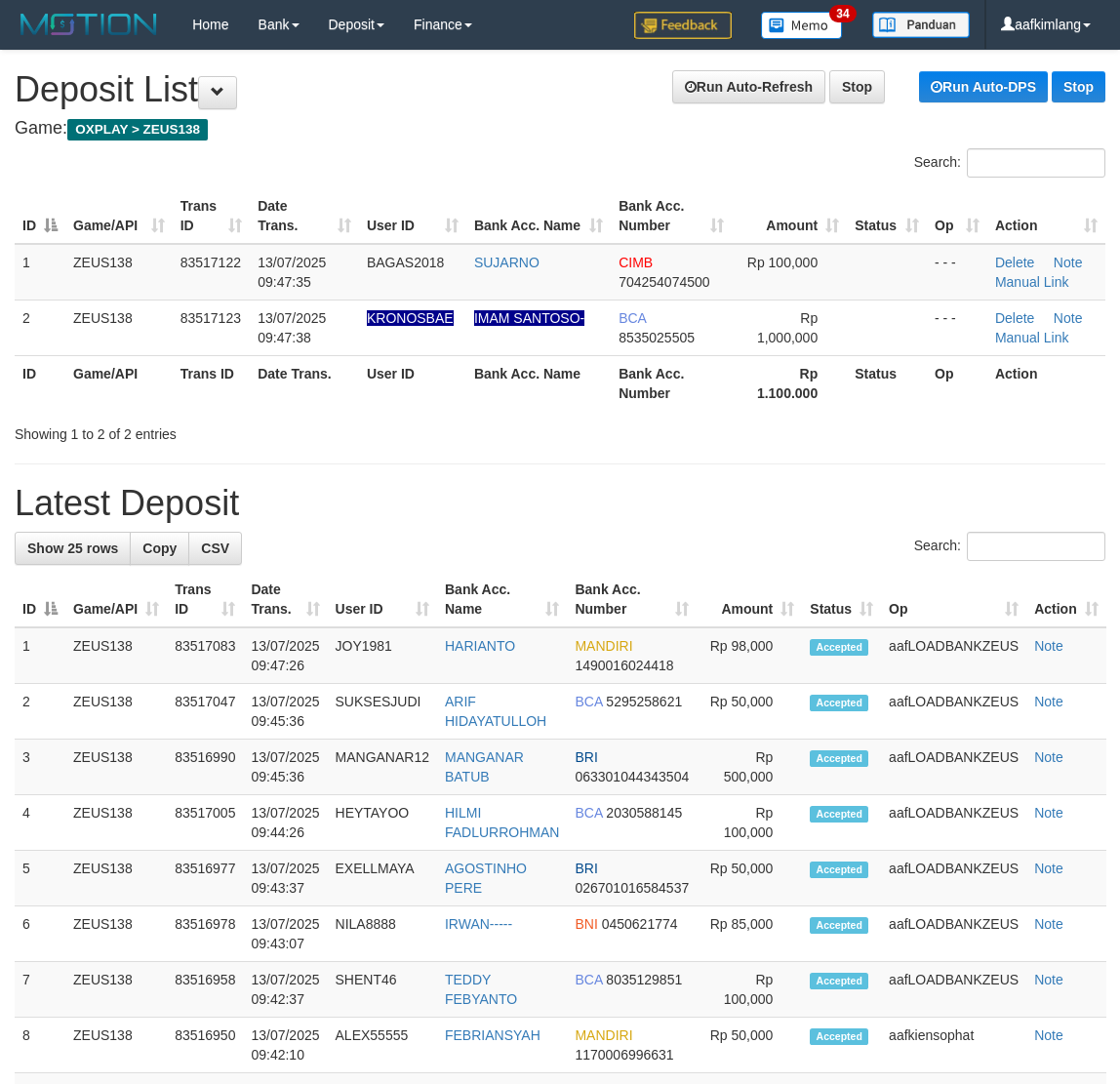 scroll, scrollTop: 0, scrollLeft: 0, axis: both 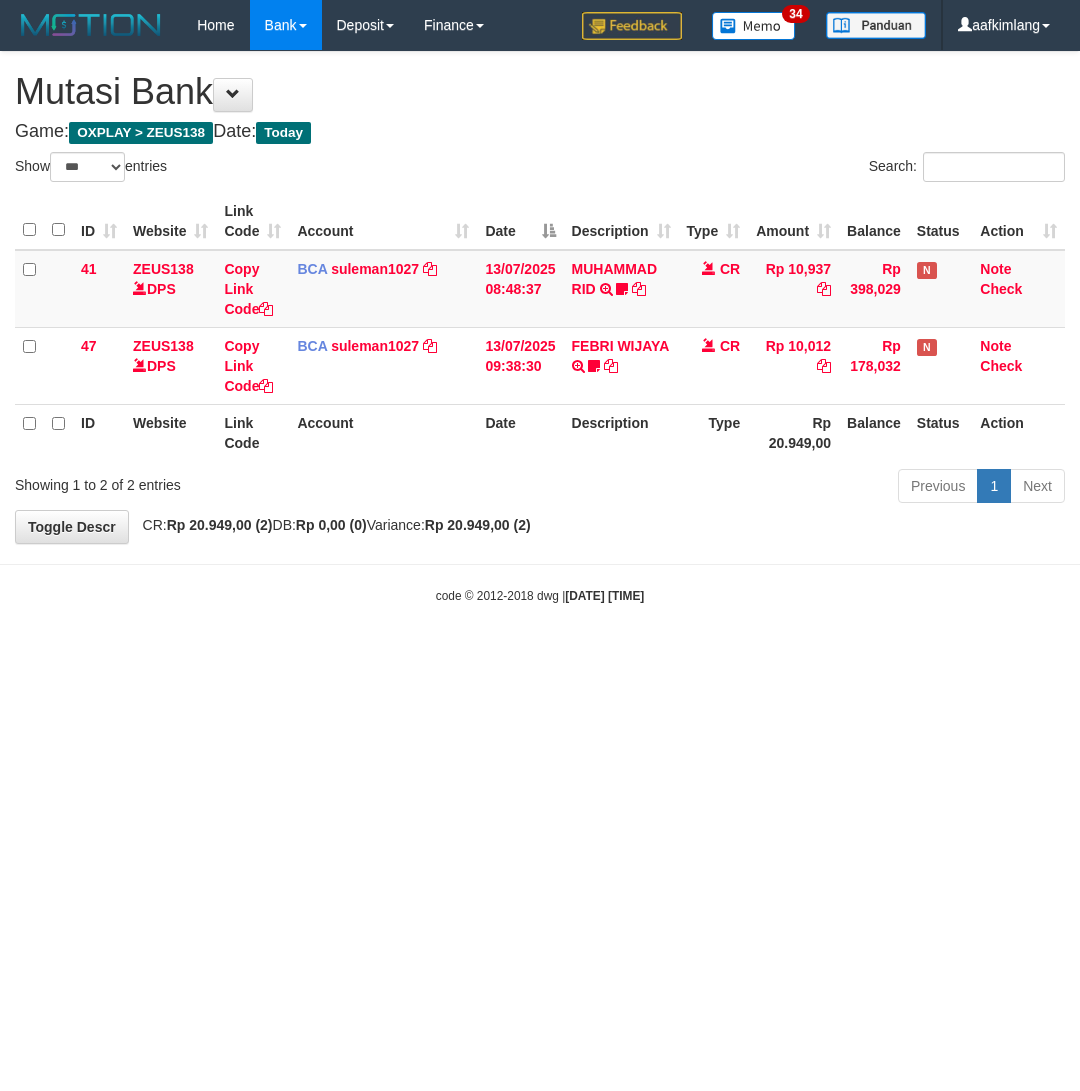 select on "***" 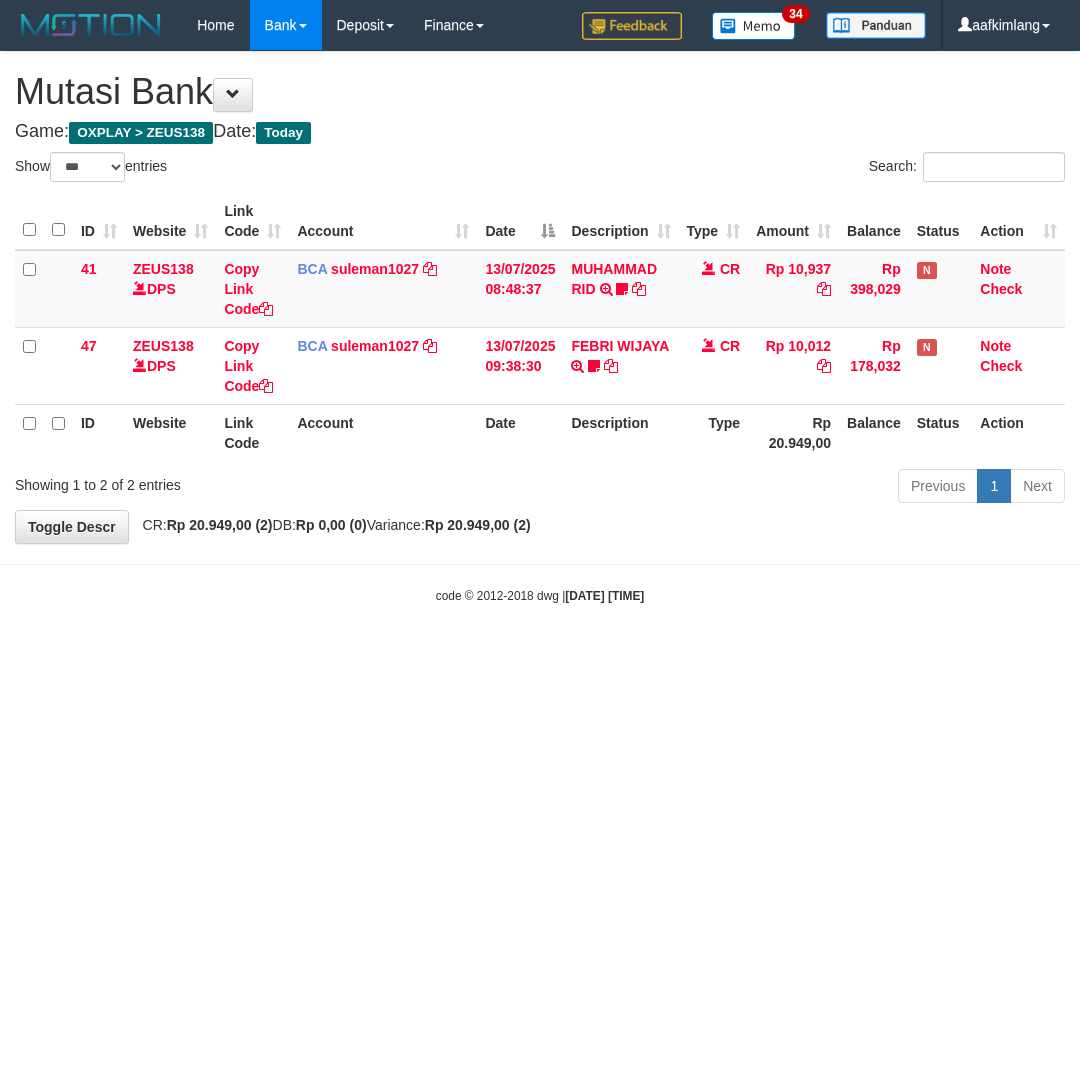 scroll, scrollTop: 0, scrollLeft: 0, axis: both 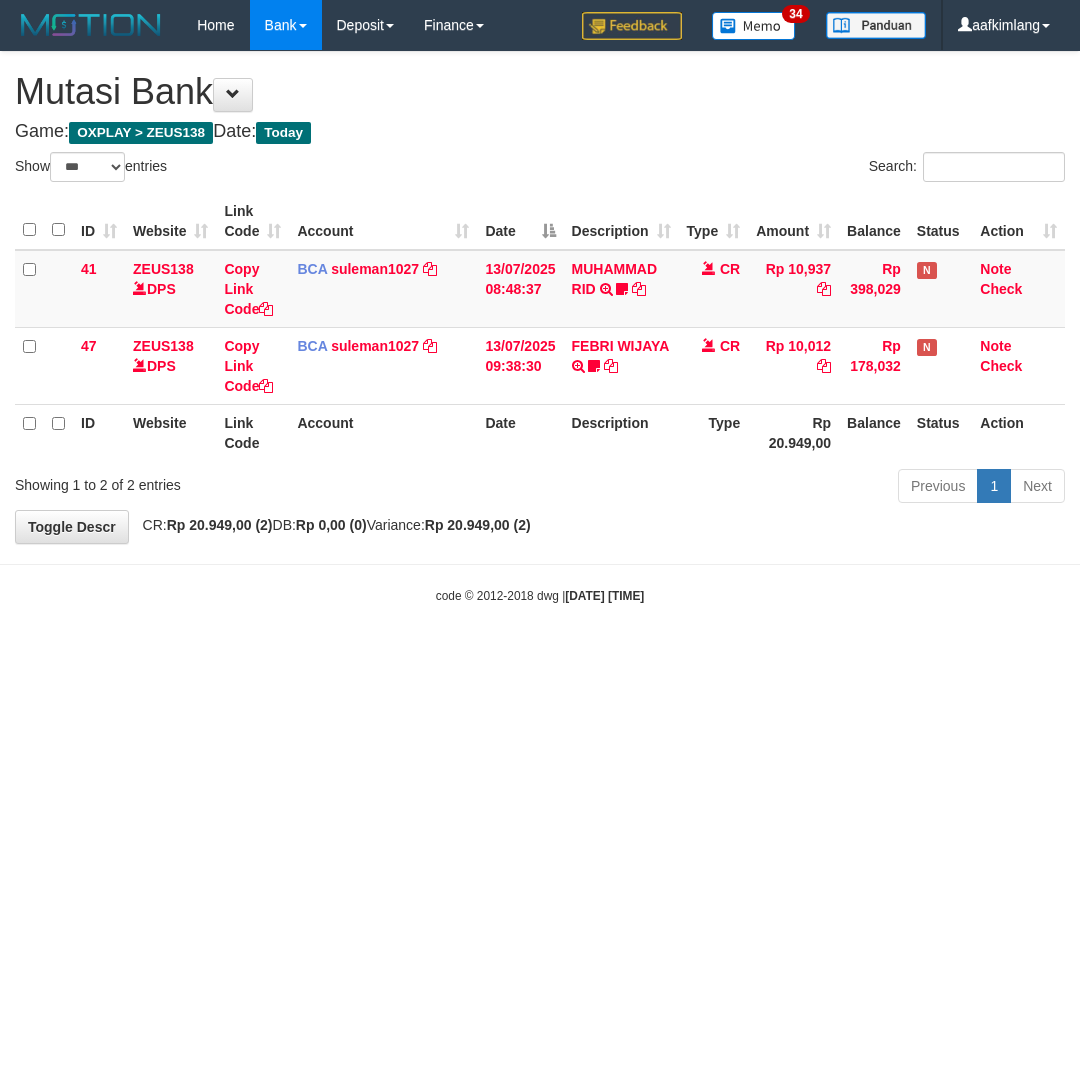 select on "***" 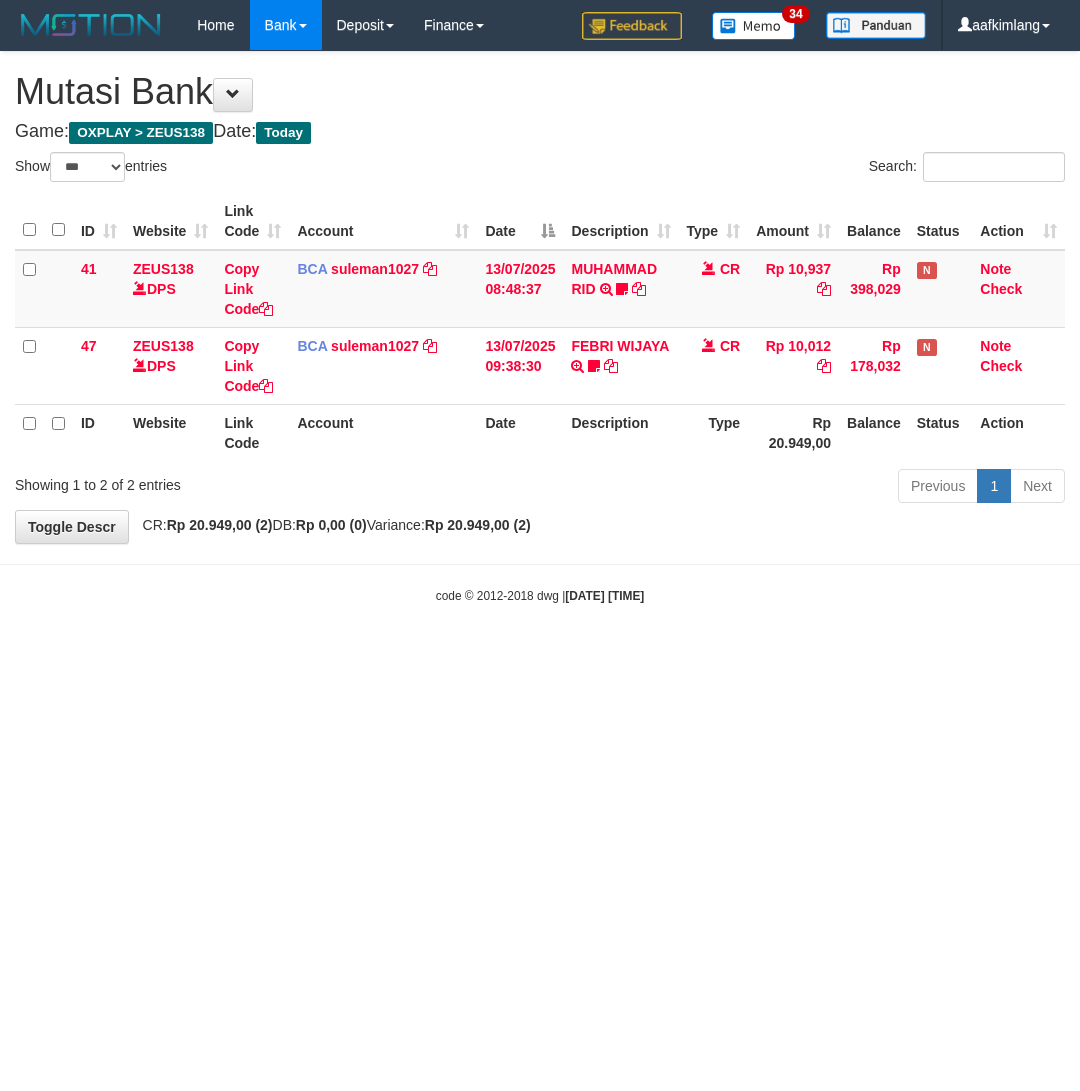scroll, scrollTop: 0, scrollLeft: 0, axis: both 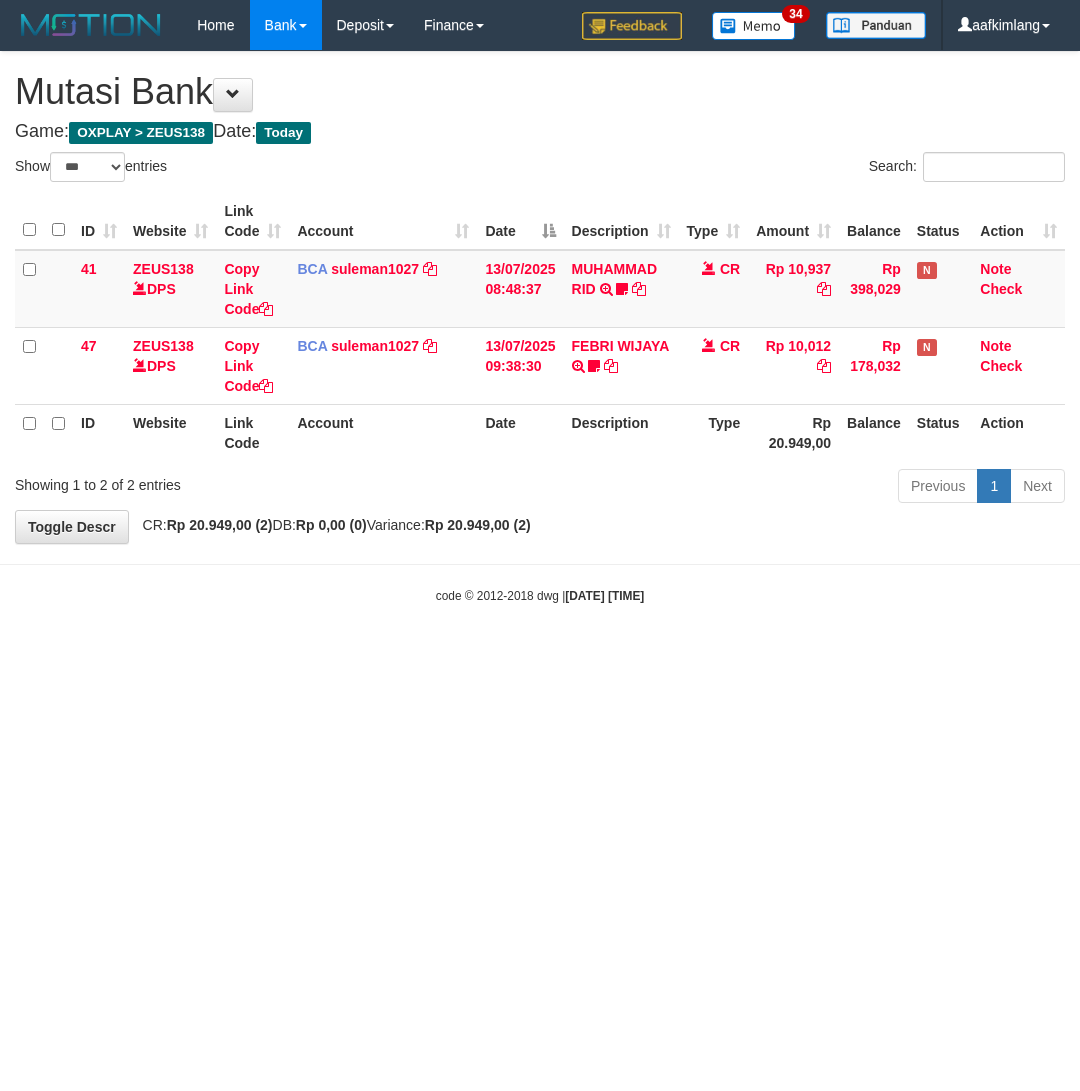 select on "***" 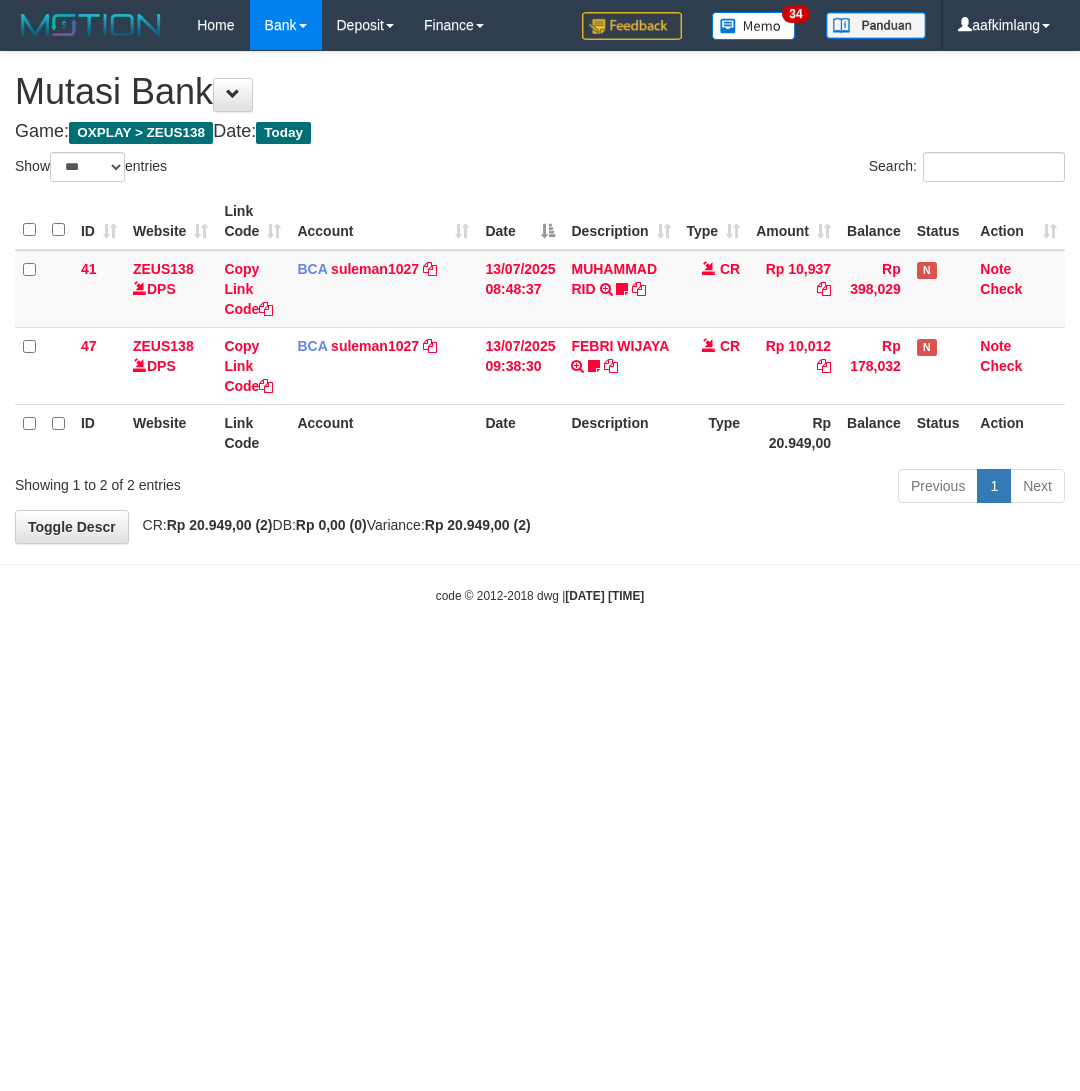 scroll, scrollTop: 0, scrollLeft: 0, axis: both 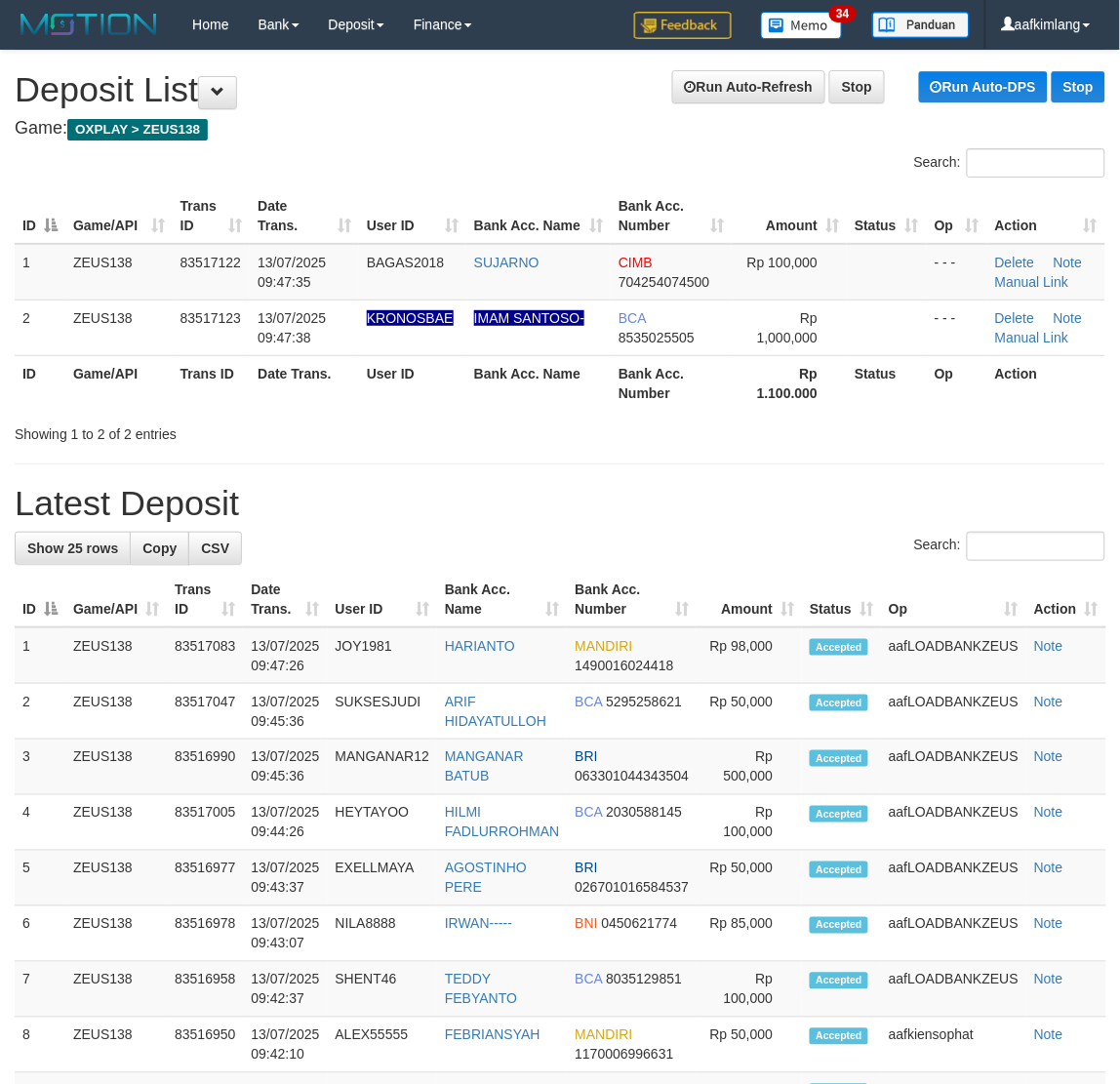 click on "Latest Deposit" at bounding box center [560, 503] 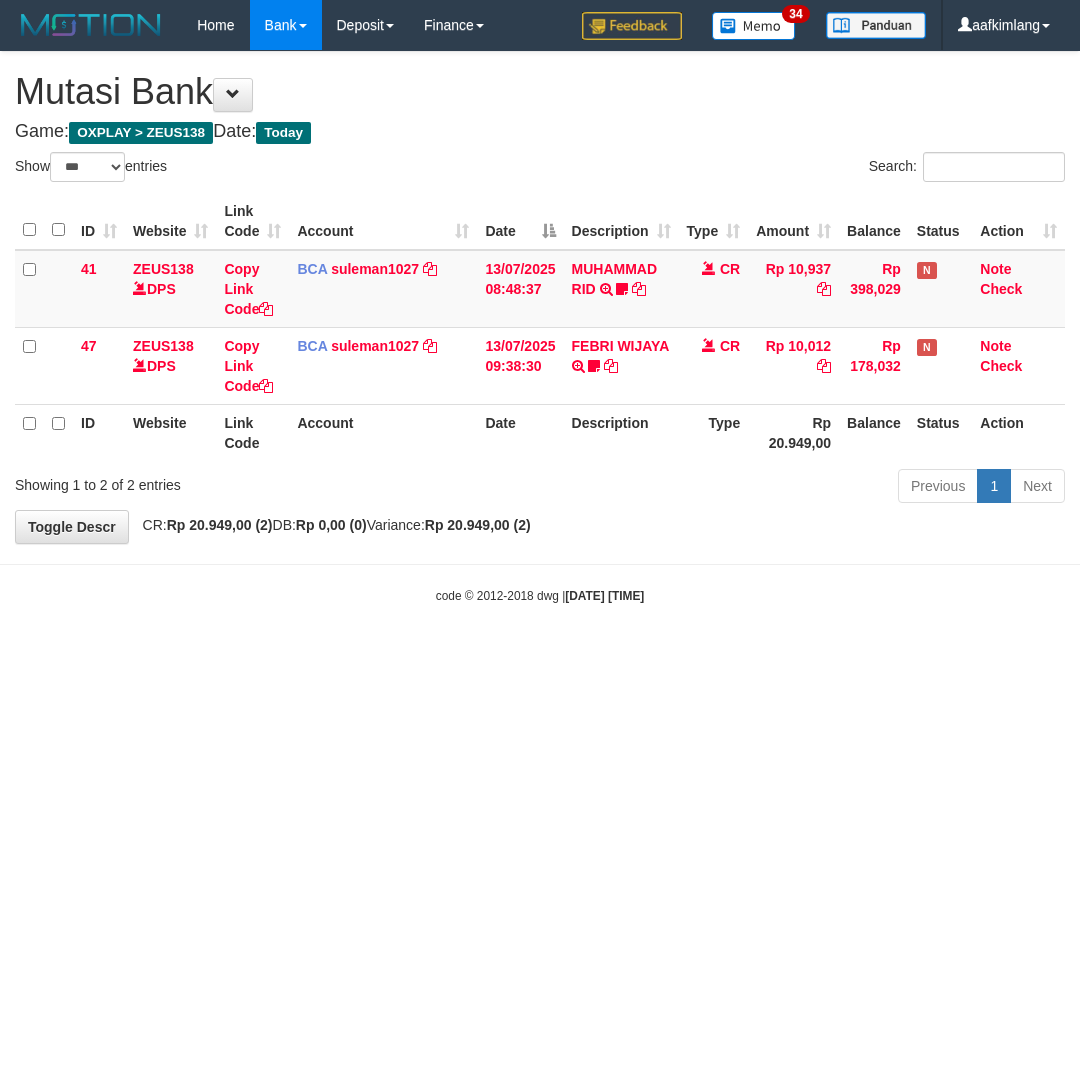 select on "***" 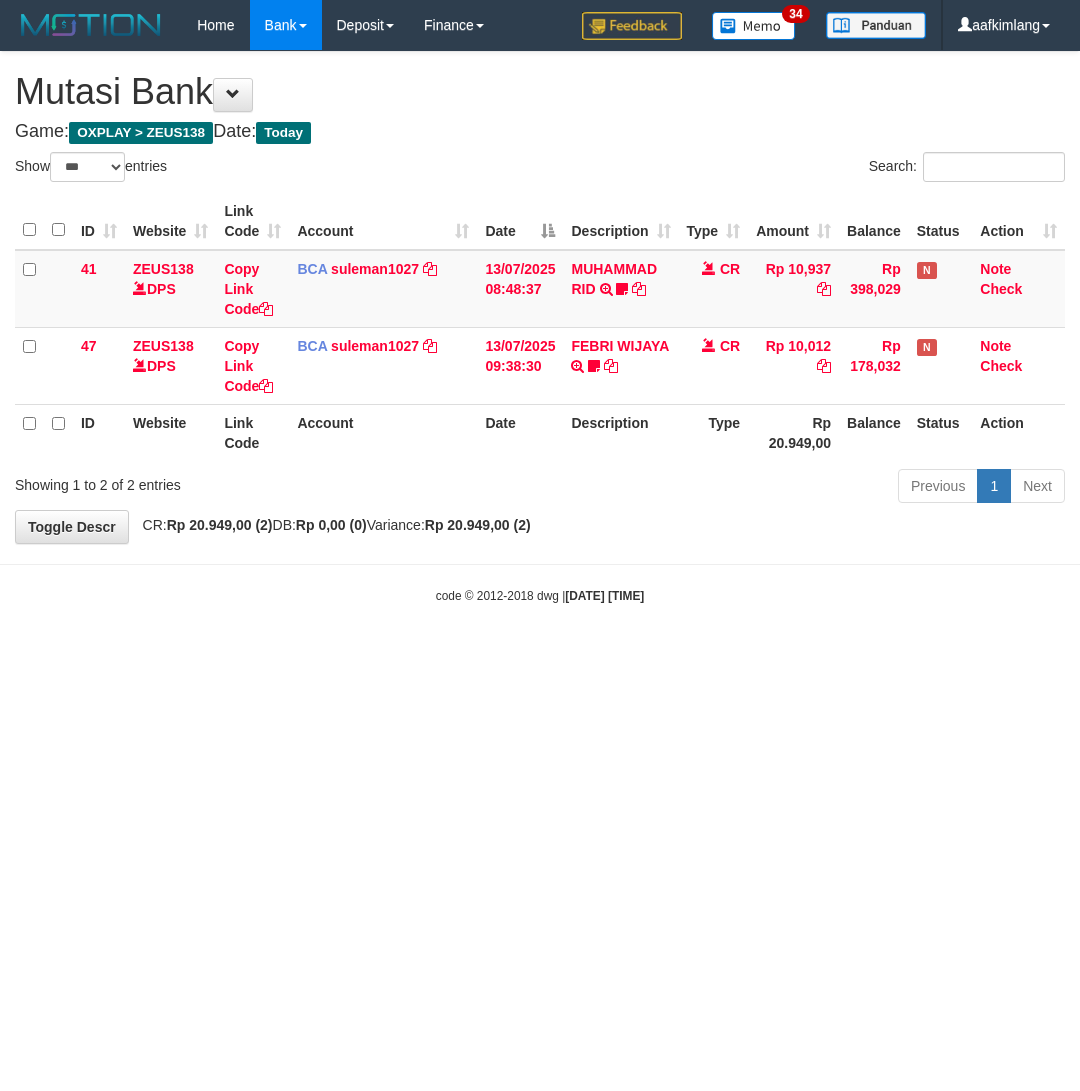 scroll, scrollTop: 0, scrollLeft: 0, axis: both 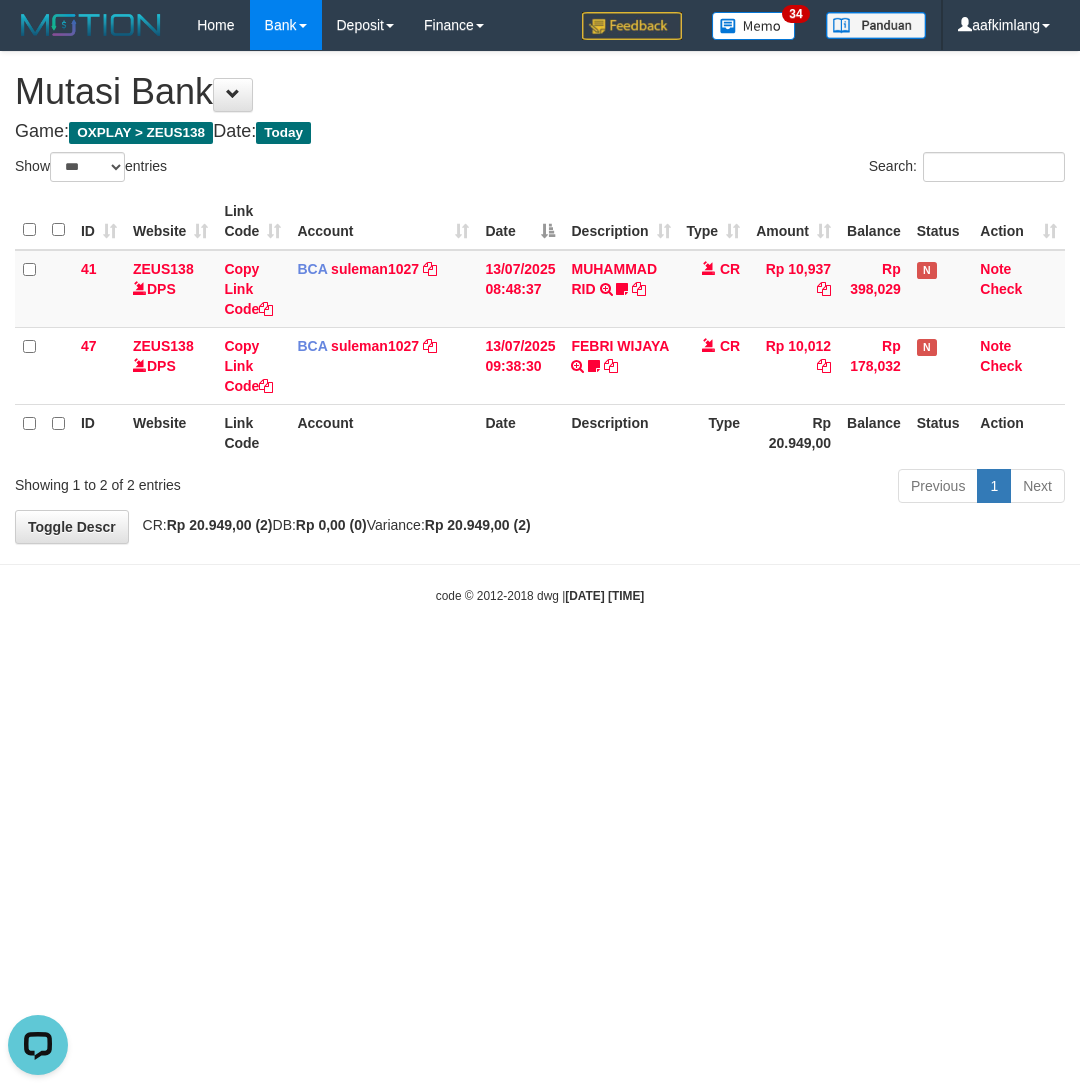 drag, startPoint x: 316, startPoint y: 733, endPoint x: 338, endPoint y: 722, distance: 24.596748 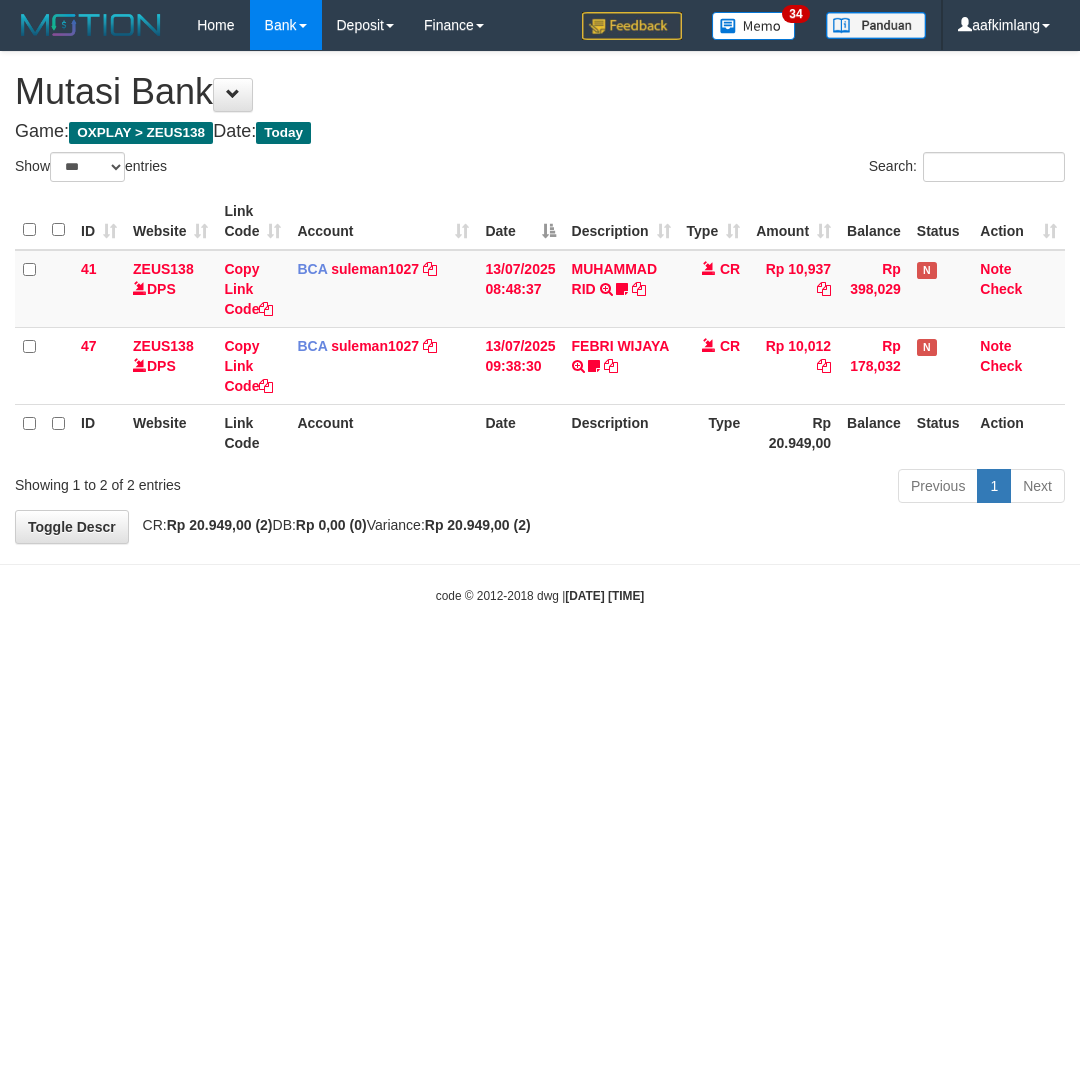 select on "***" 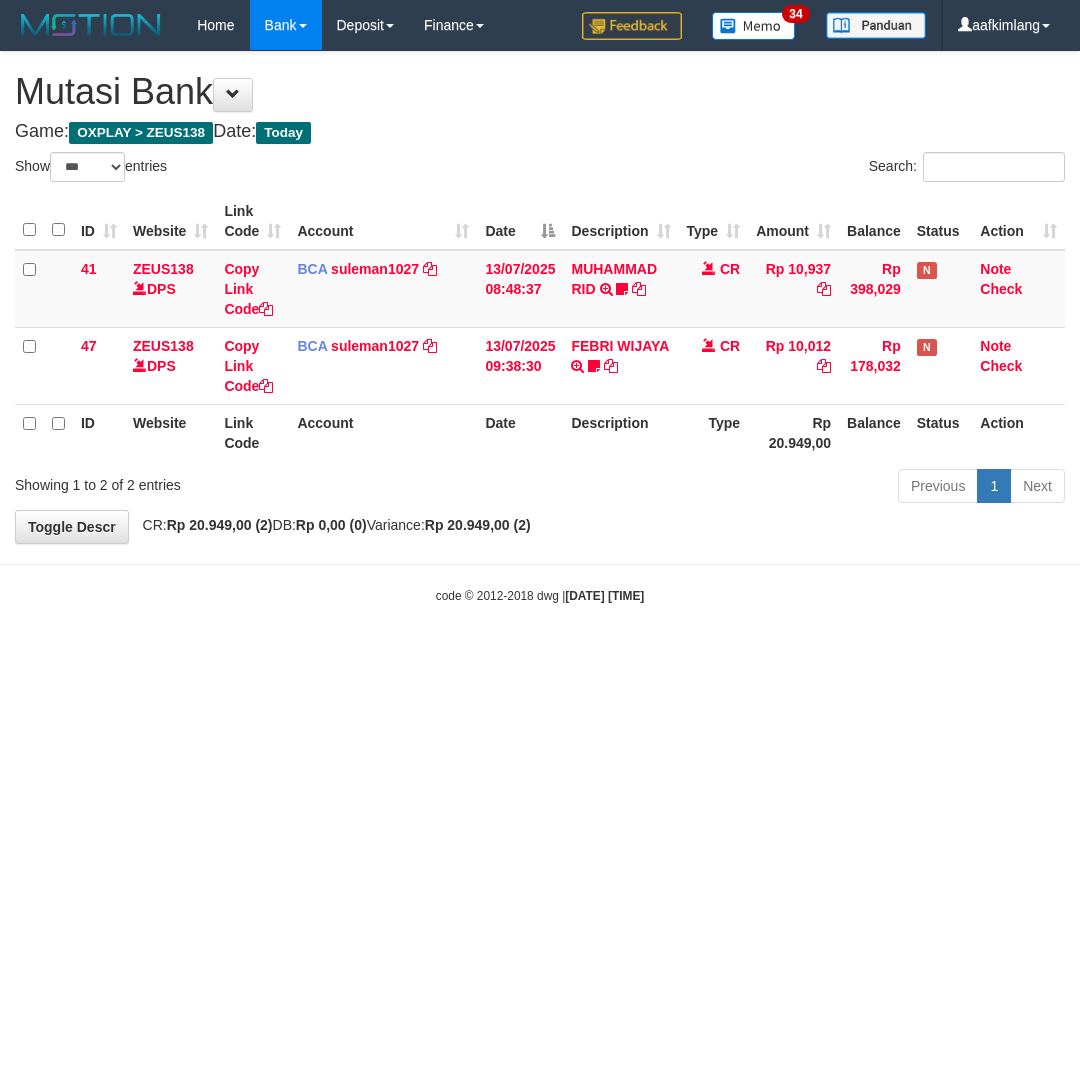 scroll, scrollTop: 0, scrollLeft: 0, axis: both 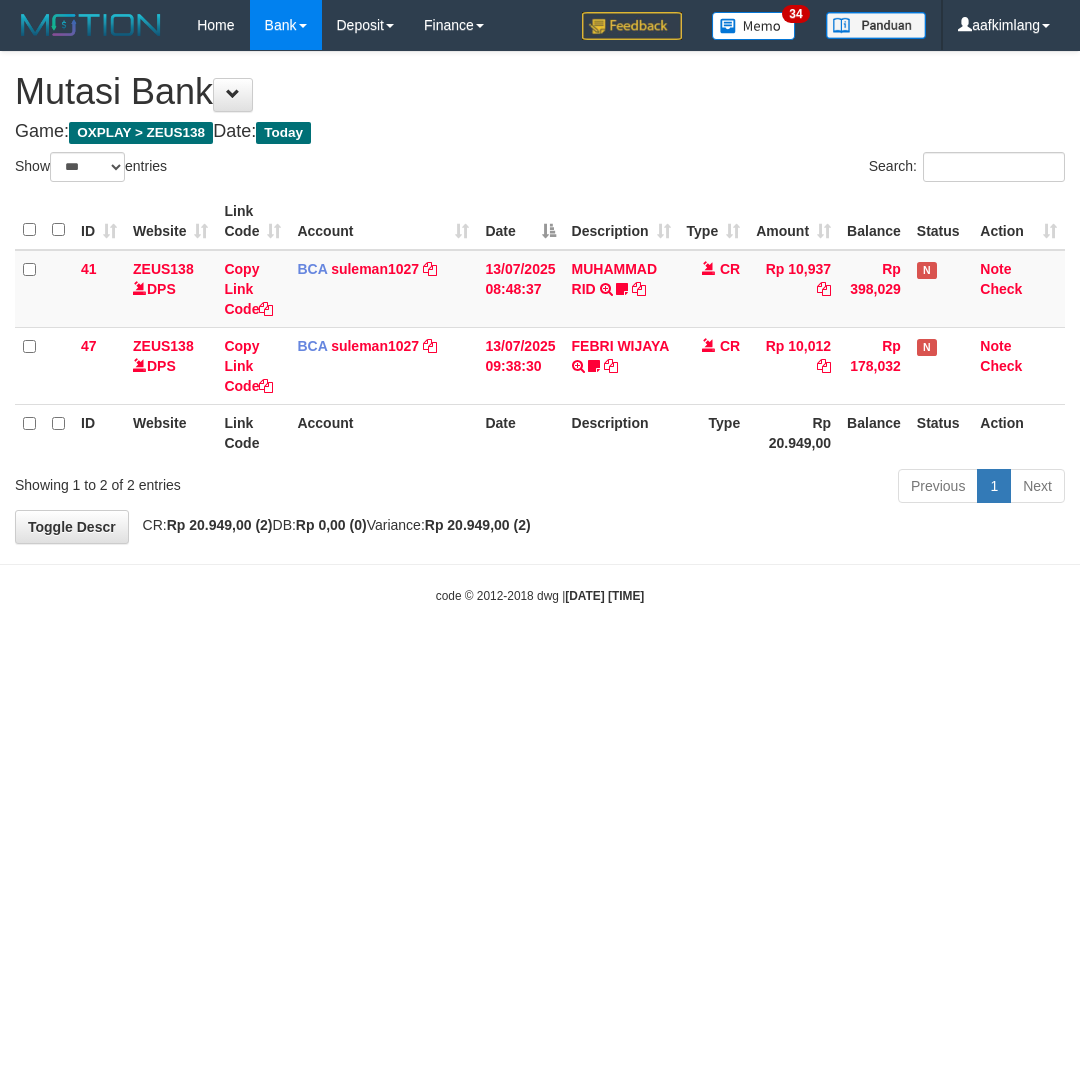 select on "***" 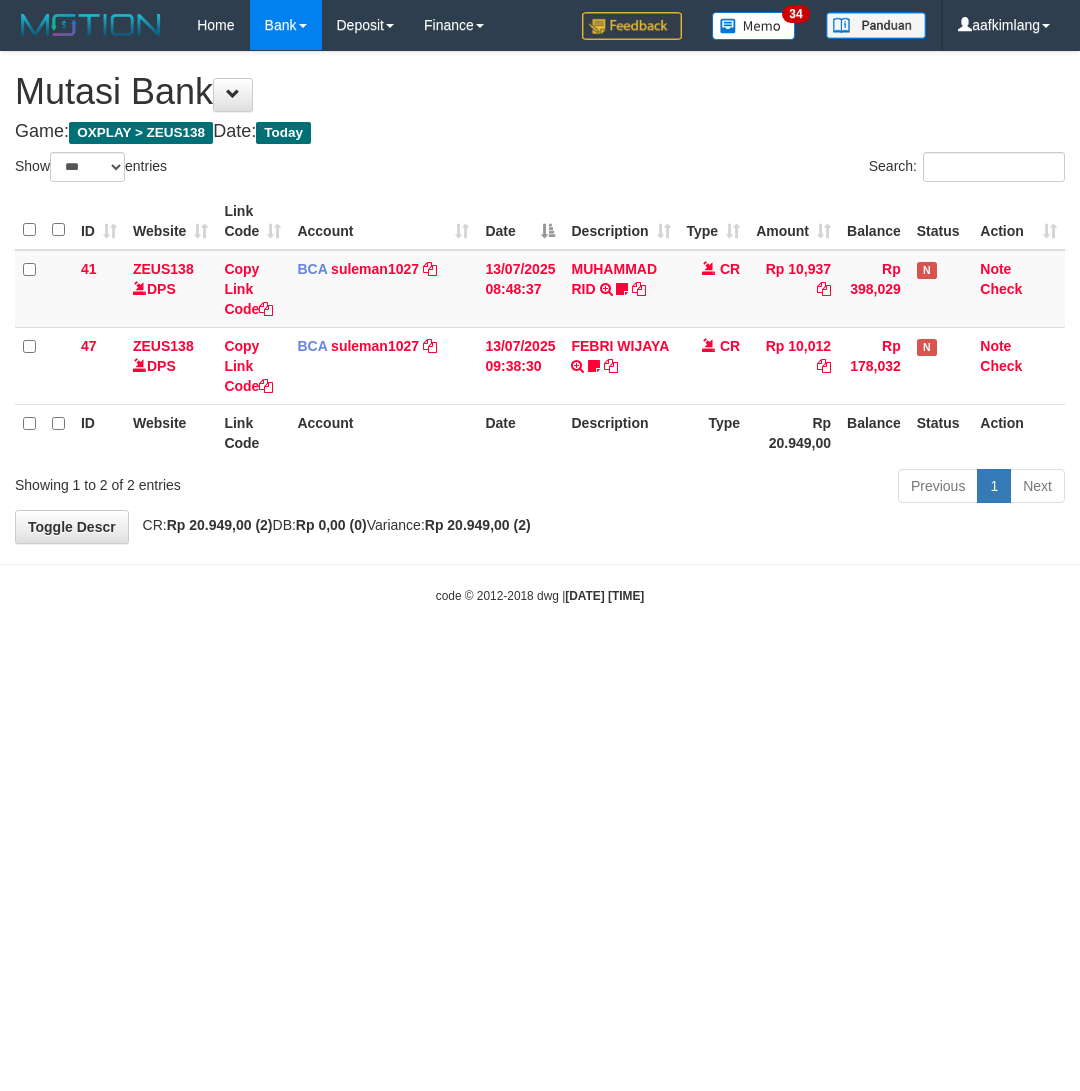 scroll, scrollTop: 0, scrollLeft: 0, axis: both 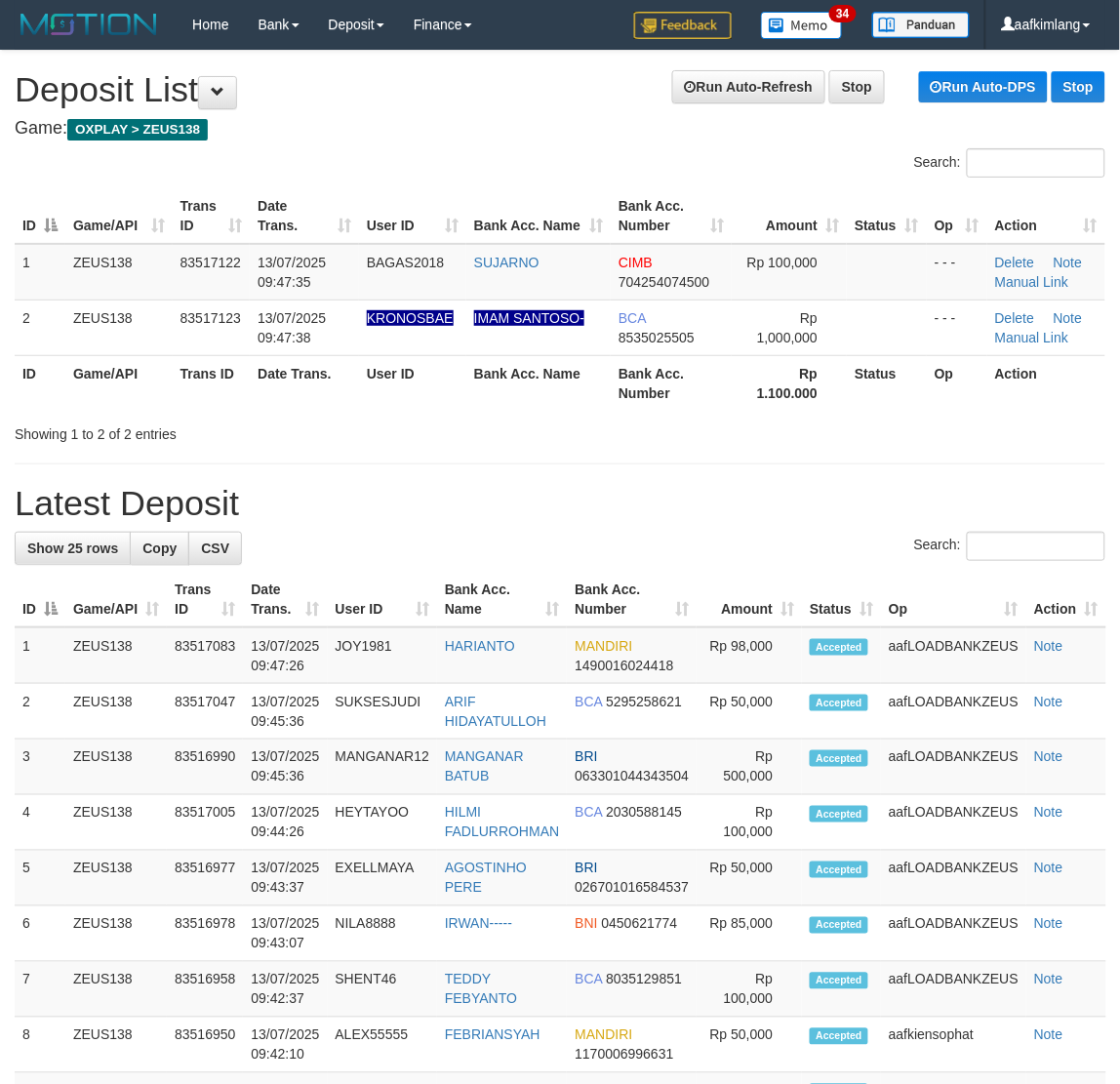 click on "Latest Deposit" at bounding box center [560, 503] 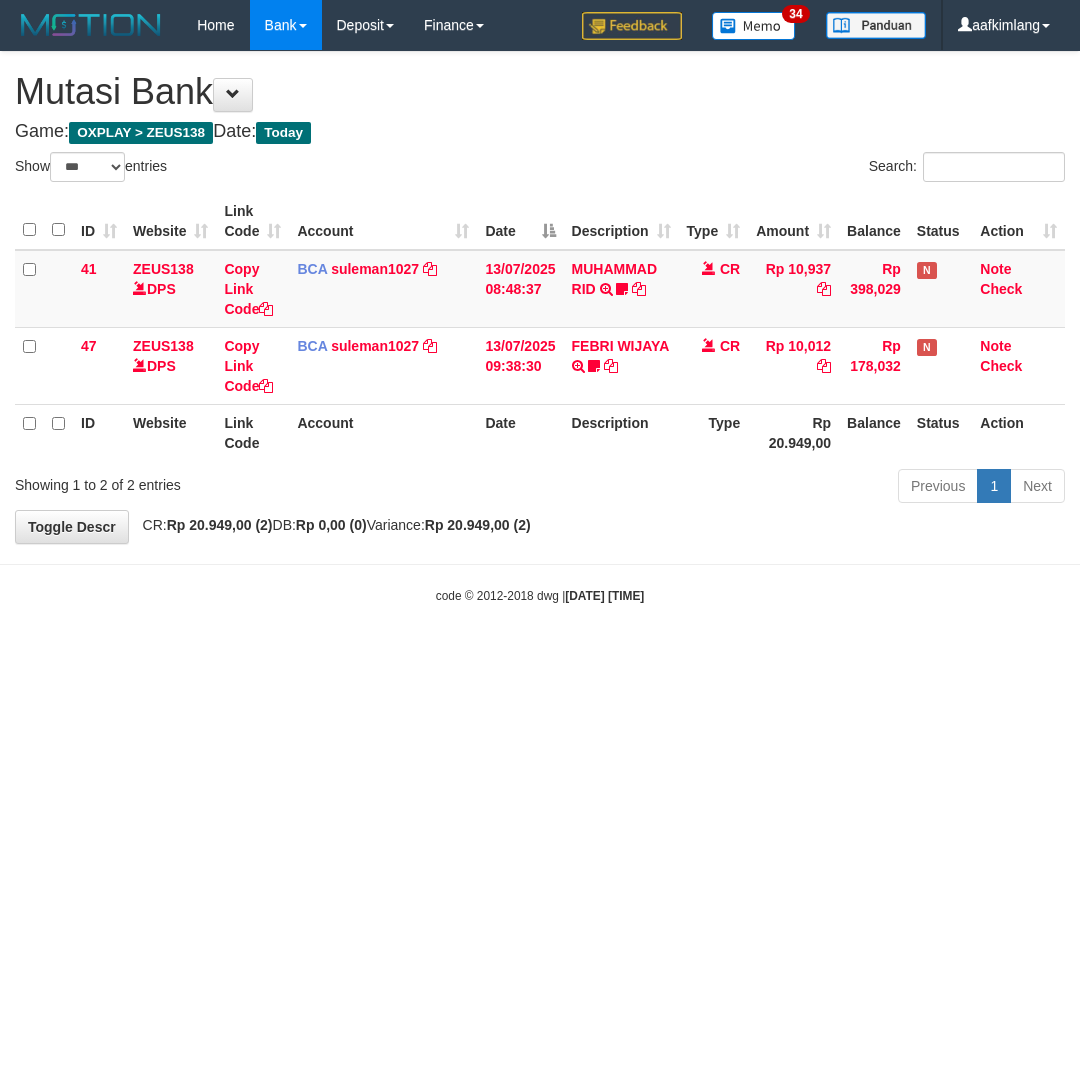 select on "***" 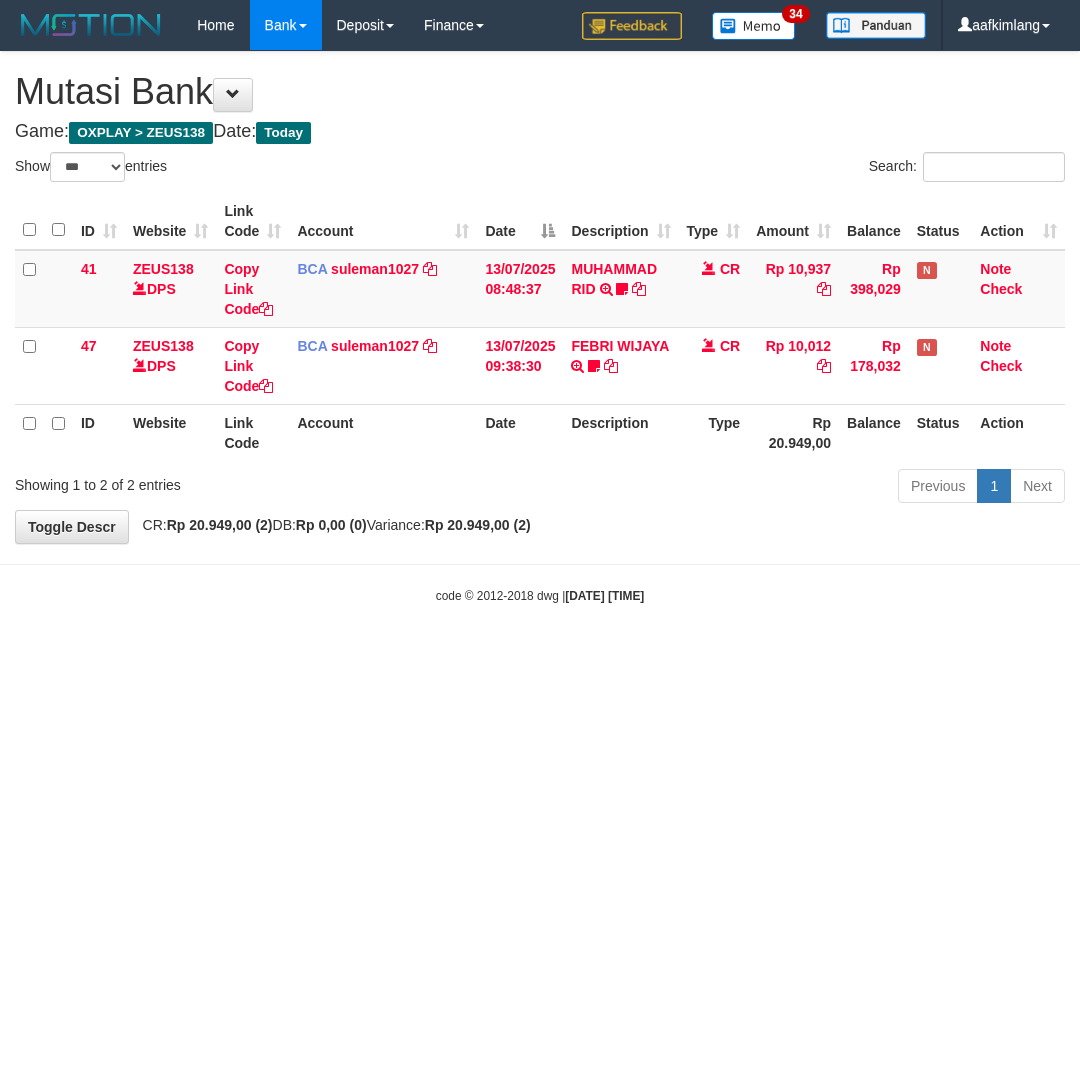 scroll, scrollTop: 0, scrollLeft: 0, axis: both 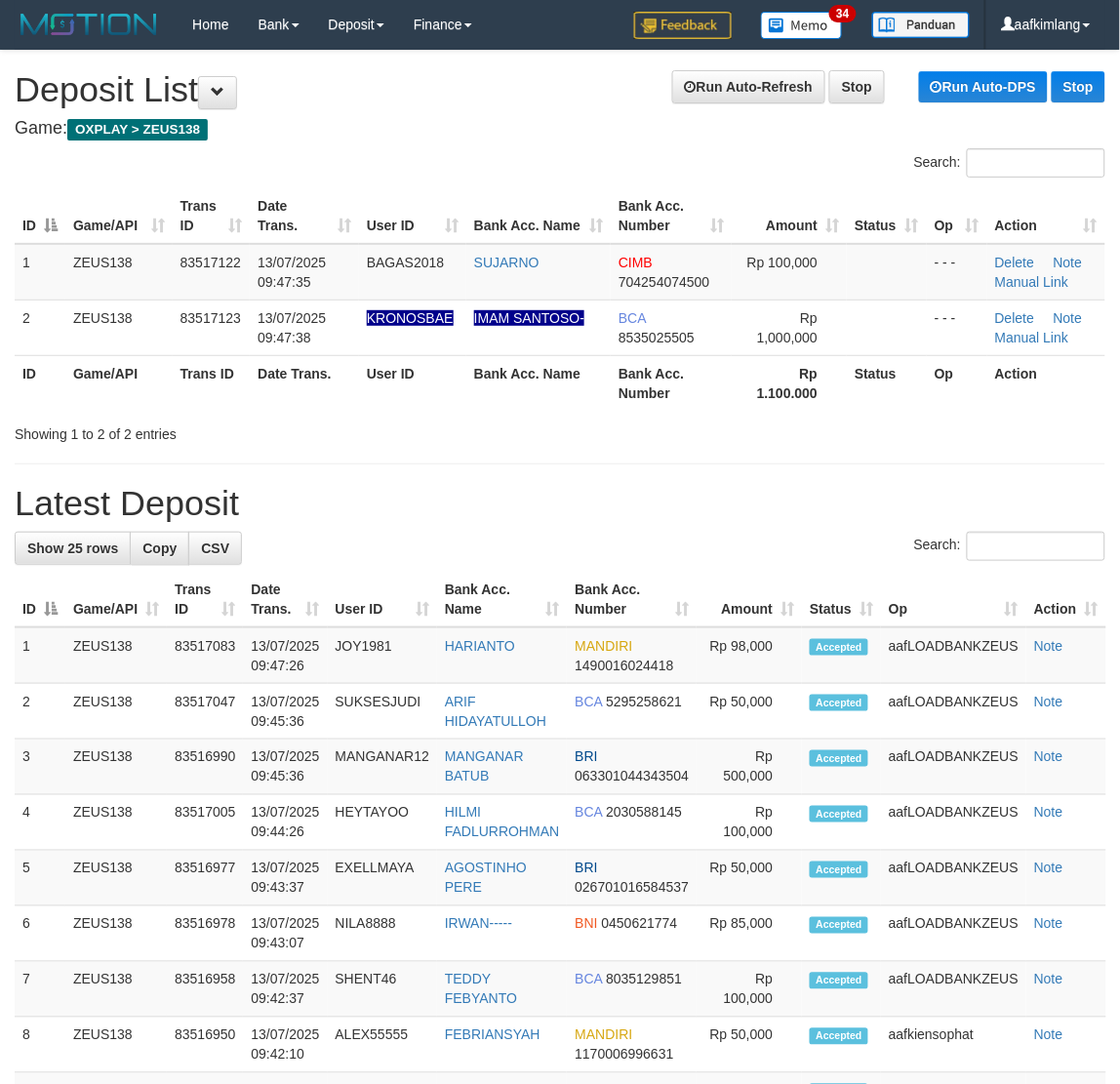 click on "Latest Deposit" at bounding box center (560, 503) 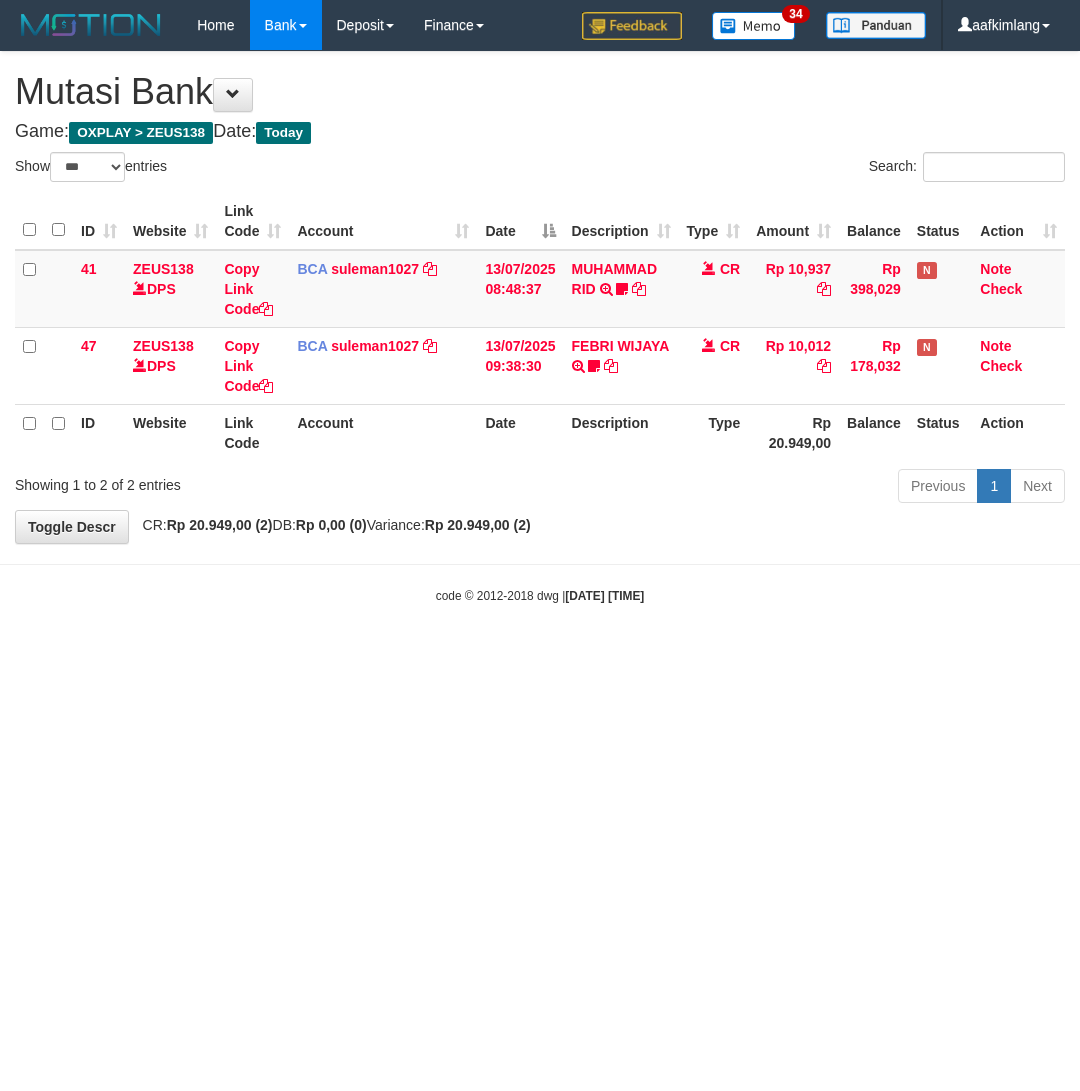 select on "***" 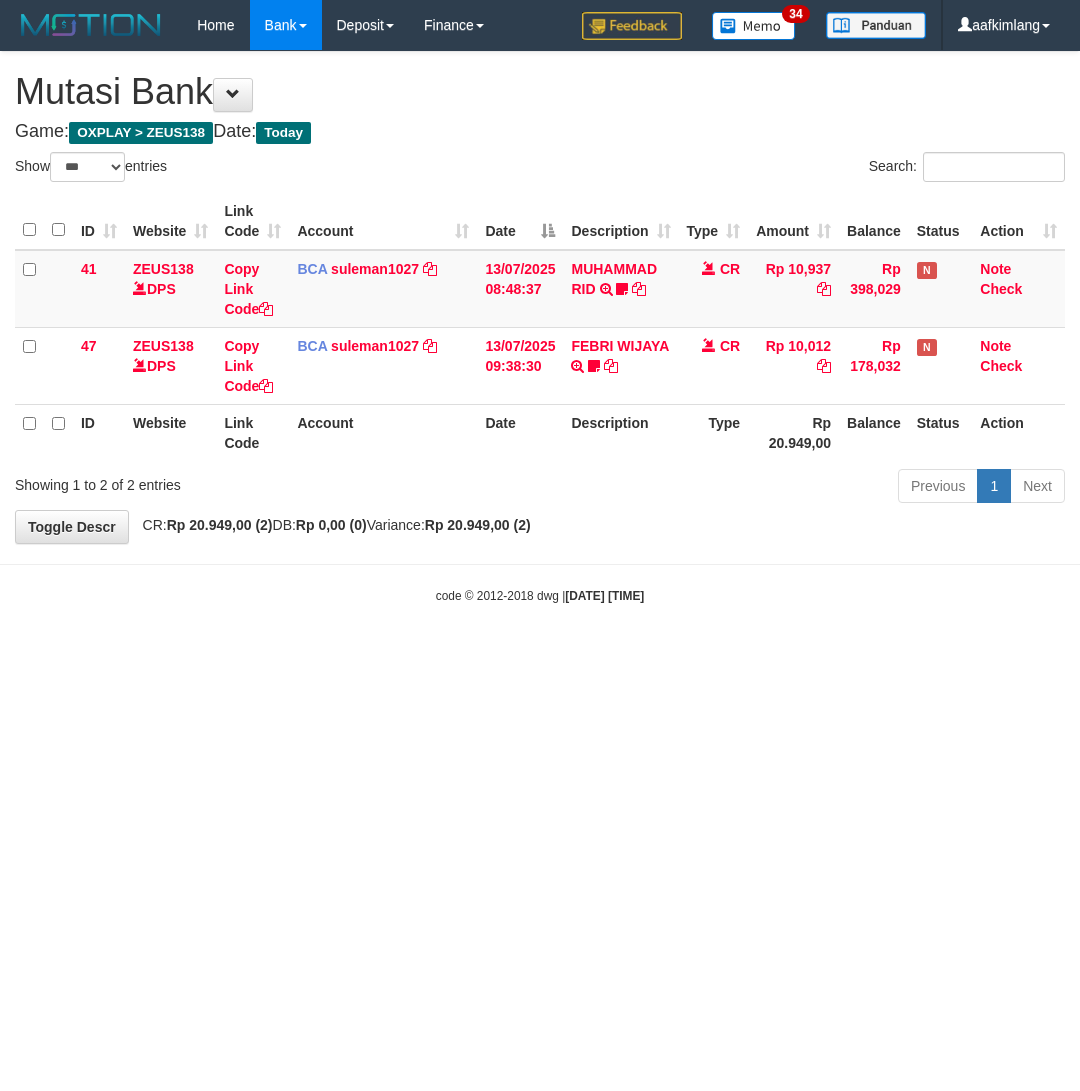 scroll, scrollTop: 0, scrollLeft: 0, axis: both 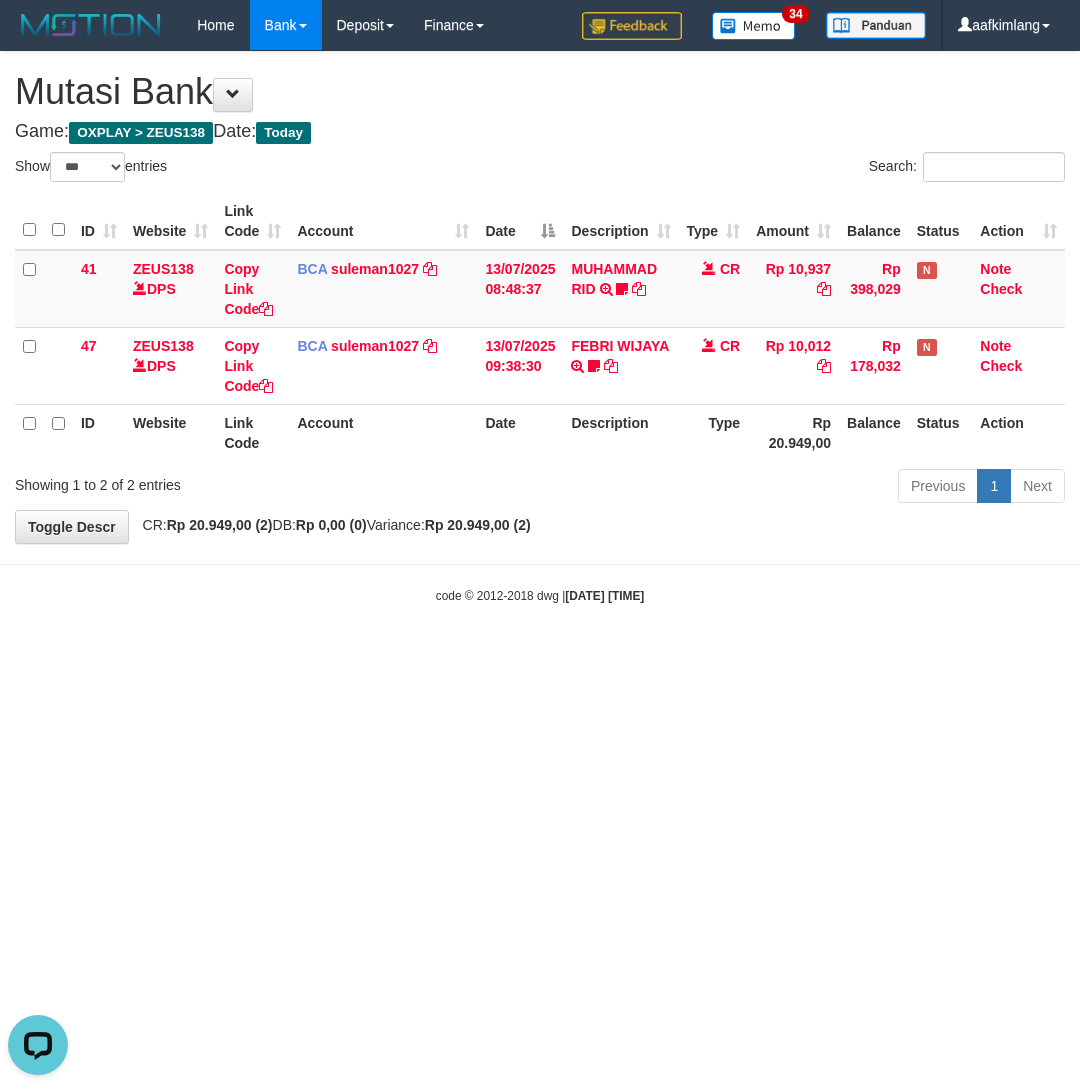 drag, startPoint x: 411, startPoint y: 685, endPoint x: 386, endPoint y: 676, distance: 26.57066 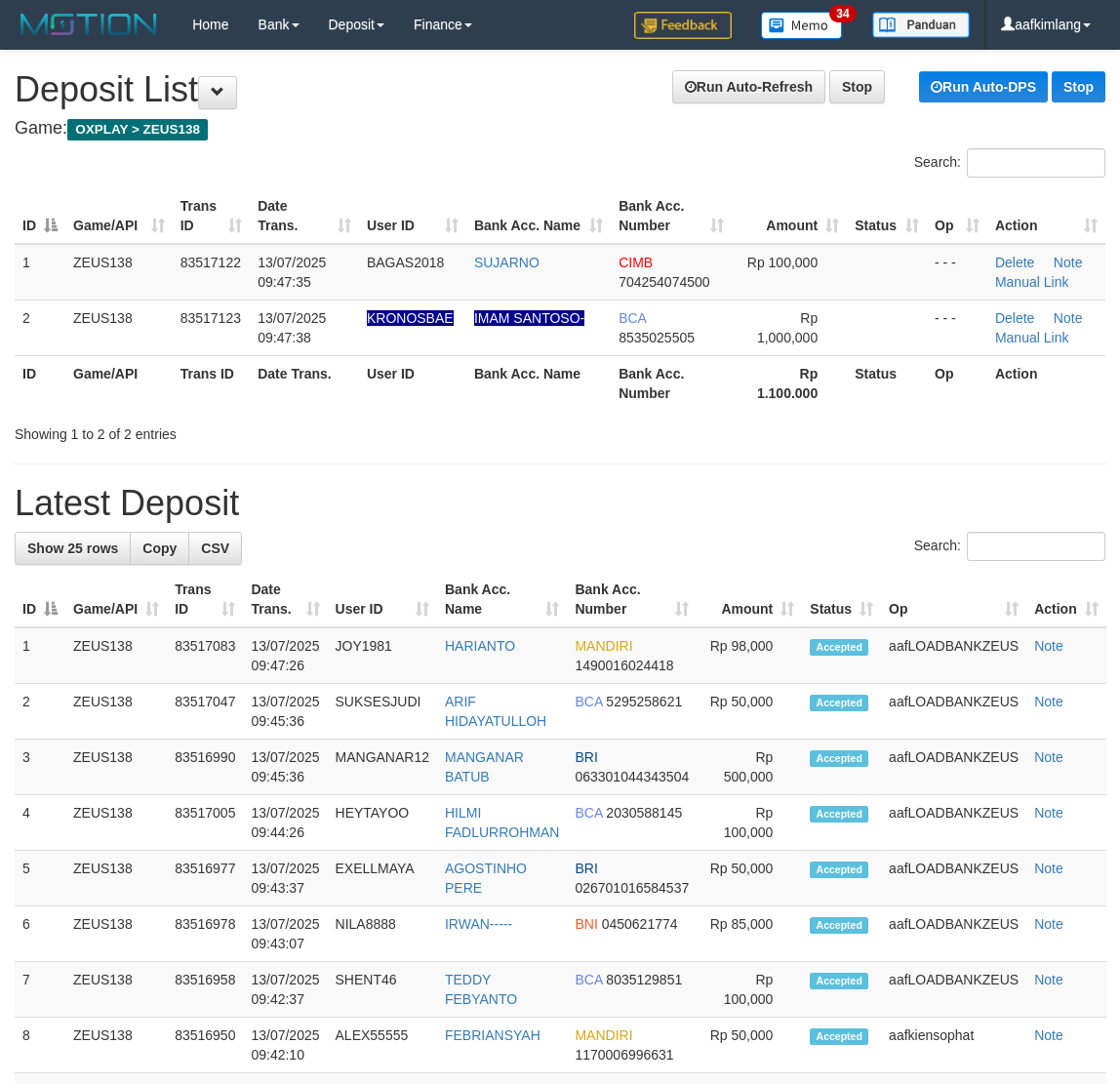 scroll, scrollTop: 0, scrollLeft: 0, axis: both 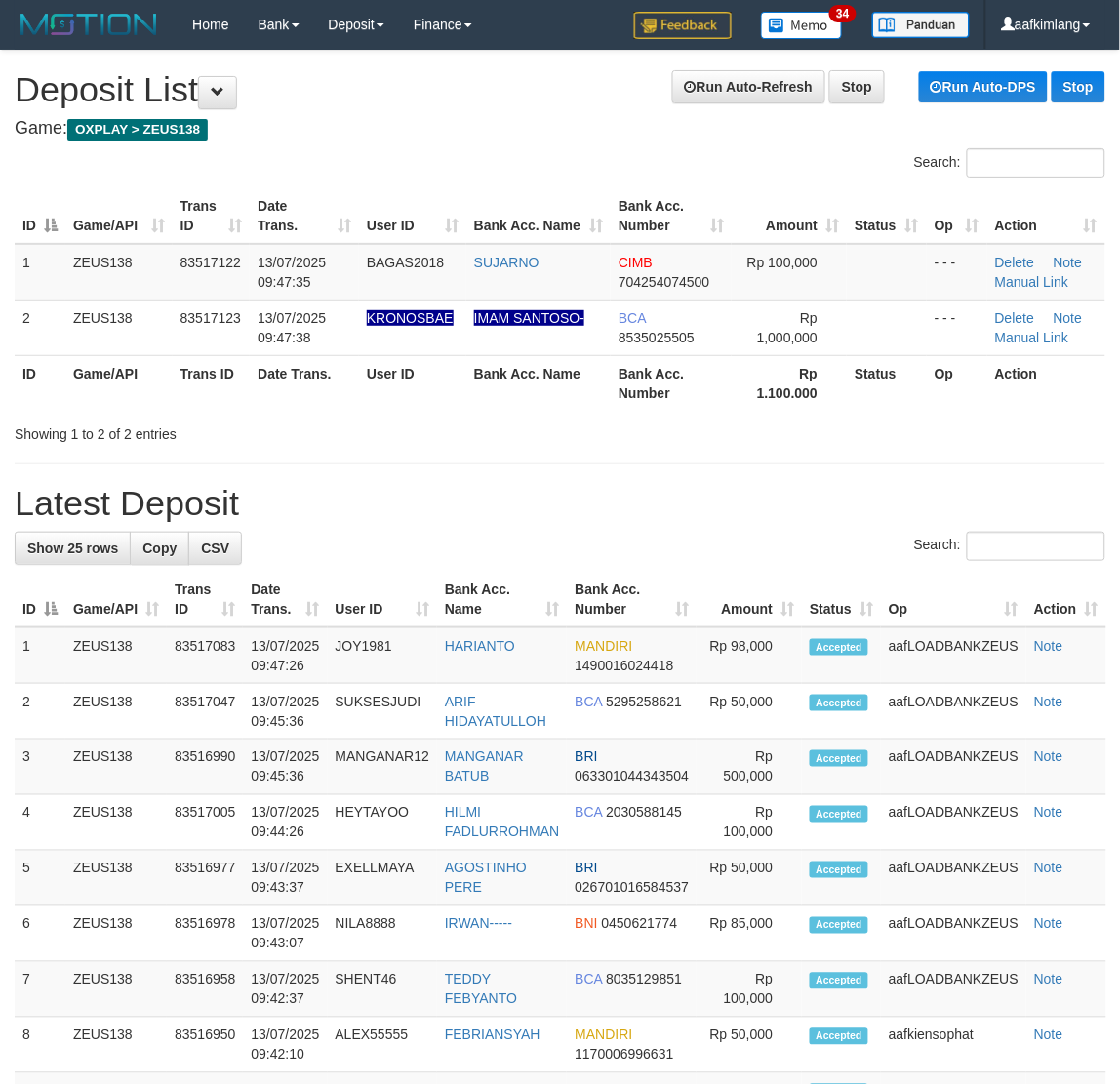 click on "Latest Deposit" at bounding box center (560, 503) 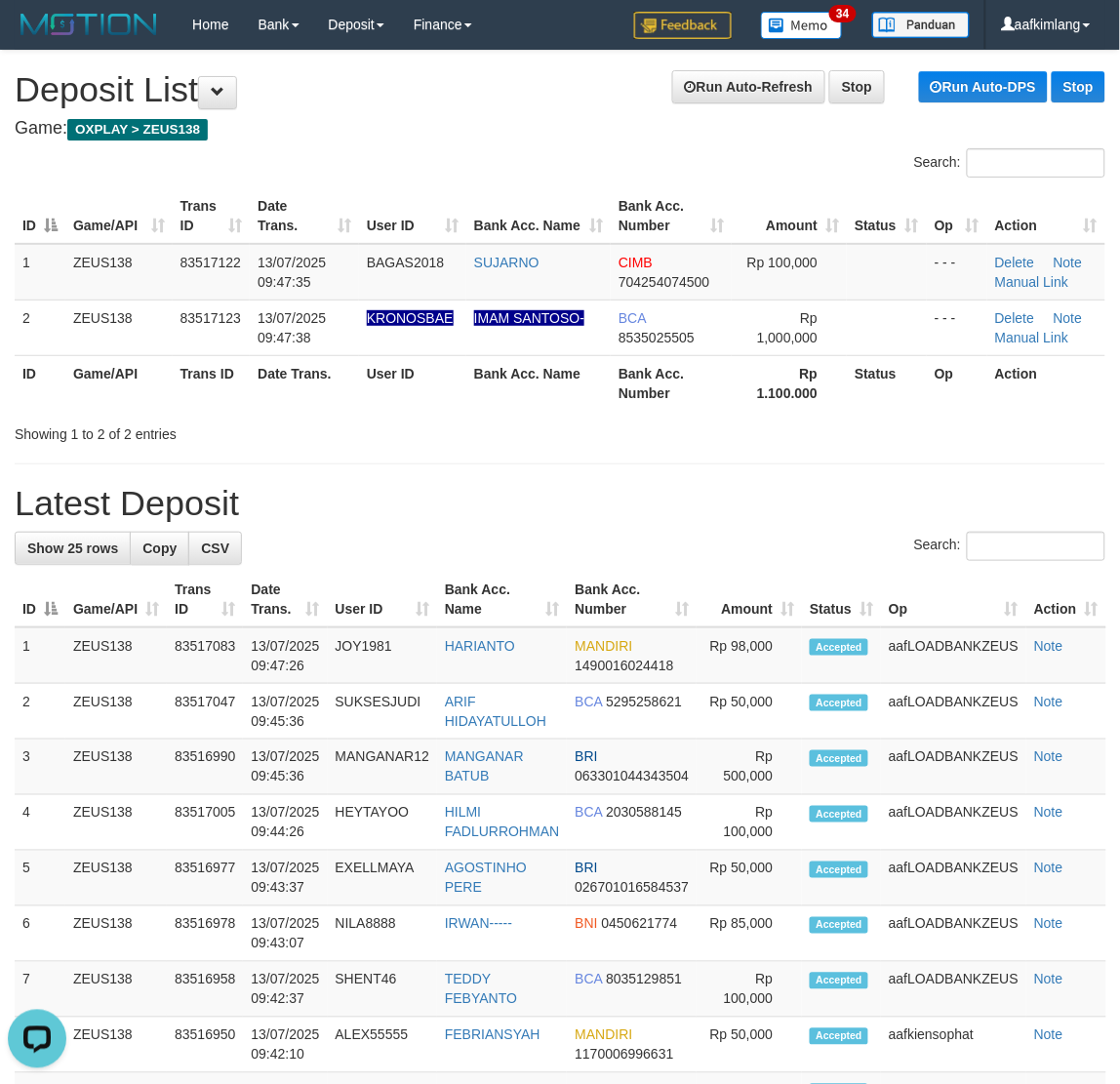 scroll, scrollTop: 0, scrollLeft: 0, axis: both 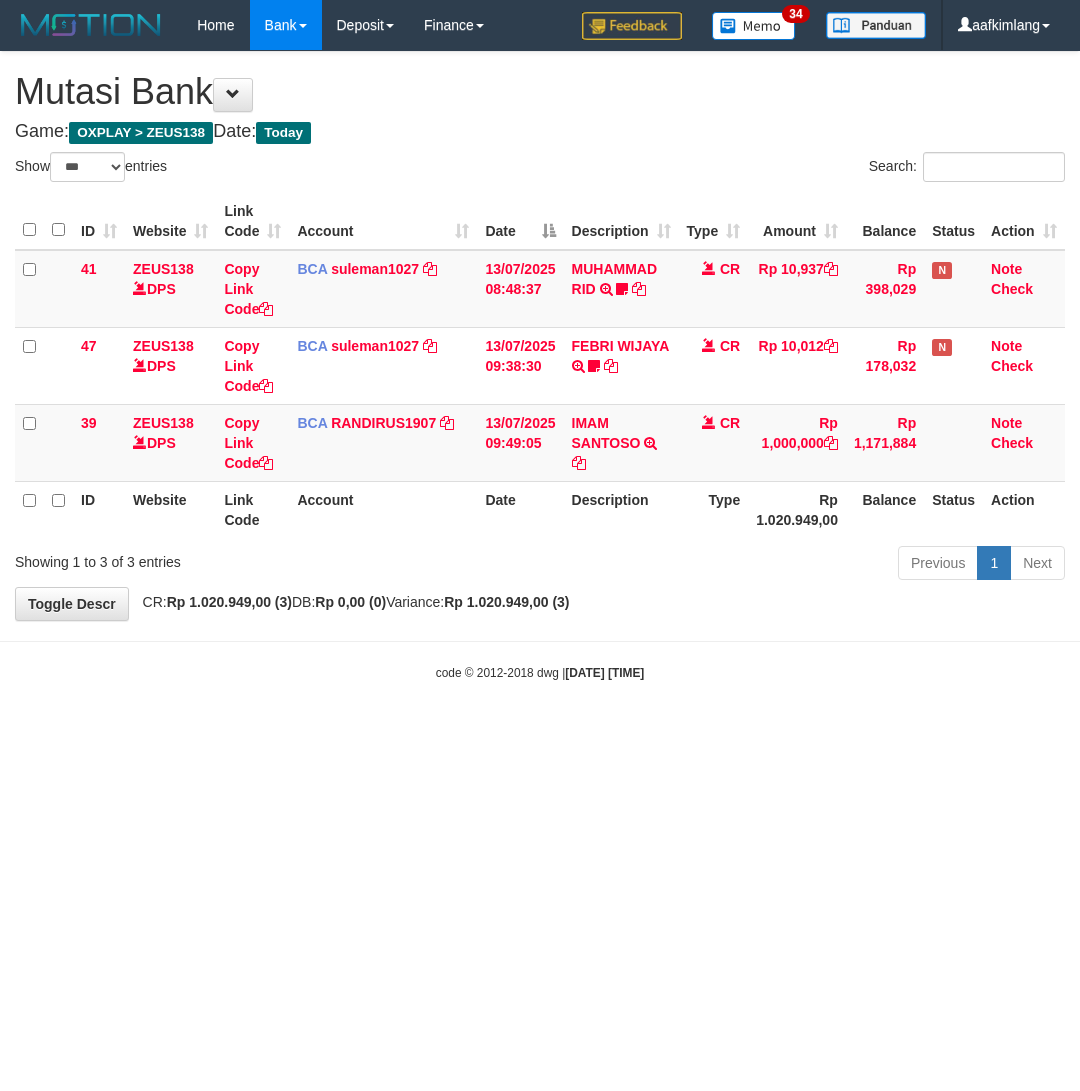 select on "***" 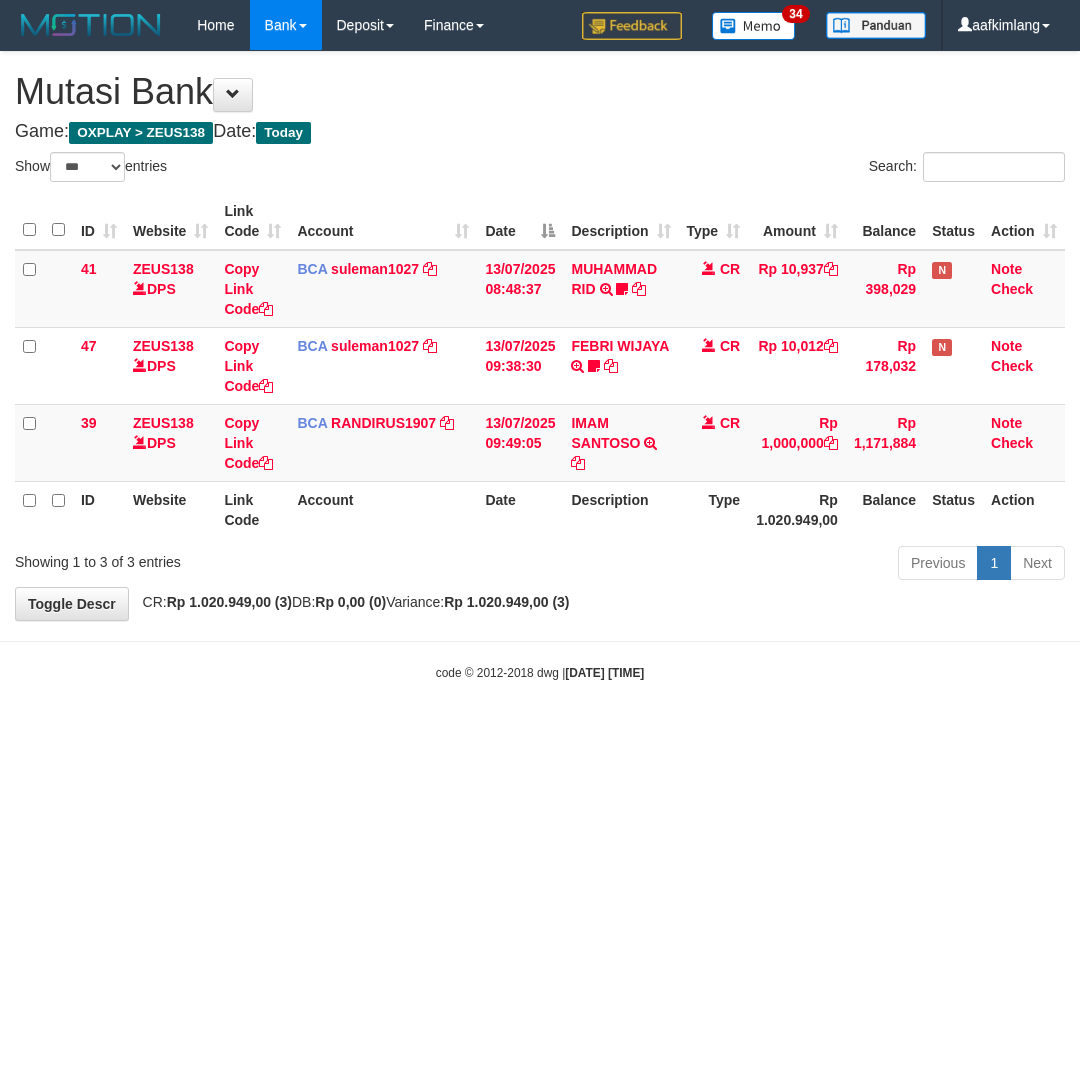 scroll, scrollTop: 0, scrollLeft: 0, axis: both 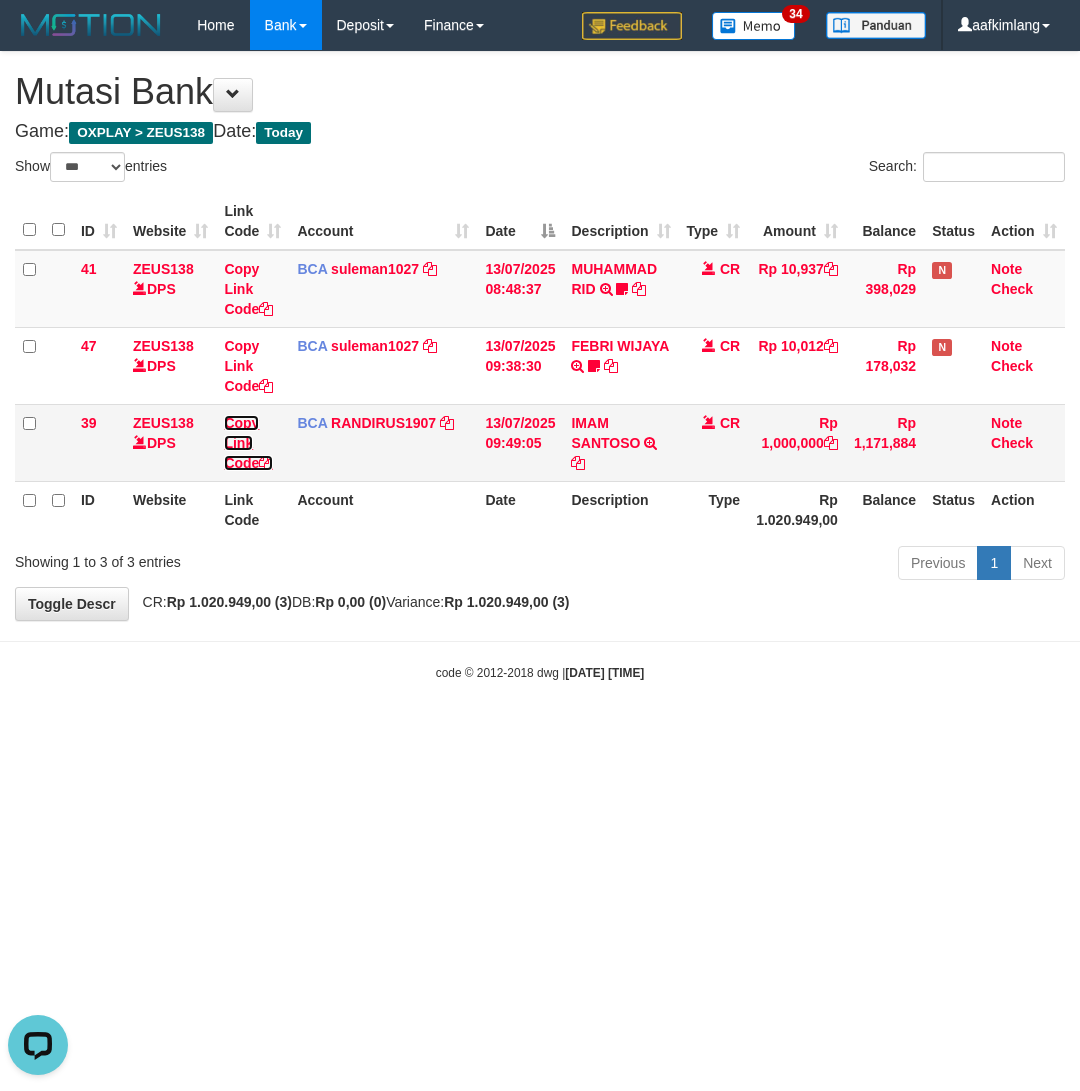 drag, startPoint x: 271, startPoint y: 461, endPoint x: 230, endPoint y: 461, distance: 41 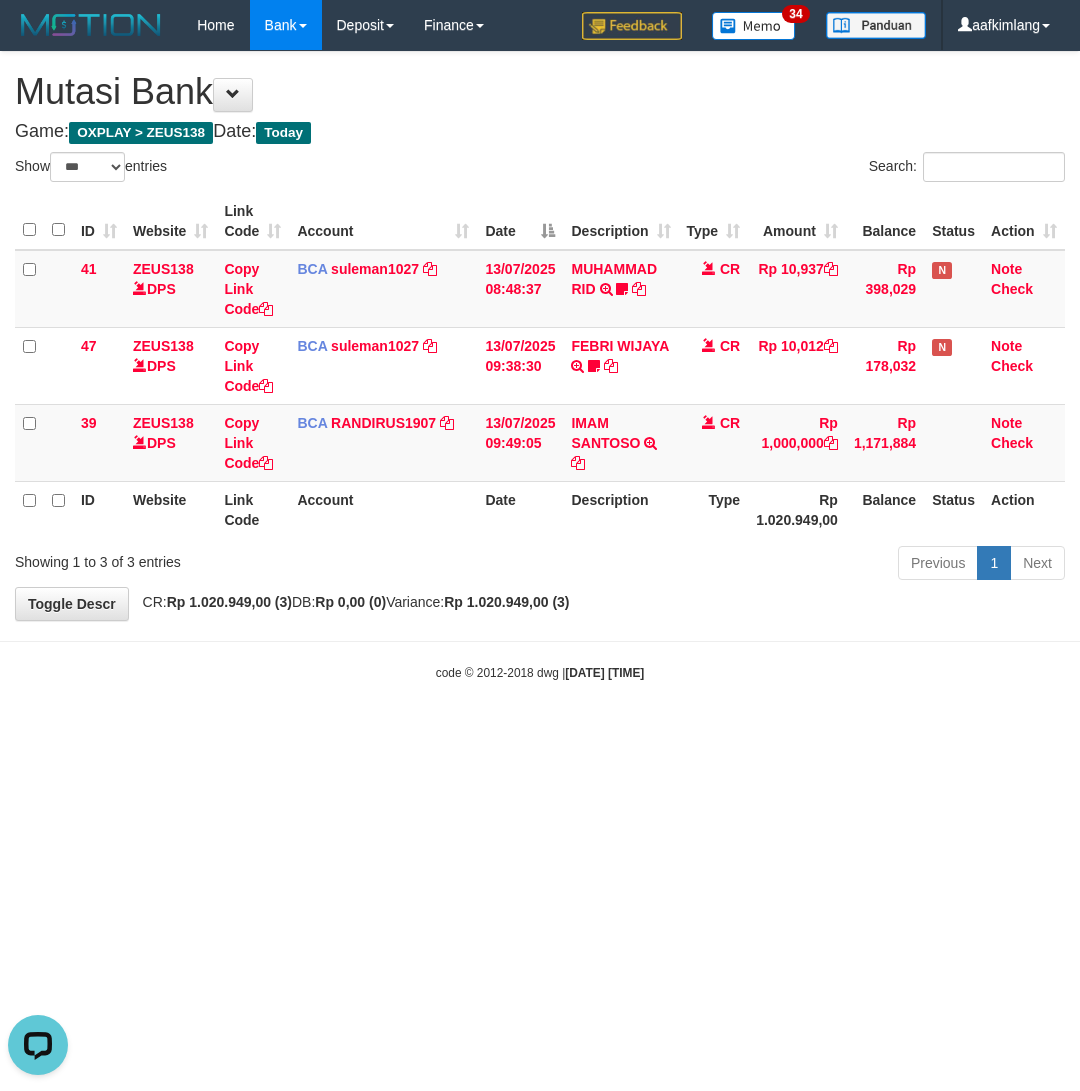 scroll, scrollTop: 273, scrollLeft: 0, axis: vertical 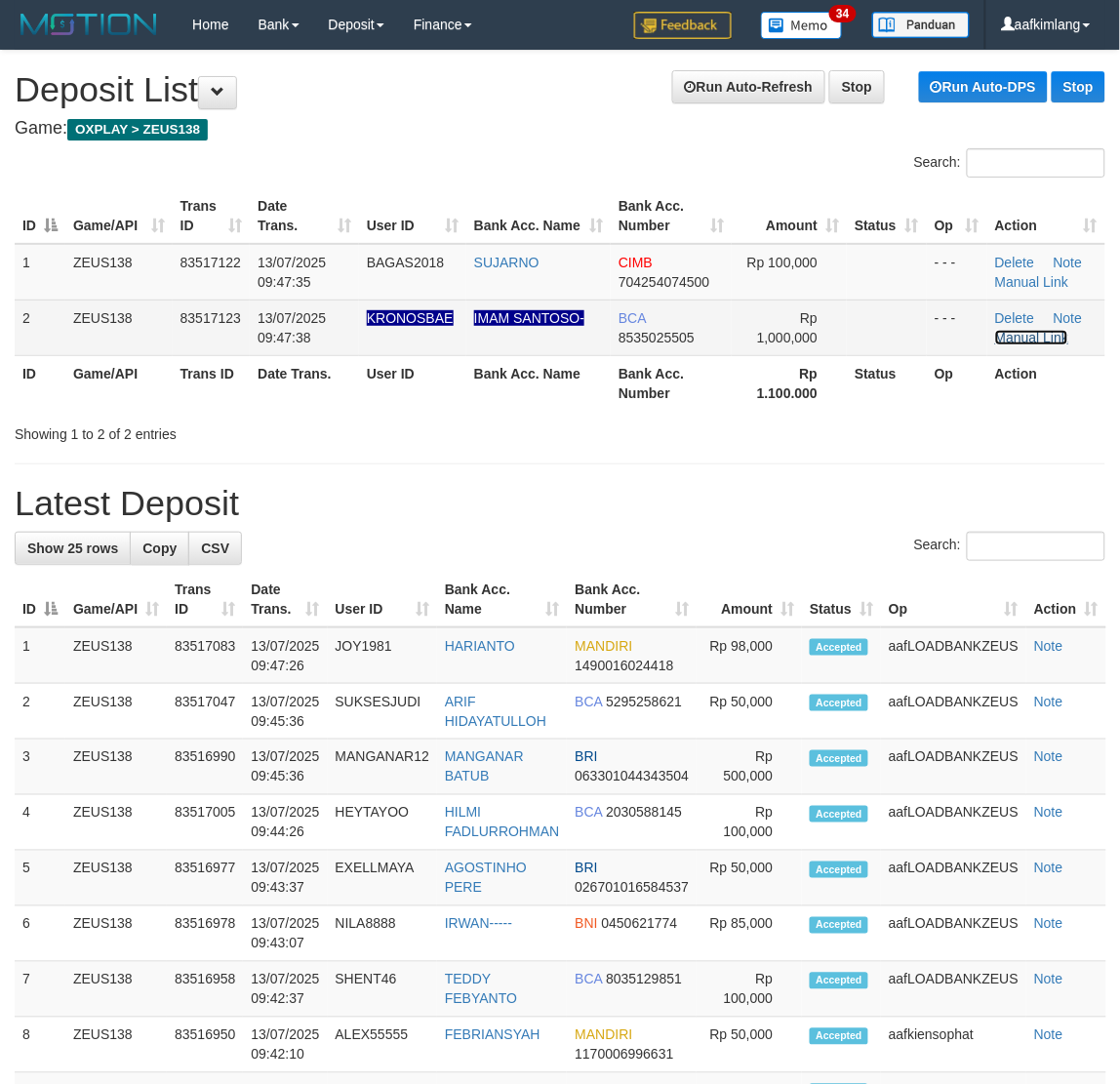 click on "Manual Link" at bounding box center [1032, 338] 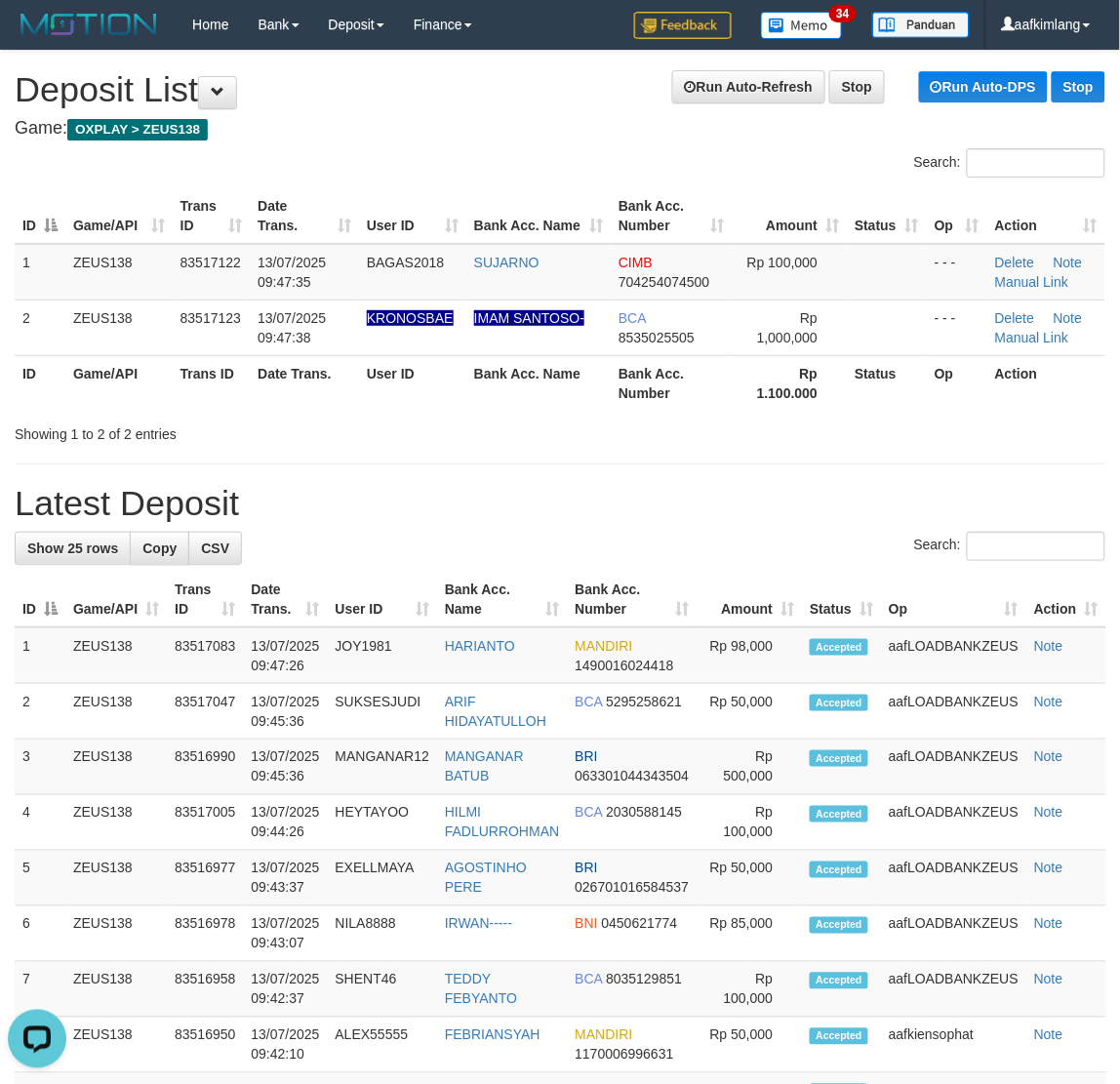 scroll, scrollTop: 0, scrollLeft: 0, axis: both 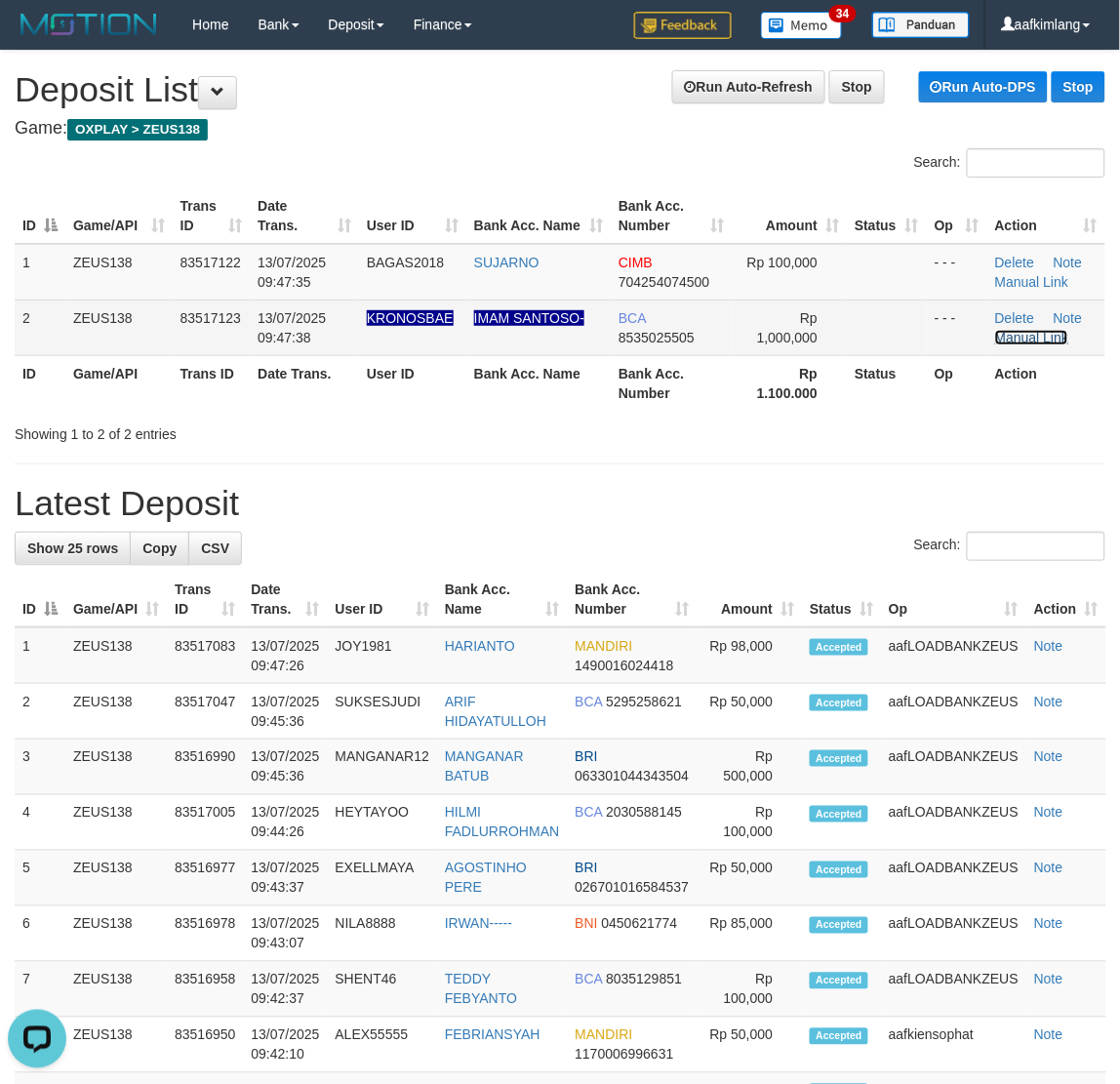click on "Manual Link" at bounding box center (1032, 338) 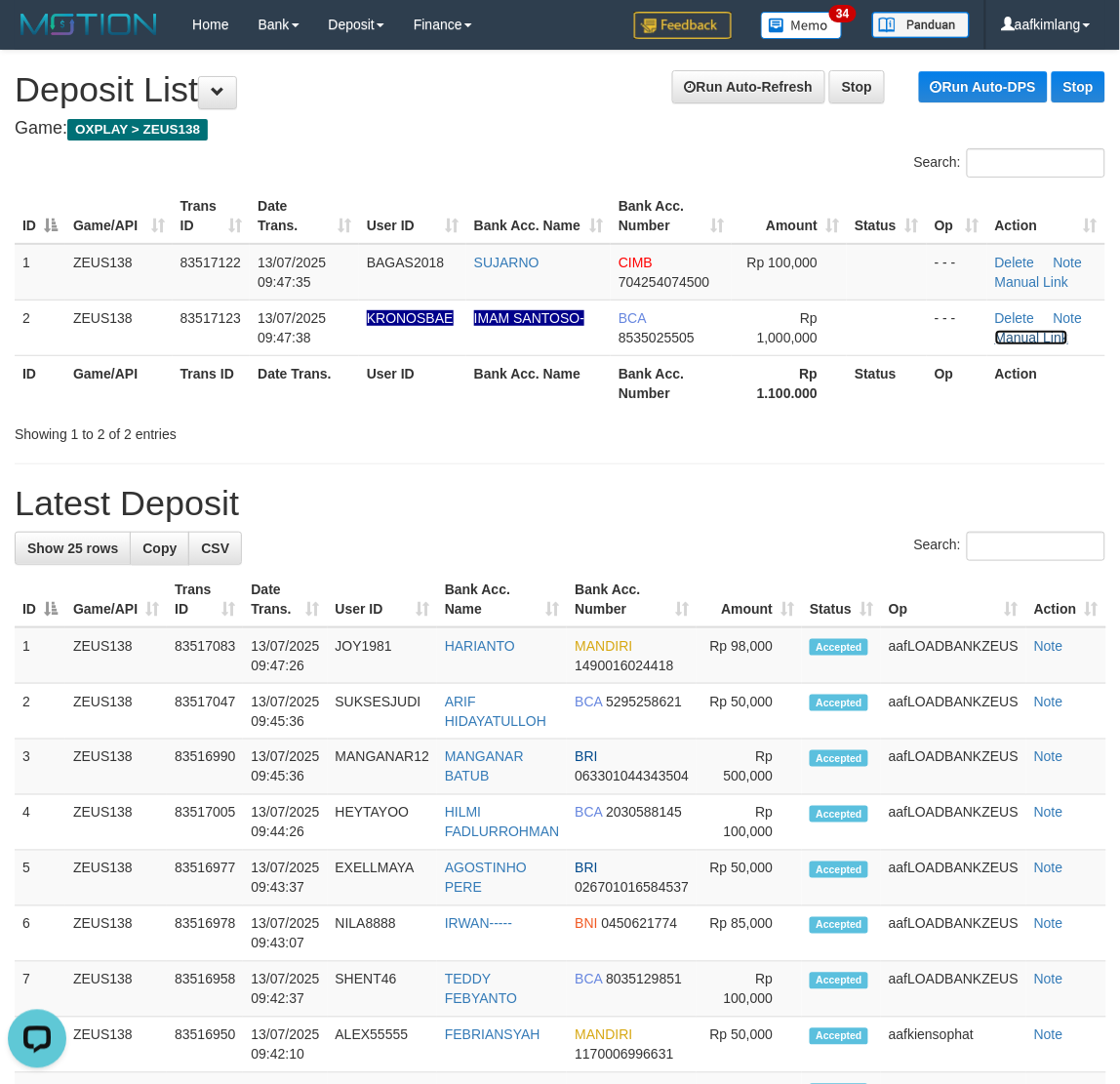 click on "Manual Link" at bounding box center (1032, 338) 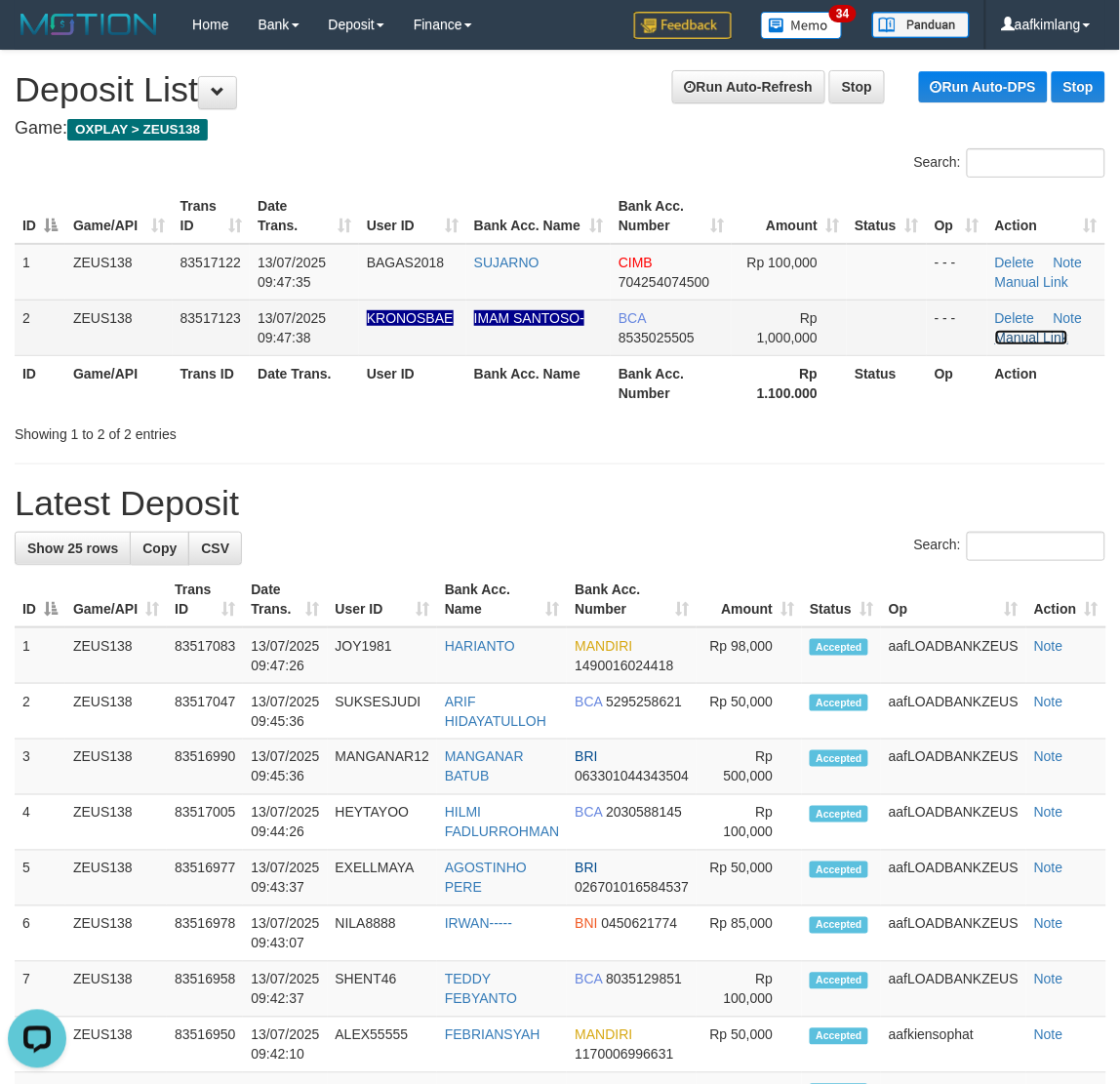 drag, startPoint x: 1030, startPoint y: 334, endPoint x: 991, endPoint y: 357, distance: 45.276926 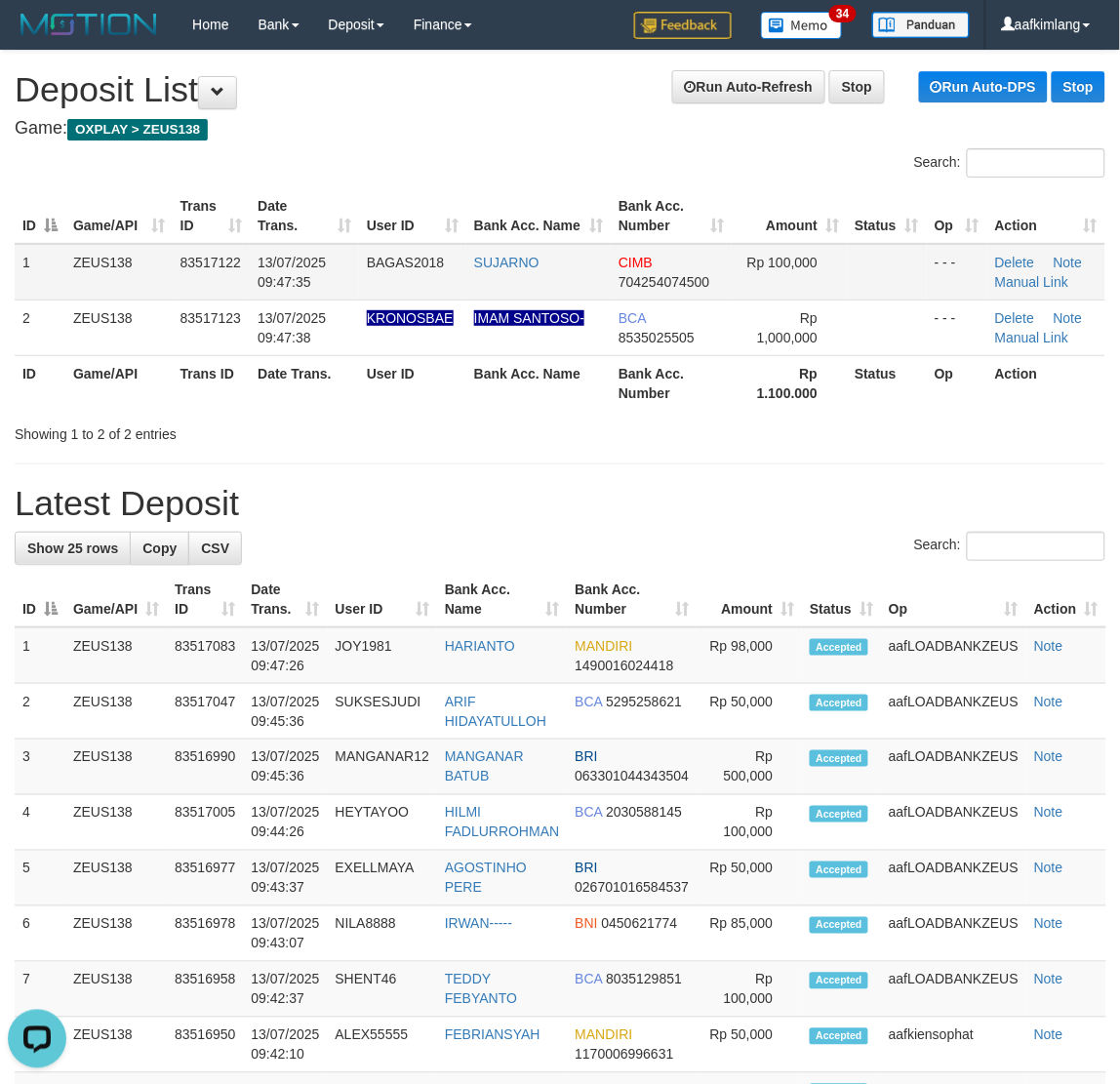 click at bounding box center (887, 272) 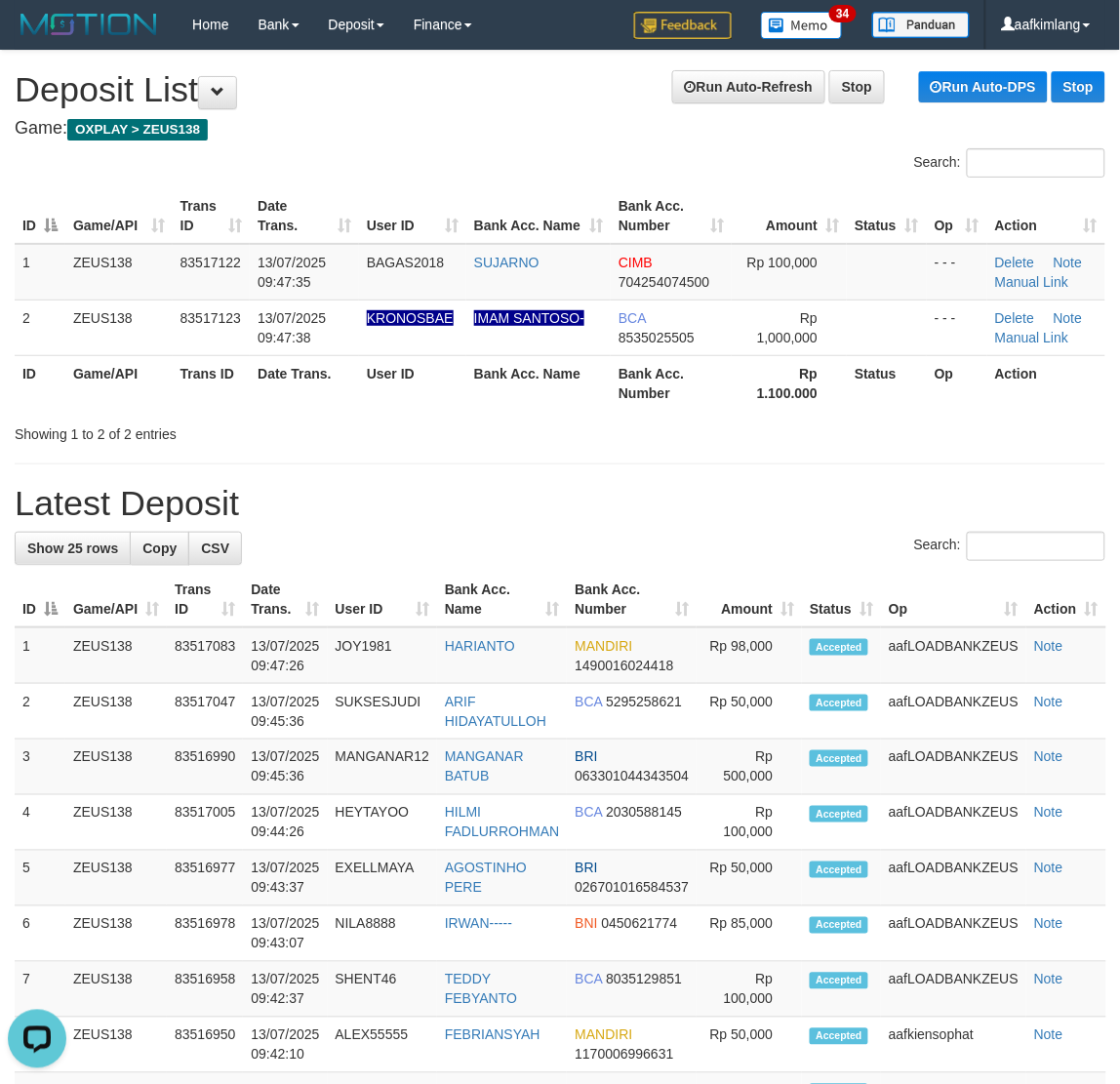 click on "**********" at bounding box center (560, 1109) 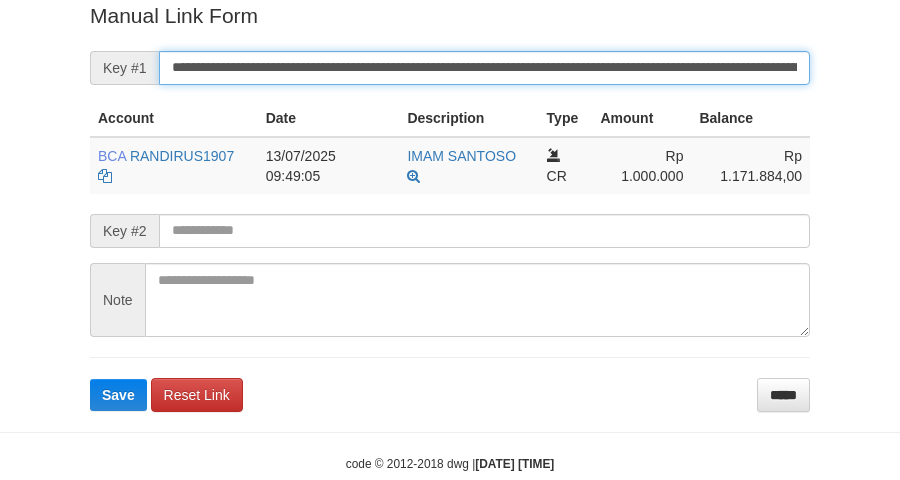scroll, scrollTop: 410, scrollLeft: 0, axis: vertical 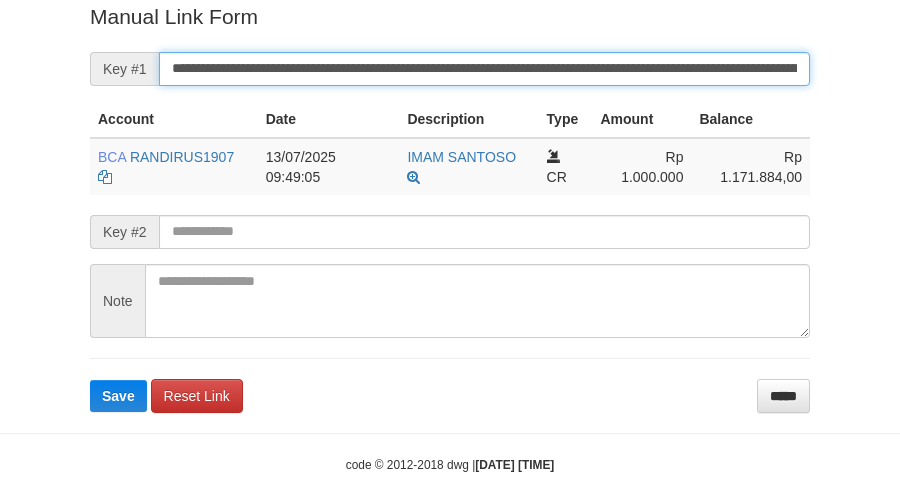 click on "Save" at bounding box center [118, 396] 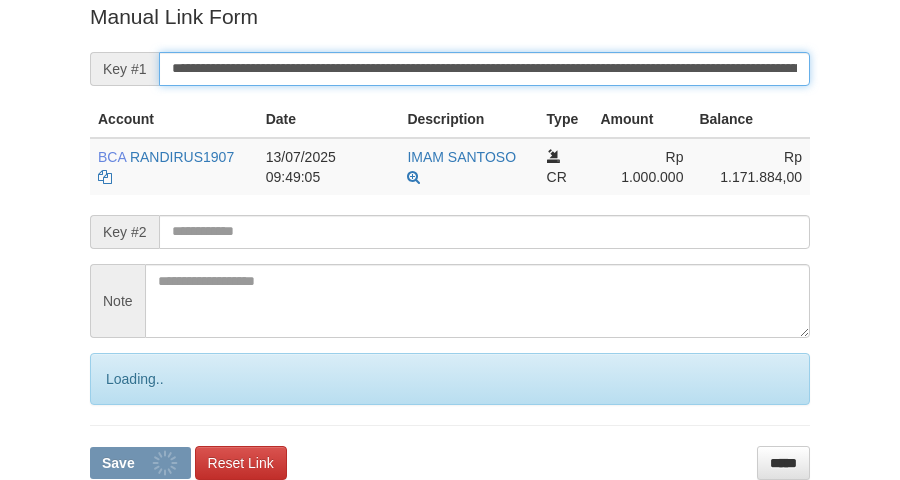 drag, startPoint x: 680, startPoint y: 65, endPoint x: 678, endPoint y: 53, distance: 12.165525 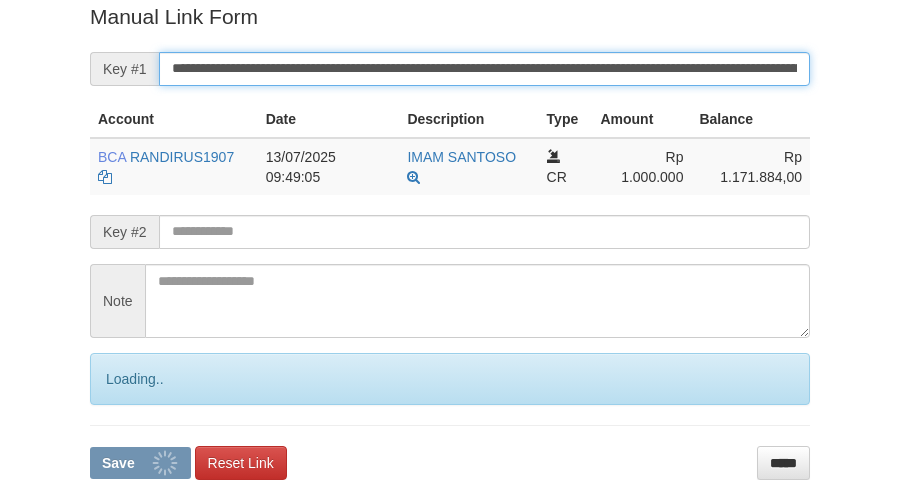 click on "Save" at bounding box center [140, 463] 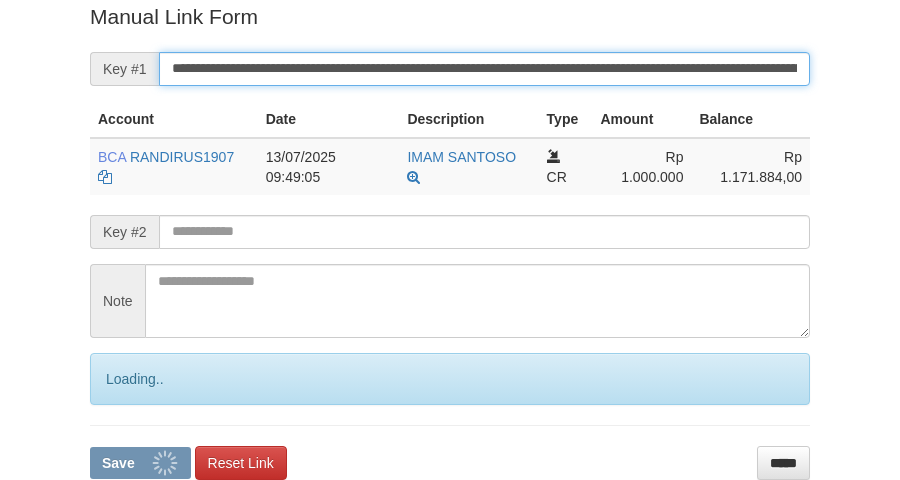 click on "Save" at bounding box center [140, 463] 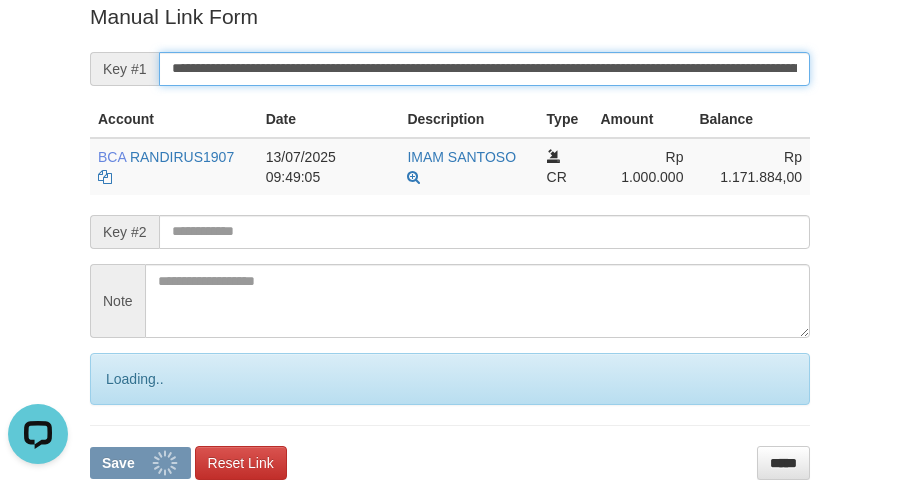 scroll, scrollTop: 0, scrollLeft: 0, axis: both 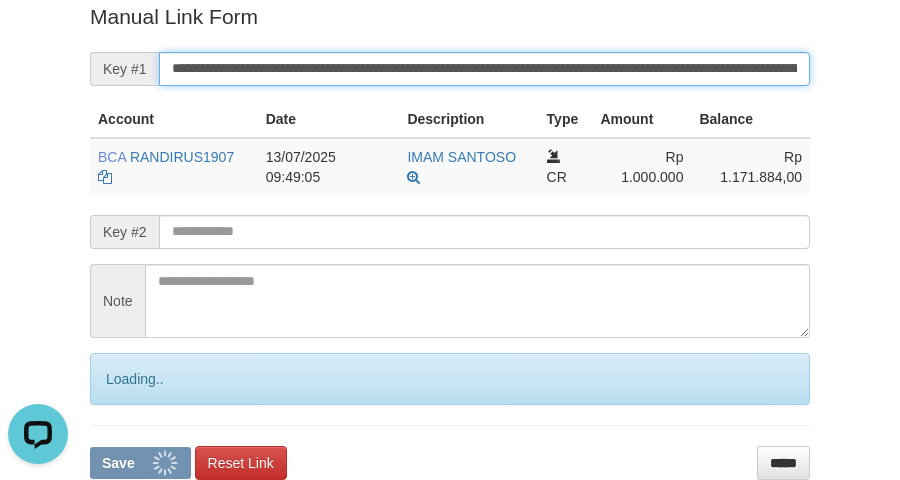 click on "Save" at bounding box center [140, 463] 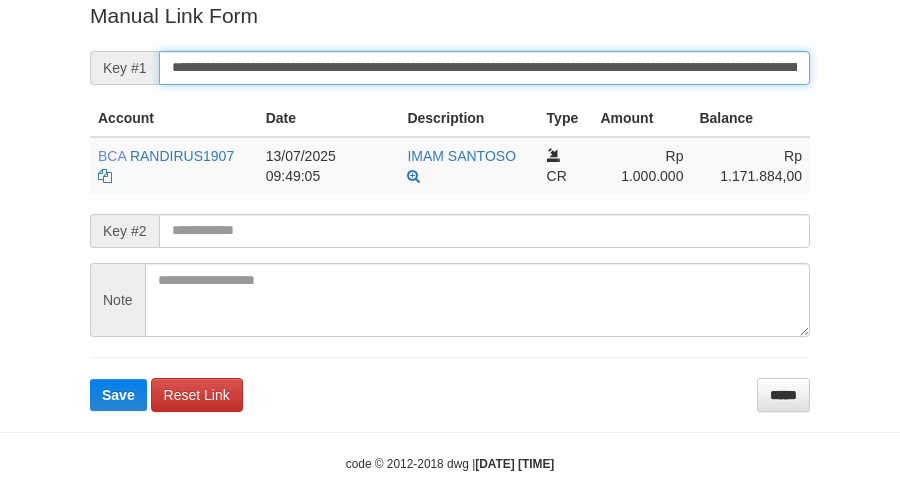 click on "Save" at bounding box center [118, 395] 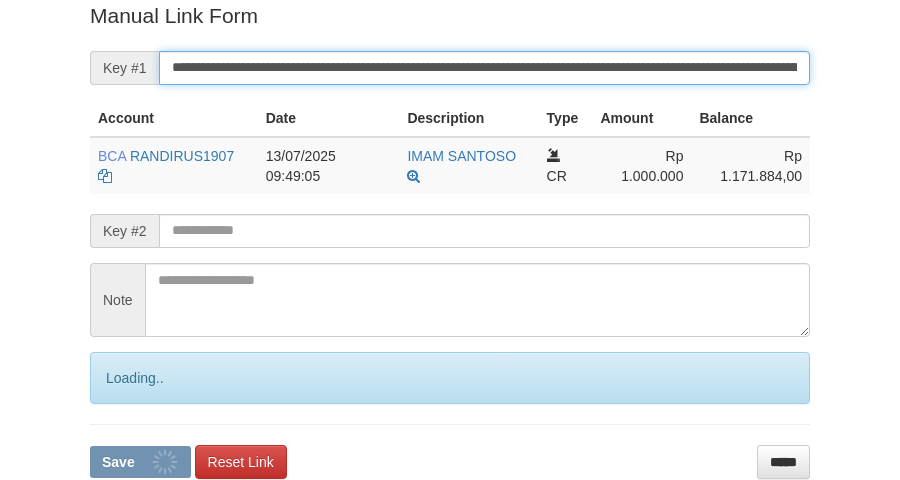 click on "Save" at bounding box center [140, 462] 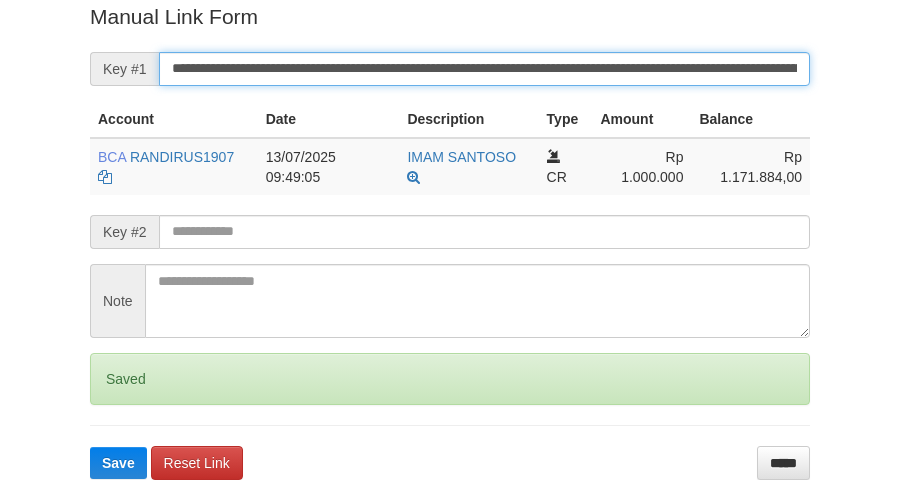 click on "Save" at bounding box center [118, 463] 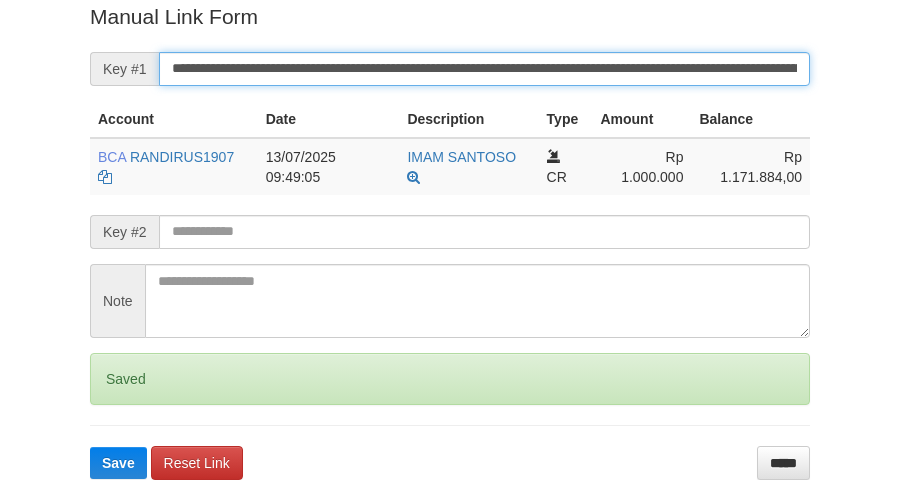 click on "Save" at bounding box center (118, 463) 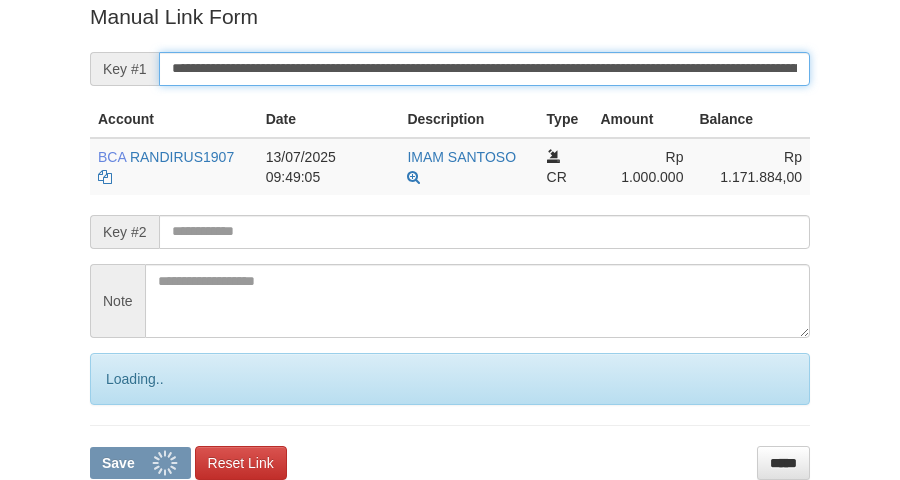 click on "Save" at bounding box center [140, 463] 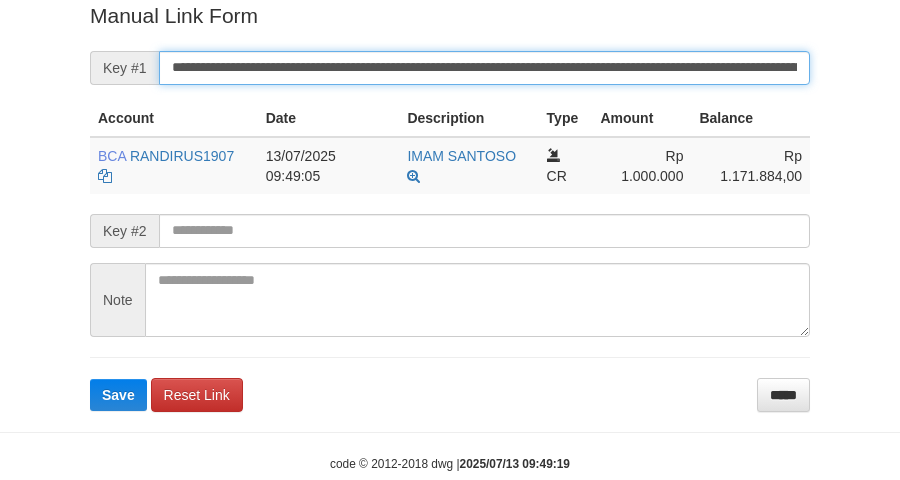 click on "Save" at bounding box center [118, 395] 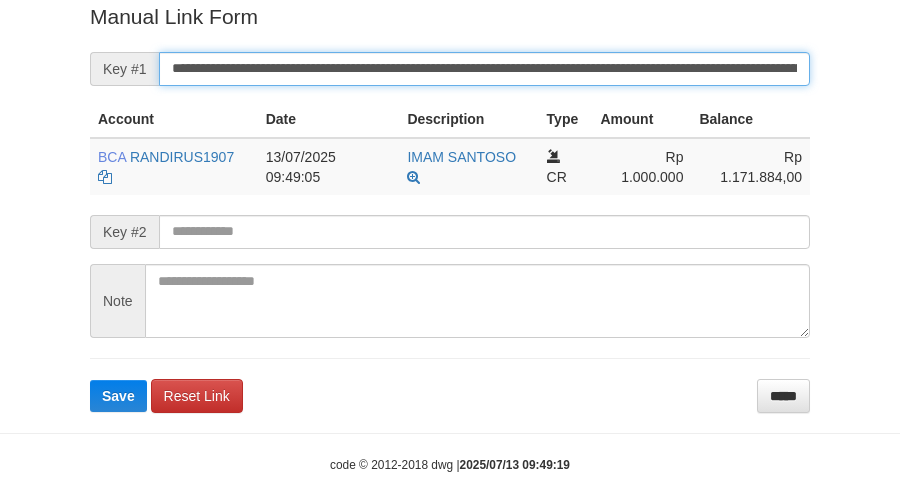 click on "Save" at bounding box center [118, 396] 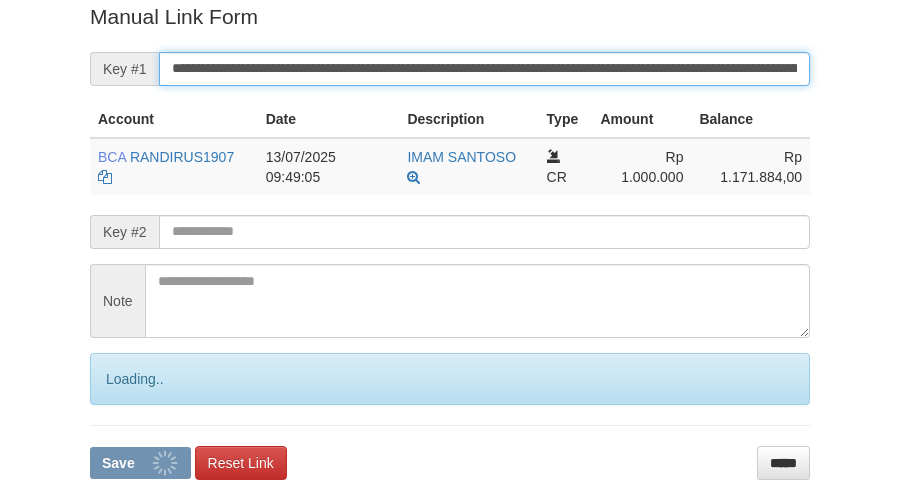 click on "Save" at bounding box center [140, 463] 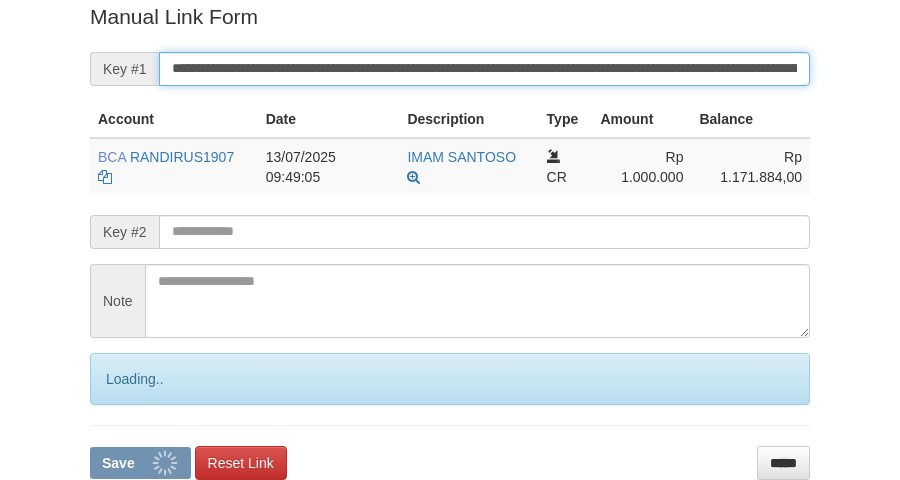 click on "Save" at bounding box center (140, 463) 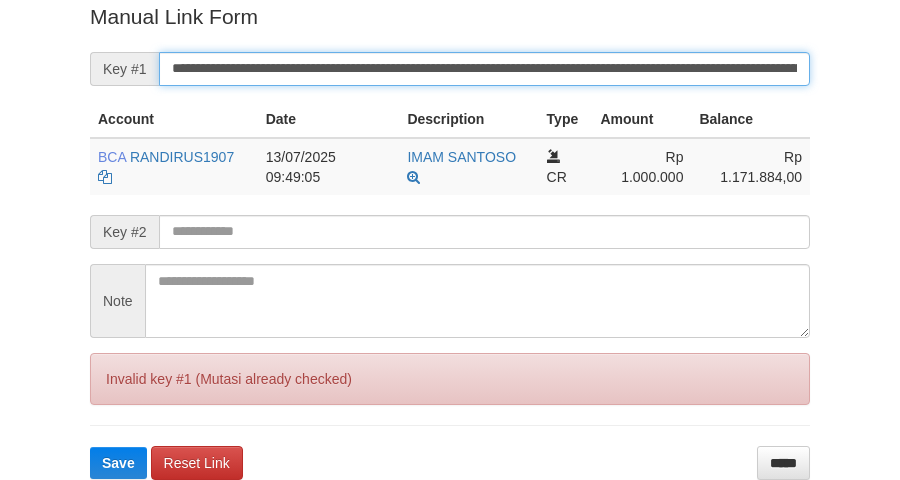 click on "Save" at bounding box center [118, 463] 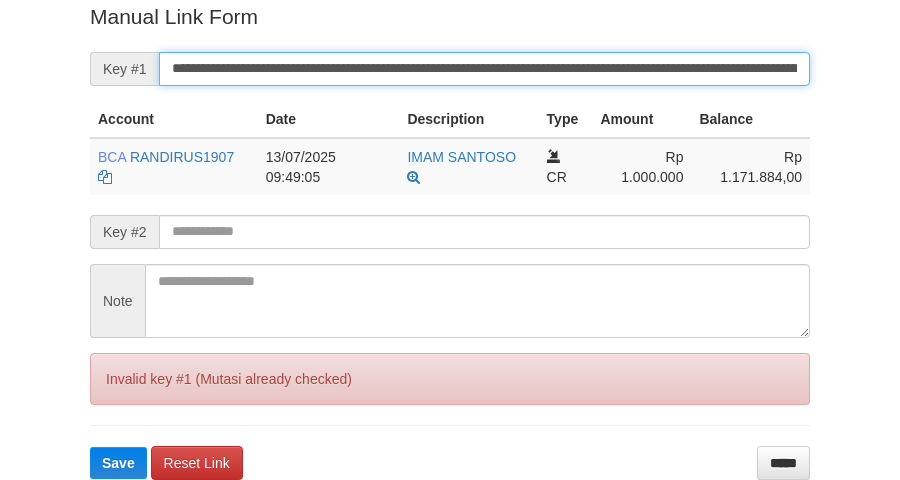 scroll, scrollTop: 76, scrollLeft: 0, axis: vertical 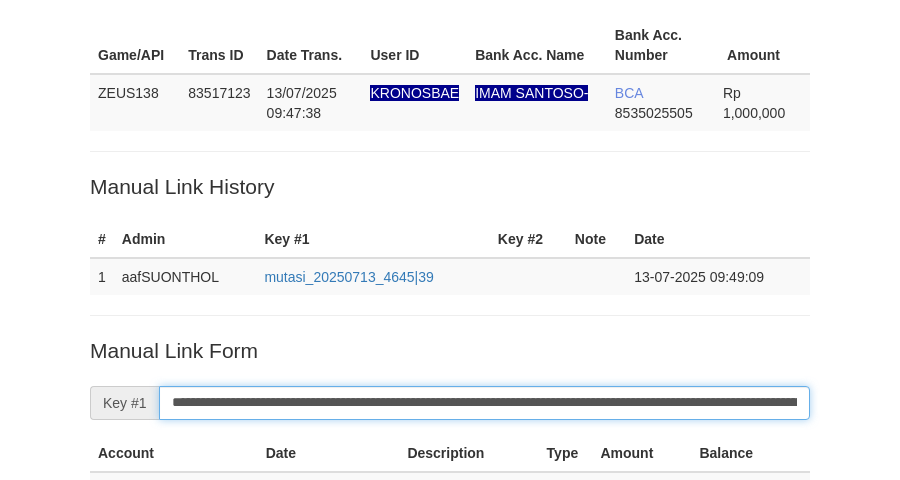 click on "Save" at bounding box center (118, 797) 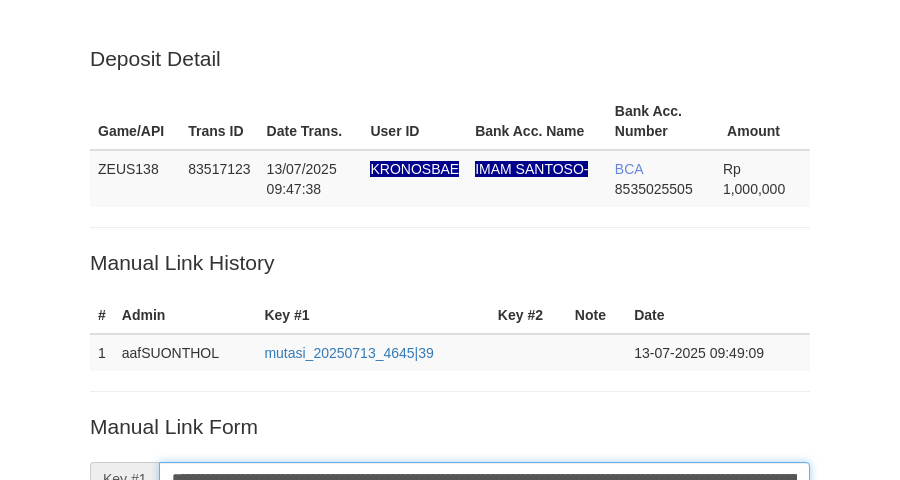 click on "Save" at bounding box center (140, 873) 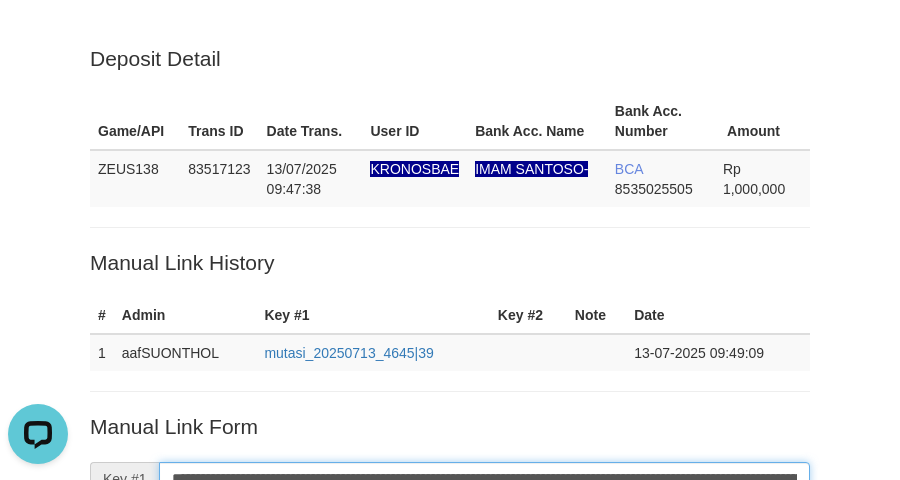 scroll, scrollTop: 0, scrollLeft: 0, axis: both 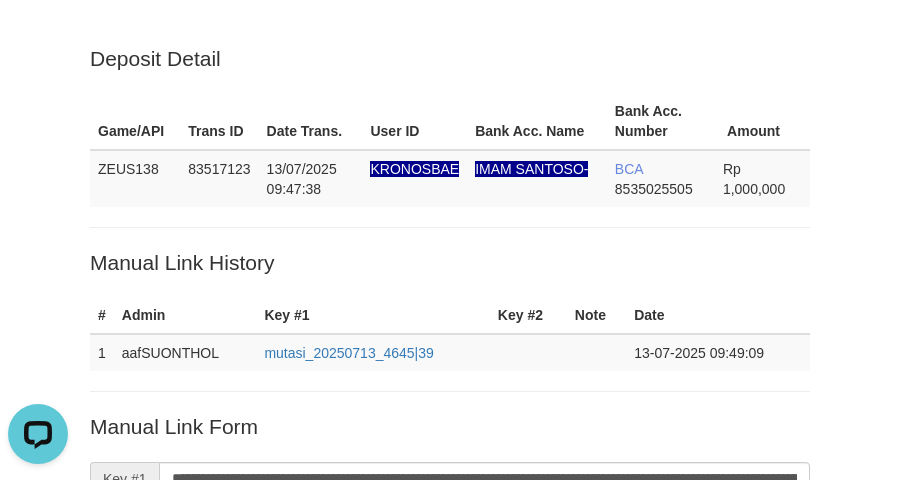 click on "Deposit Detail
Game/API
Trans ID
Date Trans.
User ID
Bank Acc. Name
Bank Acc. Number
Amount
ZEUS138
83517123
13/07/2025 09:47:38
KRONOSBAE
IMAM SANTOSO-
BCA
8535025505
Rp 1,000,000
Manual Link History
#
Admin
Key #1
Key #2
Note
Date
1
aafSUONTHOL
mutasi_20250713_4645|39
13-07-2025 09:49:09
Account
Date
Description
Type
Amount
Balance
BCA
RANDIRUS1907
DPS 																																	 CR" at bounding box center [450, 445] 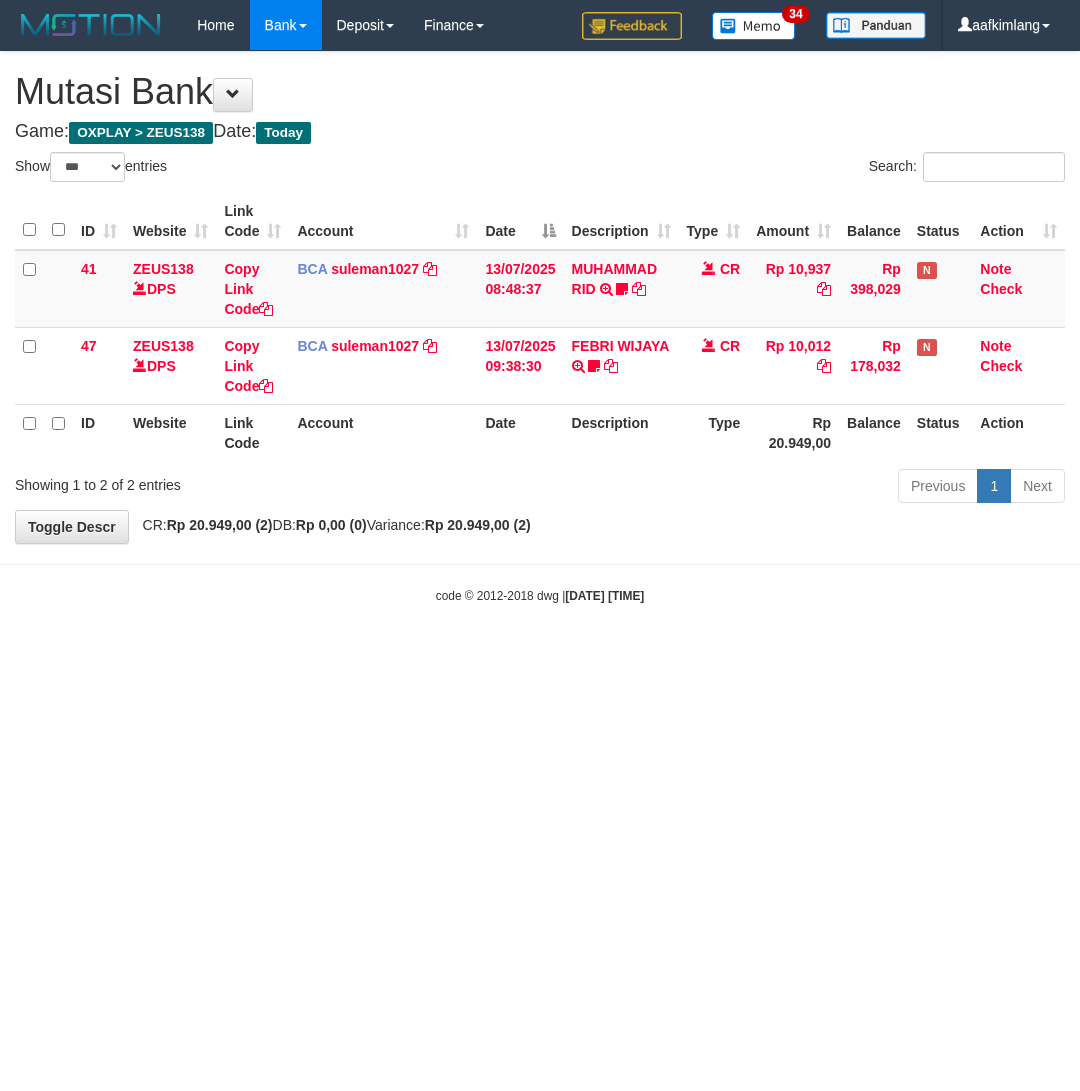 select on "***" 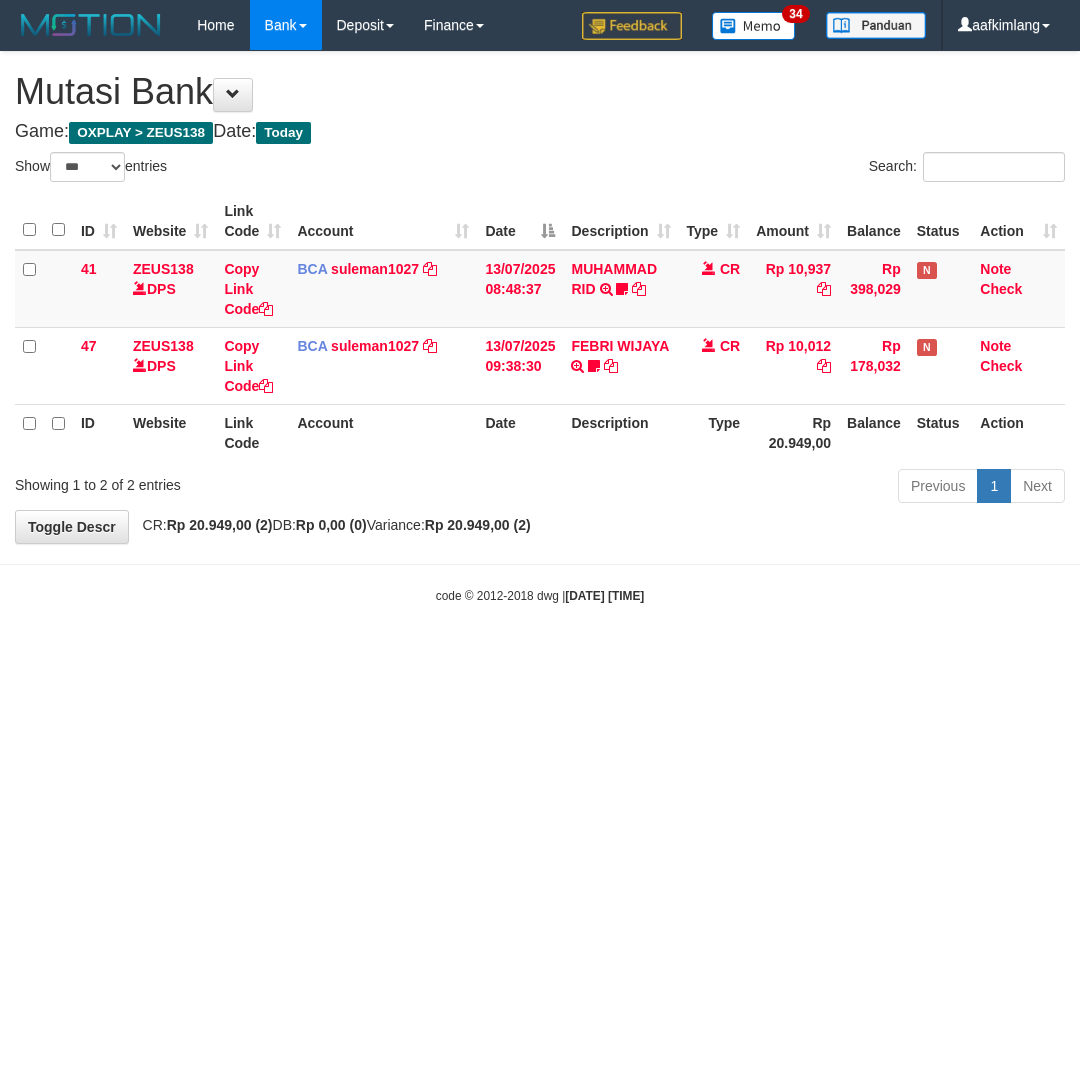 scroll, scrollTop: 0, scrollLeft: 0, axis: both 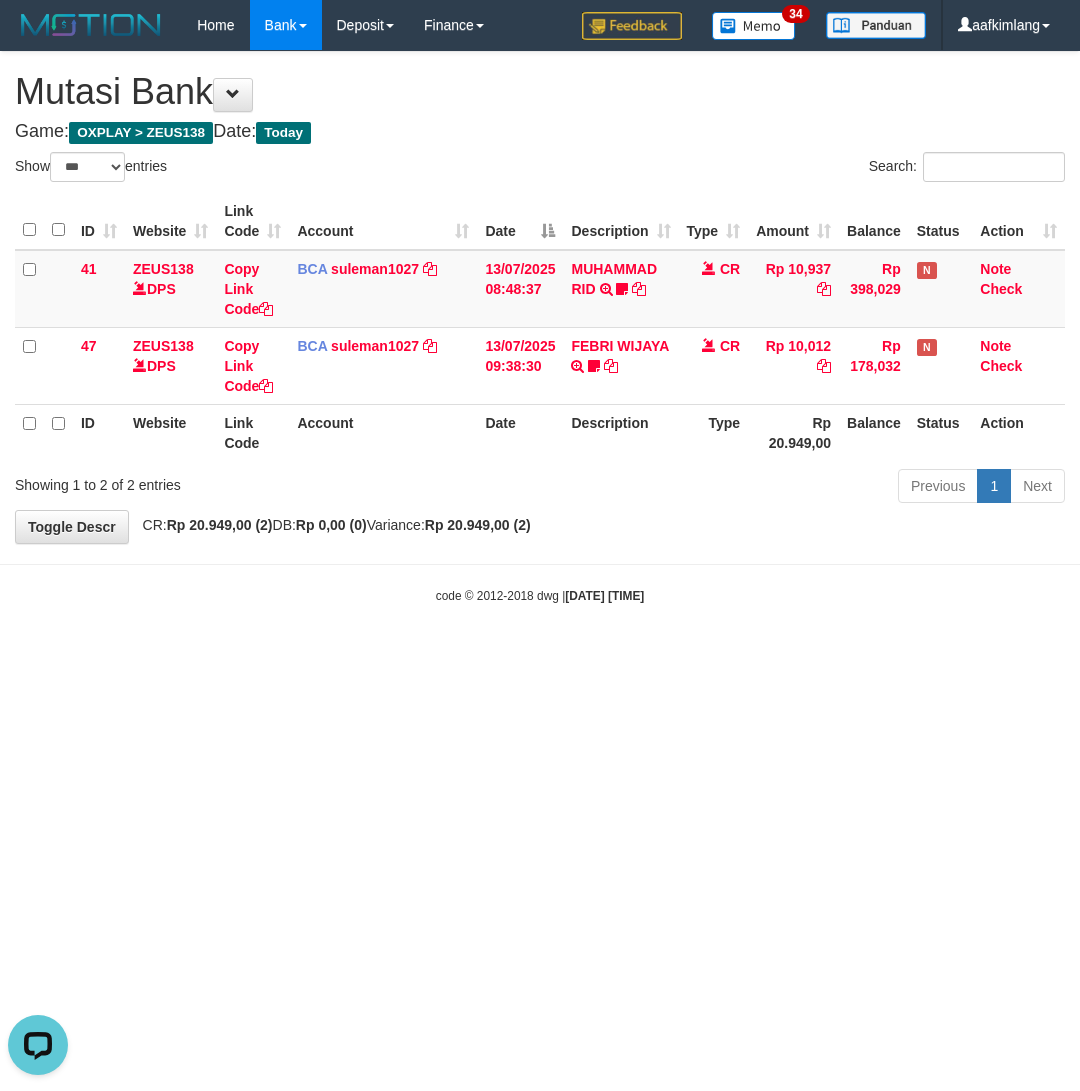 click on "Toggle navigation
Home
Bank
Account List
Mutasi Bank
Search
Note Mutasi
Deposit
DPS Fetch
DPS List
History
Note DPS
Finance
Financial Data
aafkimlang
My Profile
Log Out
34" at bounding box center [540, 327] 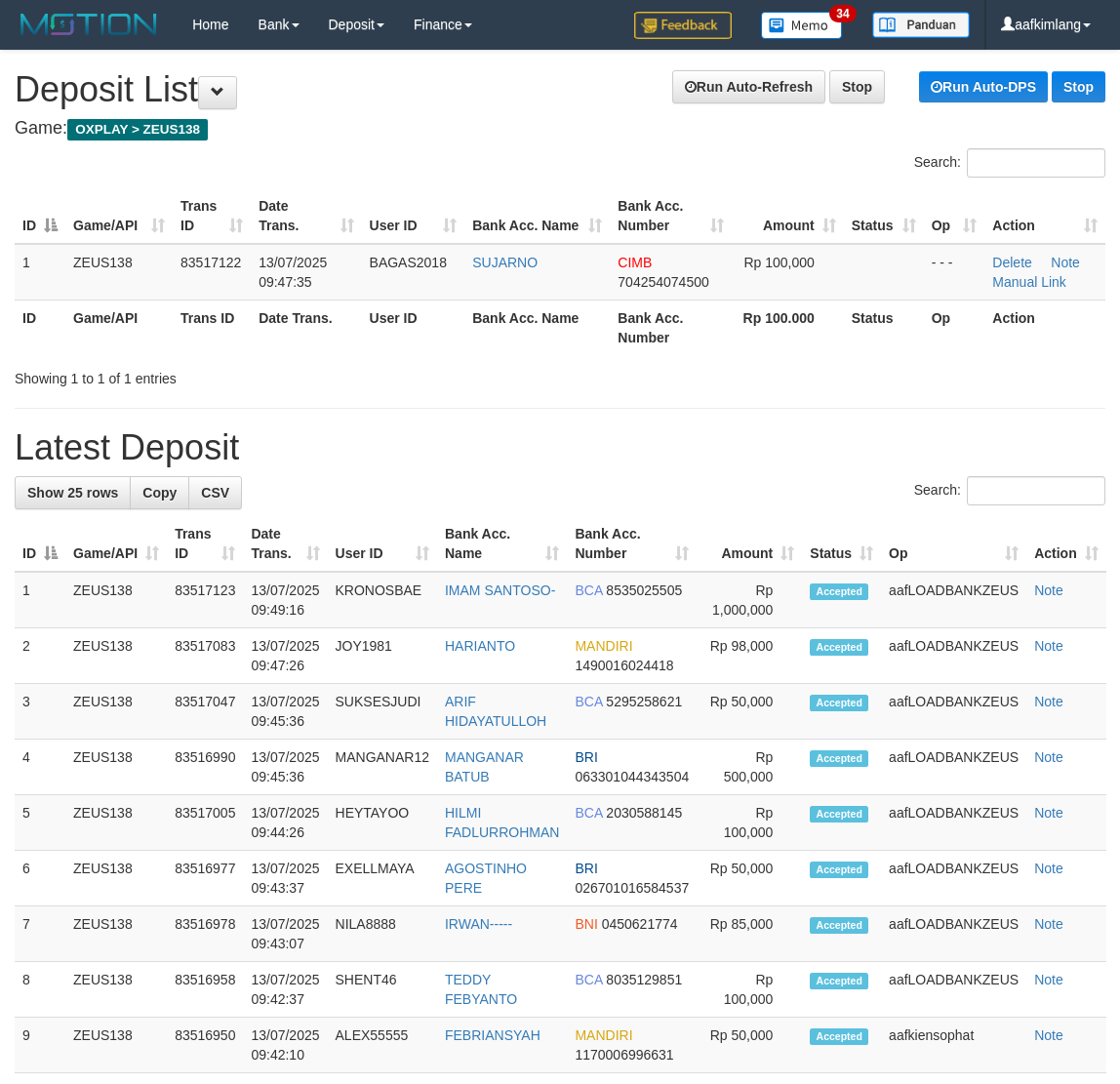 scroll, scrollTop: 0, scrollLeft: 0, axis: both 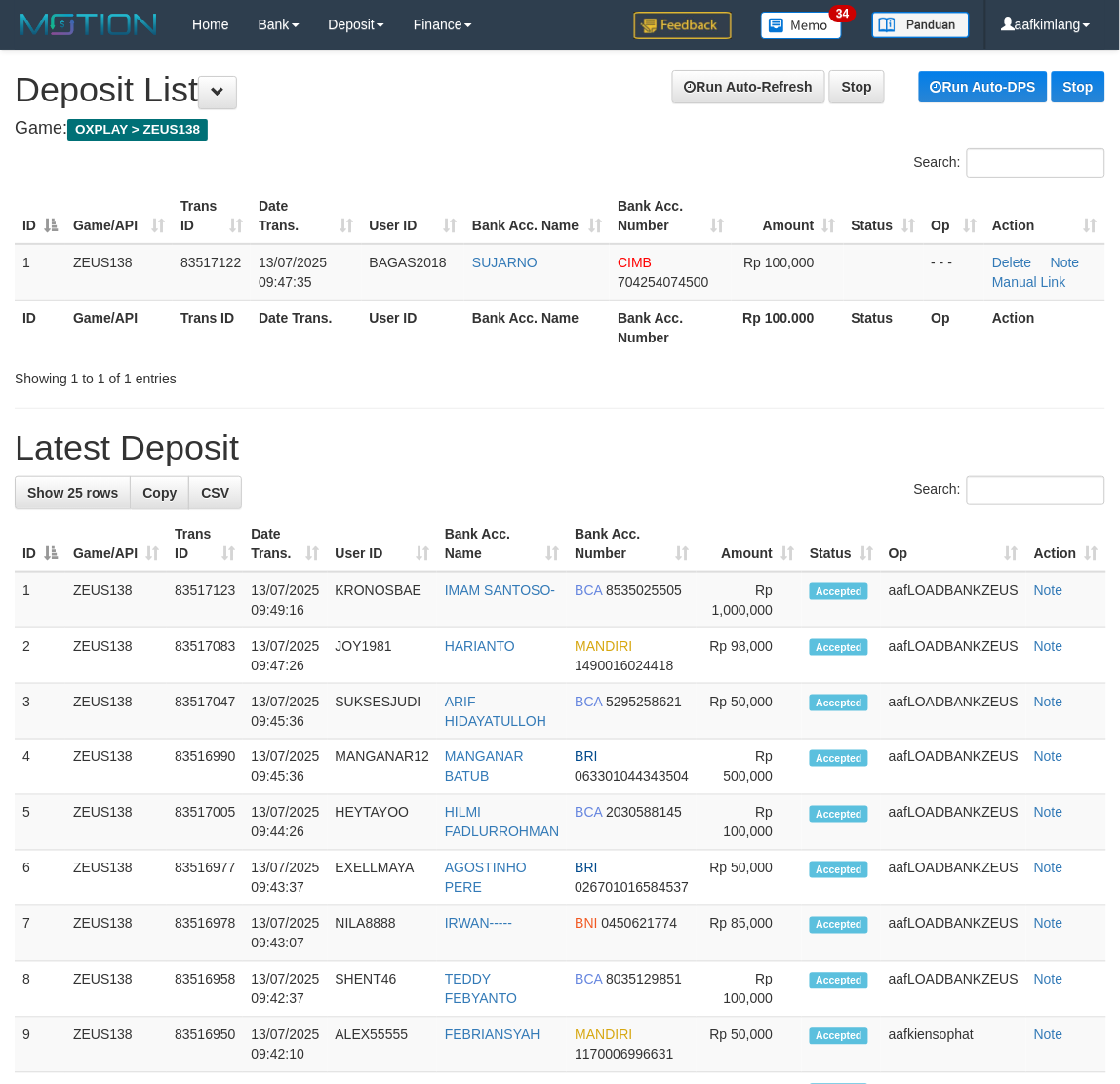 click on "**********" at bounding box center [560, 1081] 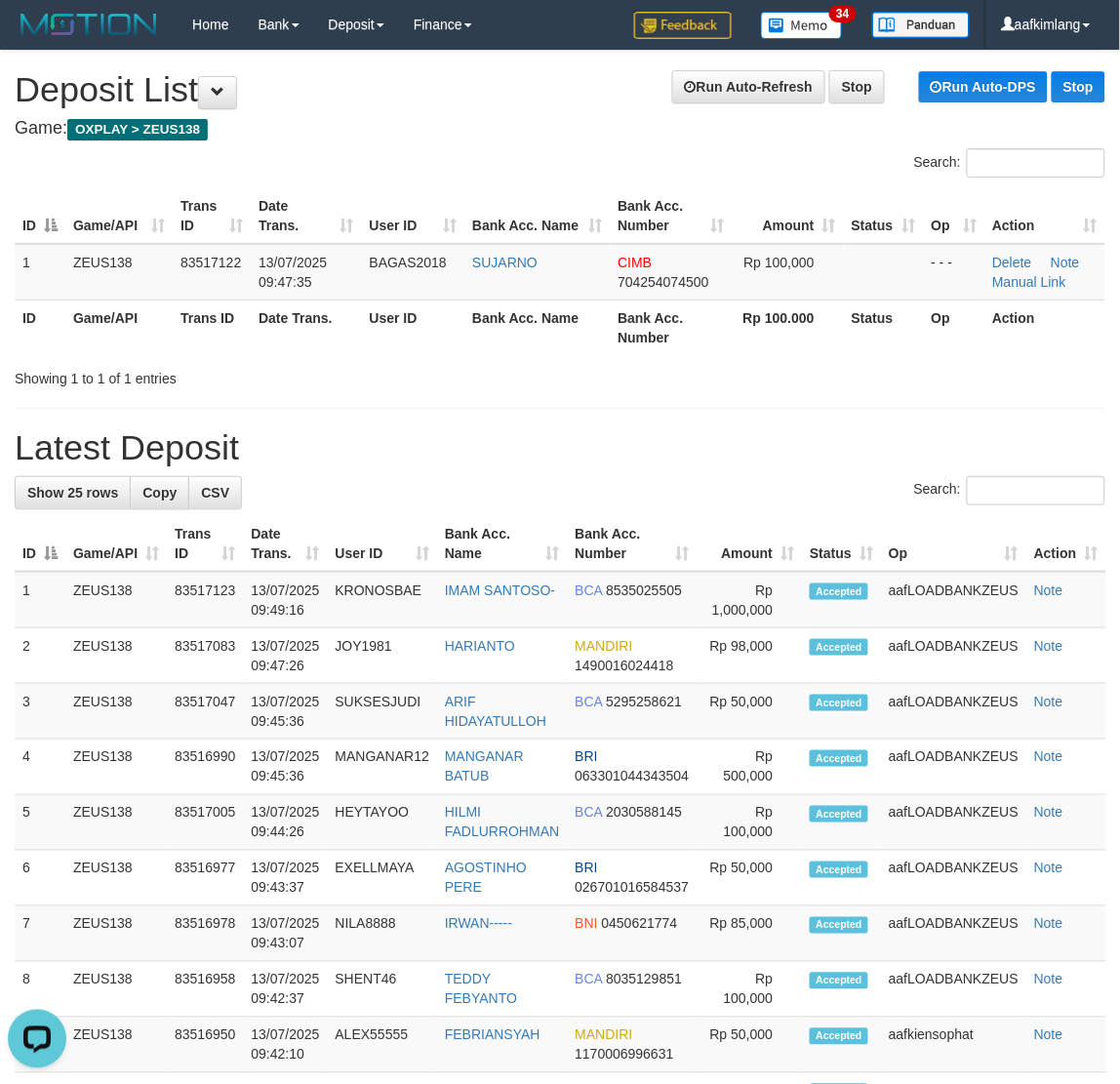 click on "**********" at bounding box center (560, 1081) 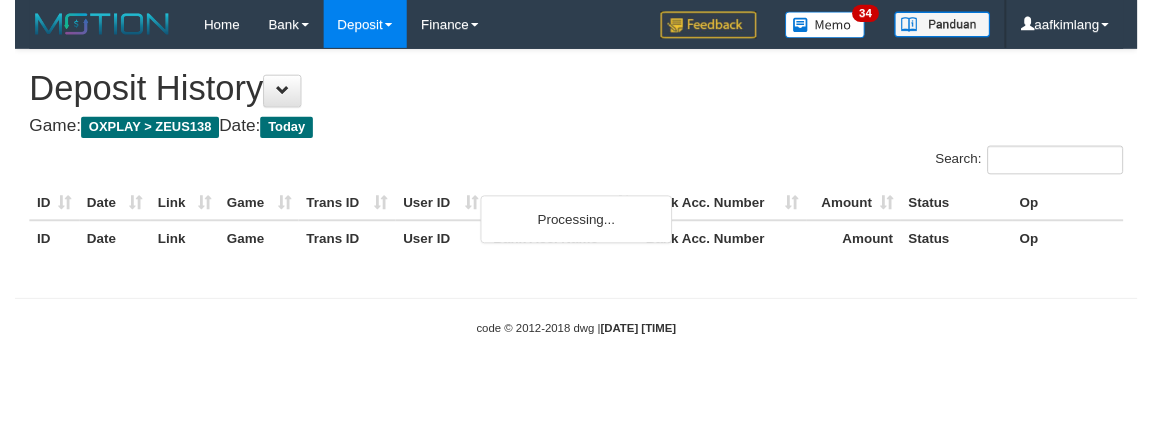 scroll, scrollTop: 0, scrollLeft: 0, axis: both 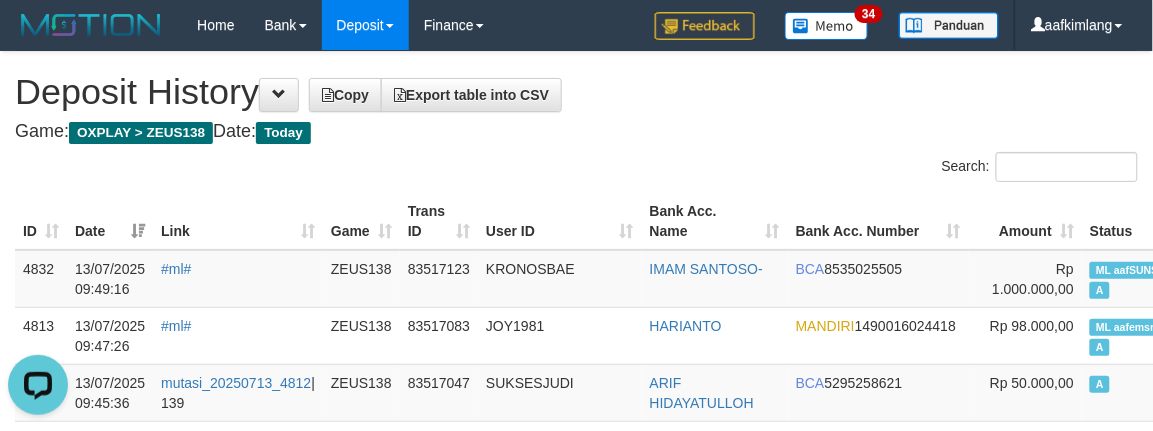 click on "Game:   OXPLAY > ZEUS138    				Date:  Today" at bounding box center [576, 132] 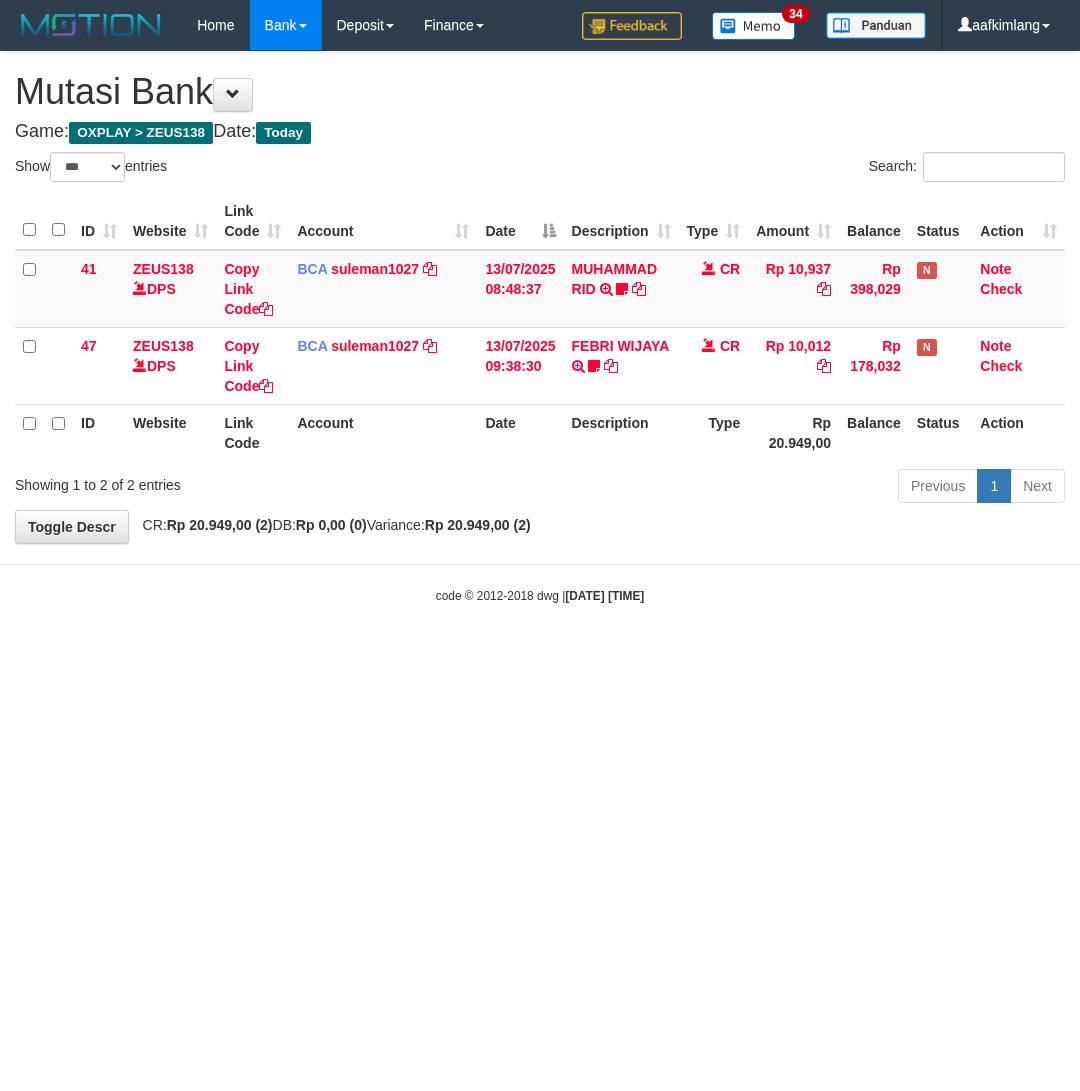 select on "***" 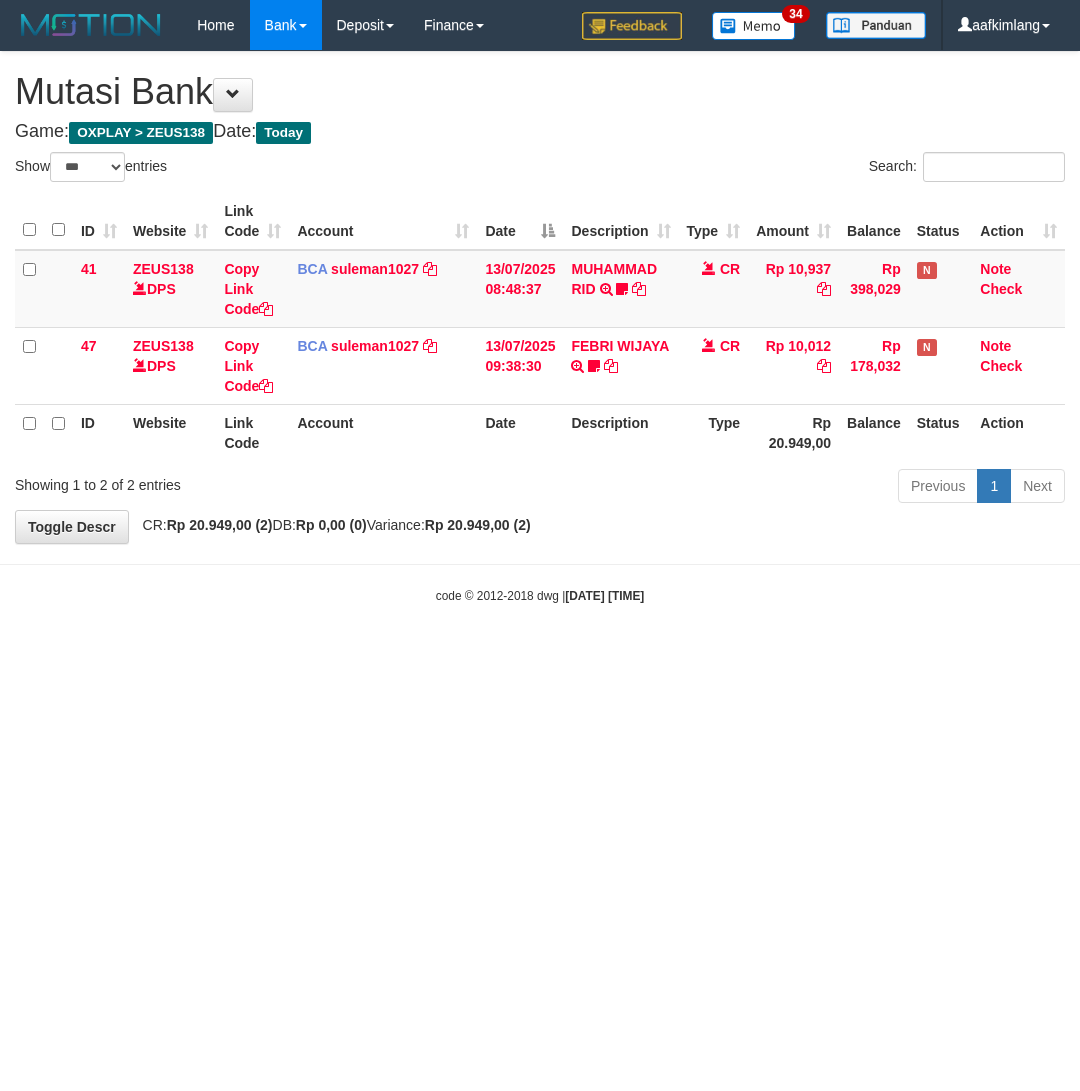 scroll, scrollTop: 0, scrollLeft: 0, axis: both 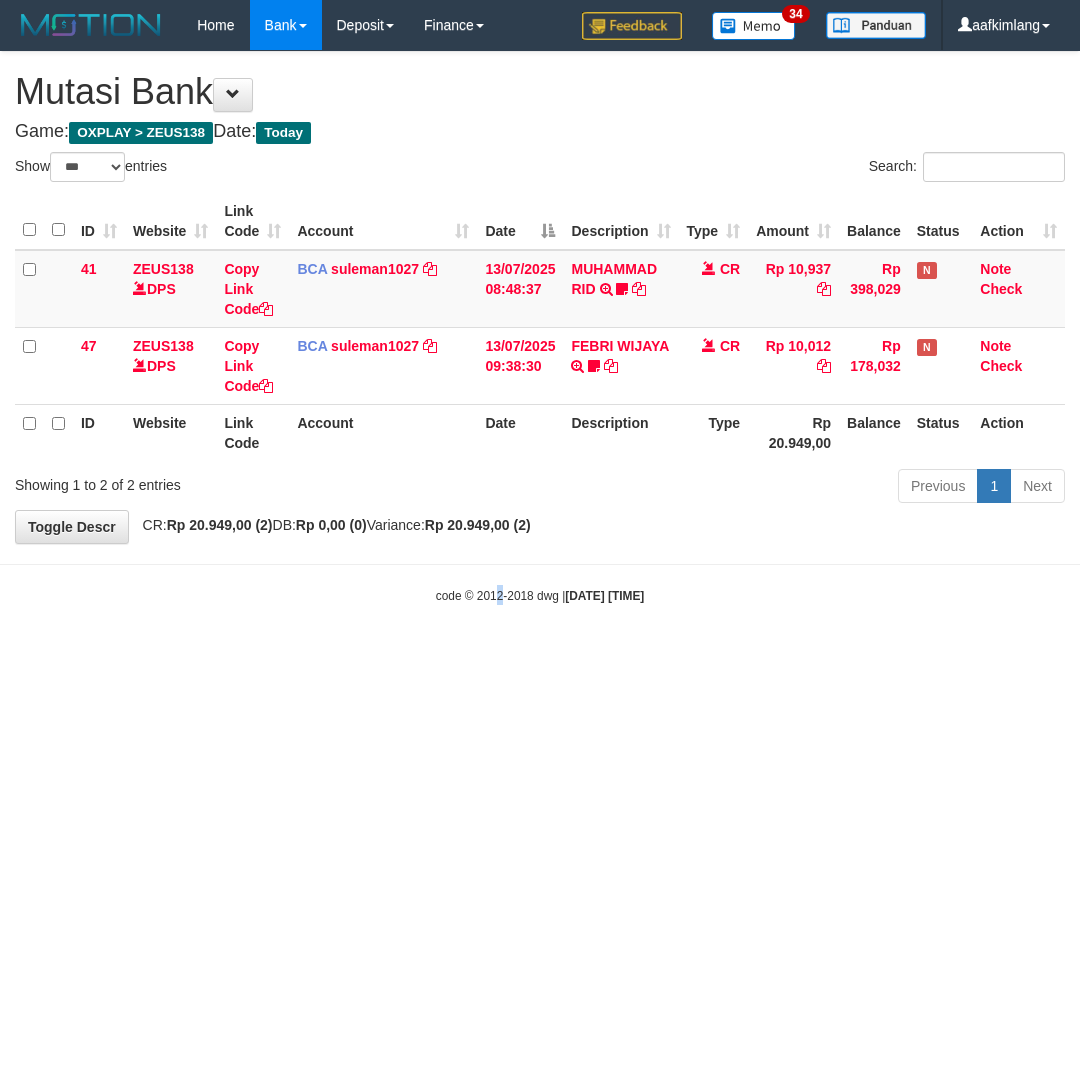 click on "Toggle navigation
Home
Bank
Account List
Mutasi Bank
Search
Note Mutasi
Deposit
DPS Fetch
DPS List
History
Note DPS
Finance
Financial Data
aafkimlang
My Profile
Log Out
34" at bounding box center [540, 327] 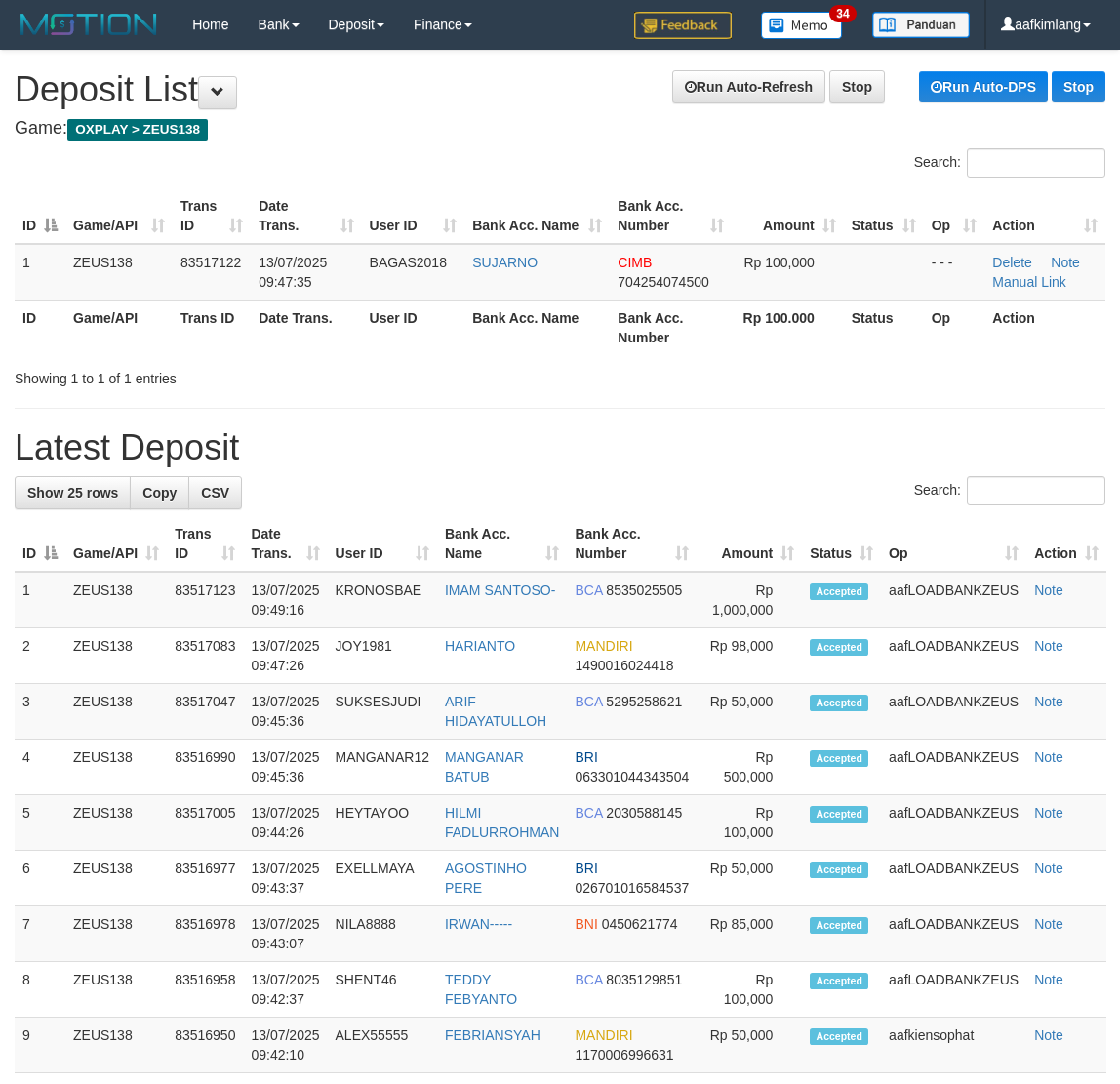 scroll, scrollTop: 0, scrollLeft: 0, axis: both 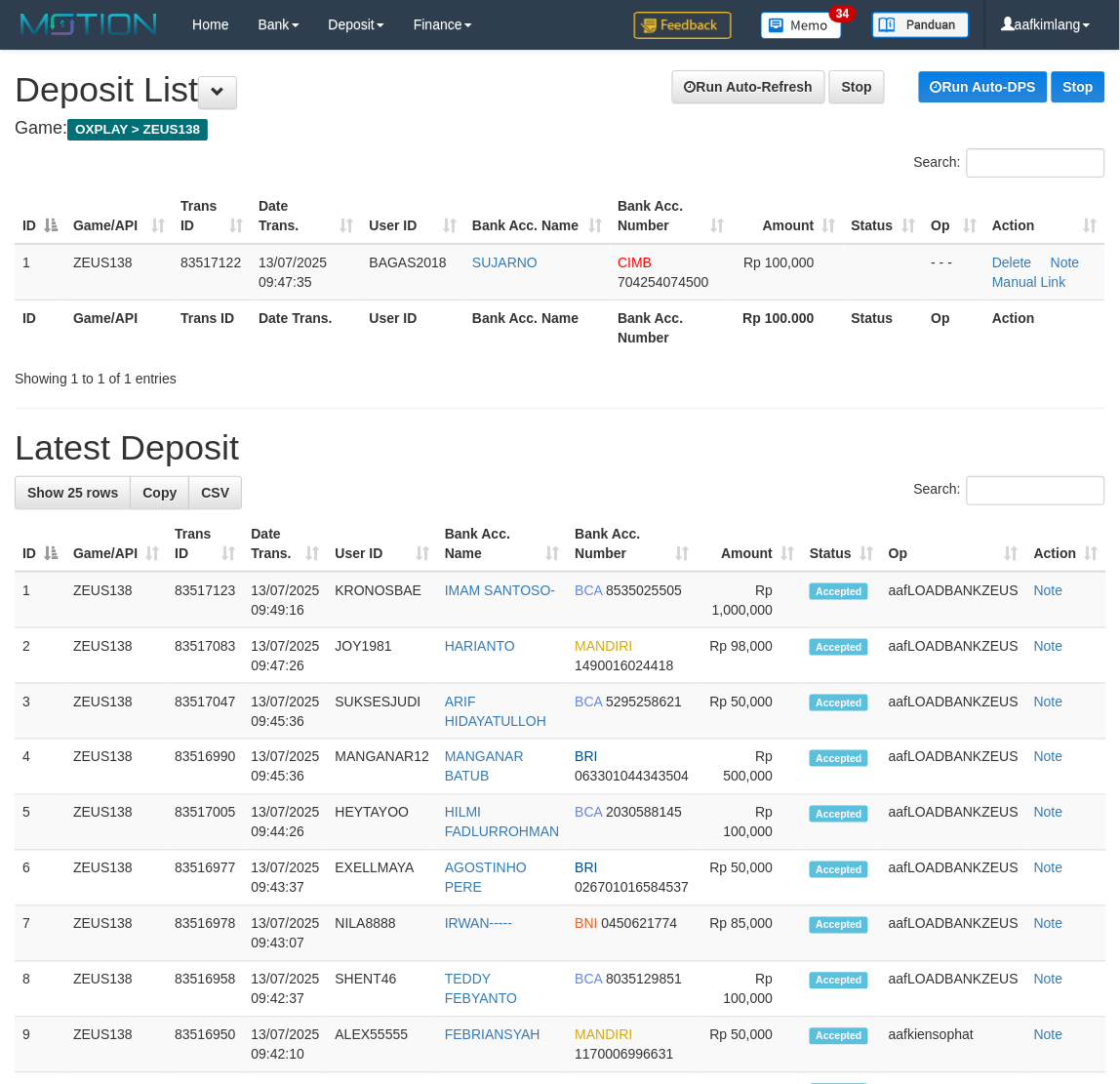 drag, startPoint x: 855, startPoint y: 483, endPoint x: 845, endPoint y: 478, distance: 11.18034 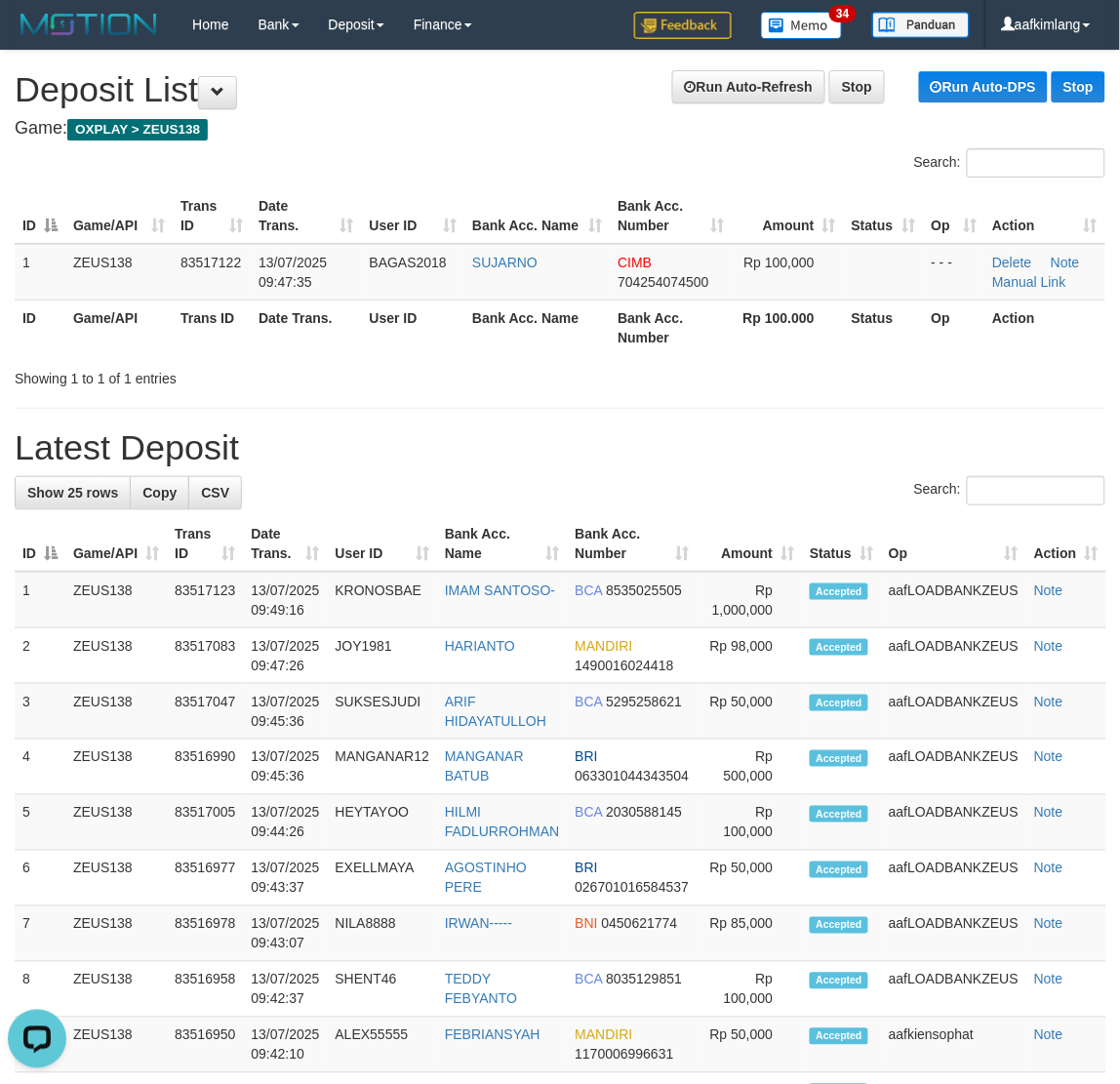 scroll, scrollTop: 0, scrollLeft: 0, axis: both 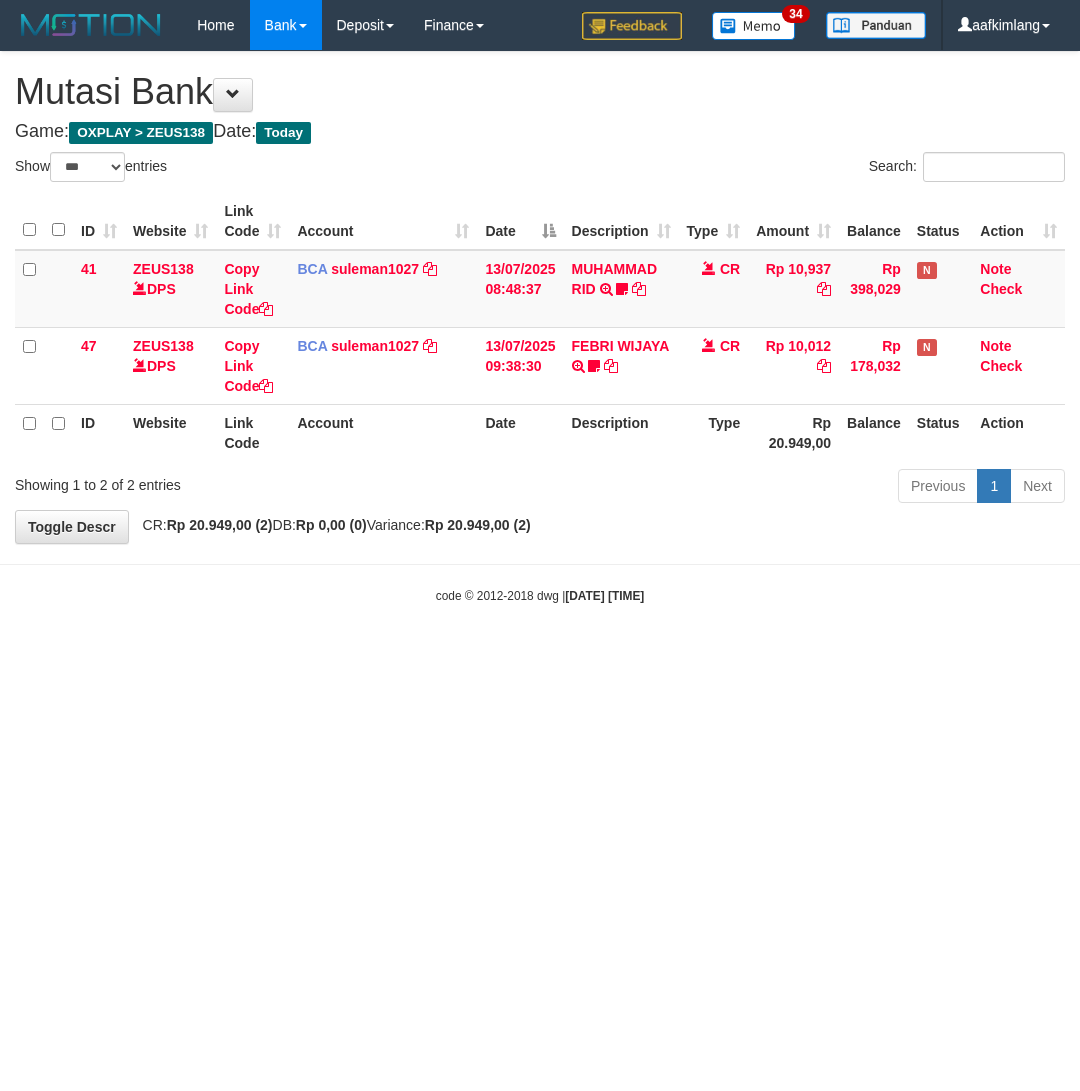 select on "***" 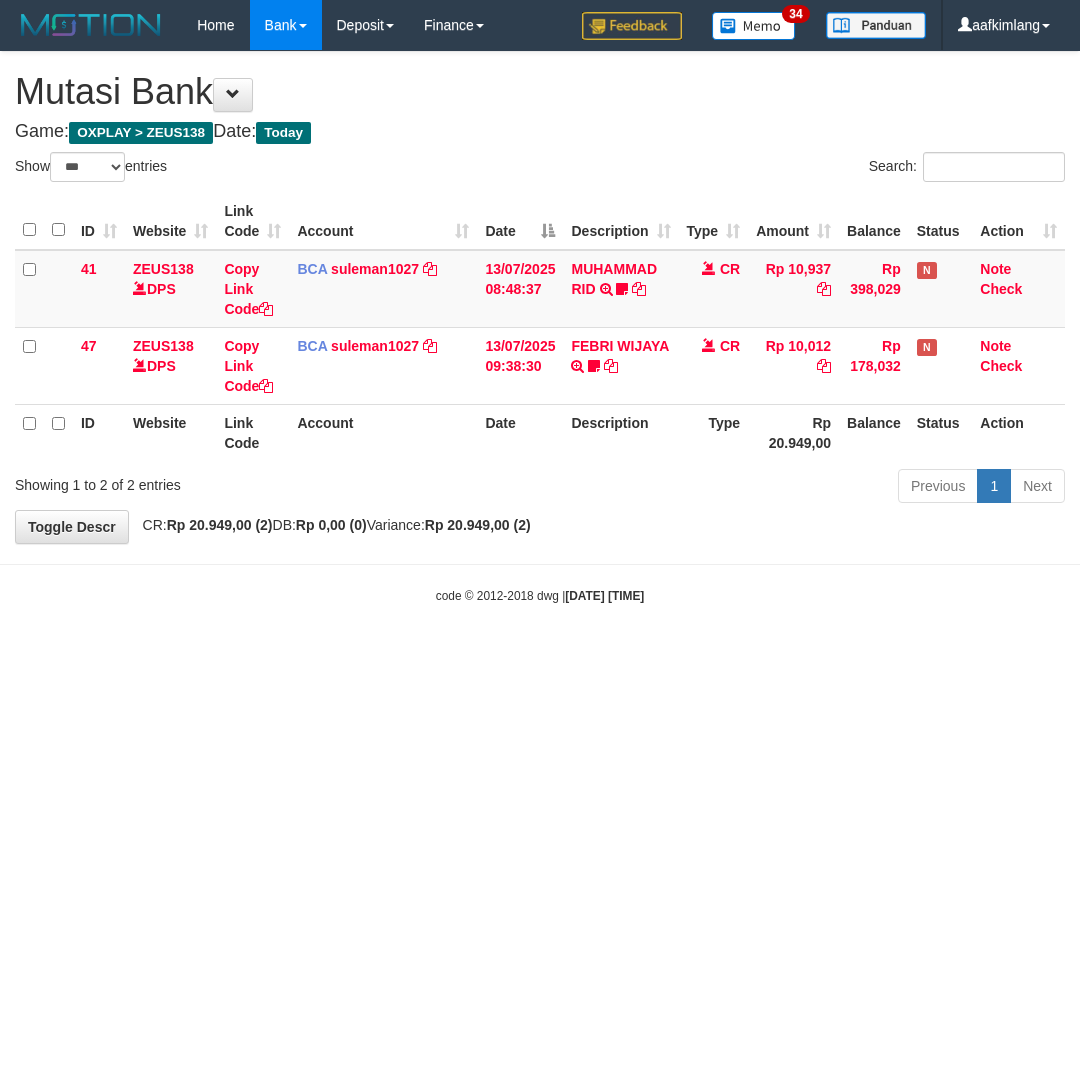 scroll, scrollTop: 0, scrollLeft: 0, axis: both 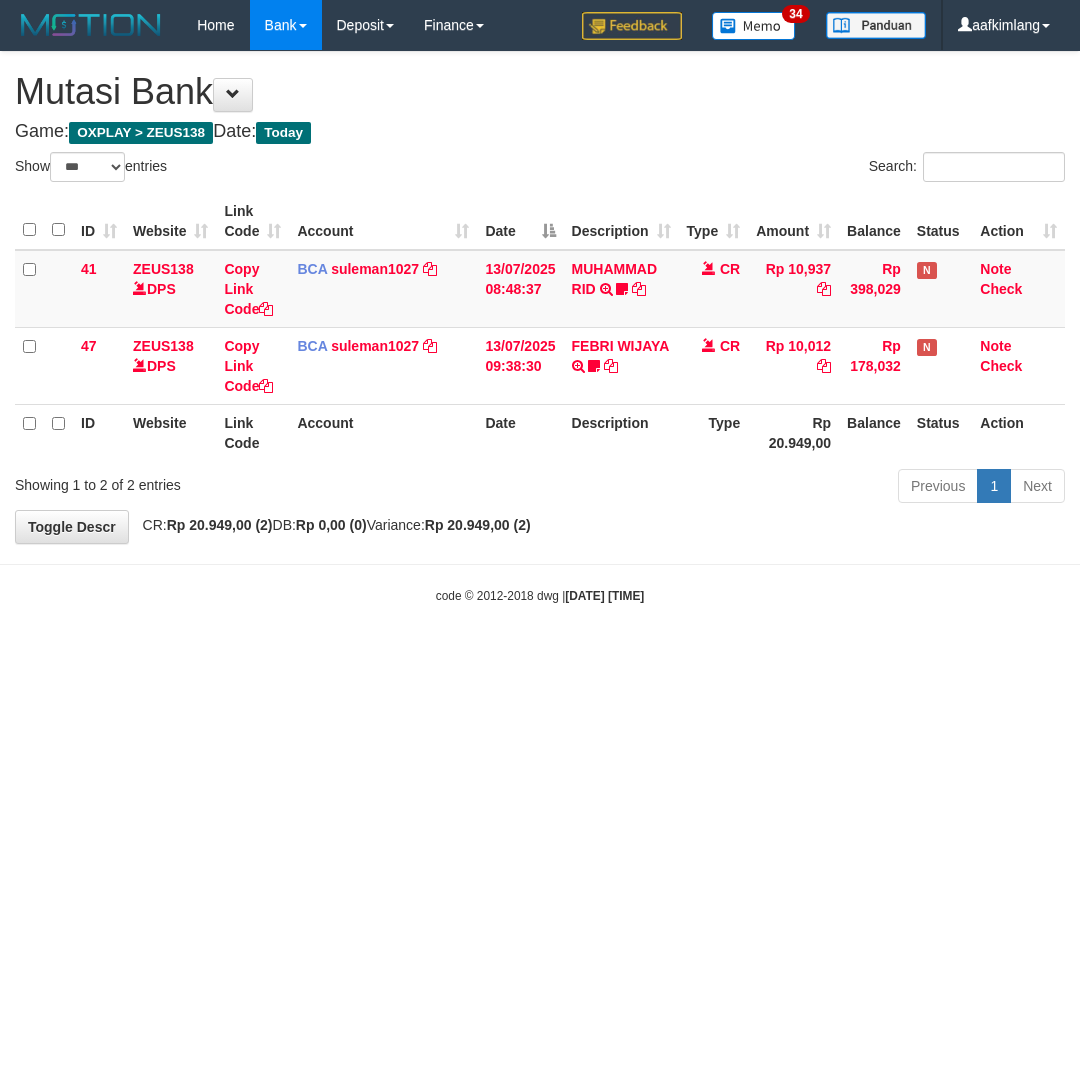 select on "***" 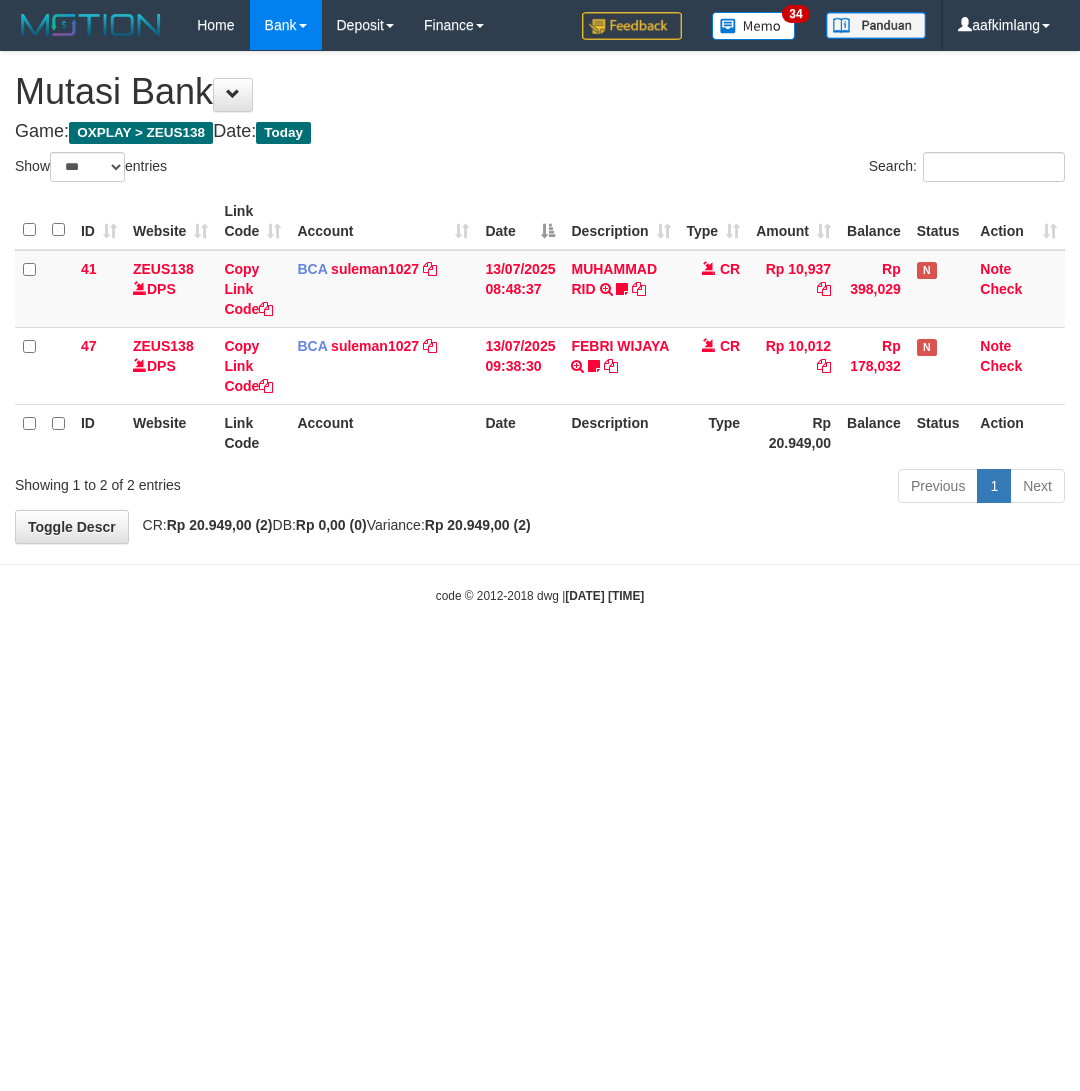 scroll, scrollTop: 0, scrollLeft: 0, axis: both 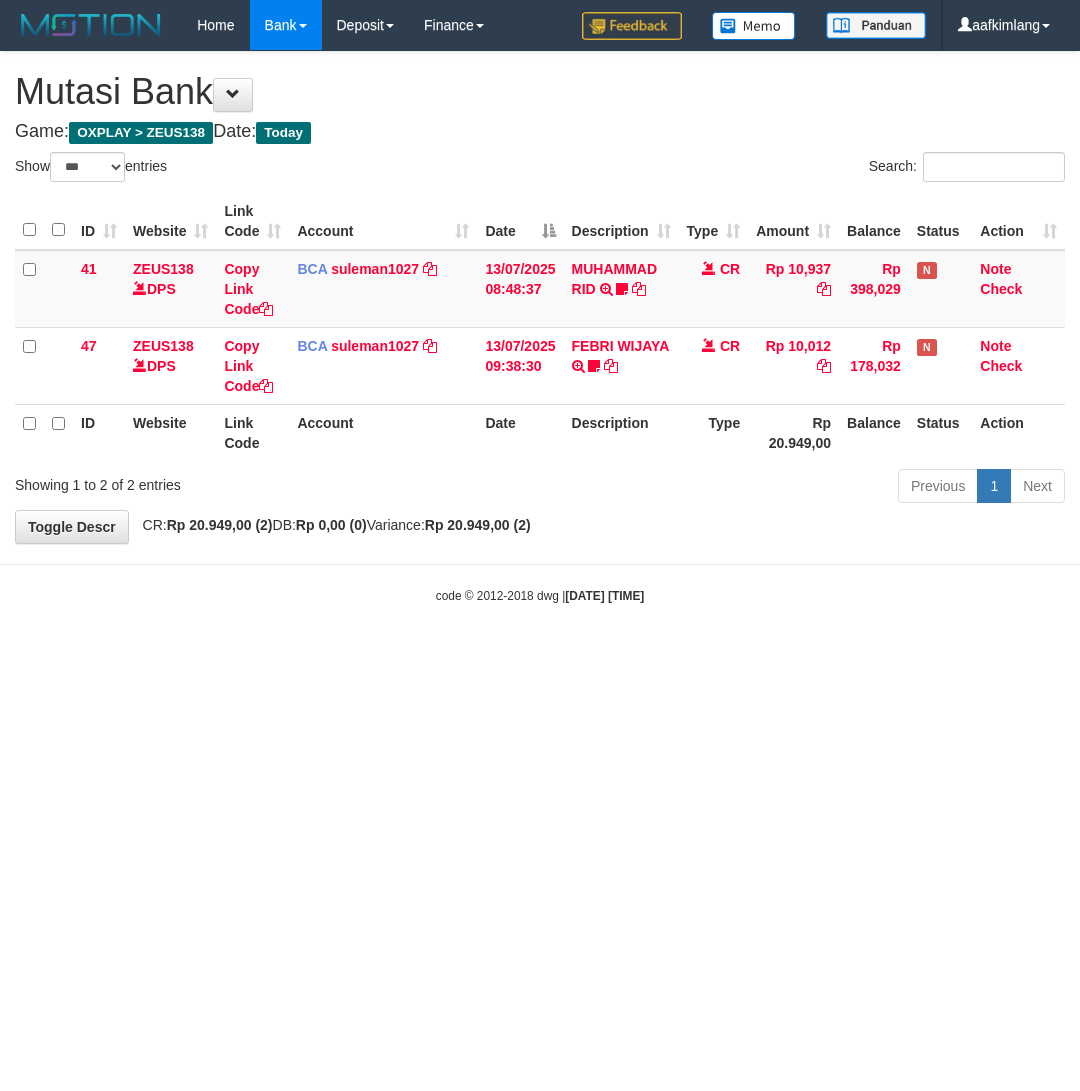 select on "***" 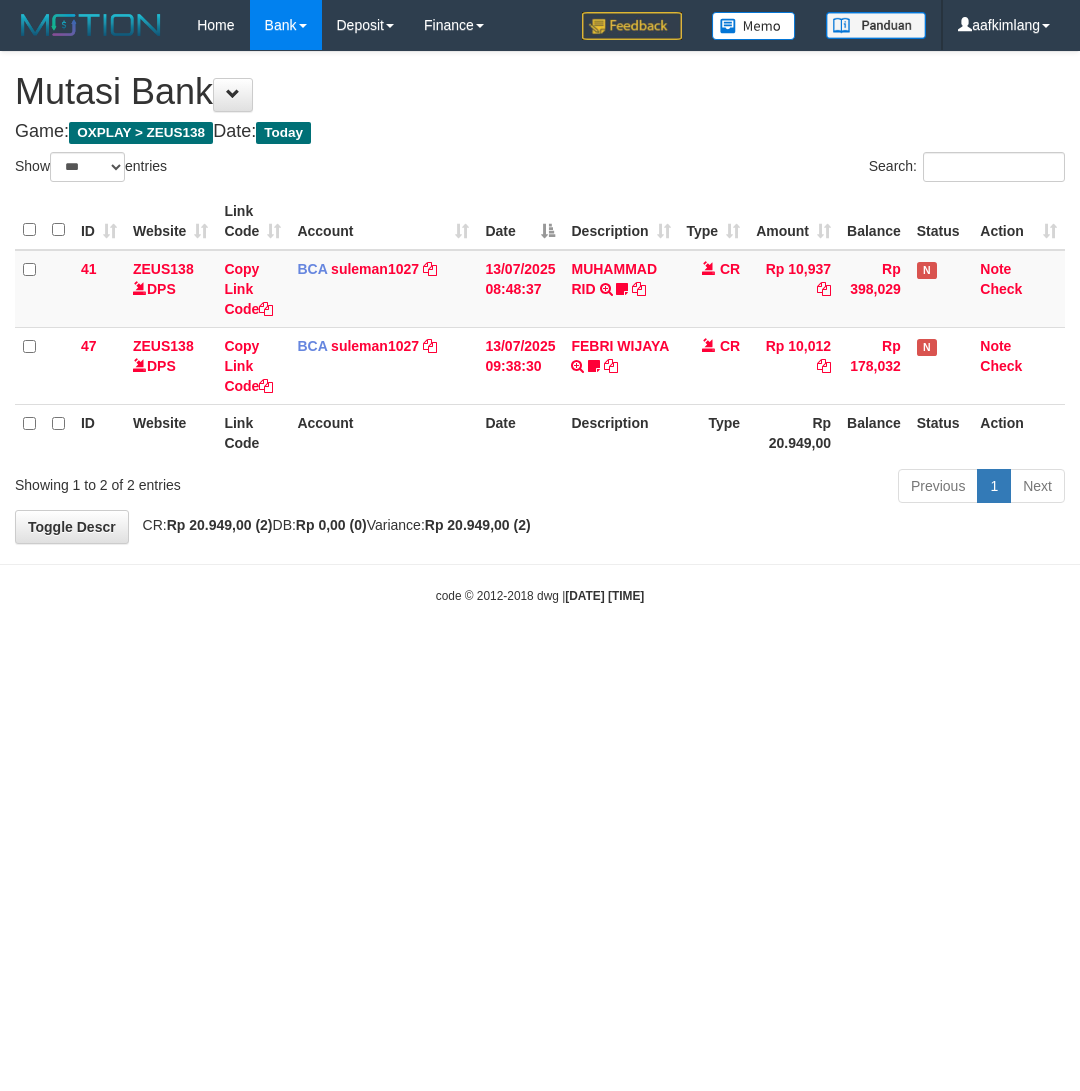 scroll, scrollTop: 0, scrollLeft: 0, axis: both 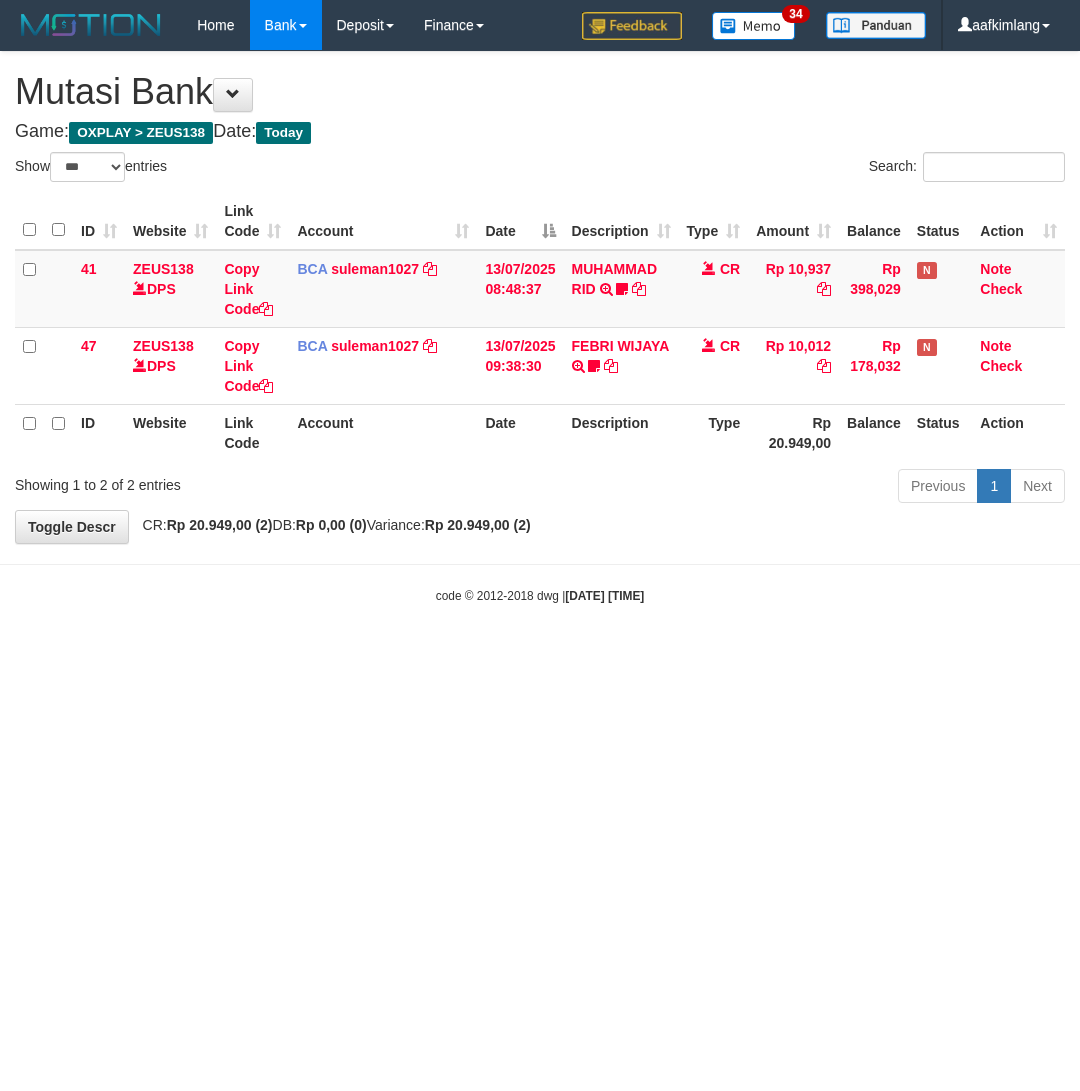 select on "***" 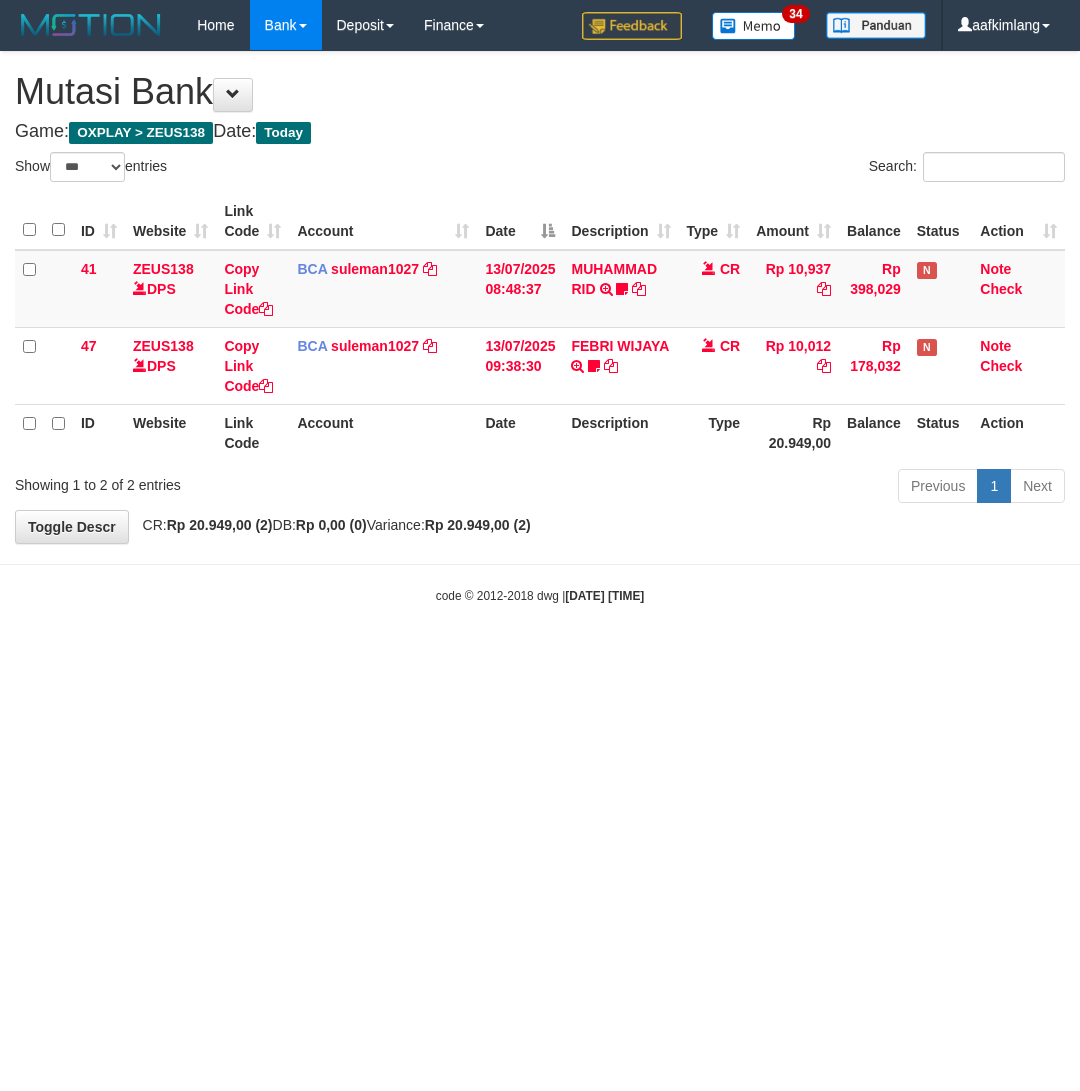 scroll, scrollTop: 0, scrollLeft: 0, axis: both 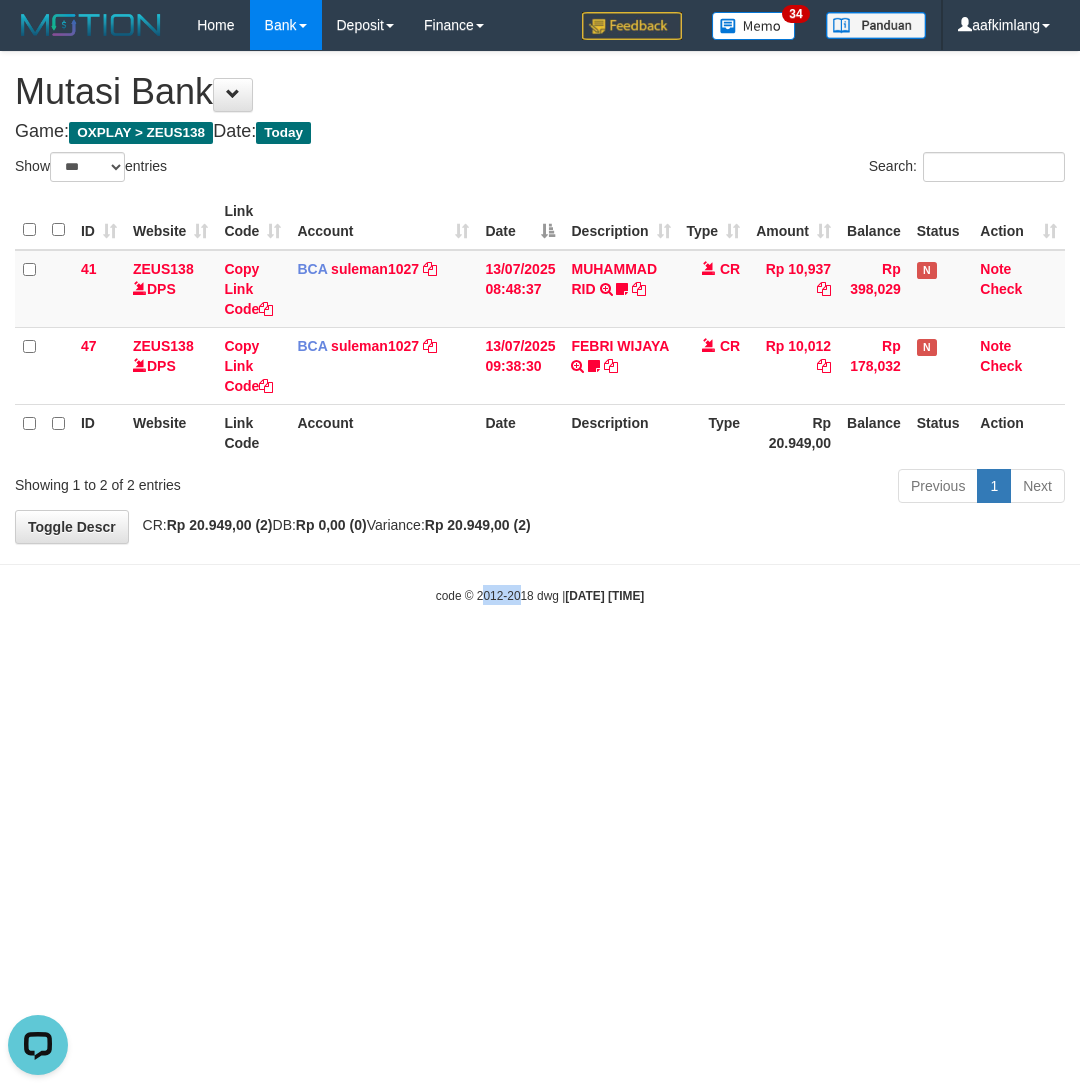 drag, startPoint x: 505, startPoint y: 725, endPoint x: 322, endPoint y: 691, distance: 186.13167 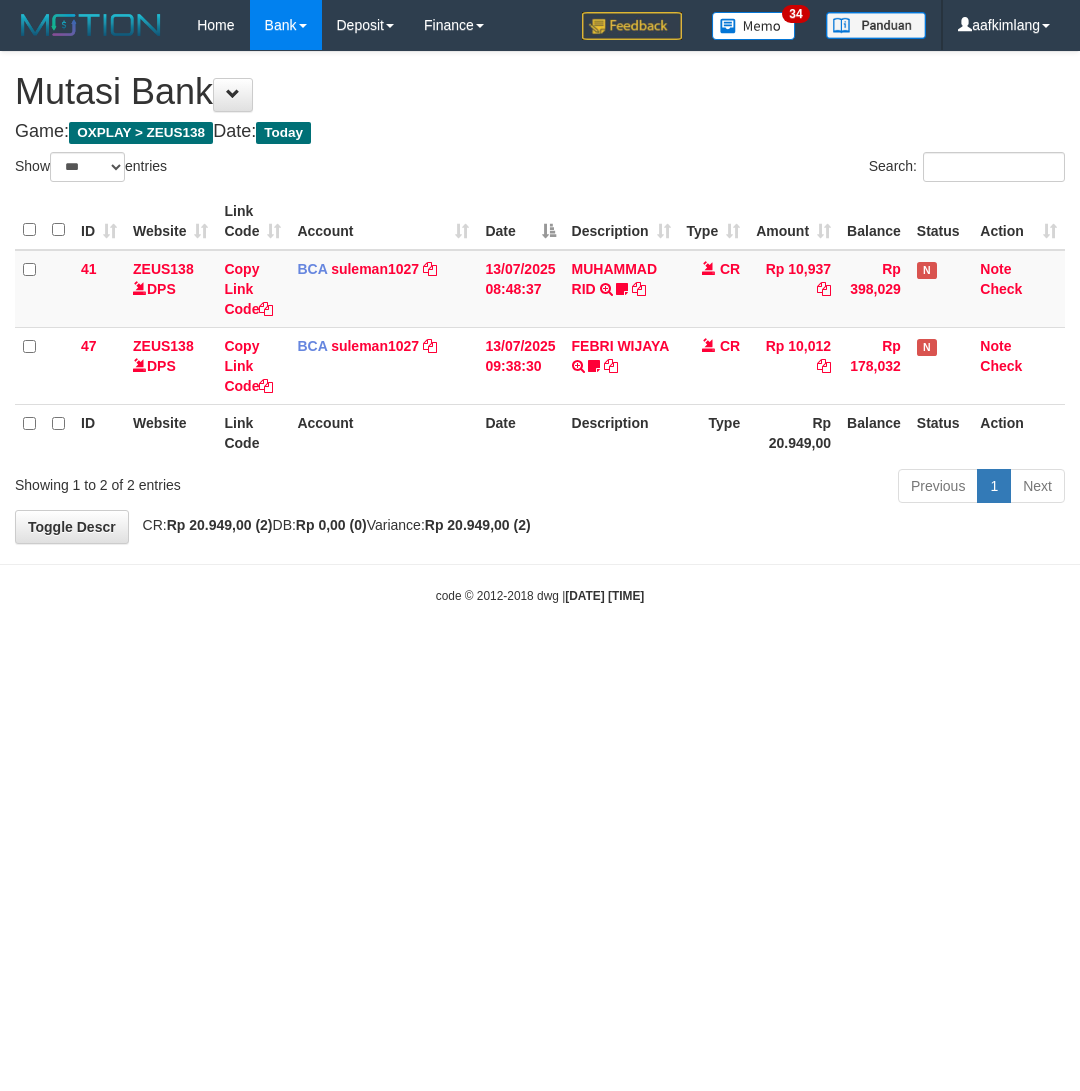 select on "***" 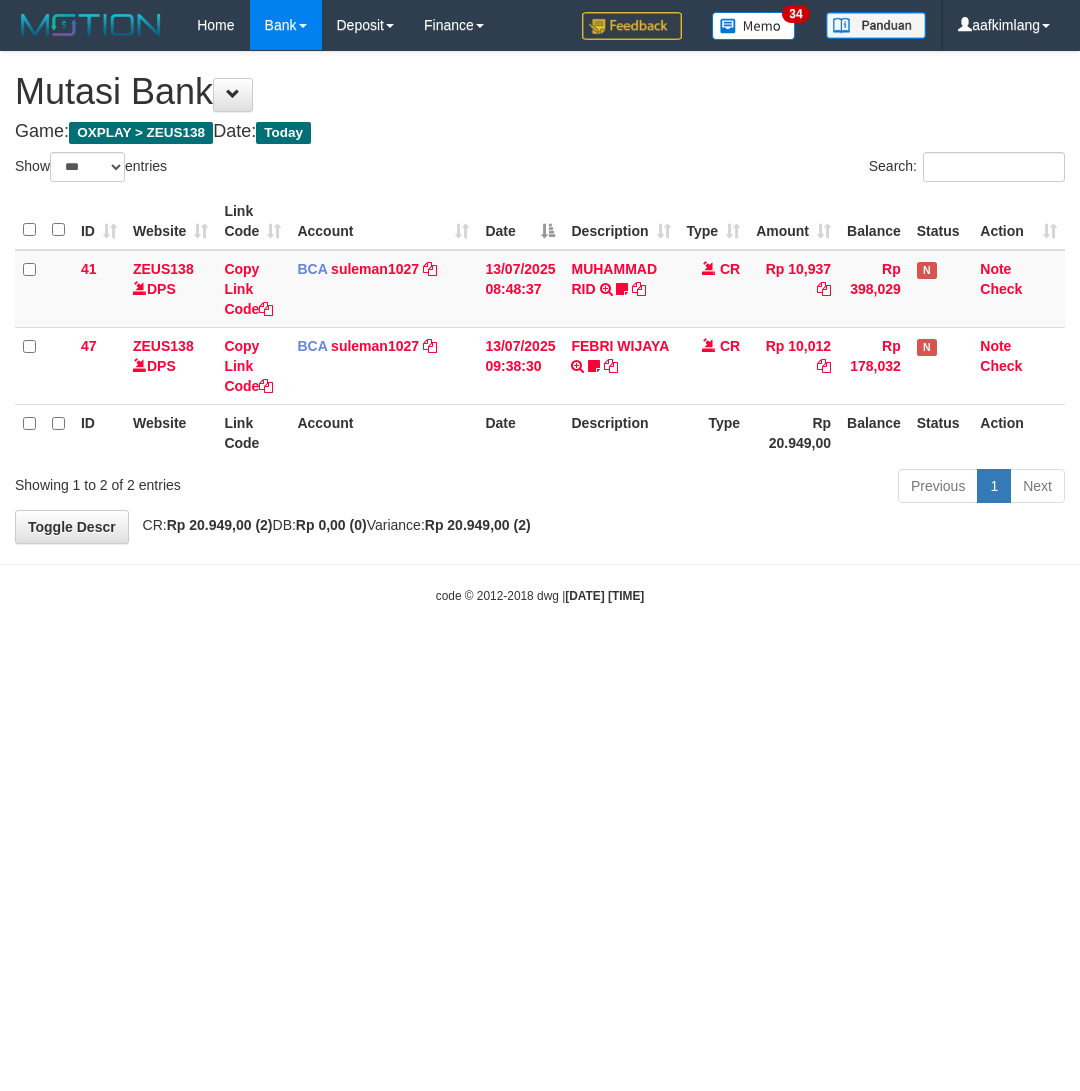 scroll, scrollTop: 0, scrollLeft: 0, axis: both 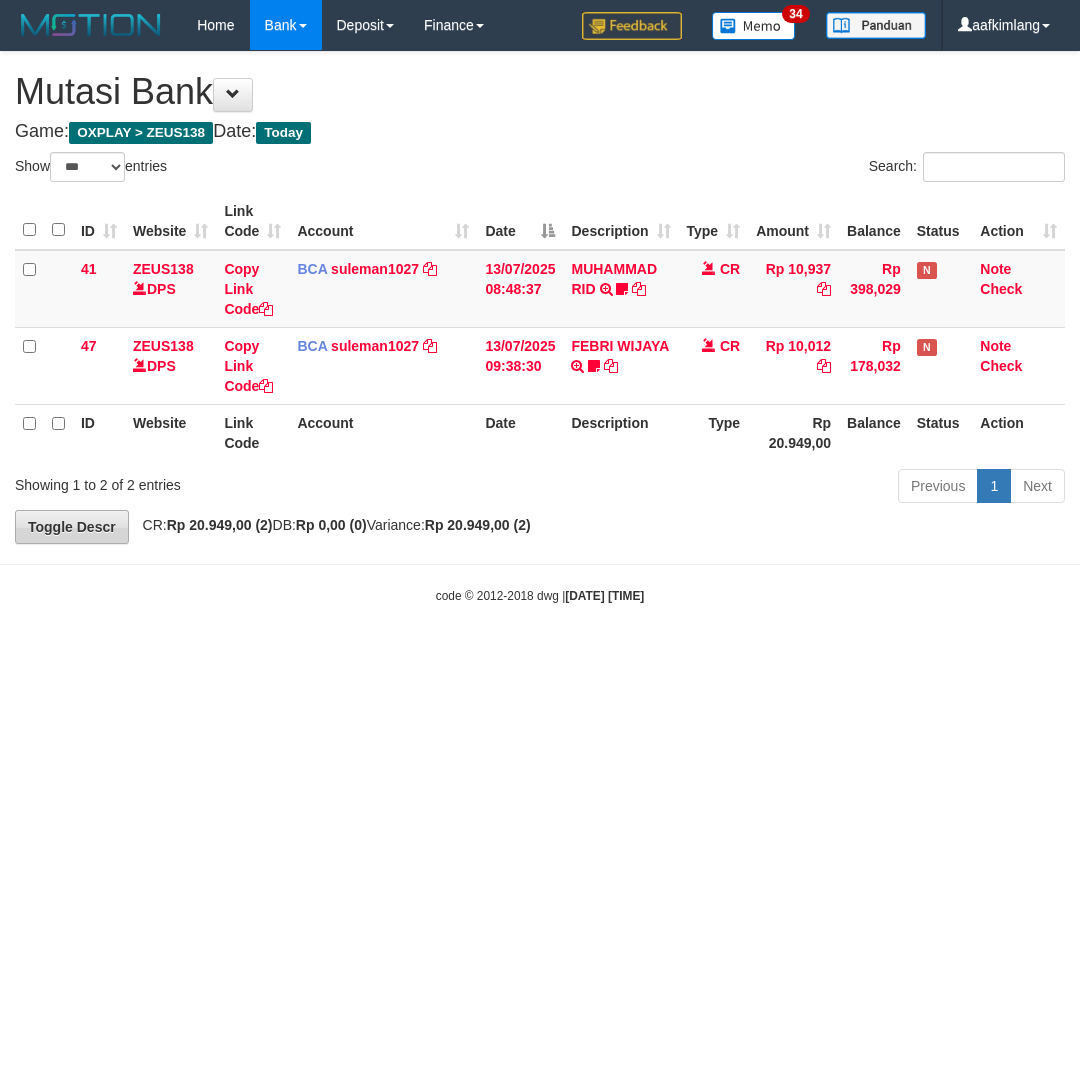 drag, startPoint x: 350, startPoint y: 675, endPoint x: 17, endPoint y: 520, distance: 367.3064 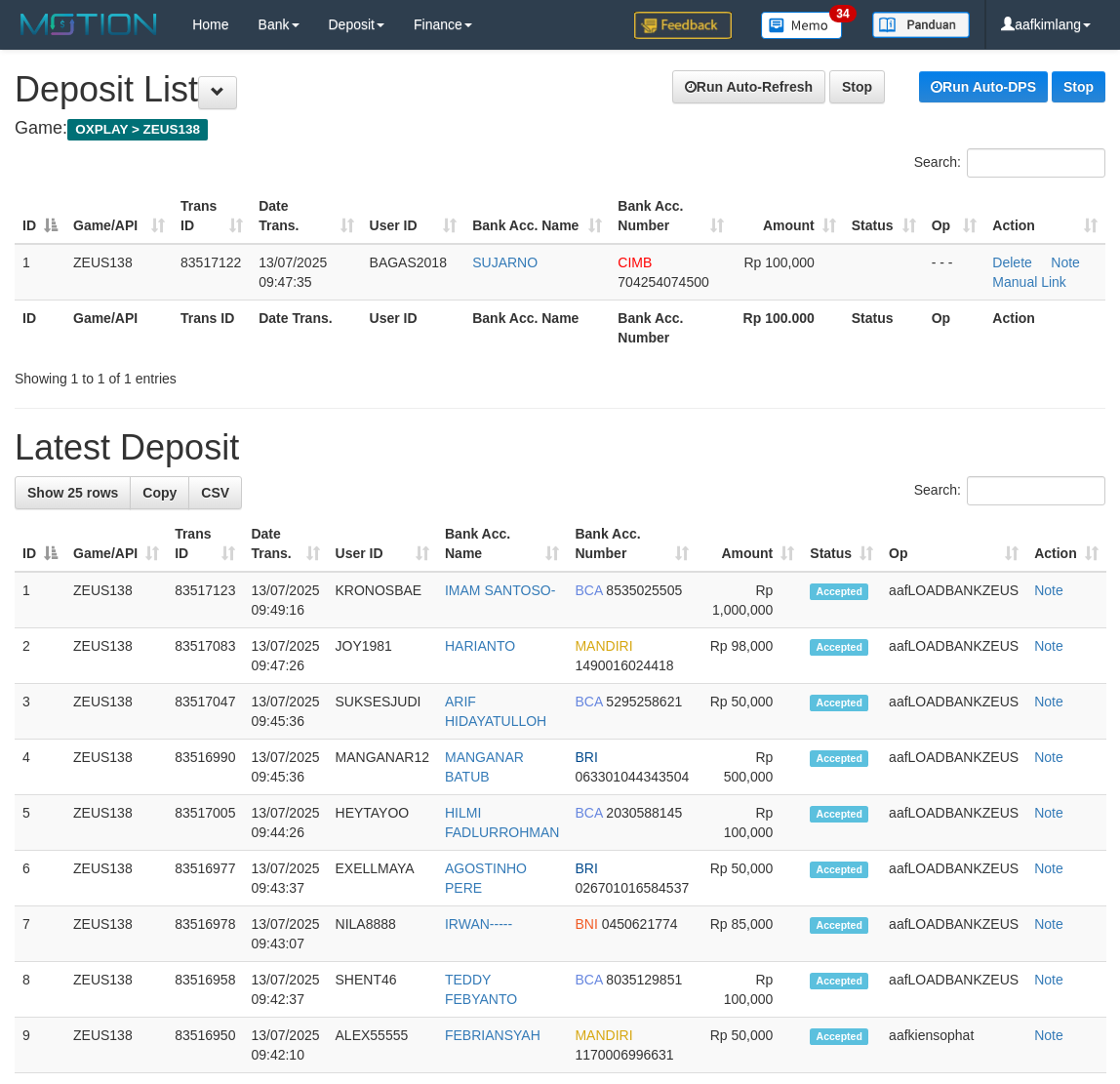 scroll, scrollTop: 0, scrollLeft: 0, axis: both 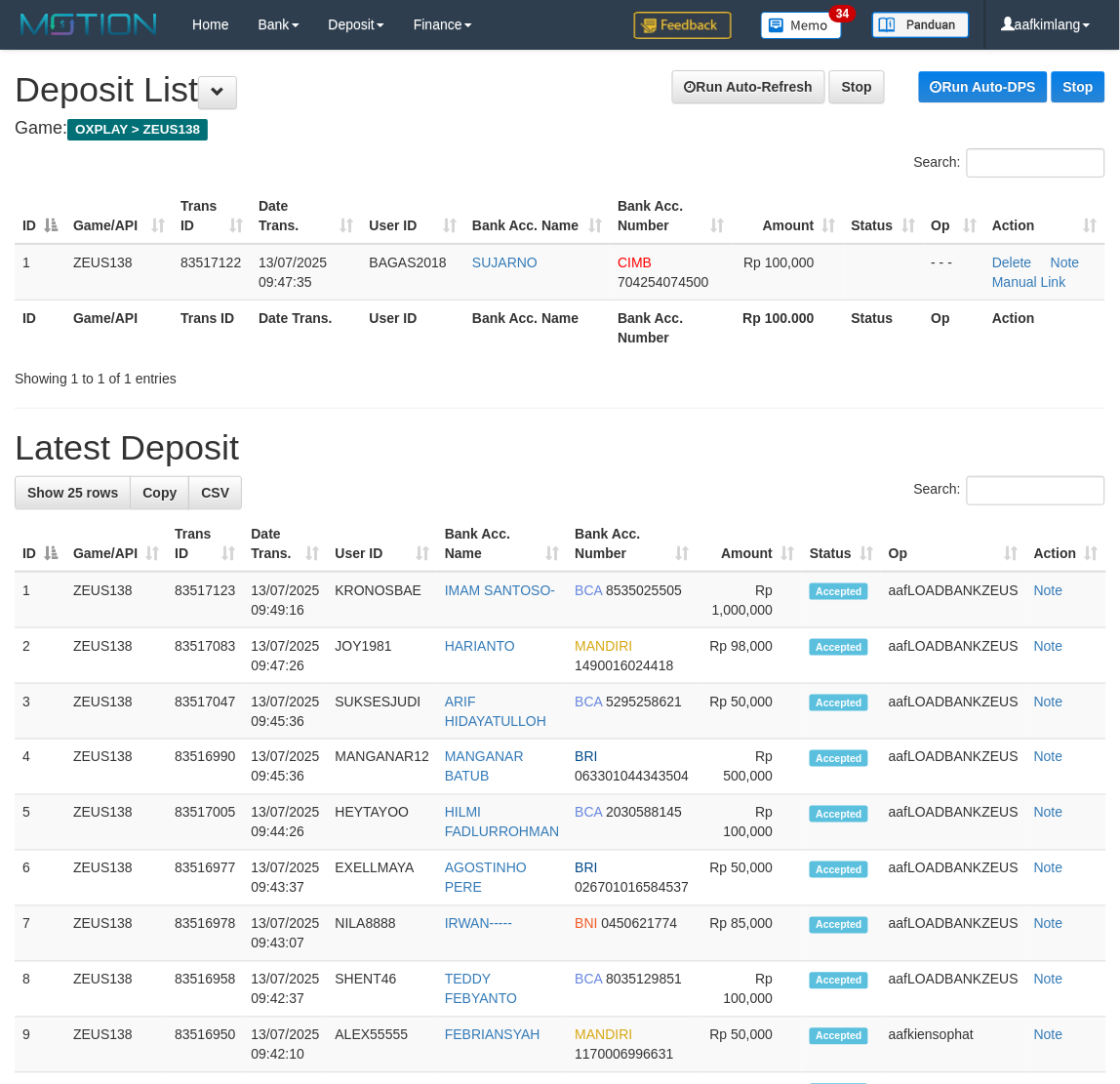 click on "**********" at bounding box center (560, 1081) 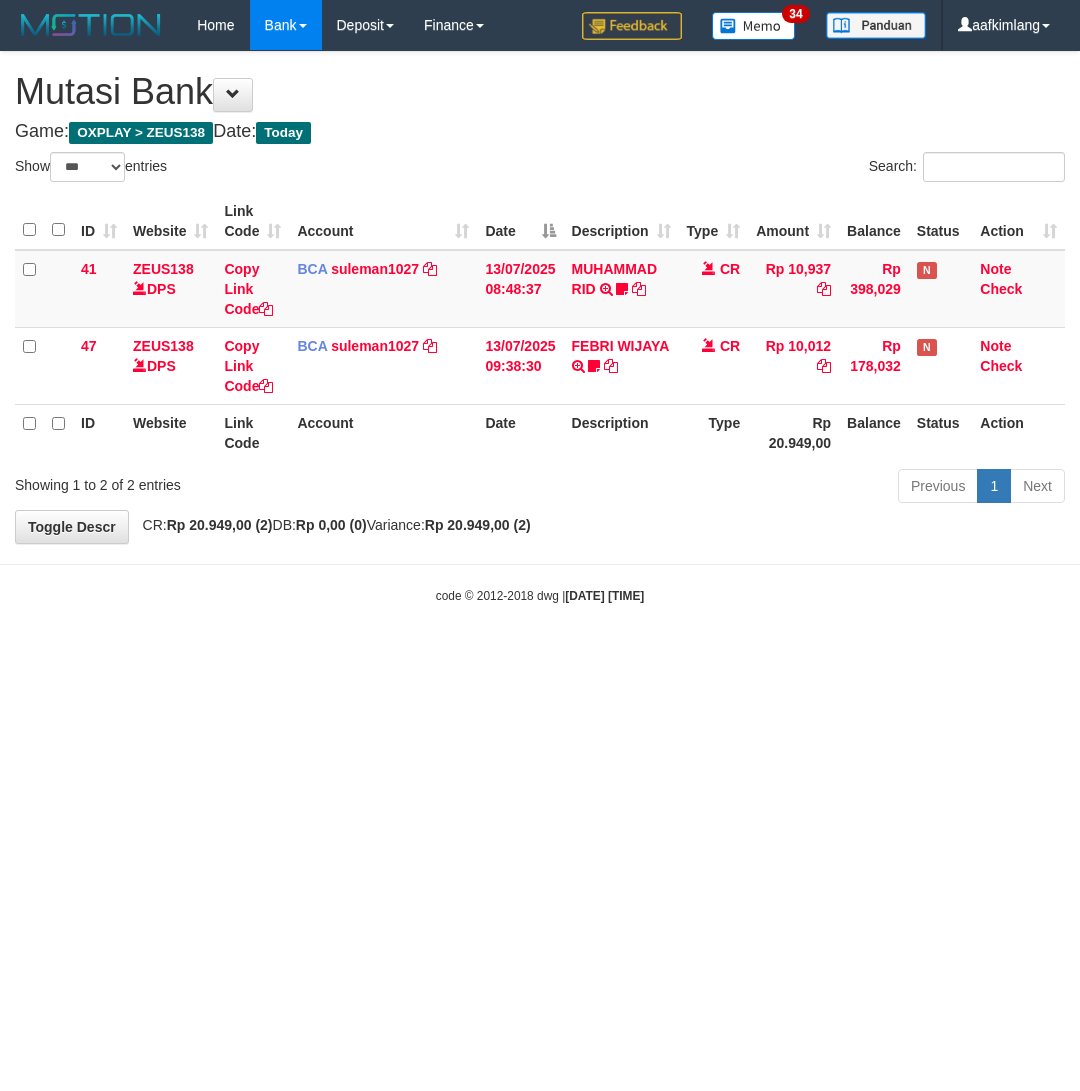 select on "***" 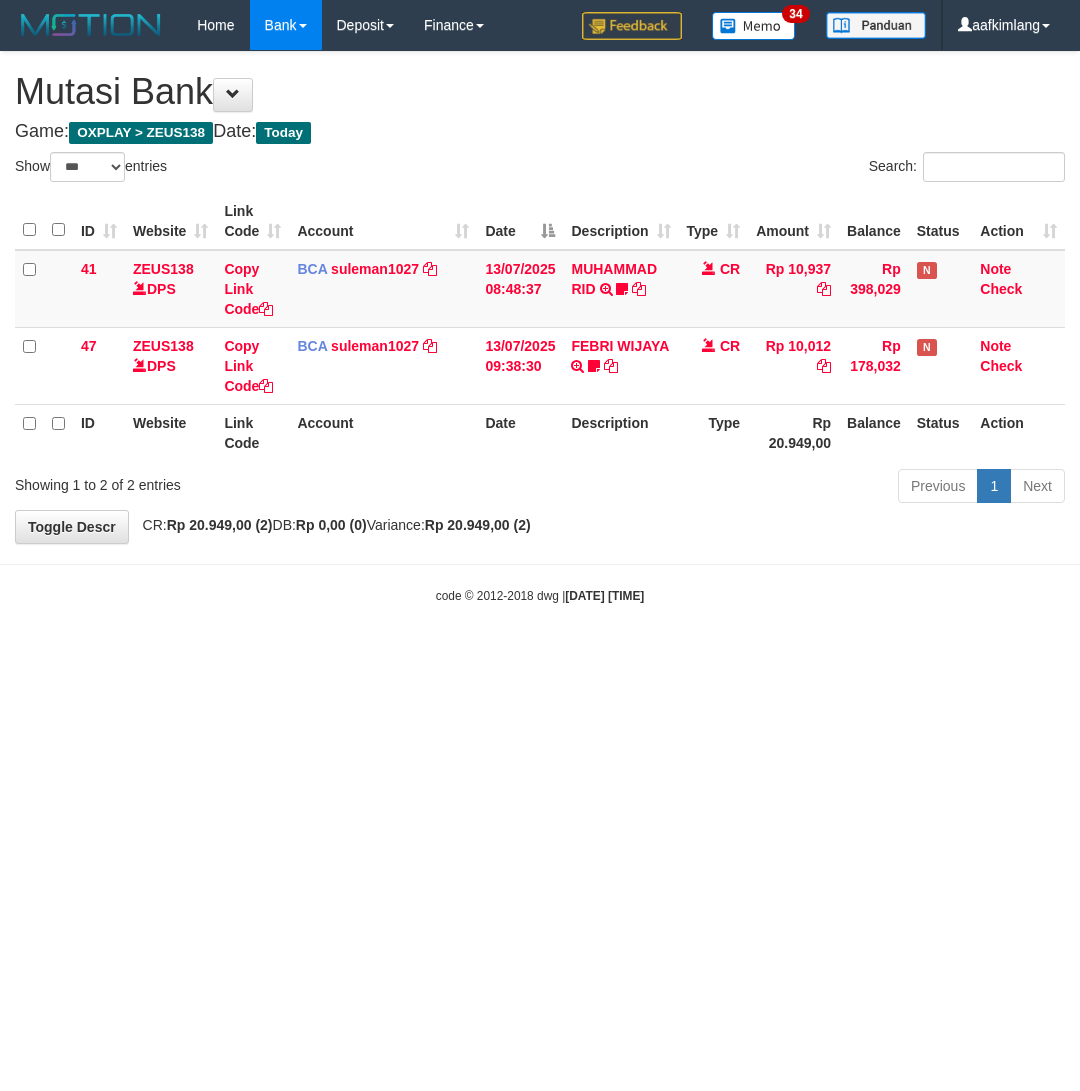 scroll, scrollTop: 0, scrollLeft: 0, axis: both 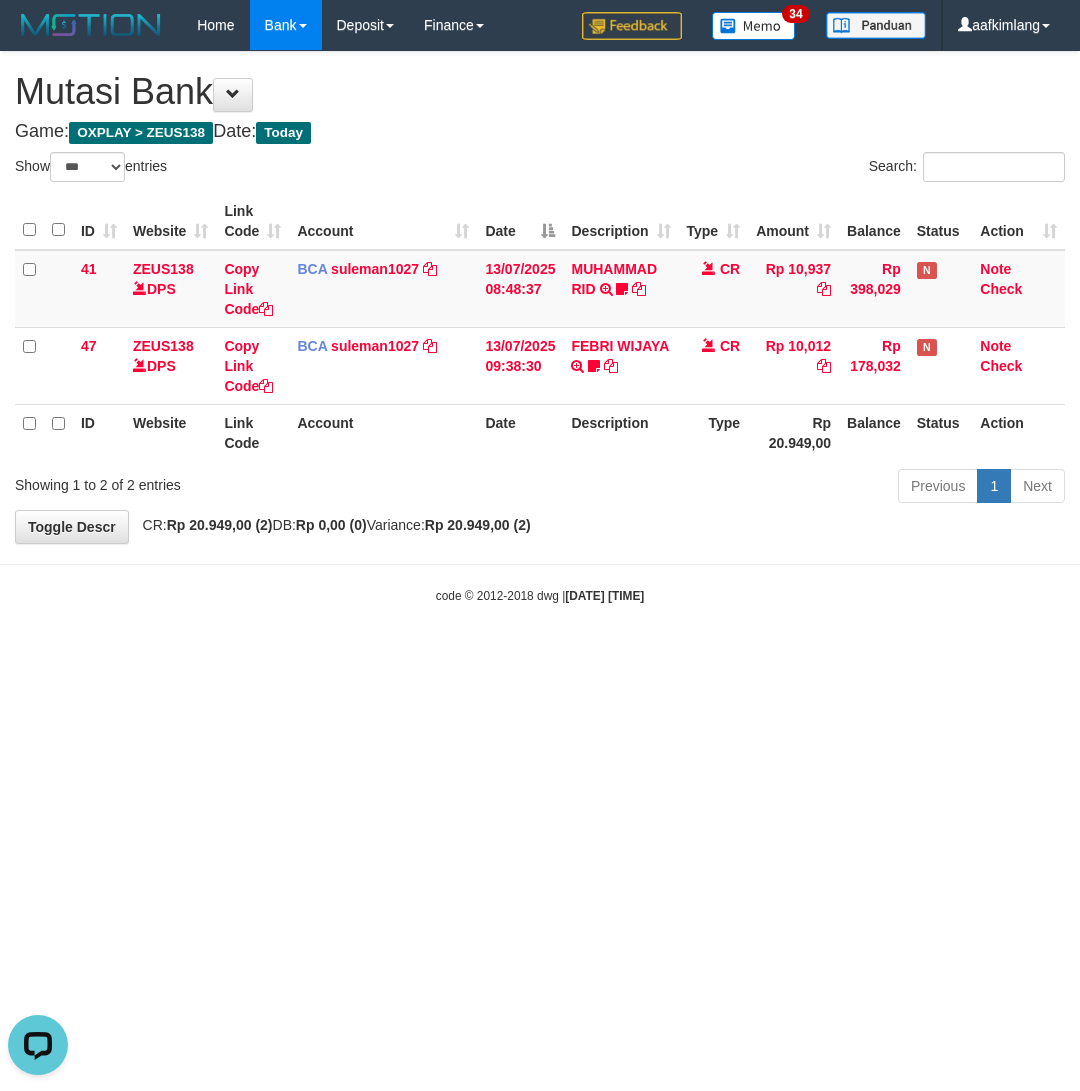 click on "Toggle navigation
Home
Bank
Account List
Mutasi Bank
Search
Note Mutasi
Deposit
DPS Fetch
DPS List
History
Note DPS
Finance
Financial Data
aafkimlang
My Profile
Log Out
34" at bounding box center (540, 327) 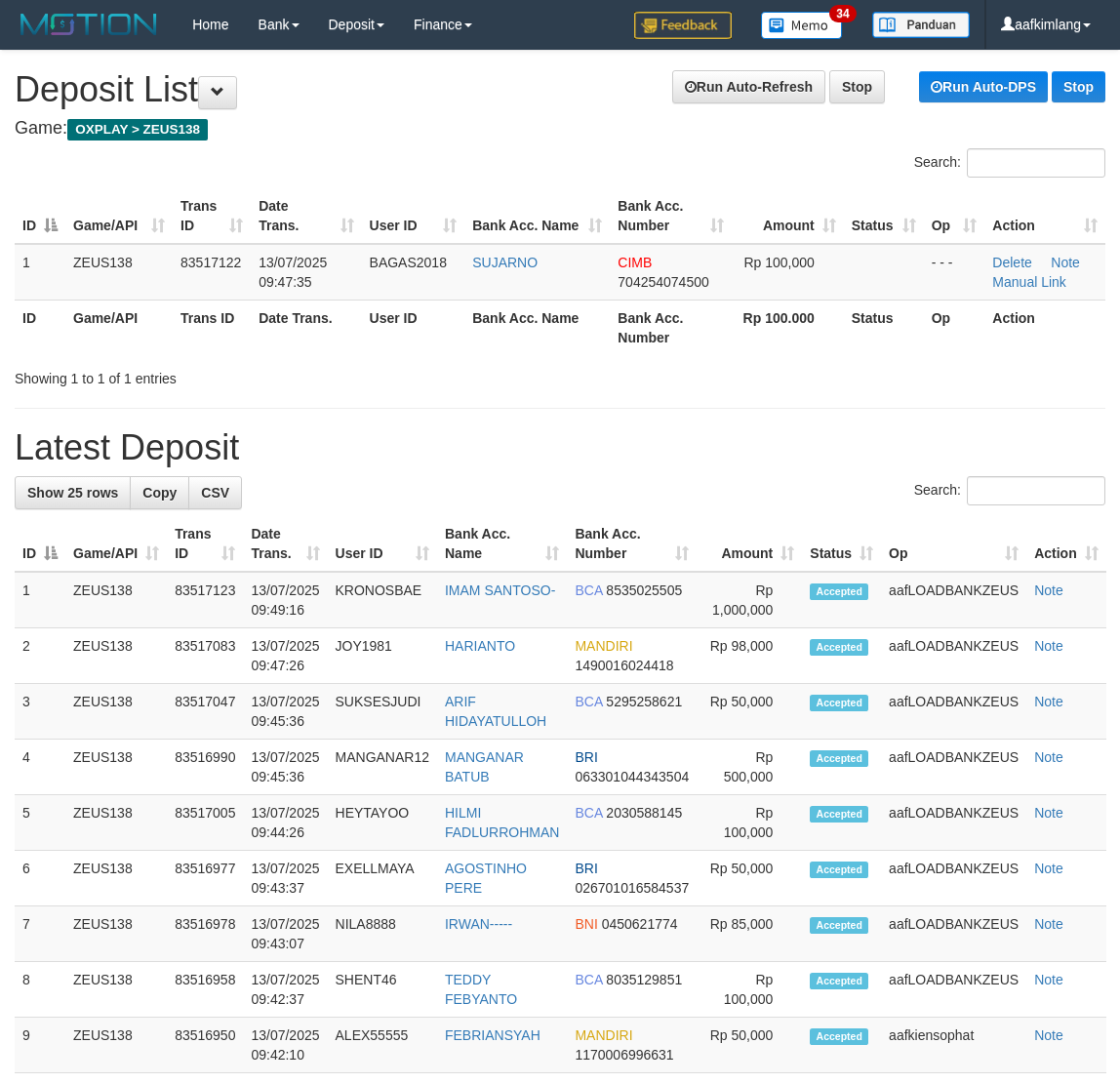 scroll, scrollTop: 0, scrollLeft: 0, axis: both 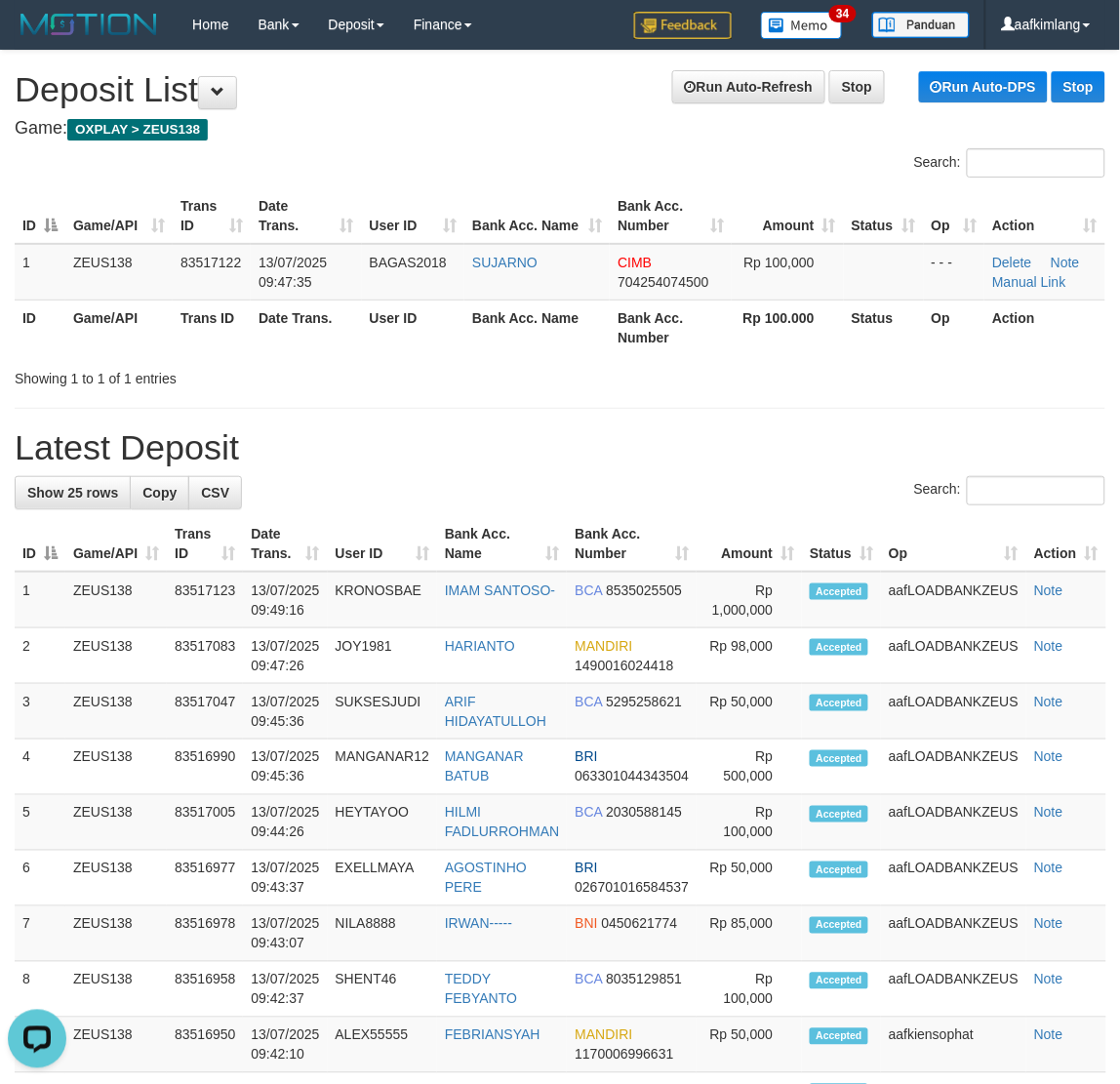 click on "**********" at bounding box center (560, 1081) 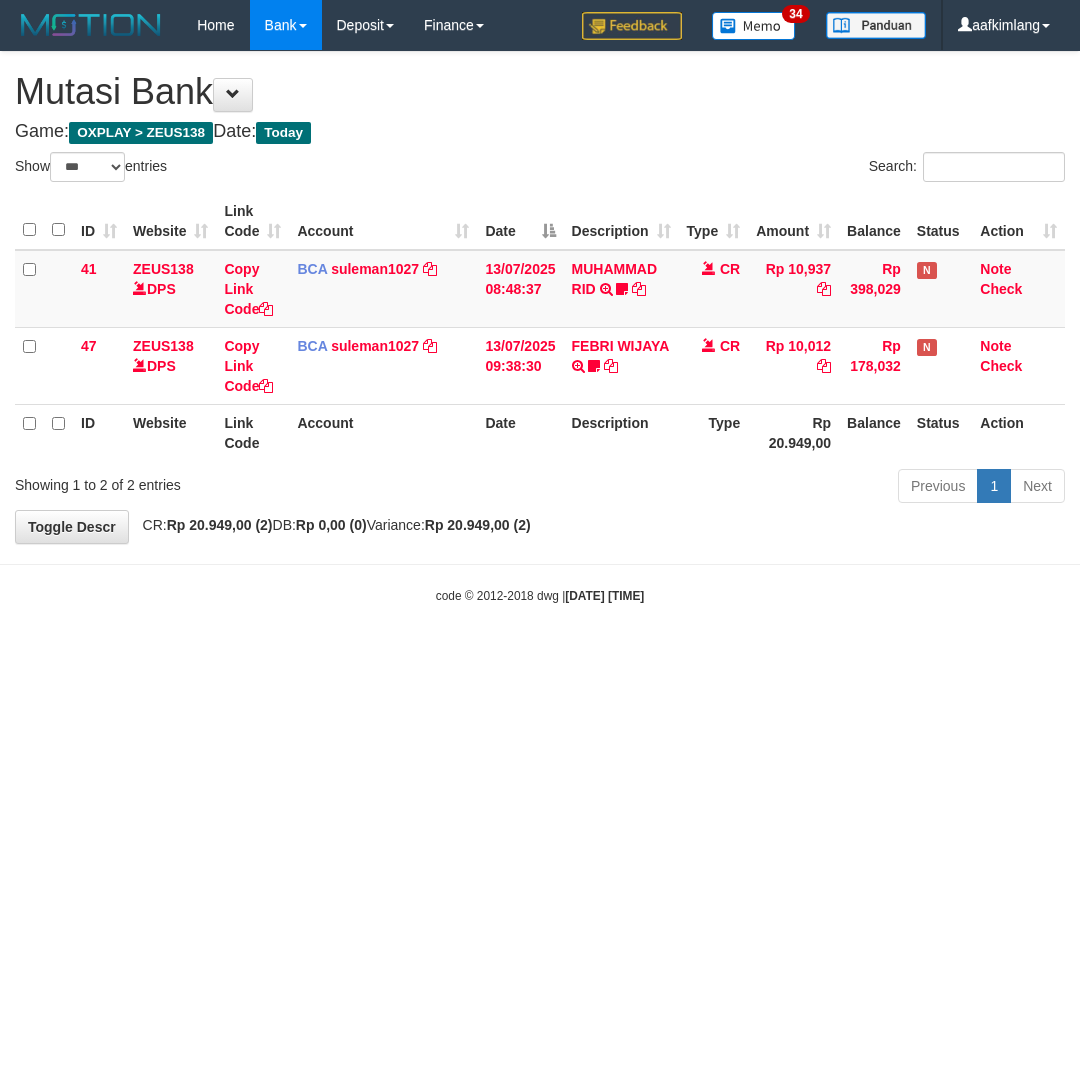 select on "***" 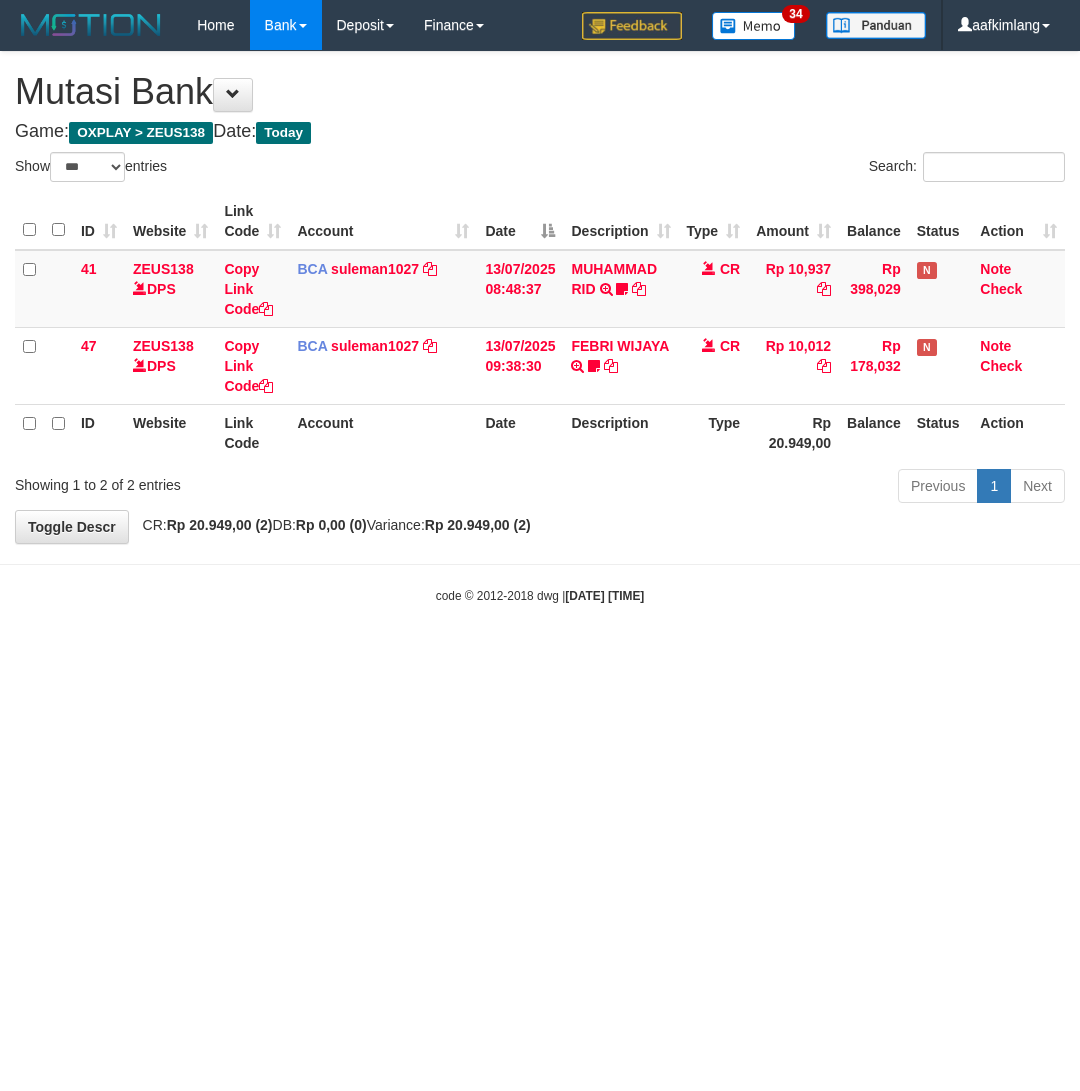 scroll, scrollTop: 0, scrollLeft: 0, axis: both 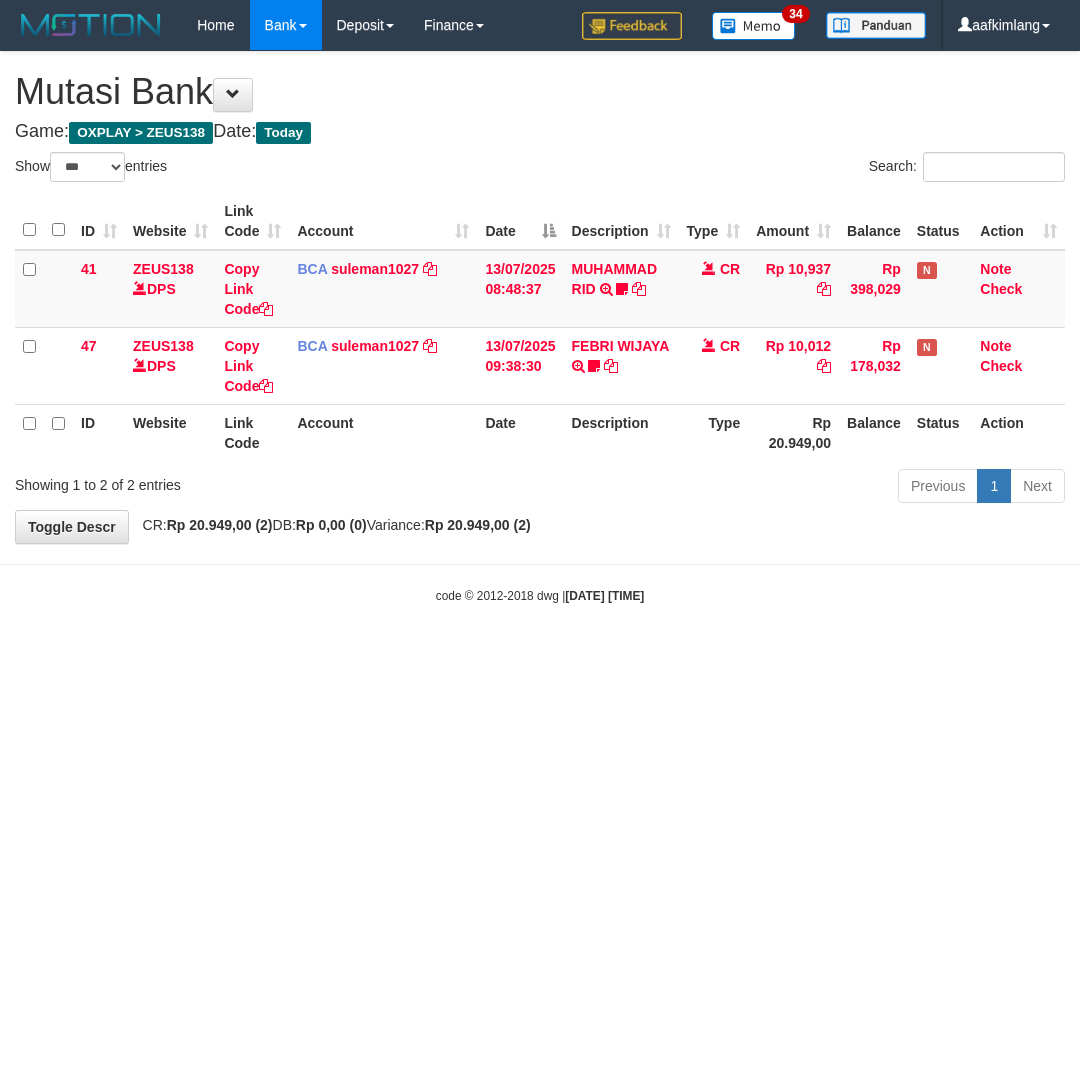 select on "***" 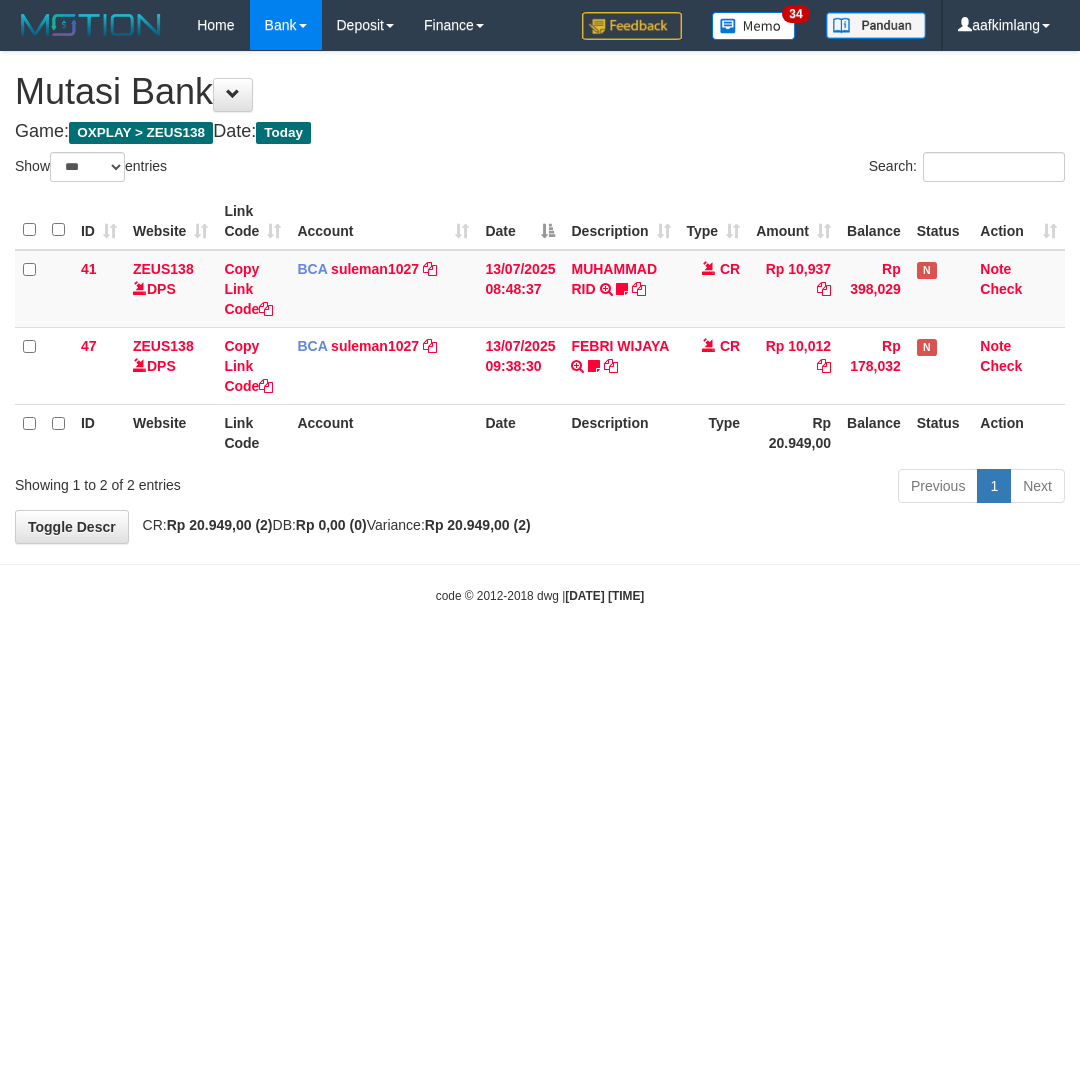 scroll, scrollTop: 0, scrollLeft: 0, axis: both 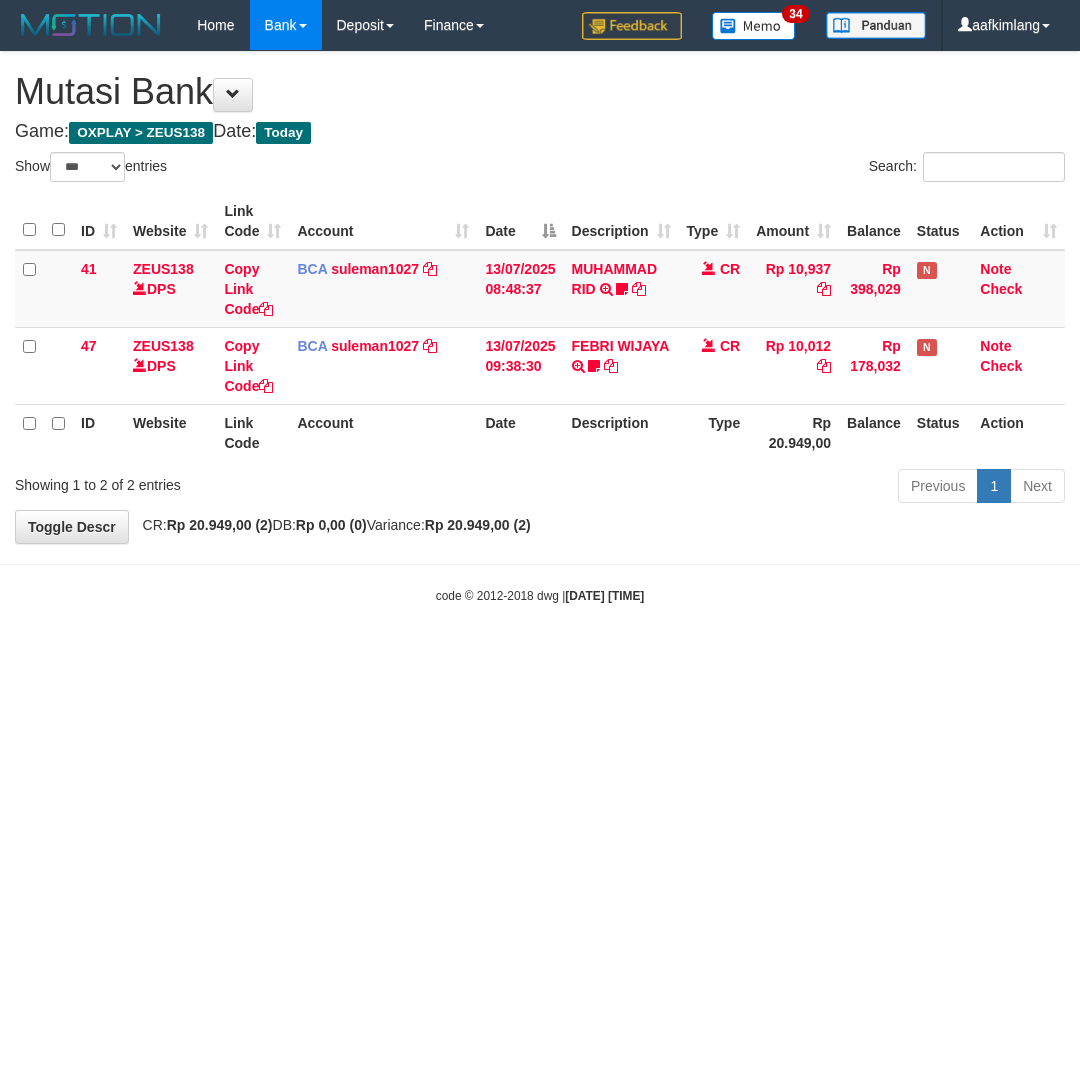 select on "***" 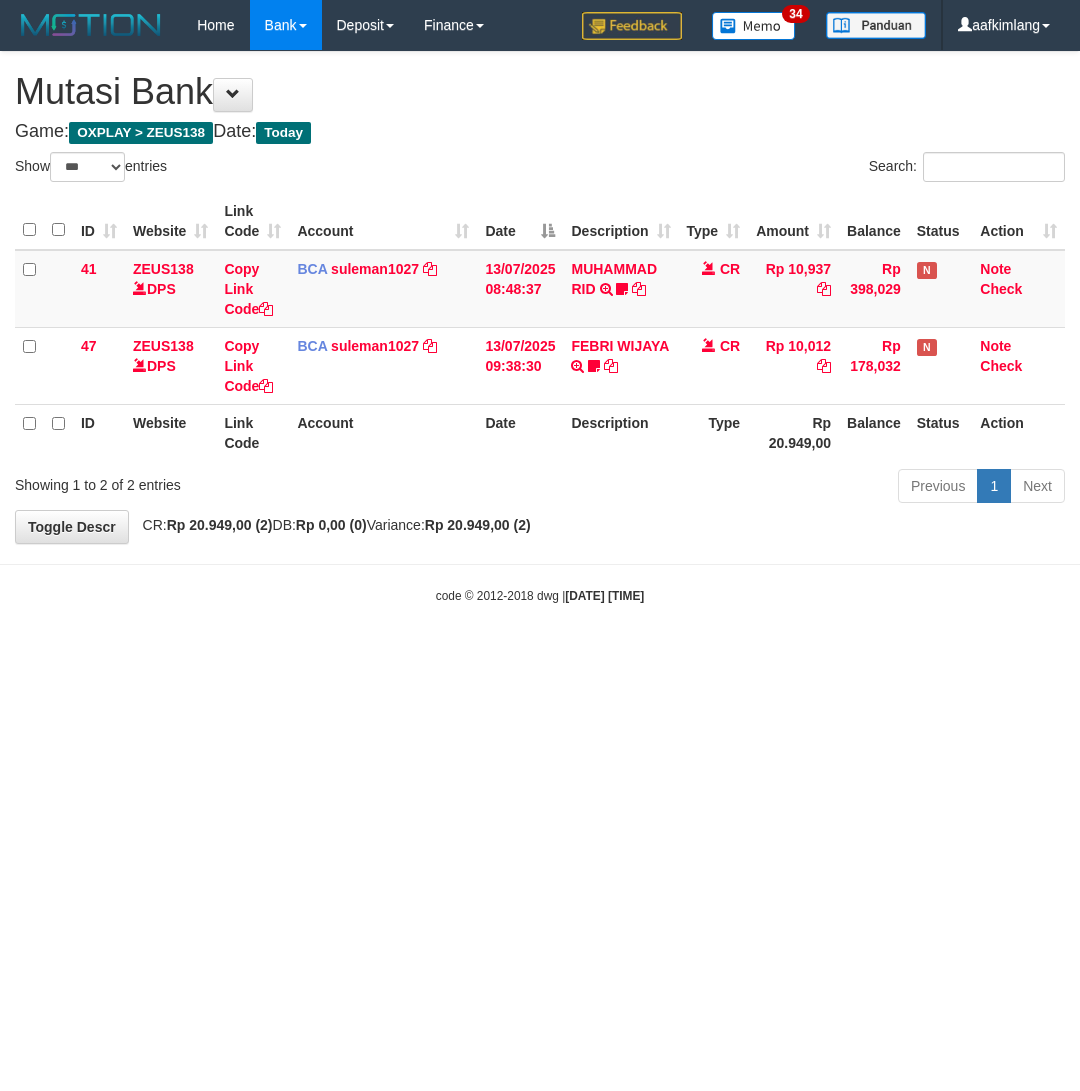 scroll, scrollTop: 0, scrollLeft: 0, axis: both 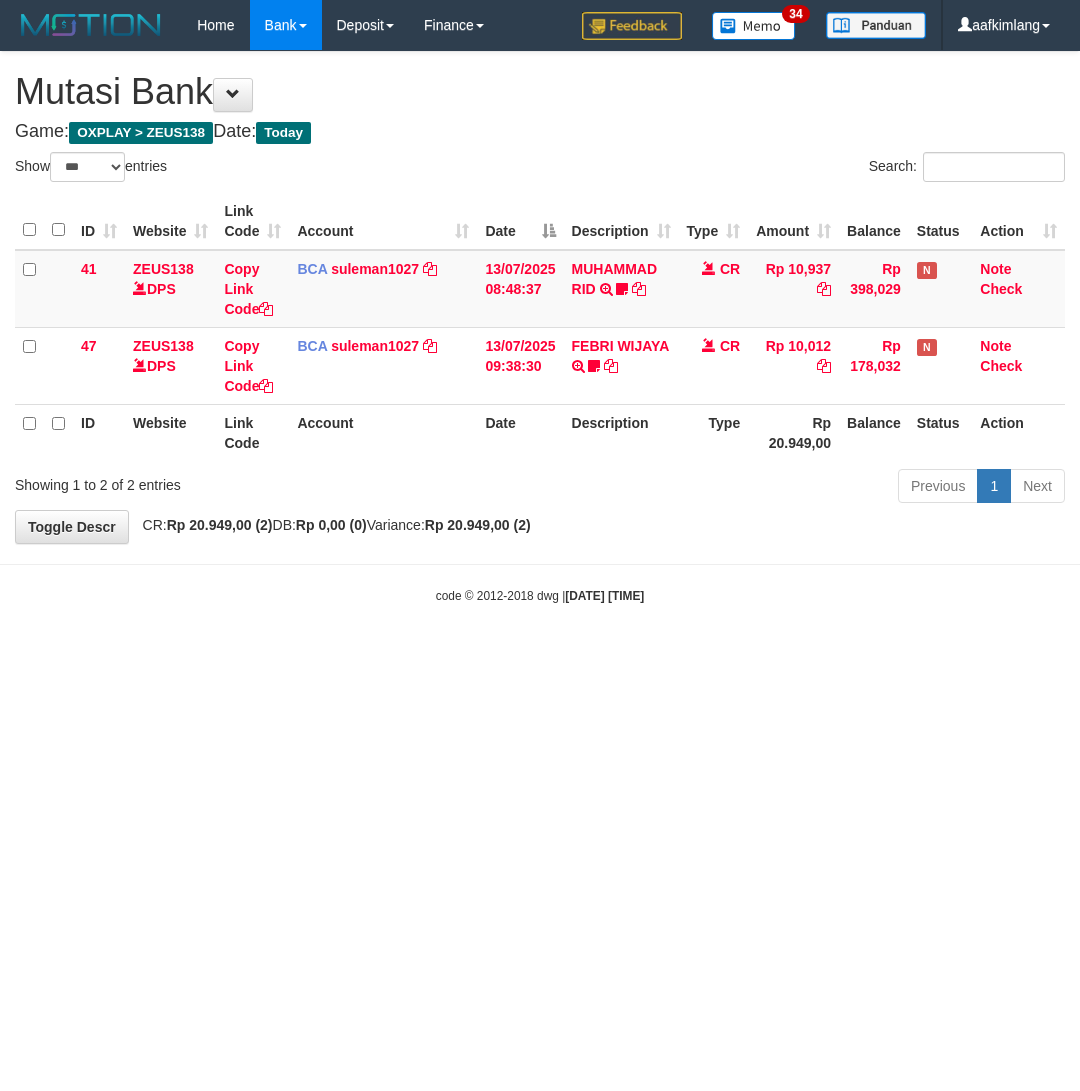 select on "***" 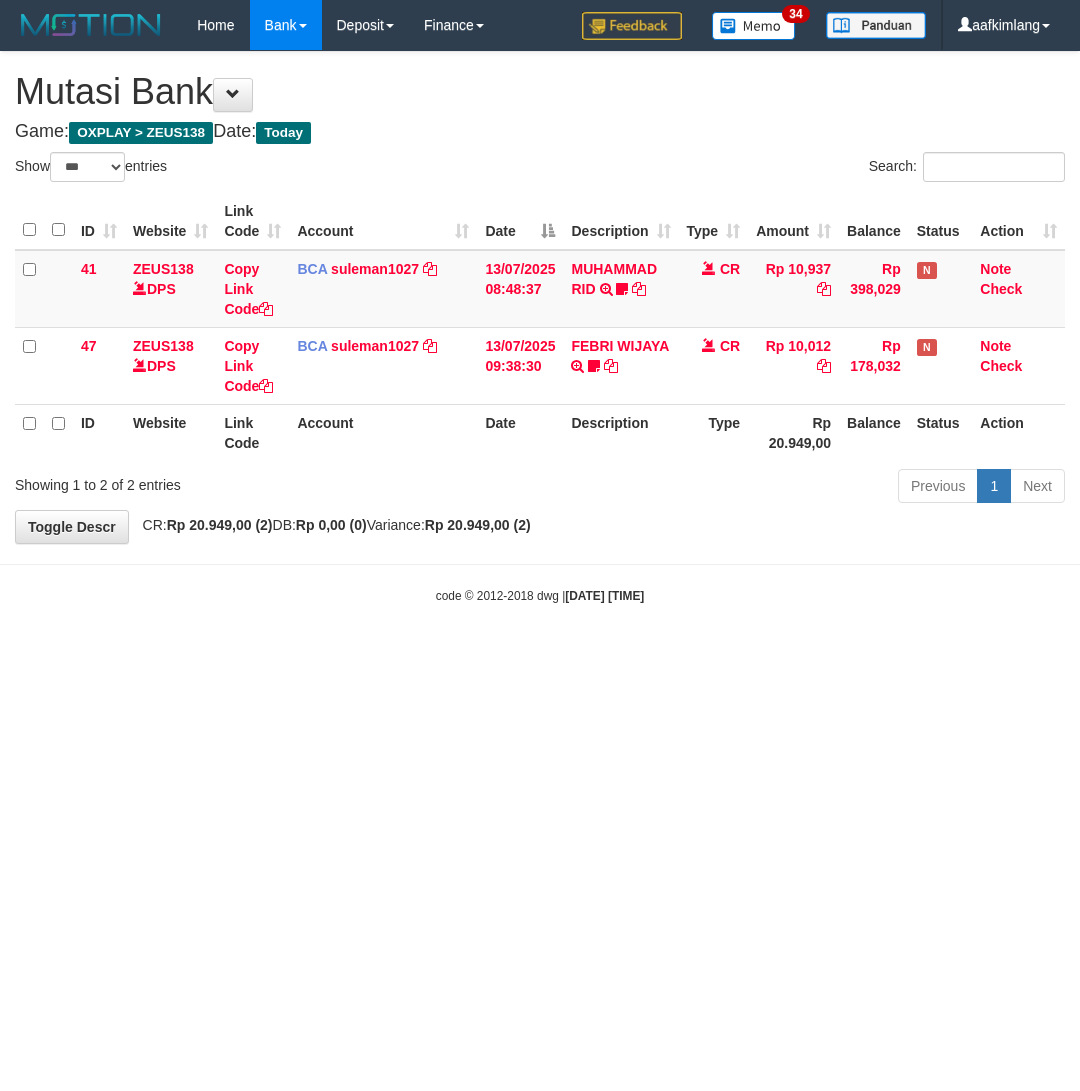 scroll, scrollTop: 0, scrollLeft: 0, axis: both 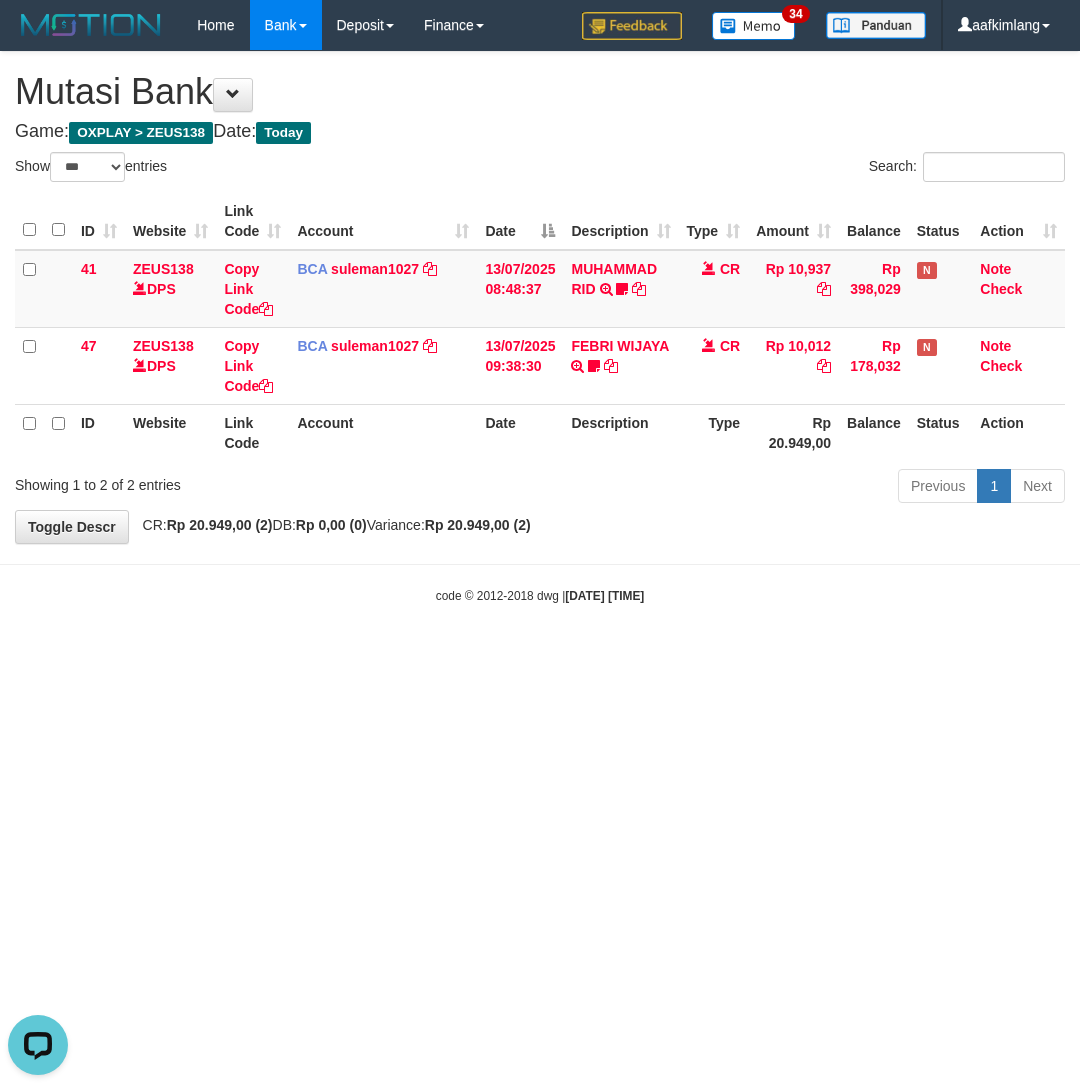 click on "Toggle navigation
Home
Bank
Account List
Mutasi Bank
Search
Note Mutasi
Deposit
DPS Fetch
DPS List
History
Note DPS
Finance
Financial Data
aafkimlang
My Profile
Log Out
34" at bounding box center [540, 327] 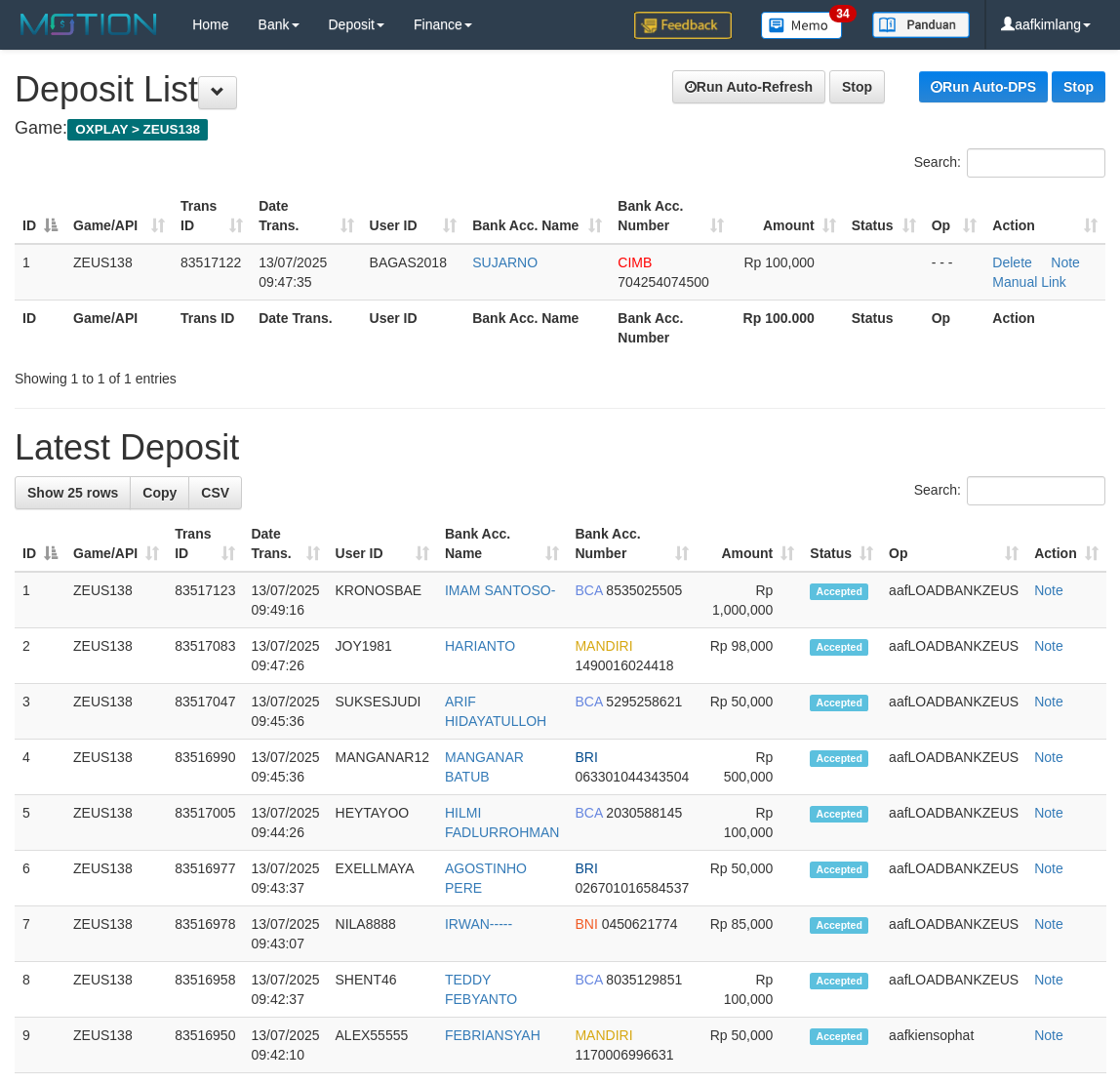 scroll, scrollTop: 0, scrollLeft: 0, axis: both 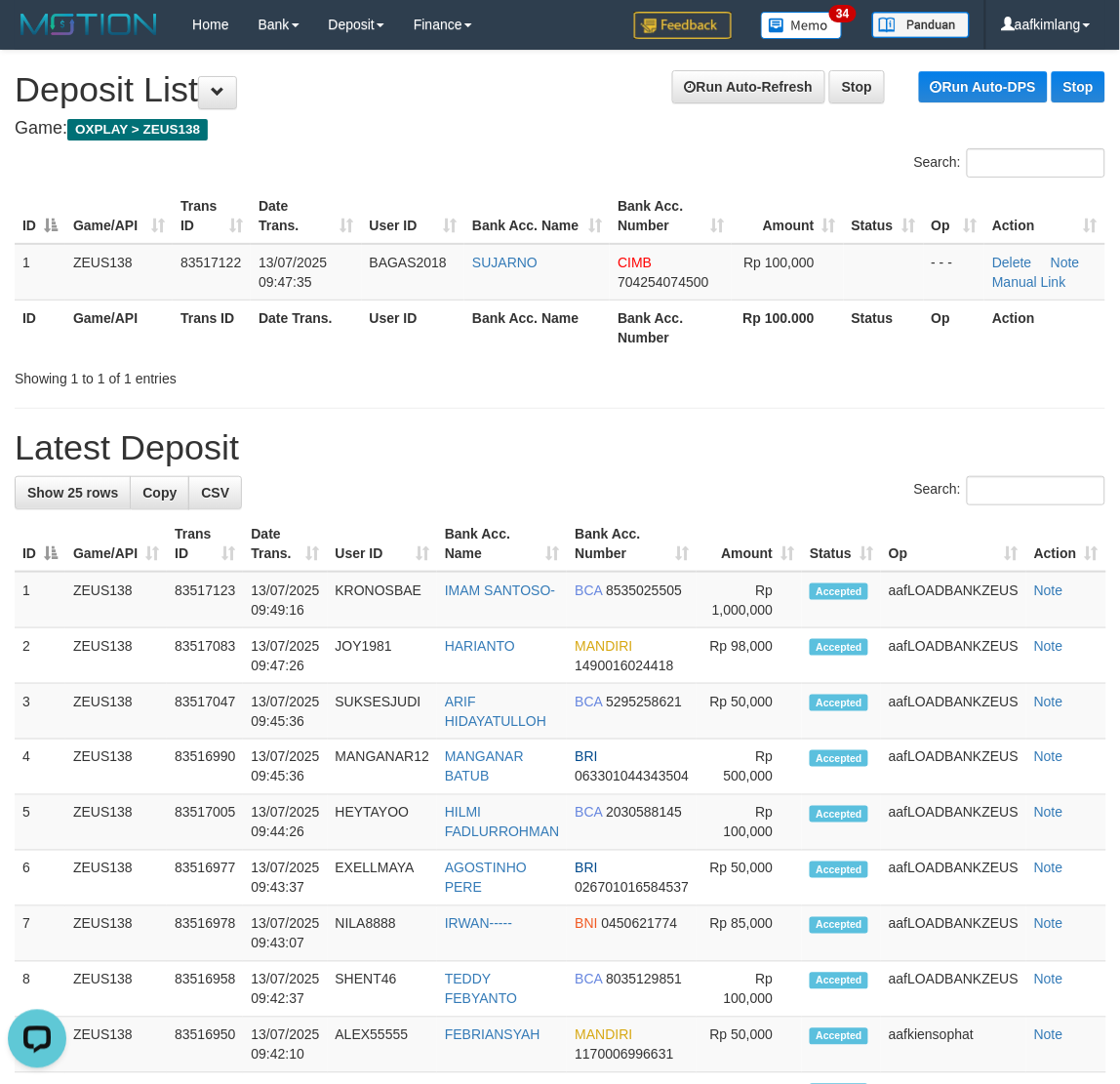 drag, startPoint x: 791, startPoint y: 469, endPoint x: 683, endPoint y: 431, distance: 114.49017 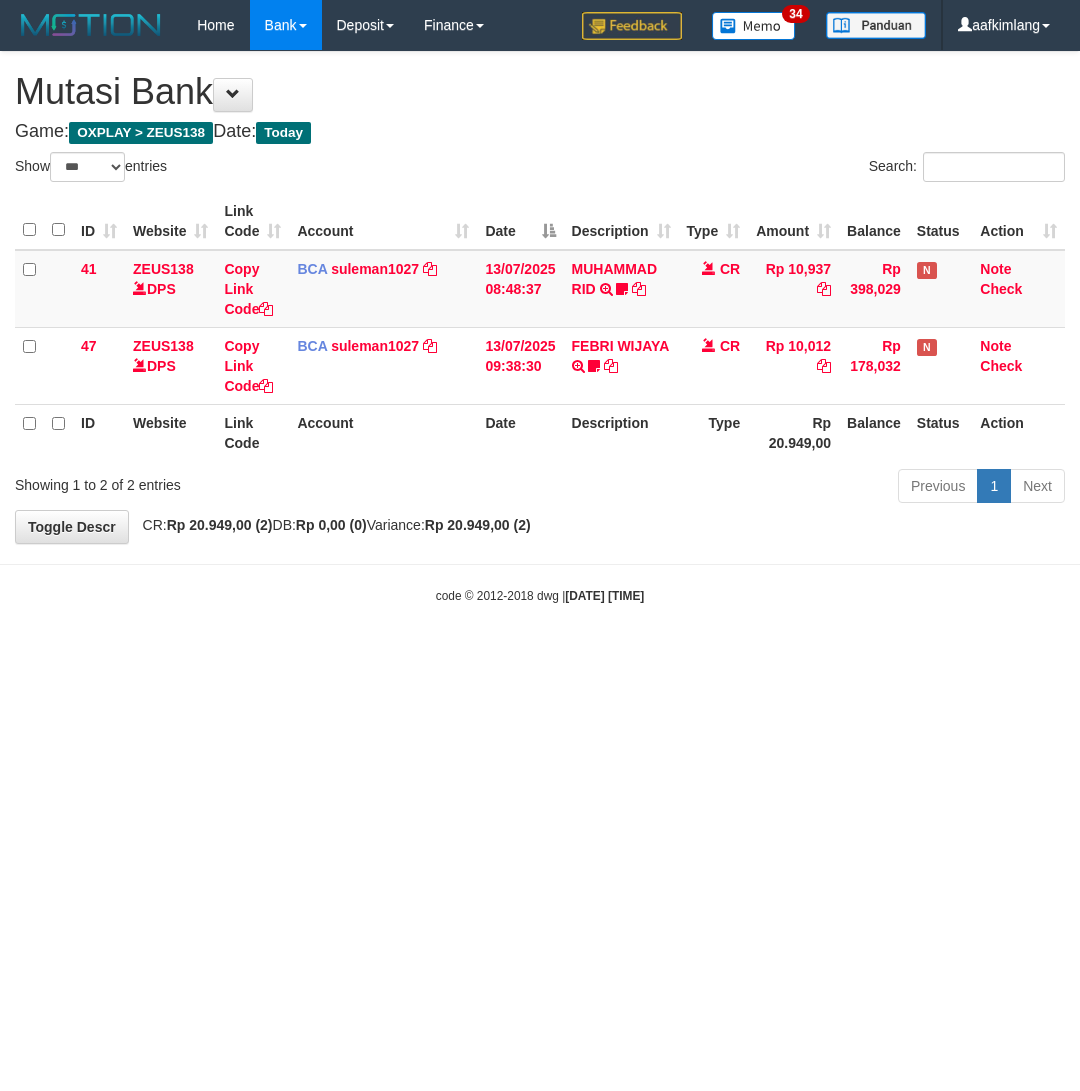 select on "***" 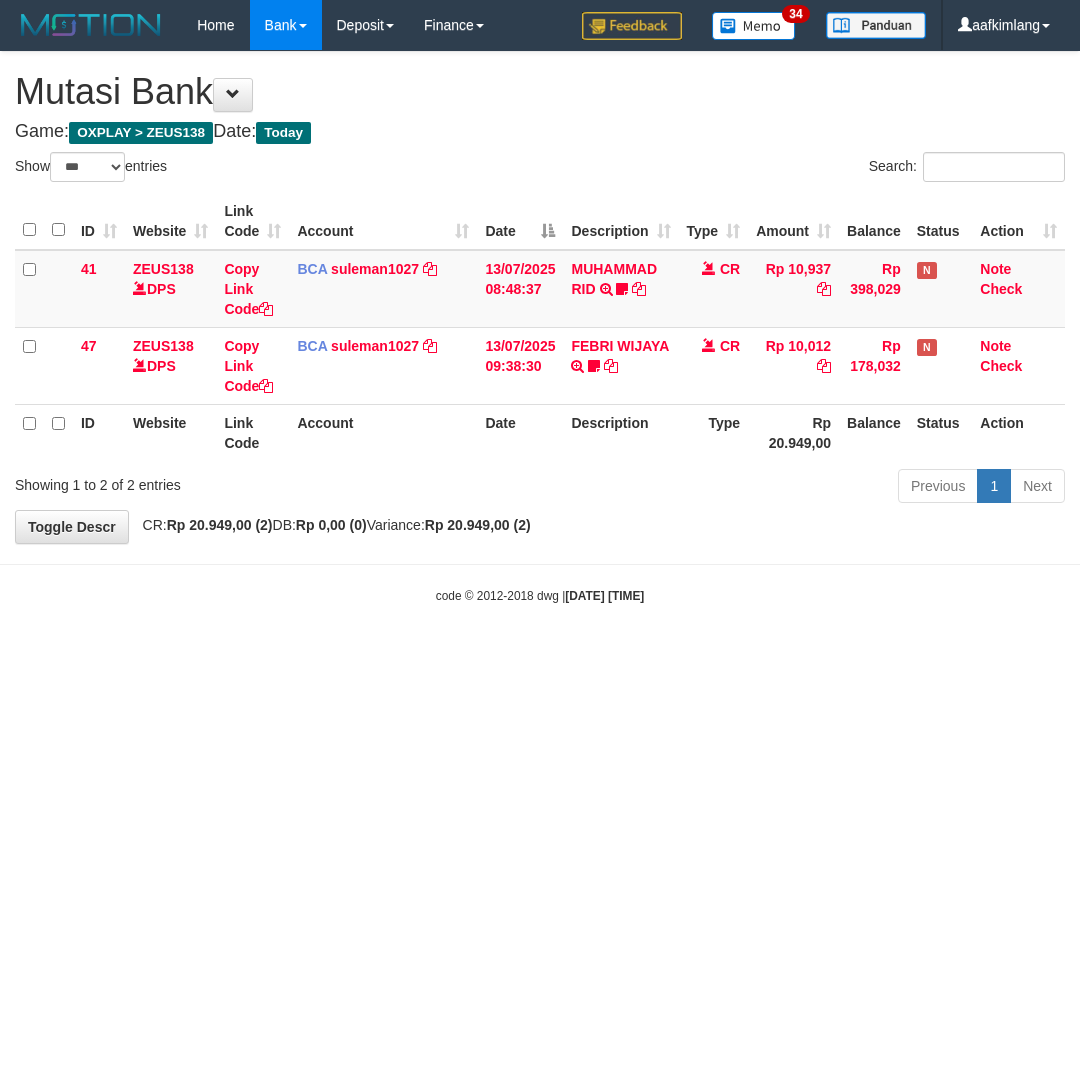scroll, scrollTop: 0, scrollLeft: 0, axis: both 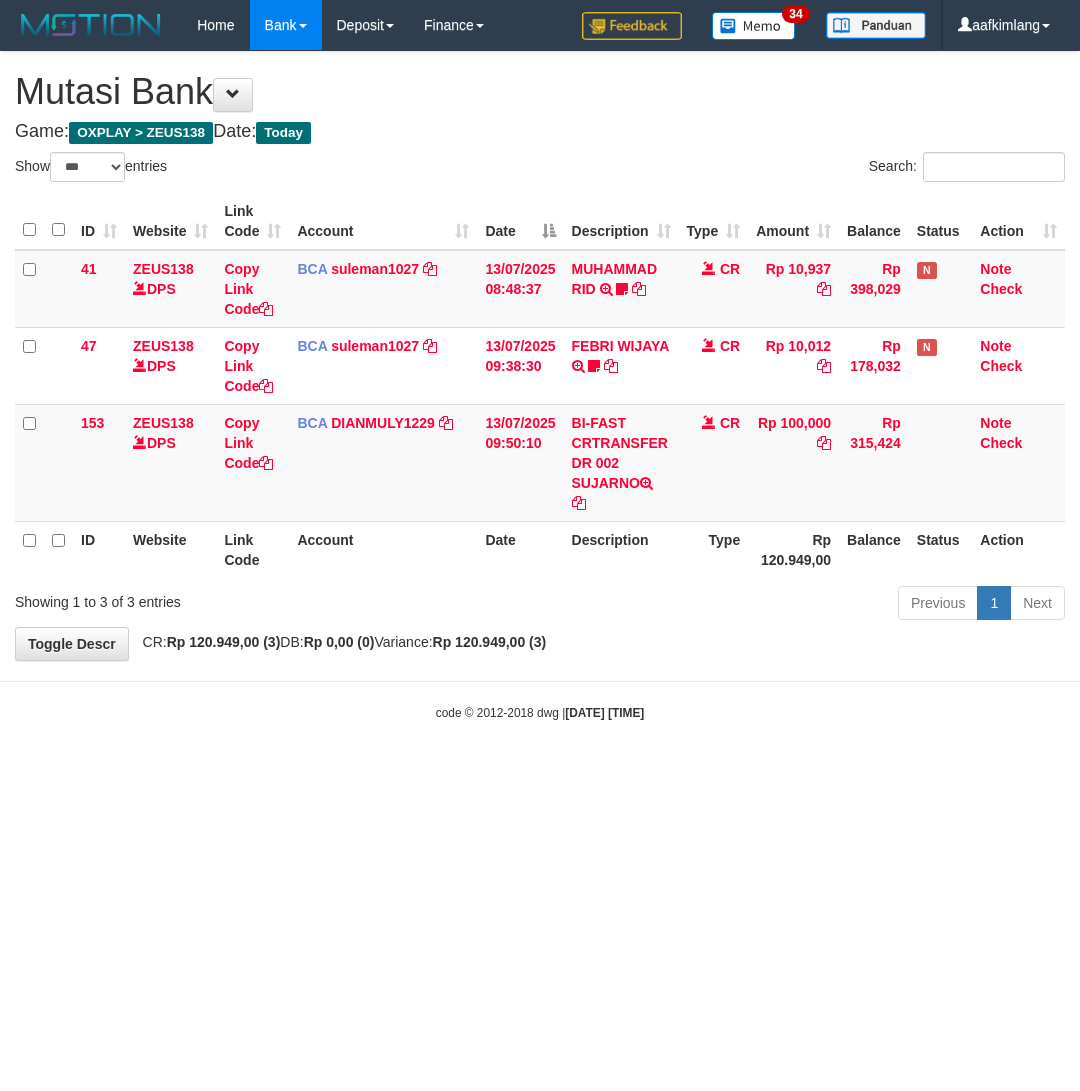 select on "***" 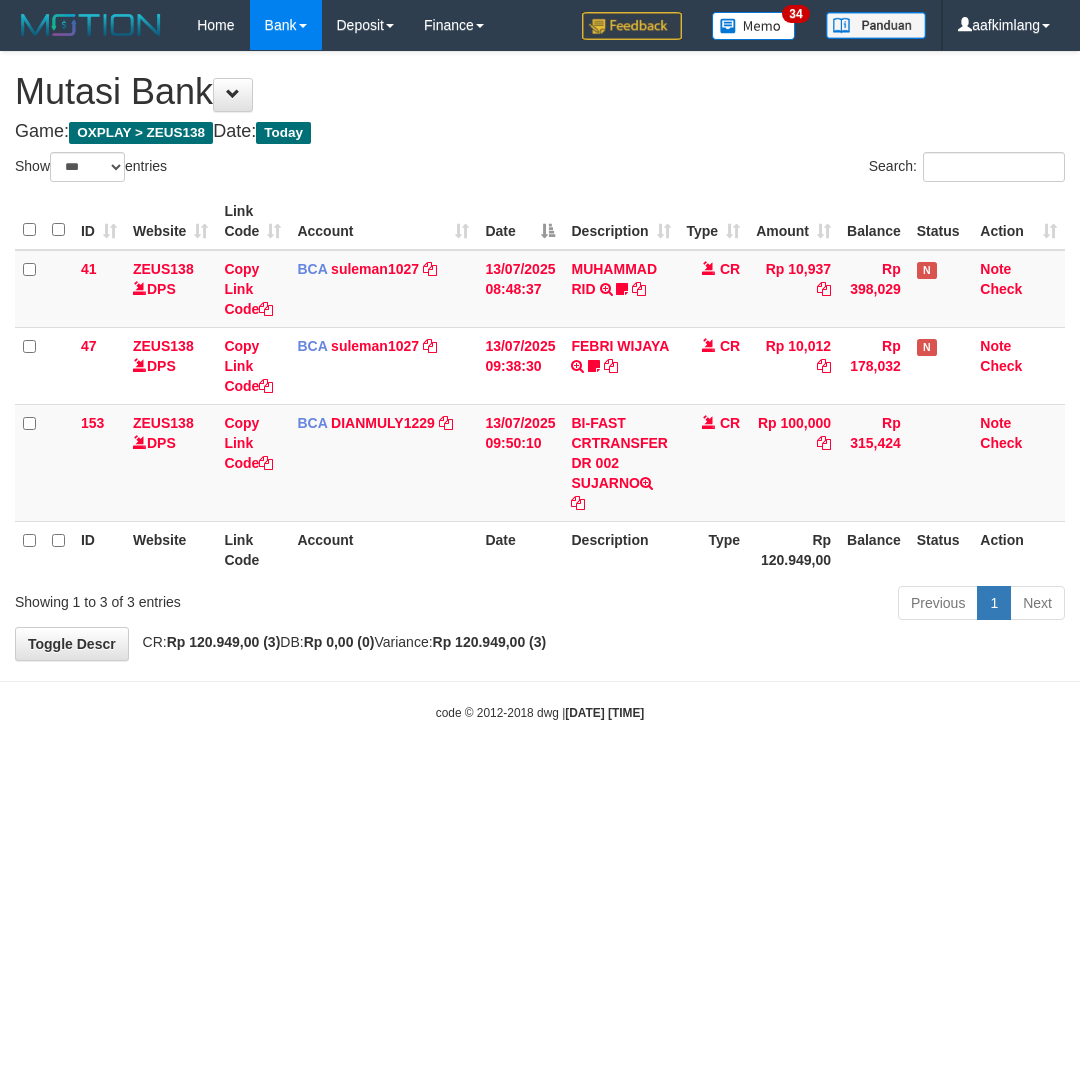 scroll, scrollTop: 0, scrollLeft: 0, axis: both 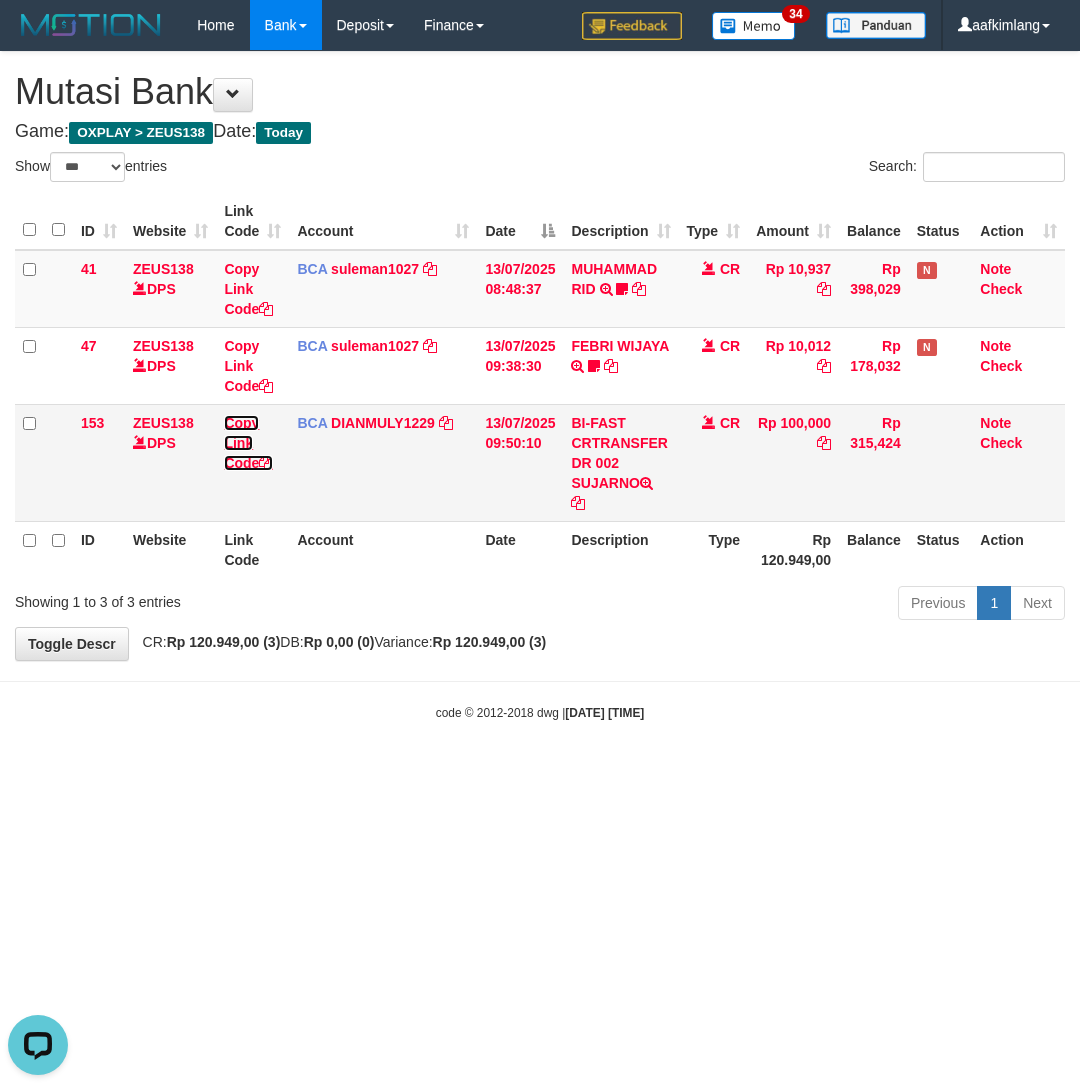 click at bounding box center (266, 463) 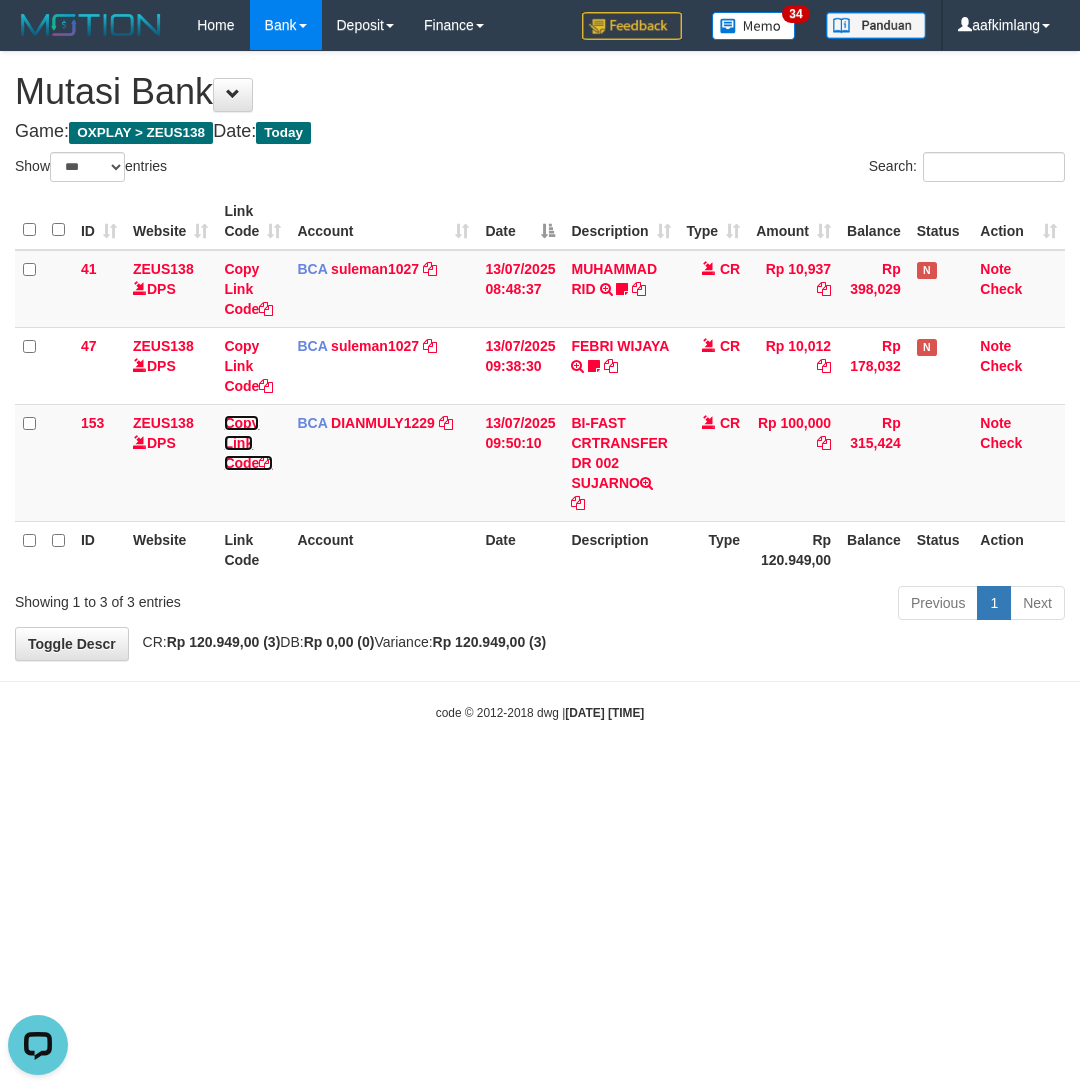 drag, startPoint x: 271, startPoint y: 461, endPoint x: 2, endPoint y: 488, distance: 270.35162 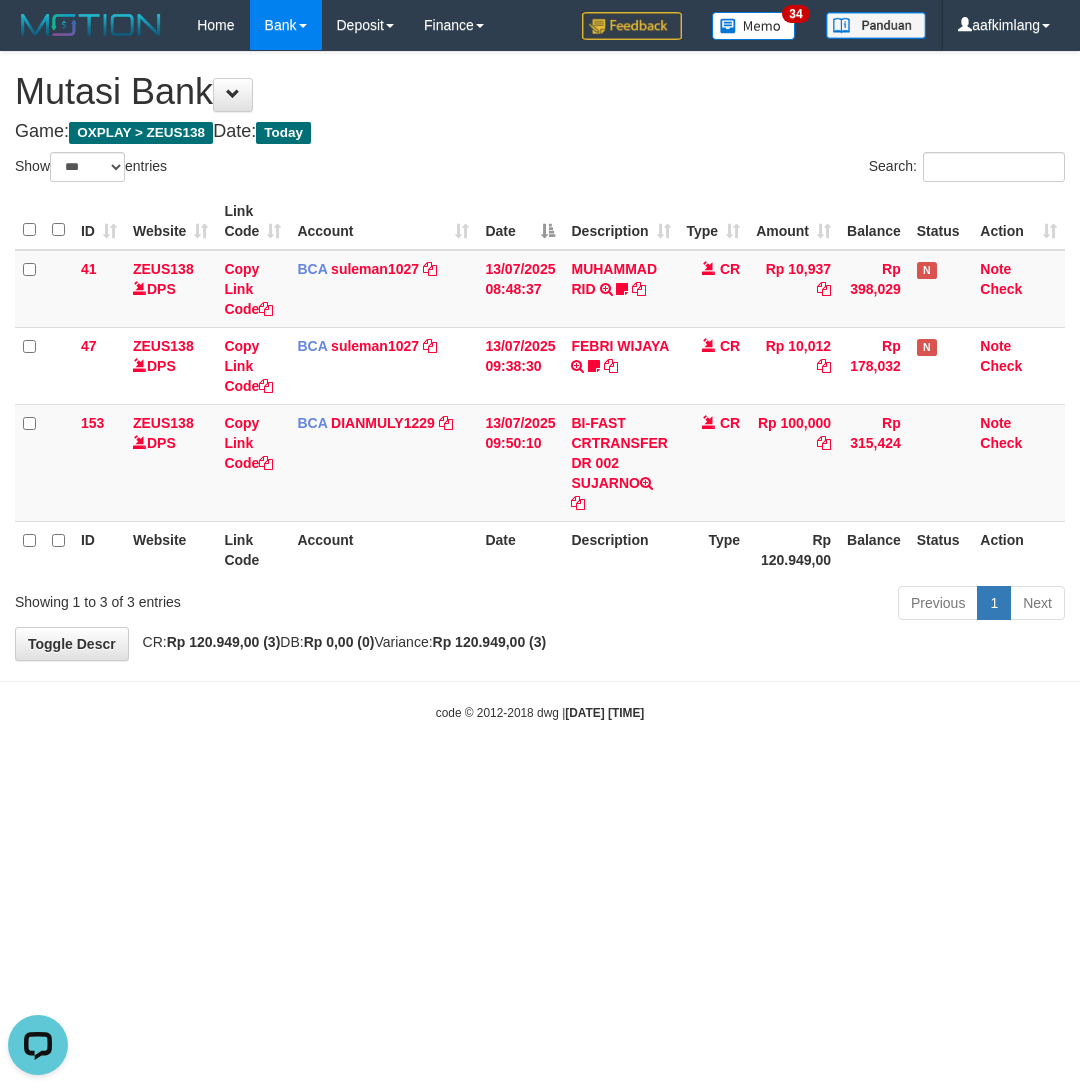 scroll, scrollTop: 296, scrollLeft: 0, axis: vertical 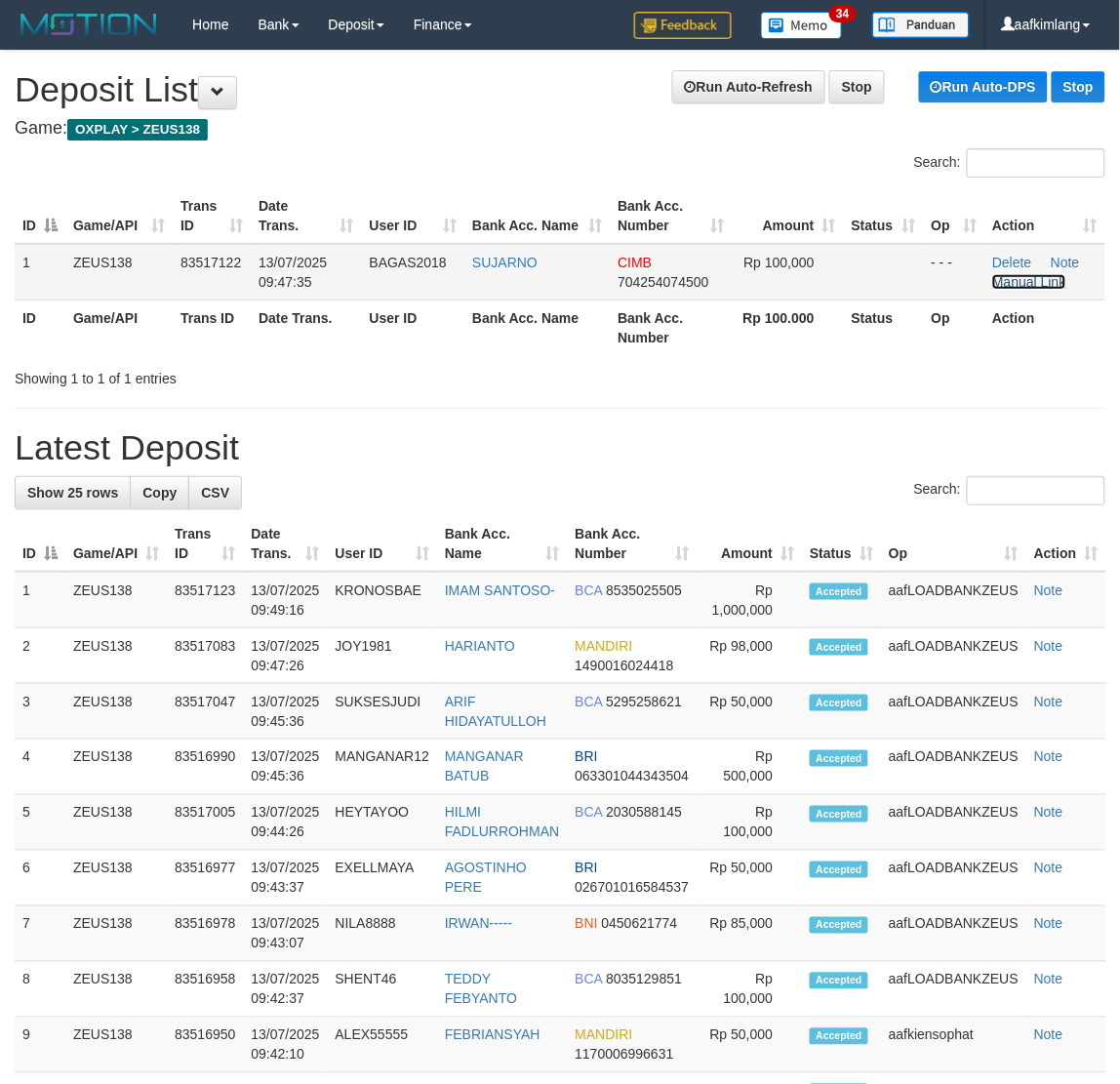 click on "Manual Link" at bounding box center [1029, 282] 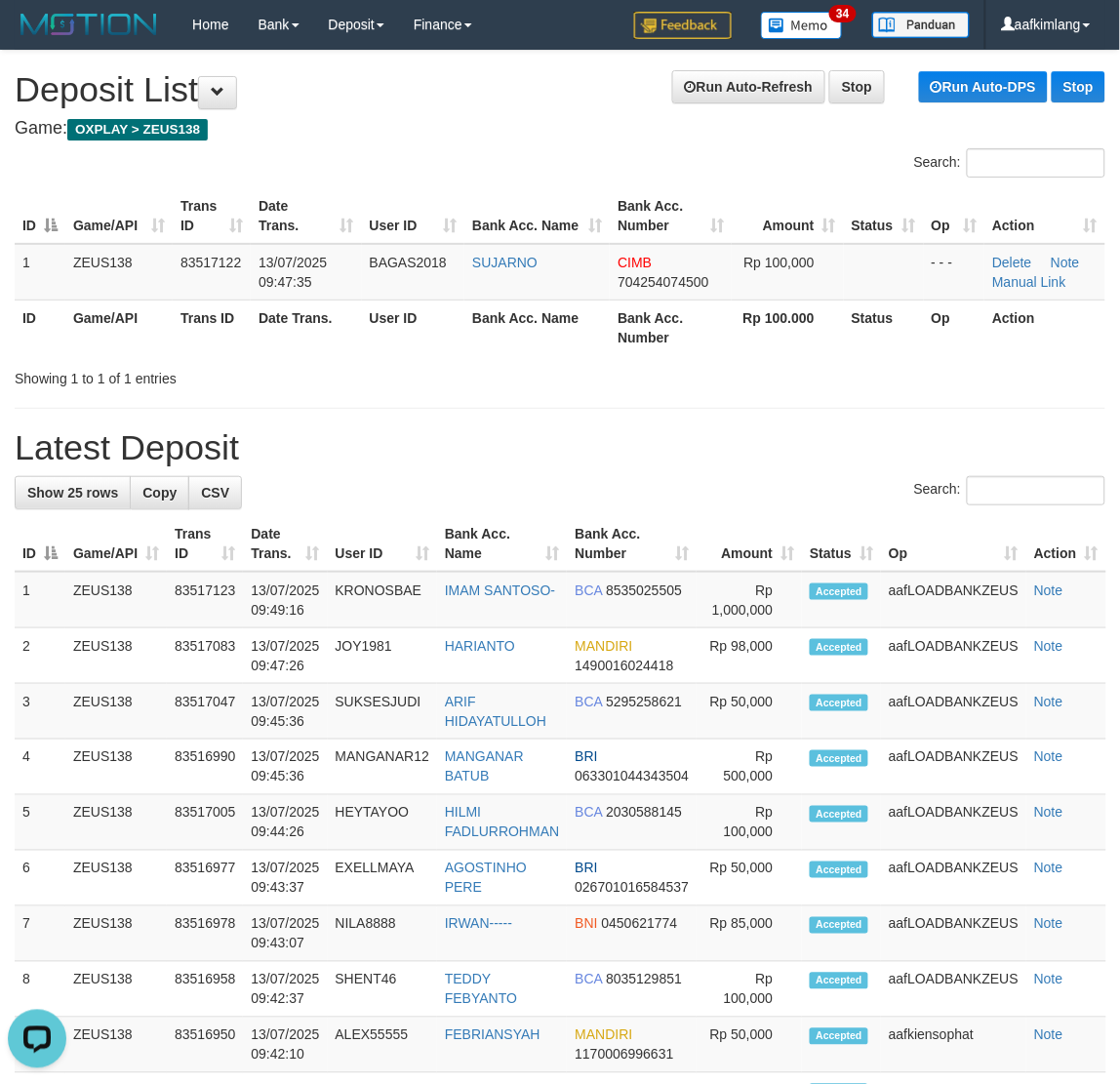 scroll, scrollTop: 0, scrollLeft: 0, axis: both 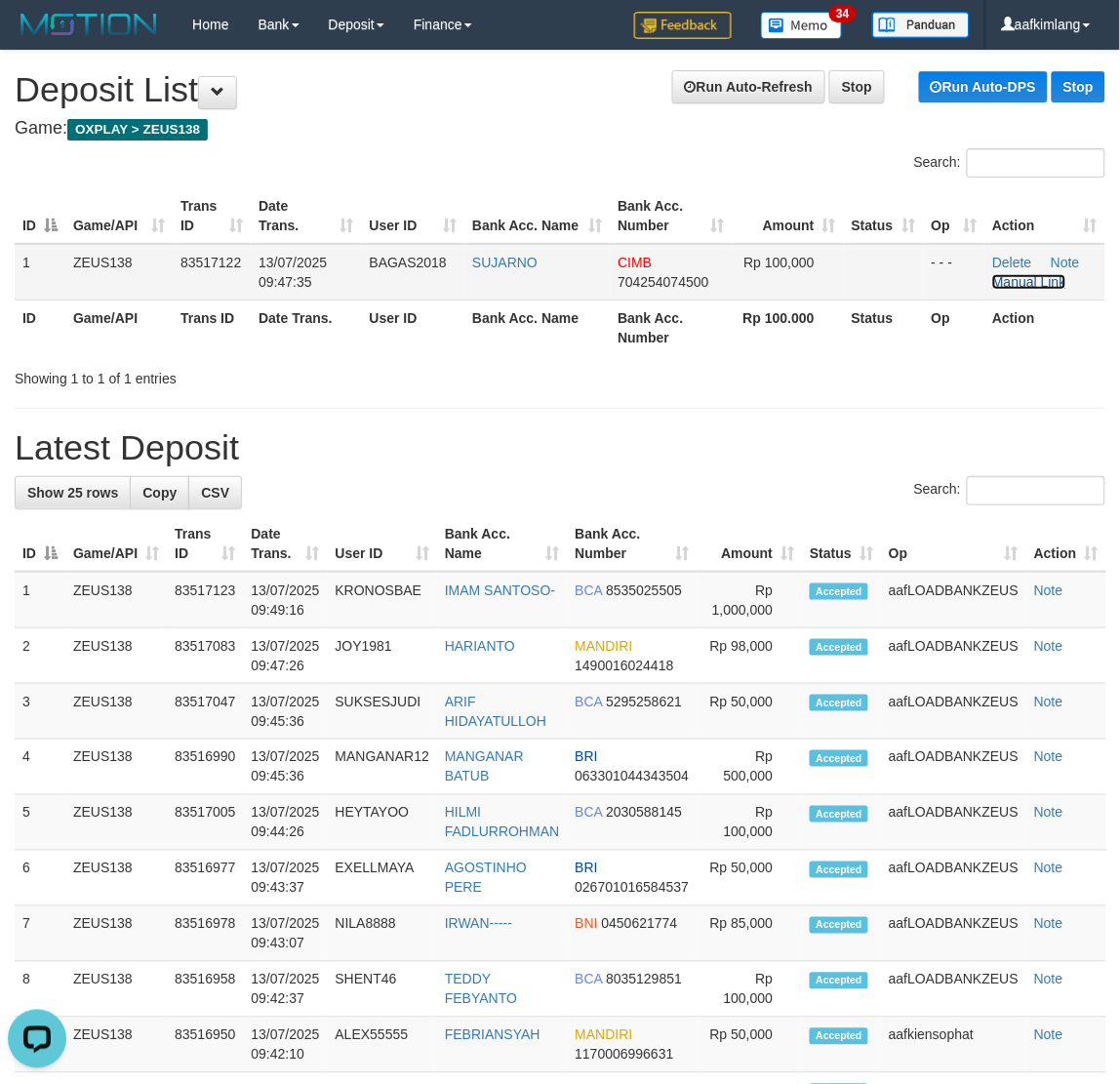 click on "Manual Link" at bounding box center [1029, 282] 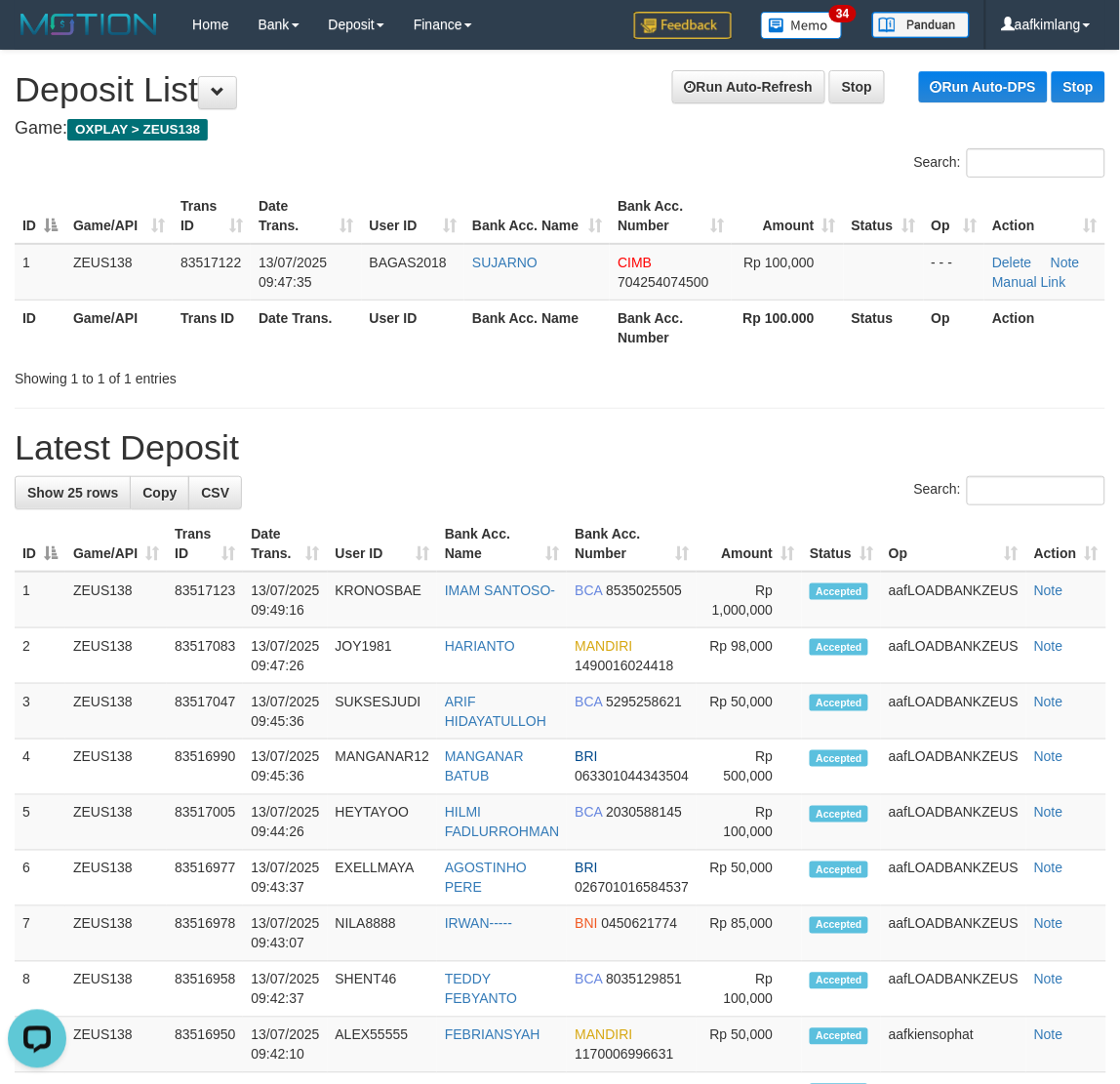 click on "**********" at bounding box center [560, 1081] 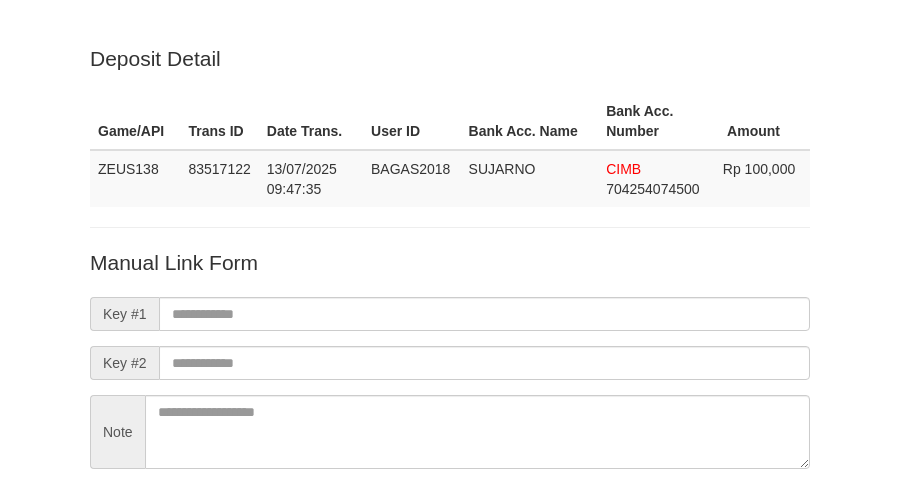 scroll, scrollTop: 176, scrollLeft: 0, axis: vertical 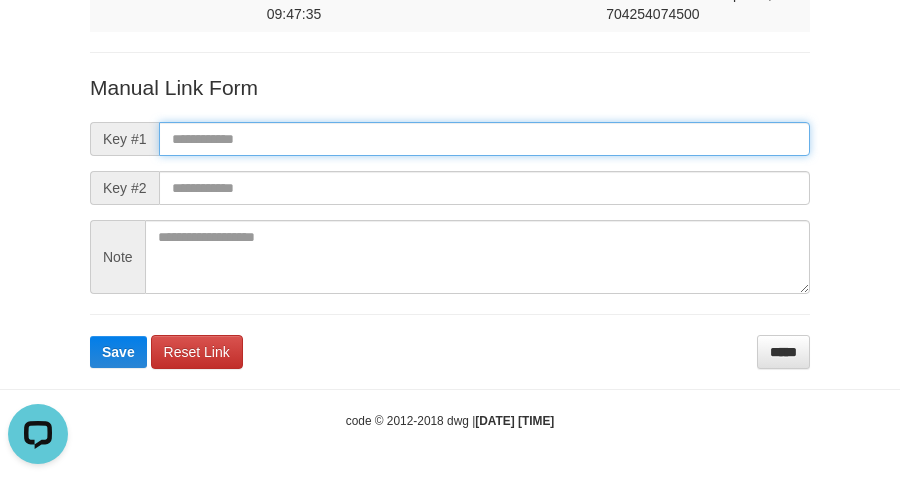 paste on "**********" 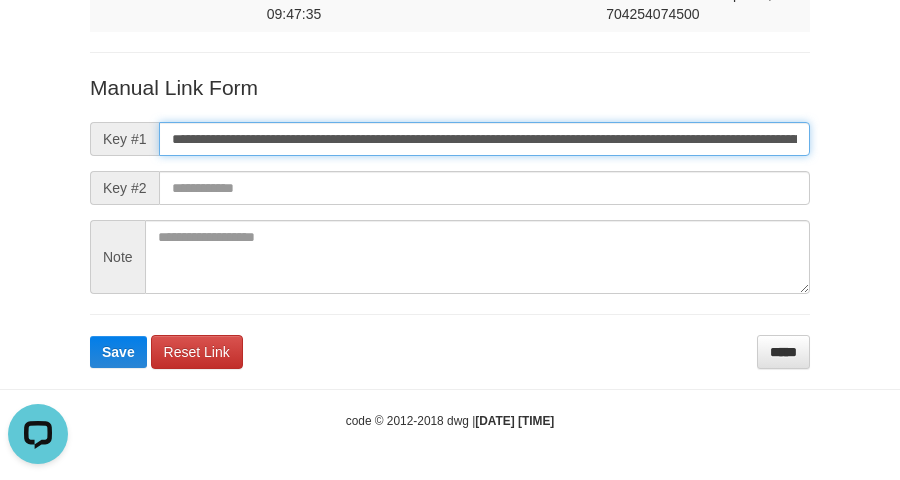 scroll, scrollTop: 0, scrollLeft: 1363, axis: horizontal 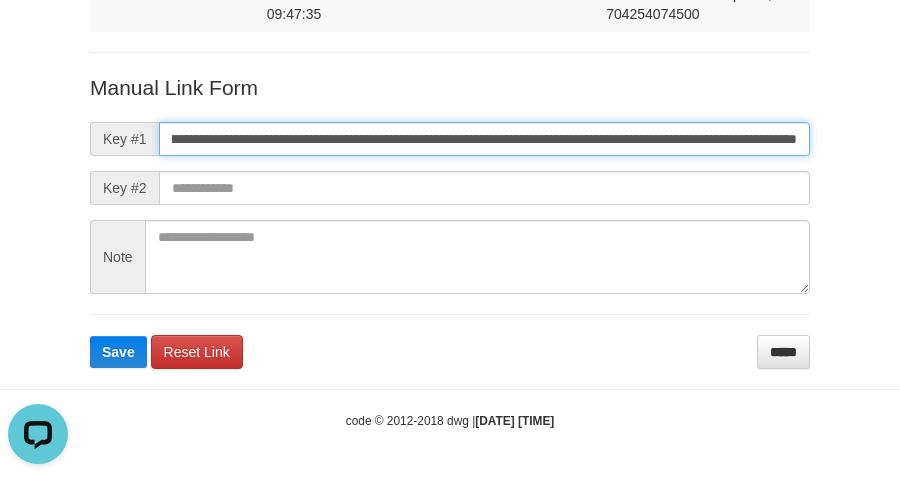 type on "**********" 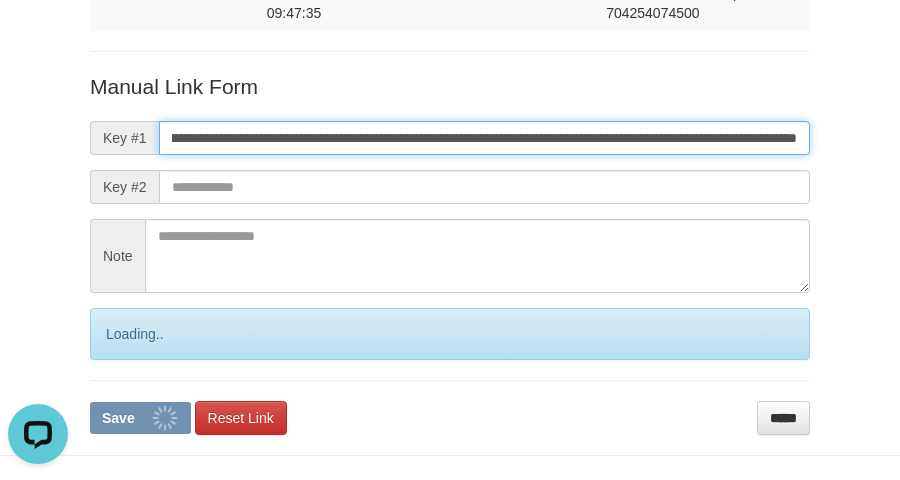 click on "Save" at bounding box center [140, 418] 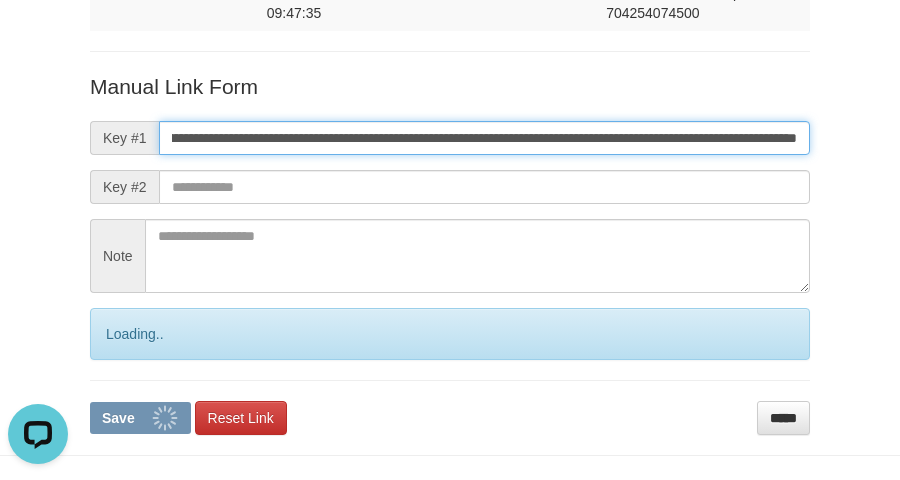 click on "Save" at bounding box center [140, 418] 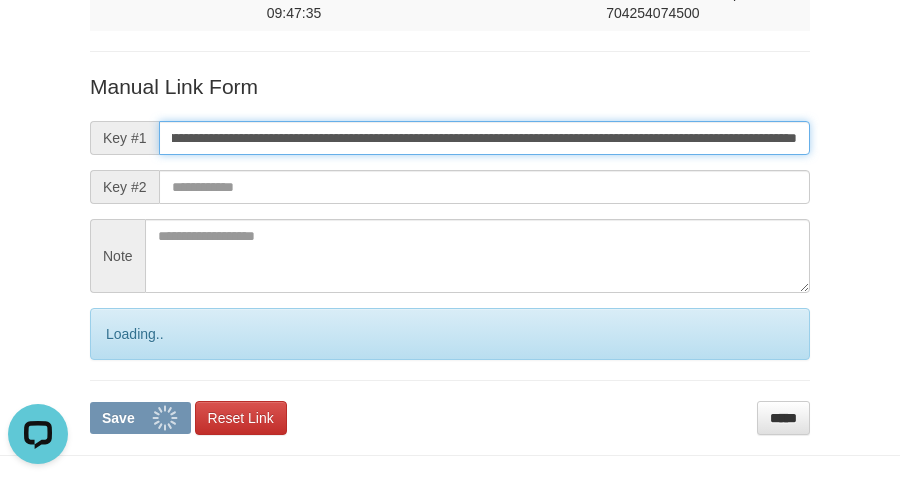 click on "Save" at bounding box center [140, 418] 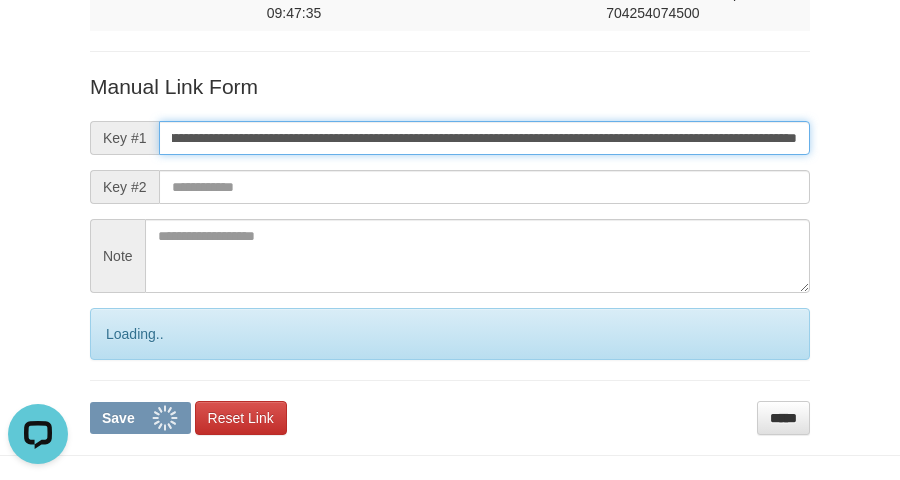 click on "Save" at bounding box center (140, 418) 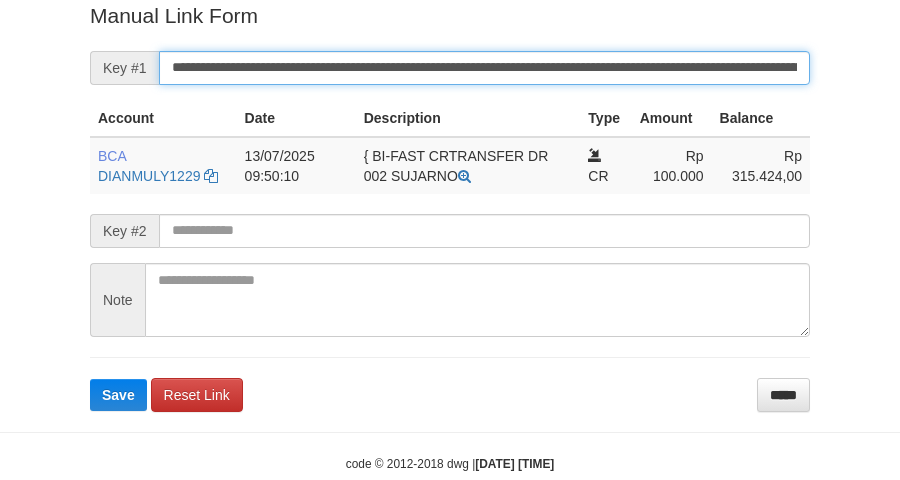 click on "Save" at bounding box center (118, 395) 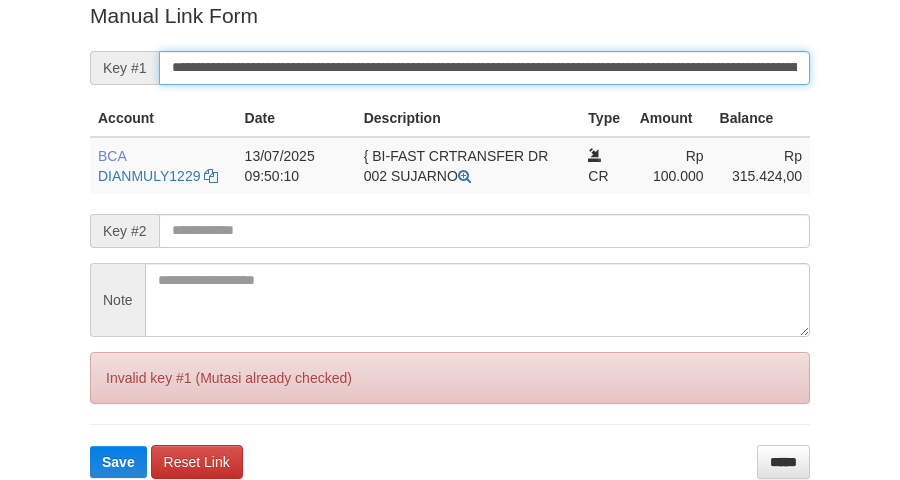 click on "Save" at bounding box center (118, 462) 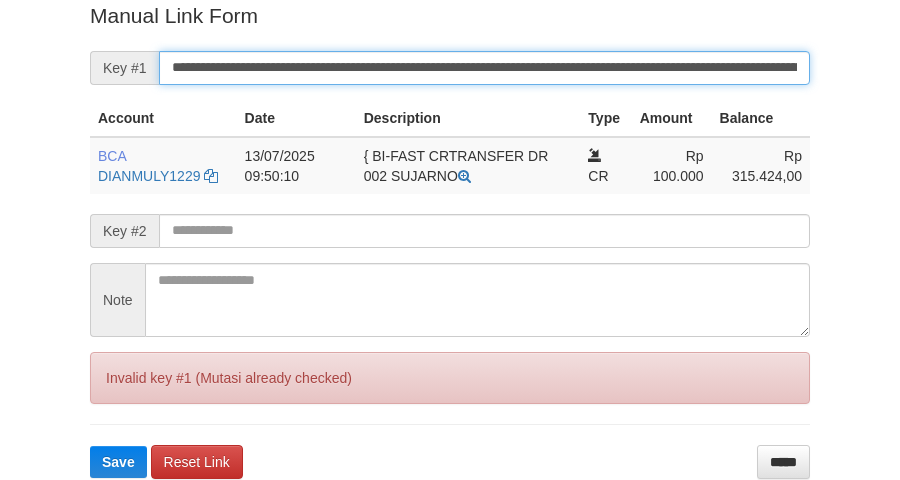 click on "Save" at bounding box center (118, 462) 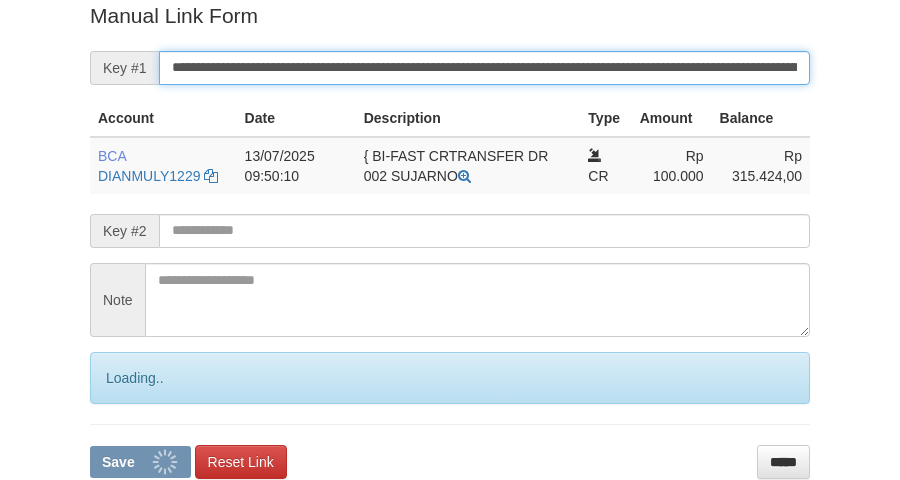 click on "Save" at bounding box center (140, 462) 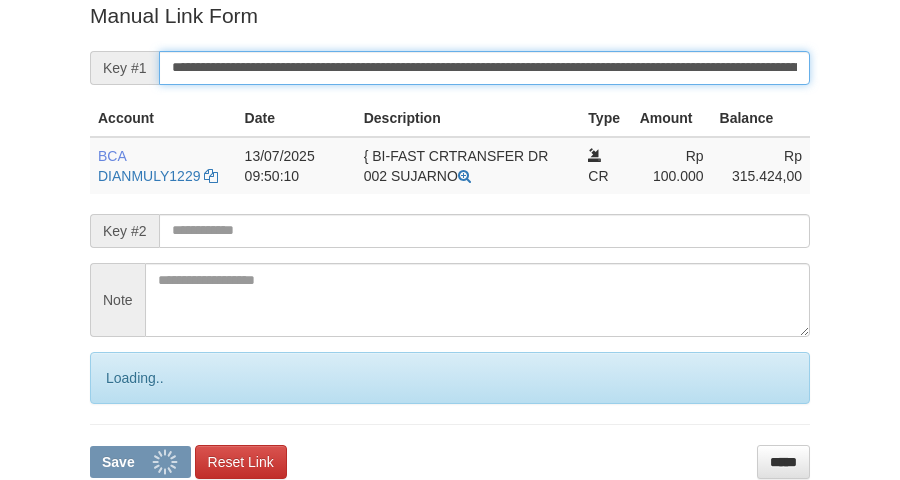 scroll, scrollTop: 410, scrollLeft: 0, axis: vertical 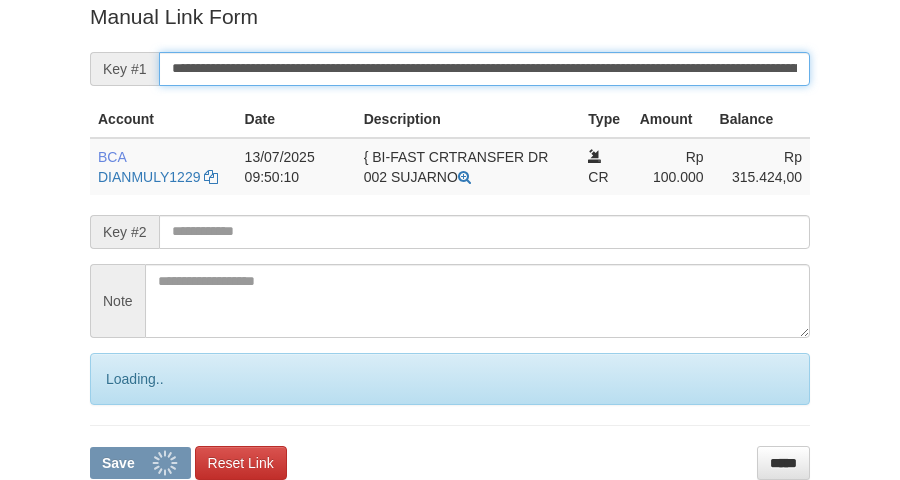 click on "Save" at bounding box center [140, 463] 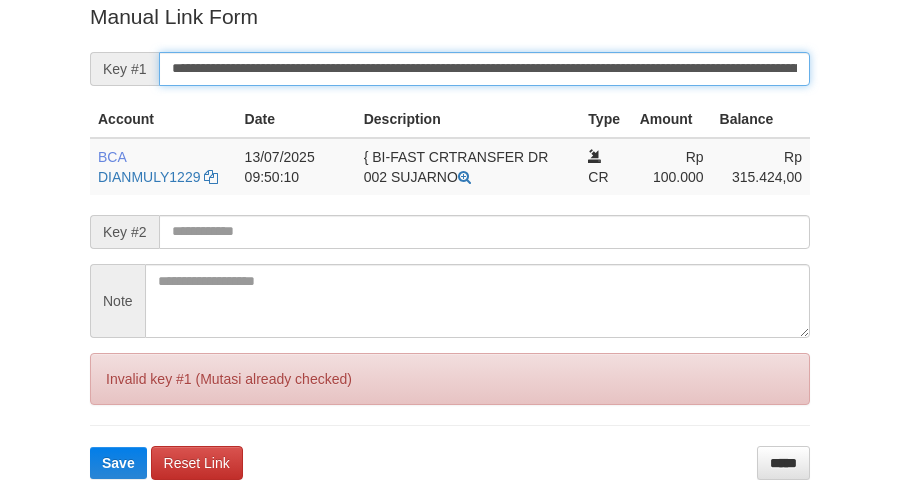 click on "Save" at bounding box center [118, 463] 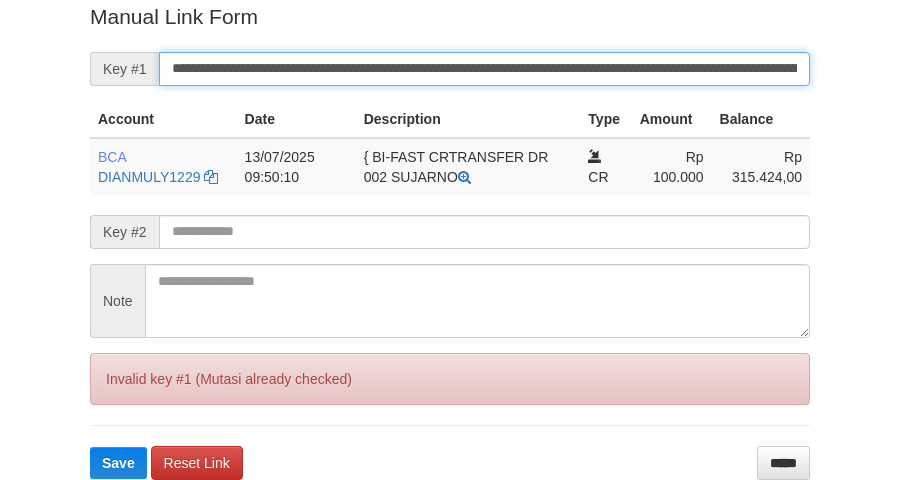 click on "Save" at bounding box center [118, 463] 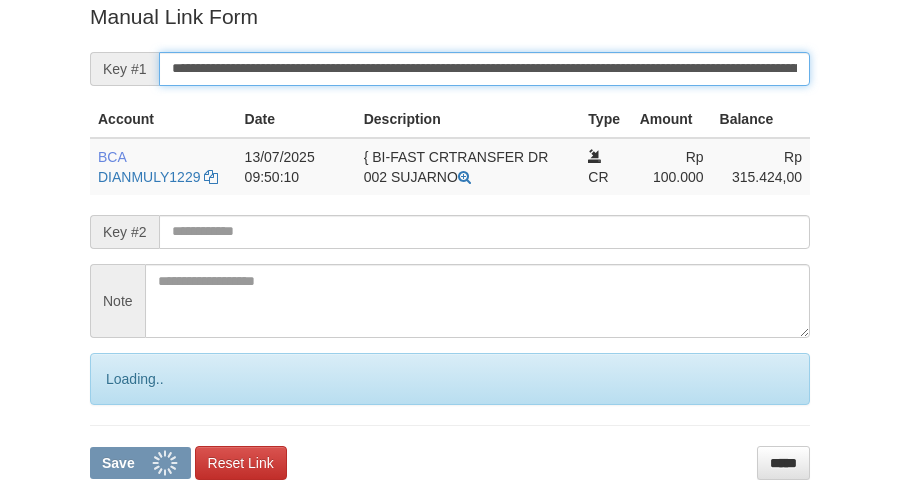 click on "Save" at bounding box center [140, 463] 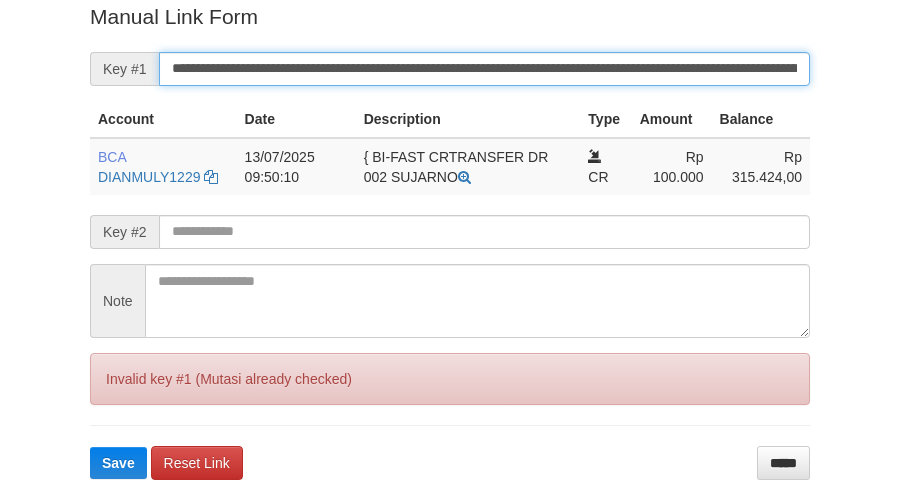 click on "Save" at bounding box center (118, 463) 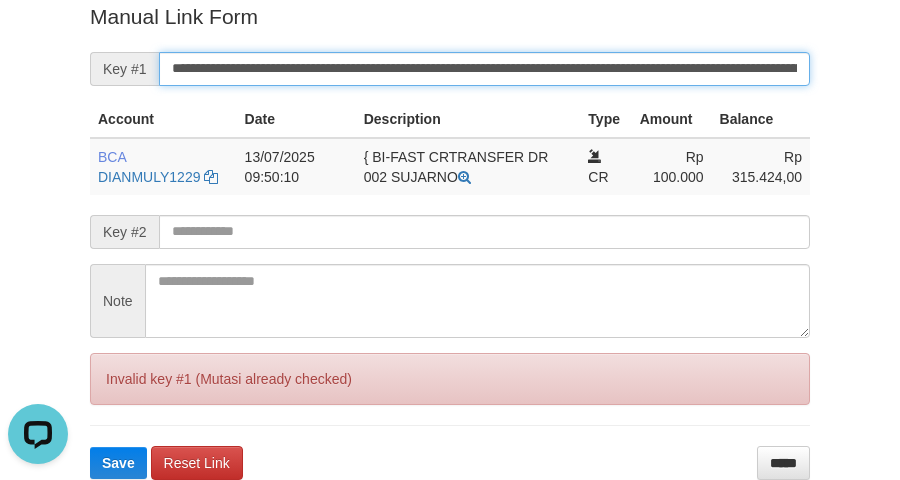 scroll, scrollTop: 0, scrollLeft: 0, axis: both 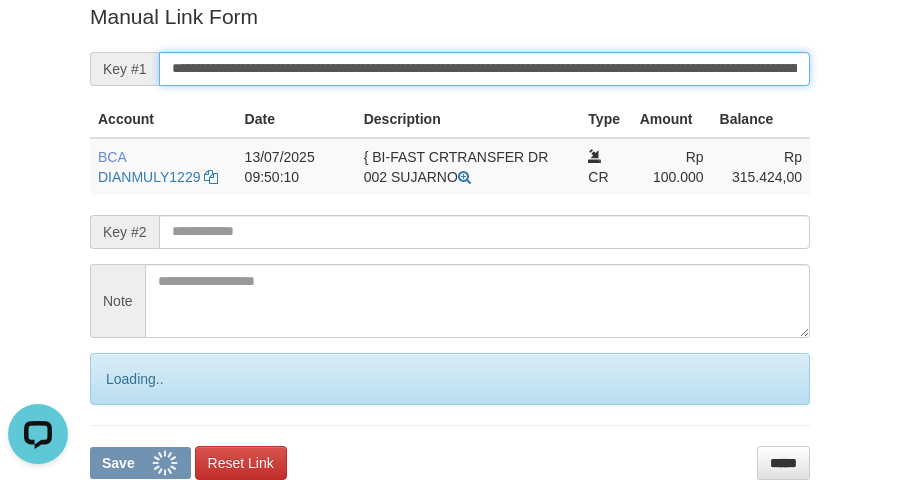 click on "Save" at bounding box center [140, 463] 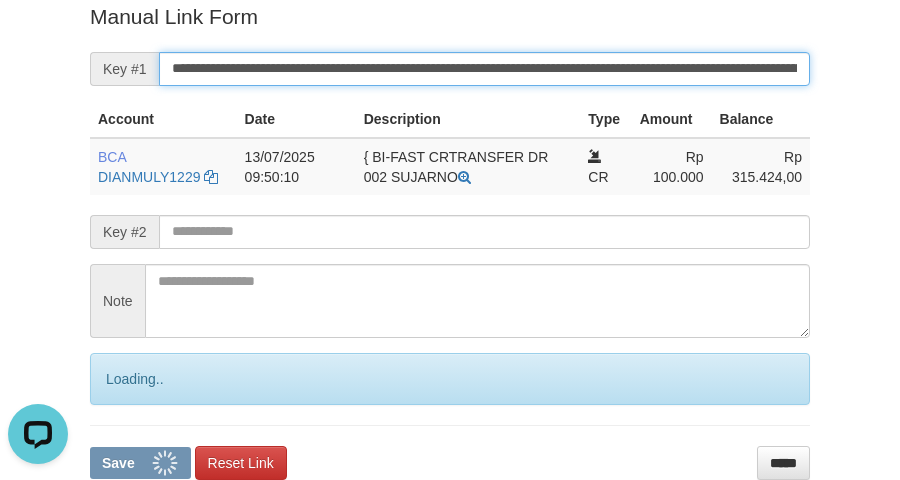 click on "Save" at bounding box center (140, 463) 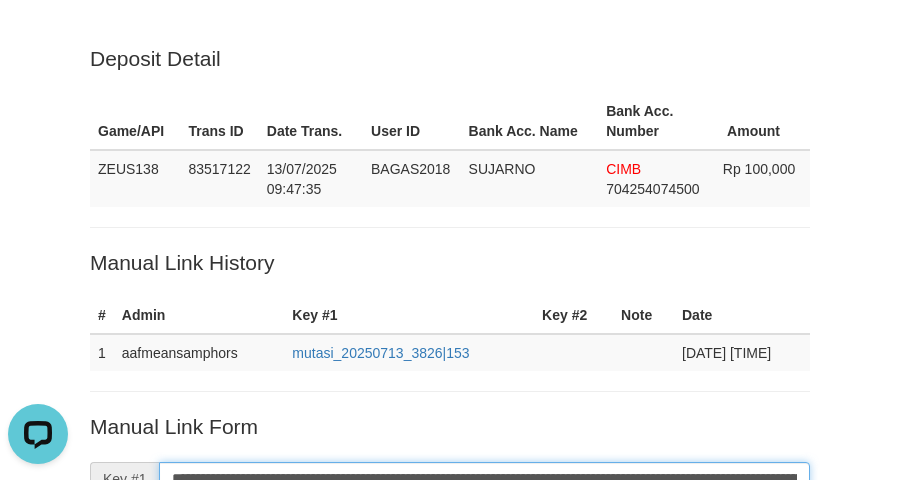 scroll, scrollTop: 166, scrollLeft: 0, axis: vertical 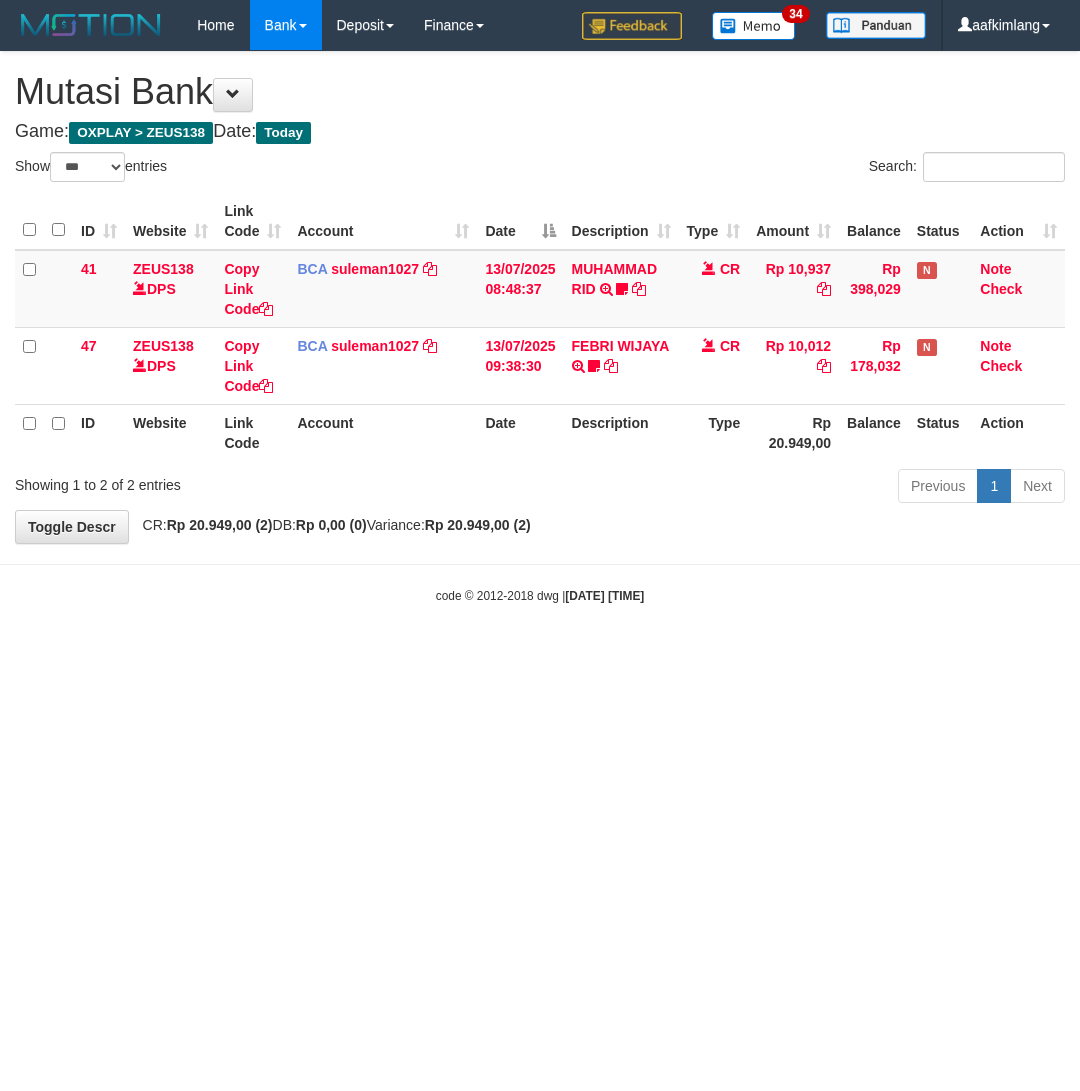 select on "***" 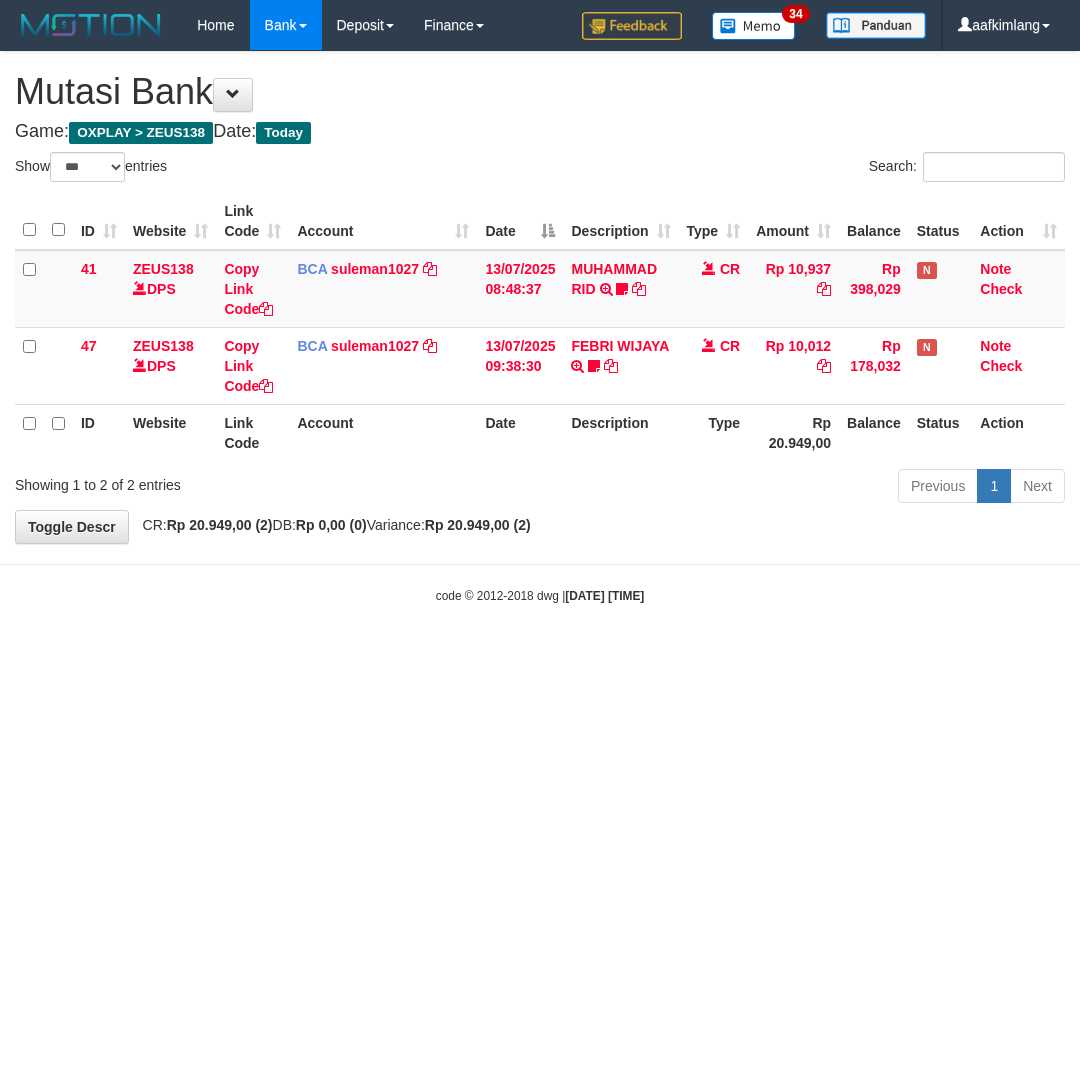 scroll, scrollTop: 0, scrollLeft: 0, axis: both 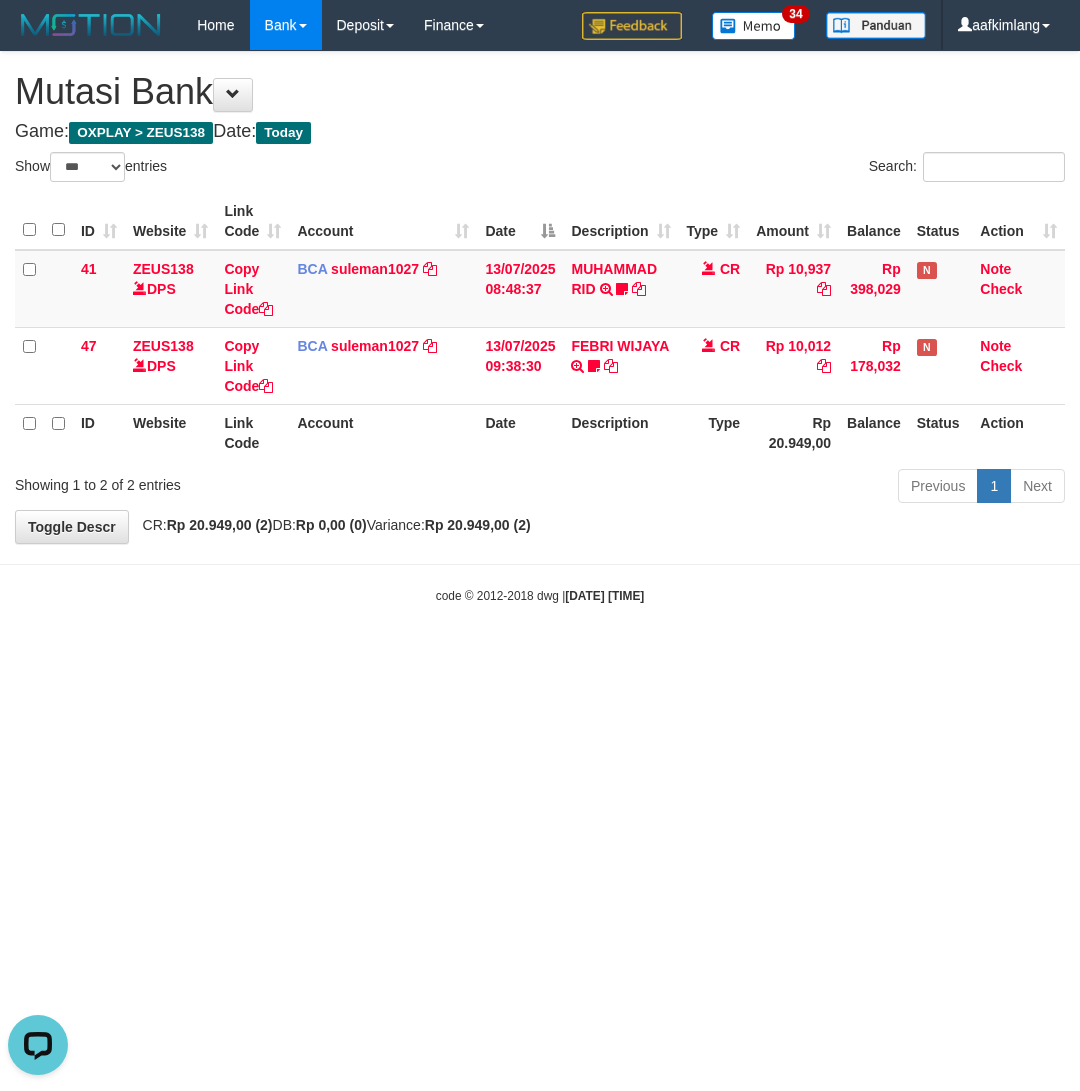 click on "Toggle navigation
Home
Bank
Account List
Mutasi Bank
Search
Note Mutasi
Deposit
DPS Fetch
DPS List
History
Note DPS
Finance
Financial Data
aafkimlang
My Profile
Log Out
34" at bounding box center [540, 327] 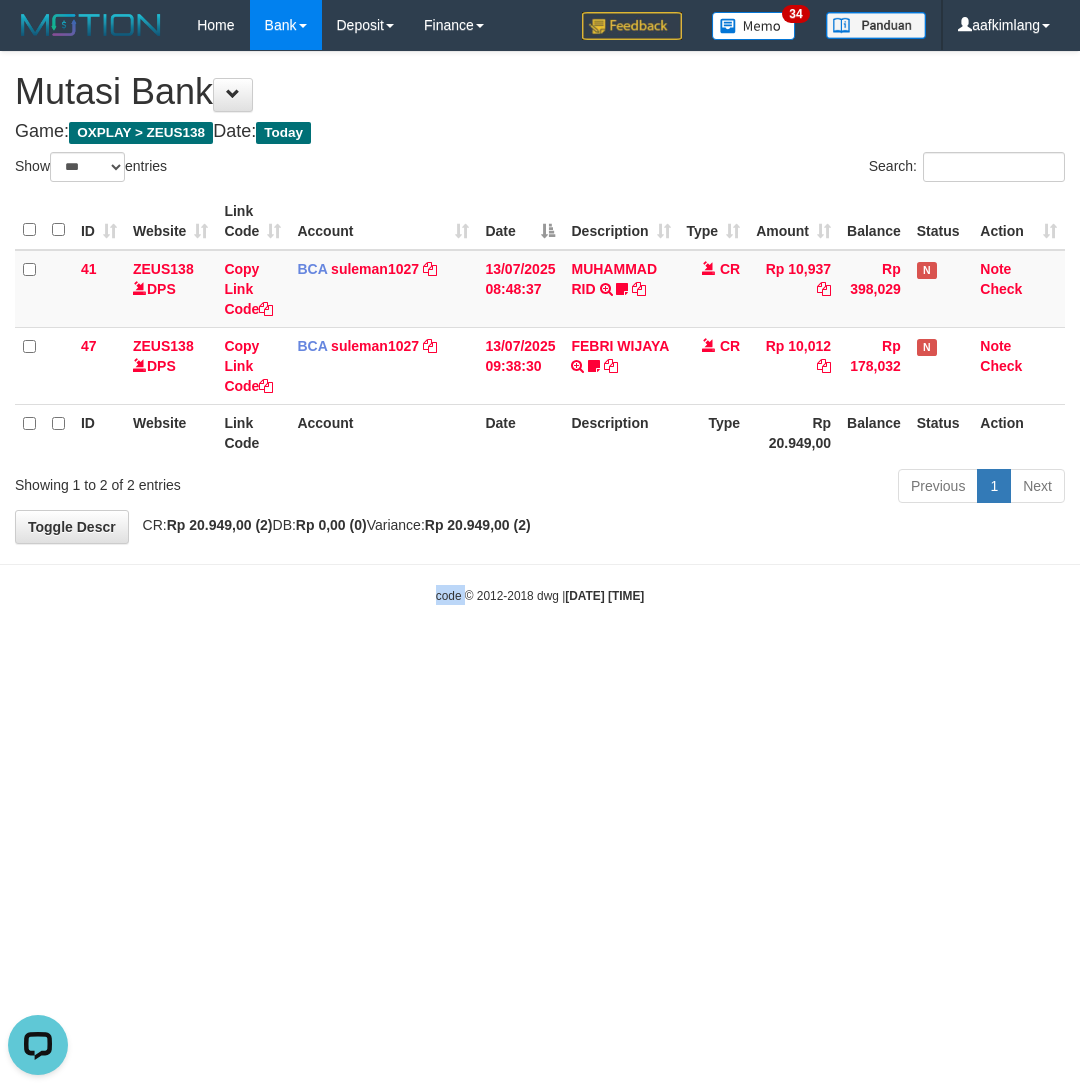 drag, startPoint x: 187, startPoint y: 688, endPoint x: 2, endPoint y: 576, distance: 216.26141 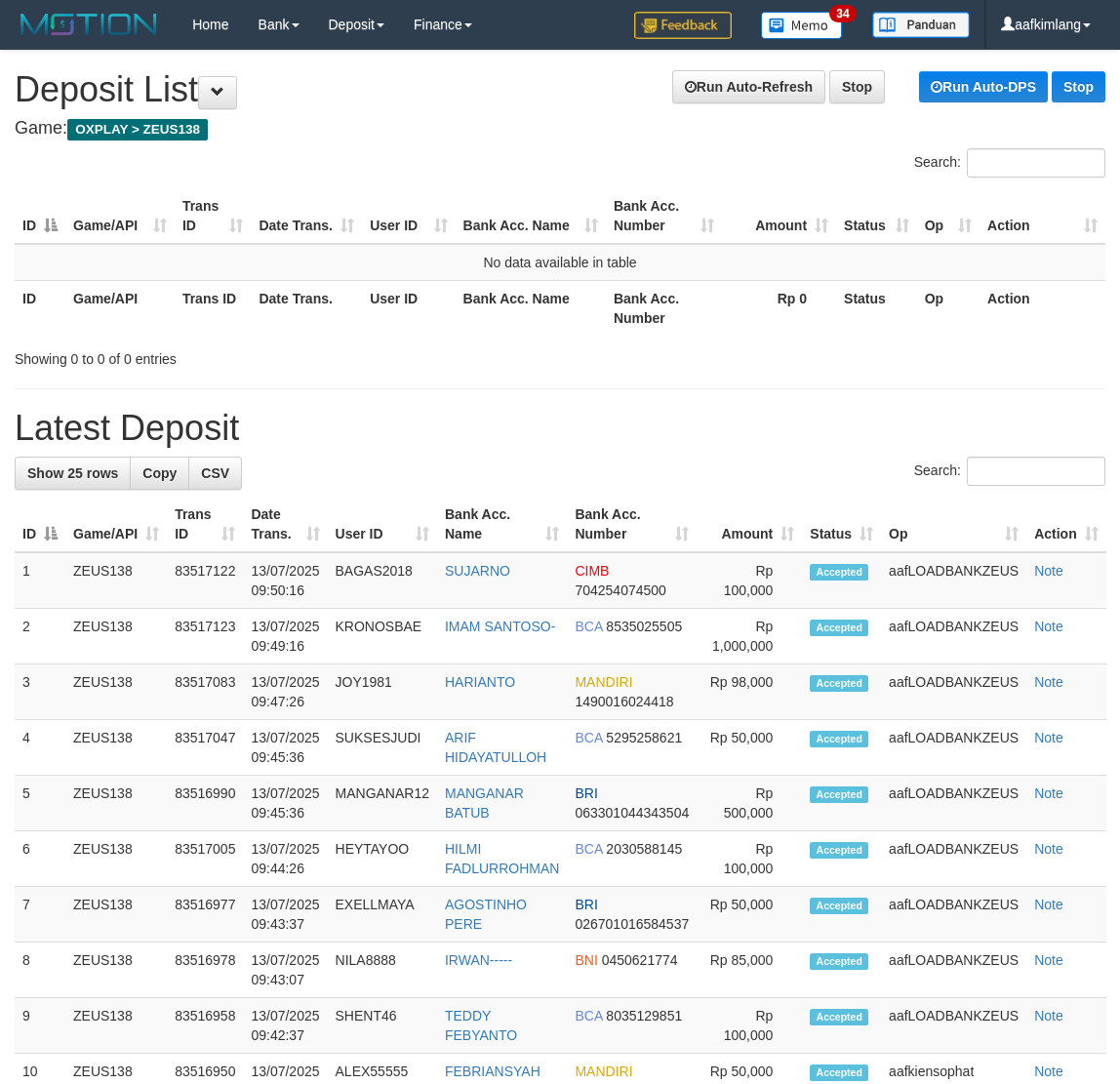 scroll, scrollTop: 0, scrollLeft: 0, axis: both 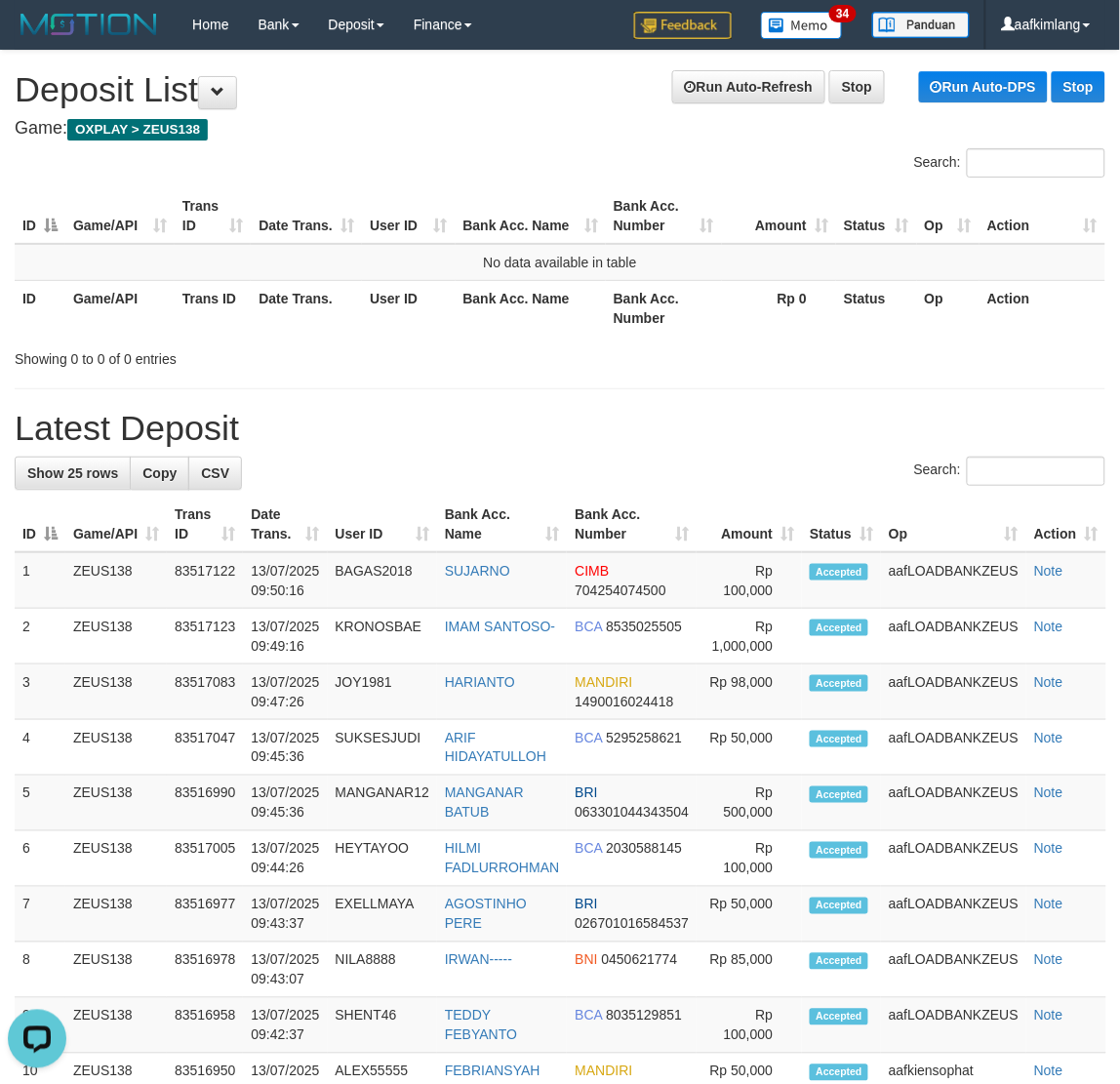 click on "Latest Deposit" at bounding box center [560, 428] 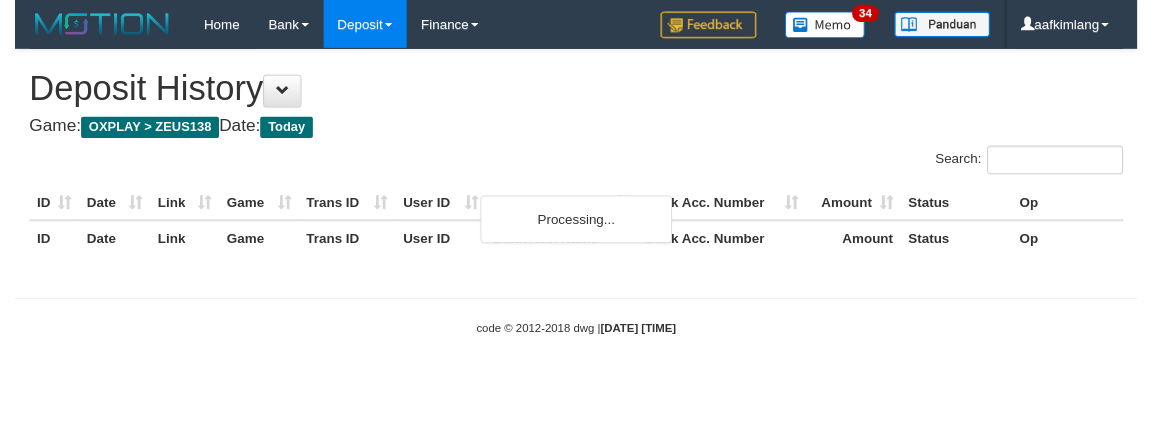 scroll, scrollTop: 0, scrollLeft: 0, axis: both 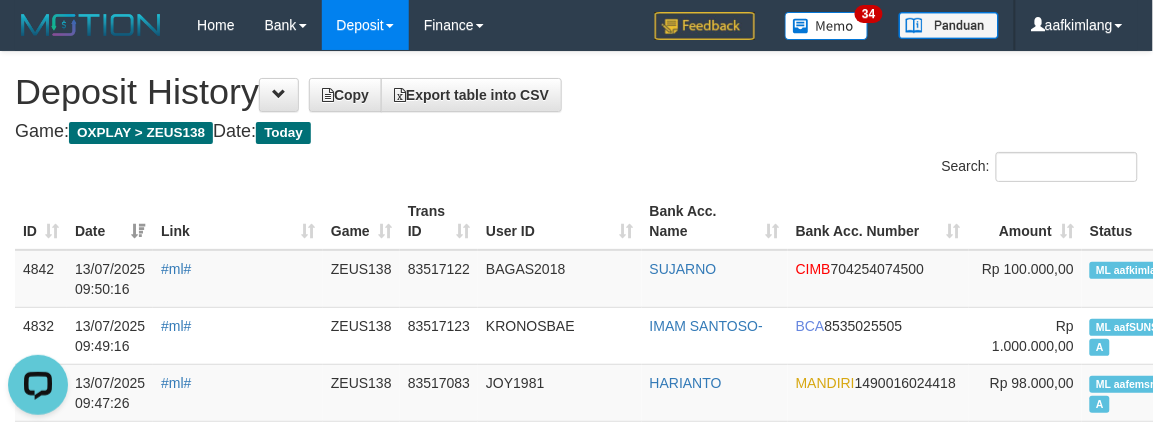 click on "**********" at bounding box center [576, 21132] 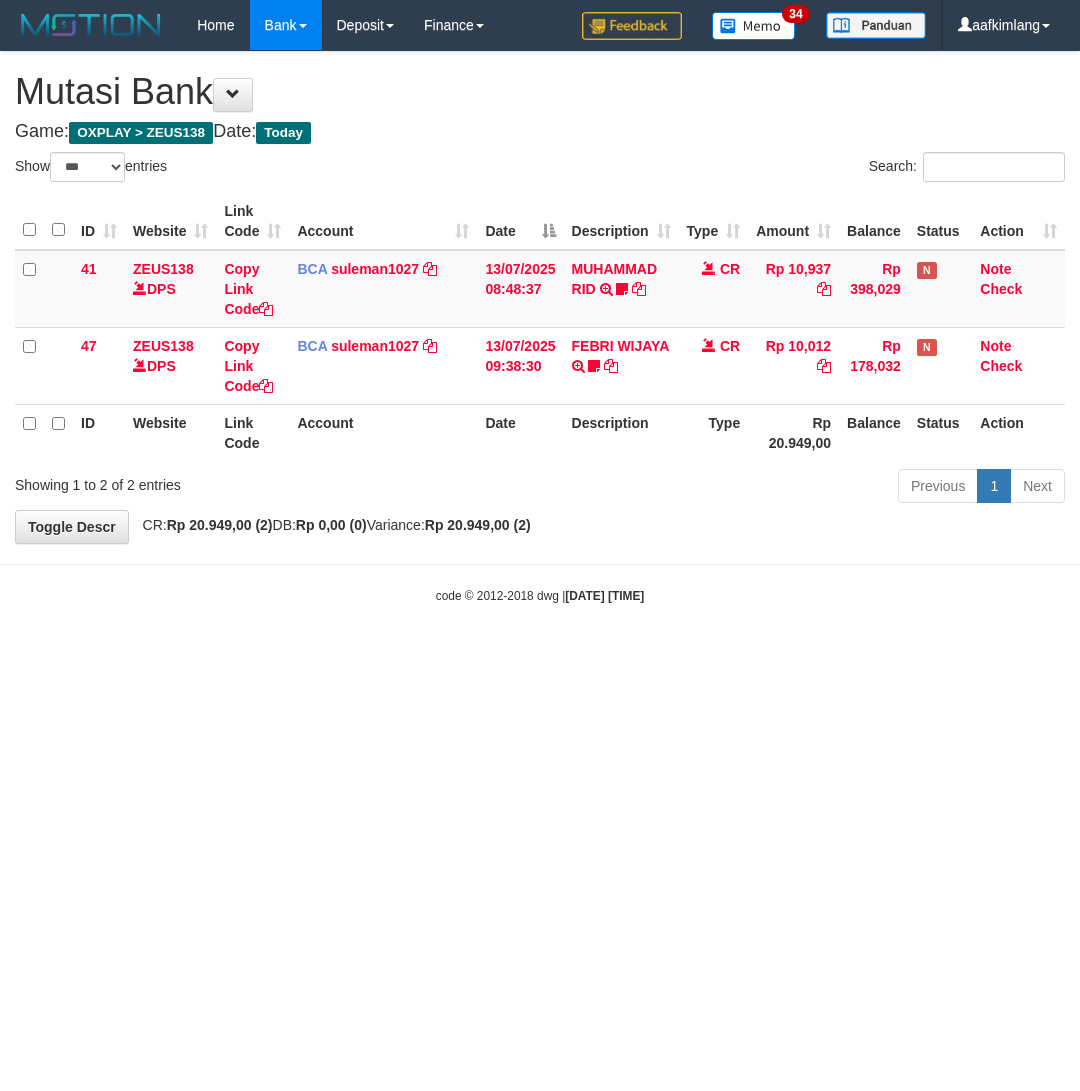 select on "***" 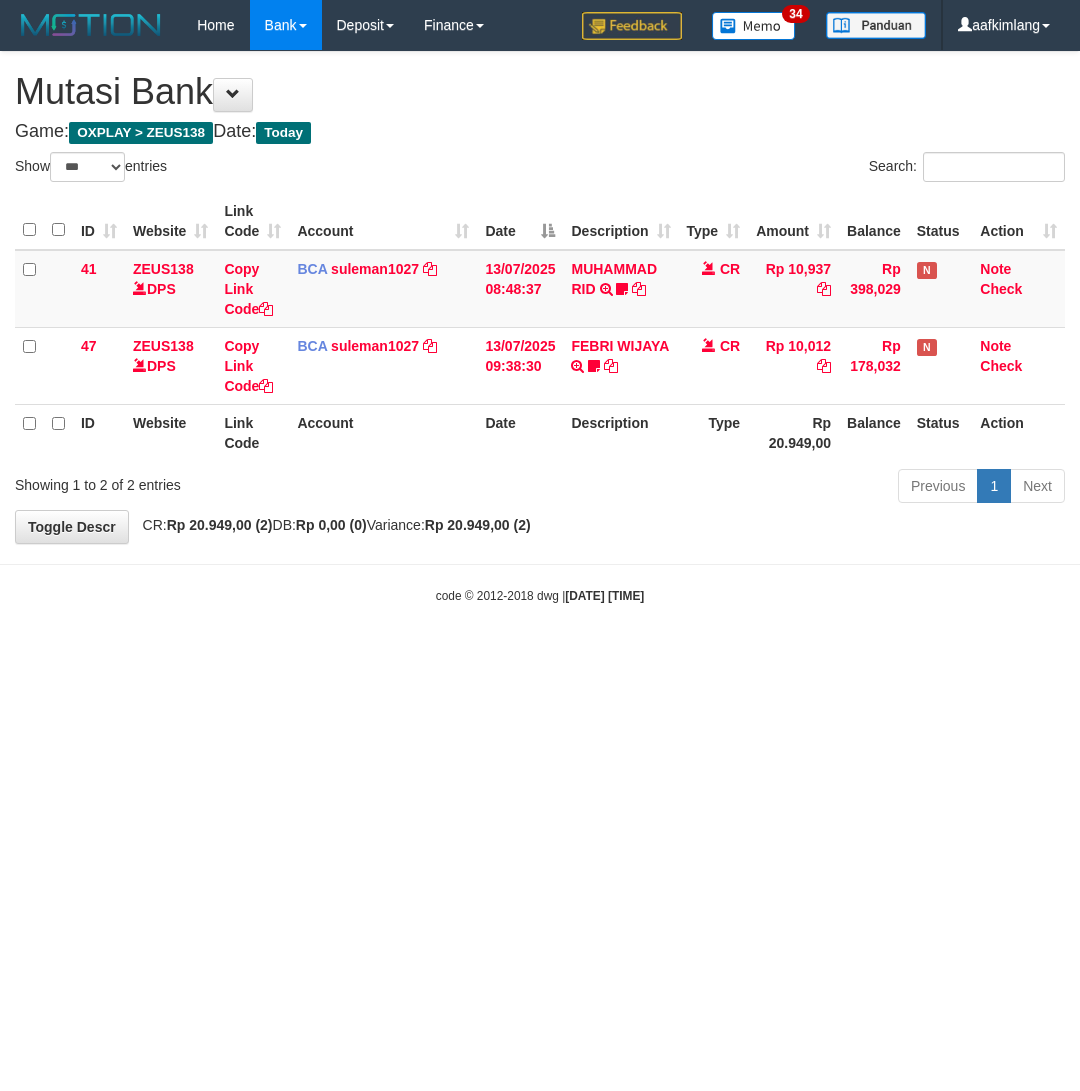 scroll, scrollTop: 0, scrollLeft: 0, axis: both 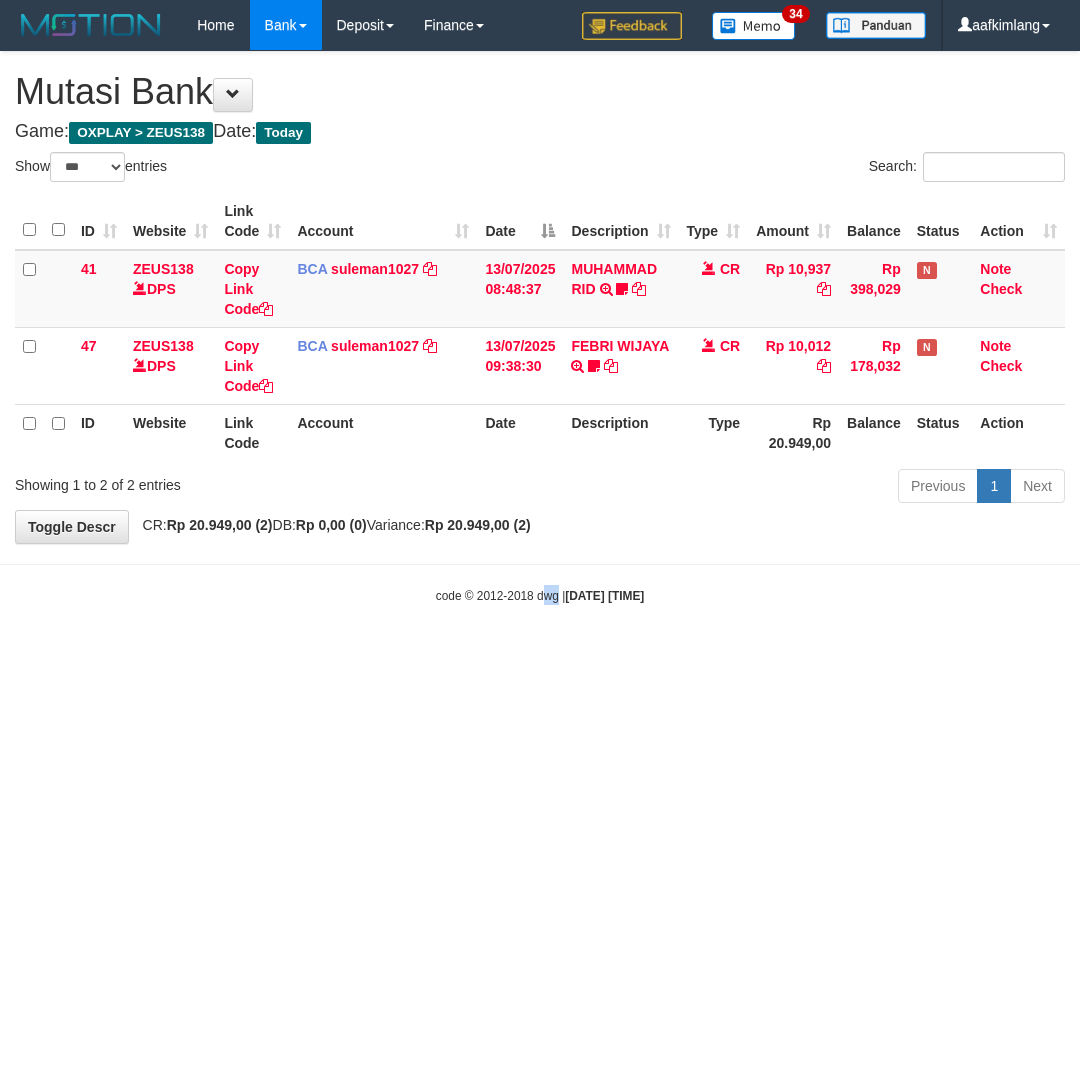 drag, startPoint x: 530, startPoint y: 813, endPoint x: 492, endPoint y: 800, distance: 40.16217 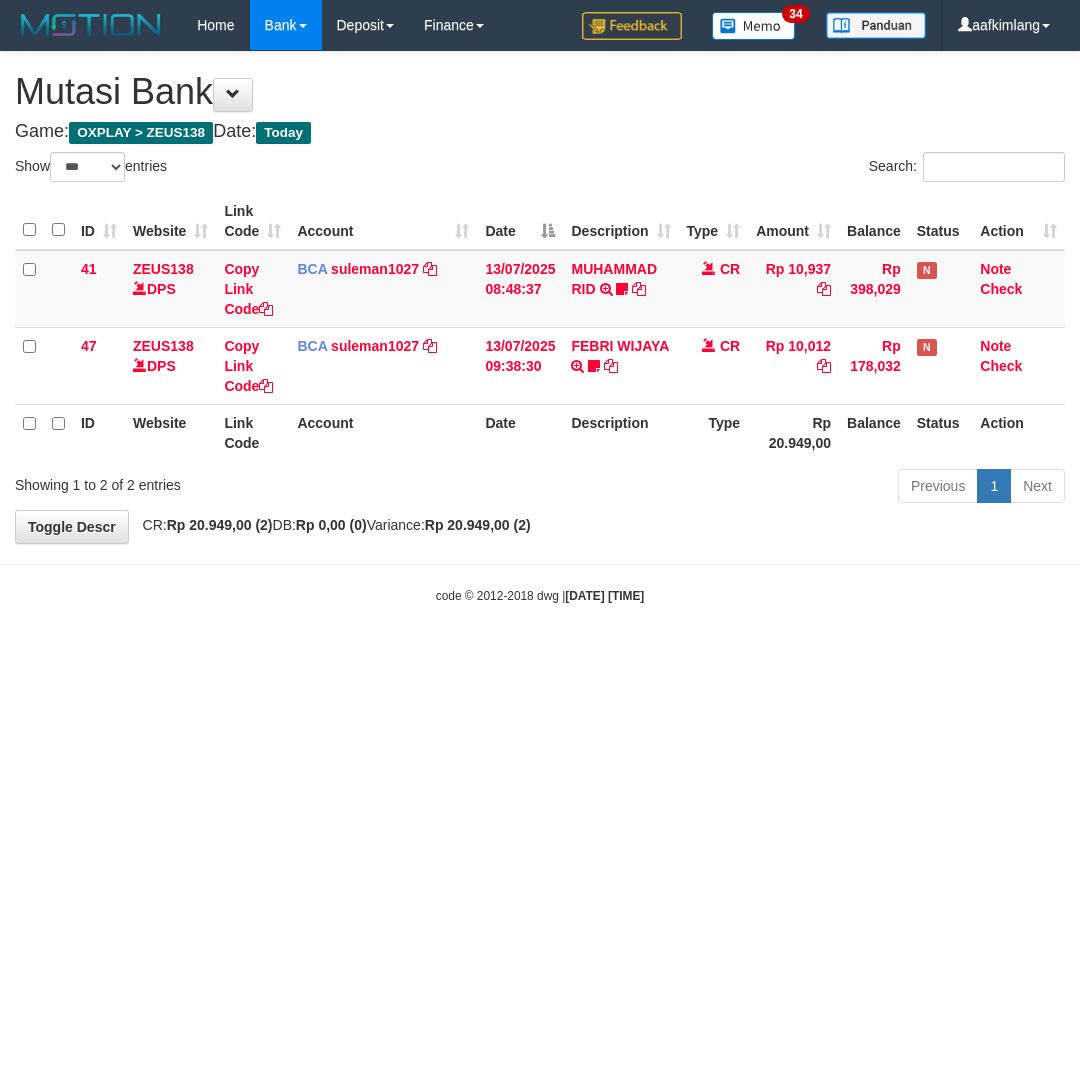 drag, startPoint x: 458, startPoint y: 792, endPoint x: 412, endPoint y: 791, distance: 46.010868 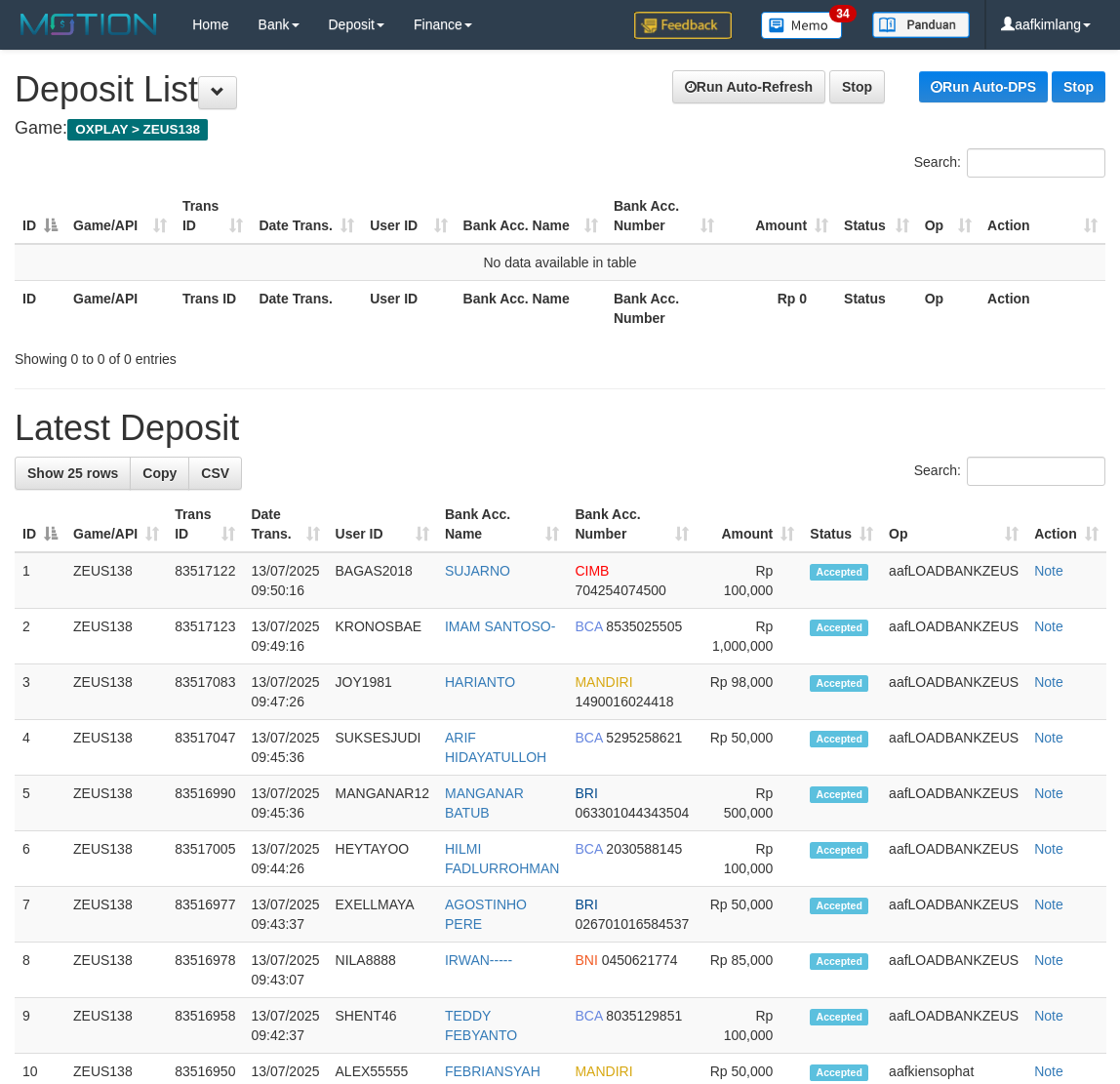 scroll, scrollTop: 0, scrollLeft: 0, axis: both 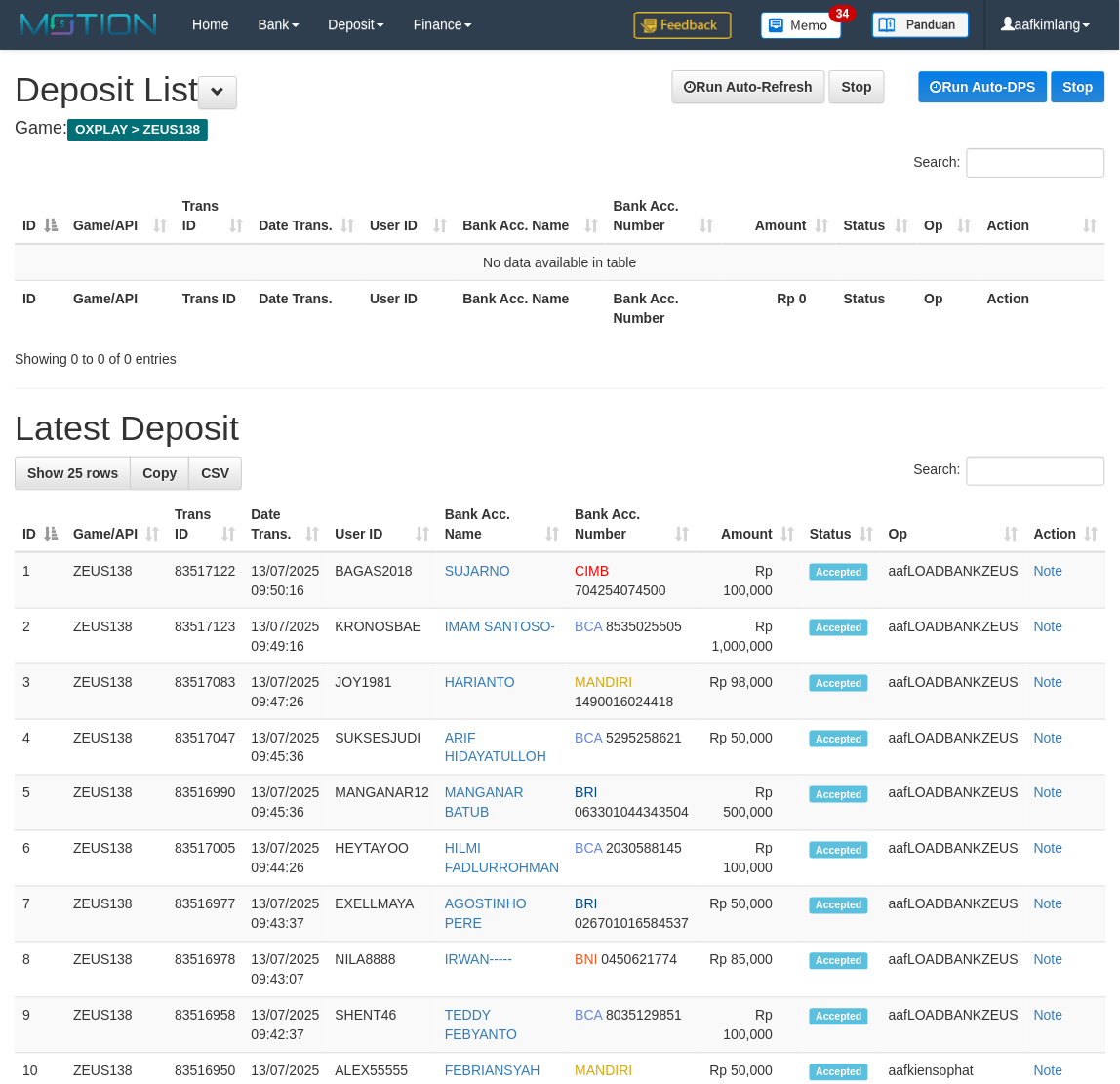click on "**********" at bounding box center [560, 1071] 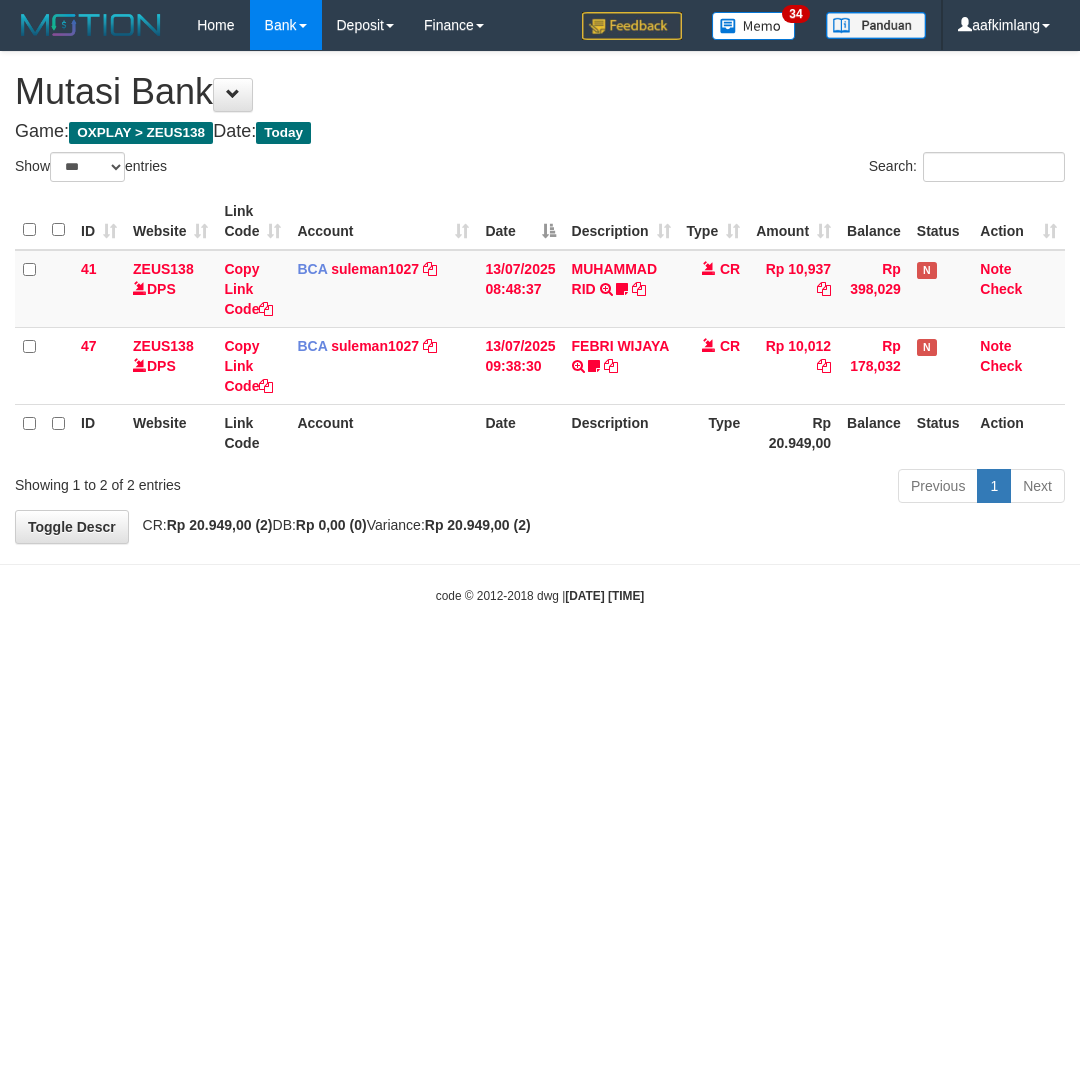 select on "***" 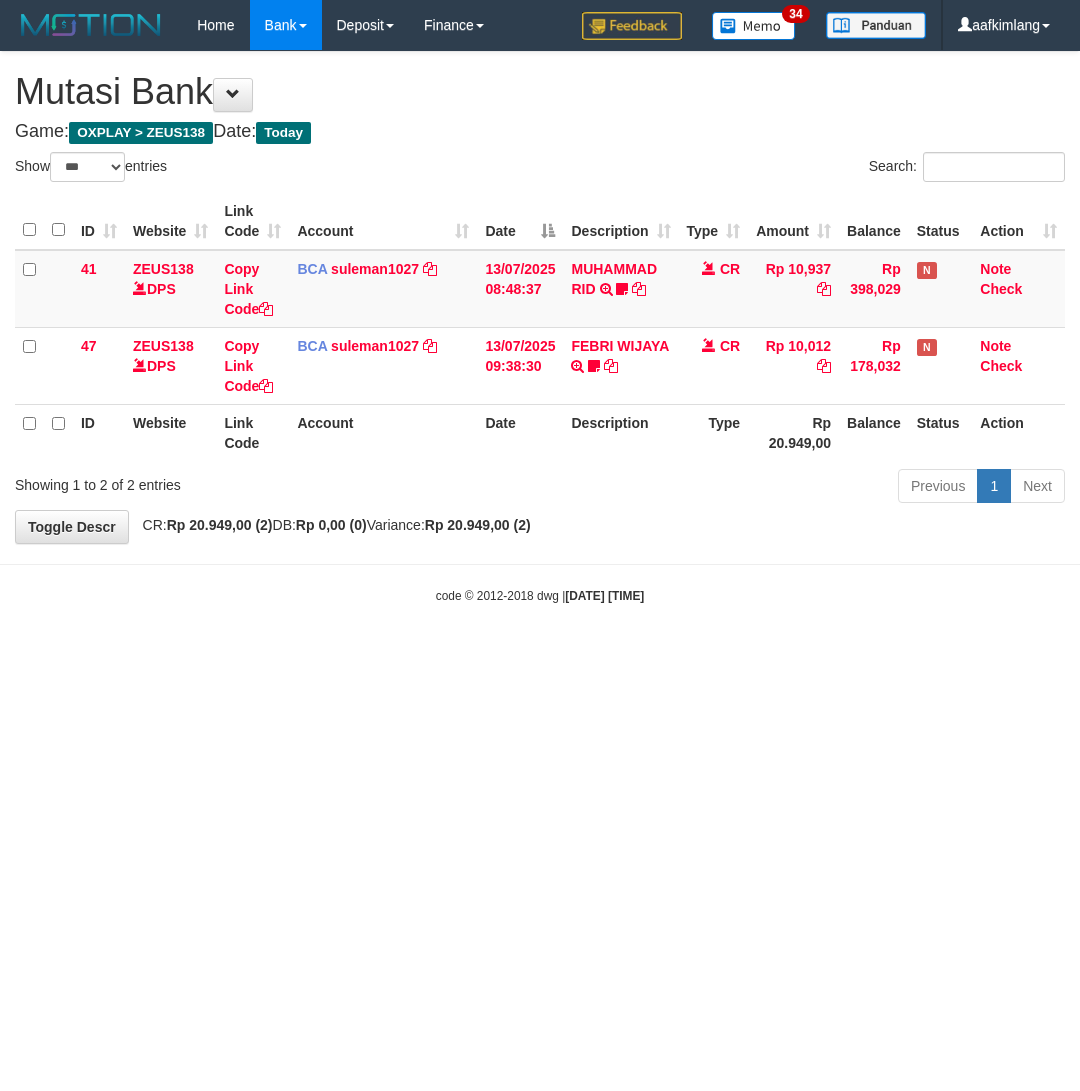 scroll, scrollTop: 0, scrollLeft: 0, axis: both 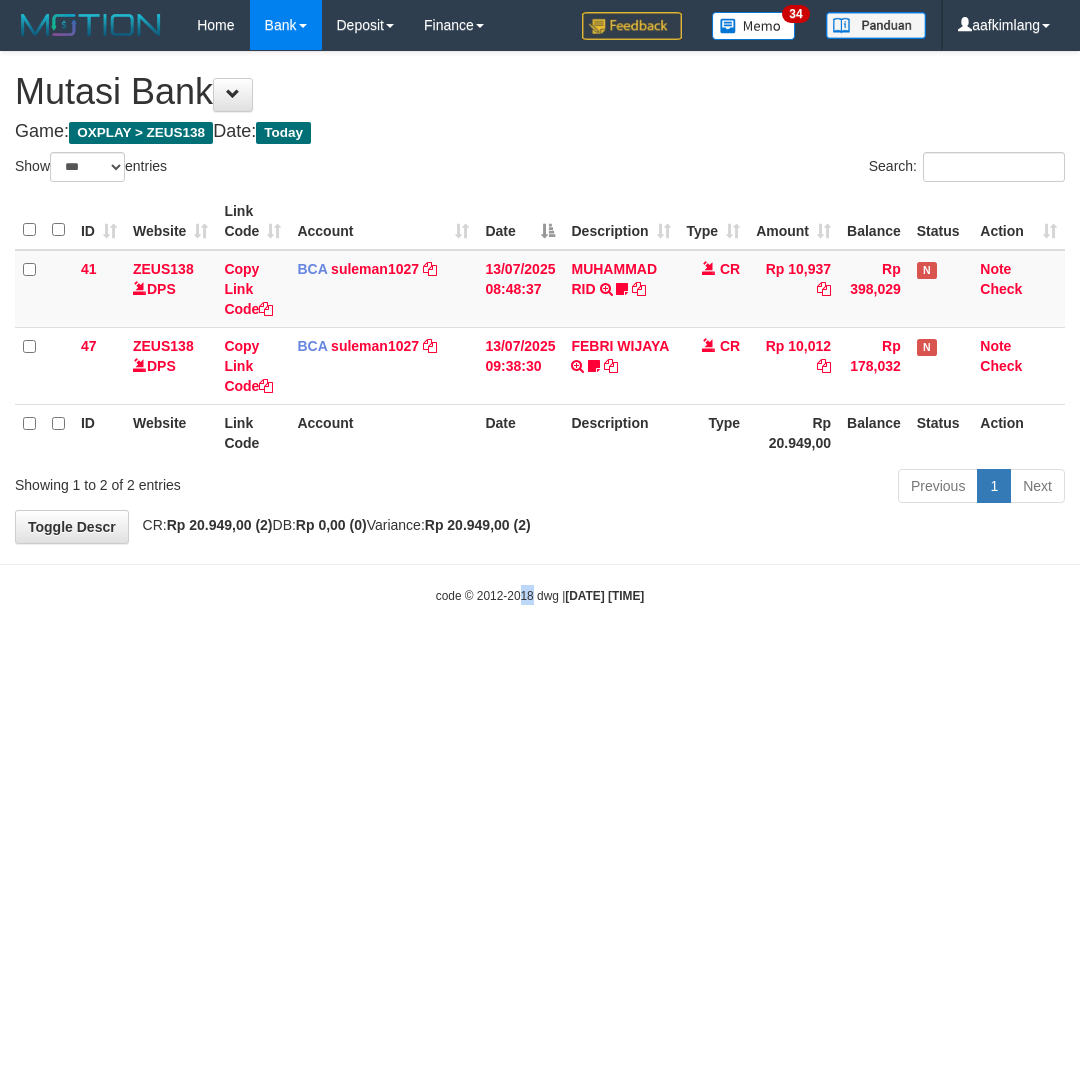 drag, startPoint x: 511, startPoint y: 717, endPoint x: 465, endPoint y: 715, distance: 46.043457 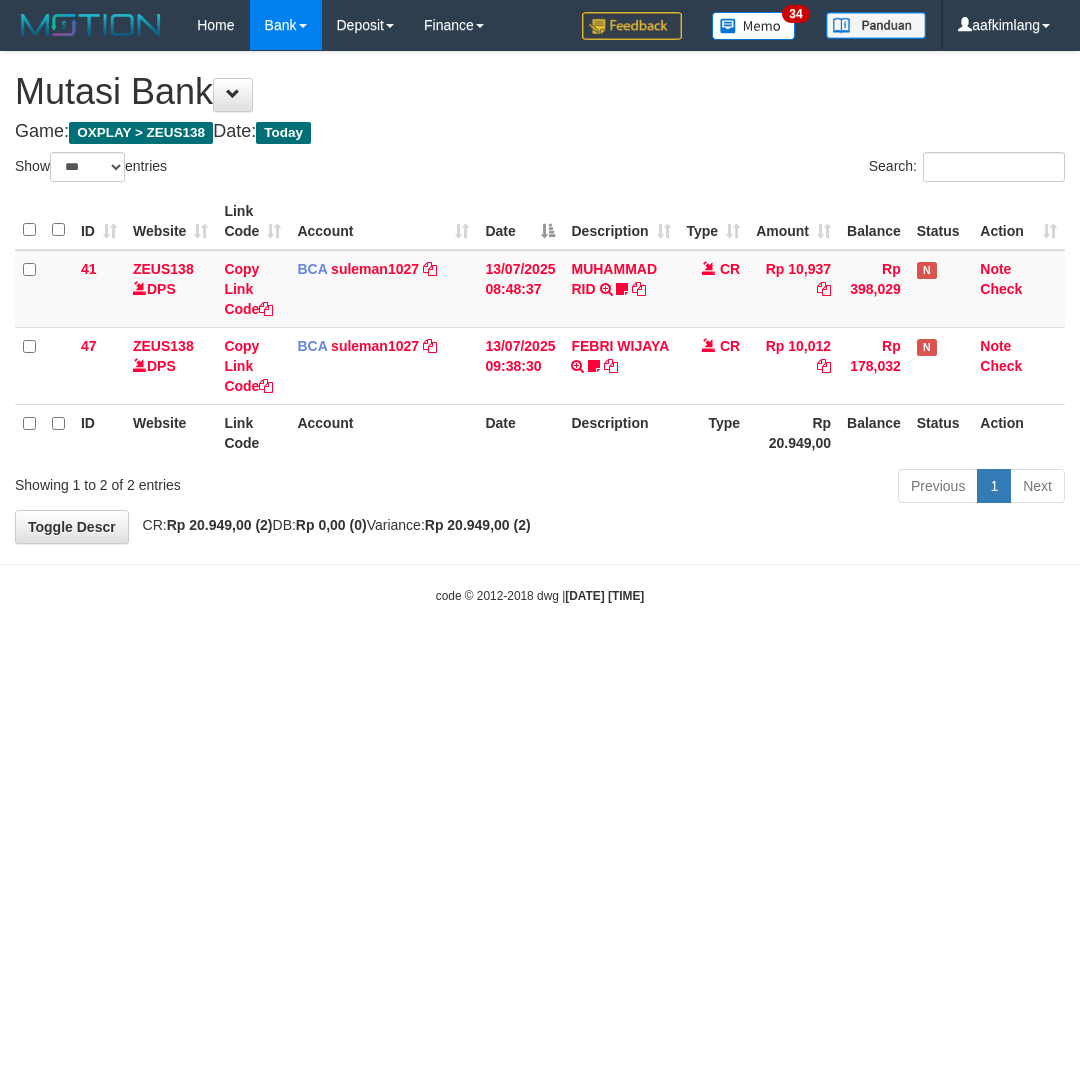 click on "Toggle navigation
Home
Bank
Account List
Mutasi Bank
Search
Note Mutasi
Deposit
DPS Fetch
DPS List
History
Note DPS
Finance
Financial Data
aafkimlang
My Profile
Log Out
34" at bounding box center [540, 327] 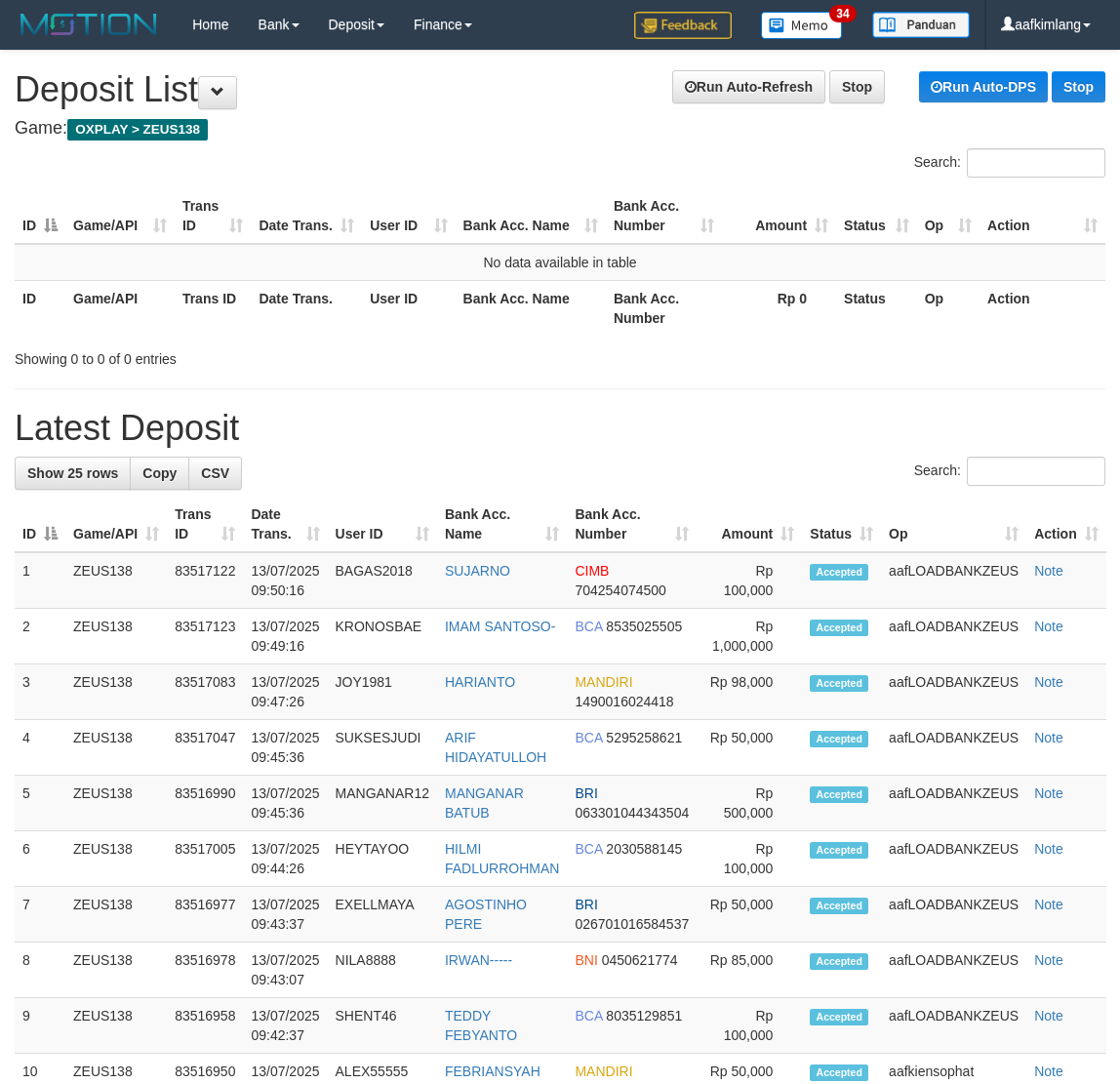 scroll, scrollTop: 0, scrollLeft: 0, axis: both 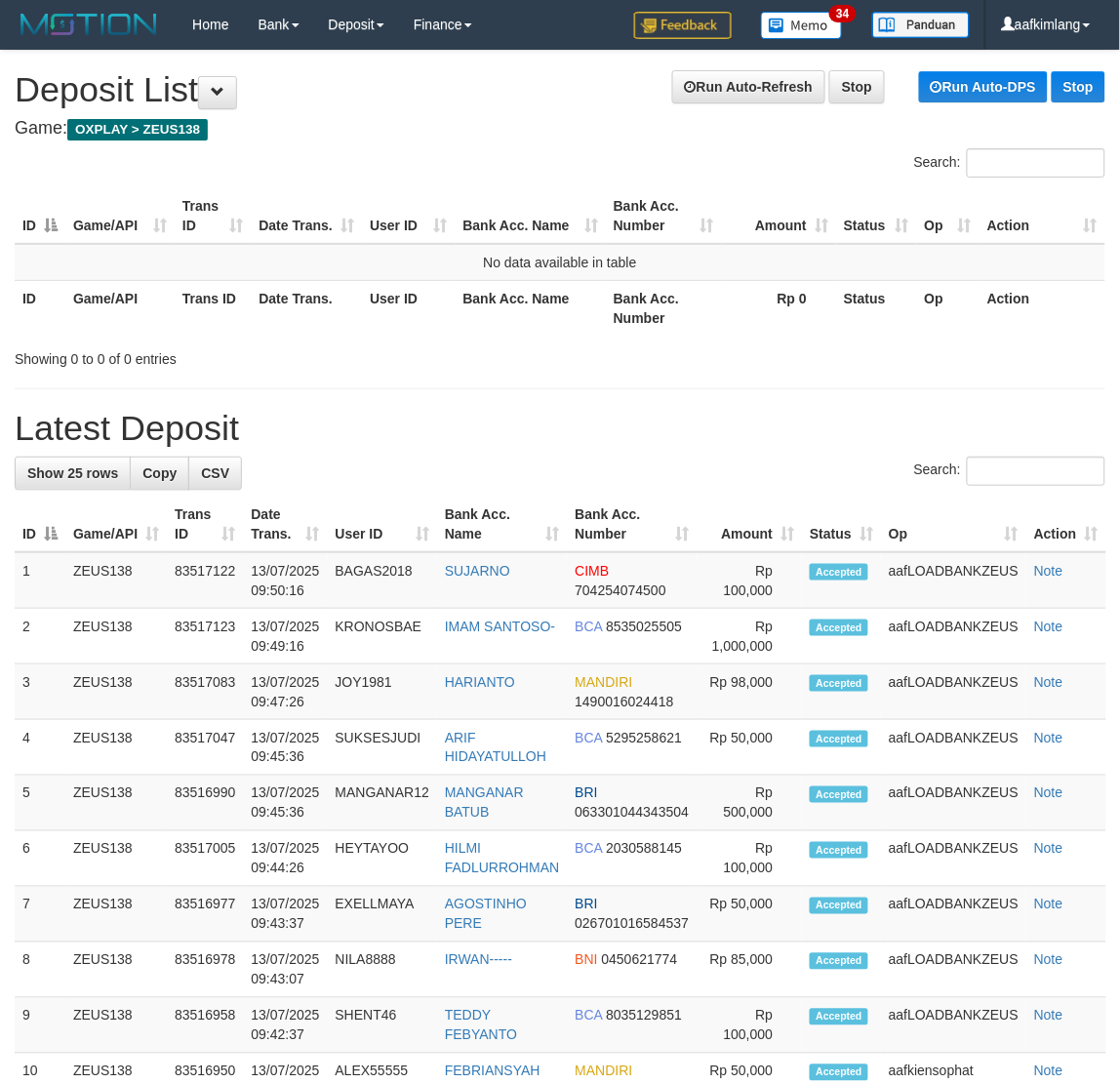 drag, startPoint x: 710, startPoint y: 393, endPoint x: 749, endPoint y: 416, distance: 45.276926 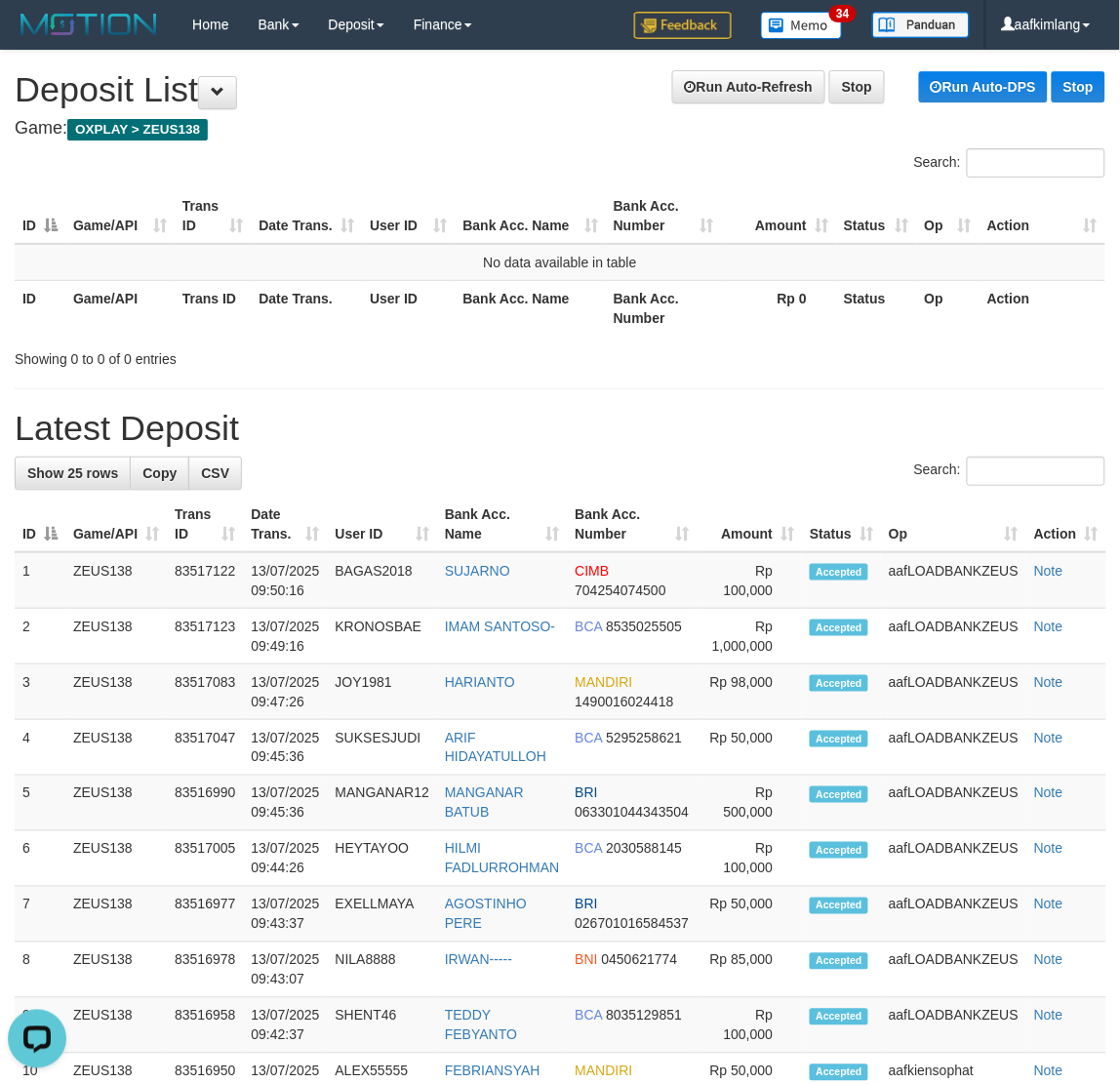 scroll, scrollTop: 0, scrollLeft: 0, axis: both 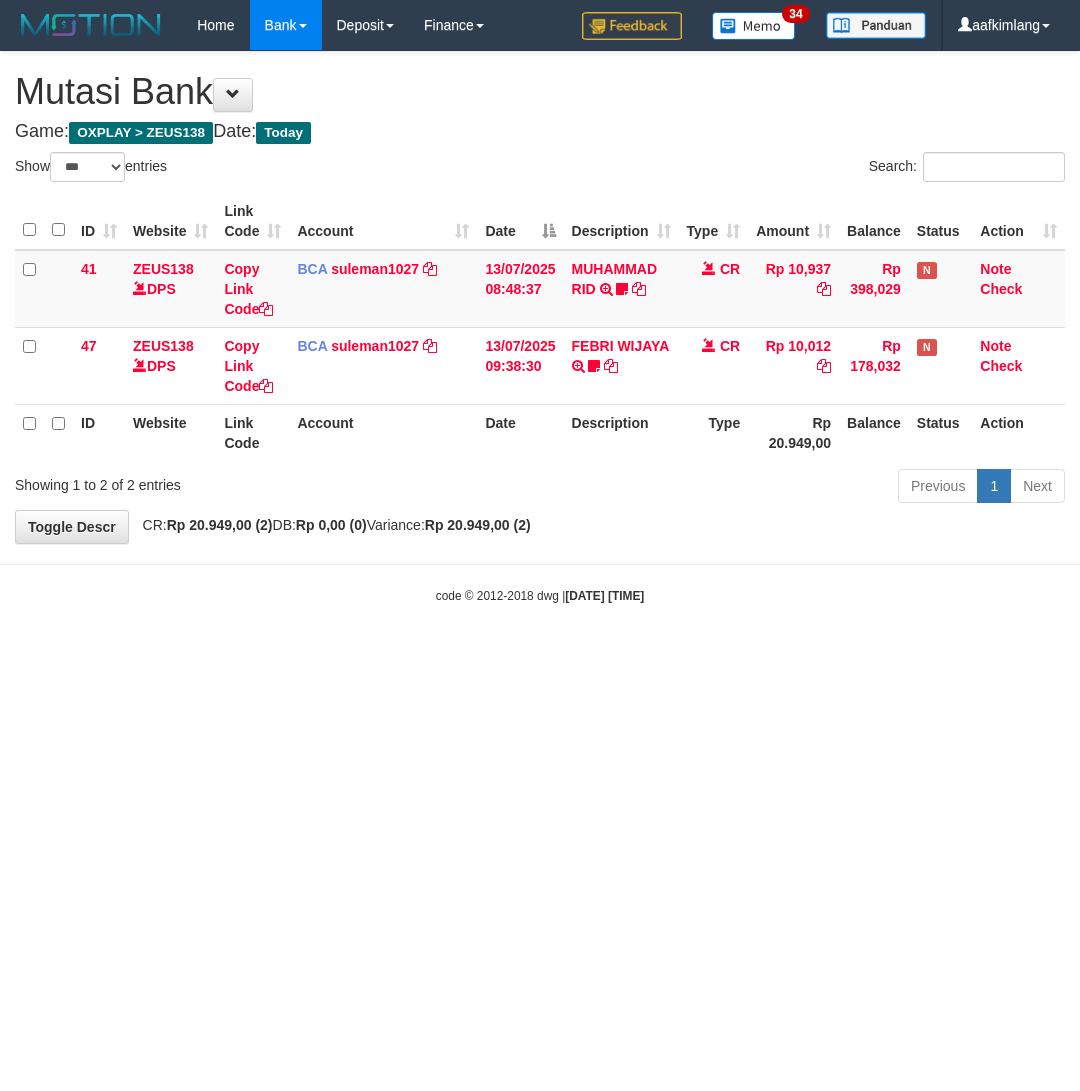 select on "***" 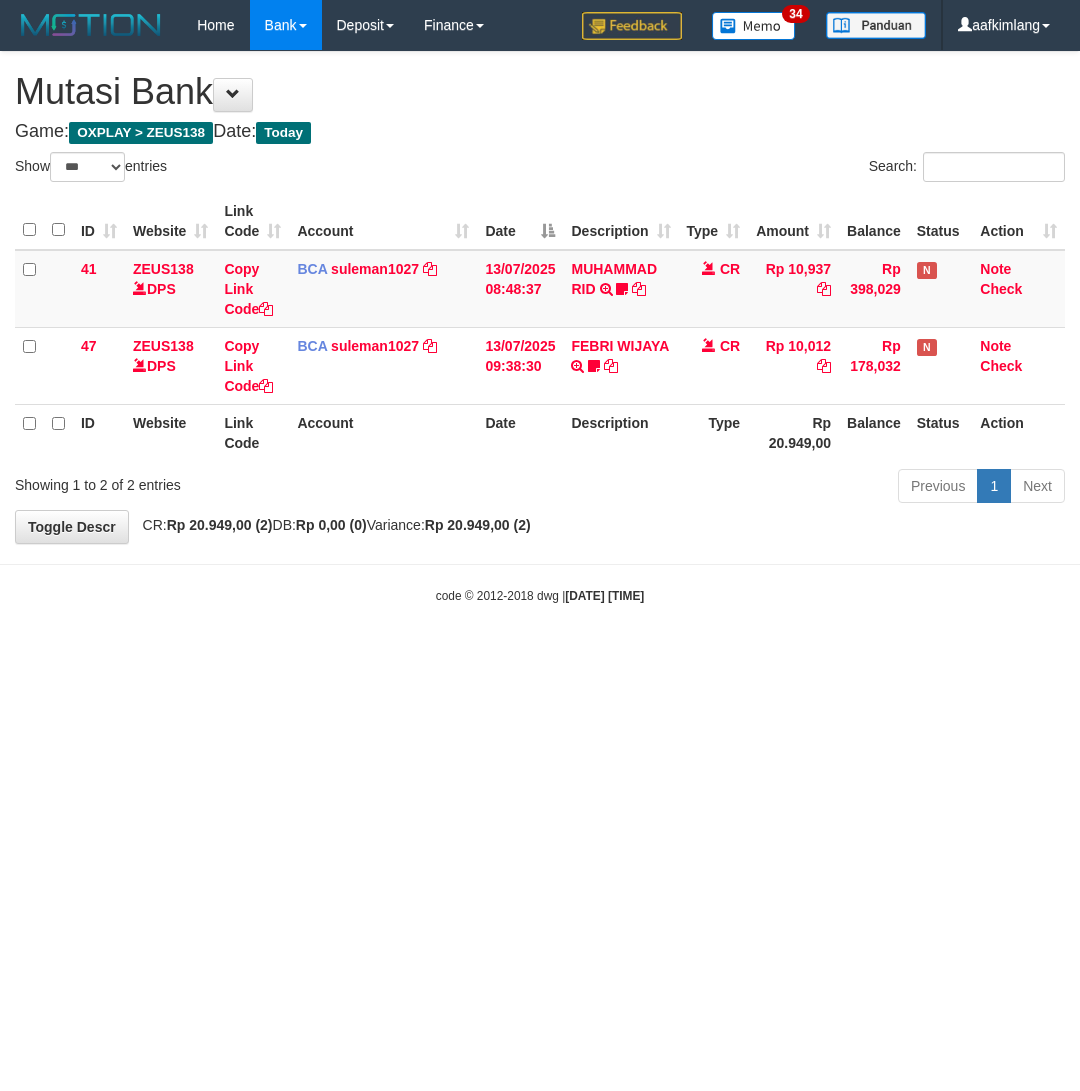 scroll, scrollTop: 0, scrollLeft: 0, axis: both 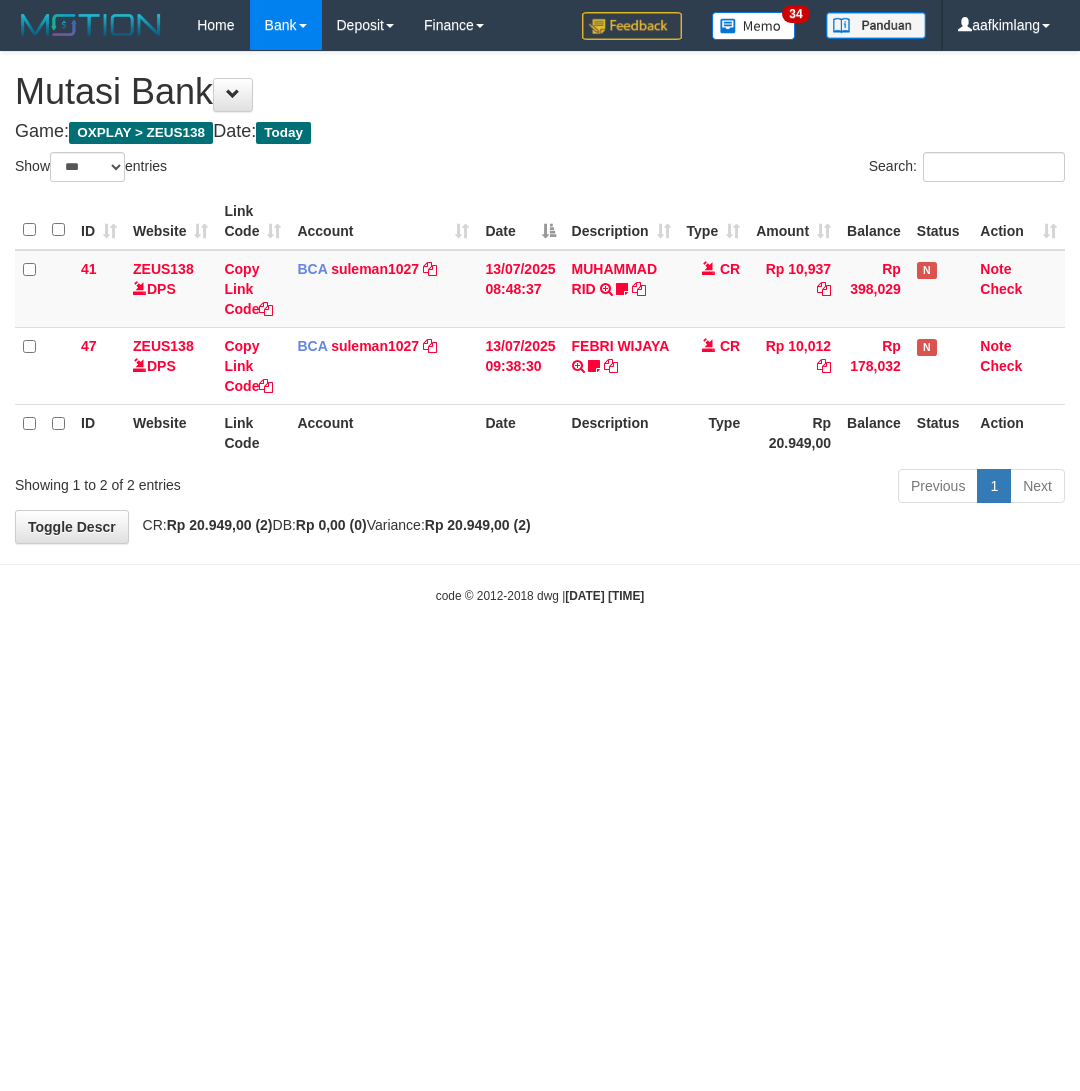 select on "***" 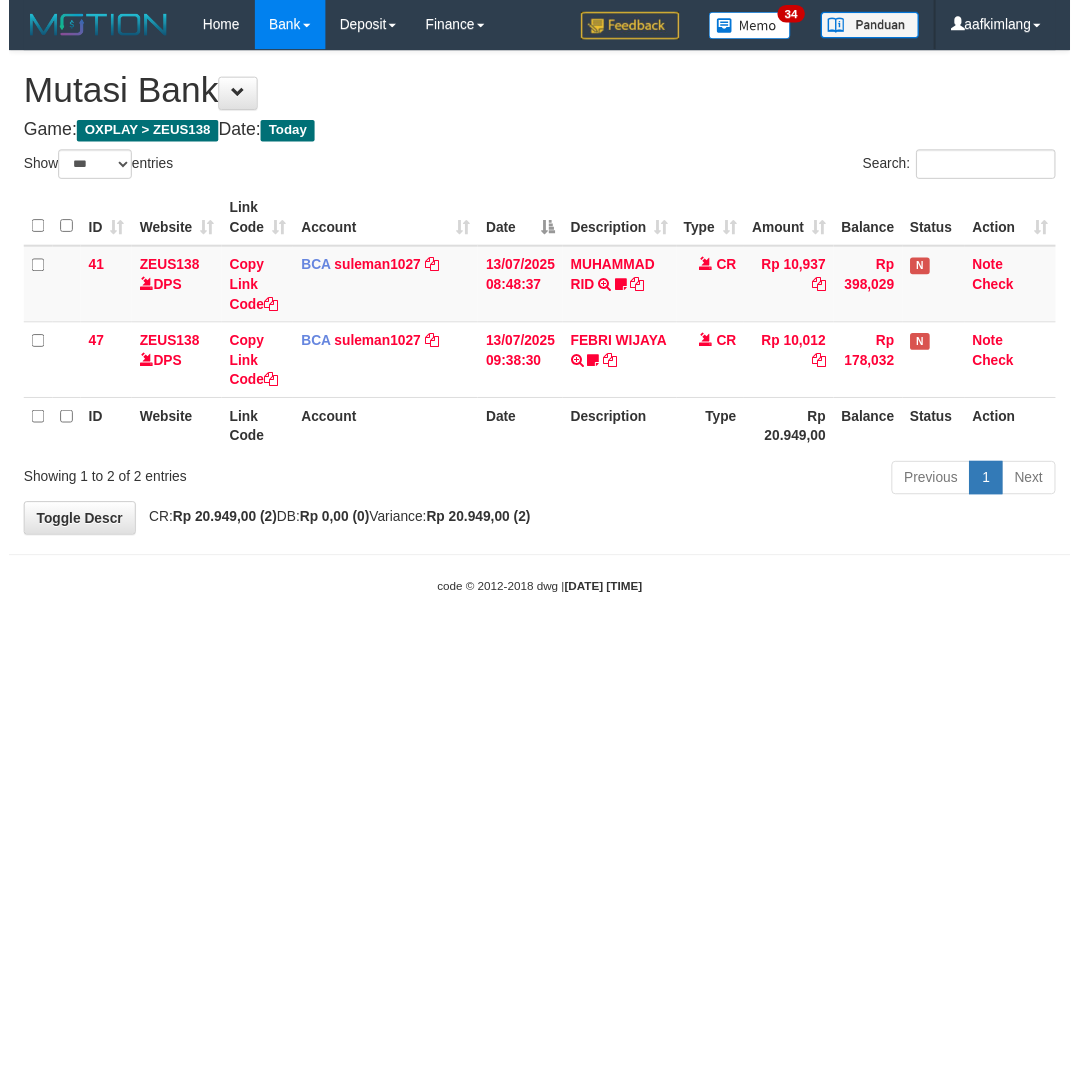 scroll, scrollTop: 0, scrollLeft: 0, axis: both 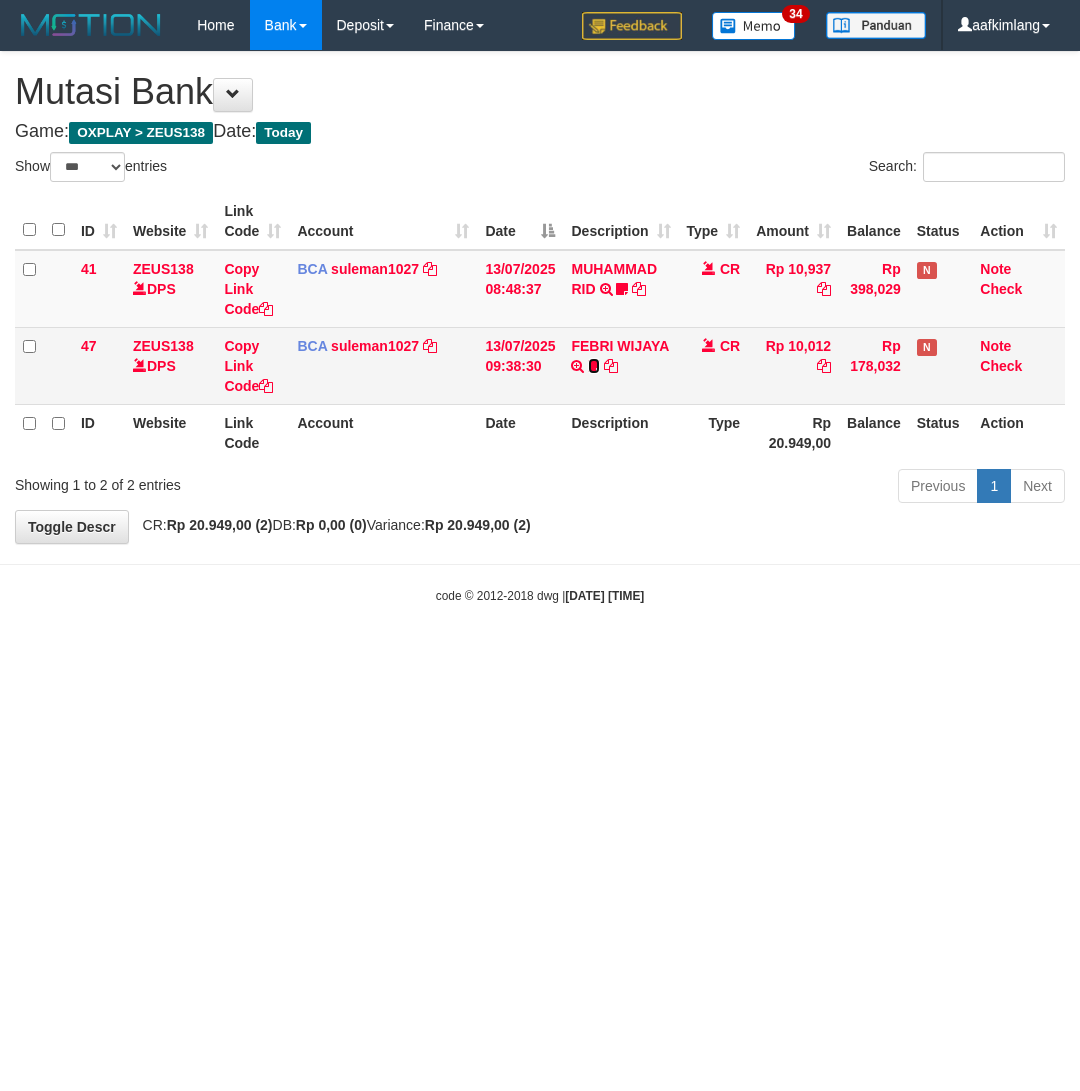 click at bounding box center [594, 366] 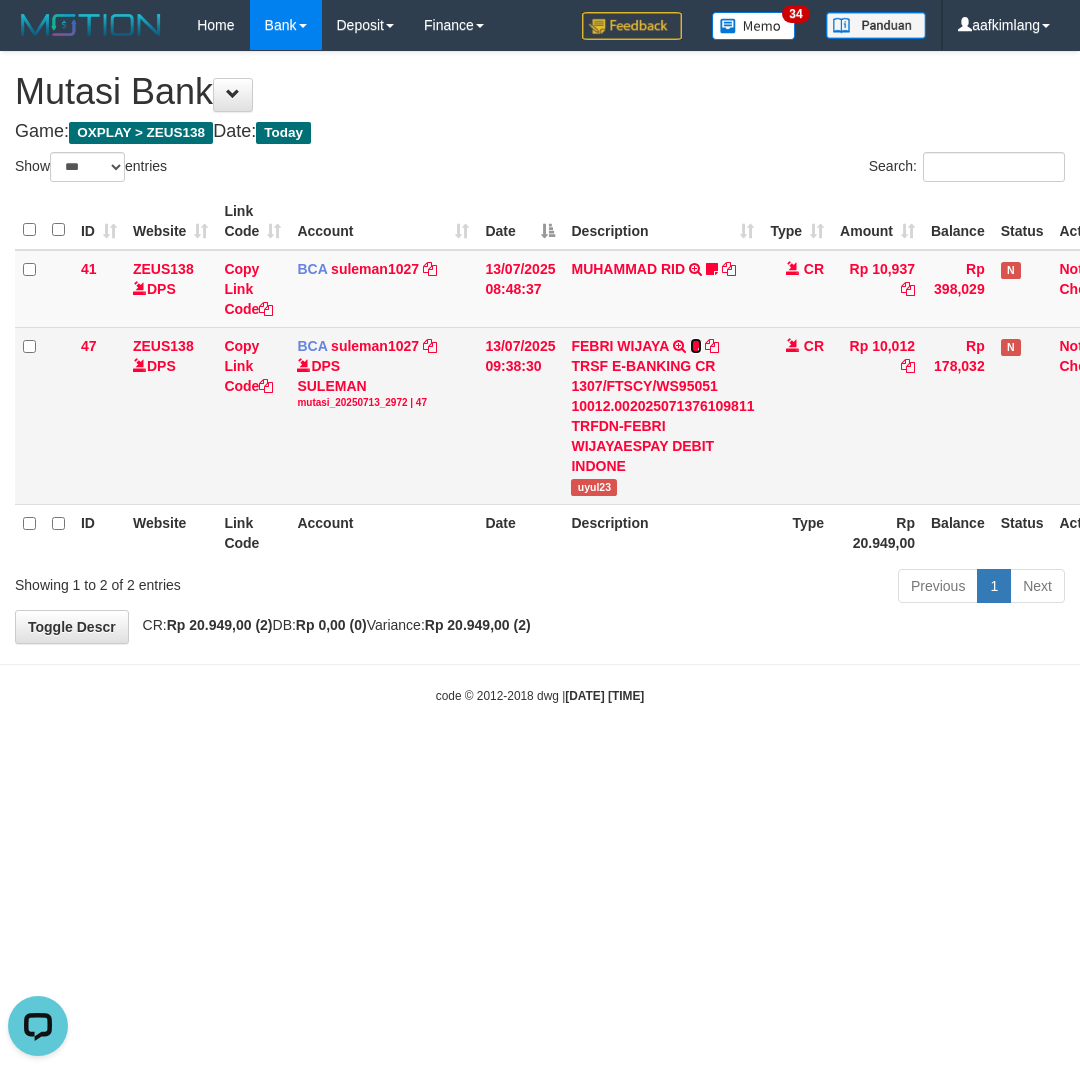scroll, scrollTop: 0, scrollLeft: 0, axis: both 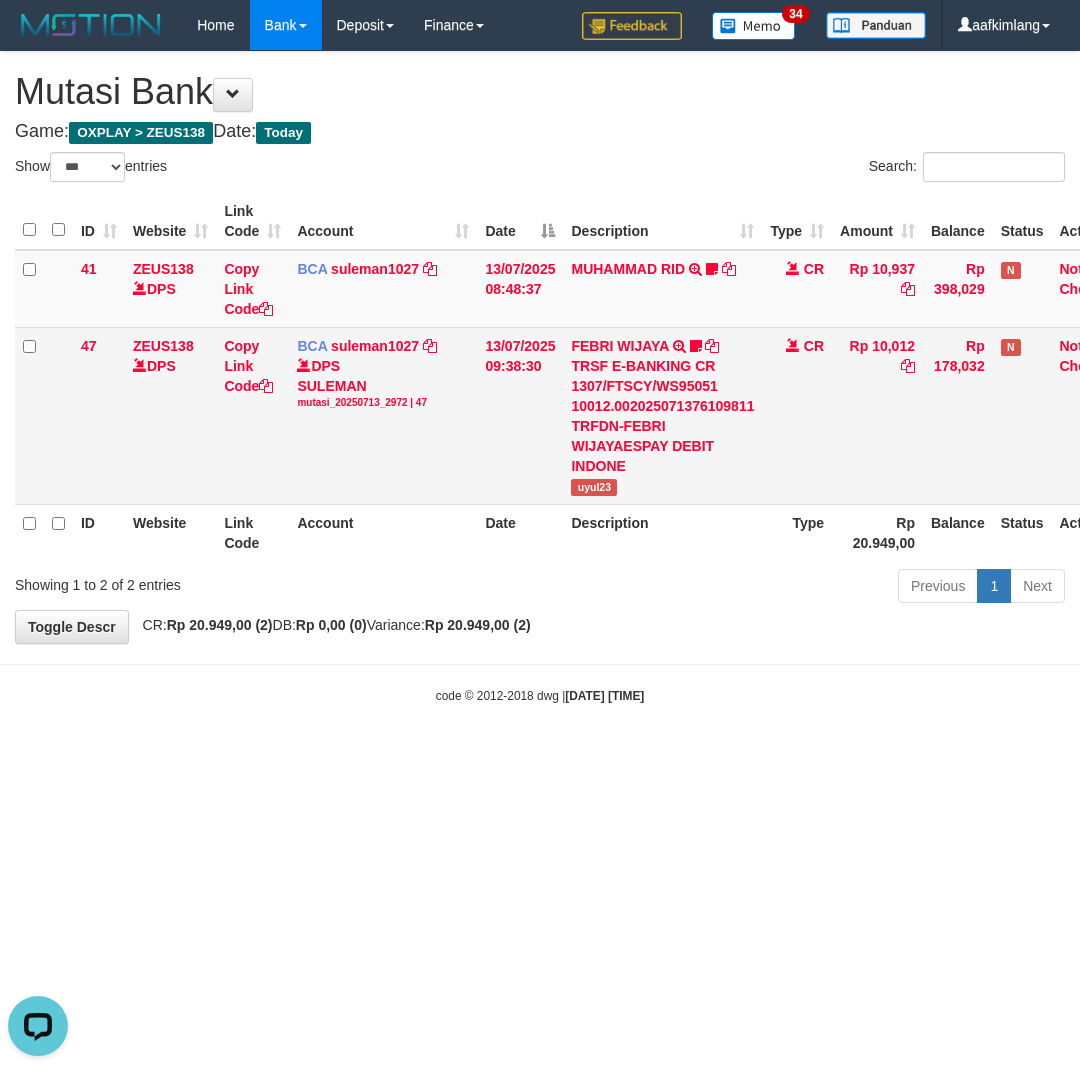 click on "uyul23" at bounding box center [594, 487] 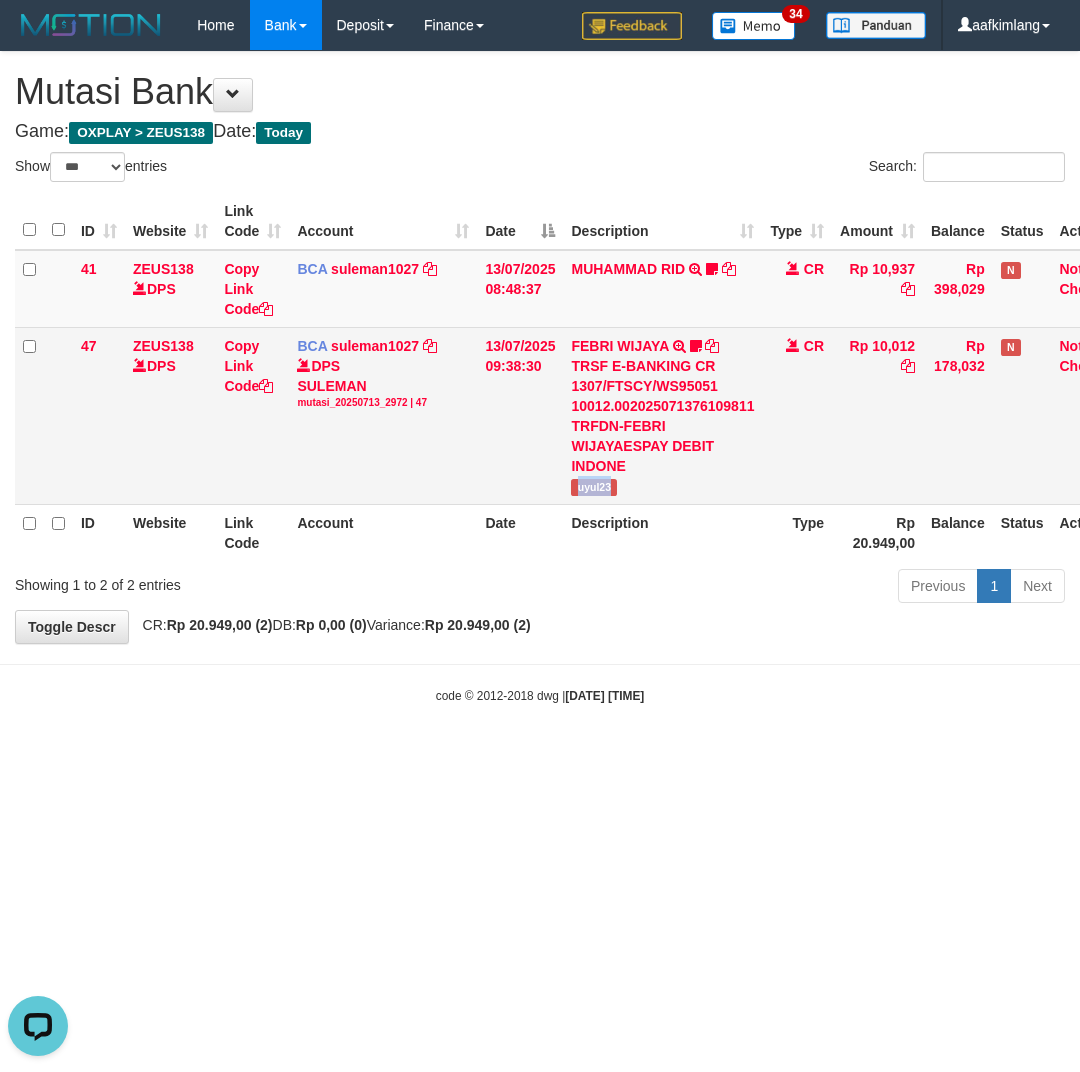 click on "uyul23" at bounding box center (594, 487) 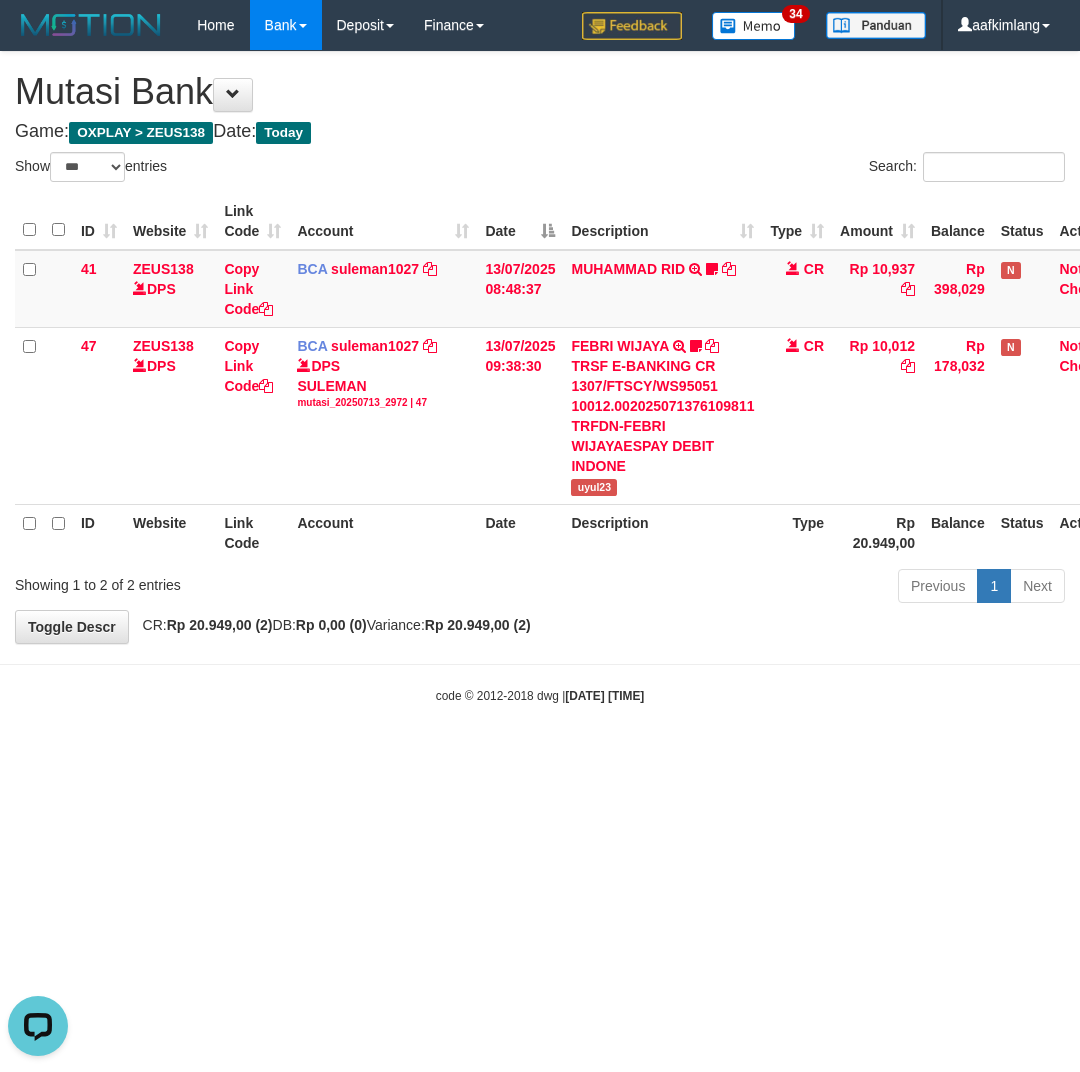 drag, startPoint x: 393, startPoint y: 905, endPoint x: 302, endPoint y: 860, distance: 101.51847 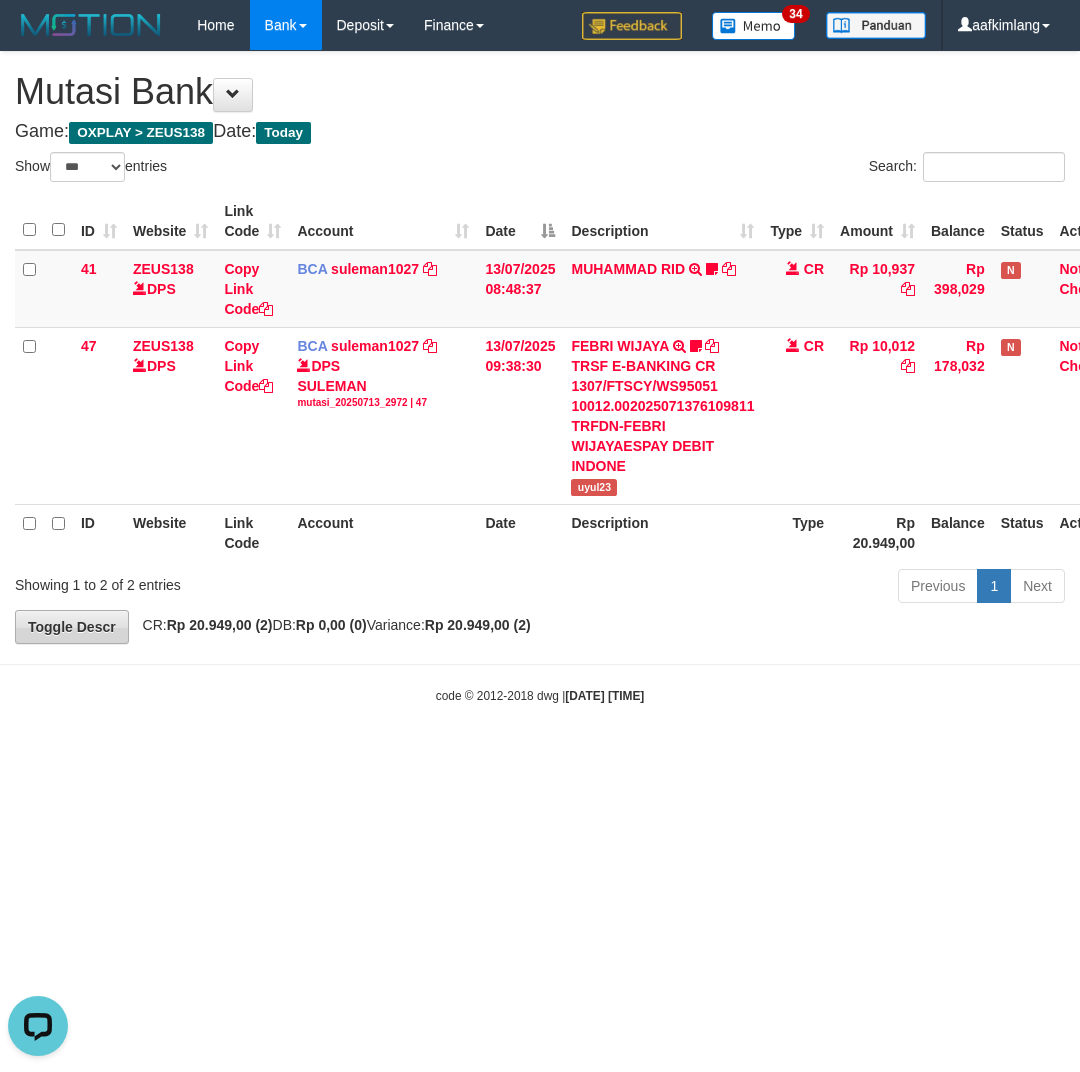 drag, startPoint x: 331, startPoint y: 860, endPoint x: 20, endPoint y: 618, distance: 394.06216 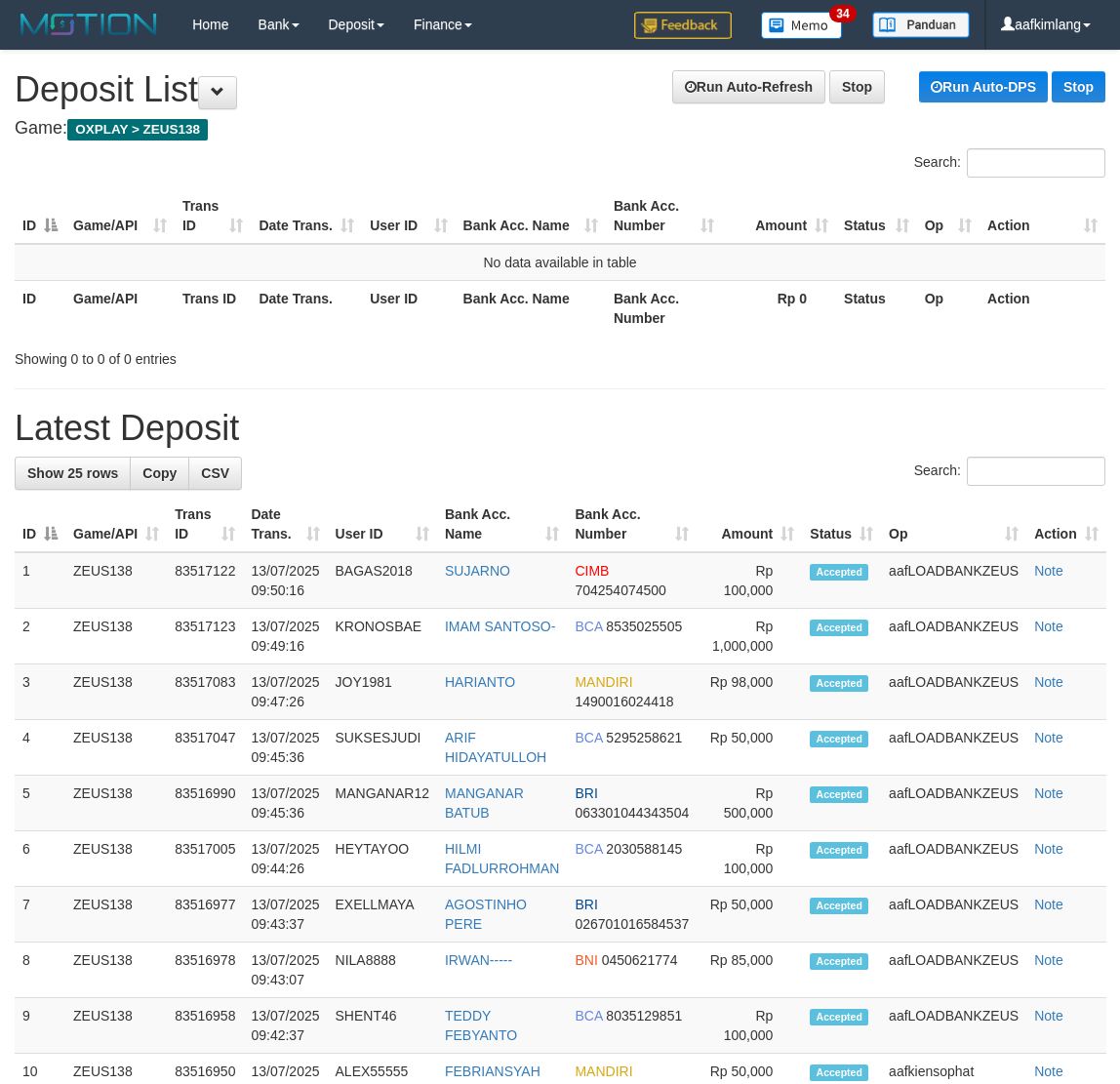 scroll, scrollTop: 0, scrollLeft: 0, axis: both 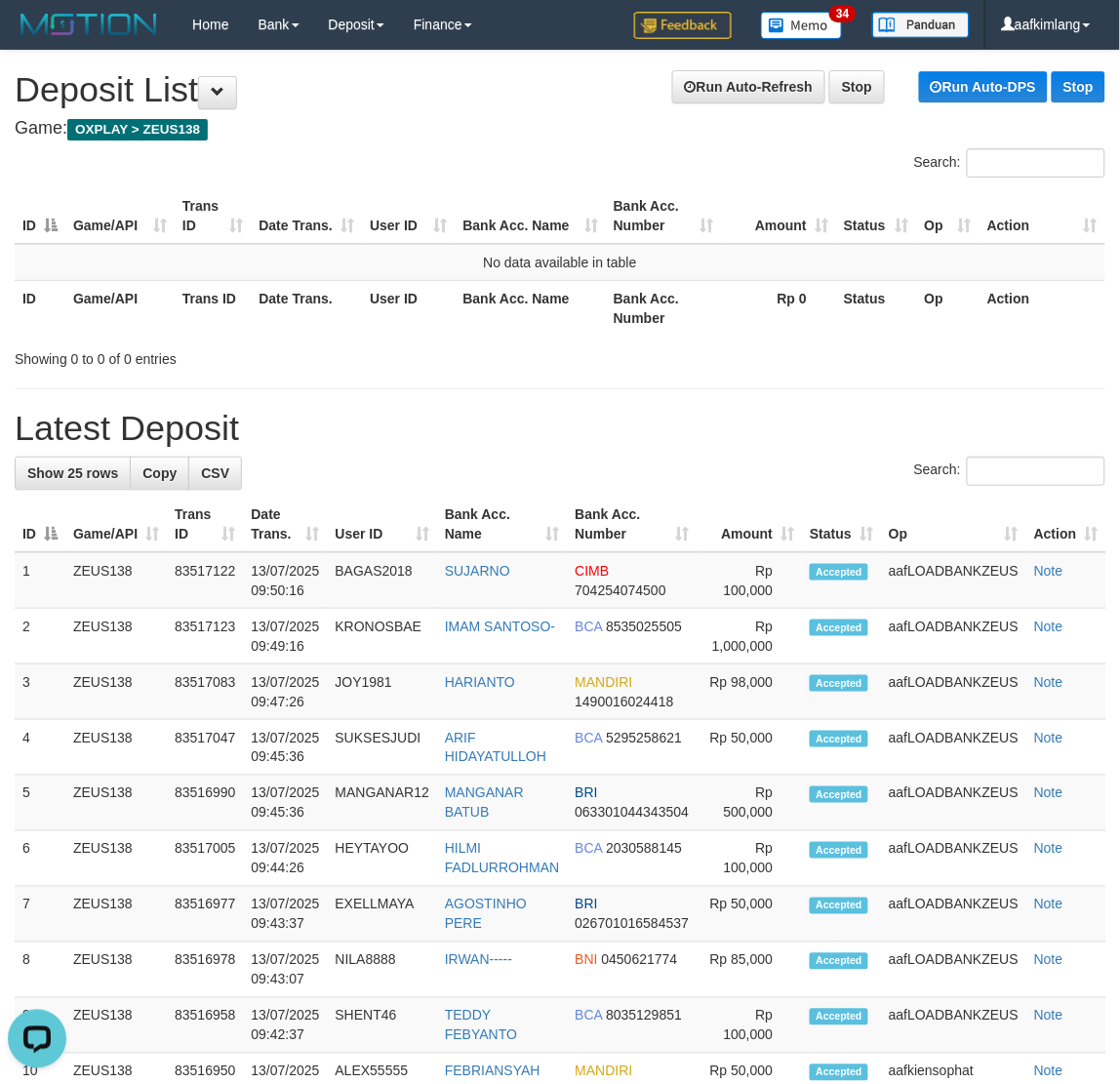 click on "Latest Deposit" at bounding box center (560, 428) 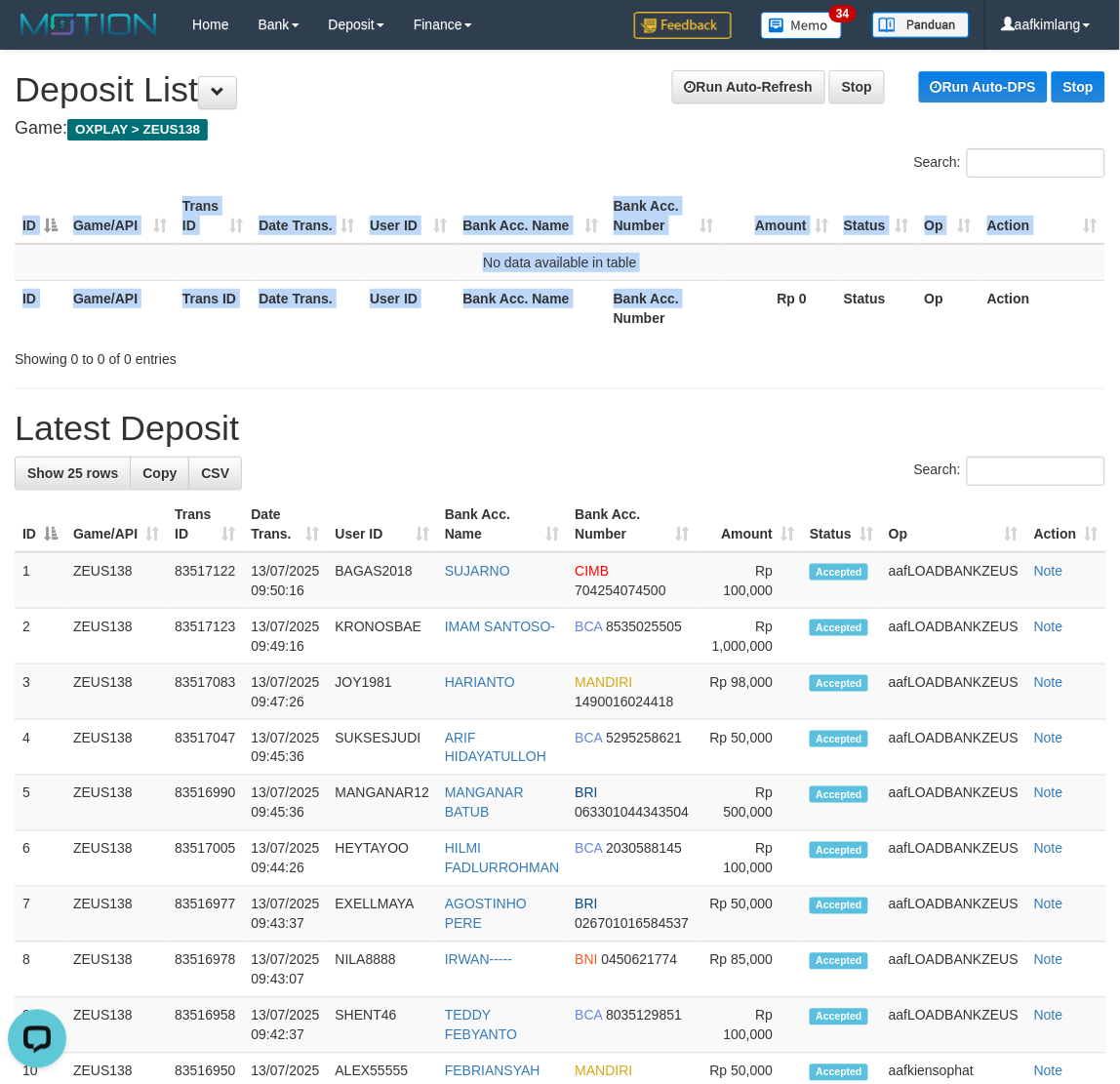 drag, startPoint x: 617, startPoint y: 324, endPoint x: 601, endPoint y: 329, distance: 16.763055 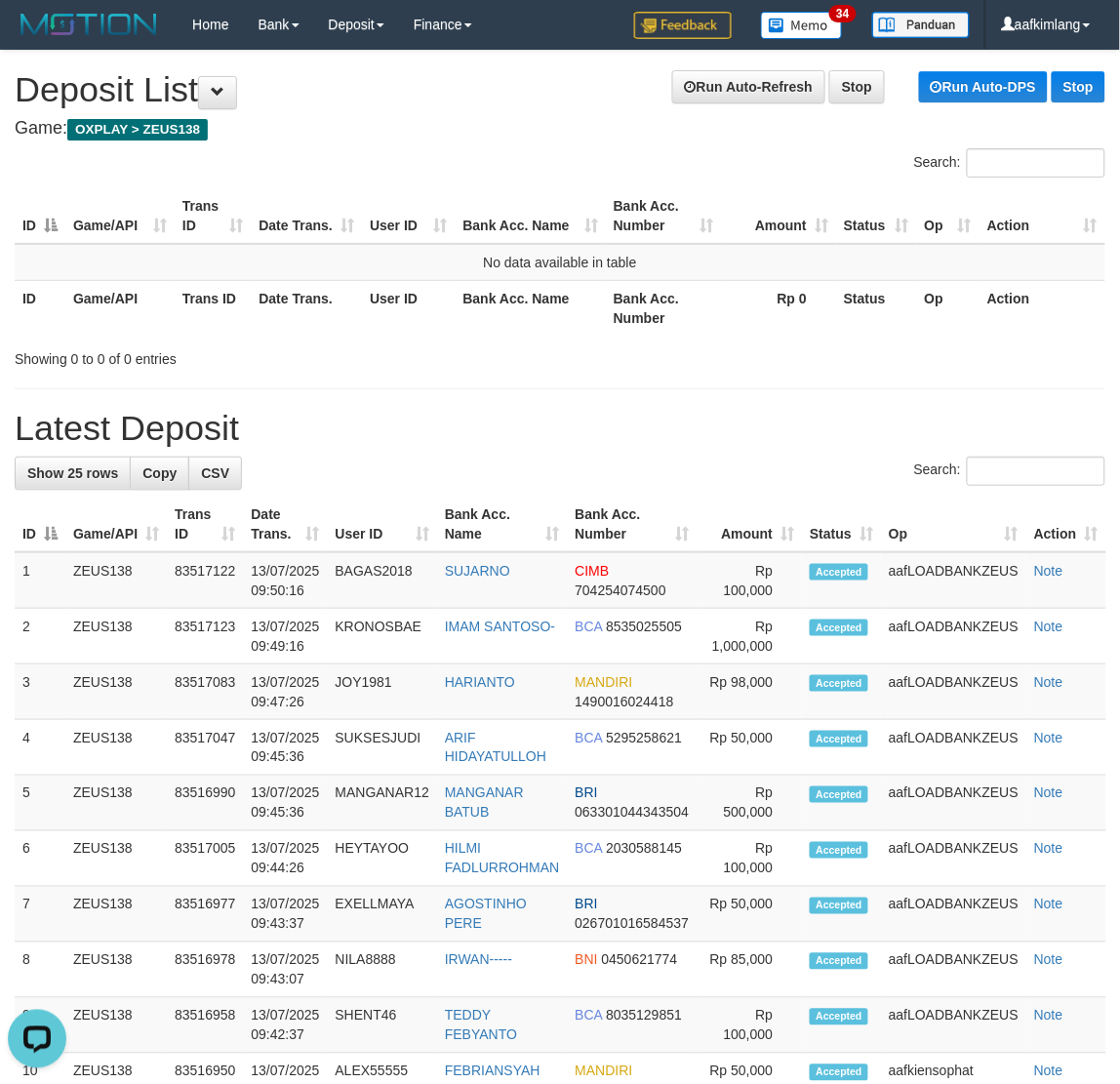 click on "Bank Acc. Name" at bounding box center [531, 307] 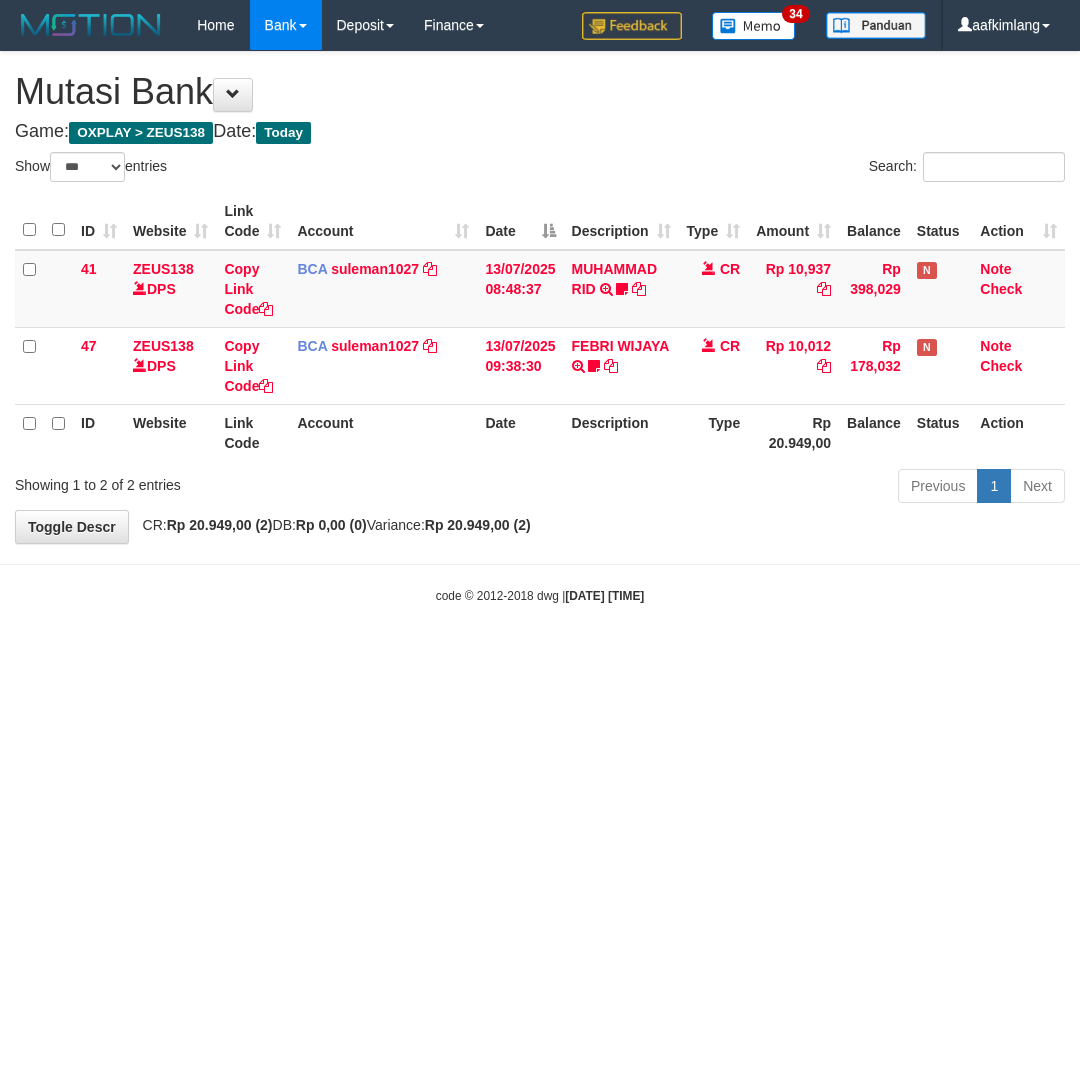 select on "***" 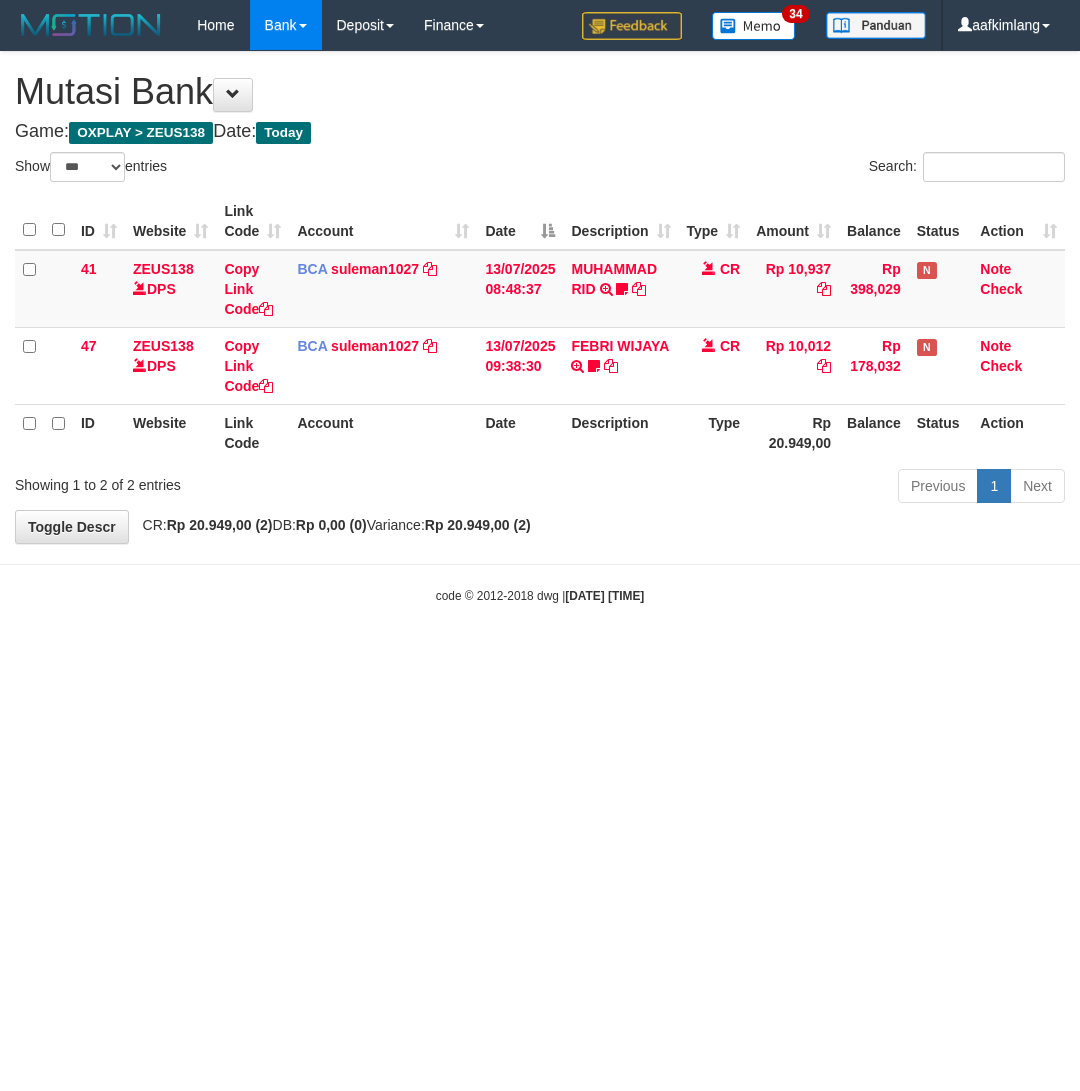 scroll, scrollTop: 0, scrollLeft: 0, axis: both 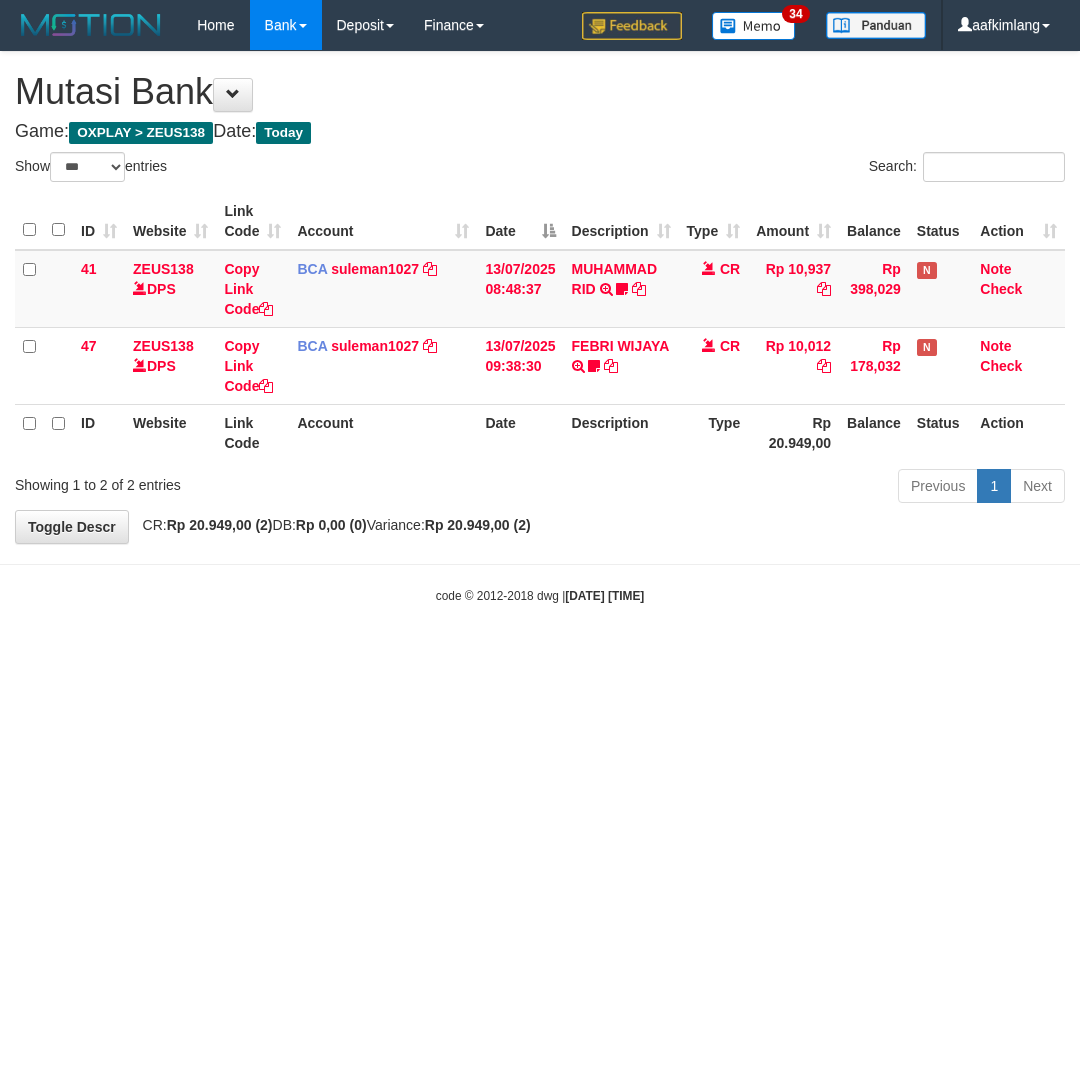select on "***" 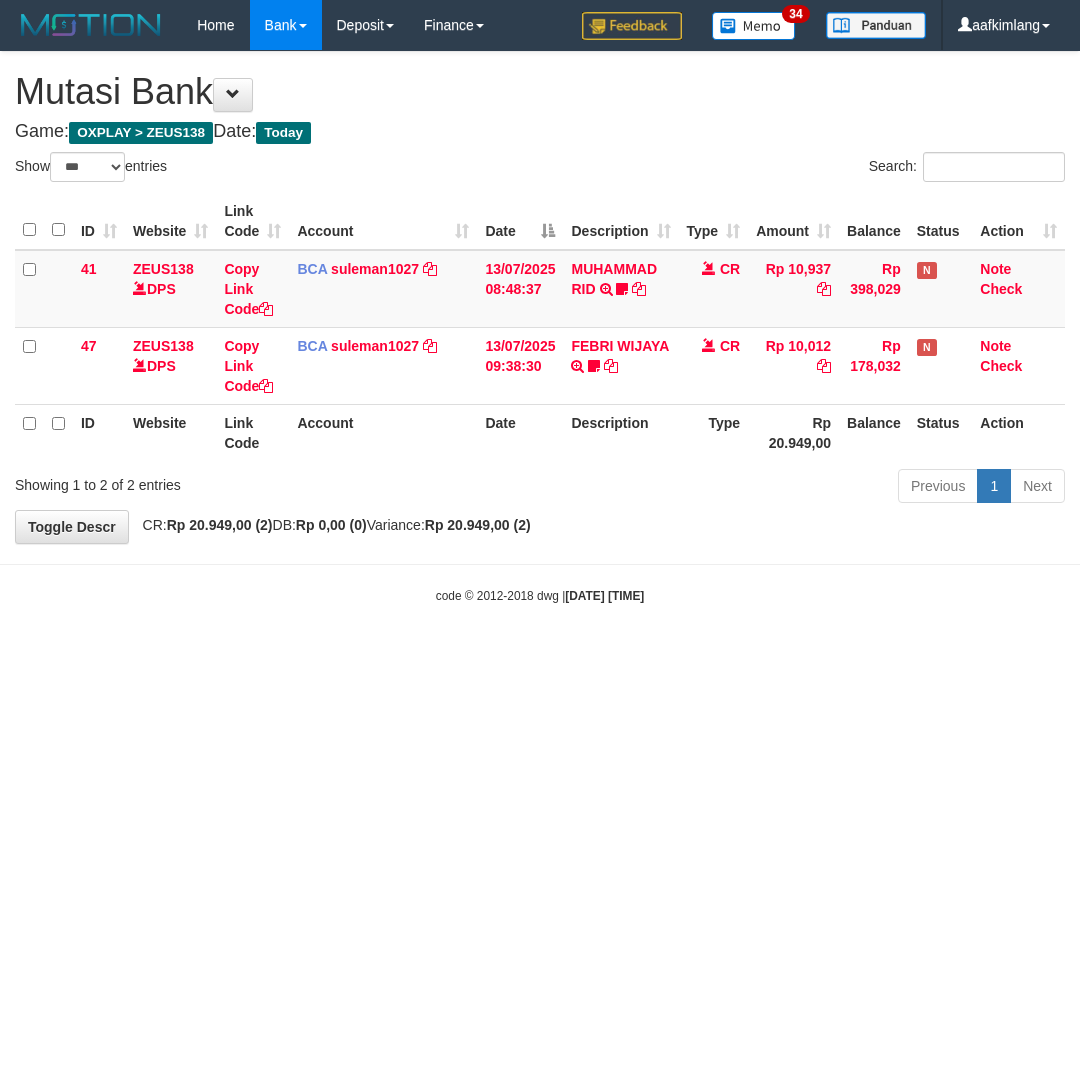 scroll, scrollTop: 0, scrollLeft: 0, axis: both 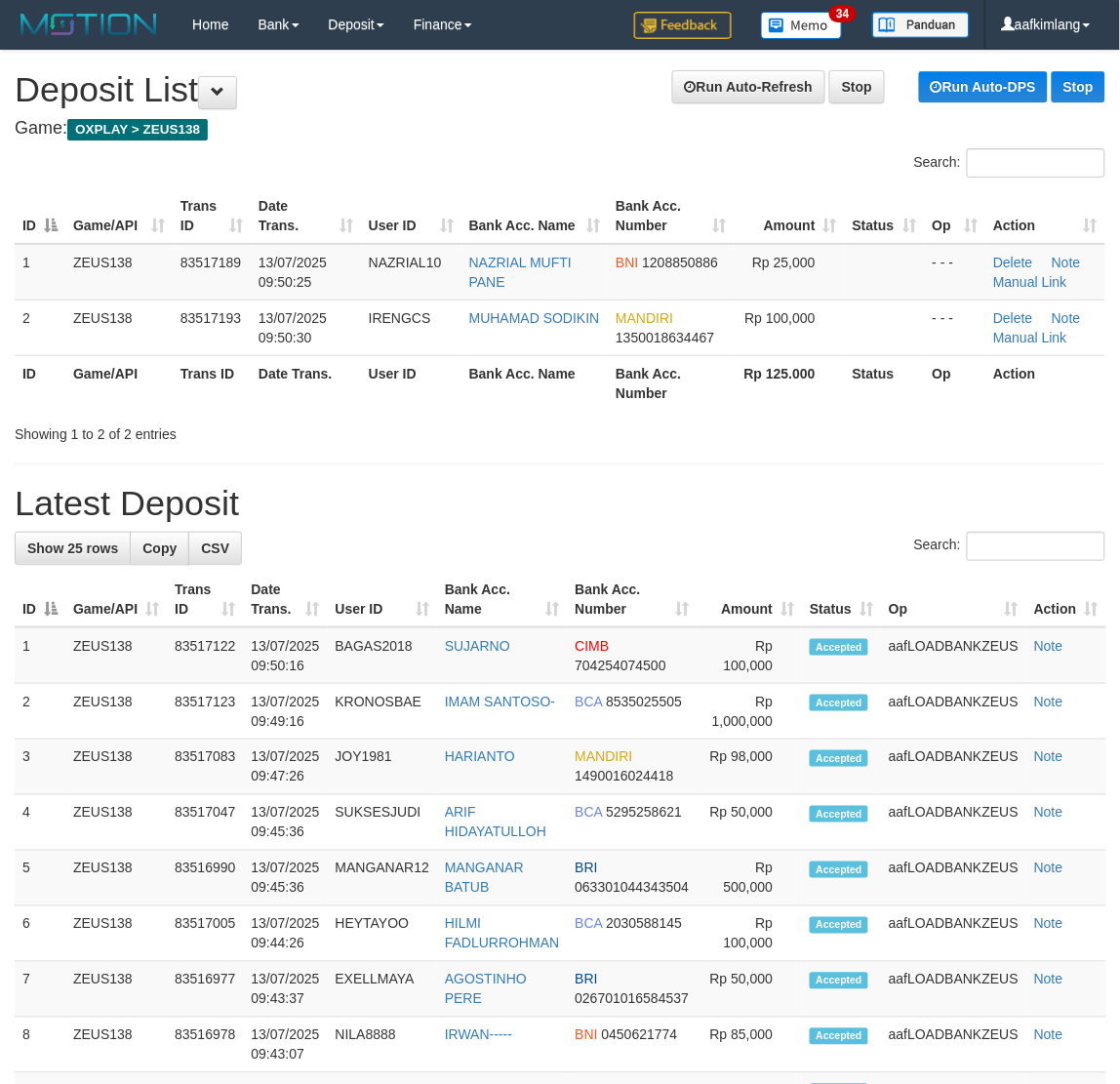 click on "**********" at bounding box center [560, 1109] 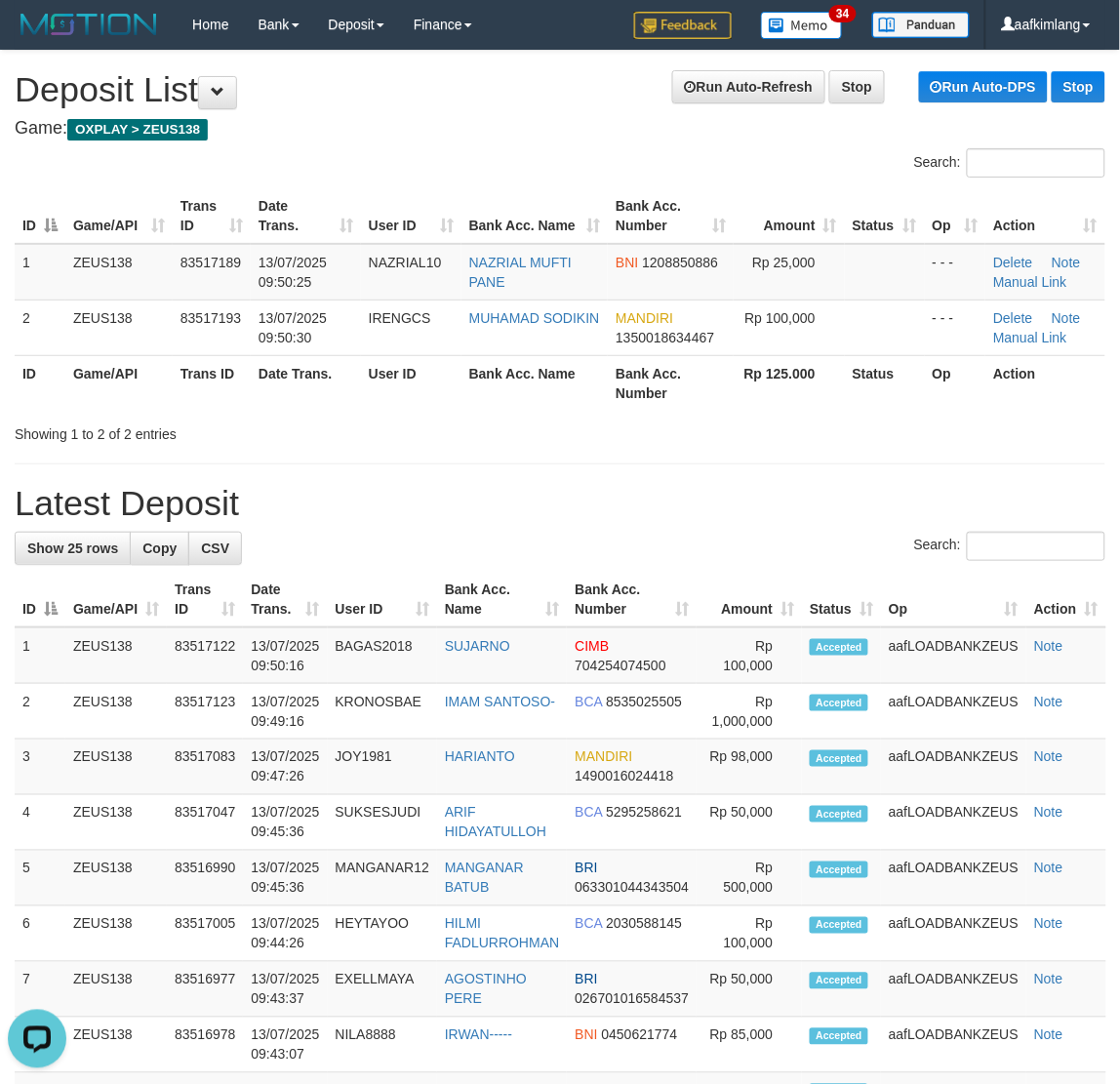 scroll, scrollTop: 0, scrollLeft: 0, axis: both 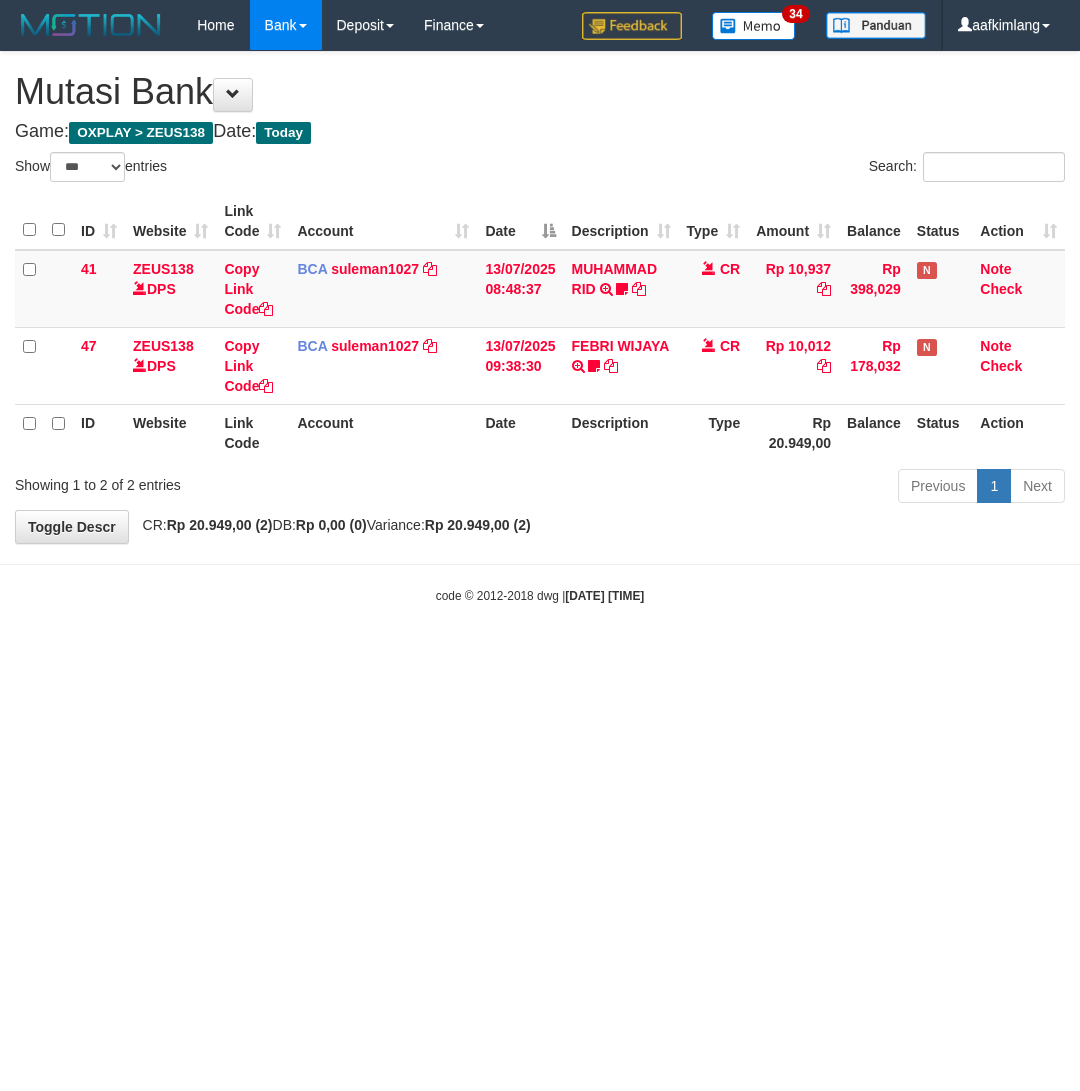 select on "***" 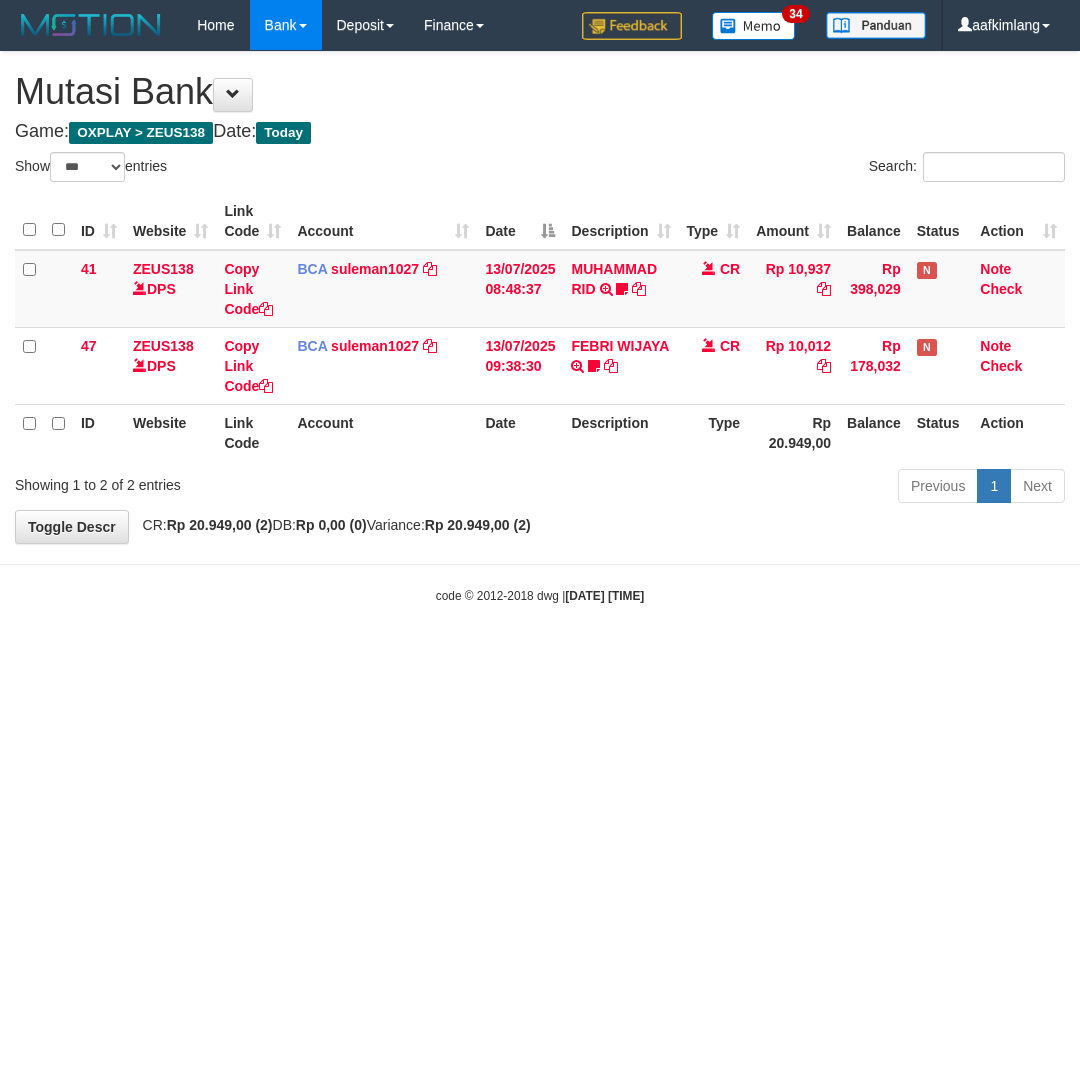 scroll, scrollTop: 0, scrollLeft: 0, axis: both 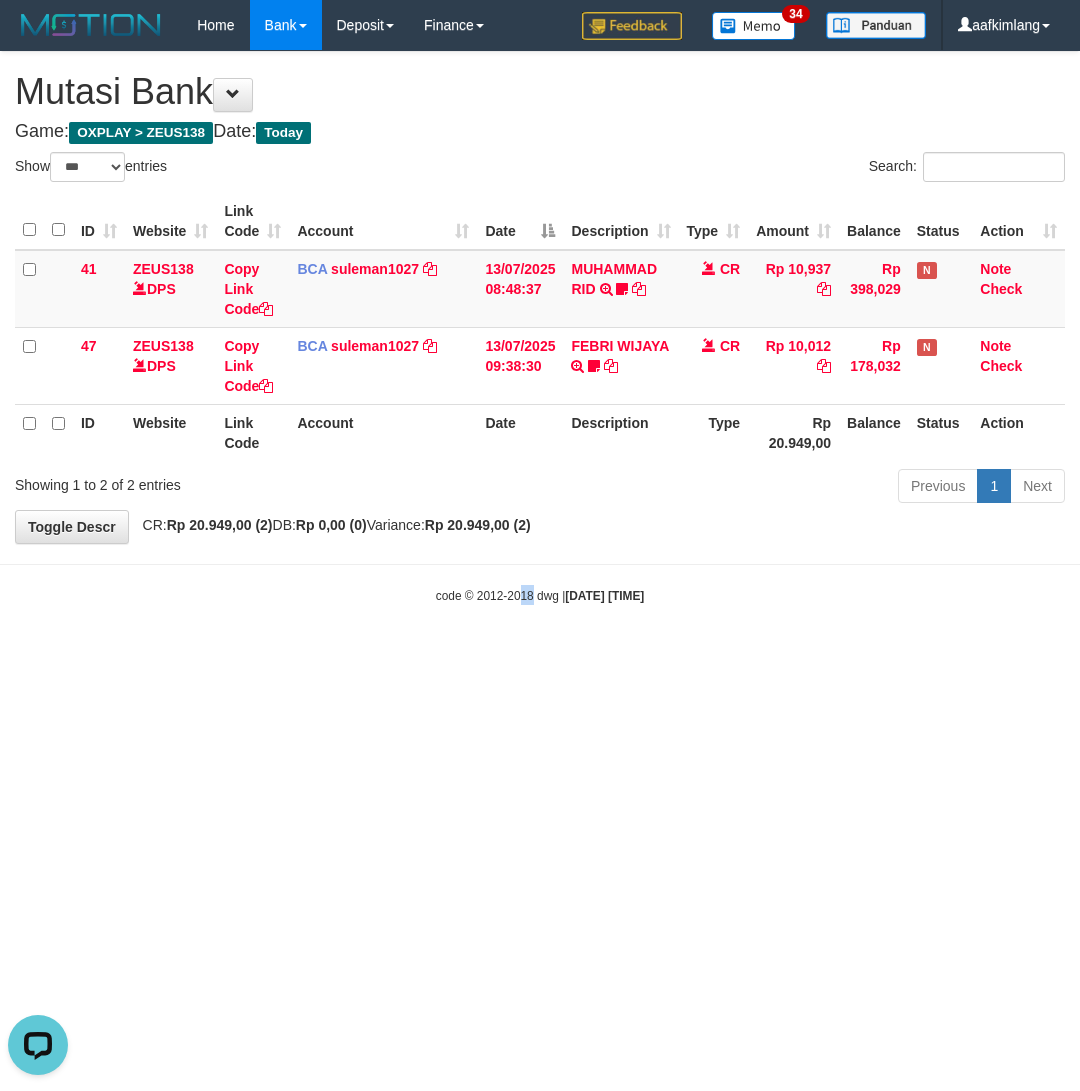 drag, startPoint x: 511, startPoint y: 872, endPoint x: 512, endPoint y: 853, distance: 19.026299 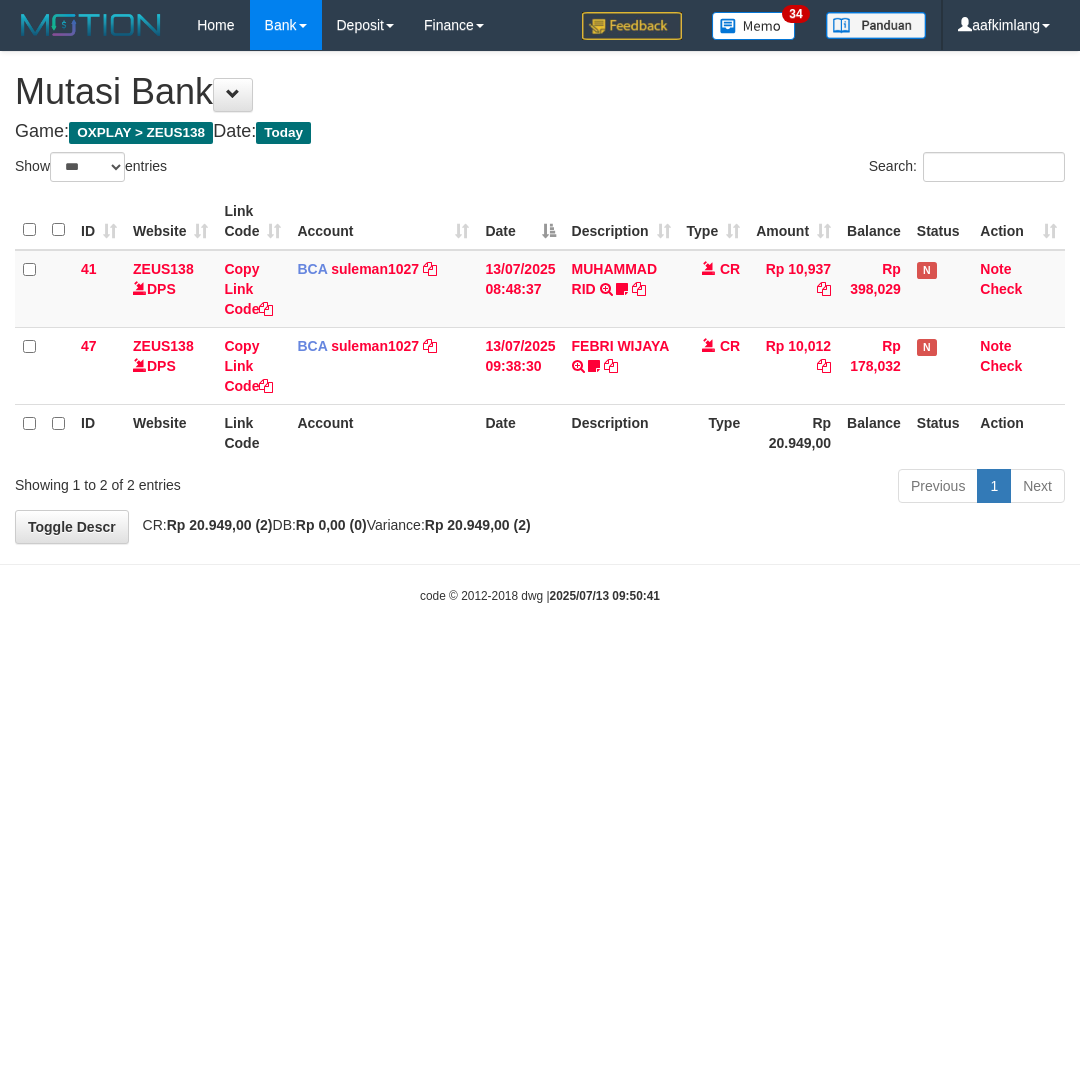 select on "***" 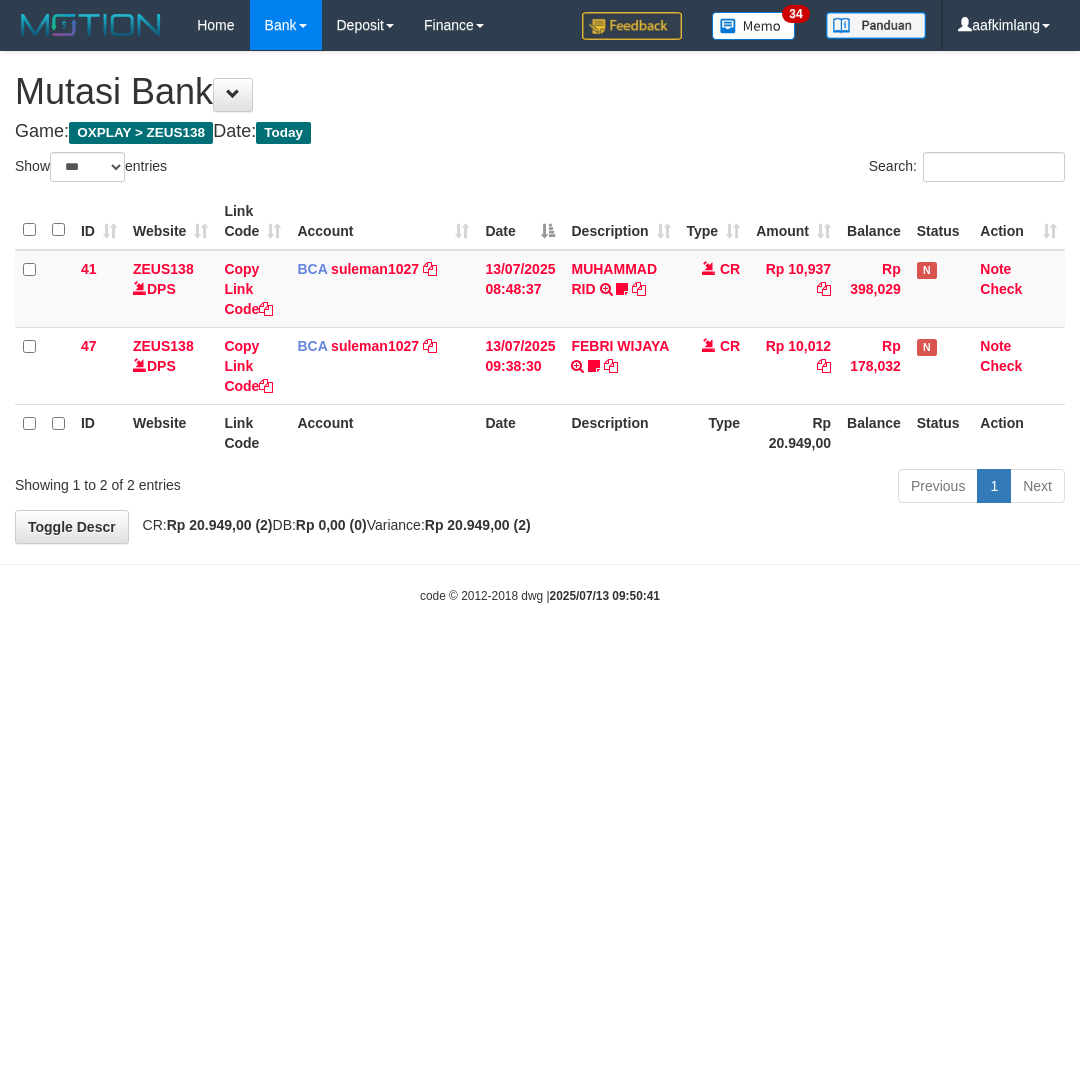 scroll, scrollTop: 0, scrollLeft: 0, axis: both 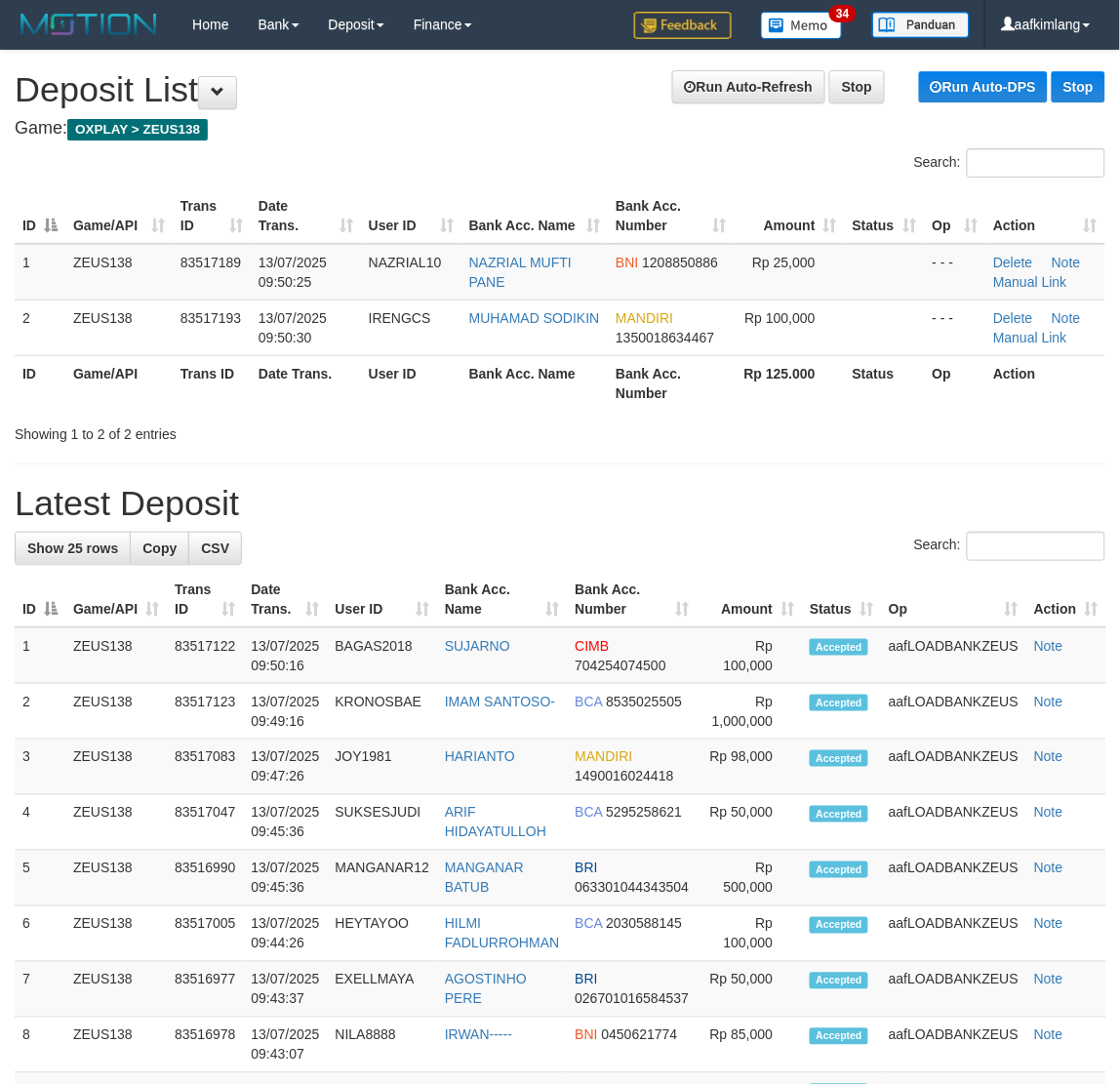 click on "Showing 1 to 2 of 2 entries" at bounding box center [560, 430] 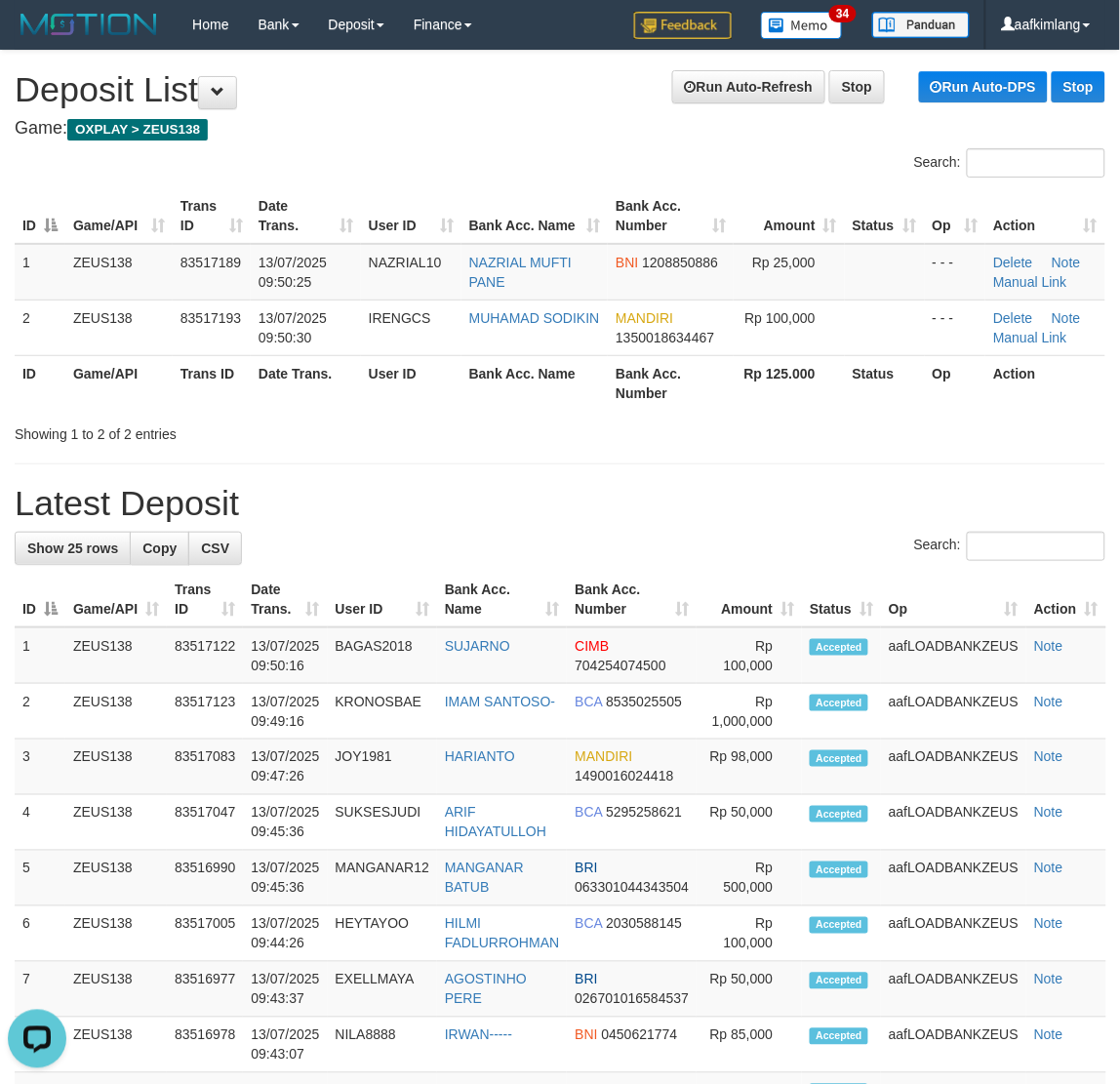 scroll, scrollTop: 0, scrollLeft: 0, axis: both 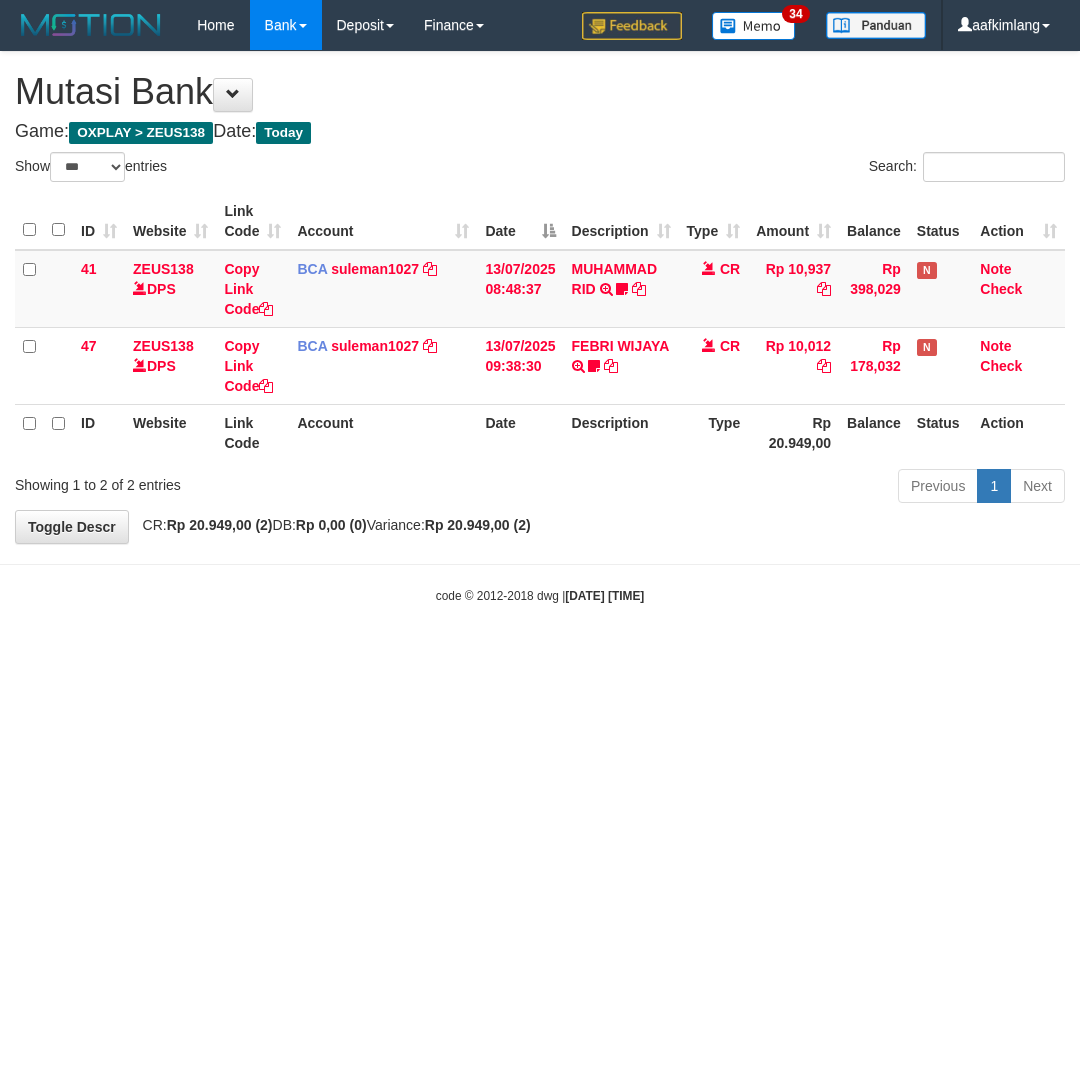 select on "***" 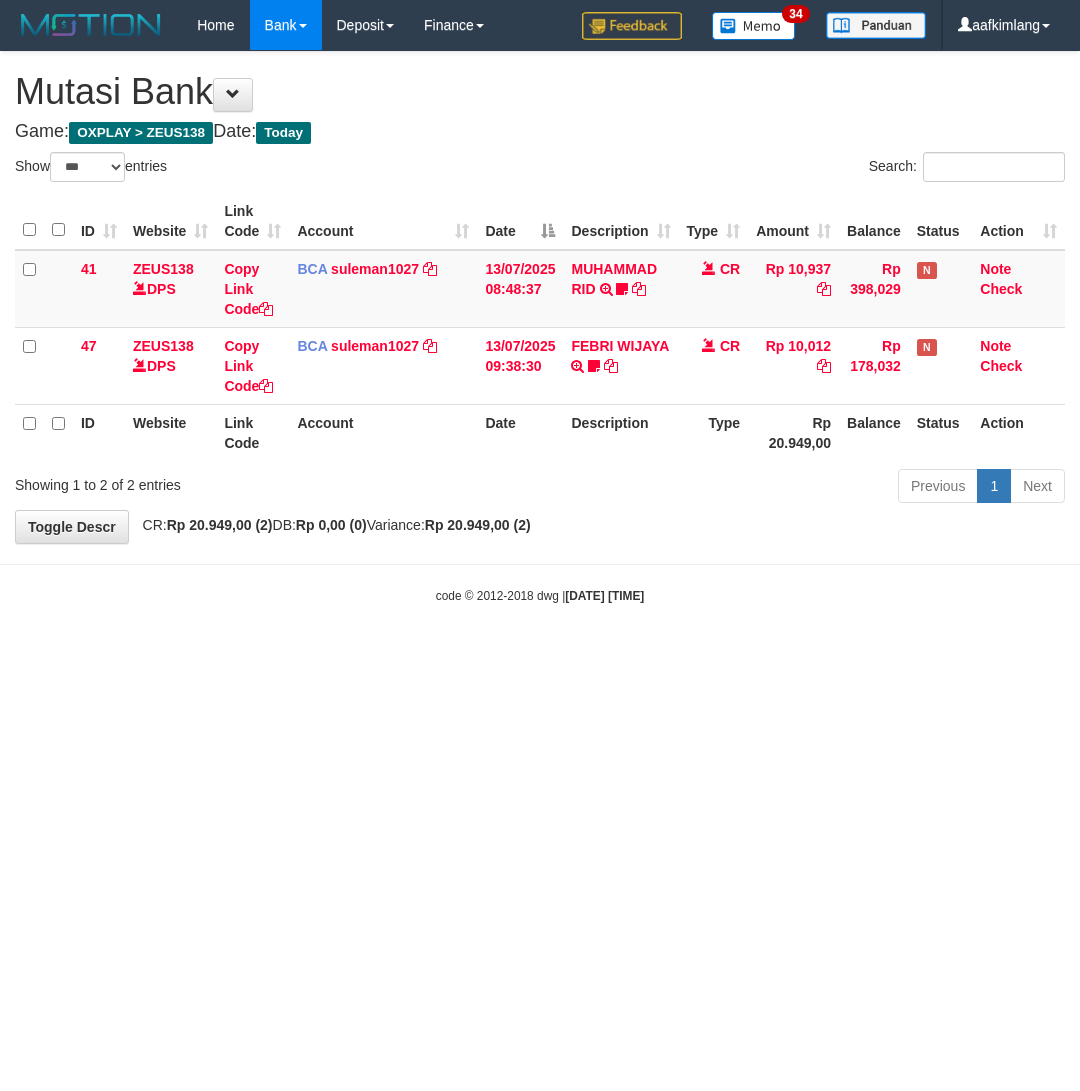 scroll, scrollTop: 0, scrollLeft: 0, axis: both 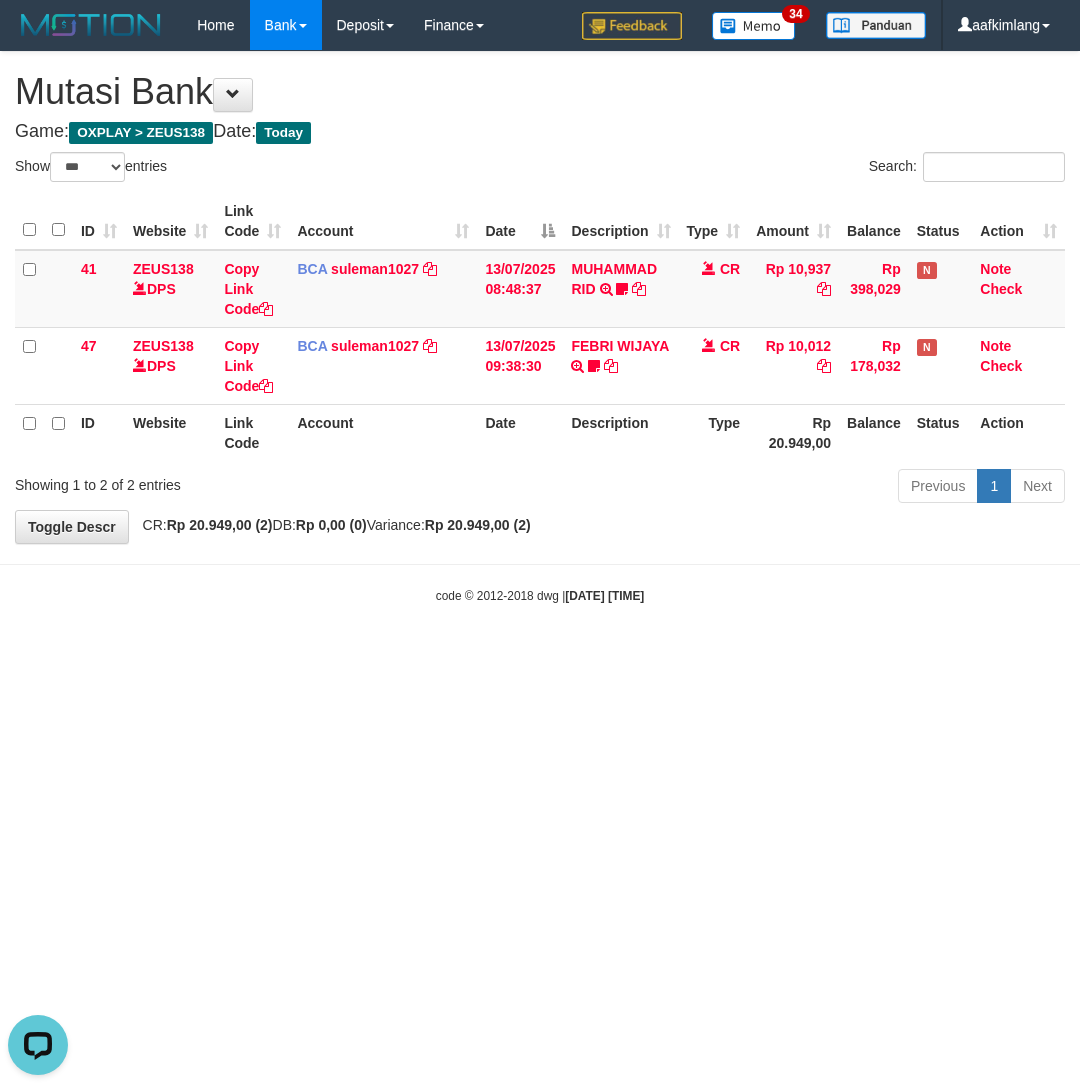 click on "Toggle navigation
Home
Bank
Account List
Mutasi Bank
Search
Note Mutasi
Deposit
DPS Fetch
DPS List
History
Note DPS
Finance
Financial Data
aafkimlang
My Profile
Log Out" at bounding box center [540, 327] 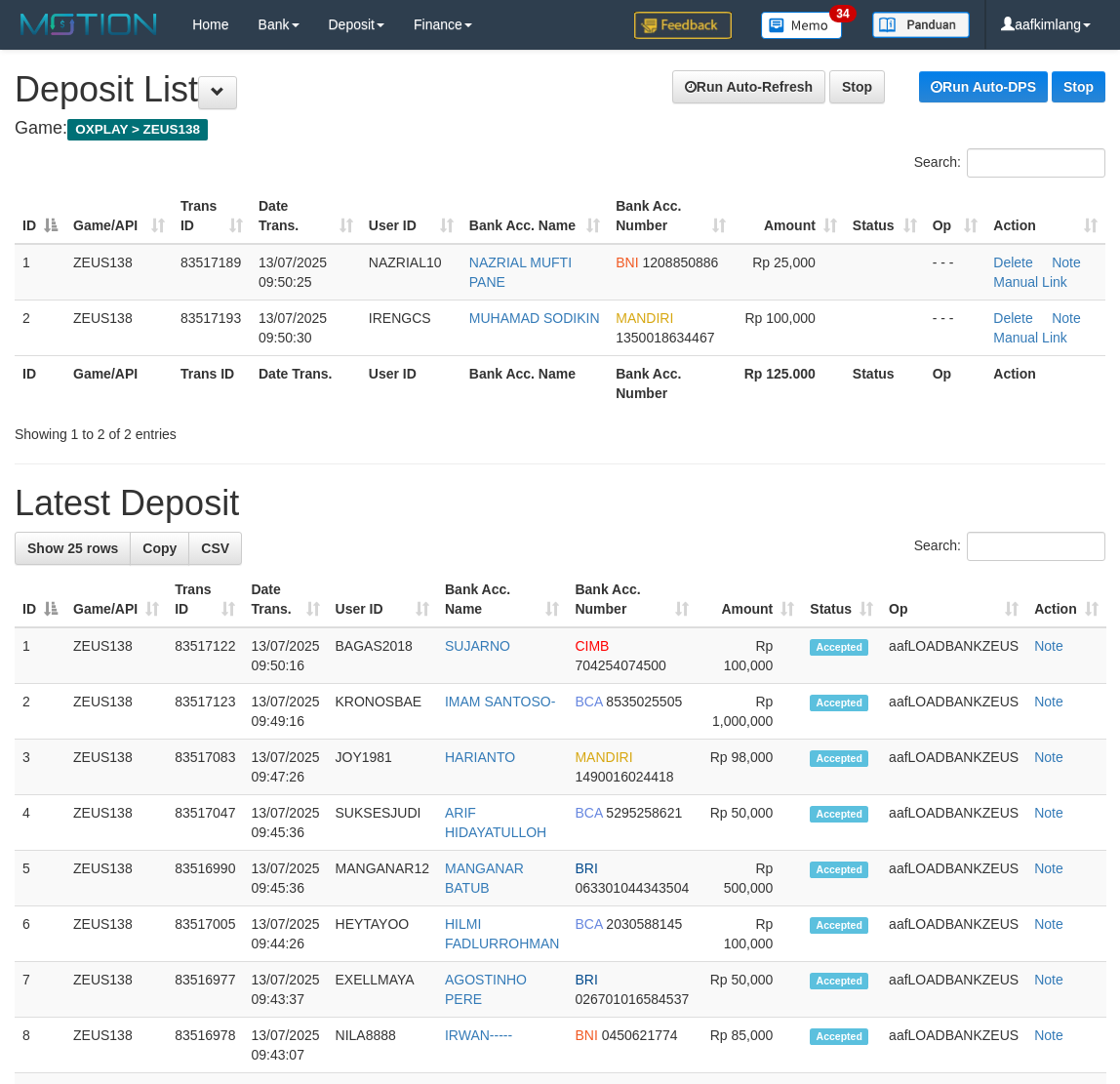 scroll, scrollTop: 0, scrollLeft: 0, axis: both 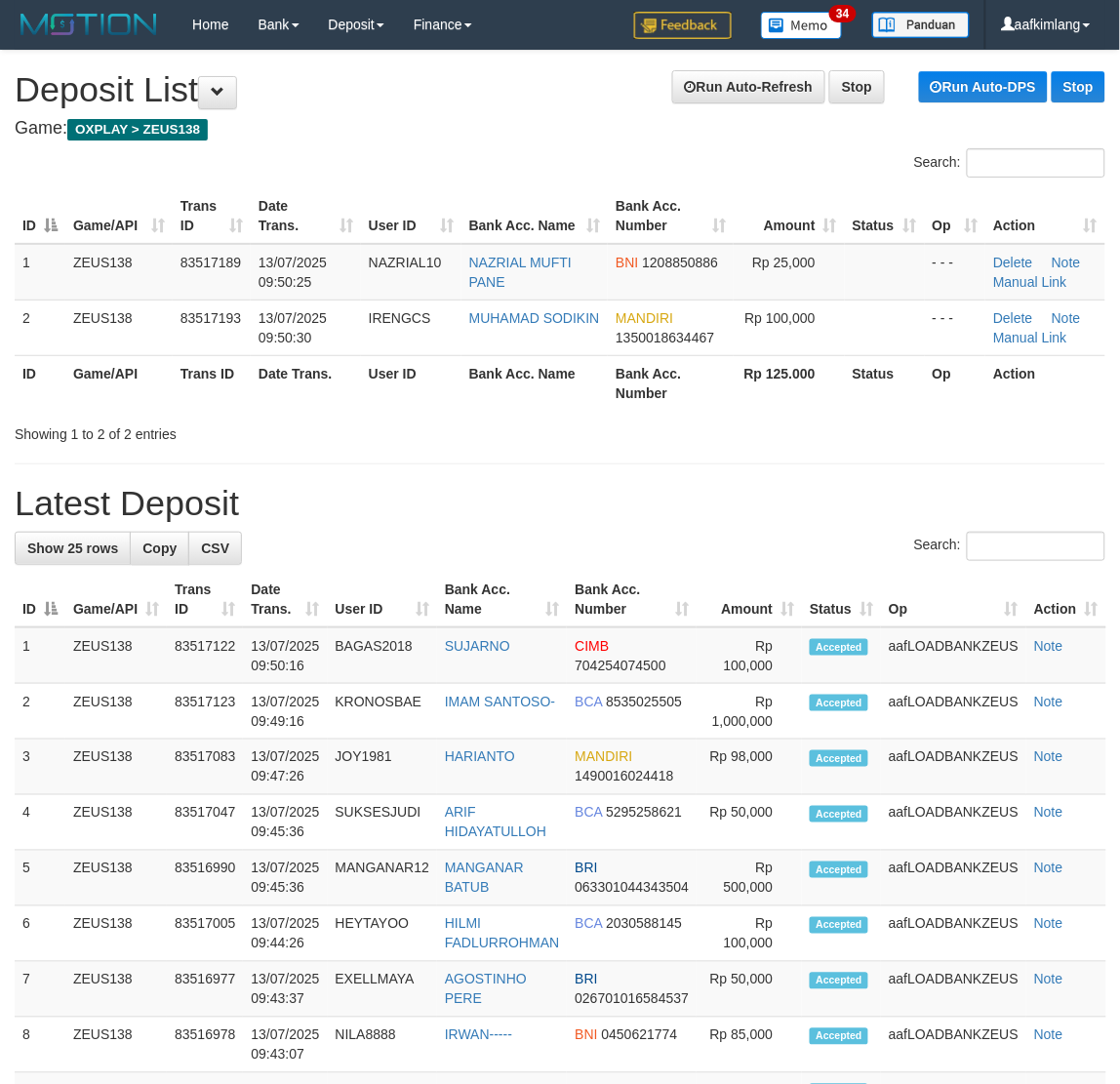 click on "ID Game/API Trans ID Date Trans. User ID Bank Acc. Name Bank Acc. Number Amount Status Op Action
1
ZEUS138
83517189
[DATE] [TIME]
NAZRIAL10
NAZRIAL MUFTI PANE
BNI
1208850886
Rp 25,000
- - -
Delete
Note
Manual Link
2
ZEUS138
83517193
[DATE] [TIME]
IRENGCS
MUHAMAD SODIKIN
MANDIRI
1350018634467
Rp 100,000
- - -
Delete Note" at bounding box center [560, 300] 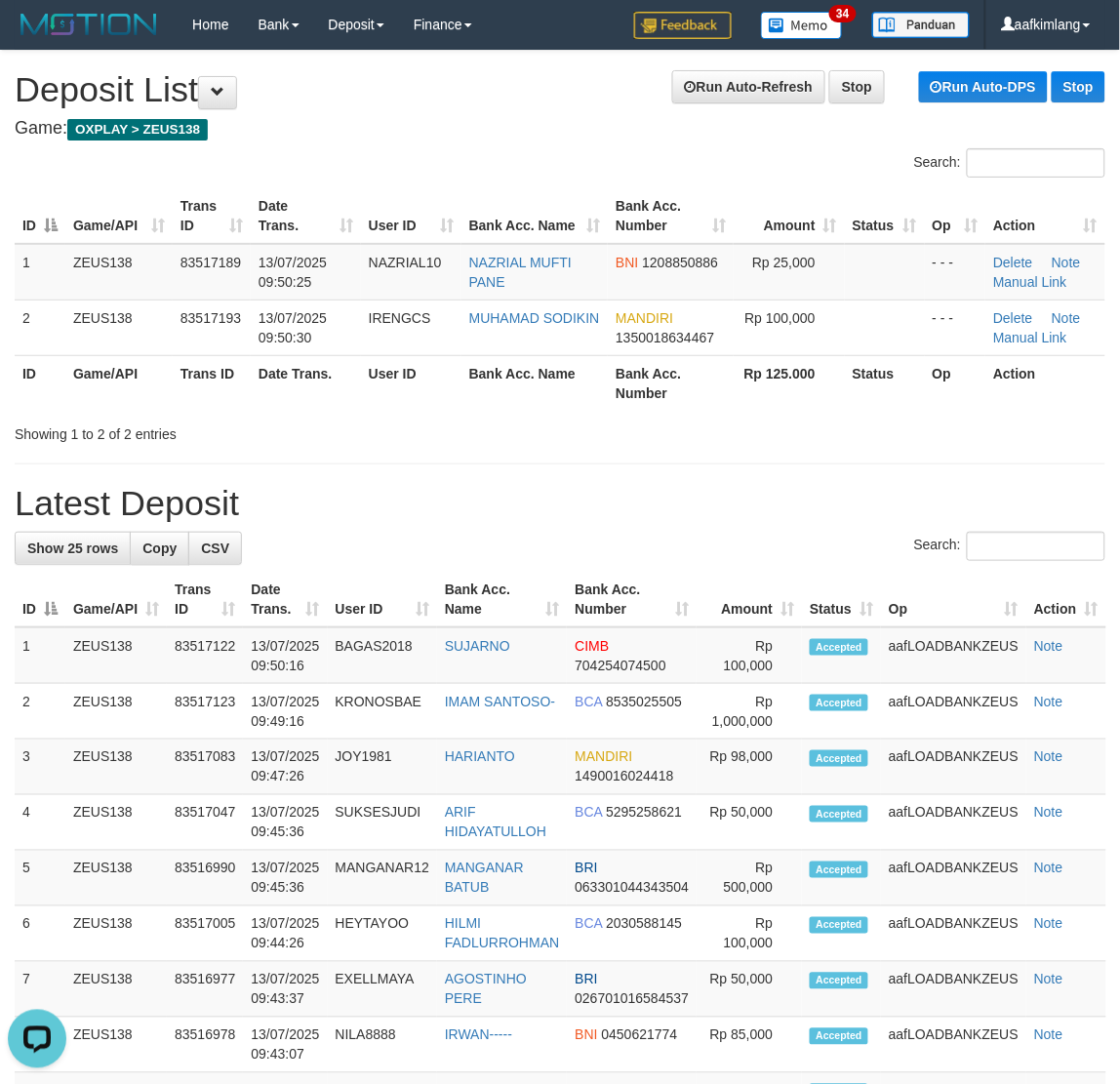 scroll, scrollTop: 0, scrollLeft: 0, axis: both 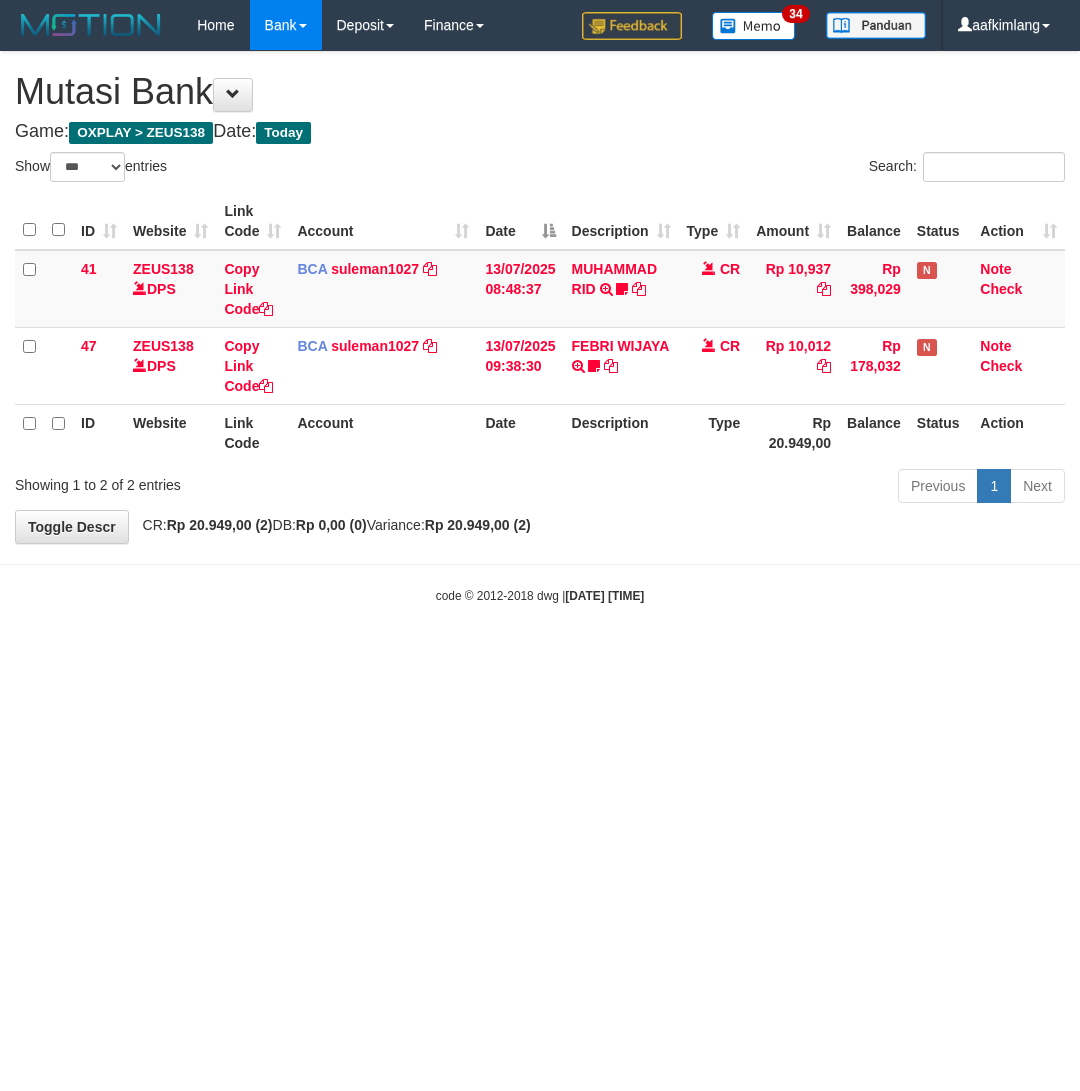 select on "***" 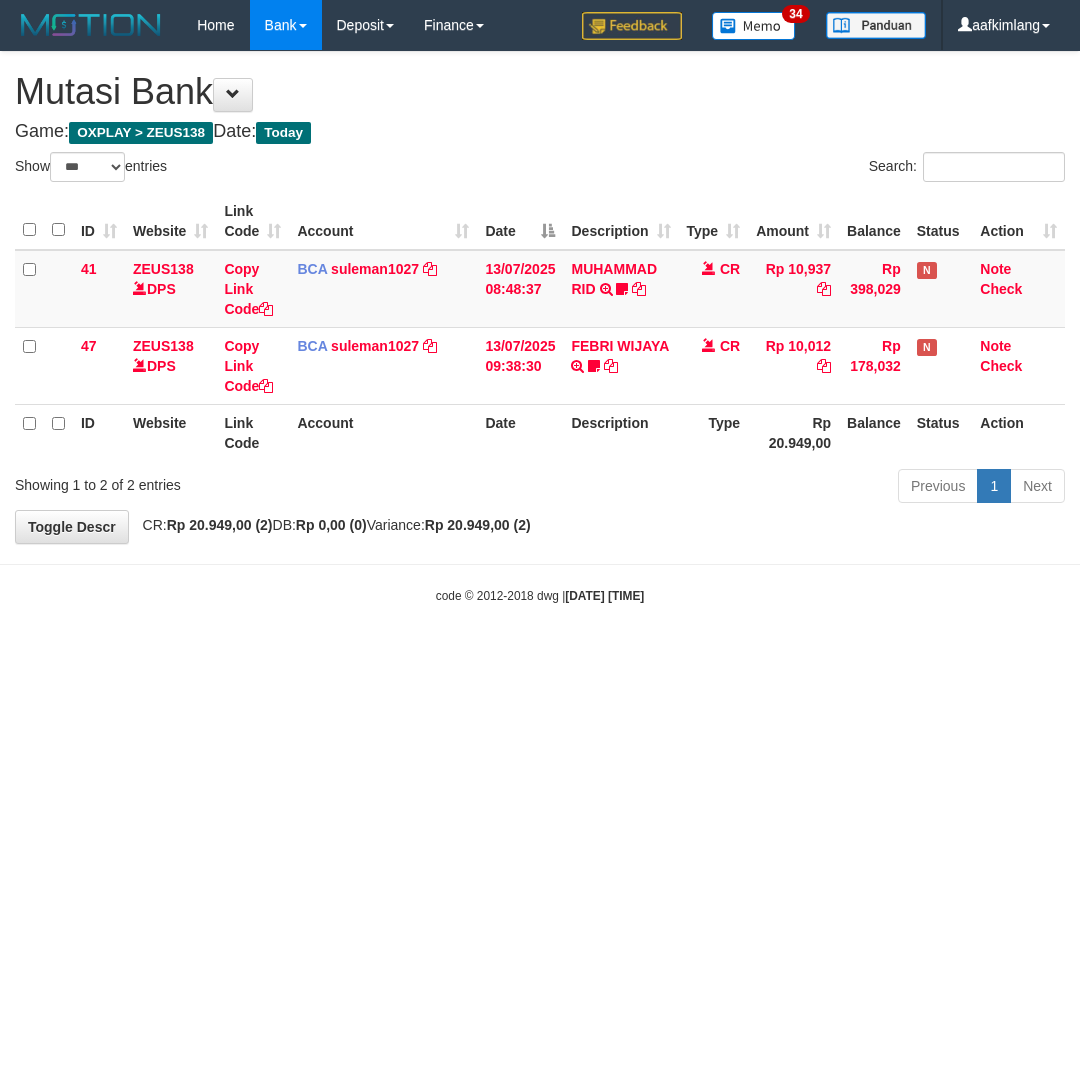 scroll, scrollTop: 0, scrollLeft: 0, axis: both 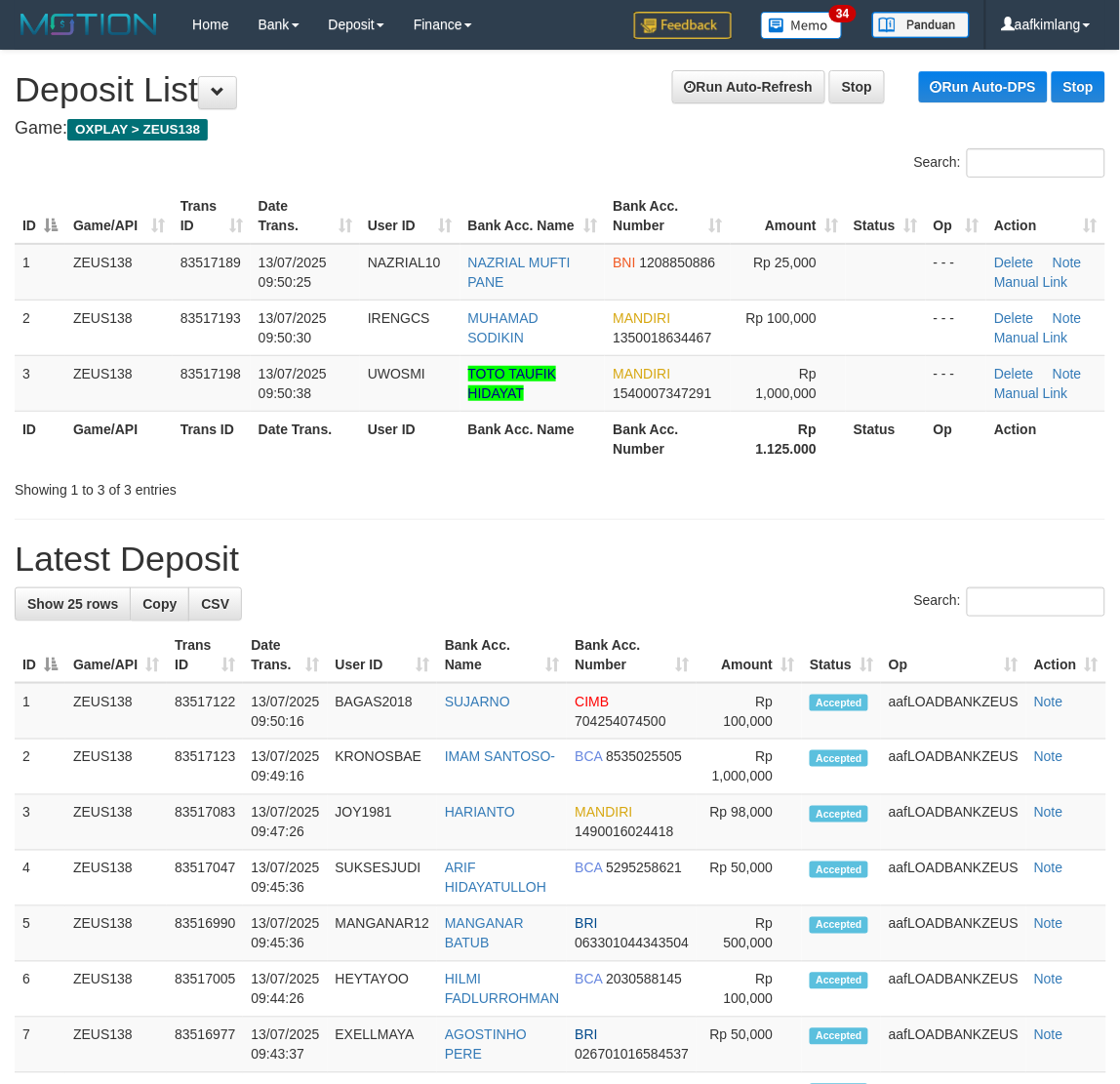 drag, startPoint x: 650, startPoint y: 465, endPoint x: 681, endPoint y: 499, distance: 46.01087 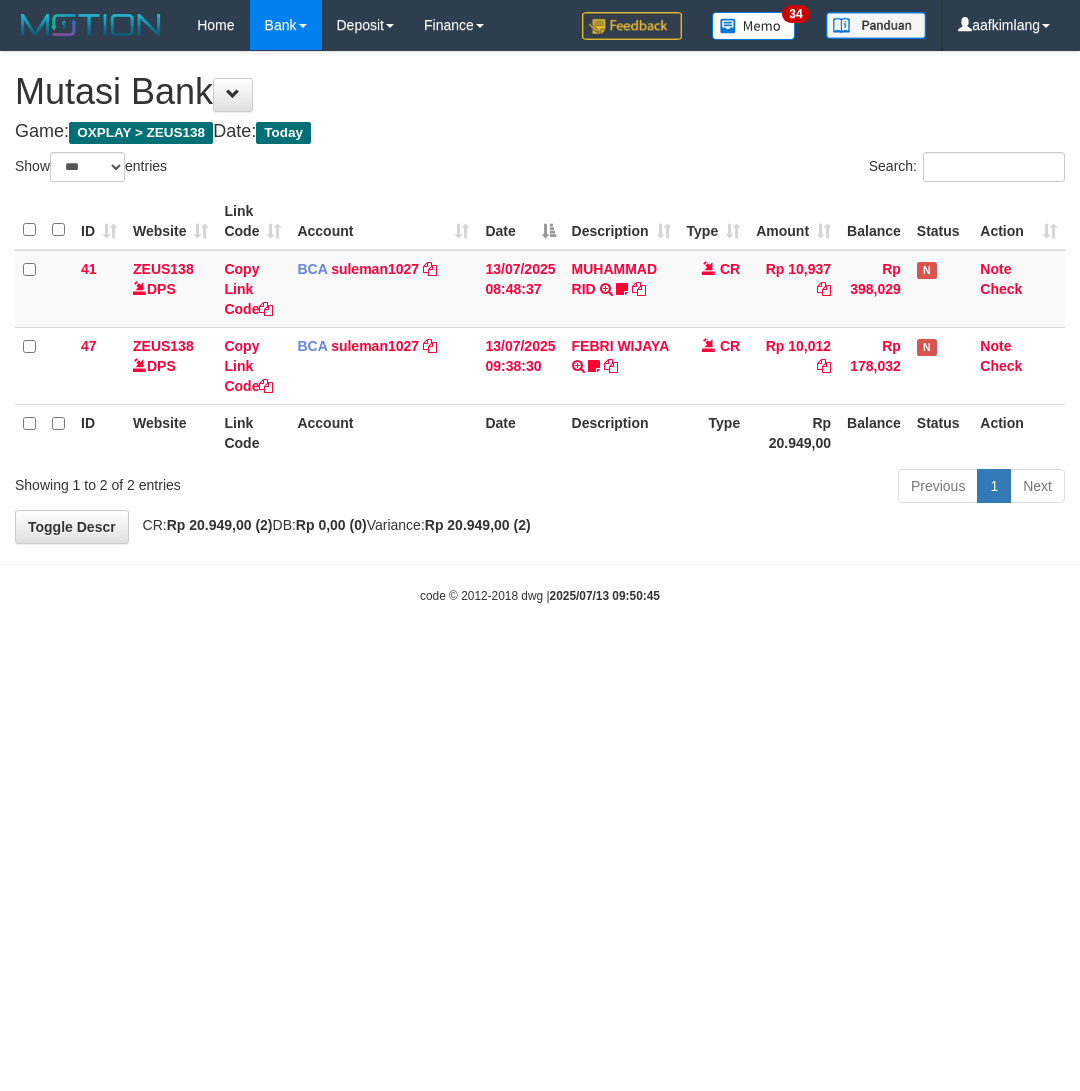 select on "***" 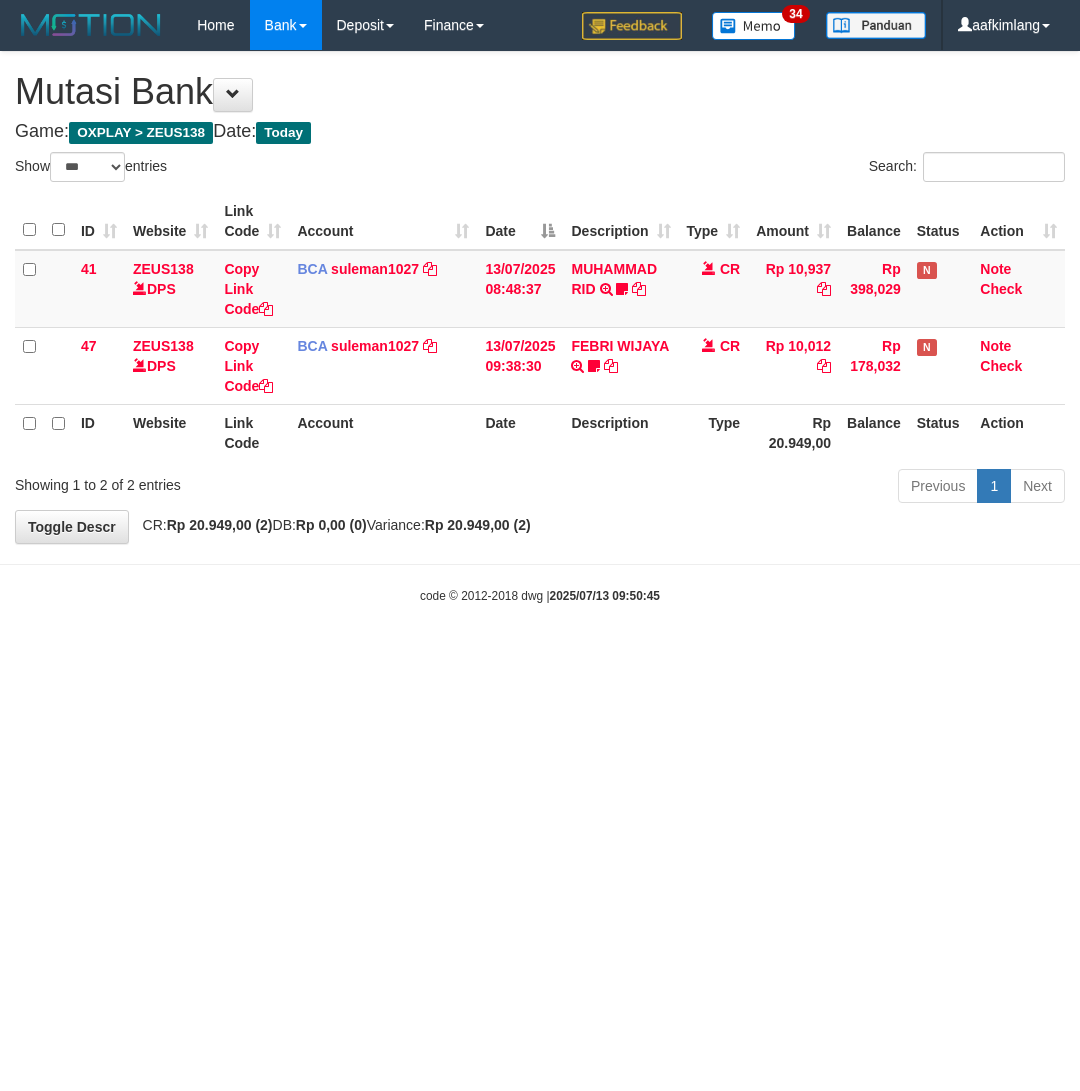 scroll, scrollTop: 0, scrollLeft: 0, axis: both 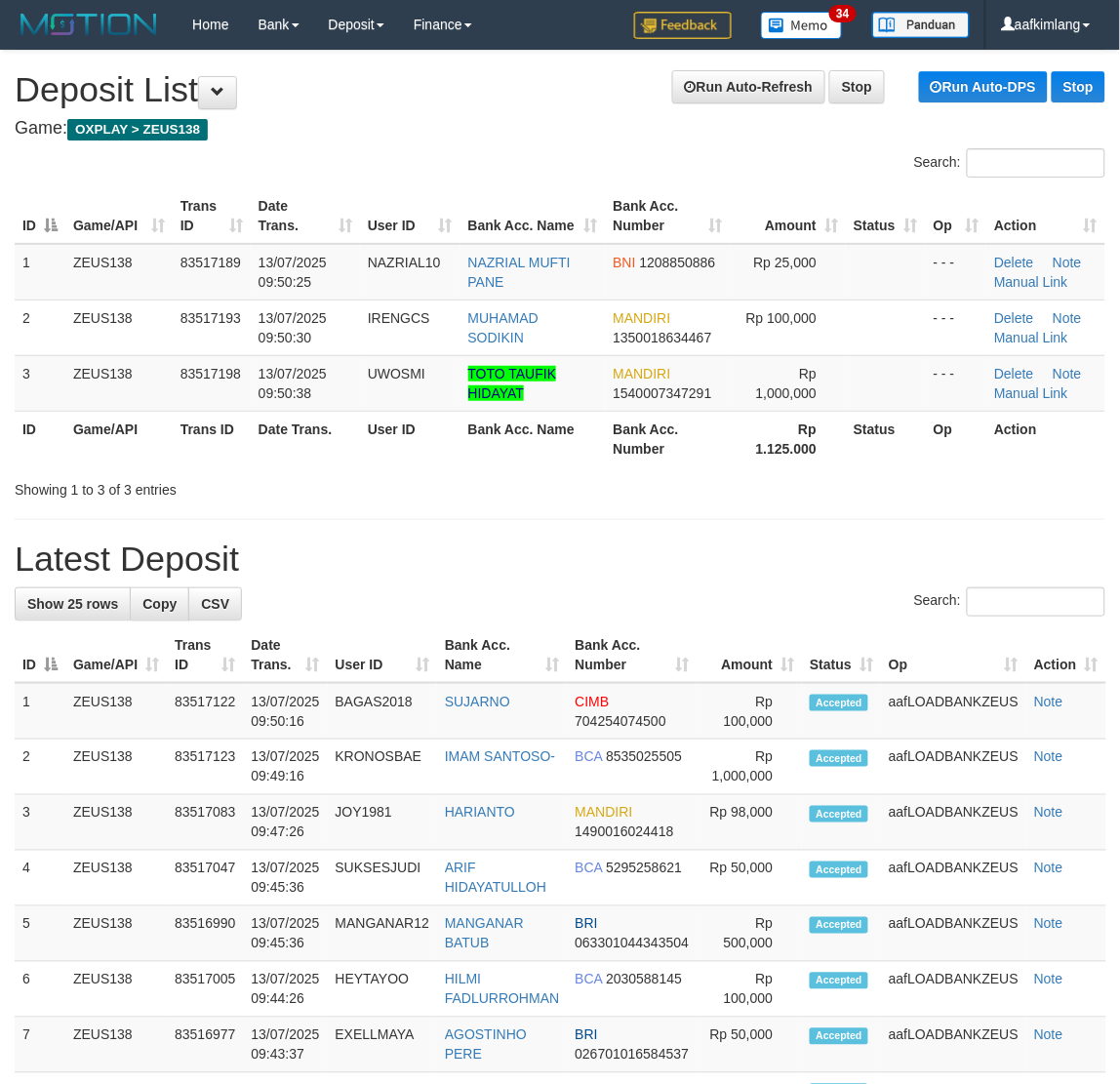 click on "Showing 1 to 3 of 3 entries" at bounding box center (560, 486) 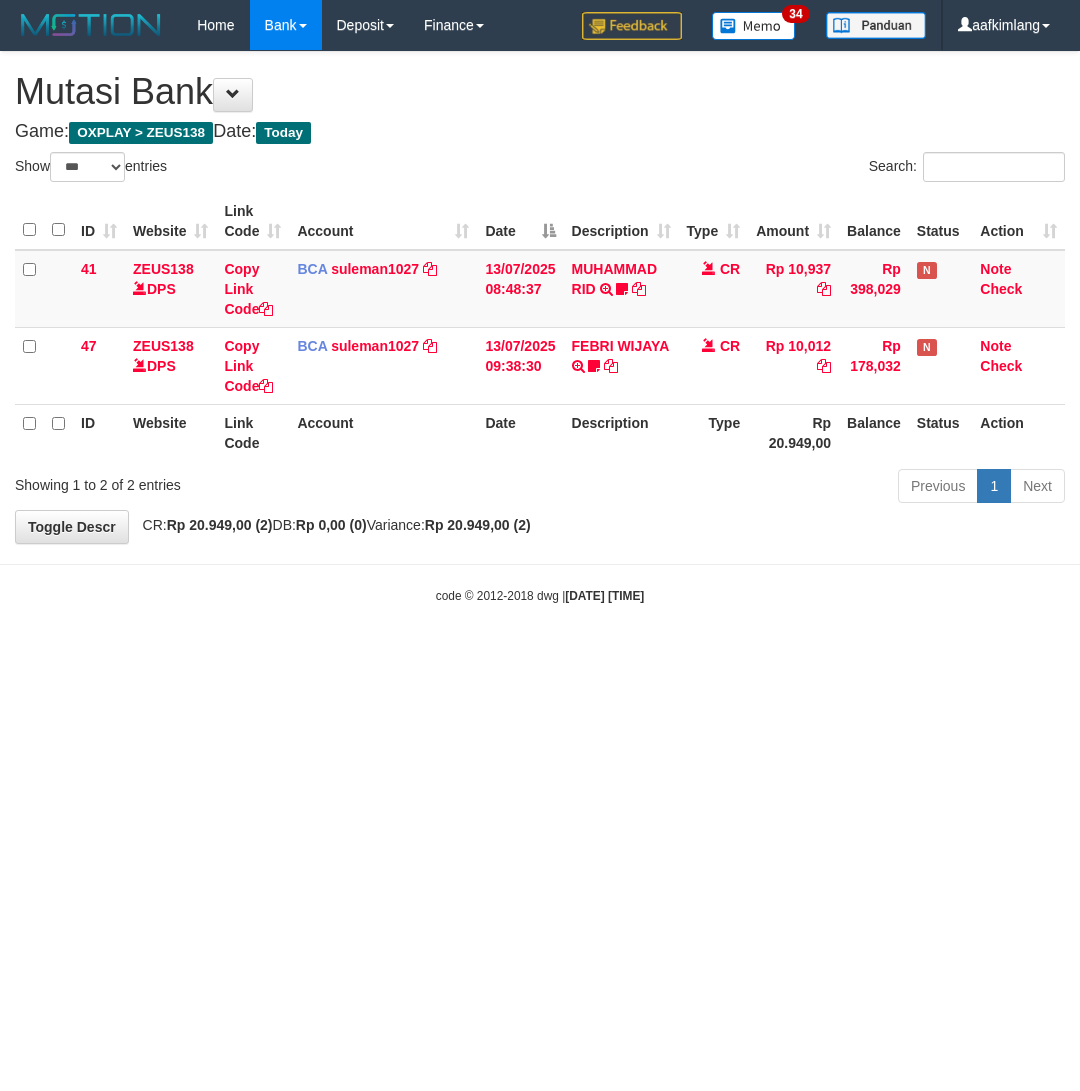 select on "***" 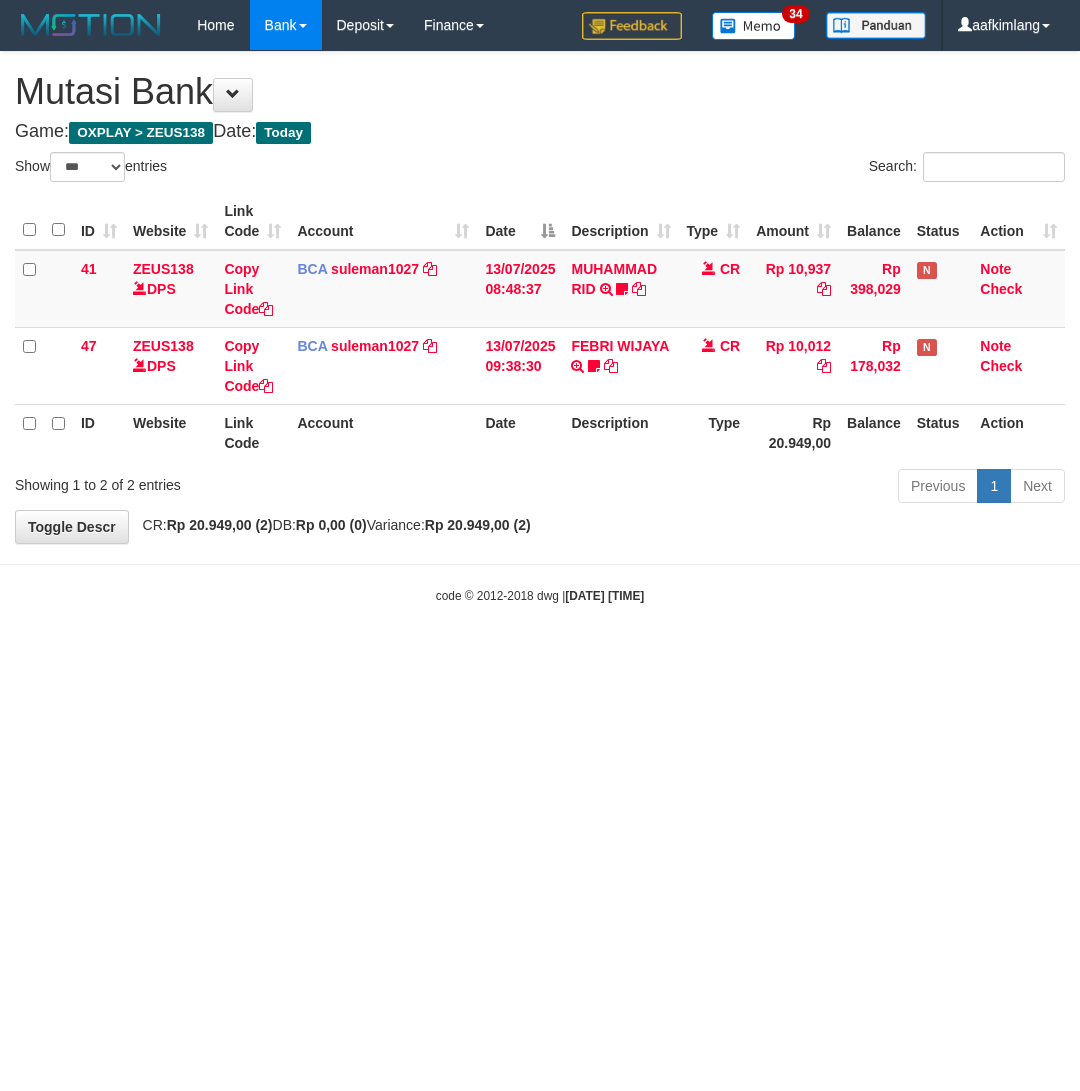 scroll, scrollTop: 0, scrollLeft: 0, axis: both 